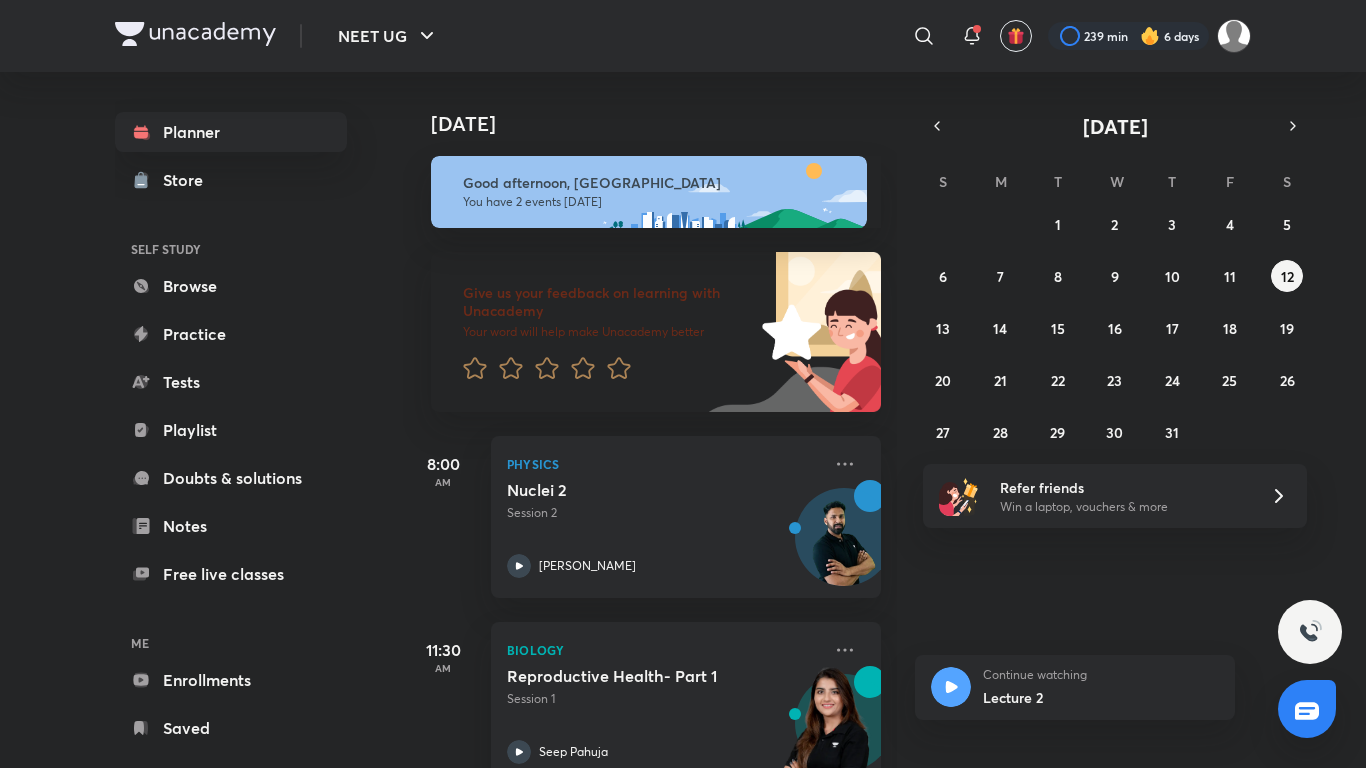 scroll, scrollTop: 0, scrollLeft: 0, axis: both 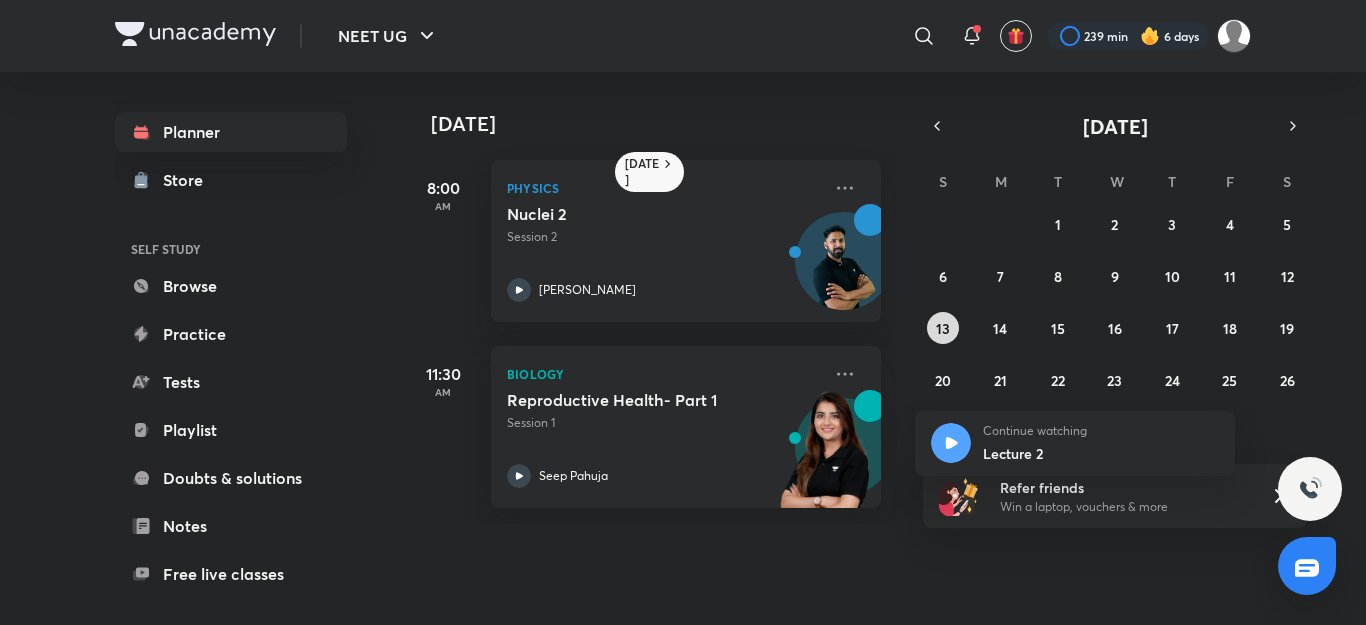 click on "13" at bounding box center [943, 328] 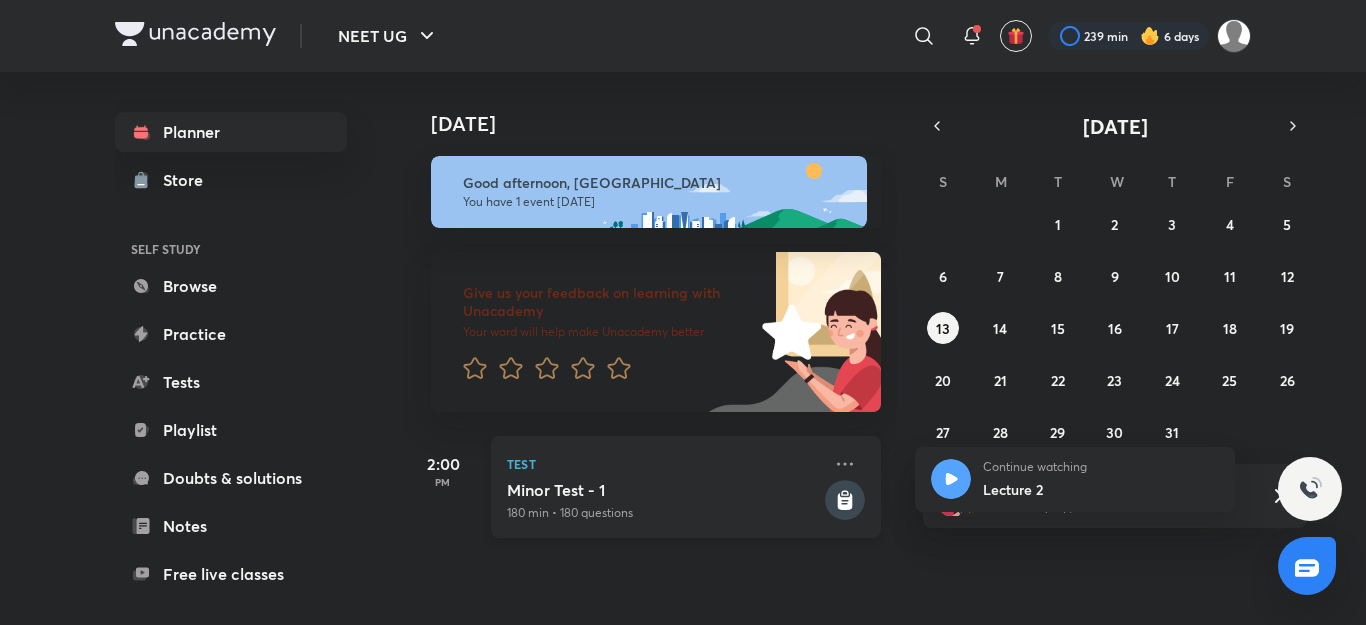 click 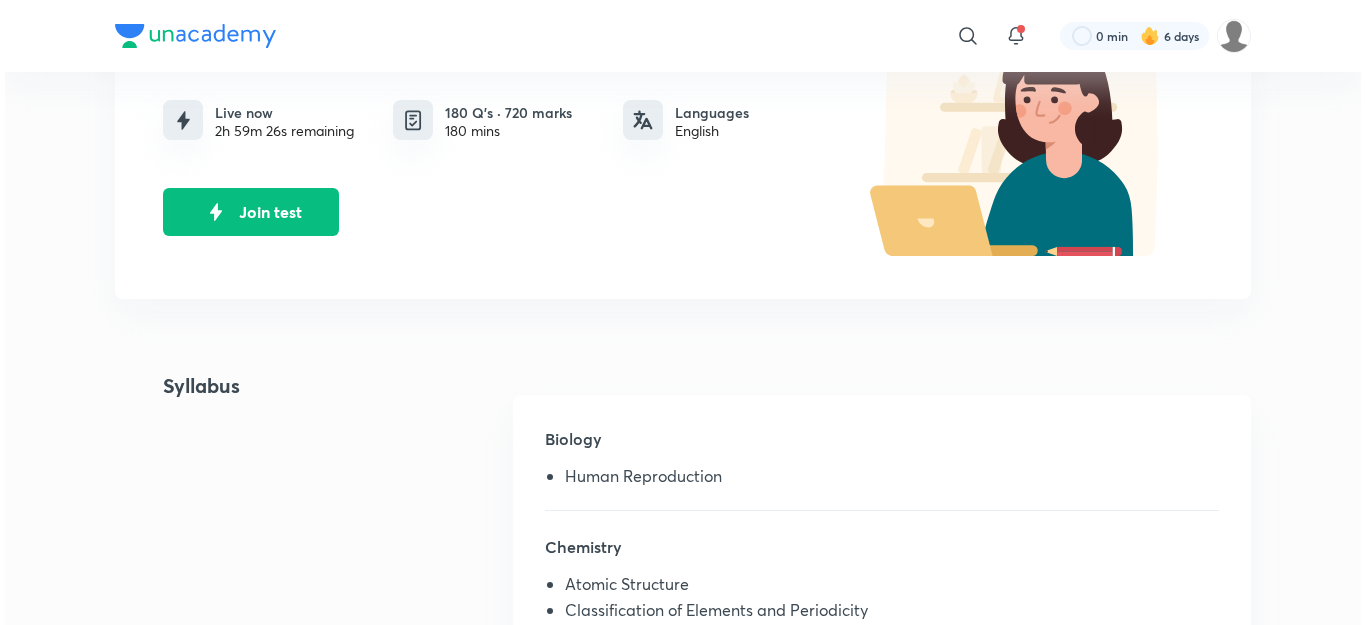 scroll, scrollTop: 185, scrollLeft: 0, axis: vertical 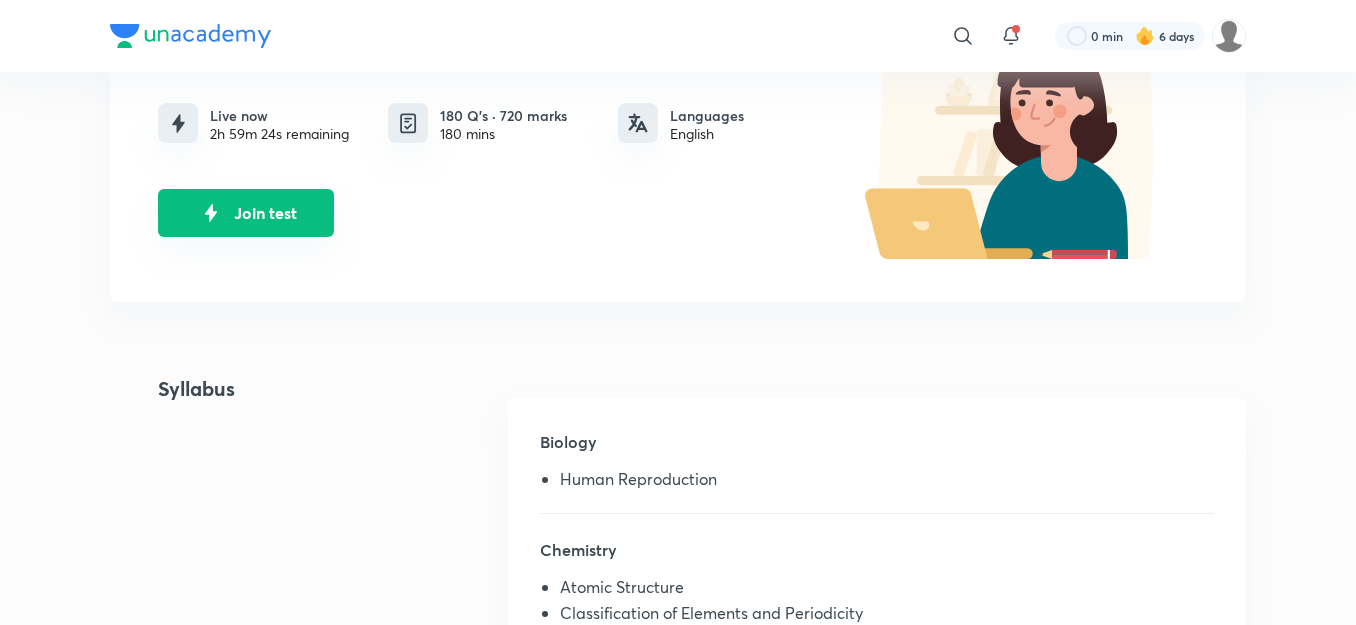 click on "Join test" at bounding box center (246, 213) 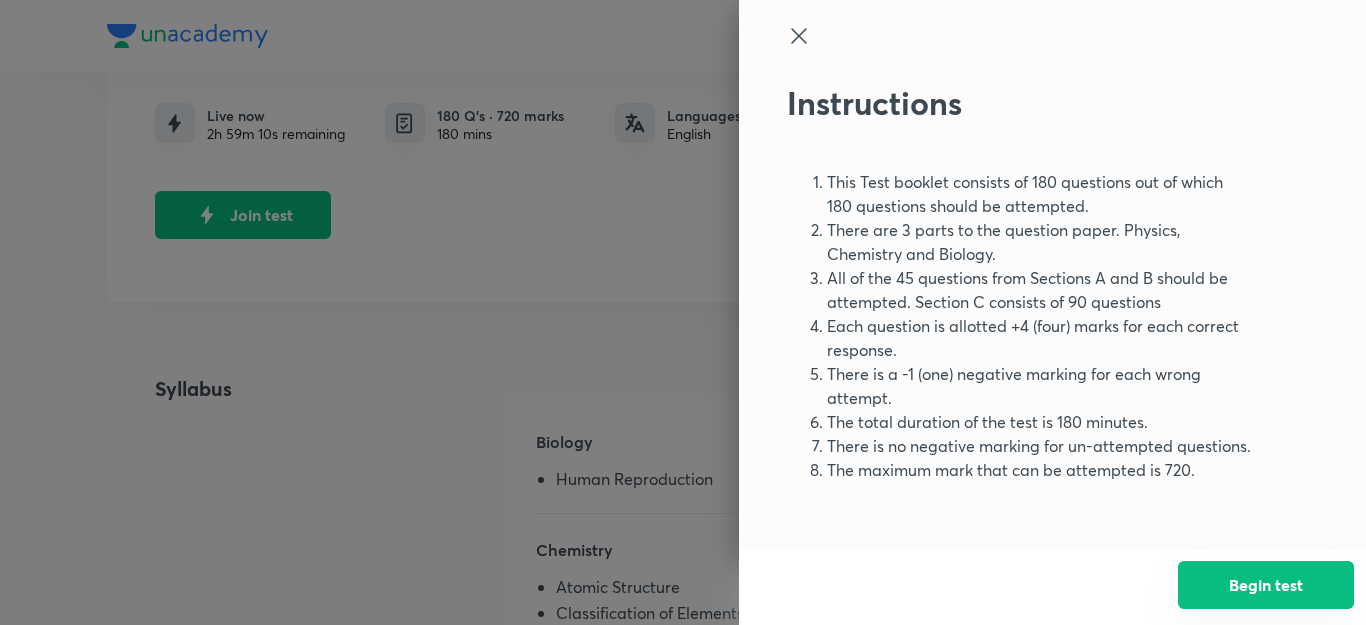 click on "Begin test" at bounding box center (1266, 585) 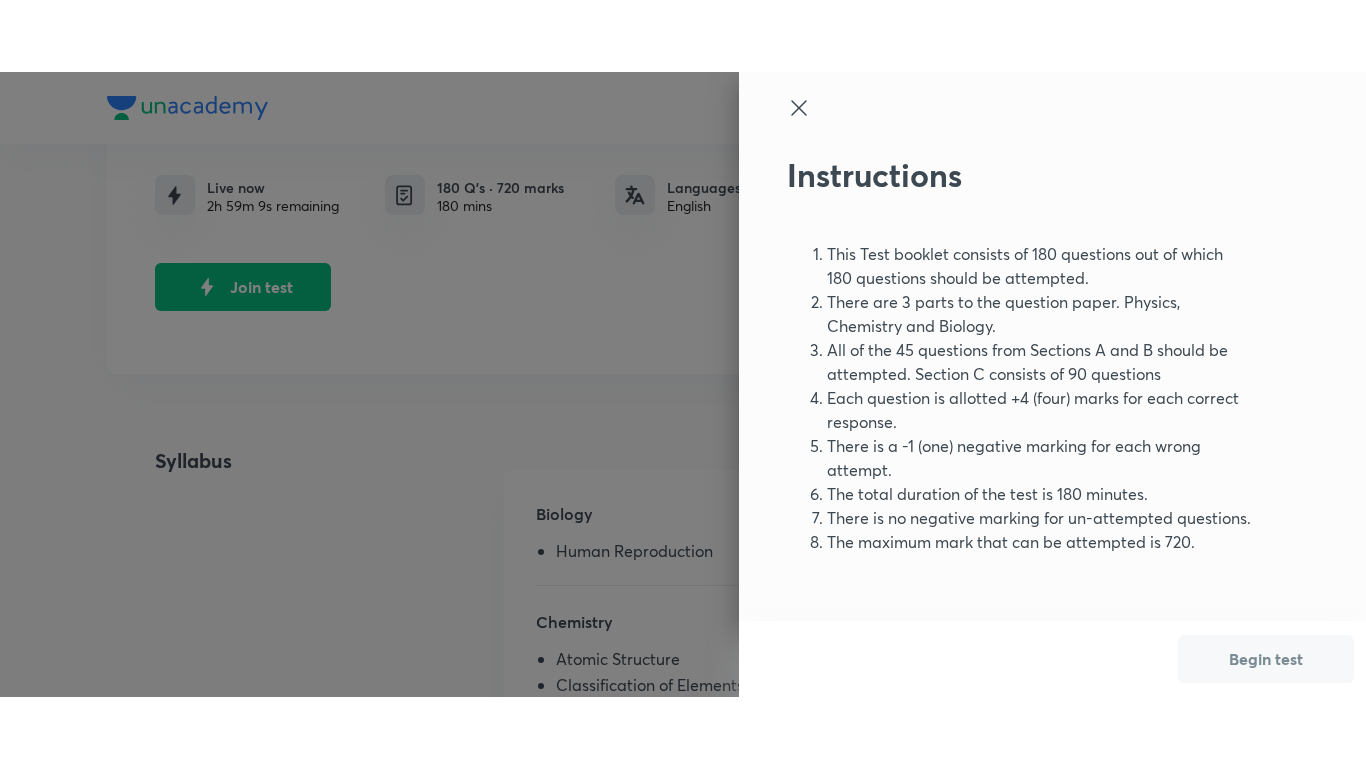 scroll, scrollTop: 0, scrollLeft: 0, axis: both 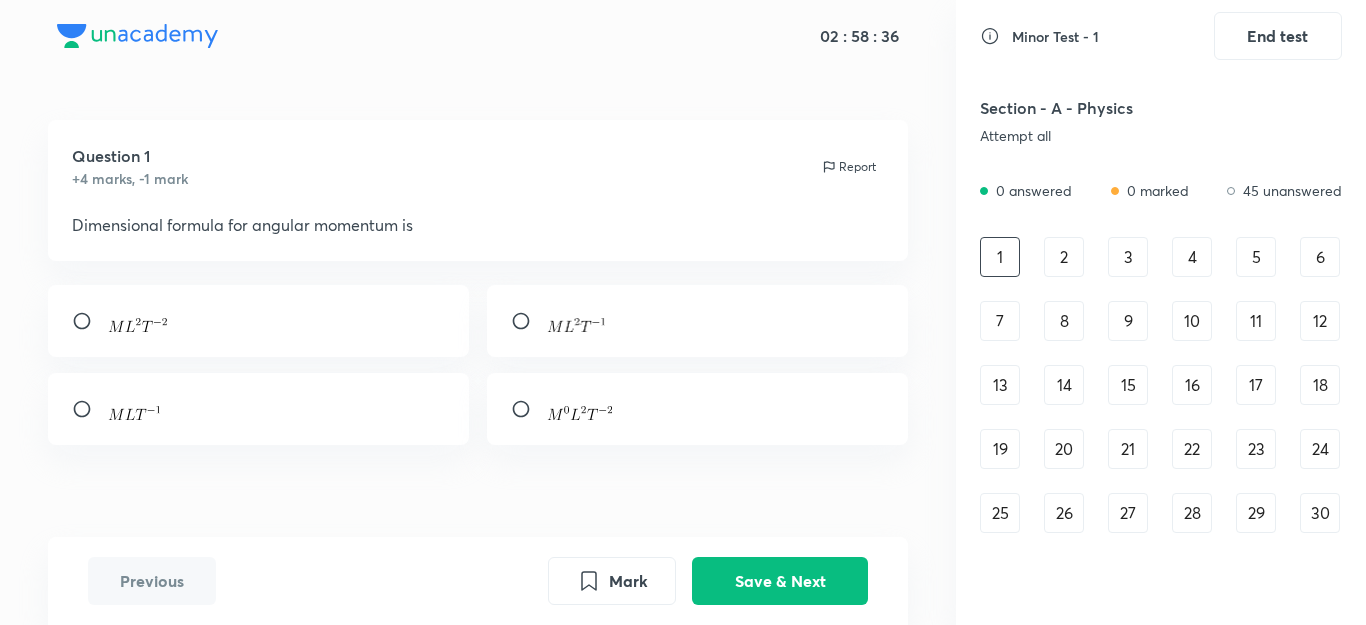 click at bounding box center [90, 409] 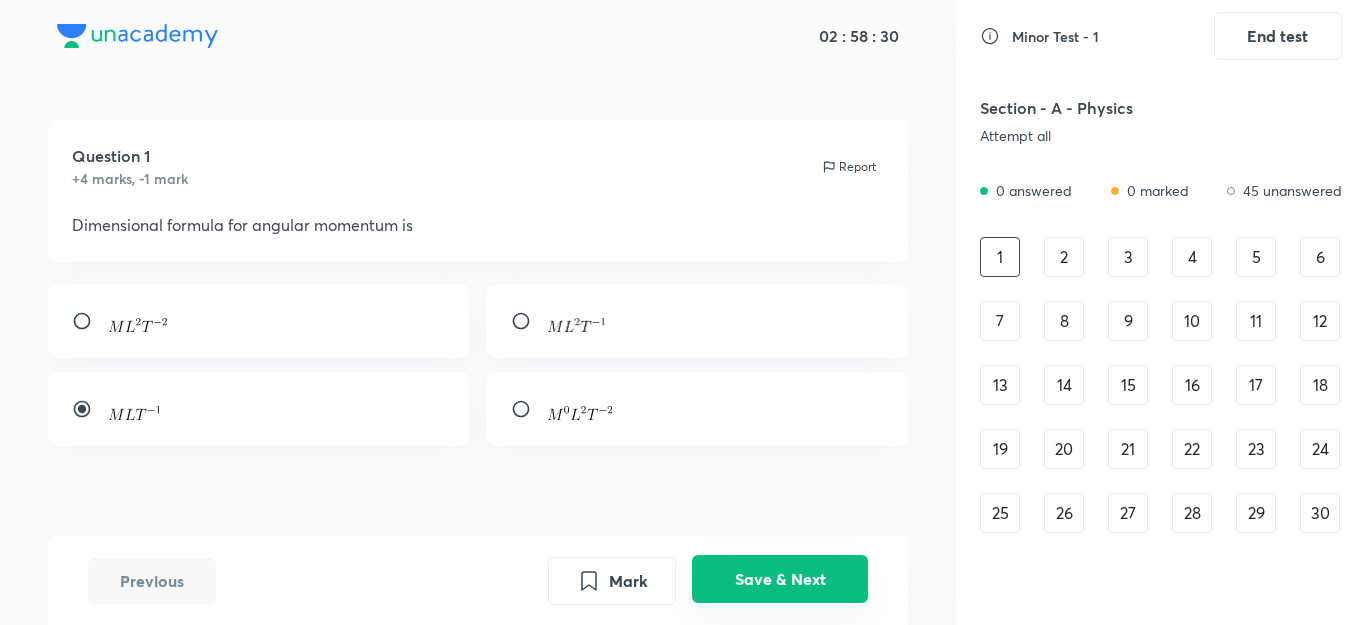 click on "Save & Next" at bounding box center (780, 579) 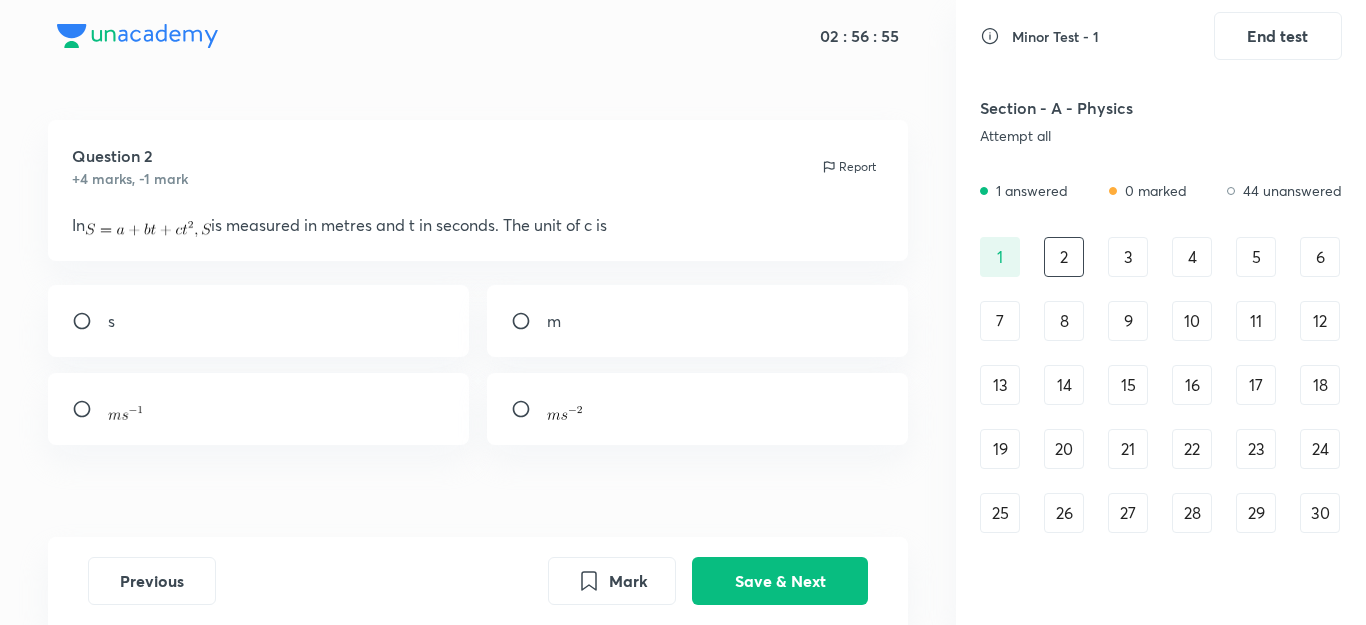 click at bounding box center (529, 409) 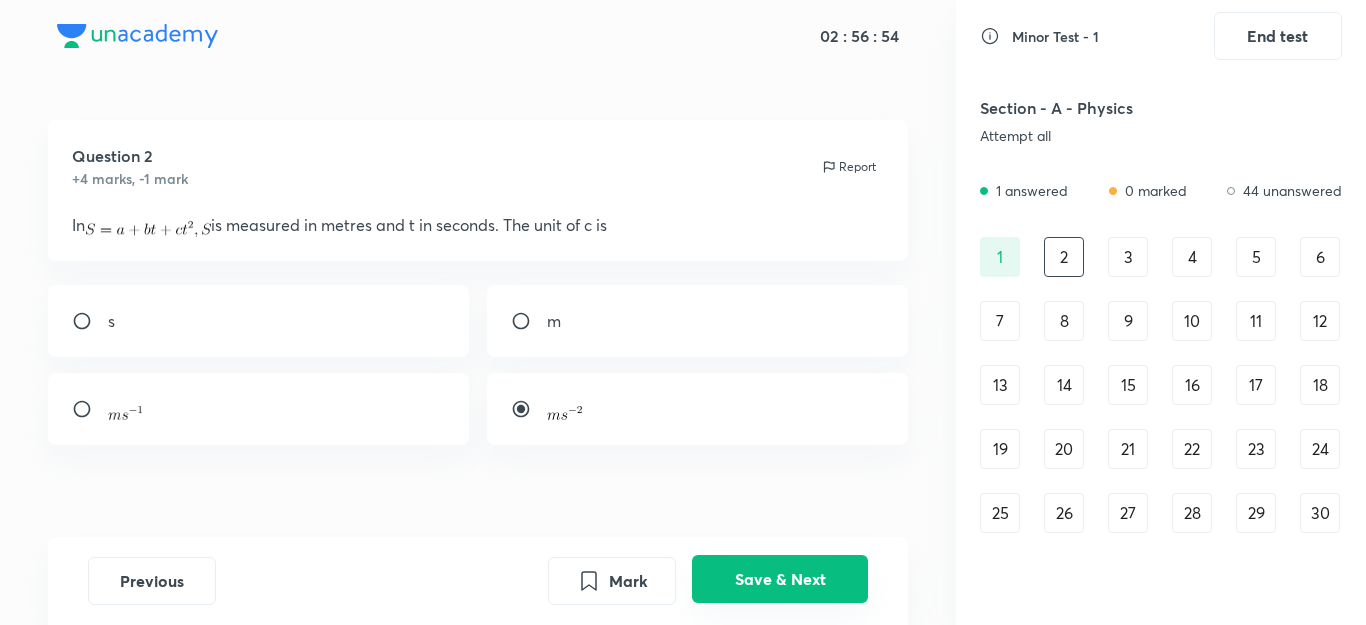 click on "Save & Next" at bounding box center [780, 579] 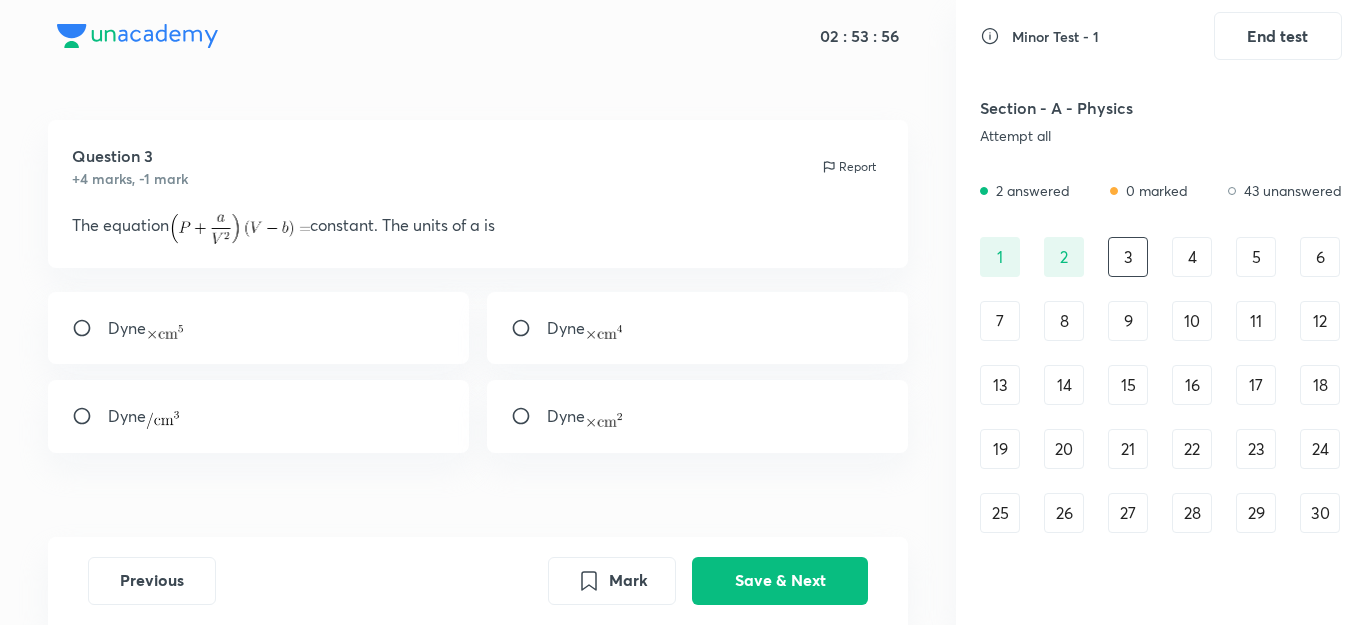 click at bounding box center (529, 328) 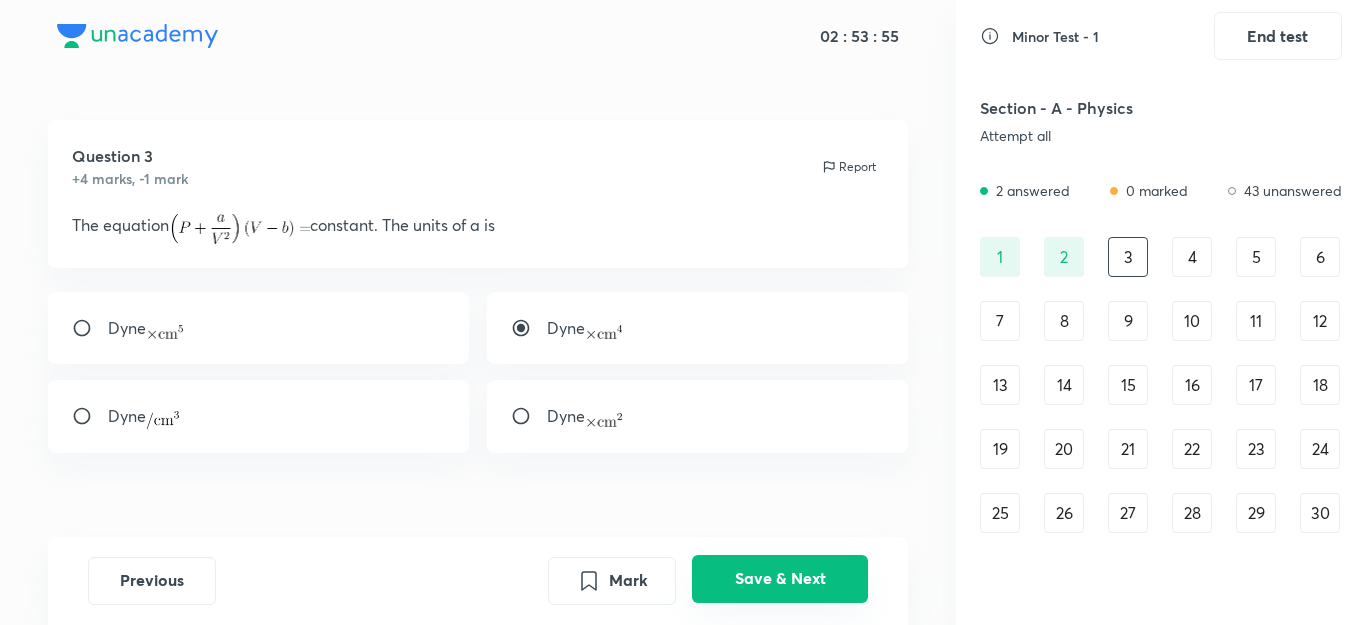 click on "Save & Next" at bounding box center (780, 579) 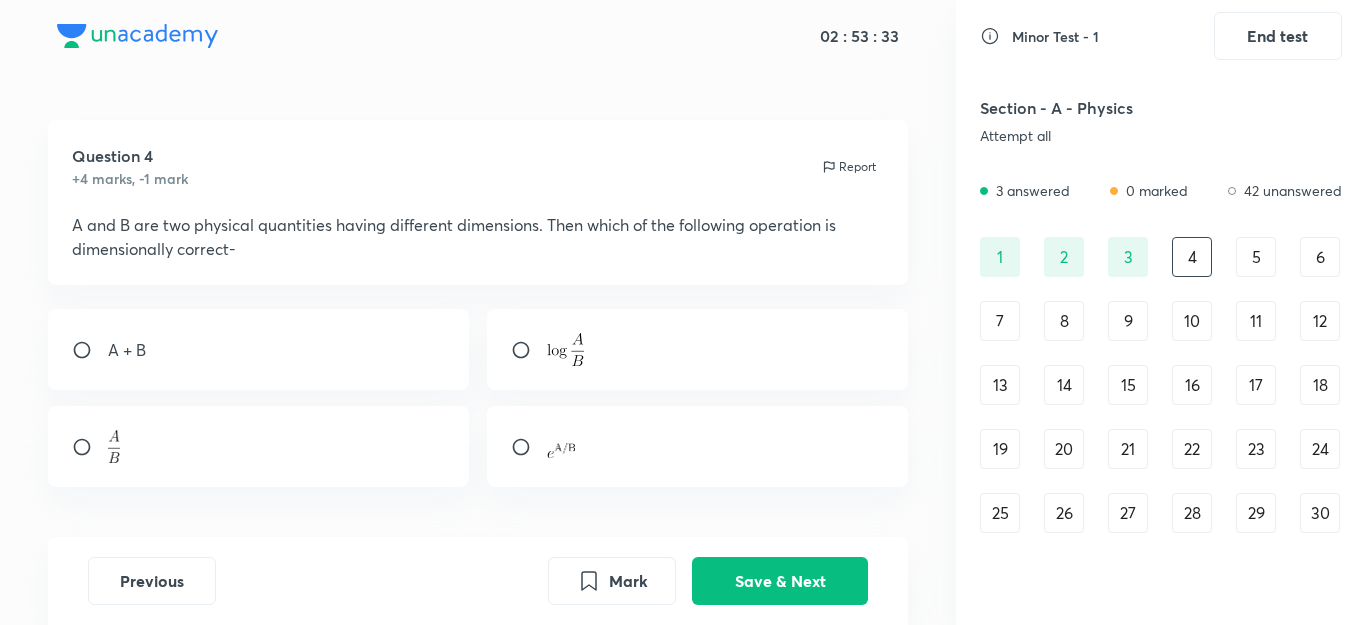 click at bounding box center [259, 446] 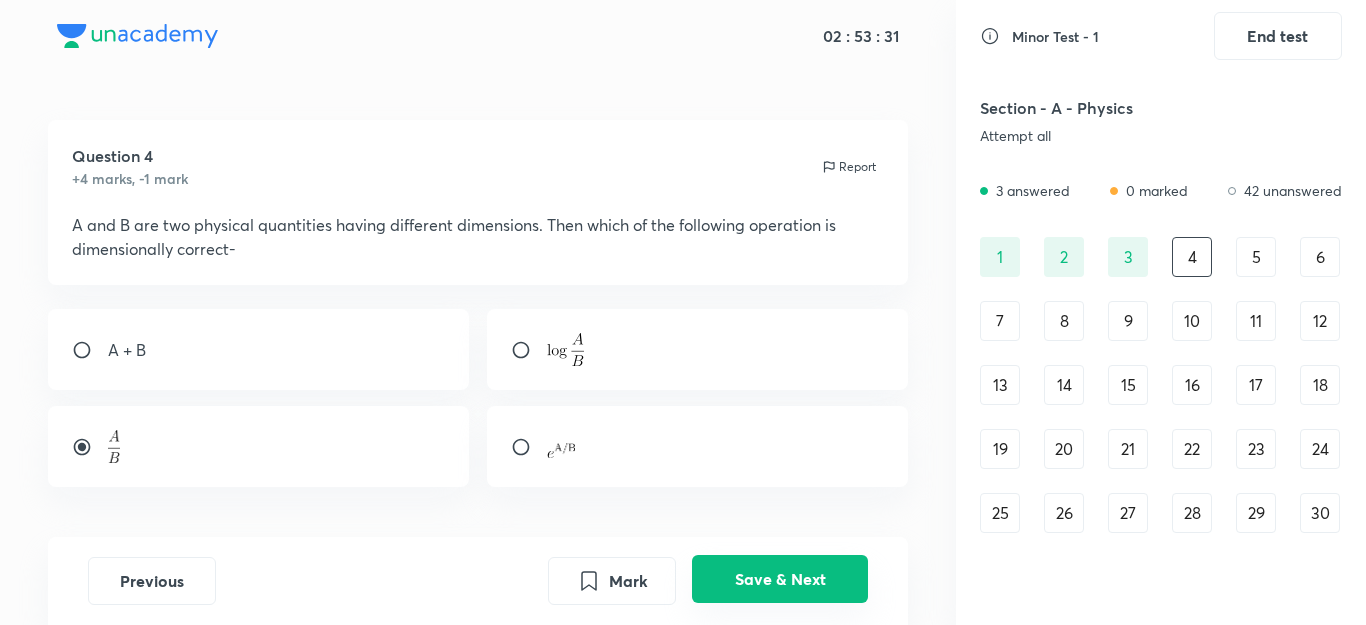 click on "Save & Next" at bounding box center [780, 579] 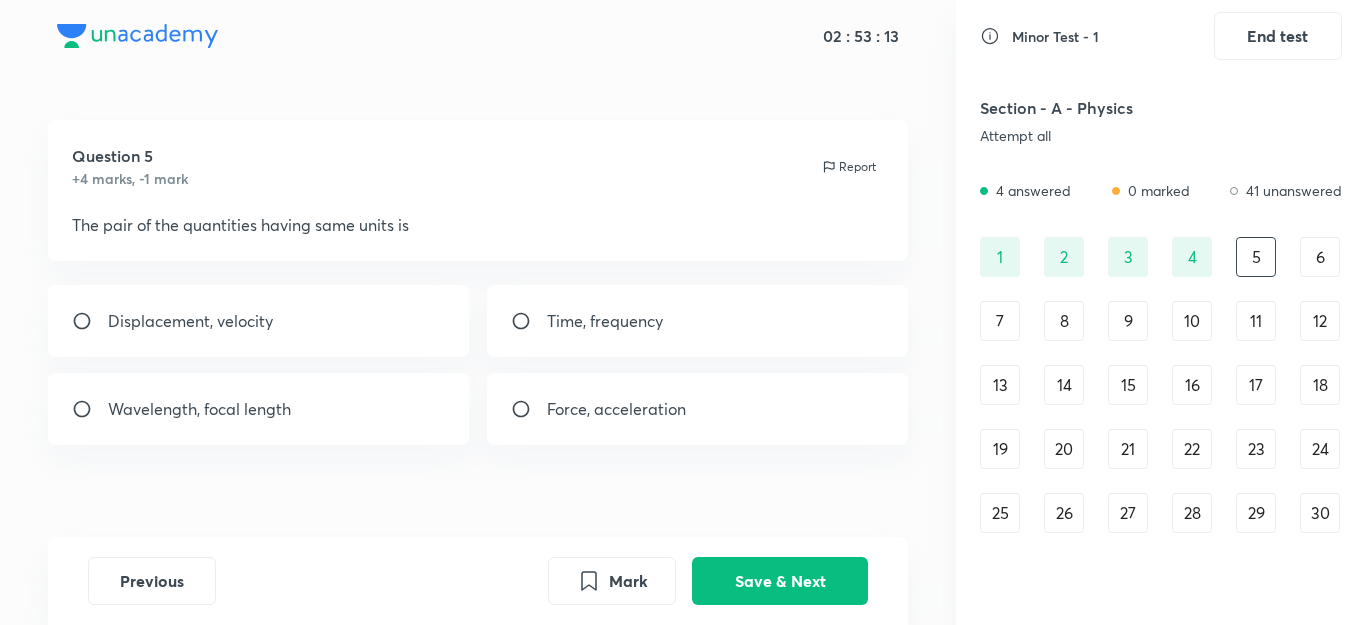 click on "Wavelength, focal length" at bounding box center (259, 409) 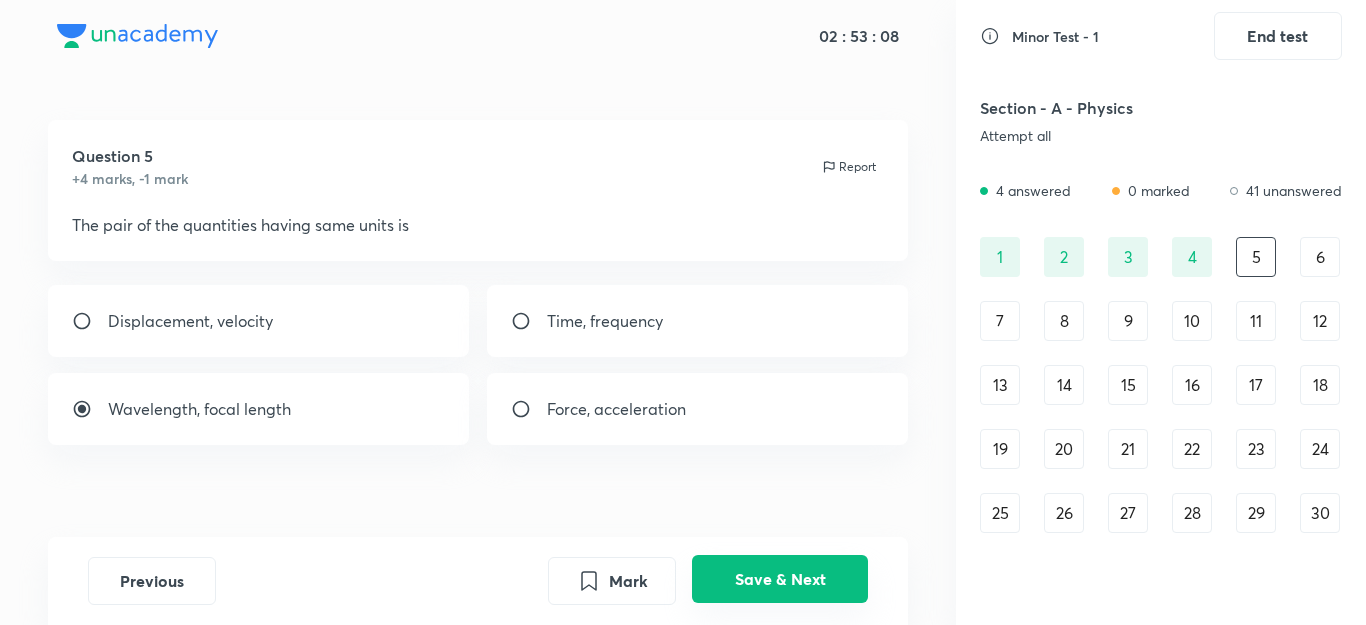 click on "Save & Next" at bounding box center (780, 579) 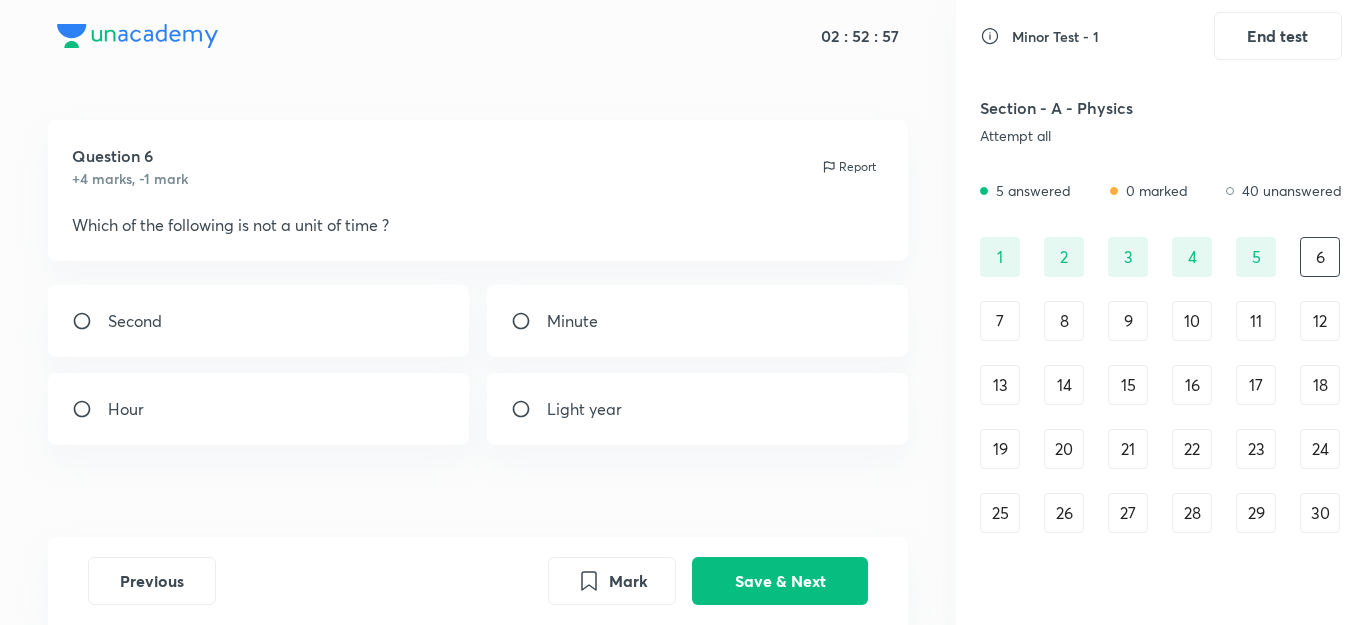 click on "Light year" at bounding box center [698, 409] 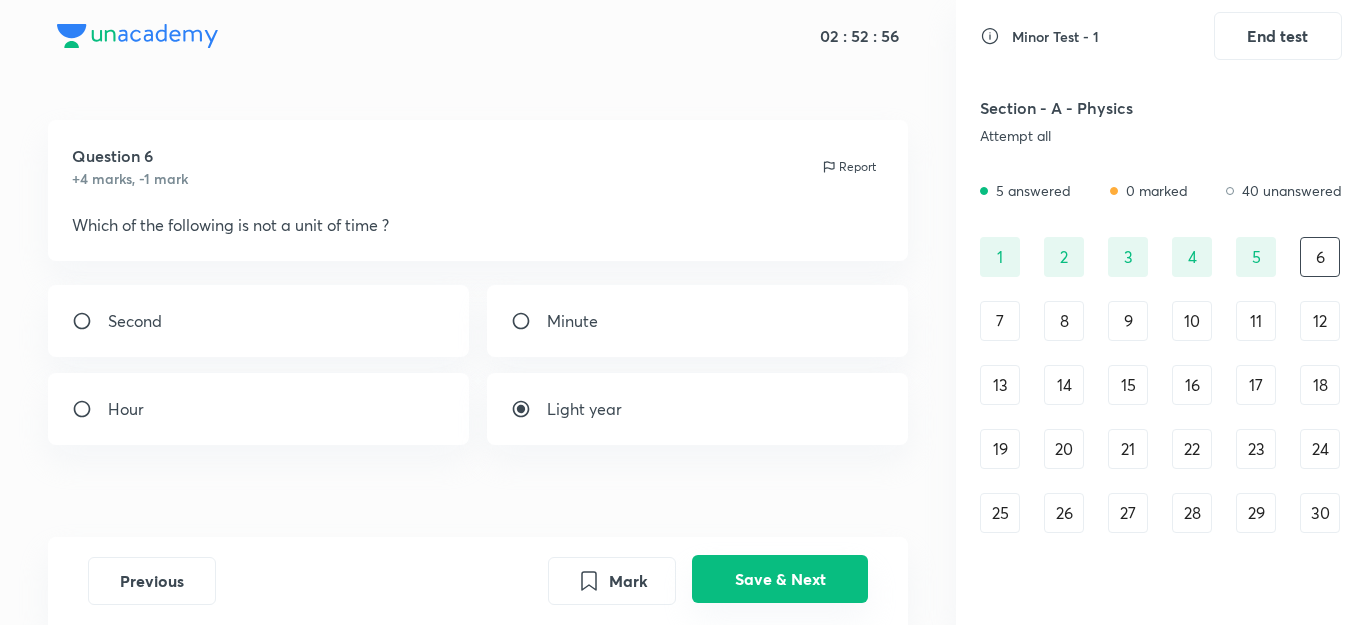 click on "Save & Next" at bounding box center (780, 579) 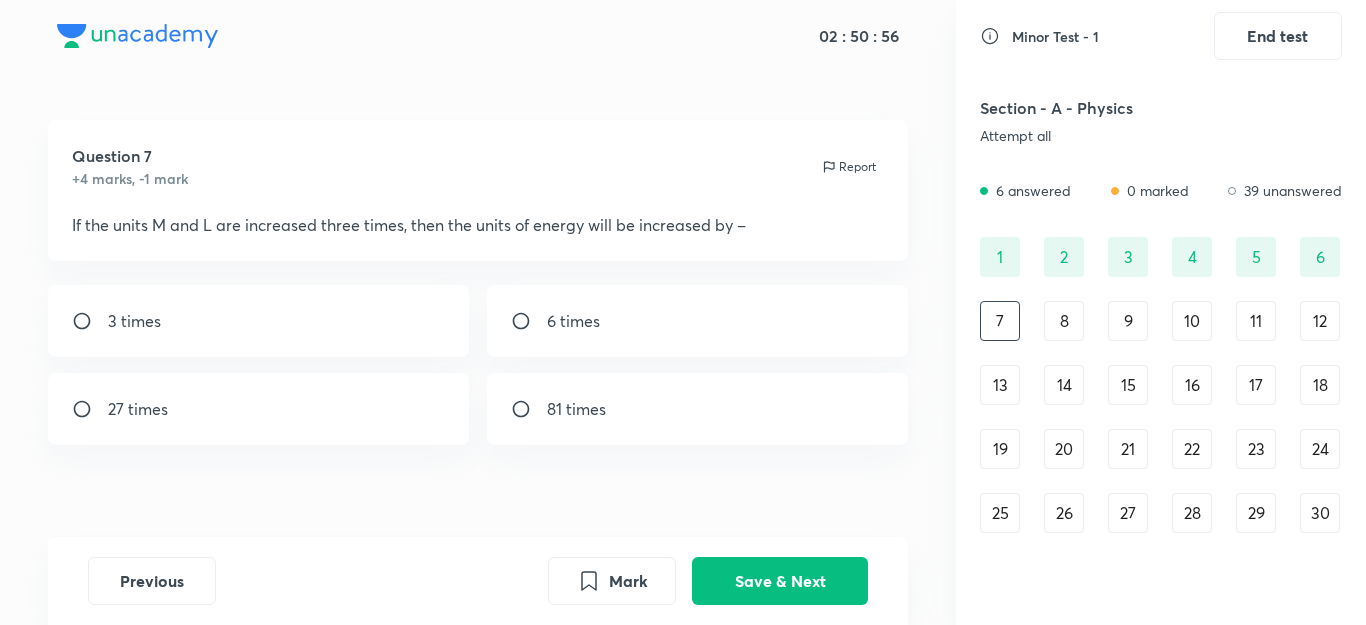 click on "27 times" at bounding box center (259, 409) 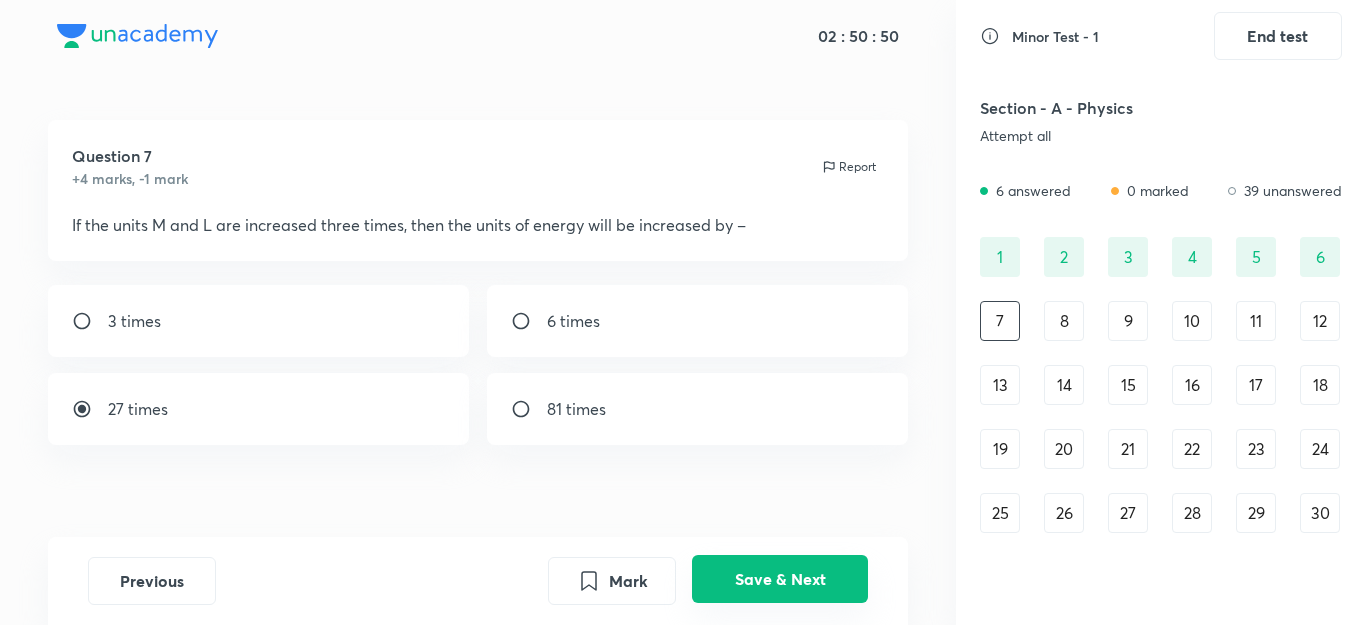 click on "Save & Next" at bounding box center (780, 579) 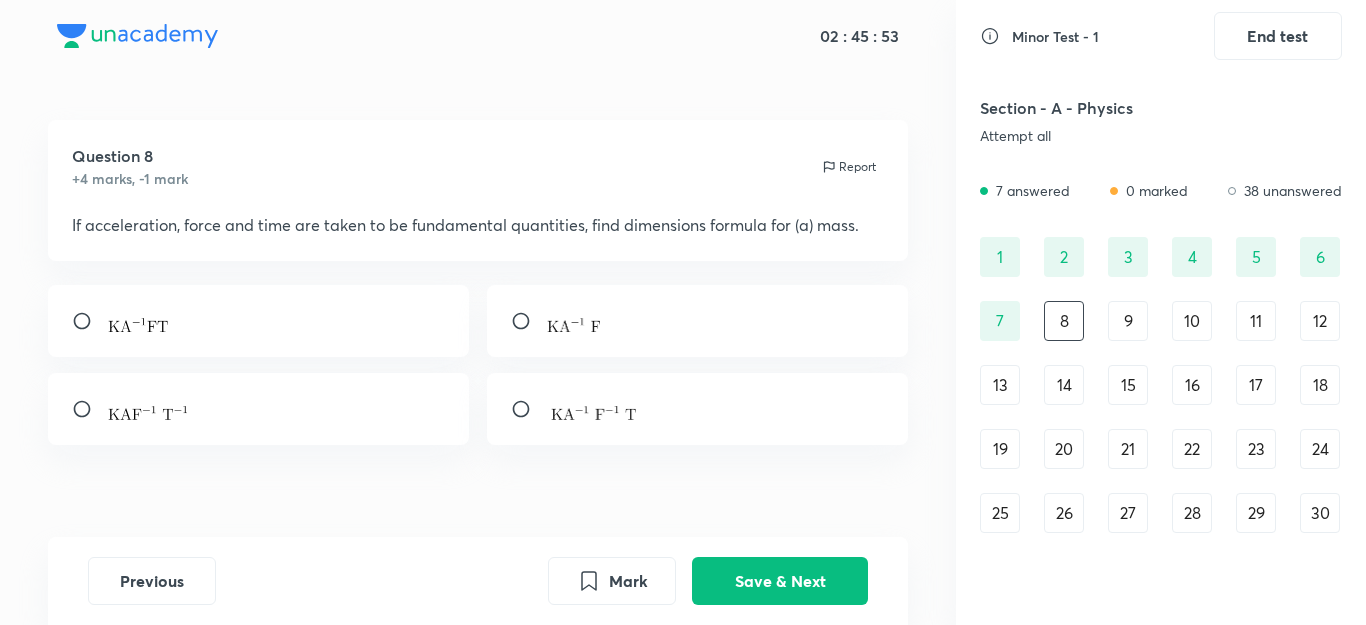 click on "9" at bounding box center [1128, 321] 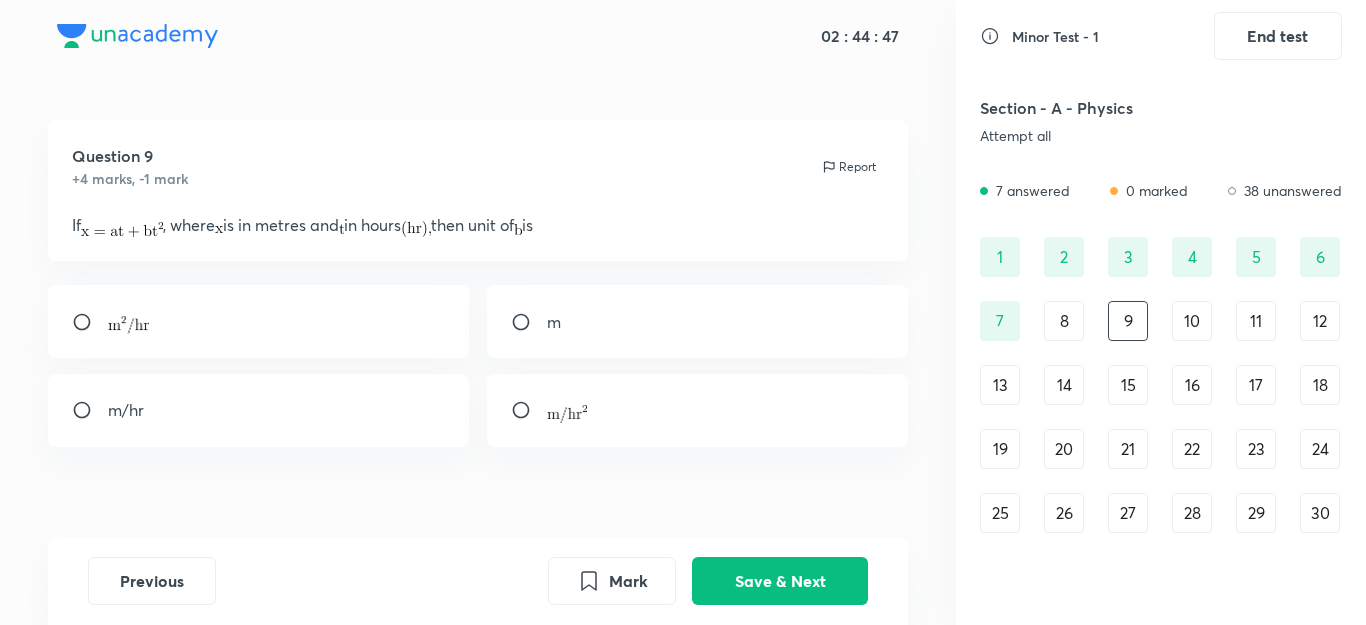 click at bounding box center (567, 414) 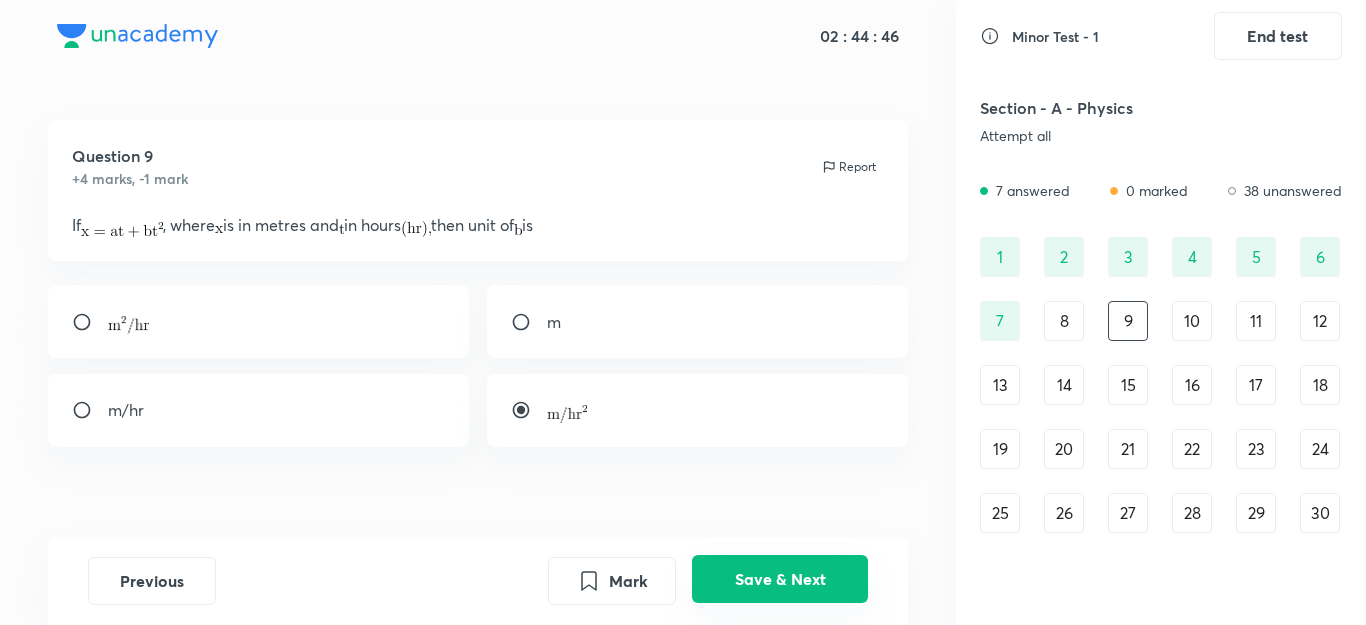 click on "Save & Next" at bounding box center [780, 579] 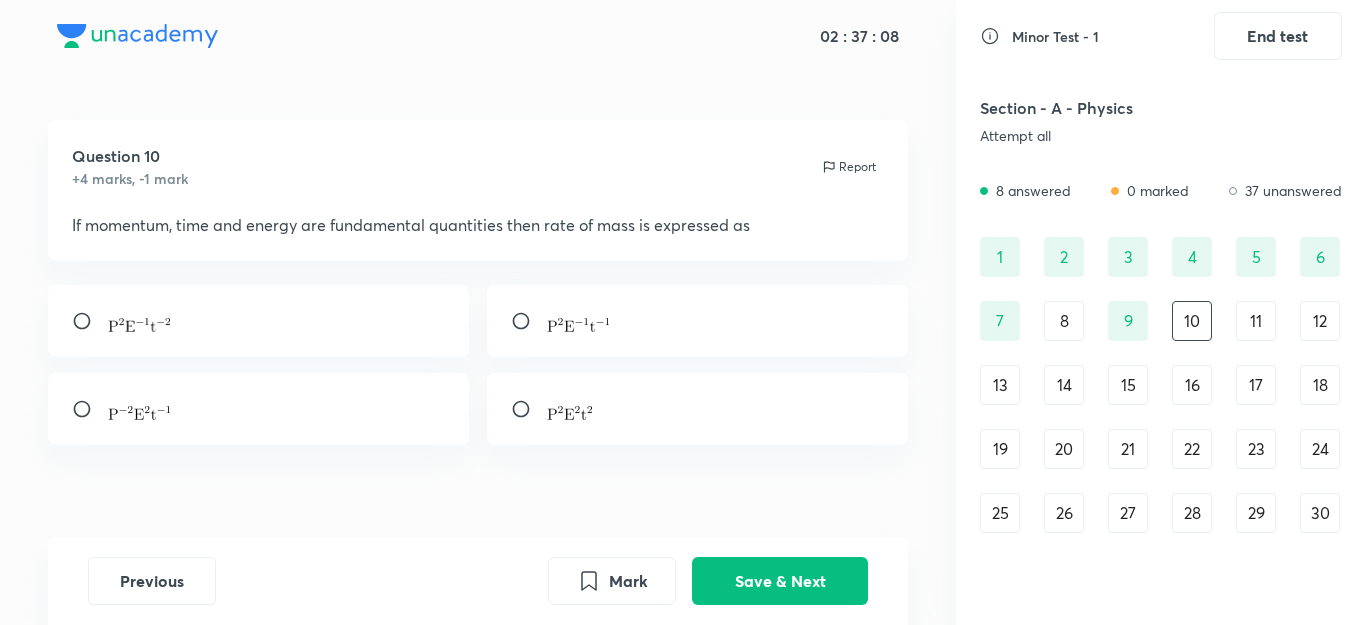 drag, startPoint x: 1365, startPoint y: 382, endPoint x: 1365, endPoint y: 435, distance: 53 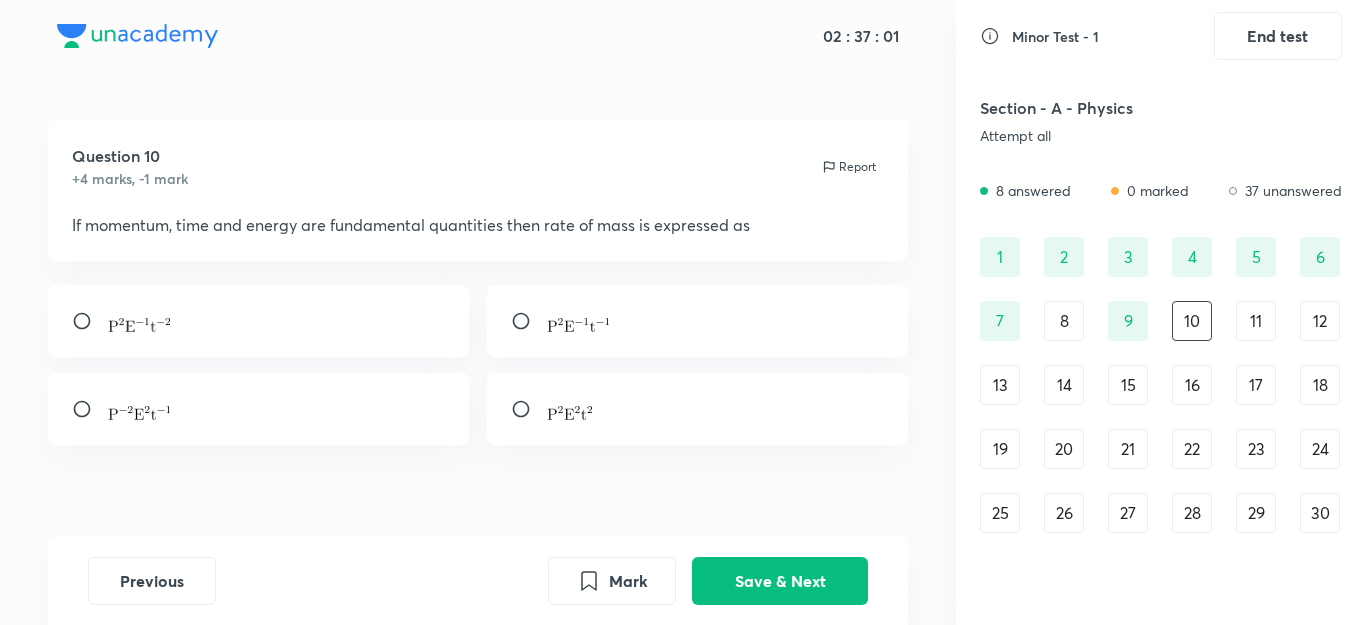 click on "30" at bounding box center (1320, 513) 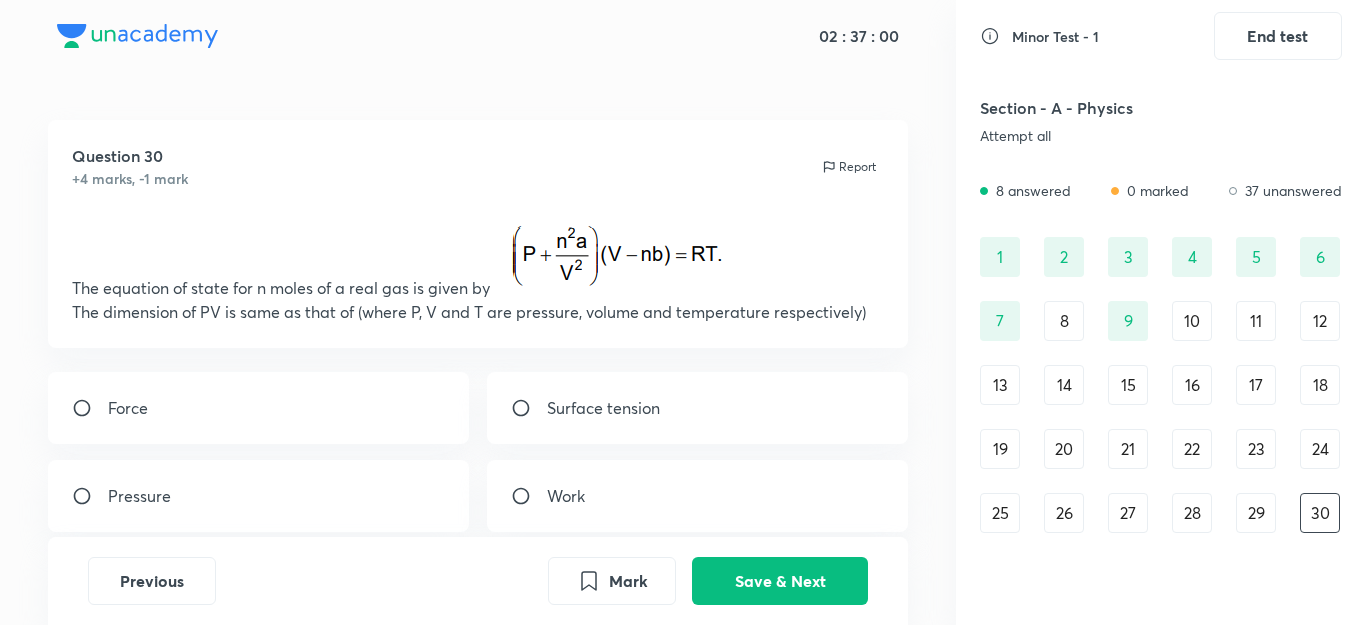 drag, startPoint x: 1365, startPoint y: 502, endPoint x: 1365, endPoint y: 545, distance: 43 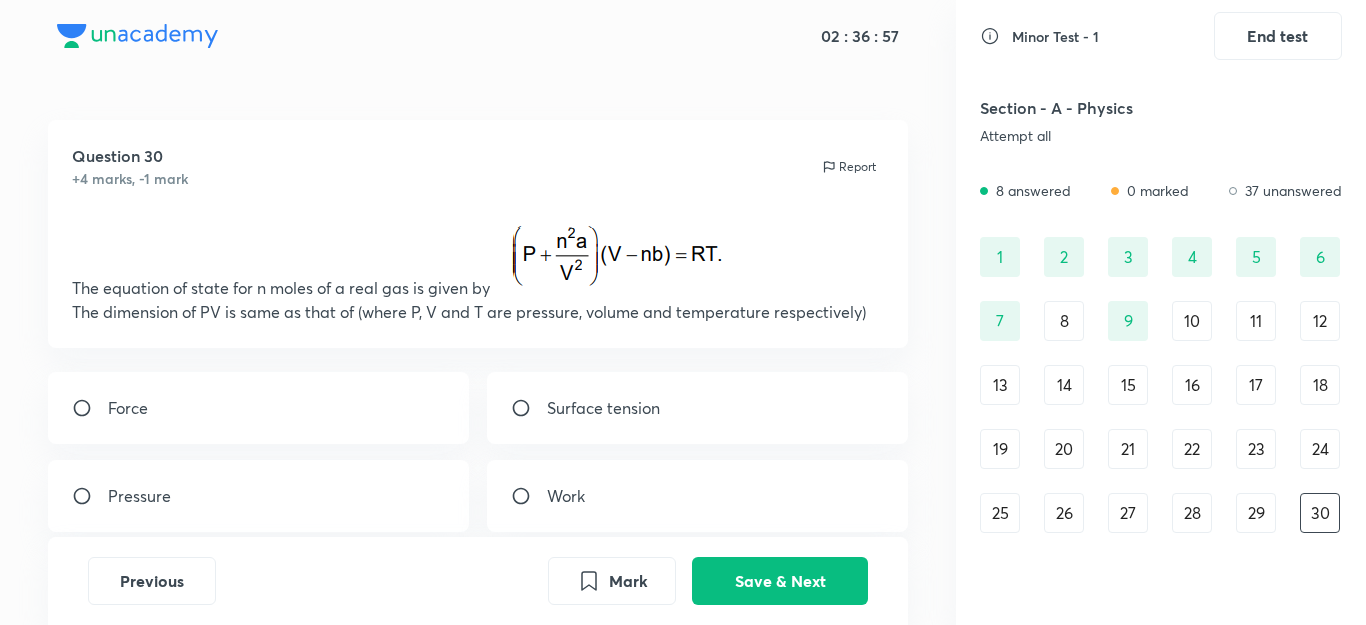 click on "1 2 3 4 5 6 7 8 9 10 11 12 13 14 15 16 17 18 19 20 21 22 23 24 25 26 27 28 29 30 31 32 33 34 35 36 37 38 39 40 41 42 43 44 45" at bounding box center (1161, 481) 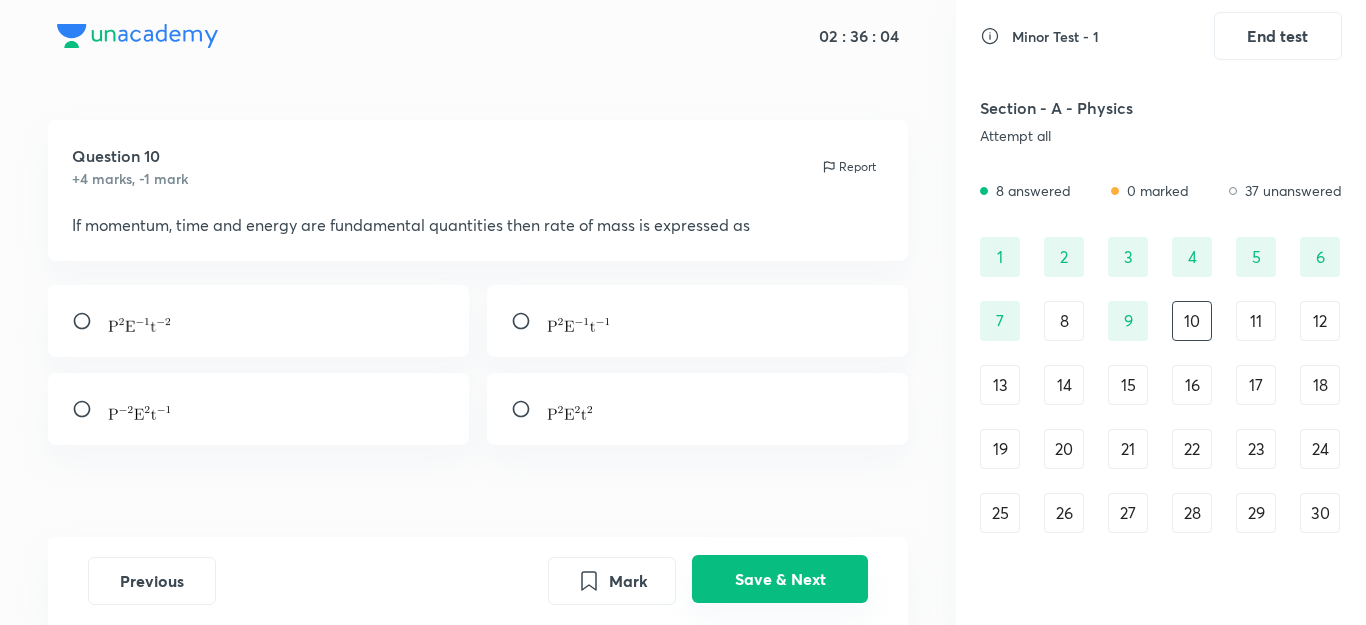 click on "Save & Next" at bounding box center (780, 579) 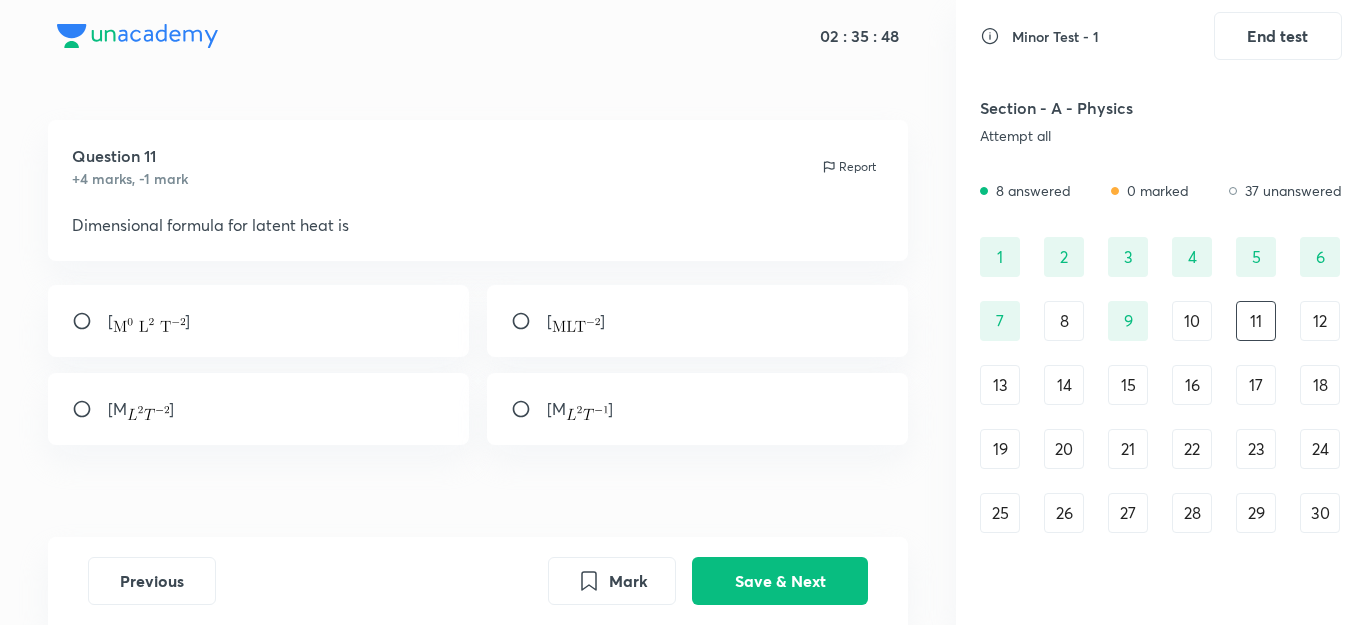 click on "[ ]" at bounding box center (259, 321) 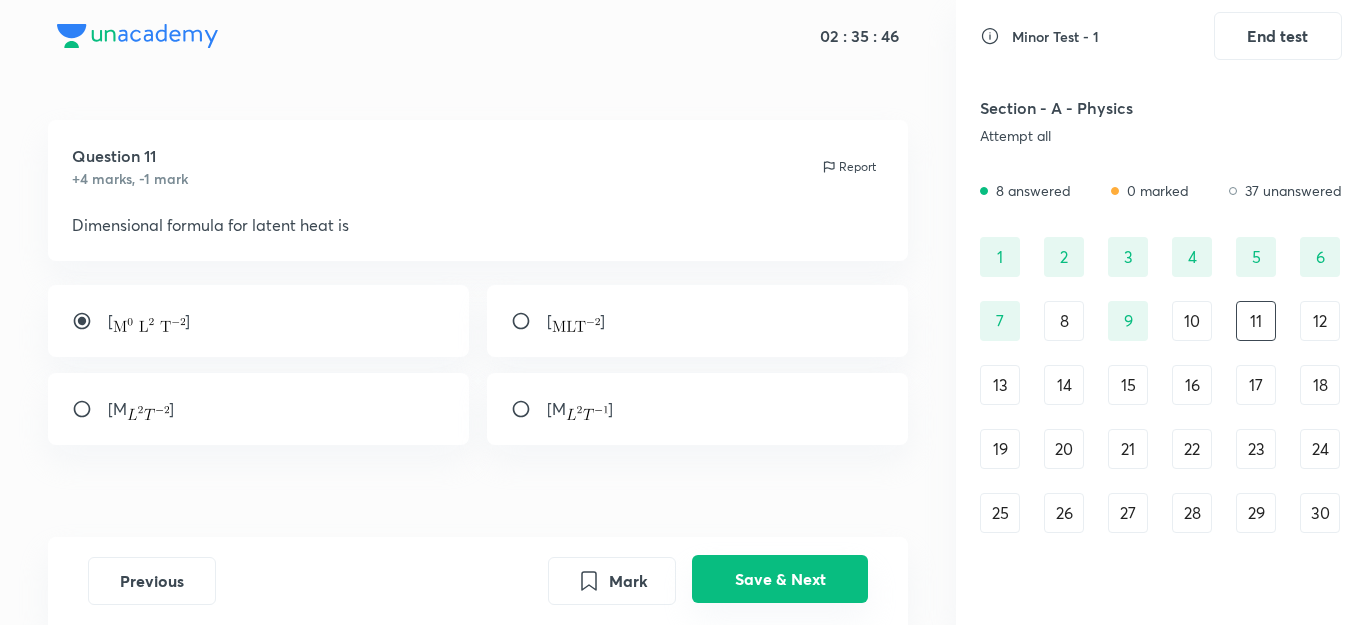 click on "Save & Next" at bounding box center [780, 579] 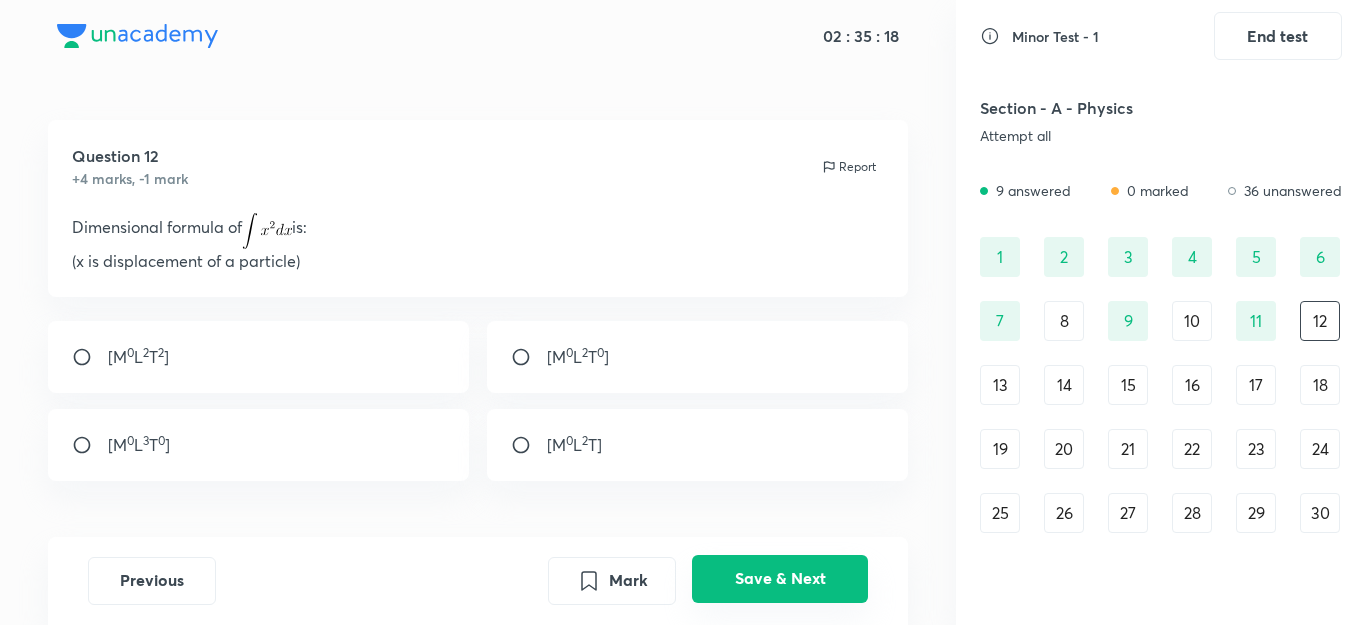 click on "Save & Next" at bounding box center [780, 579] 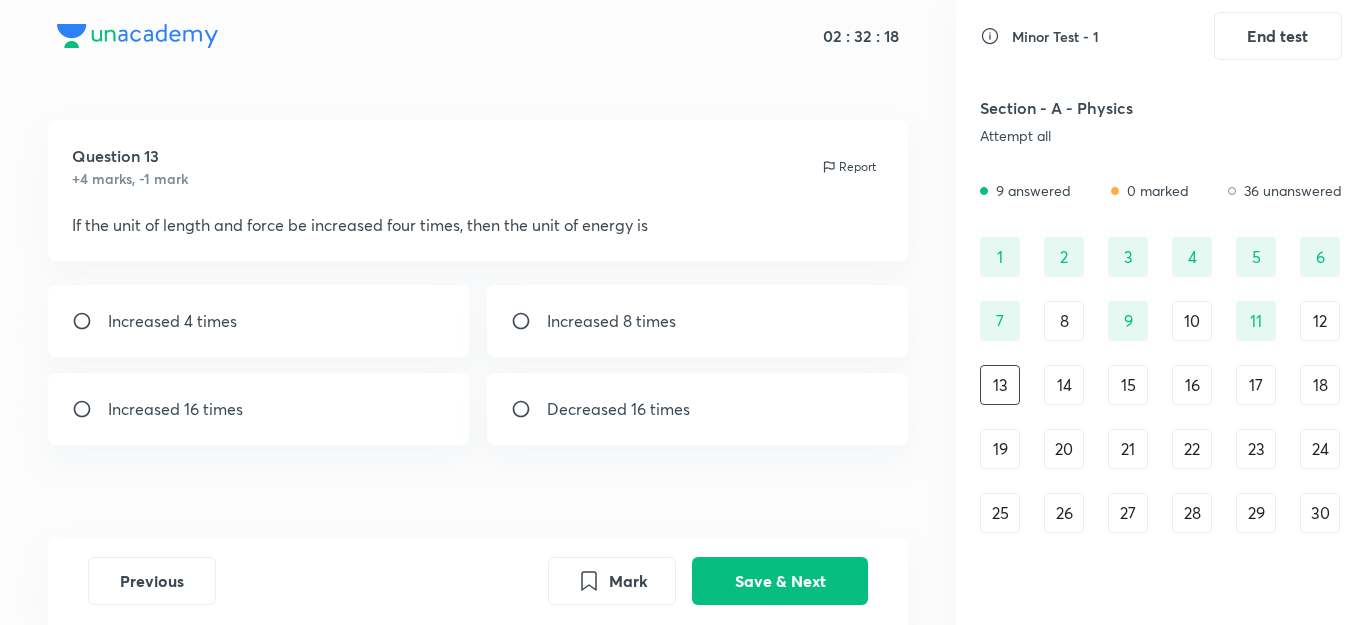drag, startPoint x: 1365, startPoint y: 429, endPoint x: 1365, endPoint y: 512, distance: 83 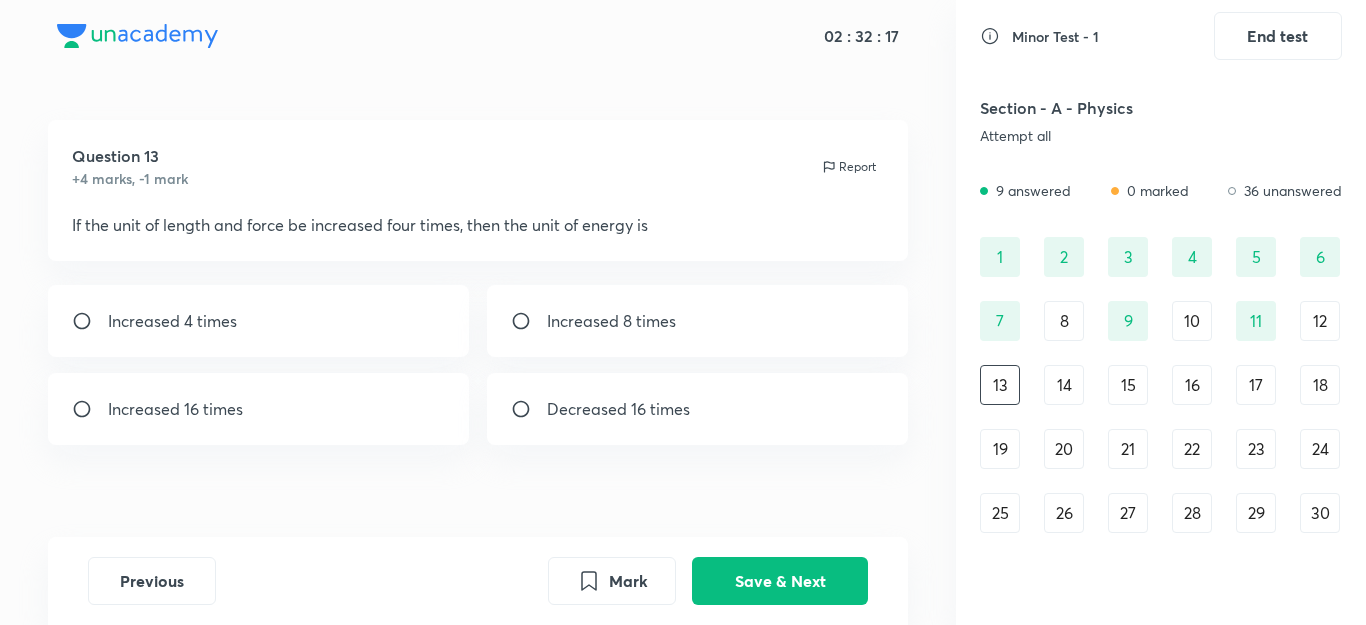 drag, startPoint x: 1349, startPoint y: 537, endPoint x: 1346, endPoint y: 558, distance: 21.213203 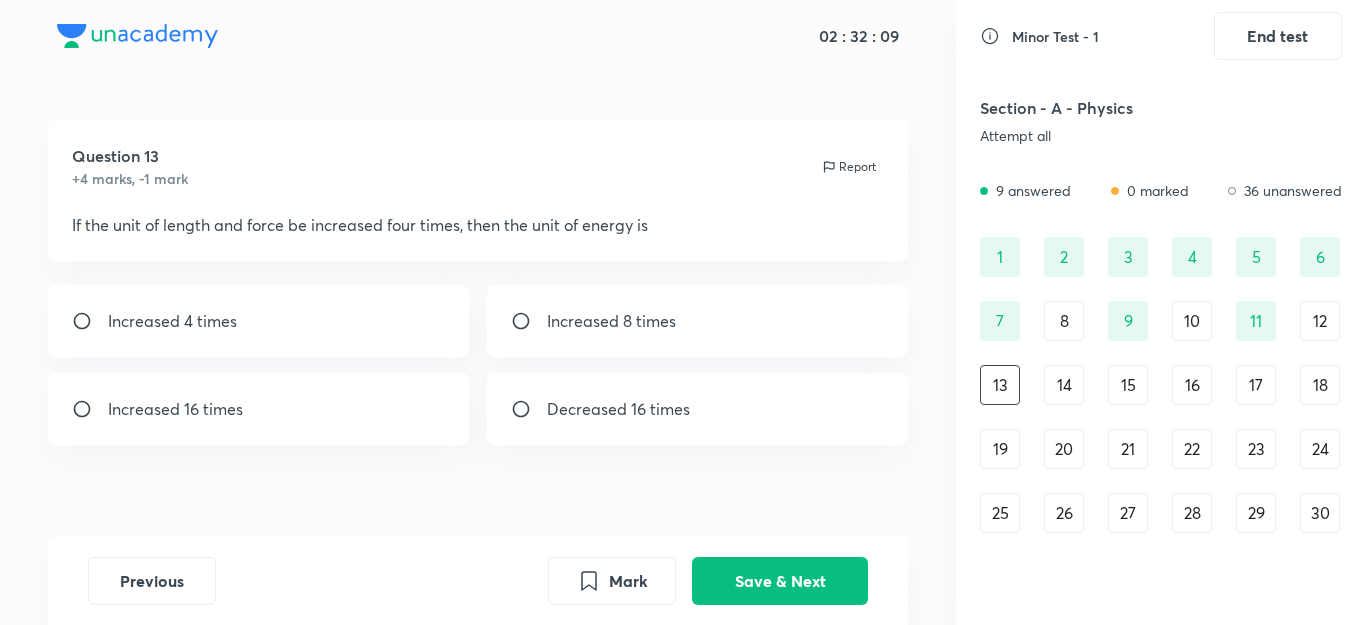 click on "Attempt all" at bounding box center [1106, 136] 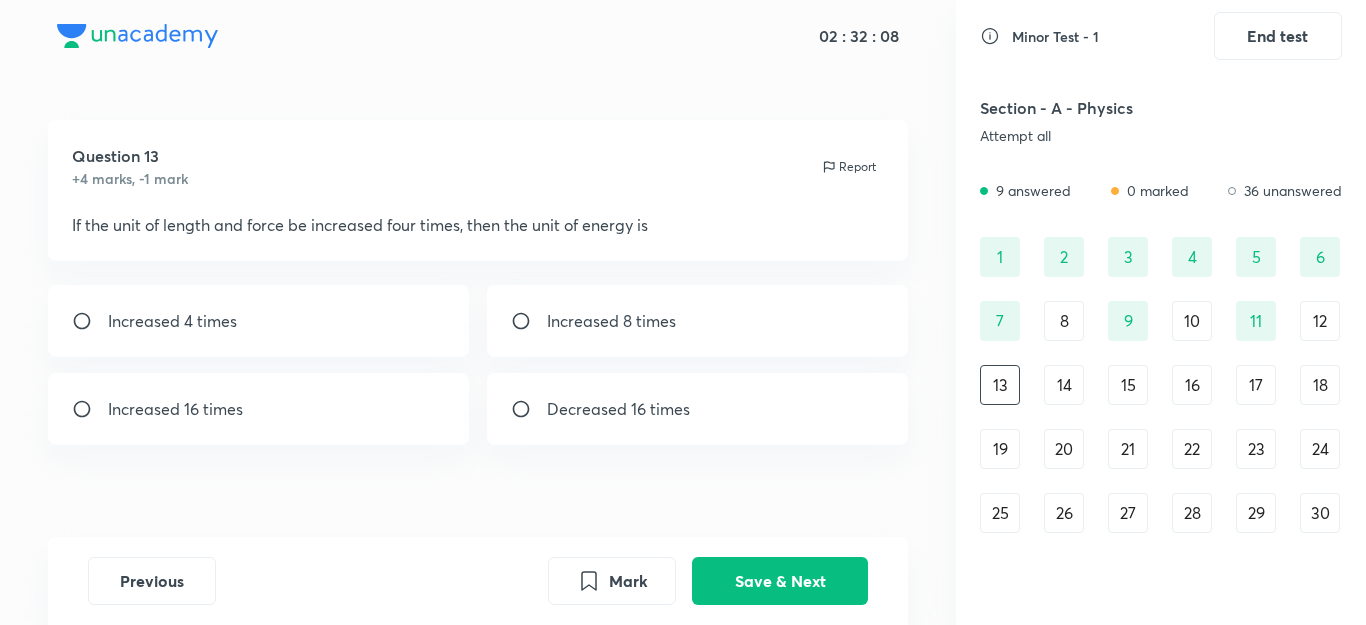 click on "Section - A - Physics" at bounding box center (1106, 108) 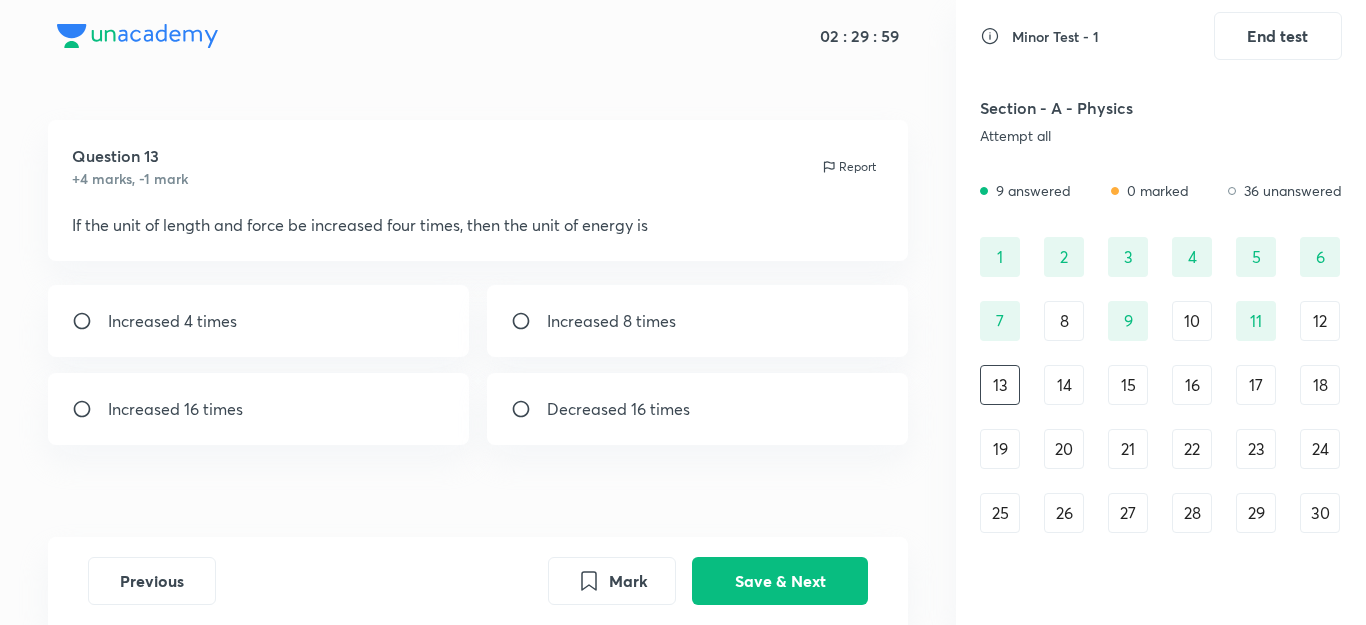 click on "Increased 16 times" at bounding box center (259, 409) 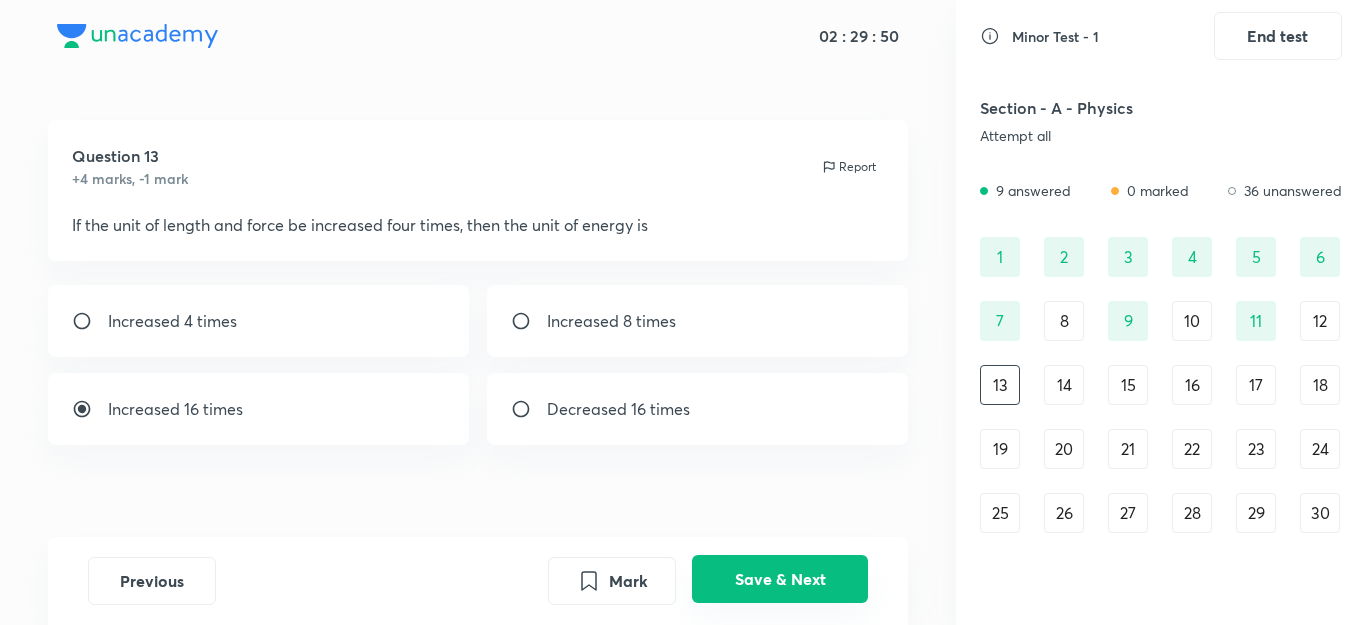 click on "Save & Next" at bounding box center [780, 579] 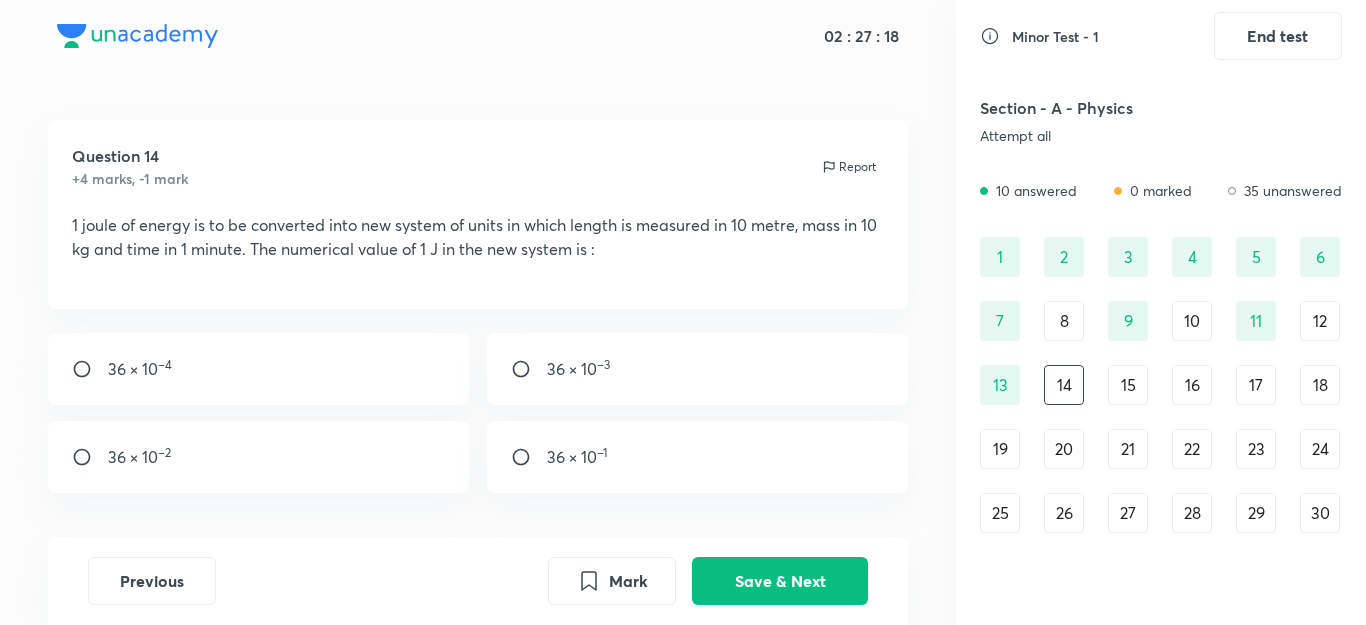 type 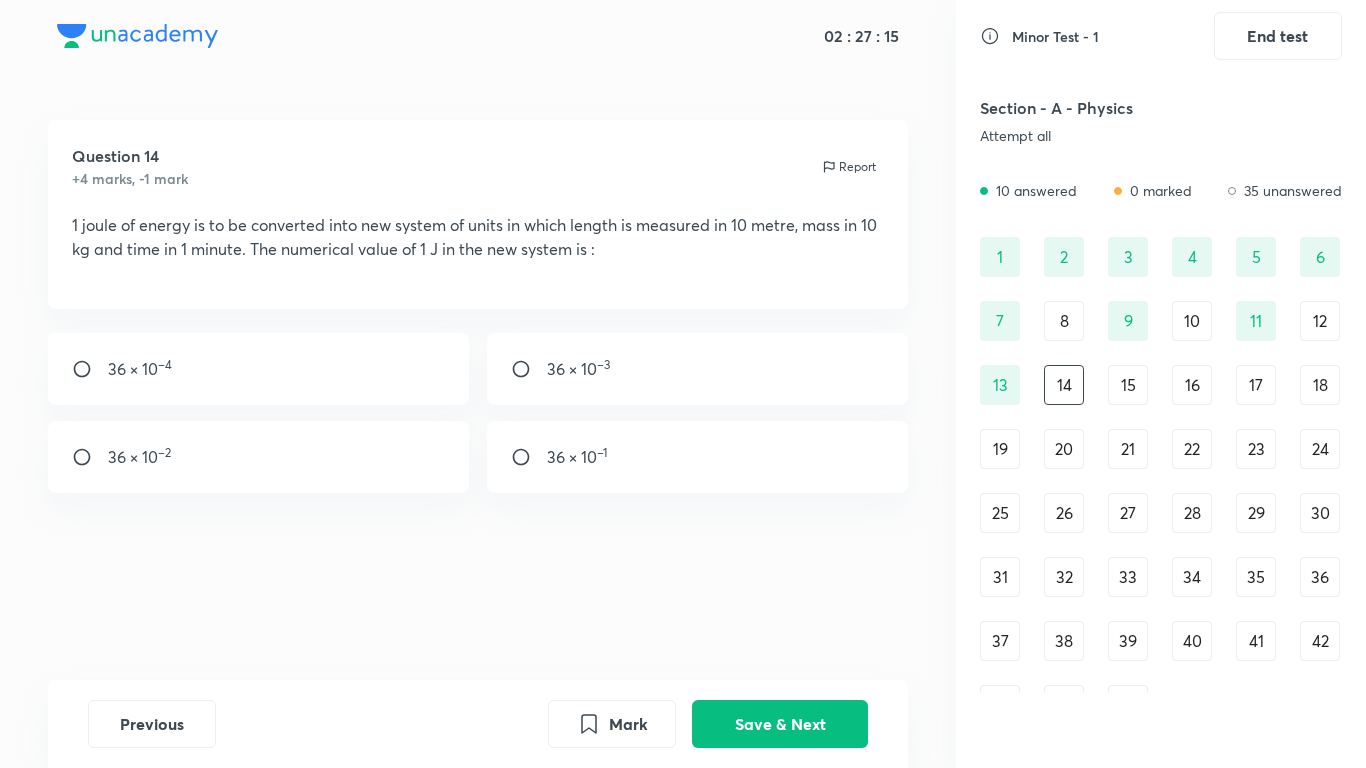 drag, startPoint x: 1365, startPoint y: 672, endPoint x: 1365, endPoint y: 721, distance: 49 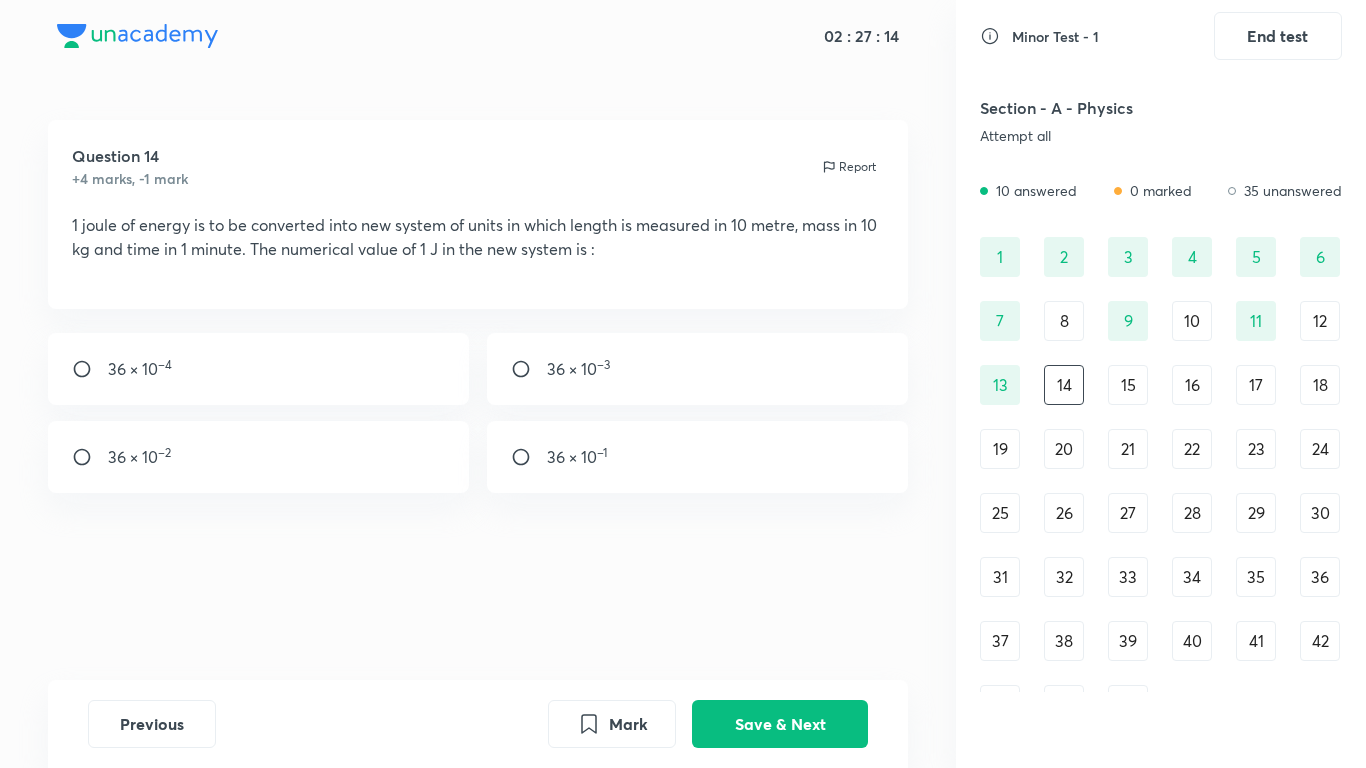 drag, startPoint x: 1365, startPoint y: 748, endPoint x: 1365, endPoint y: 273, distance: 475 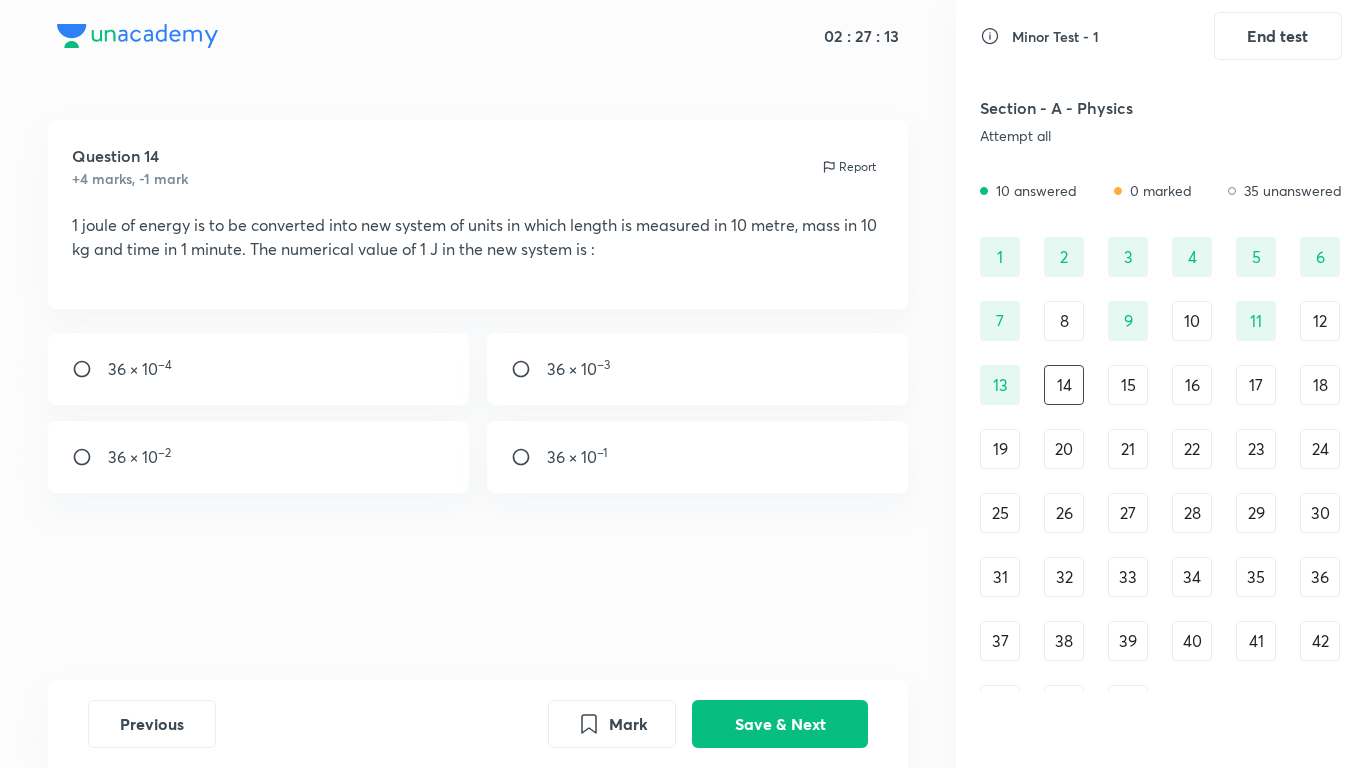 drag, startPoint x: 1365, startPoint y: 115, endPoint x: 1365, endPoint y: 333, distance: 218 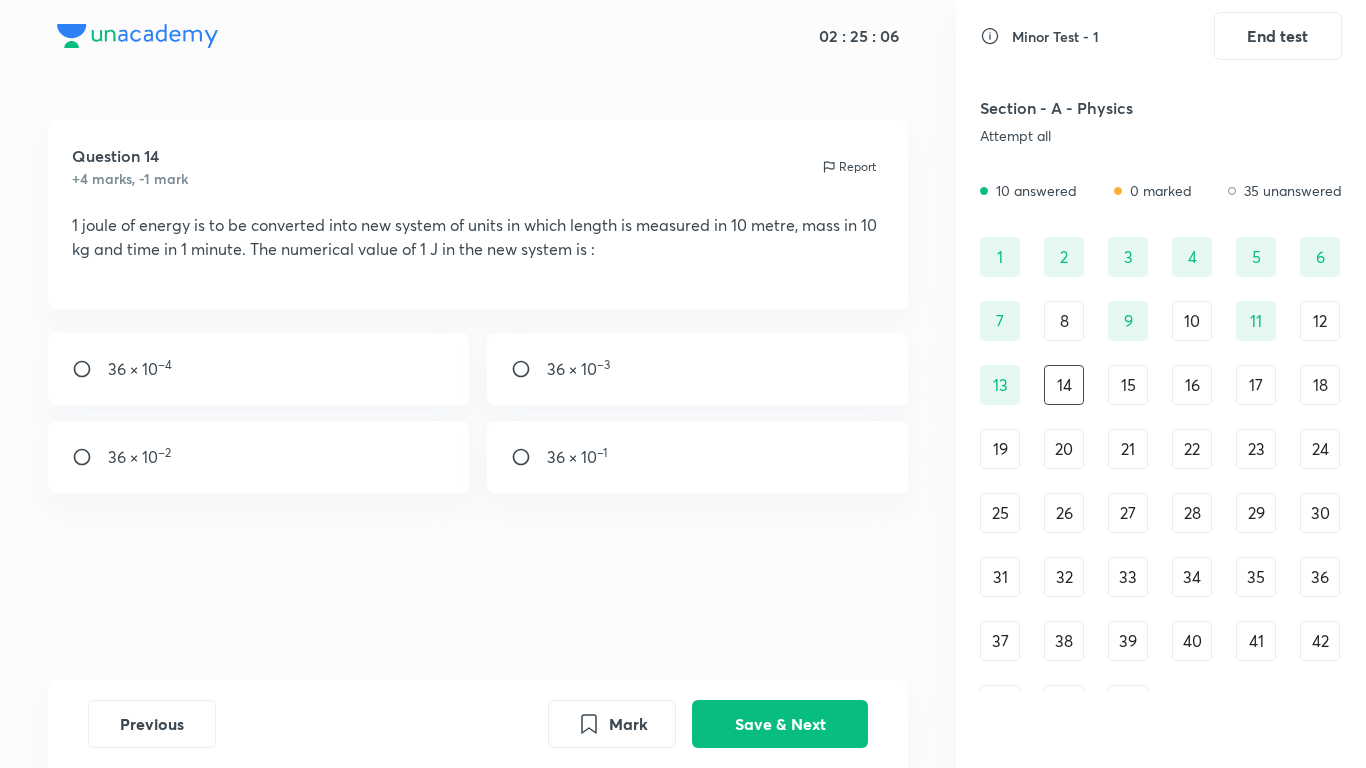 click on "36 × 10 –1" at bounding box center [698, 457] 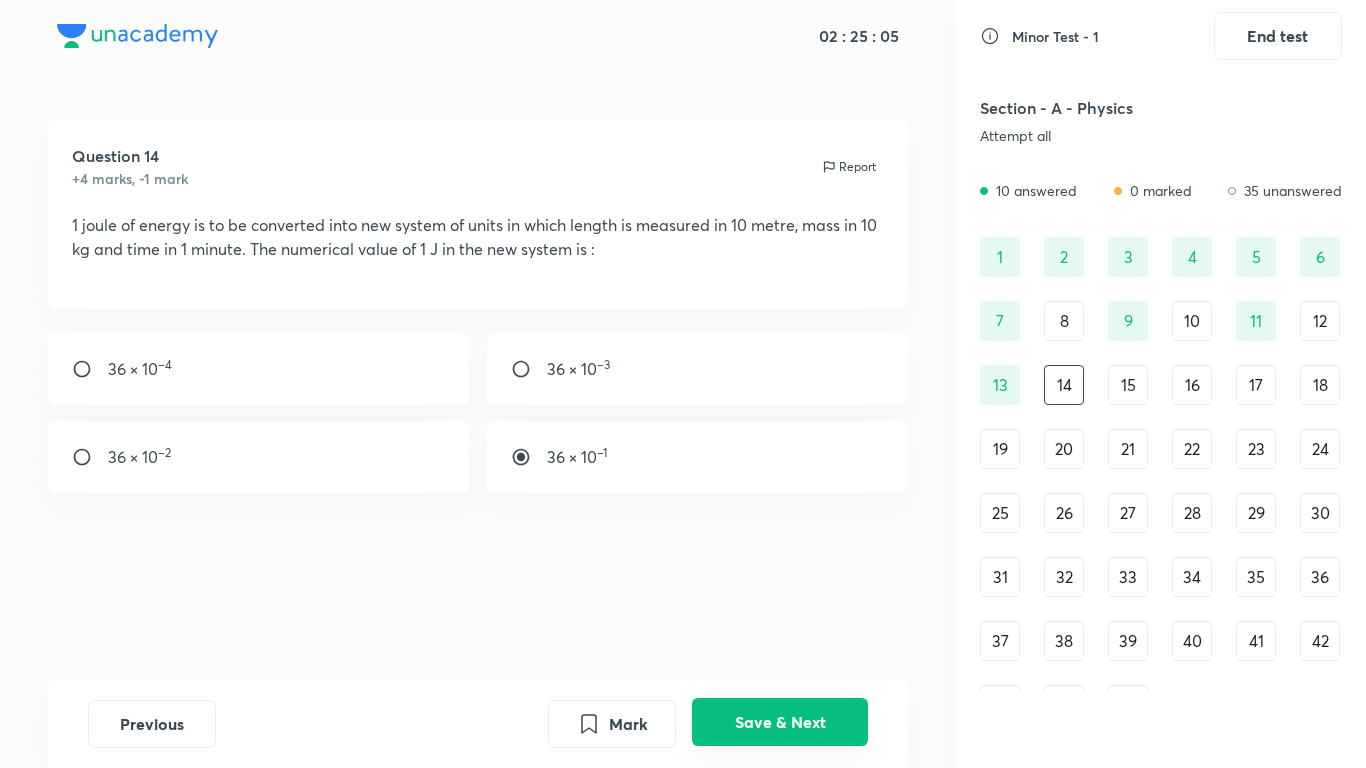 click on "Save & Next" at bounding box center [780, 722] 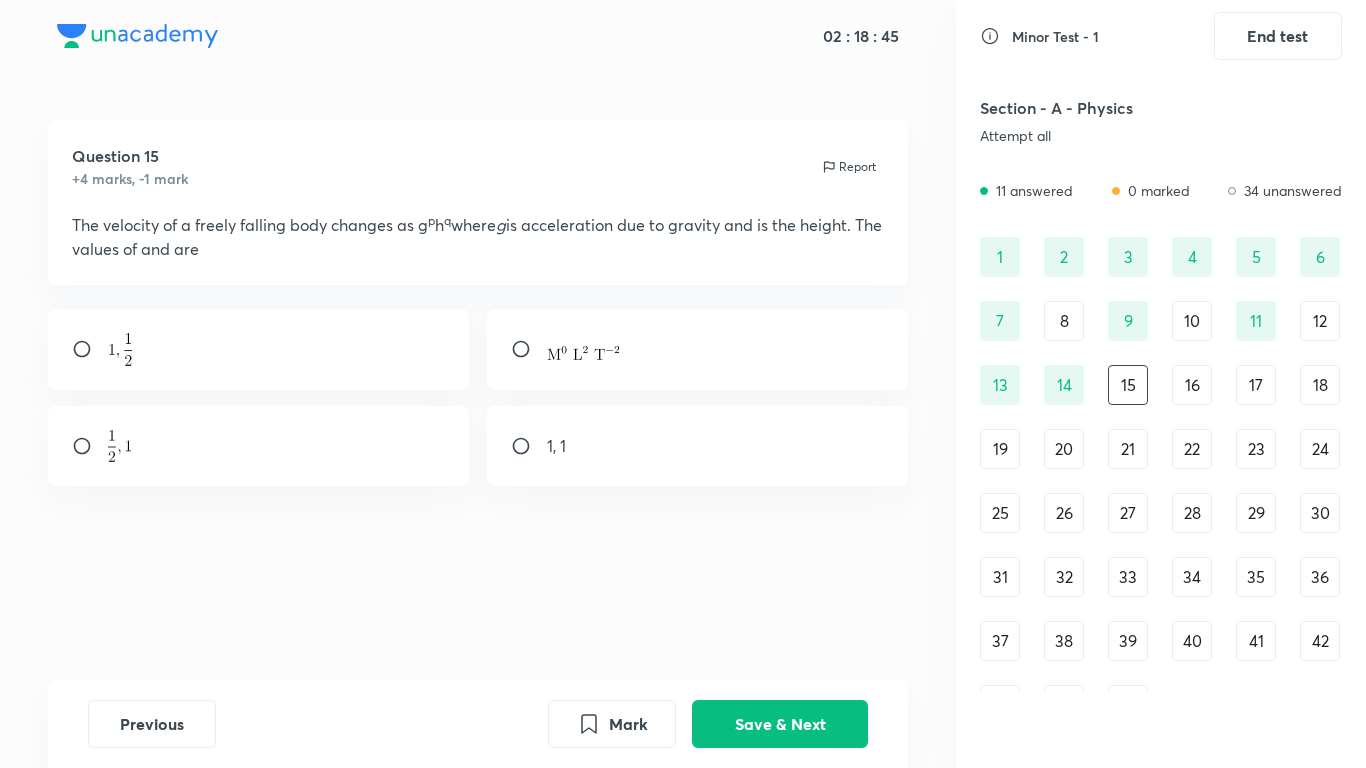 click at bounding box center [259, 446] 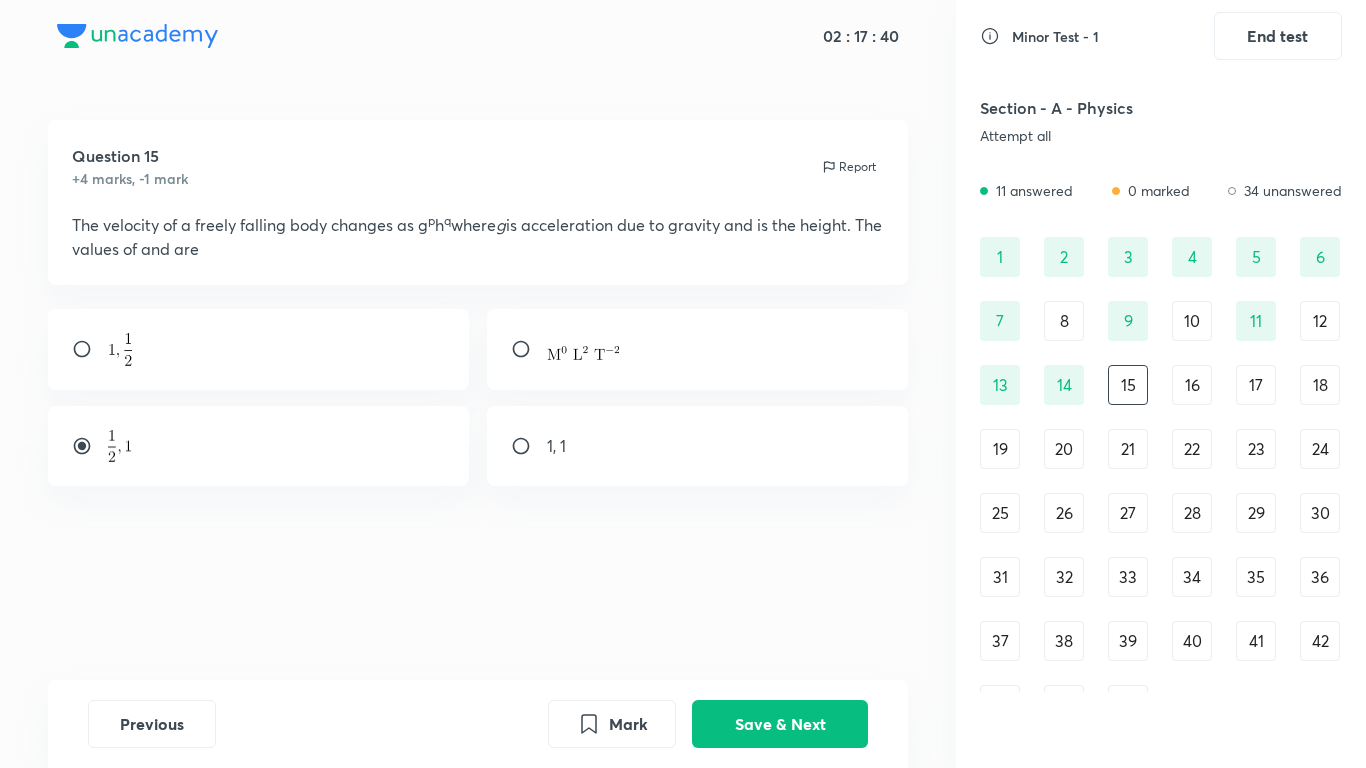 click at bounding box center [90, 446] 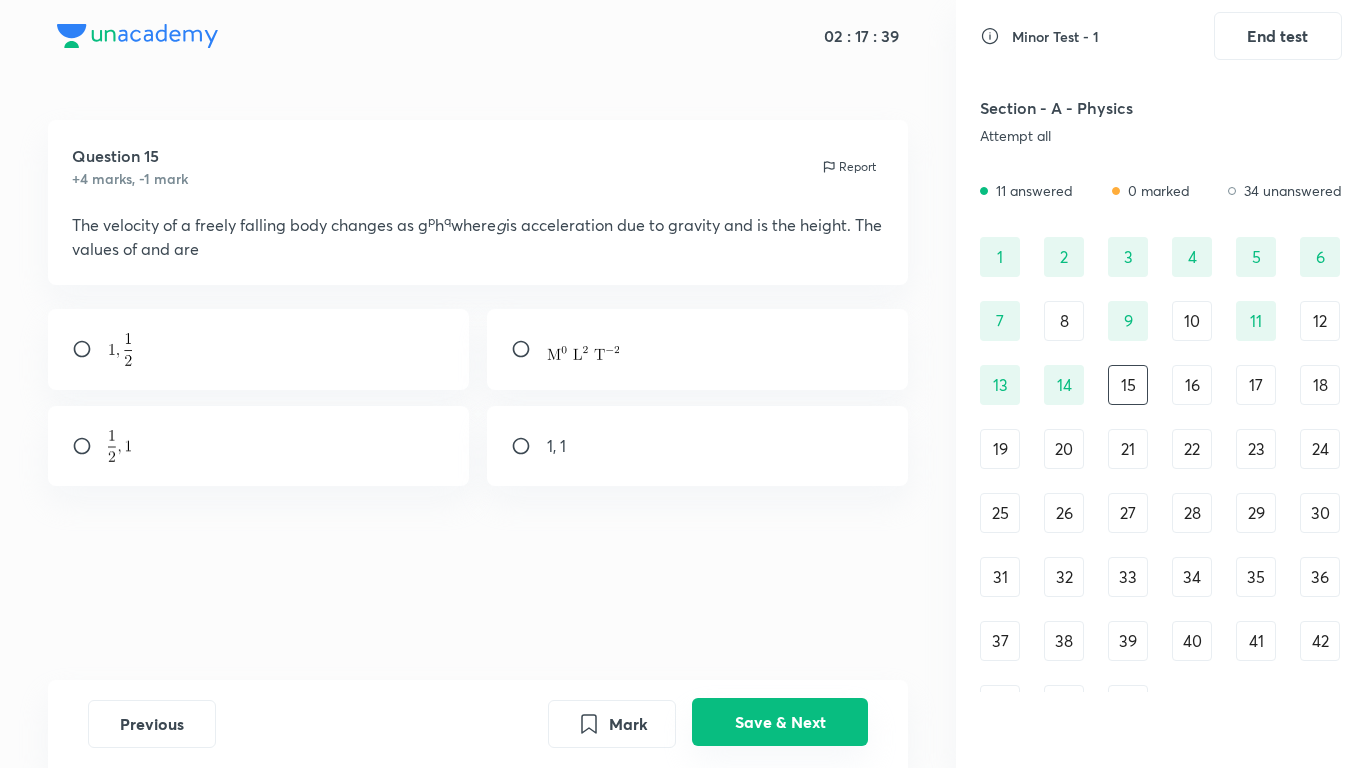click on "Save & Next" at bounding box center [780, 722] 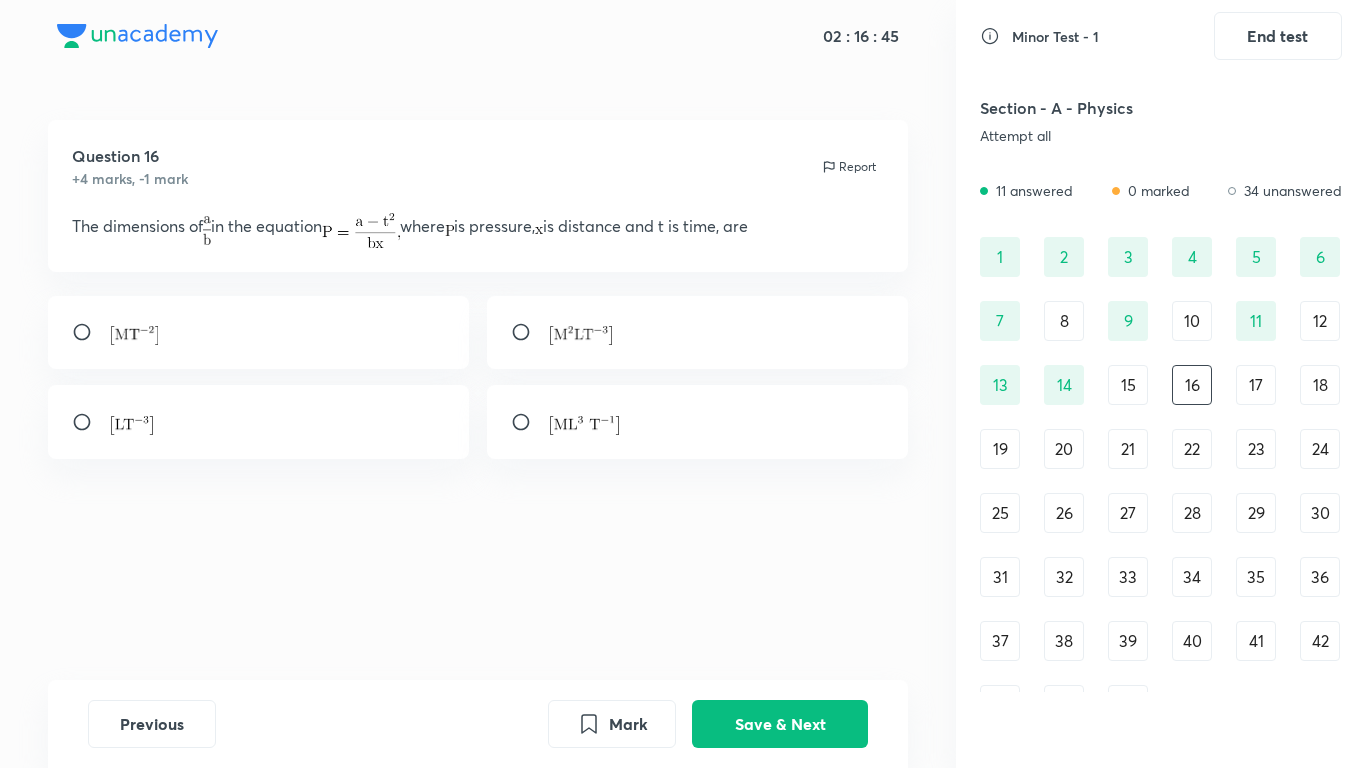 click on "Previous Mark Save & Next" at bounding box center [478, 724] 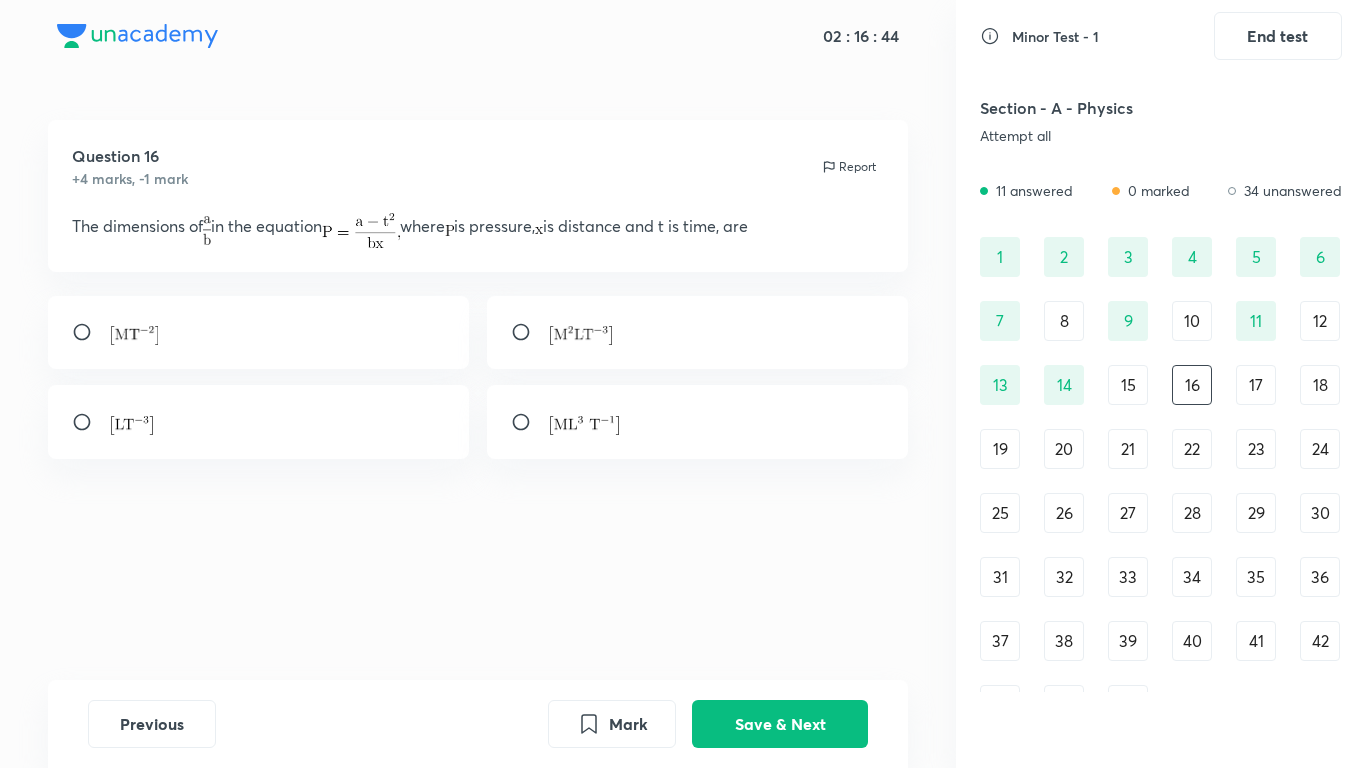 drag, startPoint x: 1365, startPoint y: 760, endPoint x: 1357, endPoint y: 678, distance: 82.38932 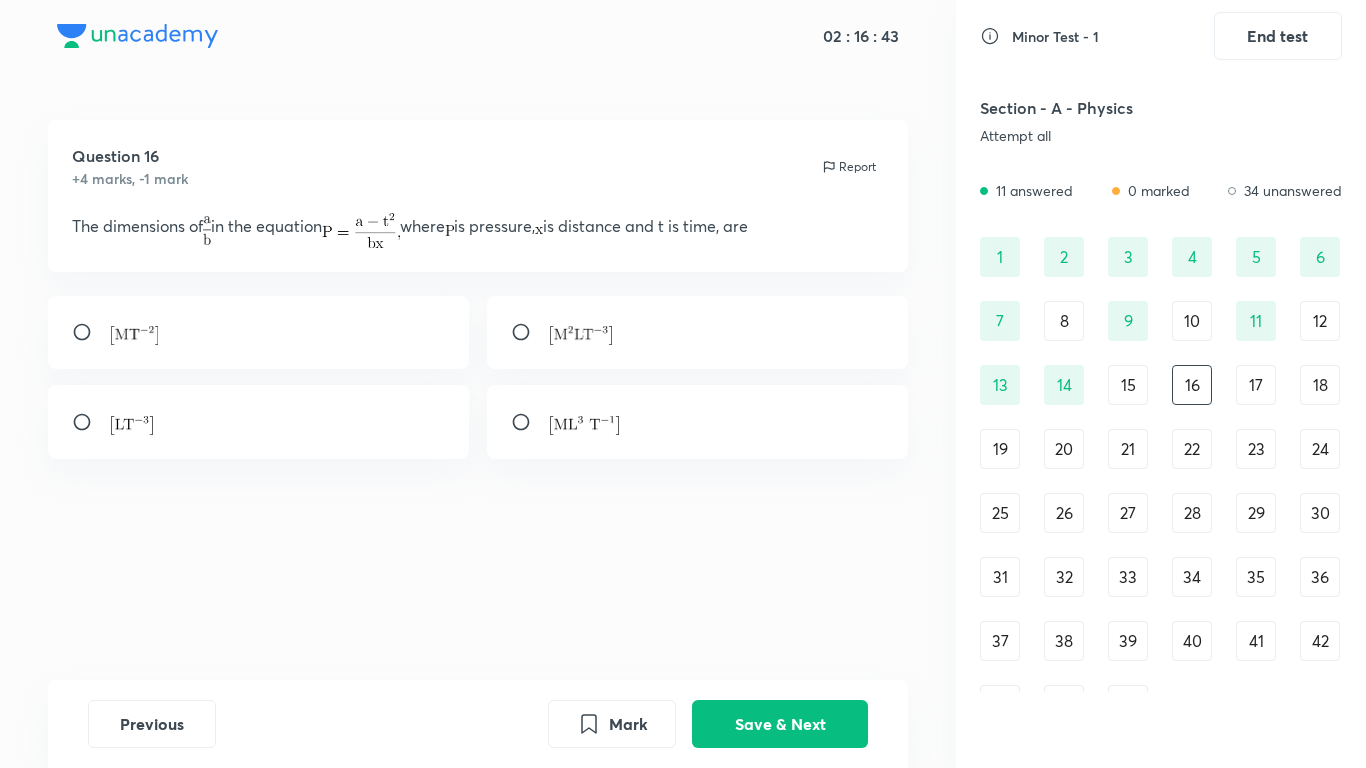 click on "42" at bounding box center [1320, 641] 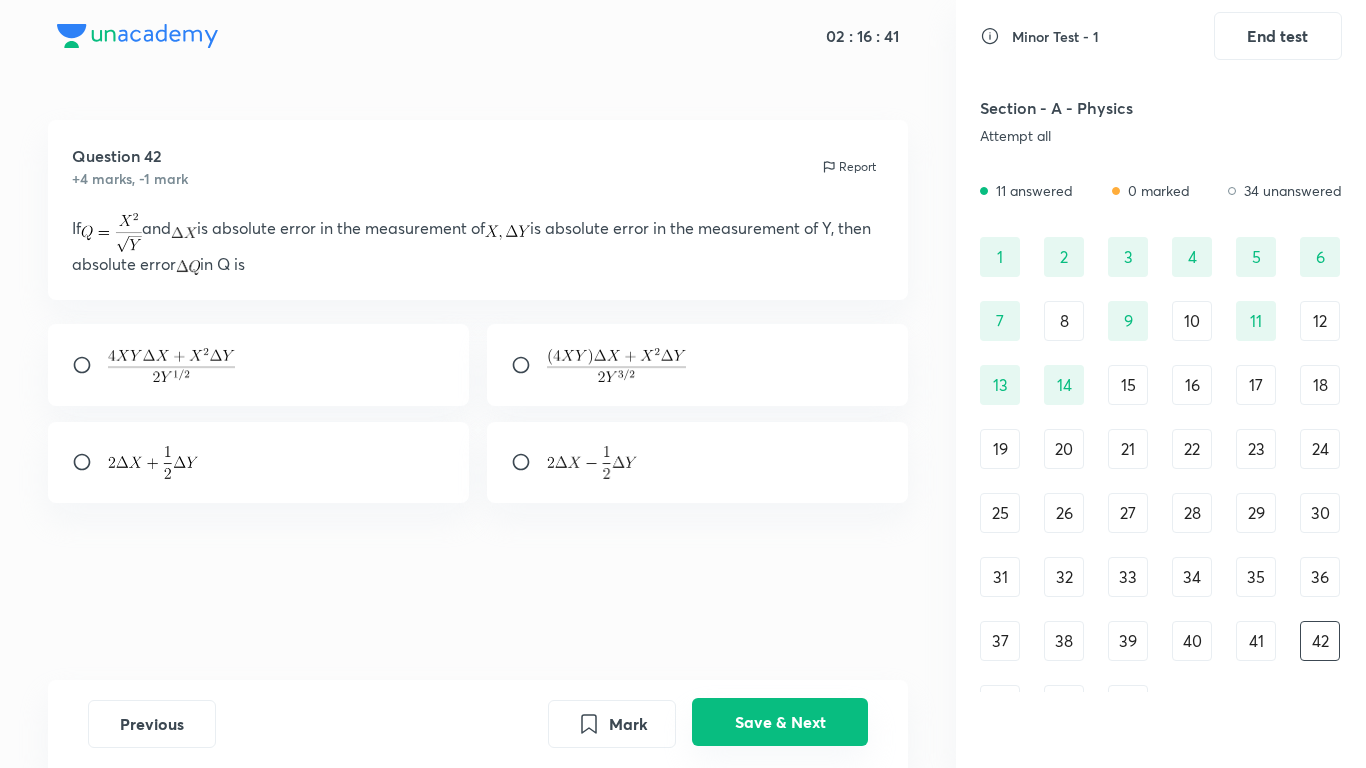 click on "Save & Next" at bounding box center (780, 722) 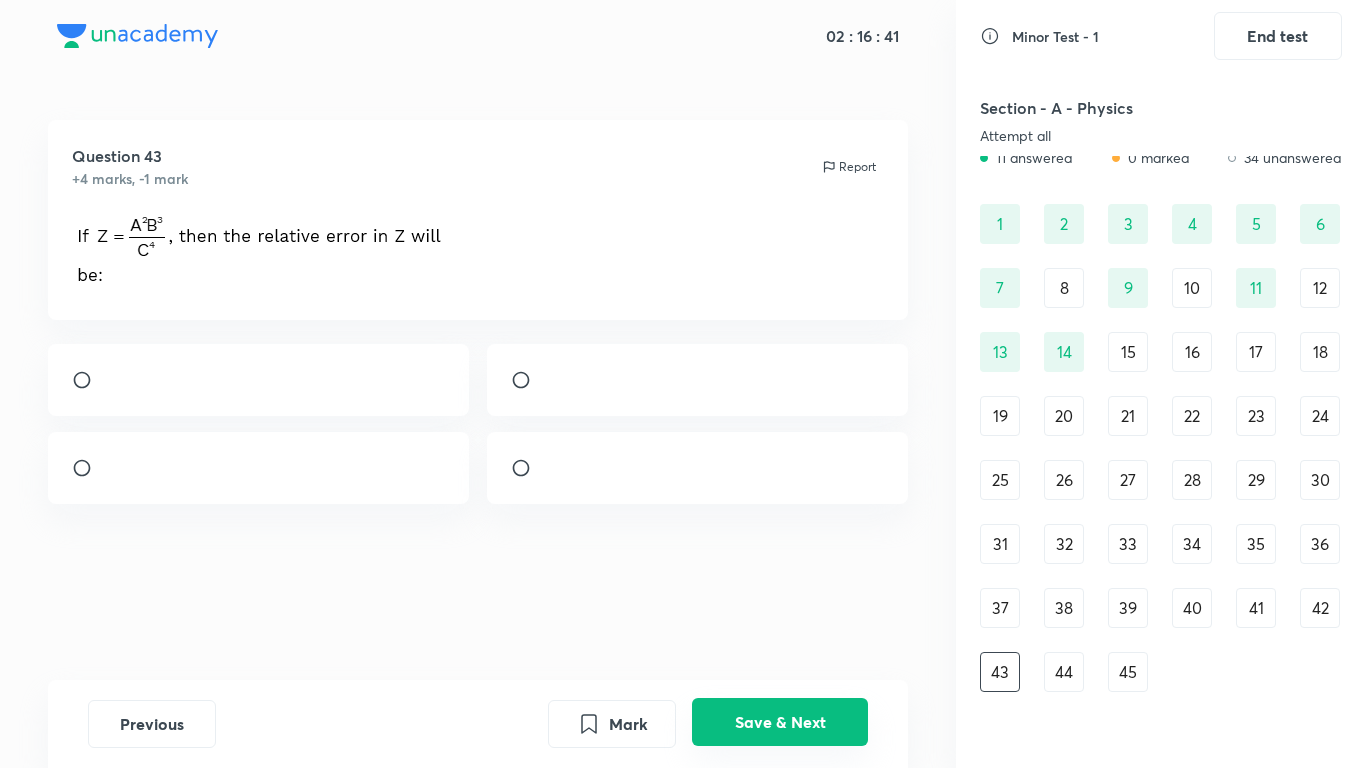click on "Save & Next" at bounding box center [780, 722] 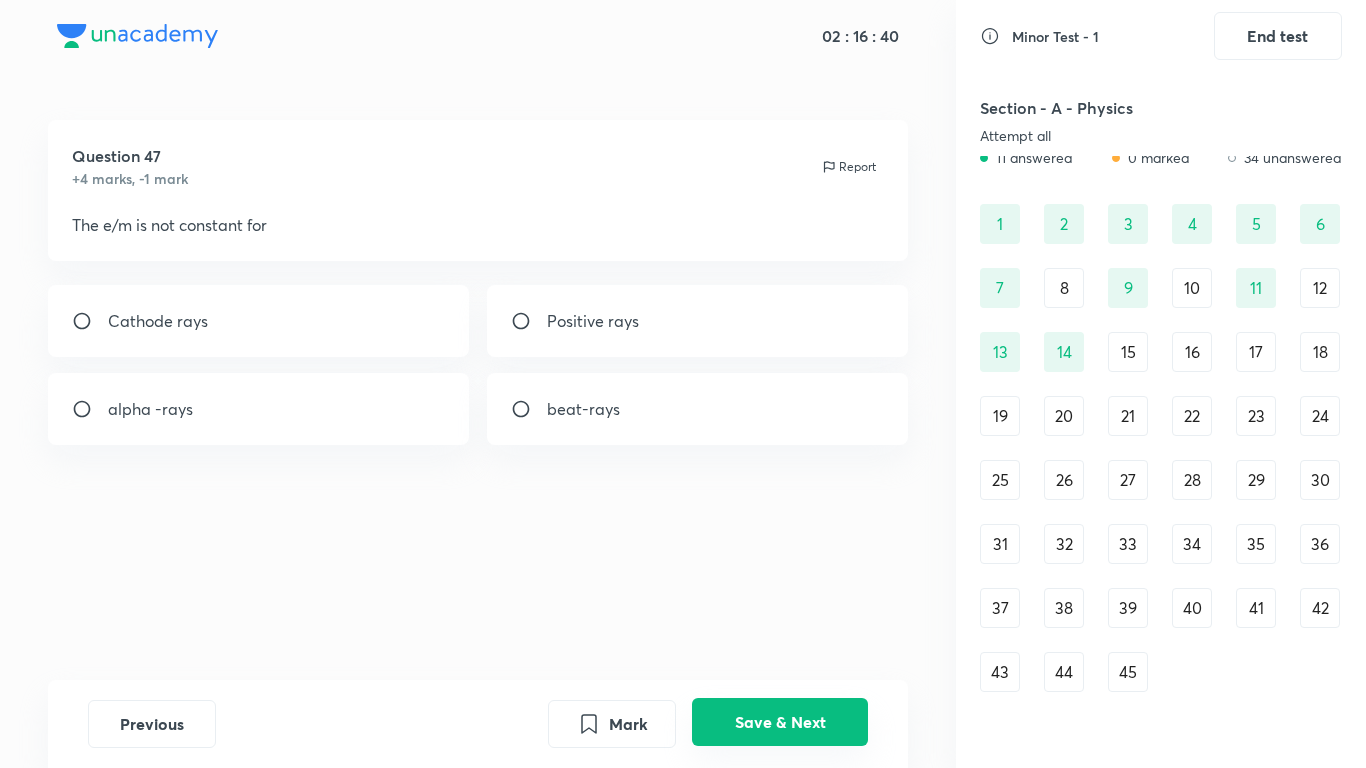 click on "Save & Next" at bounding box center (780, 722) 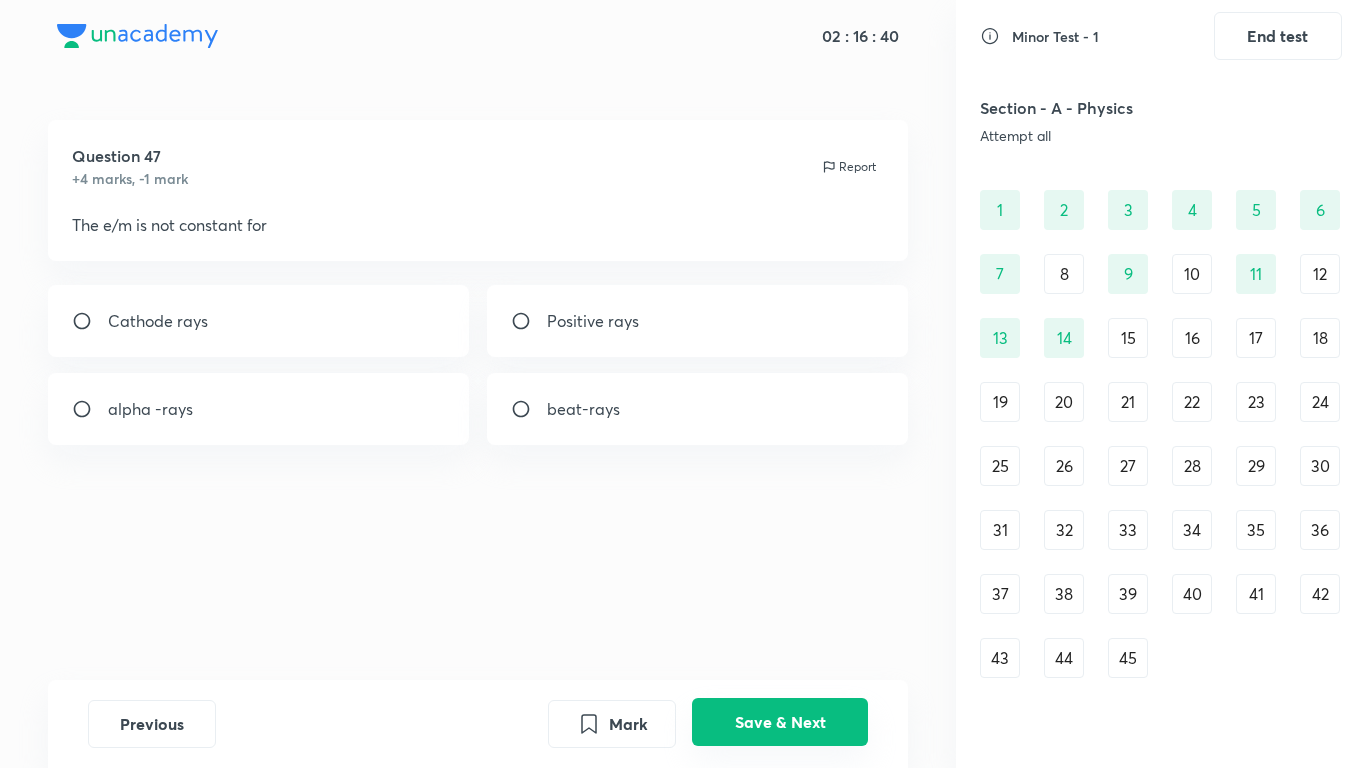 click on "Save & Next" at bounding box center [780, 722] 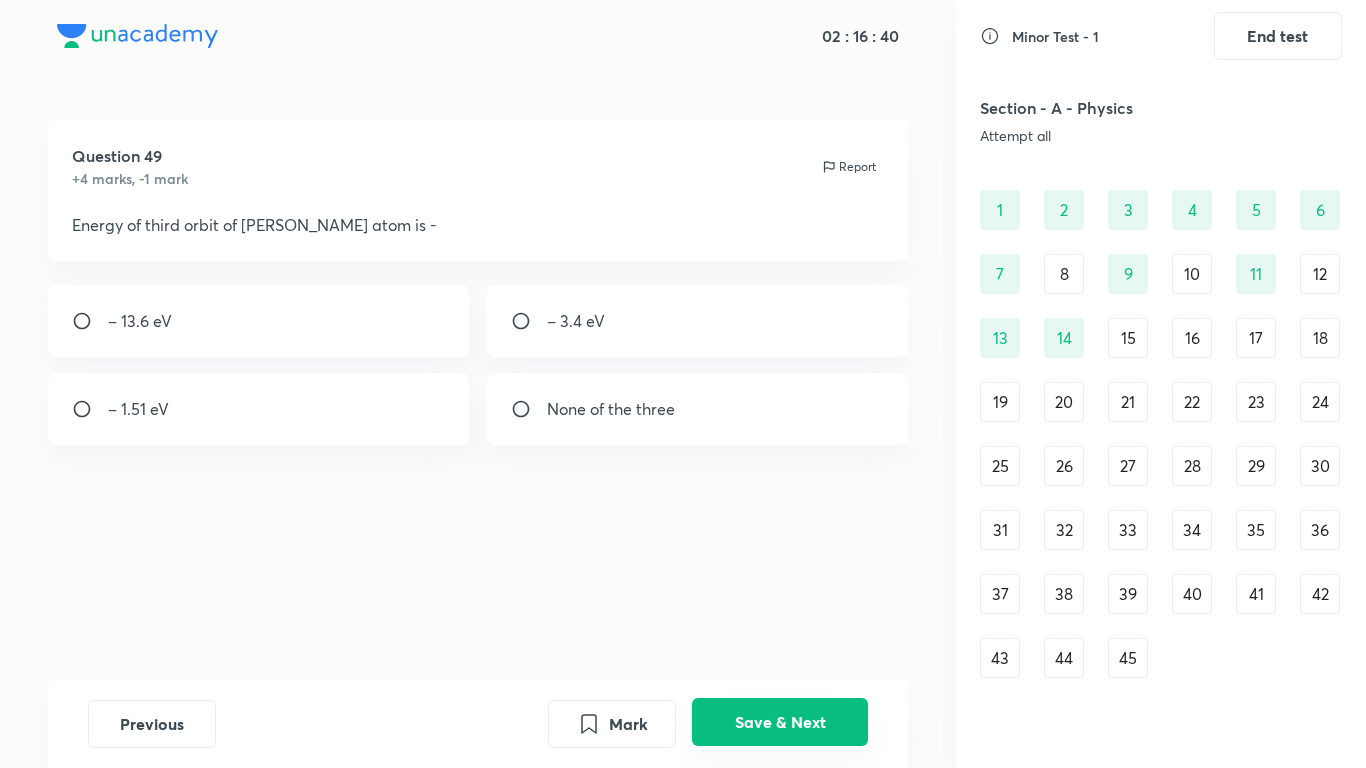 click on "Save & Next" at bounding box center (780, 722) 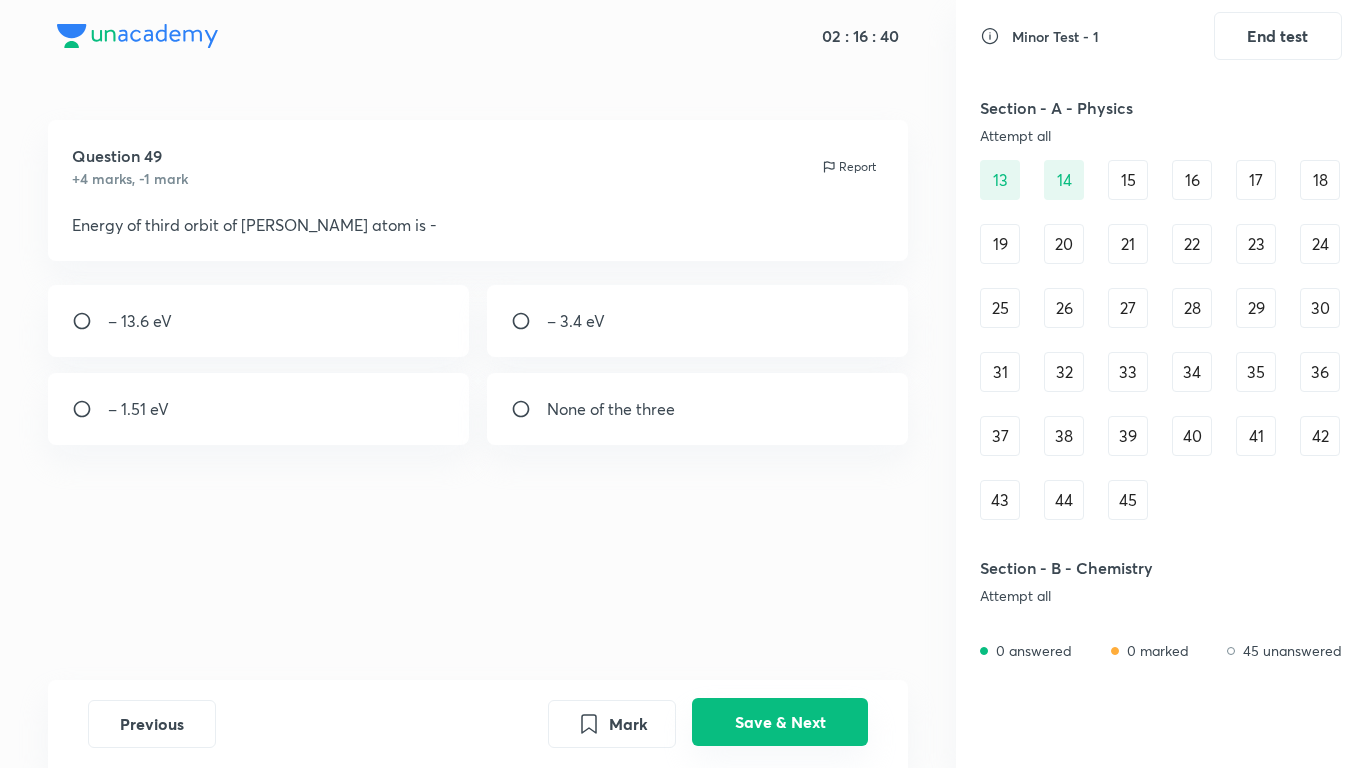 click on "Save & Next" at bounding box center (780, 722) 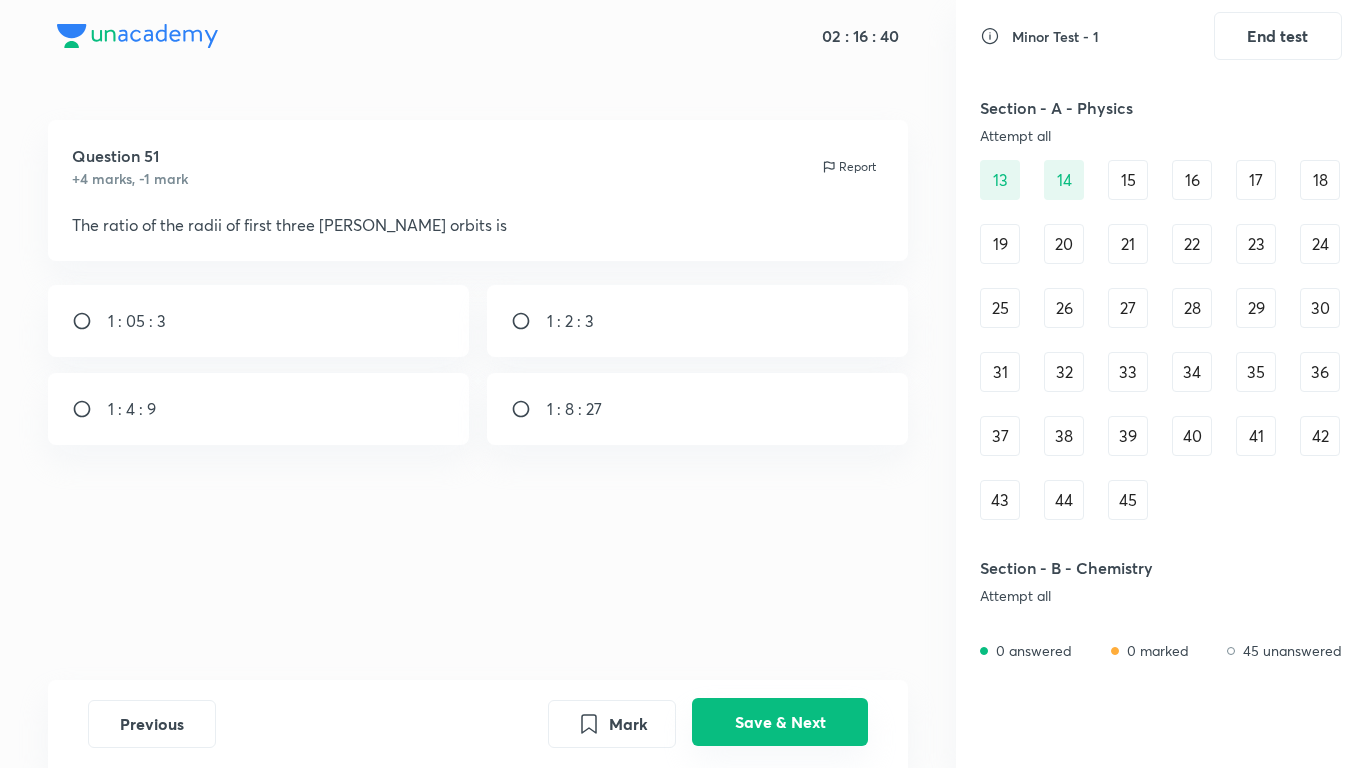 click on "Save & Next" at bounding box center [780, 722] 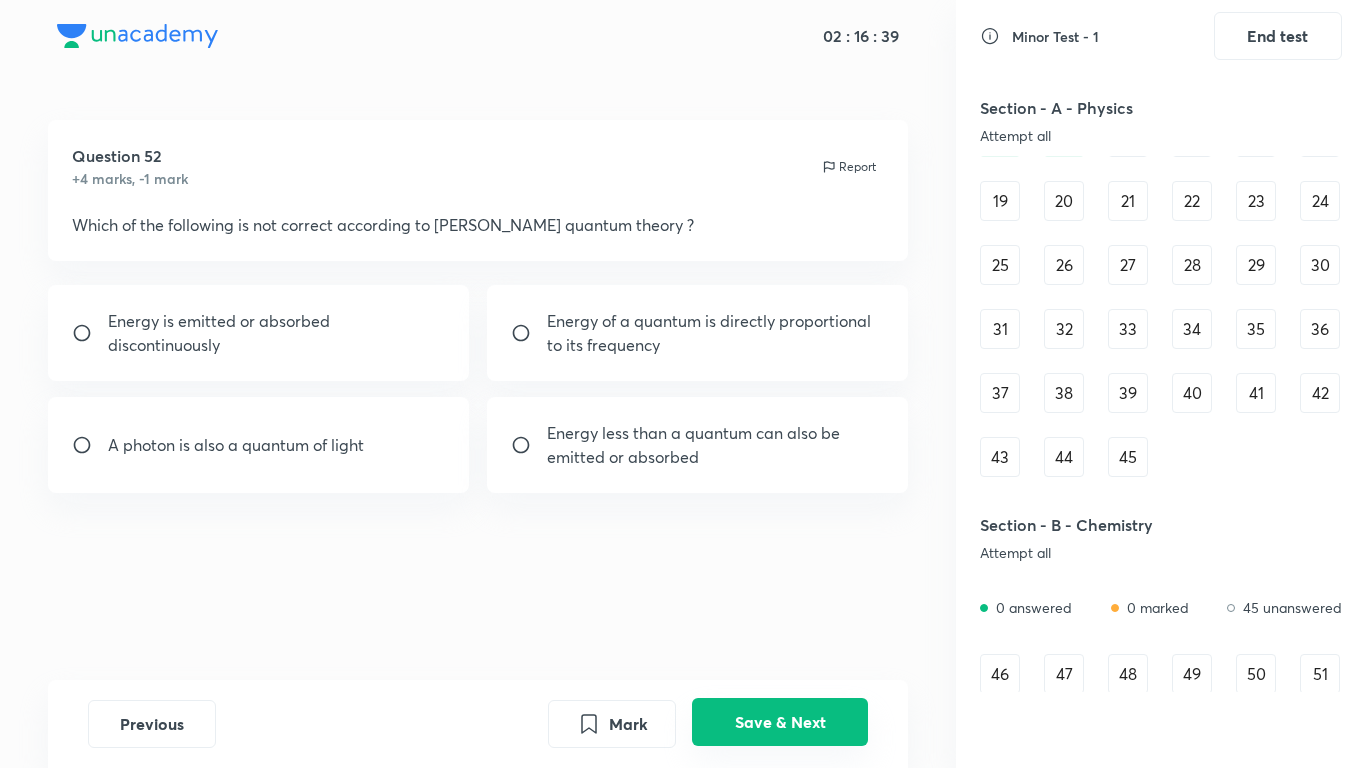 click on "Save & Next" at bounding box center [780, 722] 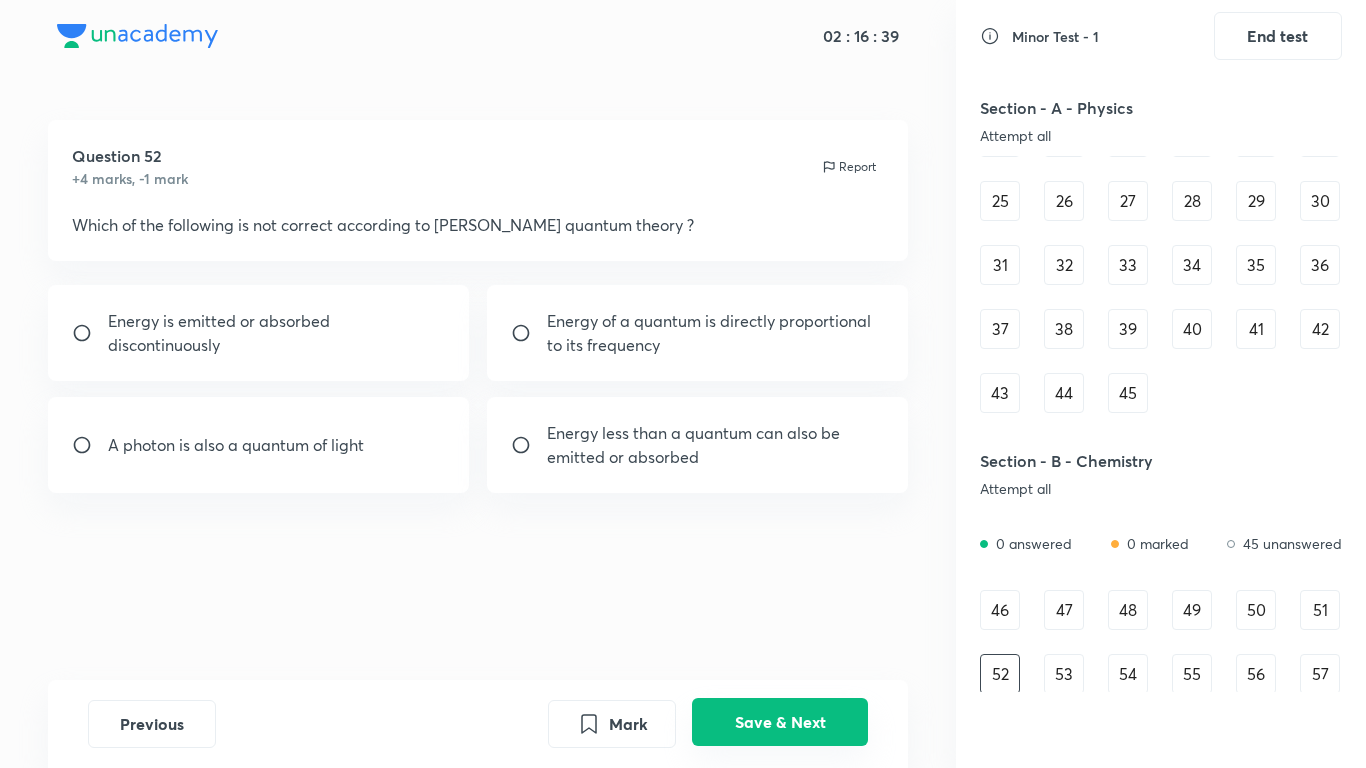 click on "Save & Next" at bounding box center (780, 722) 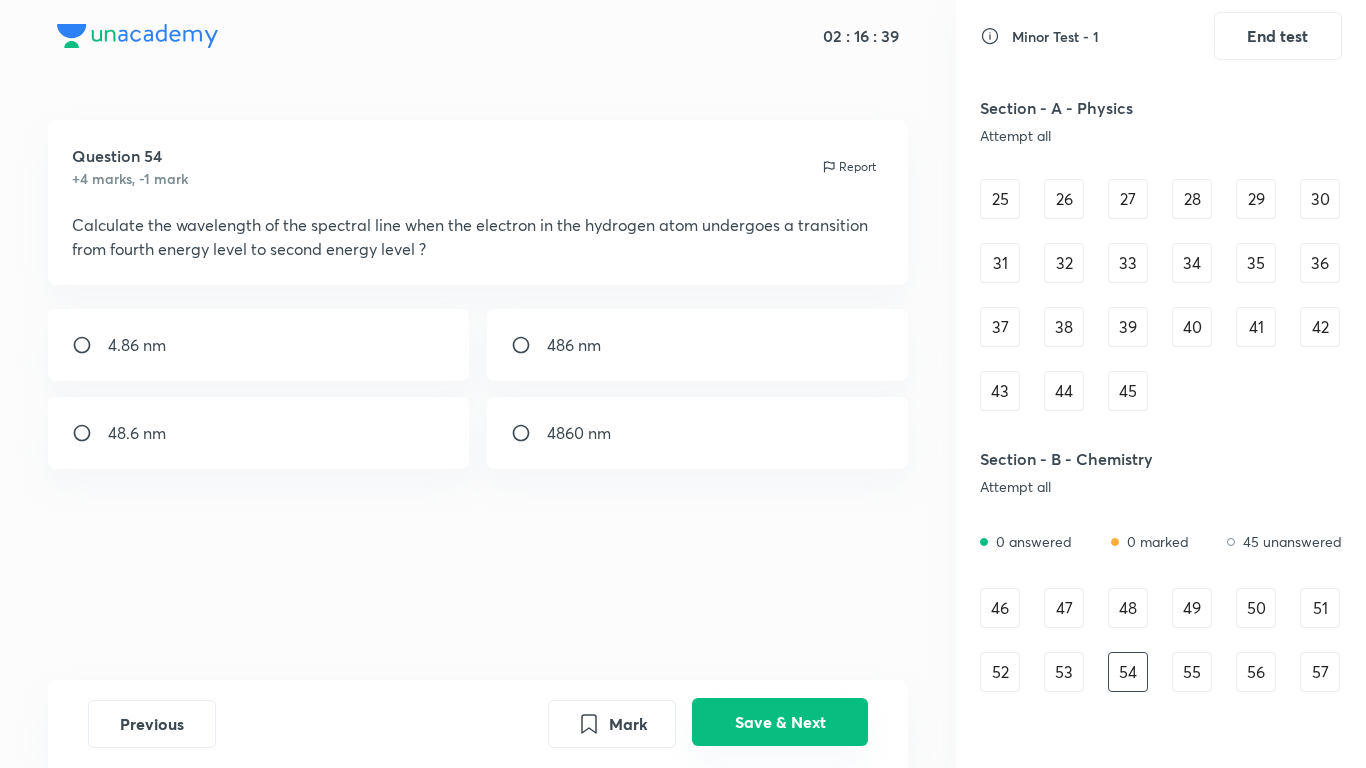 click on "Save & Next" at bounding box center (780, 722) 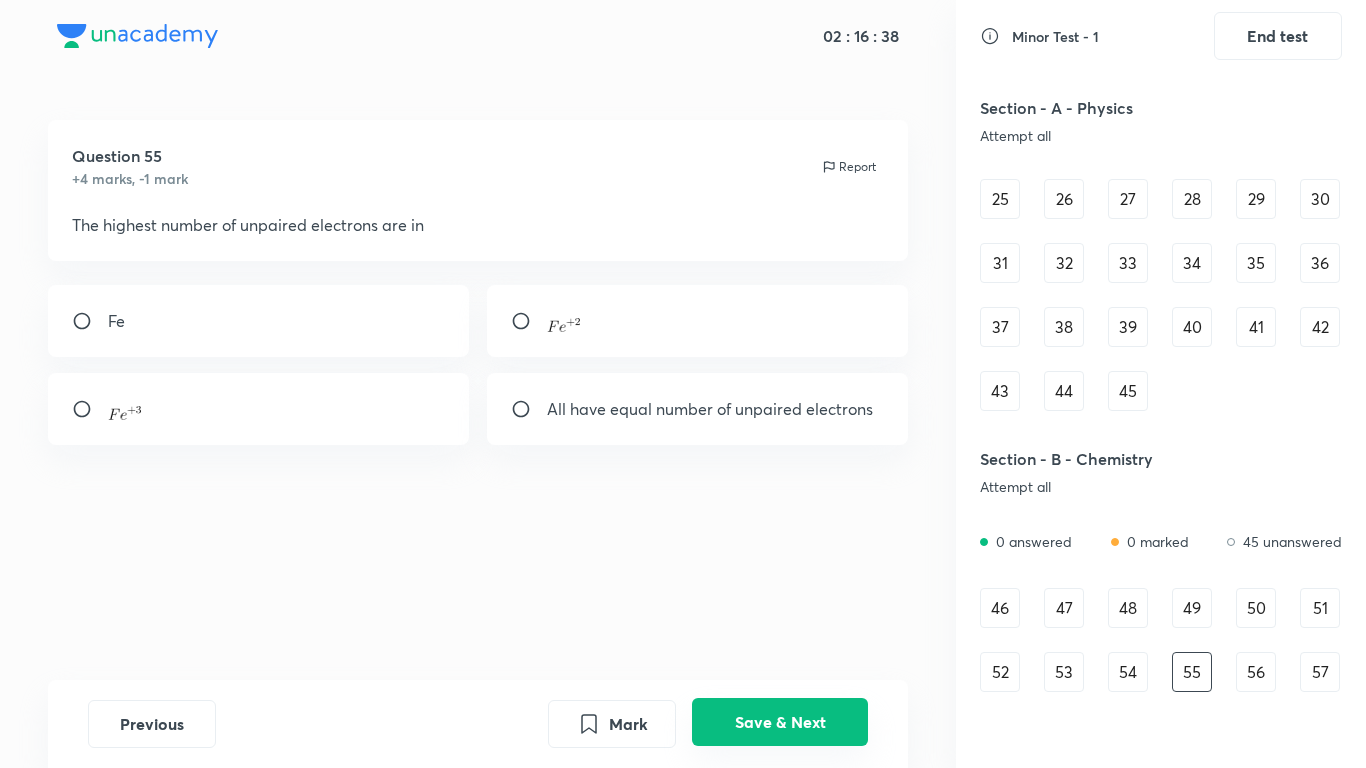 click on "Save & Next" at bounding box center [780, 722] 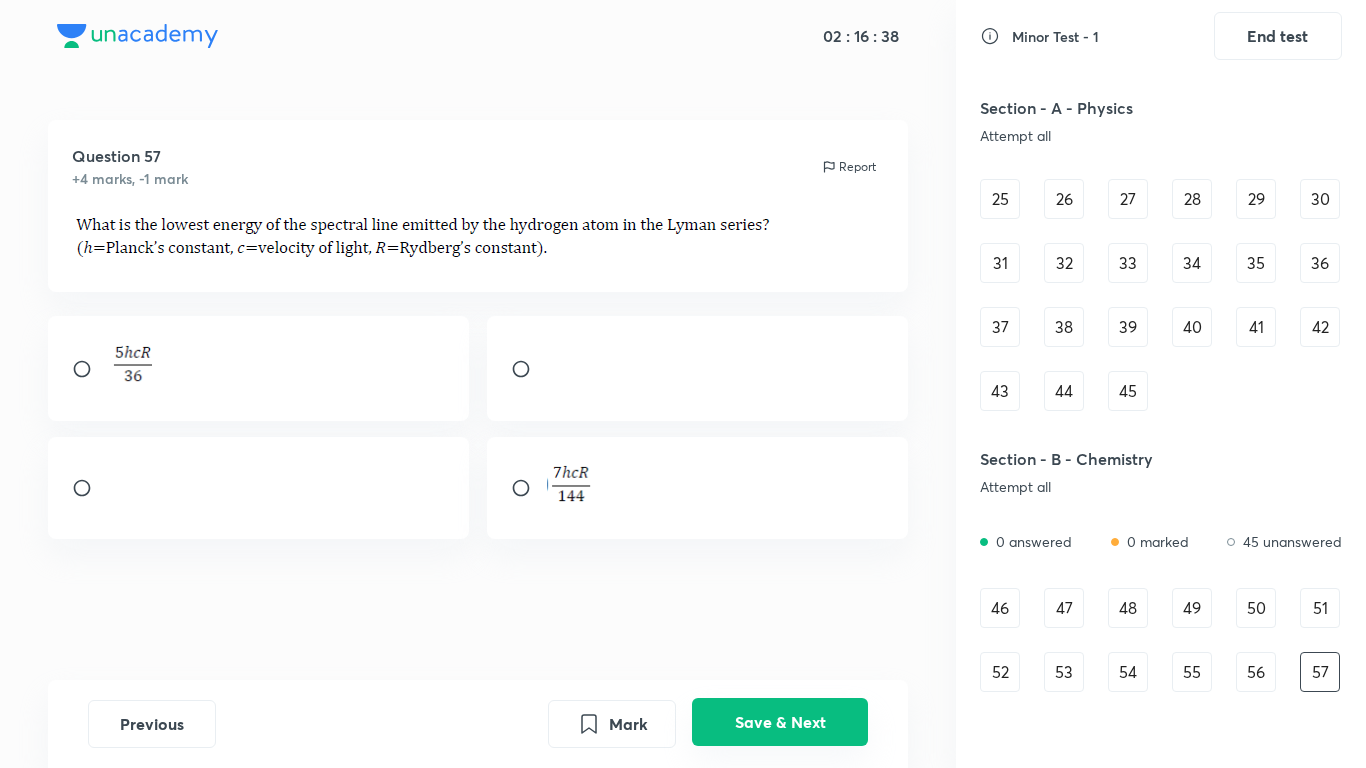 click on "Save & Next" at bounding box center [780, 722] 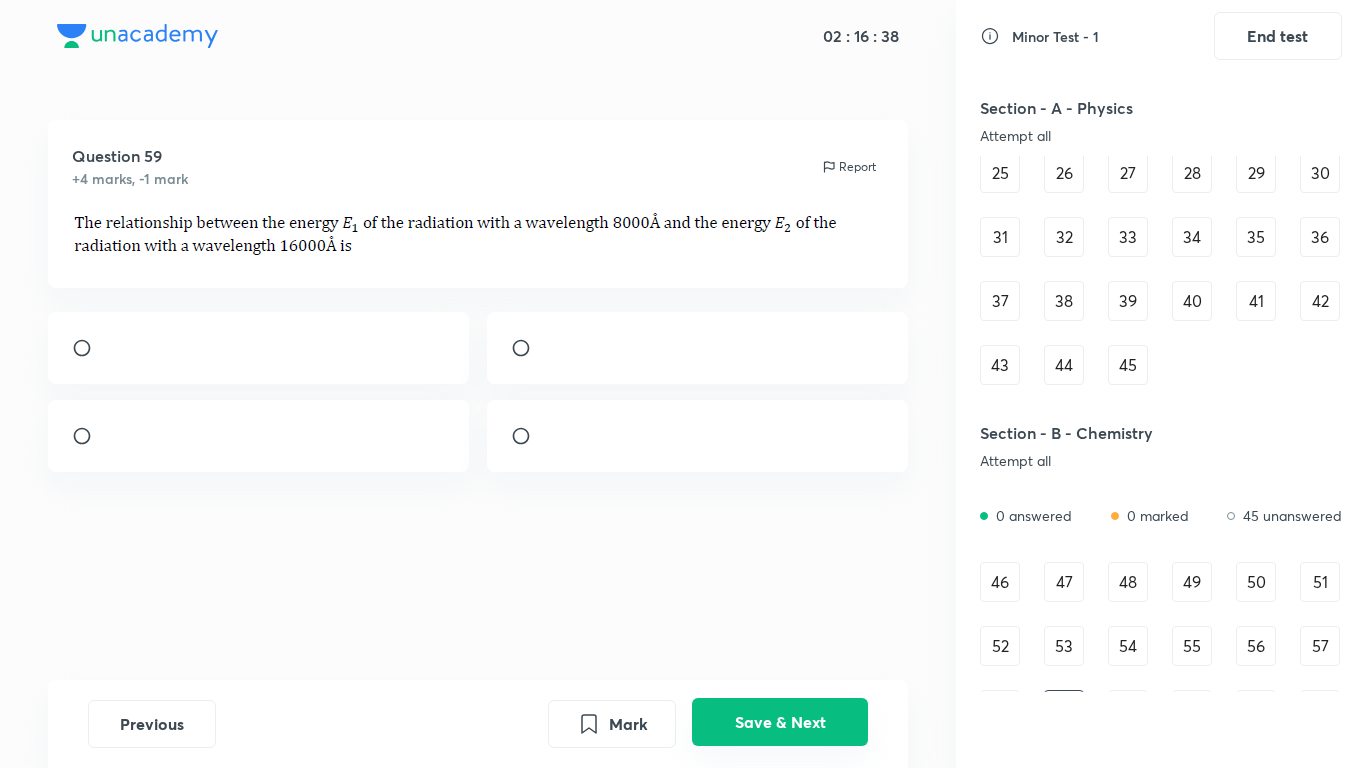 click on "Save & Next" at bounding box center (780, 722) 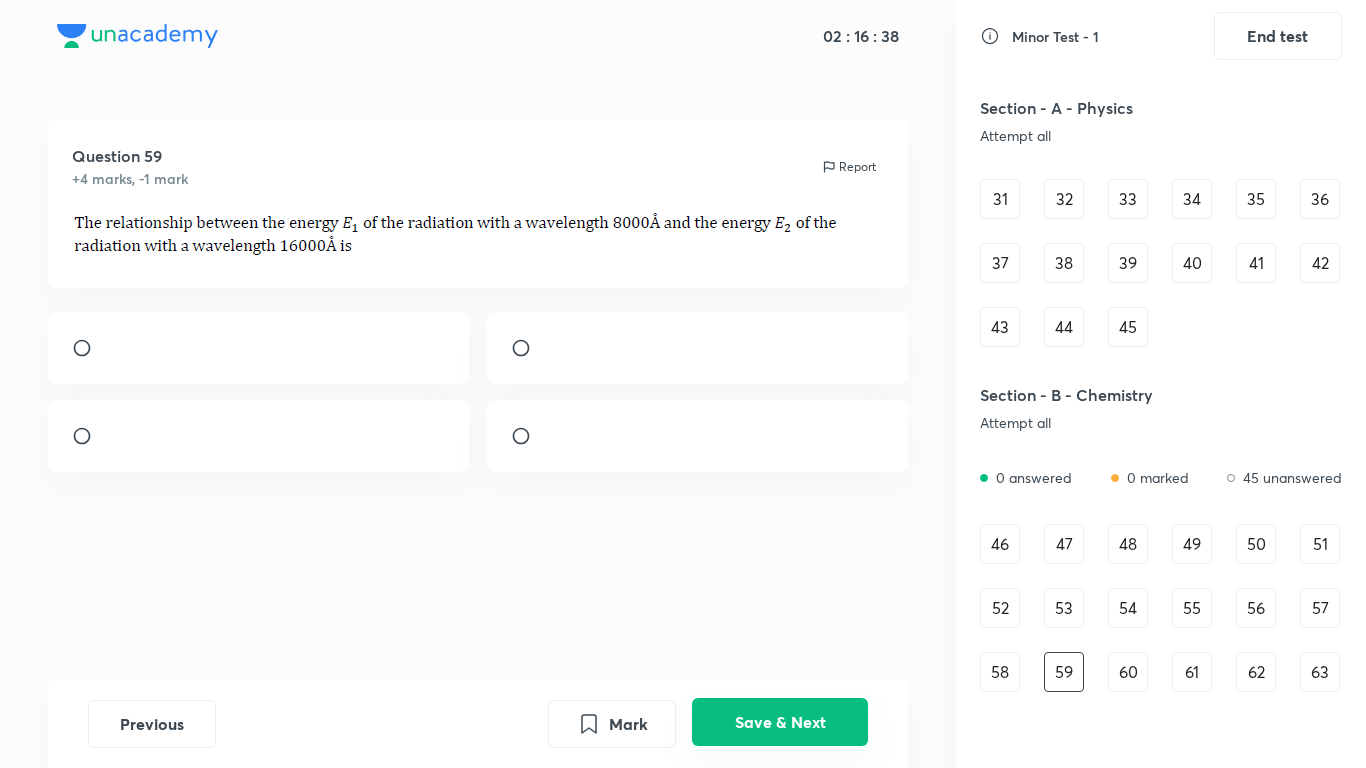 click on "Save & Next" at bounding box center (780, 722) 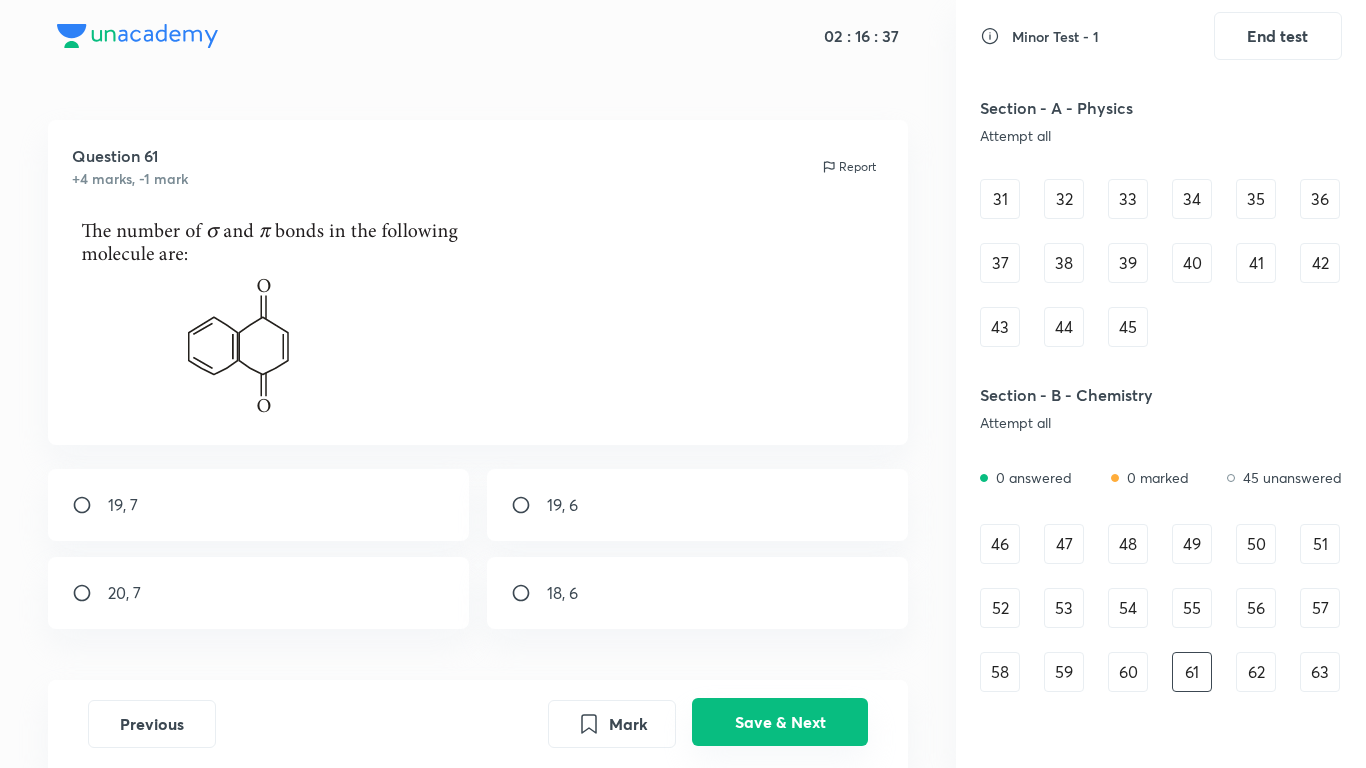 click on "Save & Next" at bounding box center [780, 722] 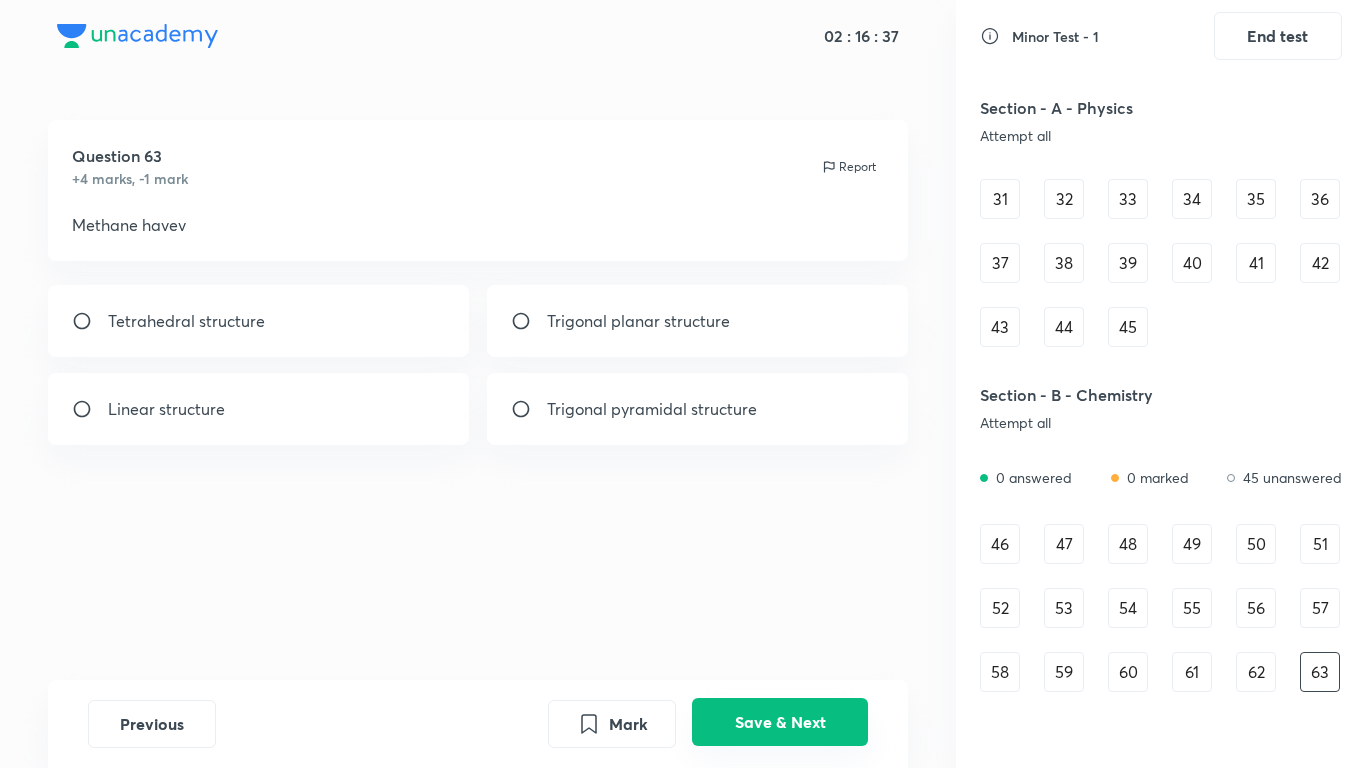 click on "Save & Next" at bounding box center (780, 722) 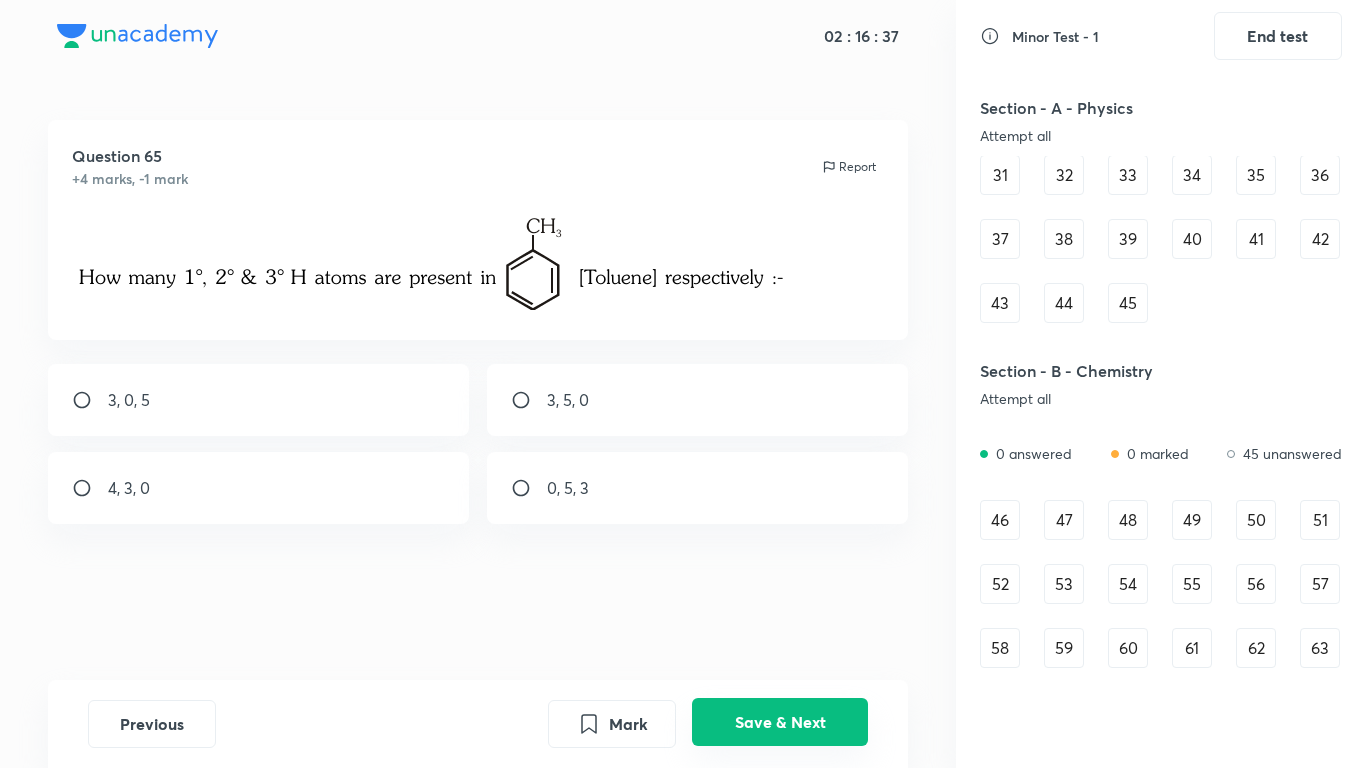 click on "Save & Next" at bounding box center [780, 722] 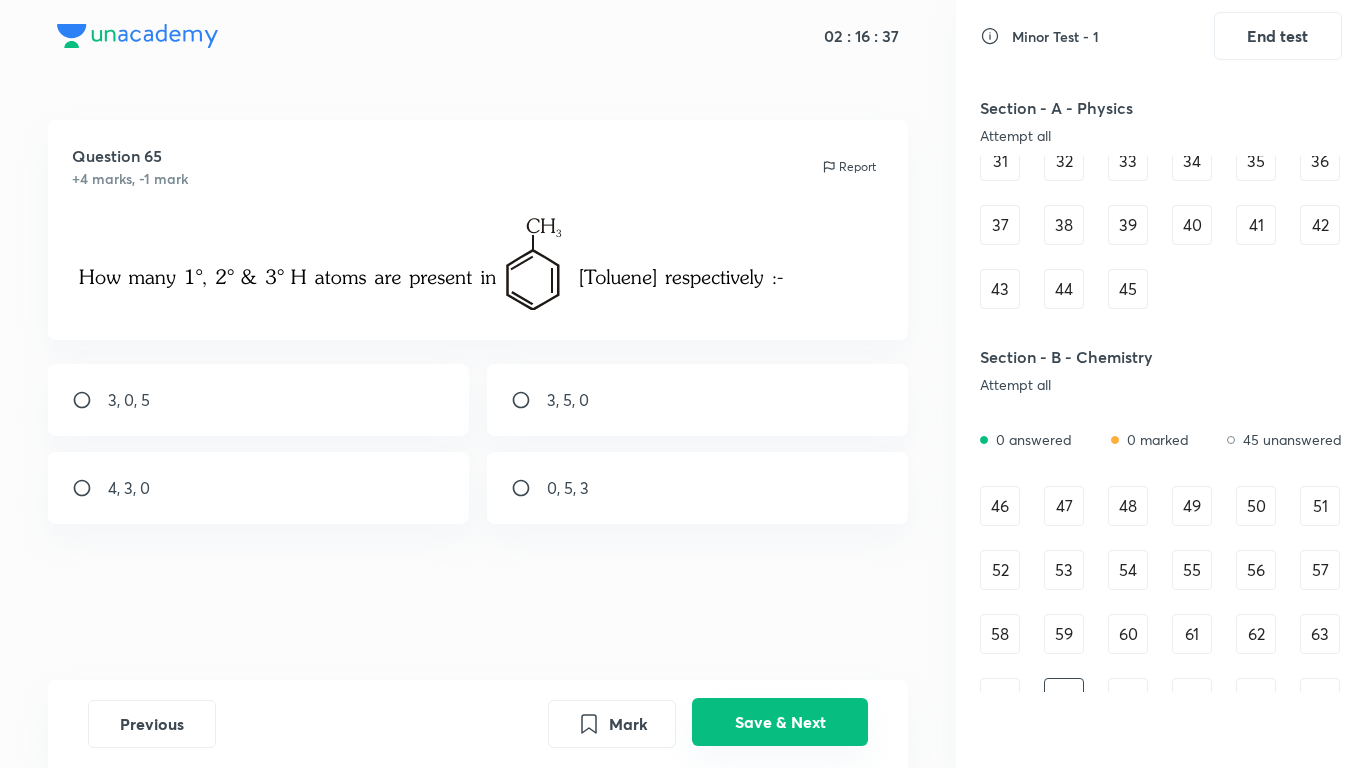 click on "Save & Next" at bounding box center [780, 722] 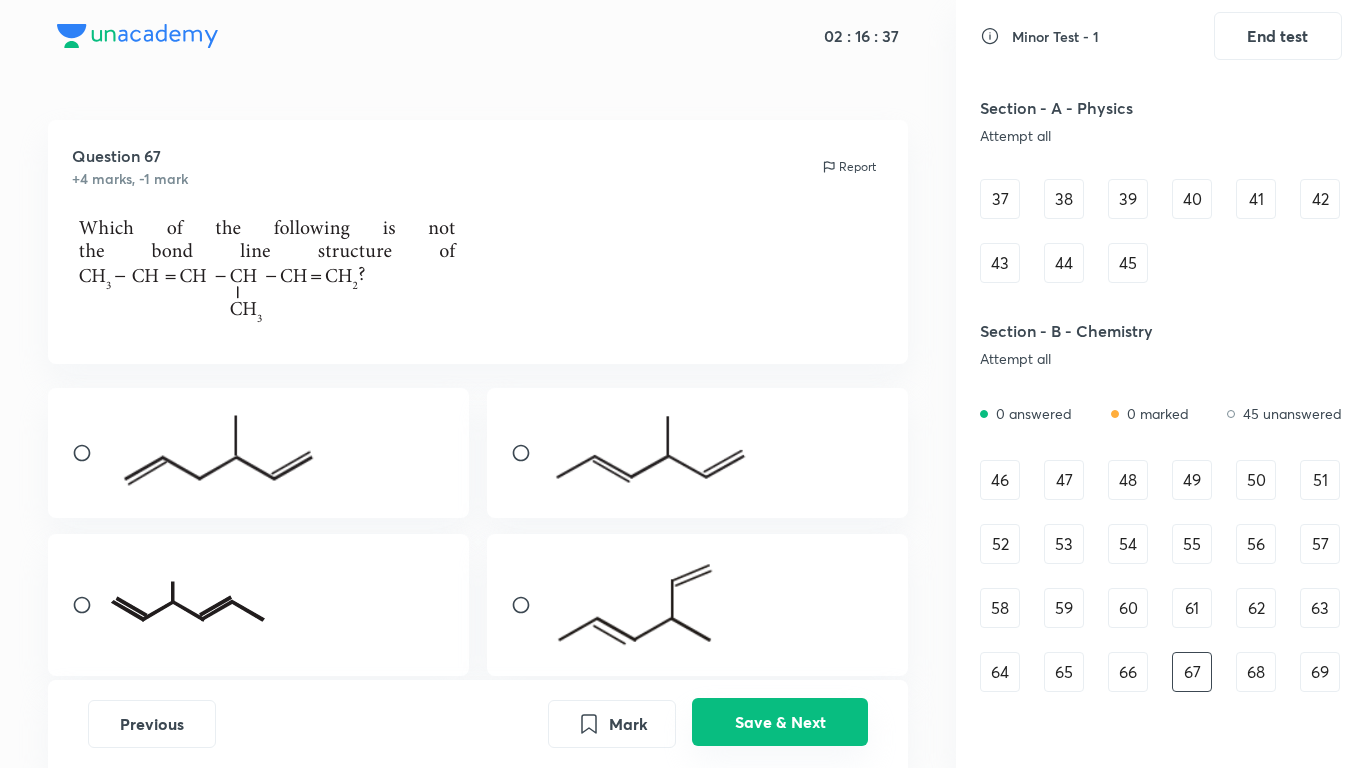click on "Save & Next" at bounding box center [780, 722] 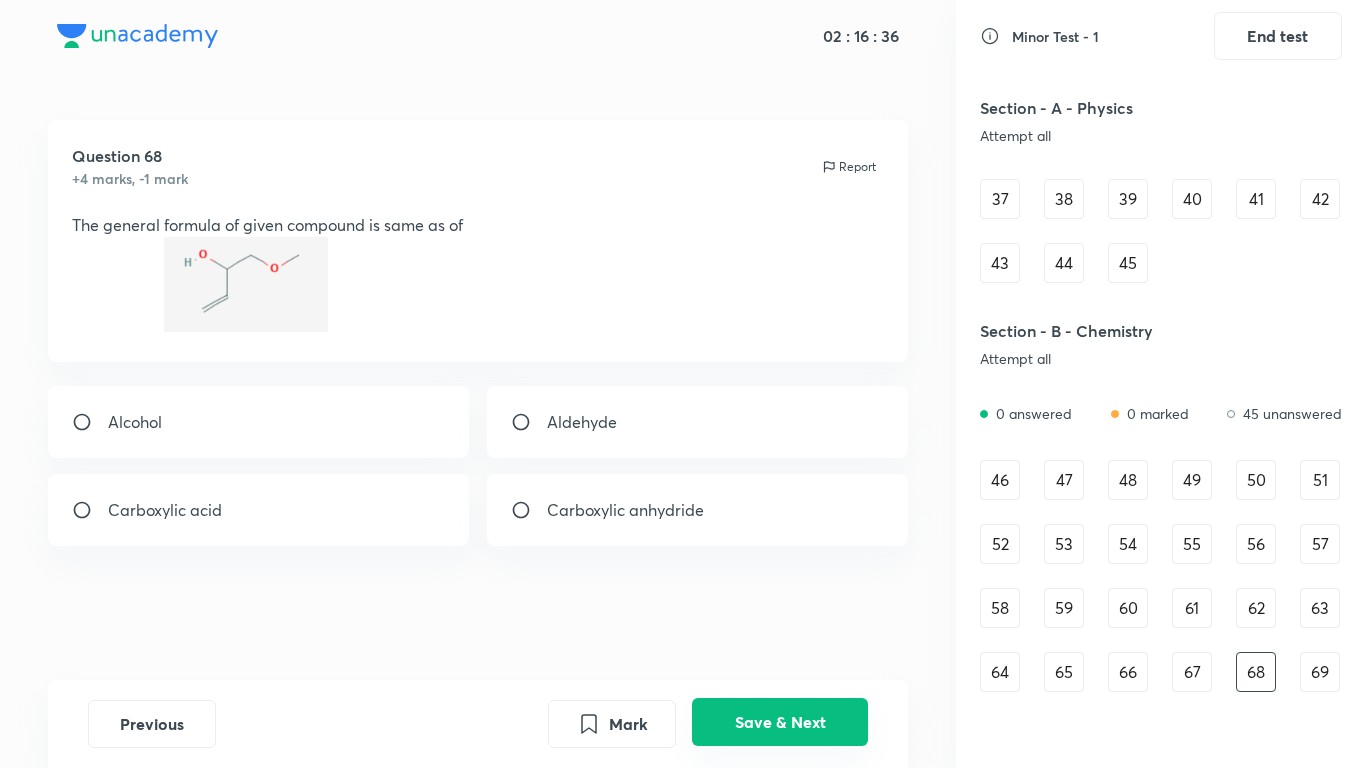 click on "Save & Next" at bounding box center [780, 722] 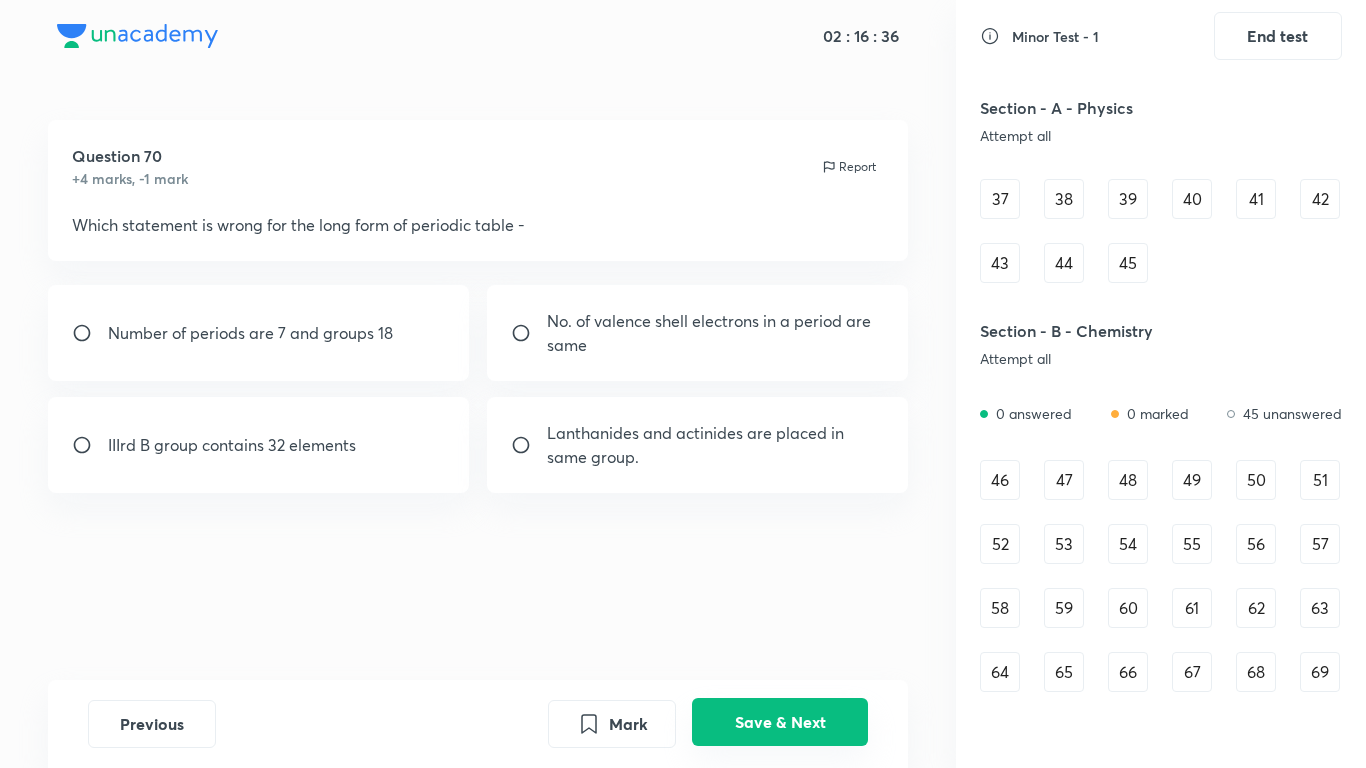 click on "Save & Next" at bounding box center [780, 722] 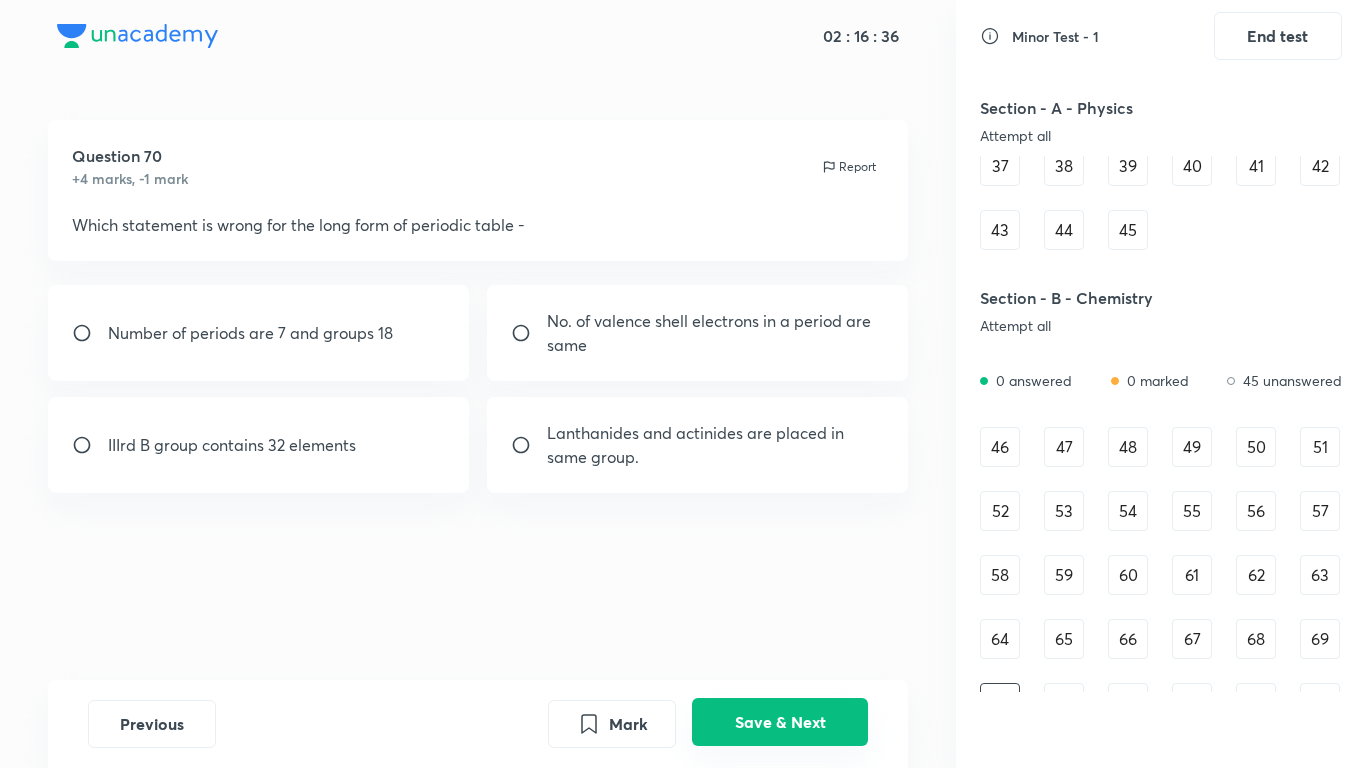 click on "Save & Next" at bounding box center [780, 722] 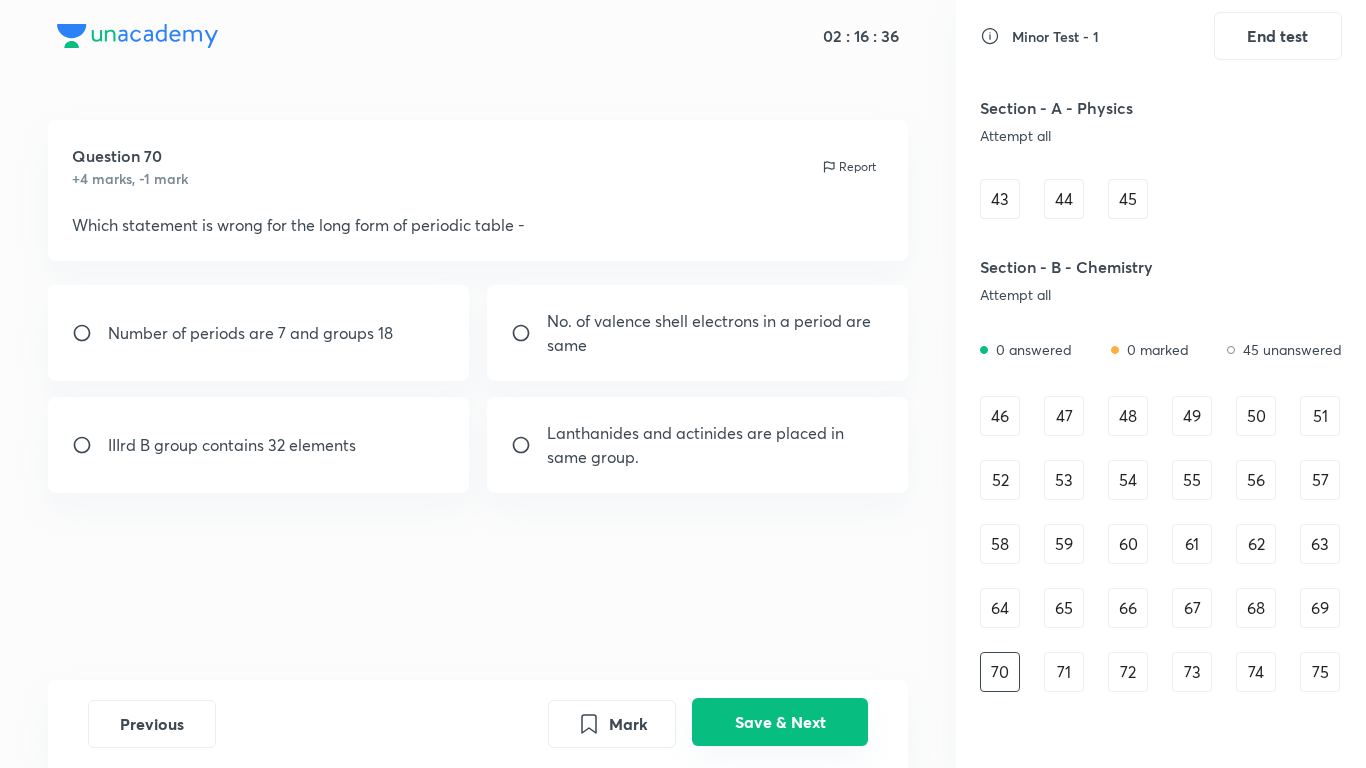 click on "Save & Next" at bounding box center (780, 722) 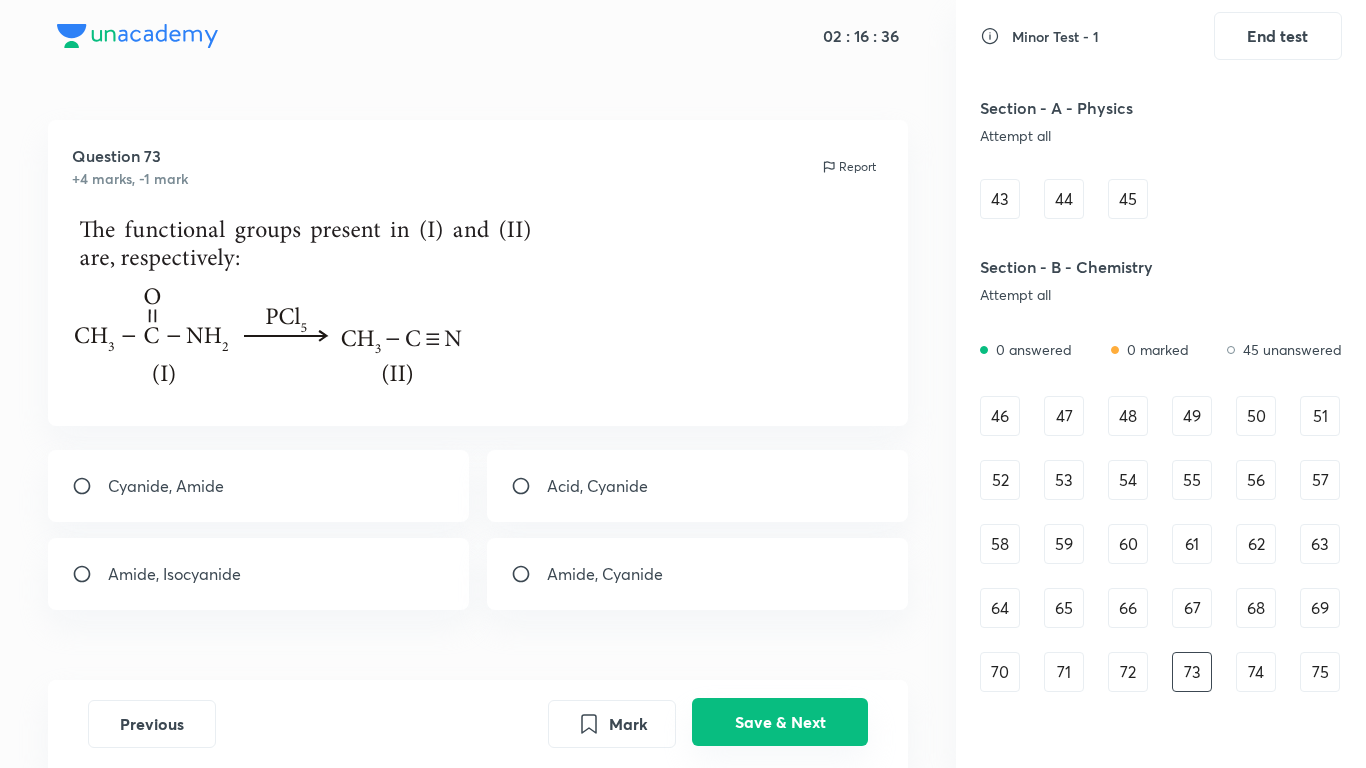 click on "Save & Next" at bounding box center [780, 722] 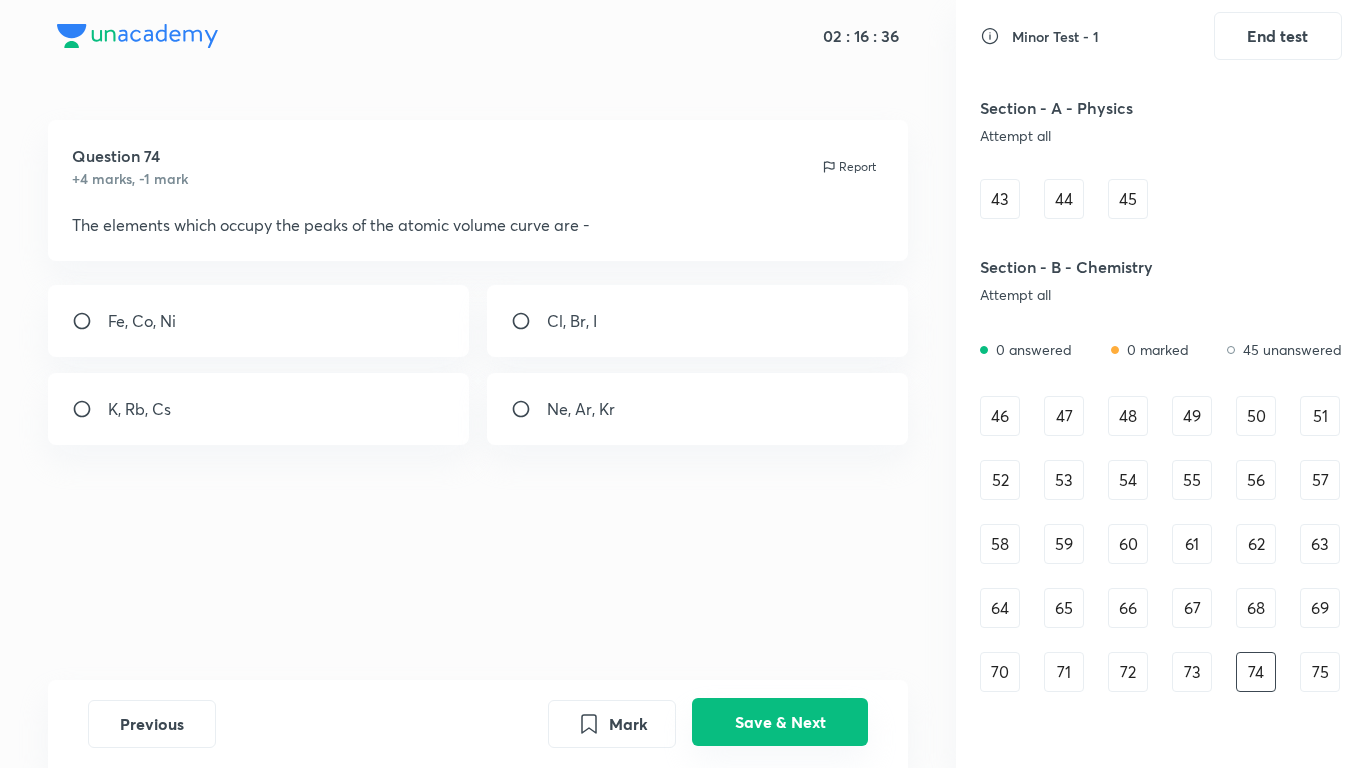 click on "Save & Next" at bounding box center (780, 722) 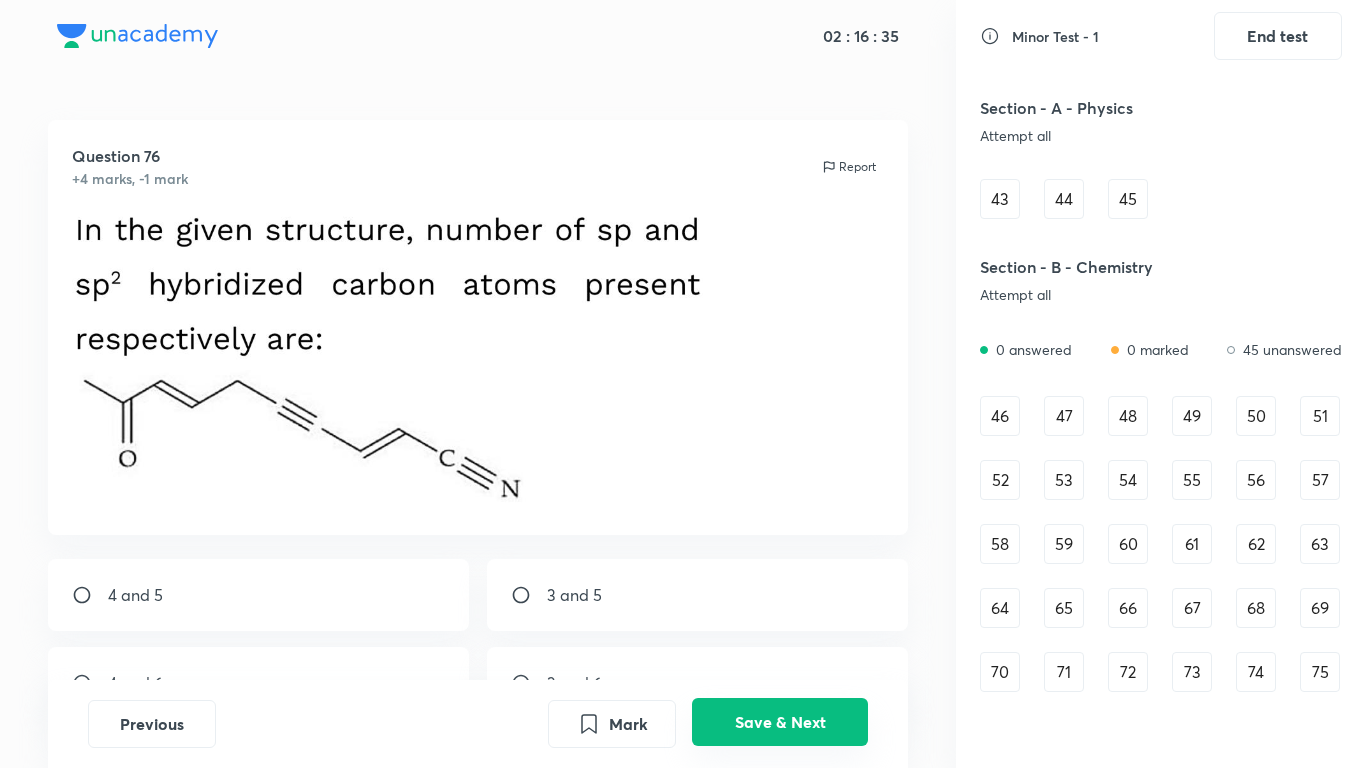click on "Save & Next" at bounding box center [780, 722] 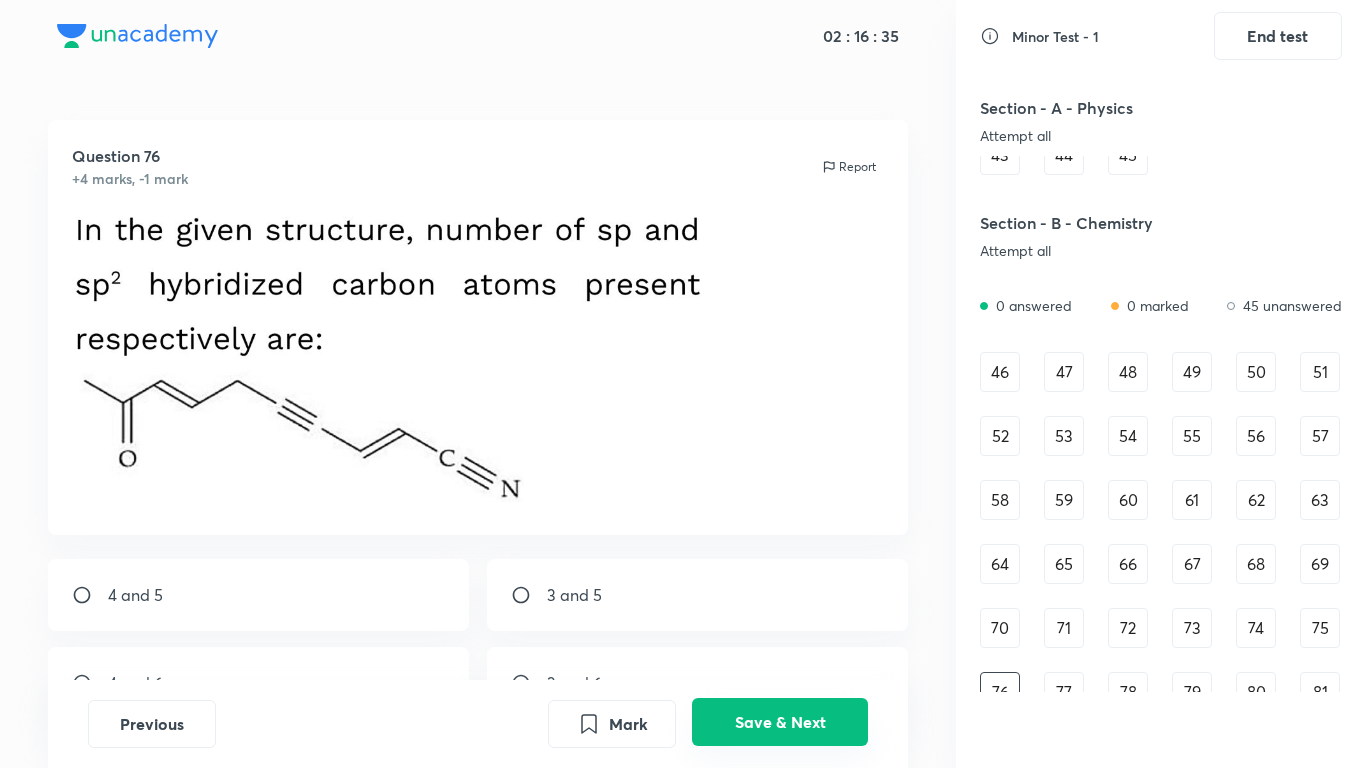 click on "Save & Next" at bounding box center (780, 722) 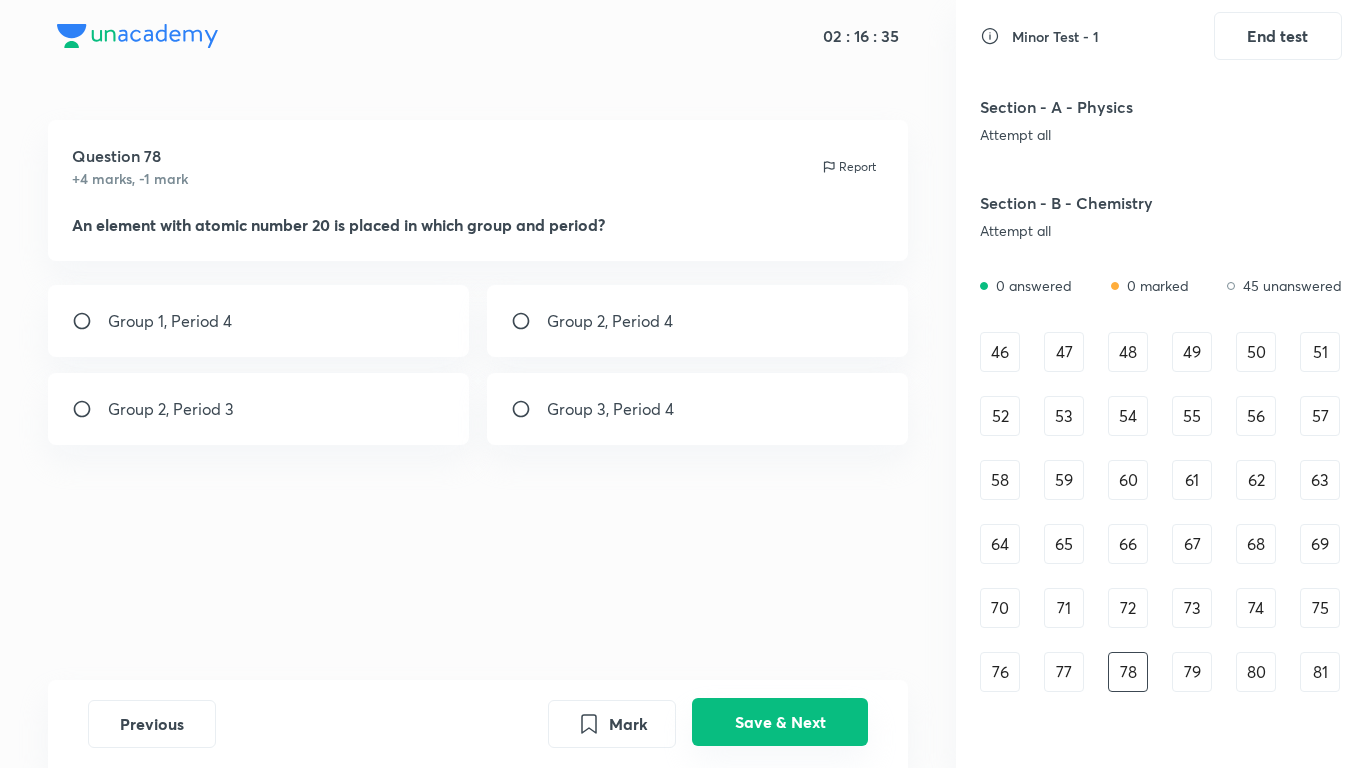 click on "Save & Next" at bounding box center [780, 722] 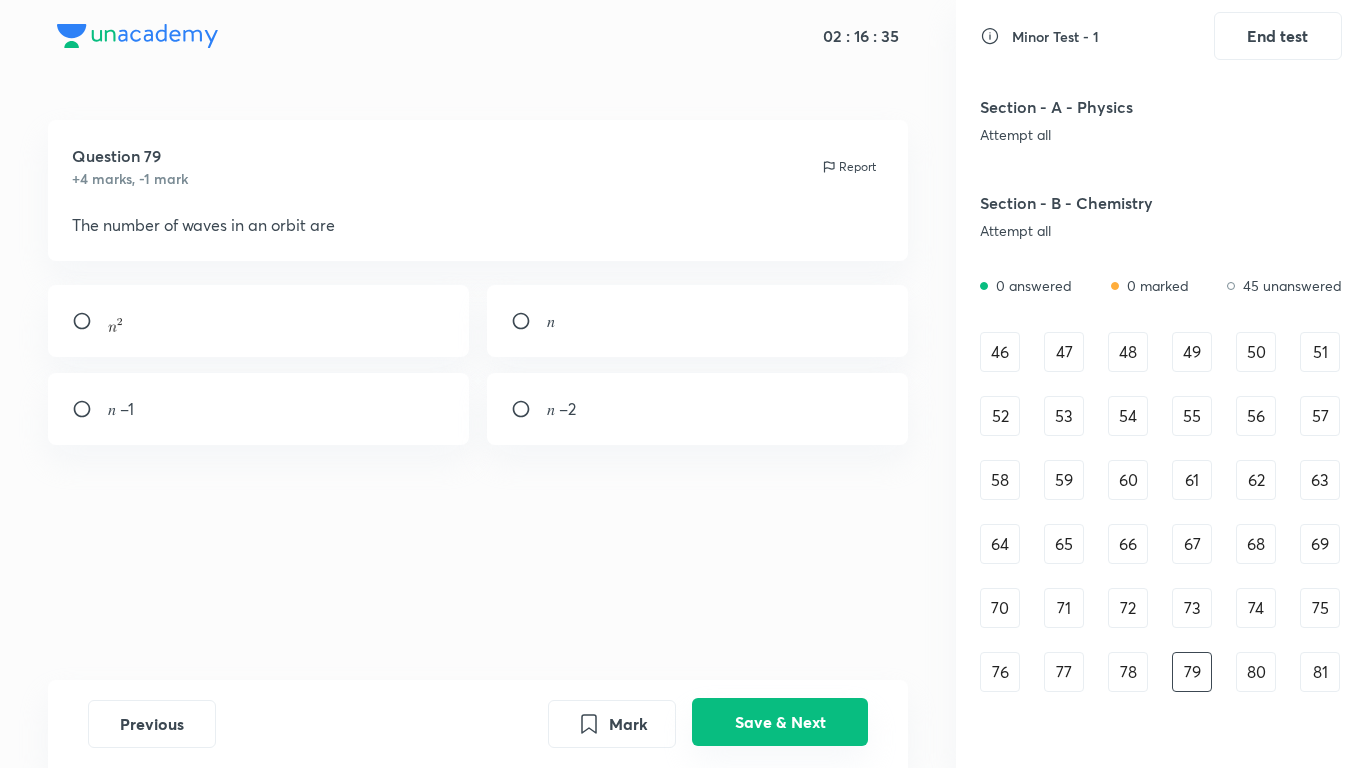 click on "Save & Next" at bounding box center (780, 722) 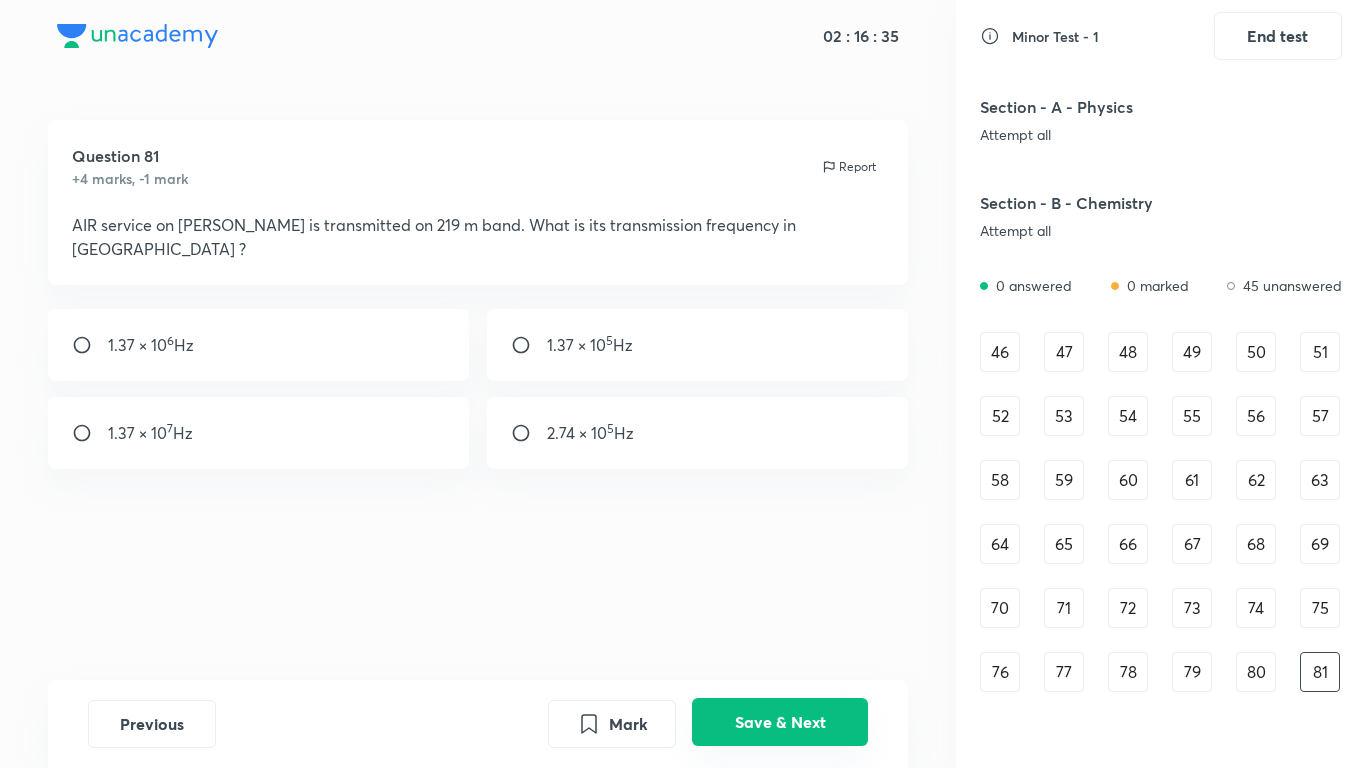 click on "Save & Next" at bounding box center (780, 722) 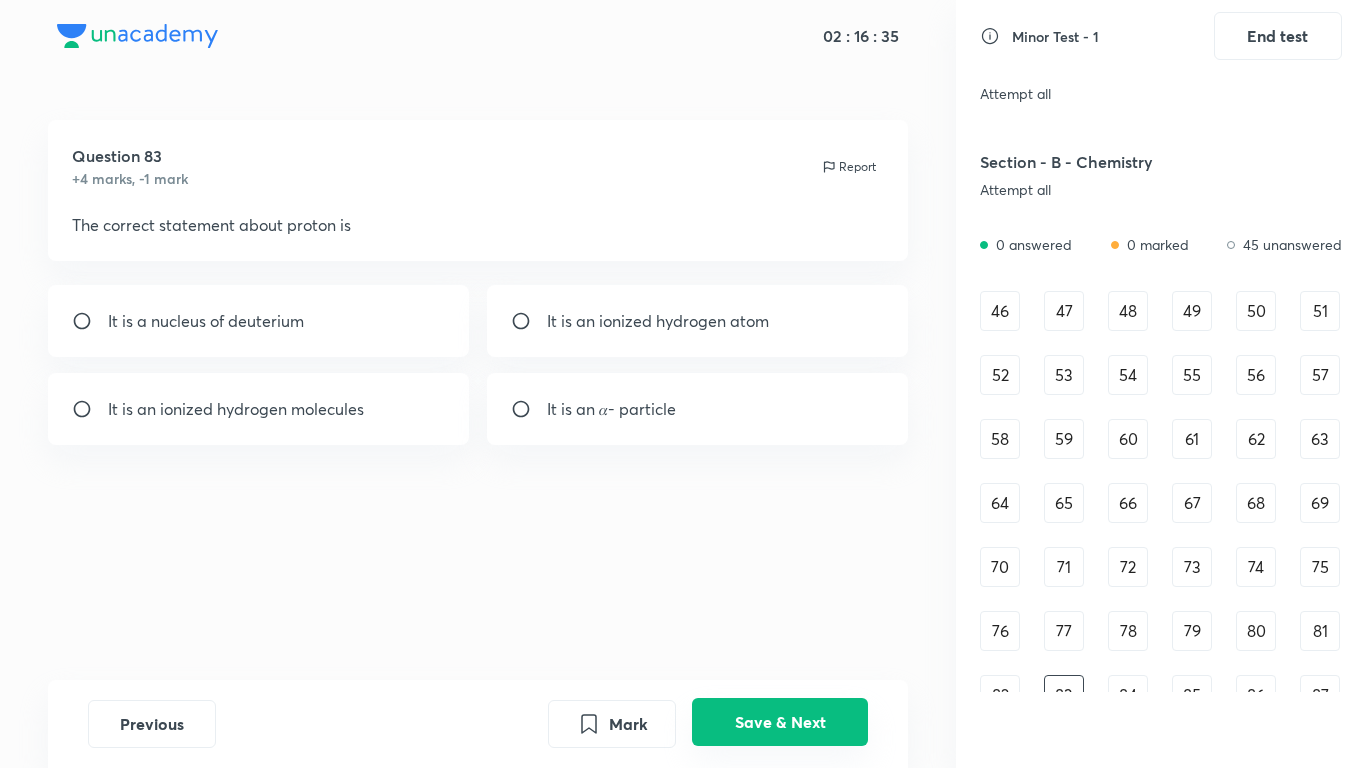 click on "Save & Next" at bounding box center (780, 722) 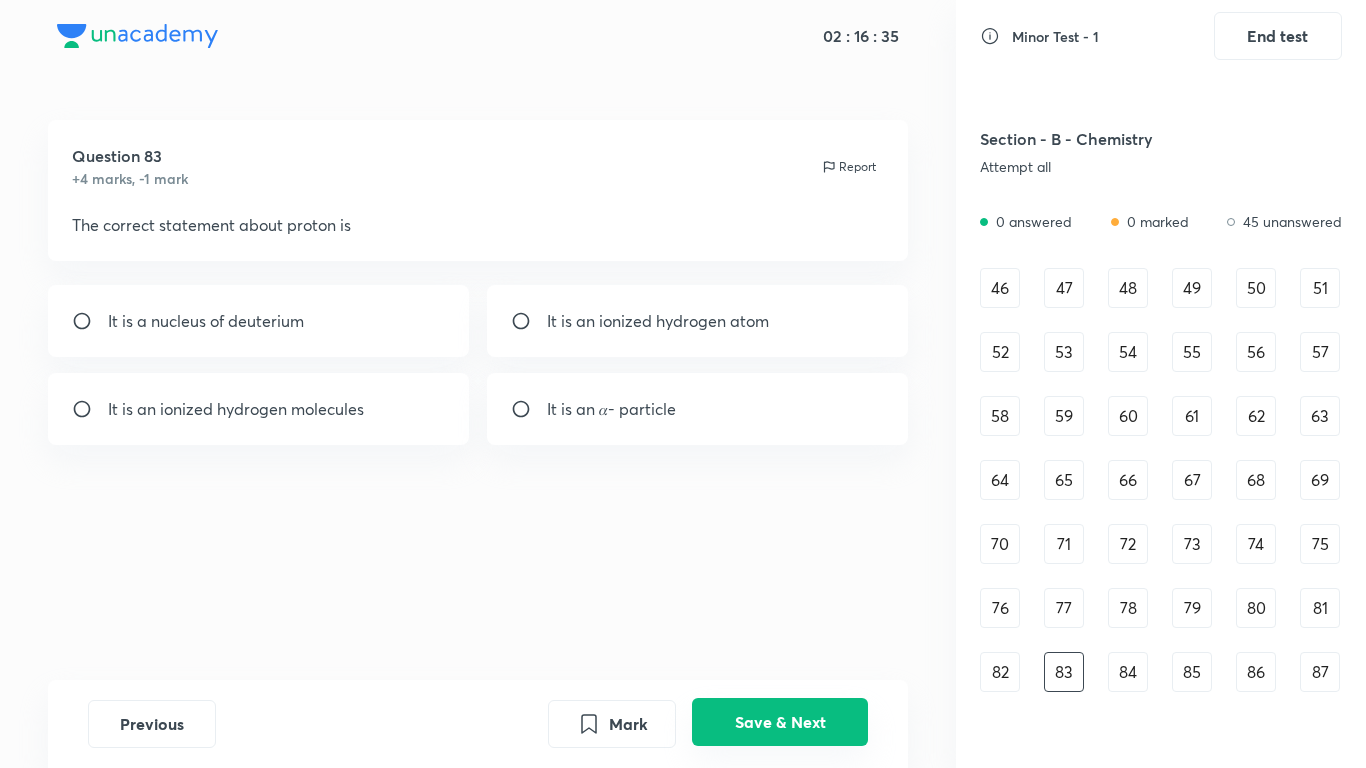 click on "Save & Next" at bounding box center (780, 722) 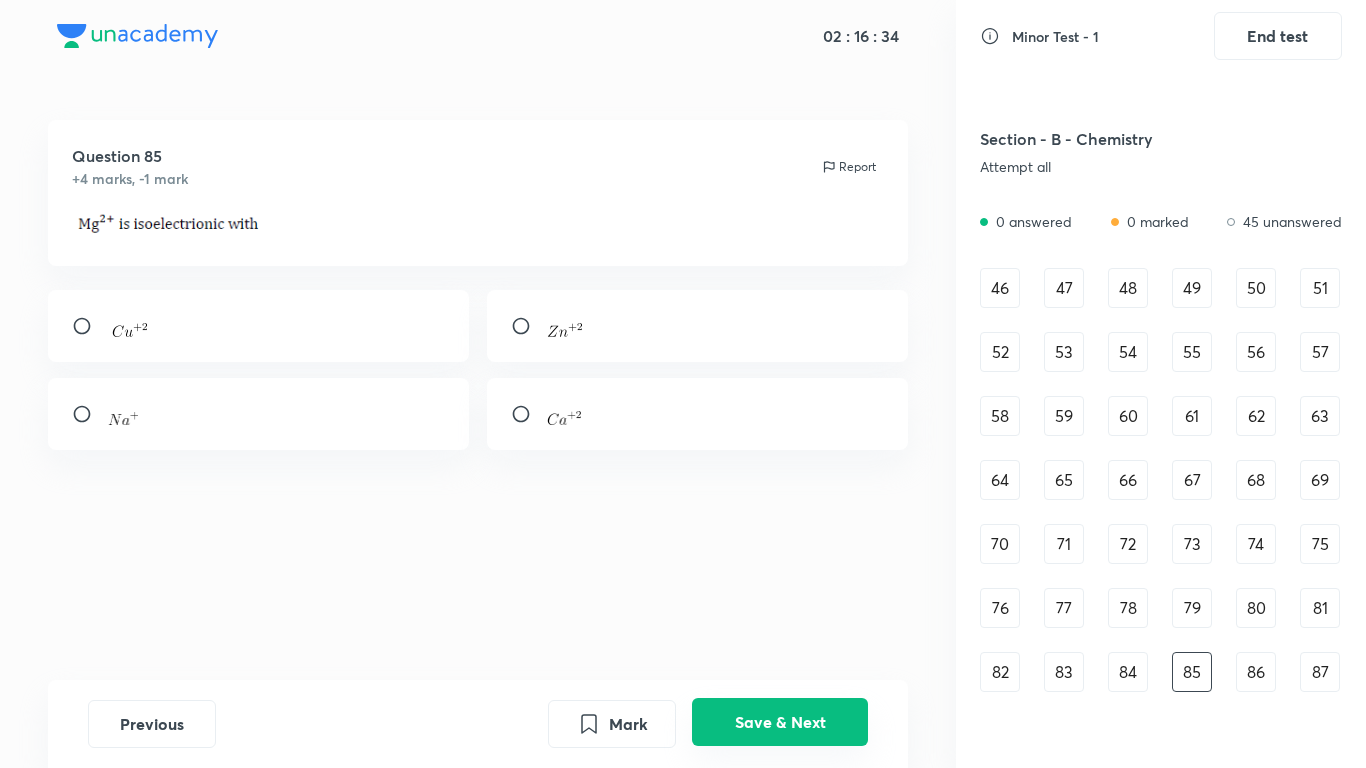 click on "Save & Next" at bounding box center [780, 722] 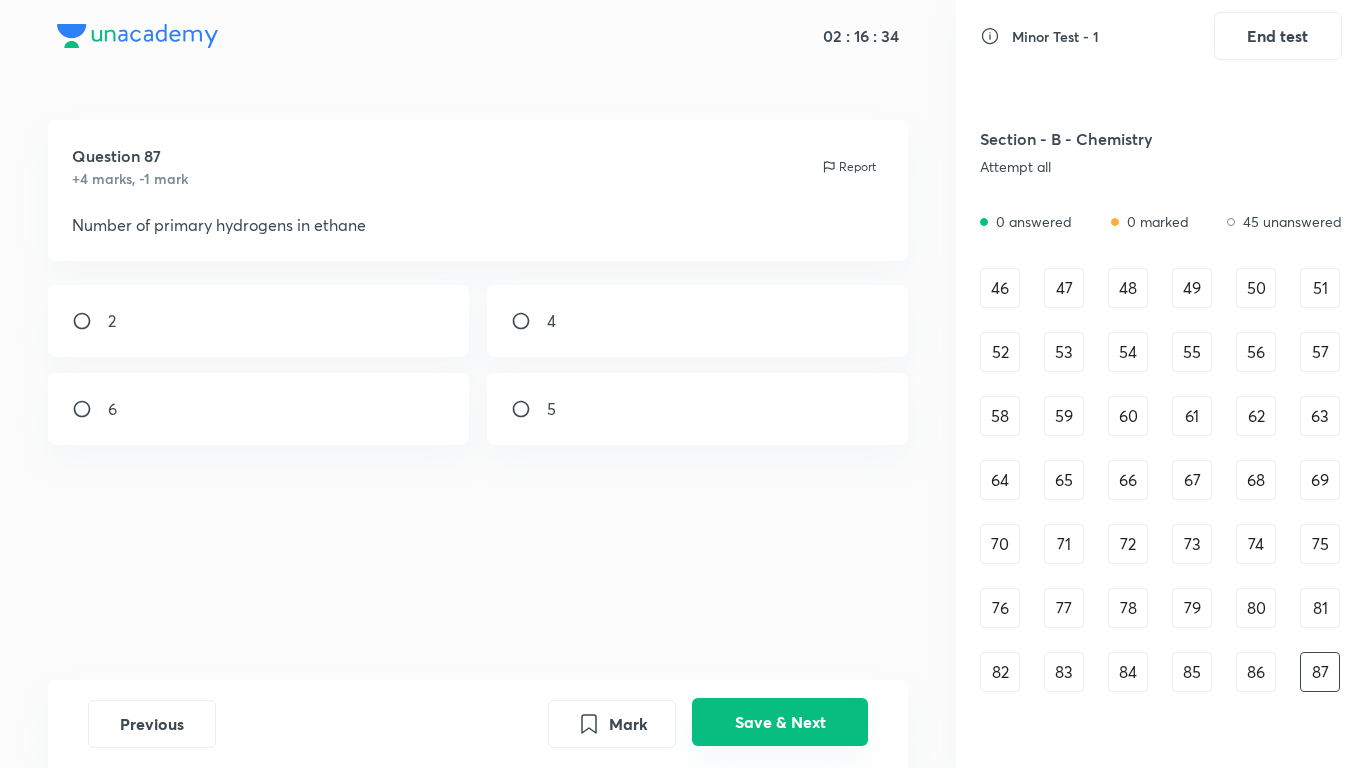 click on "Save & Next" at bounding box center [780, 722] 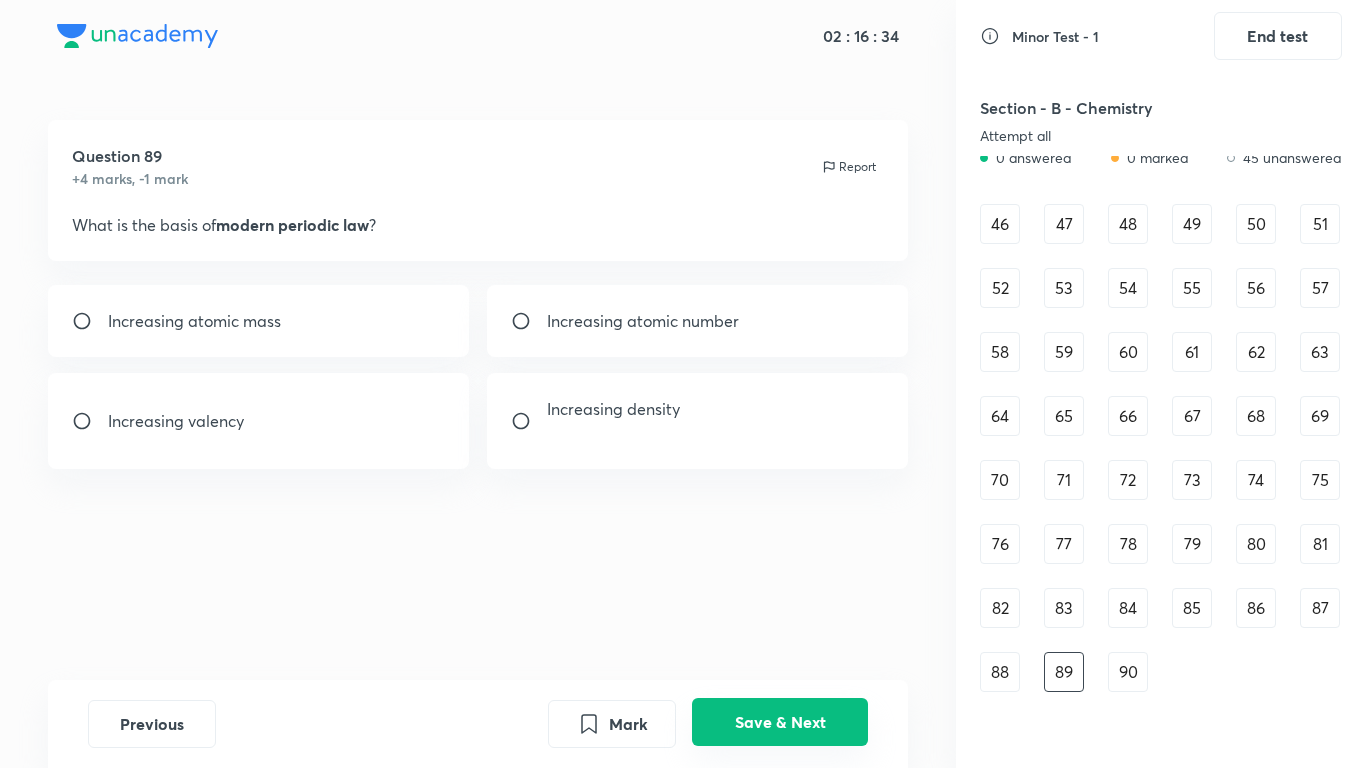 click on "Save & Next" at bounding box center [780, 722] 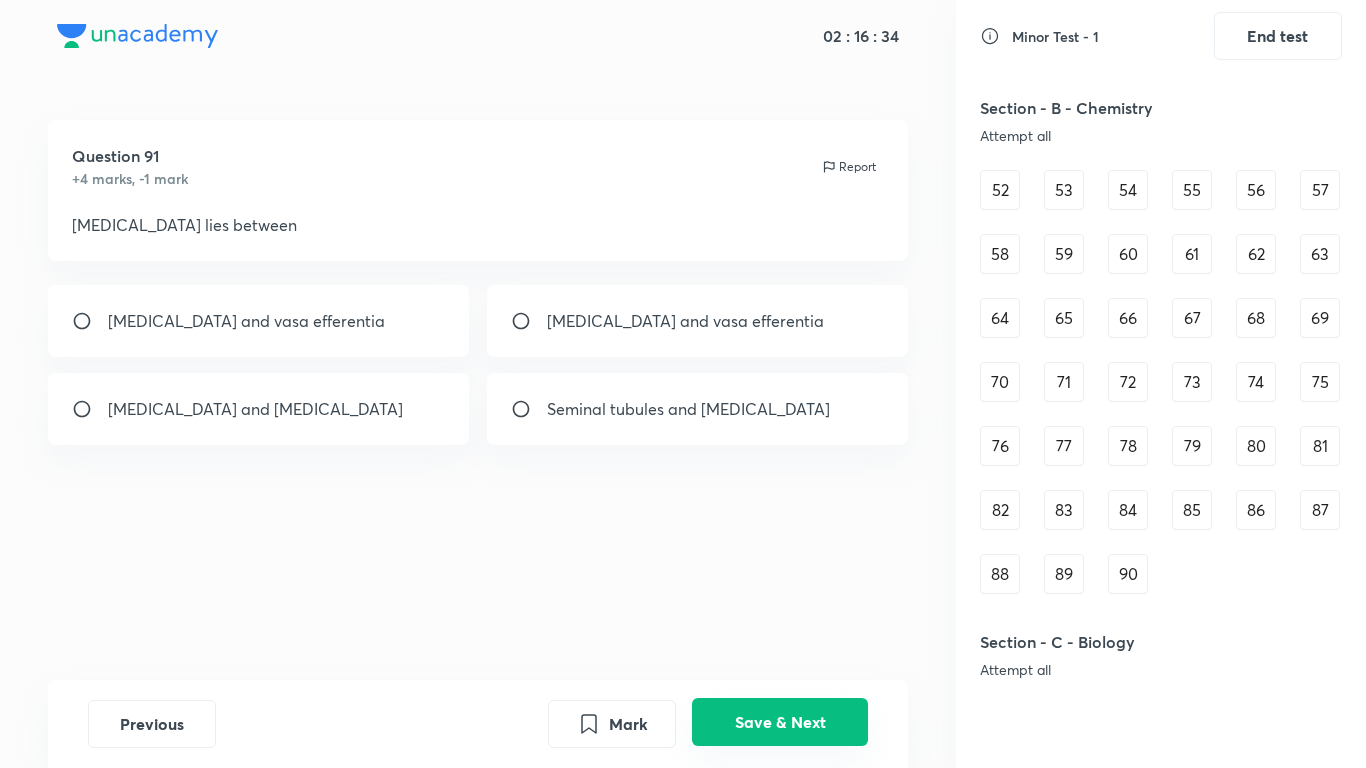 click on "Save & Next" at bounding box center (780, 722) 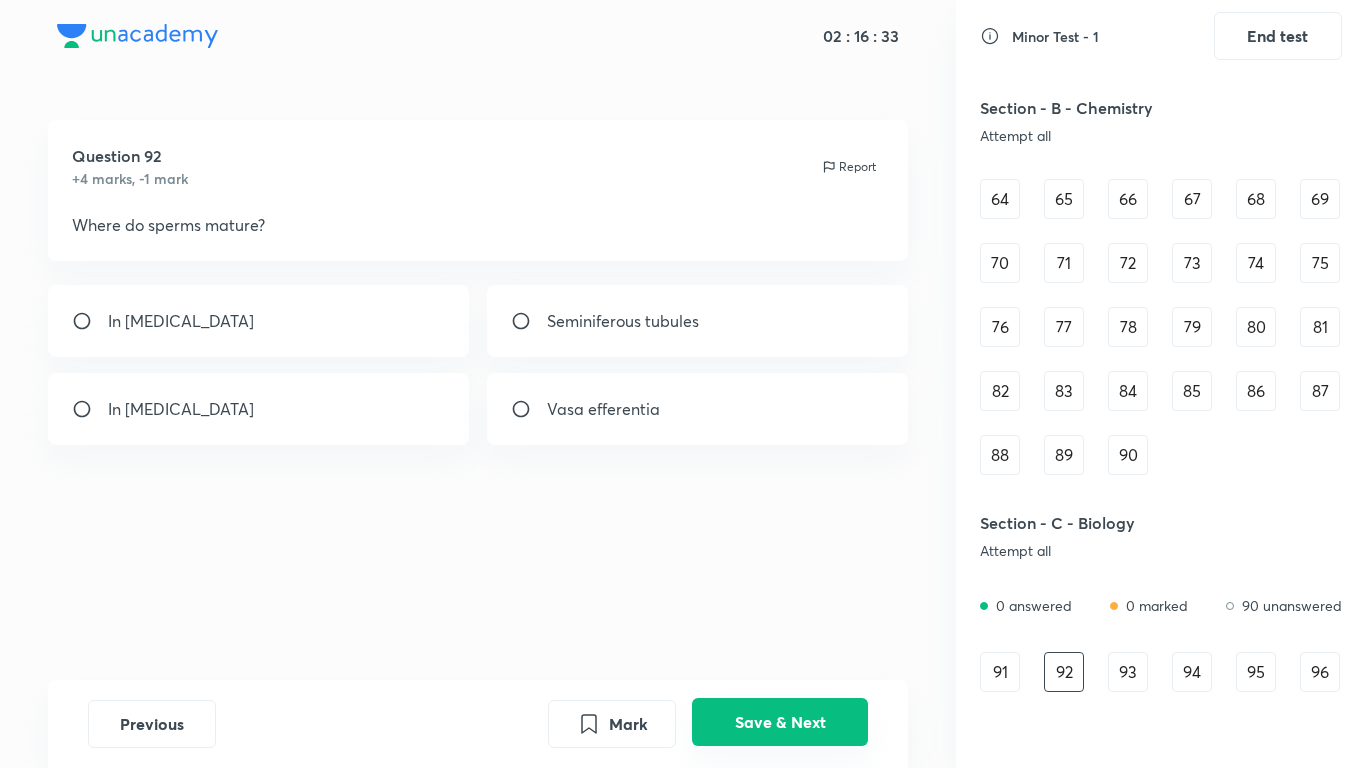 click on "Save & Next" at bounding box center (780, 722) 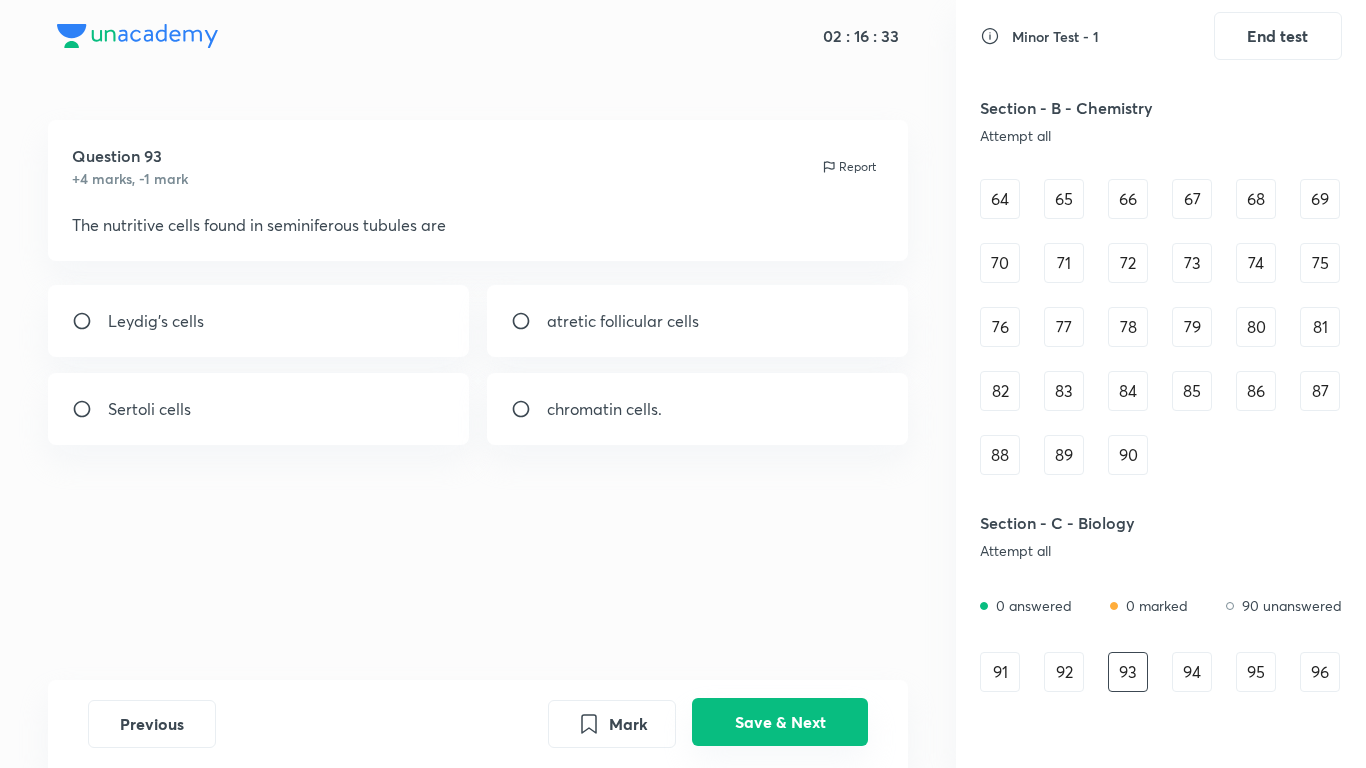 click on "Save & Next" at bounding box center [780, 722] 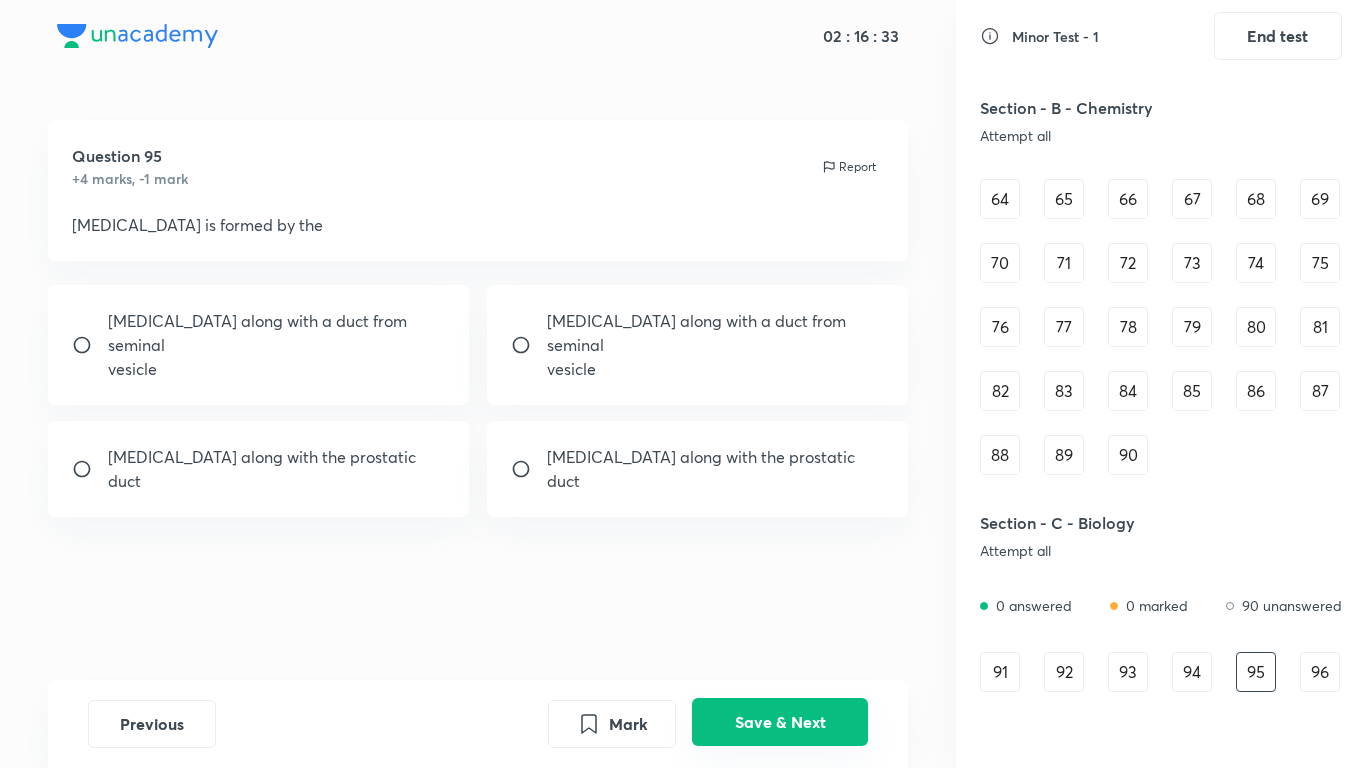 click on "Save & Next" at bounding box center [780, 722] 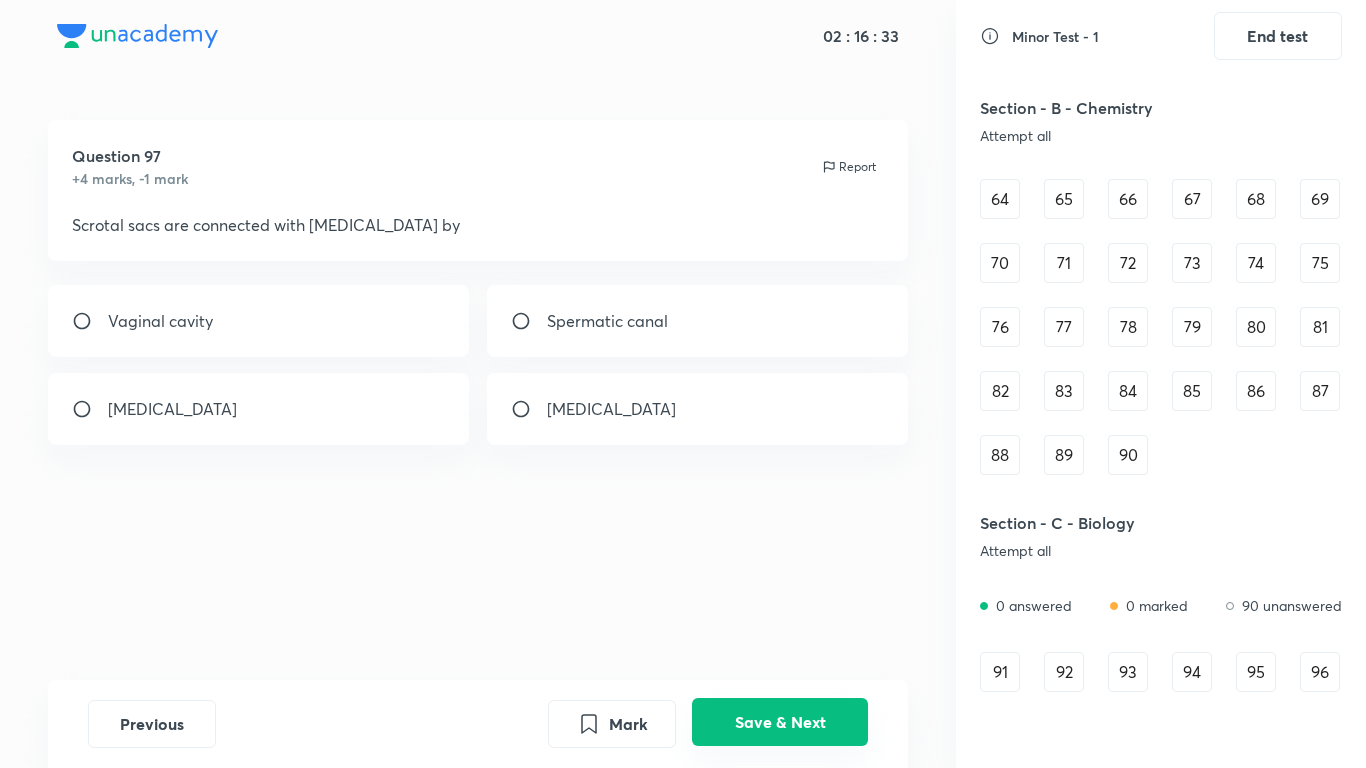 click on "Save & Next" at bounding box center [780, 722] 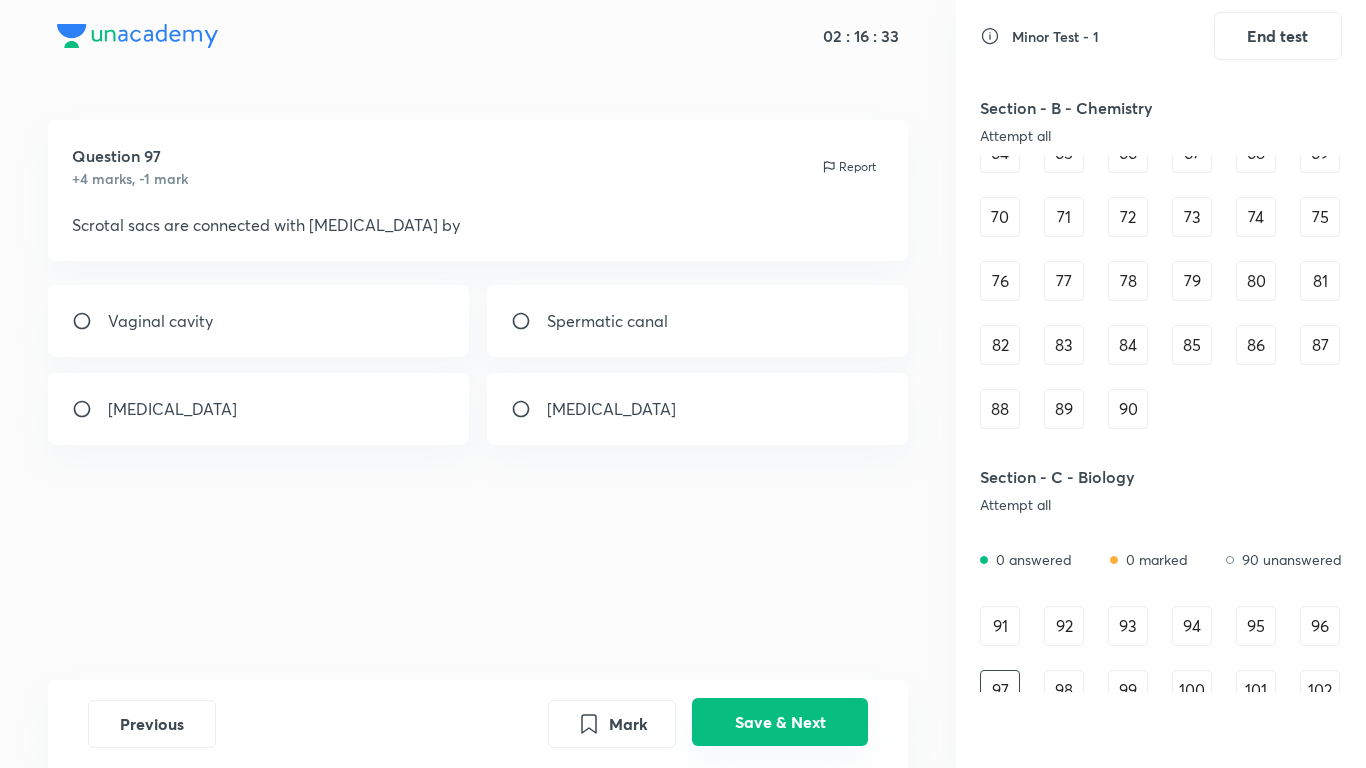 click on "Save & Next" at bounding box center (780, 722) 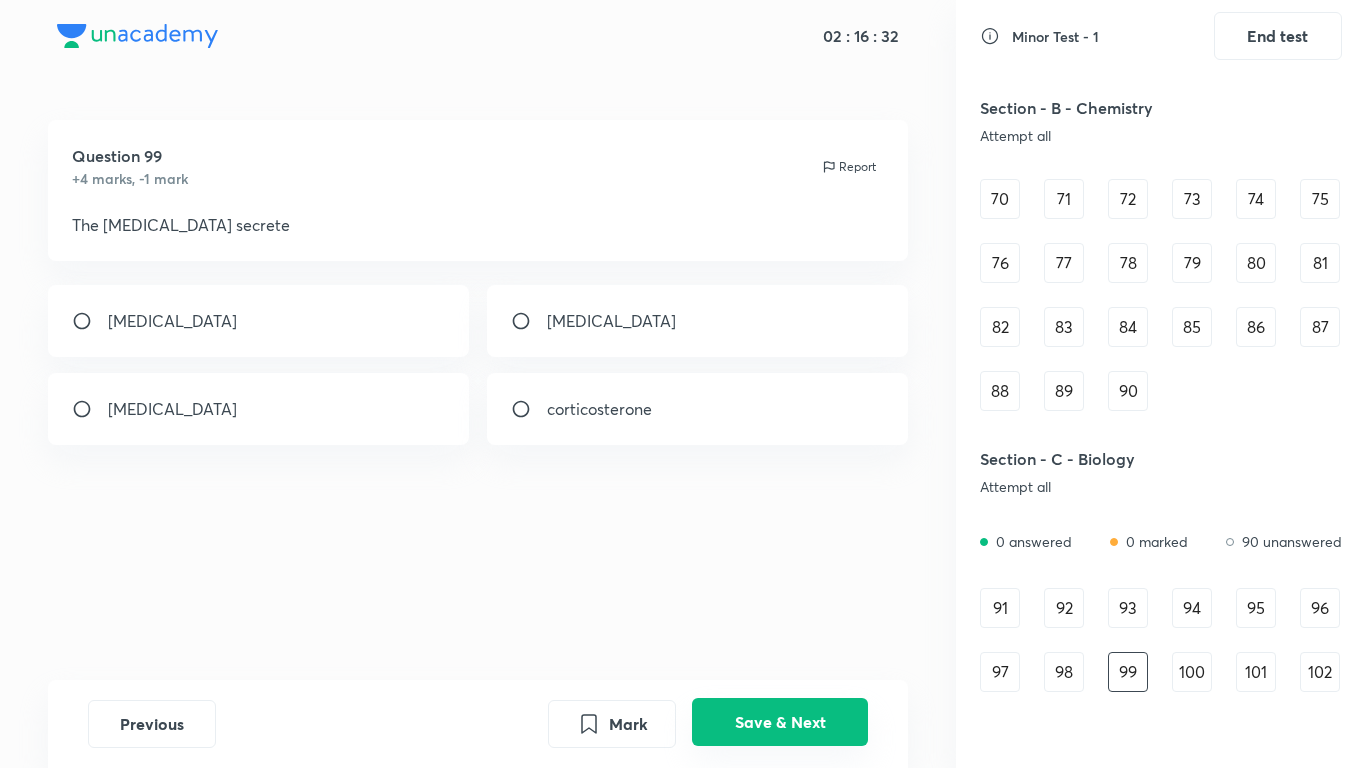 click on "Save & Next" at bounding box center [780, 722] 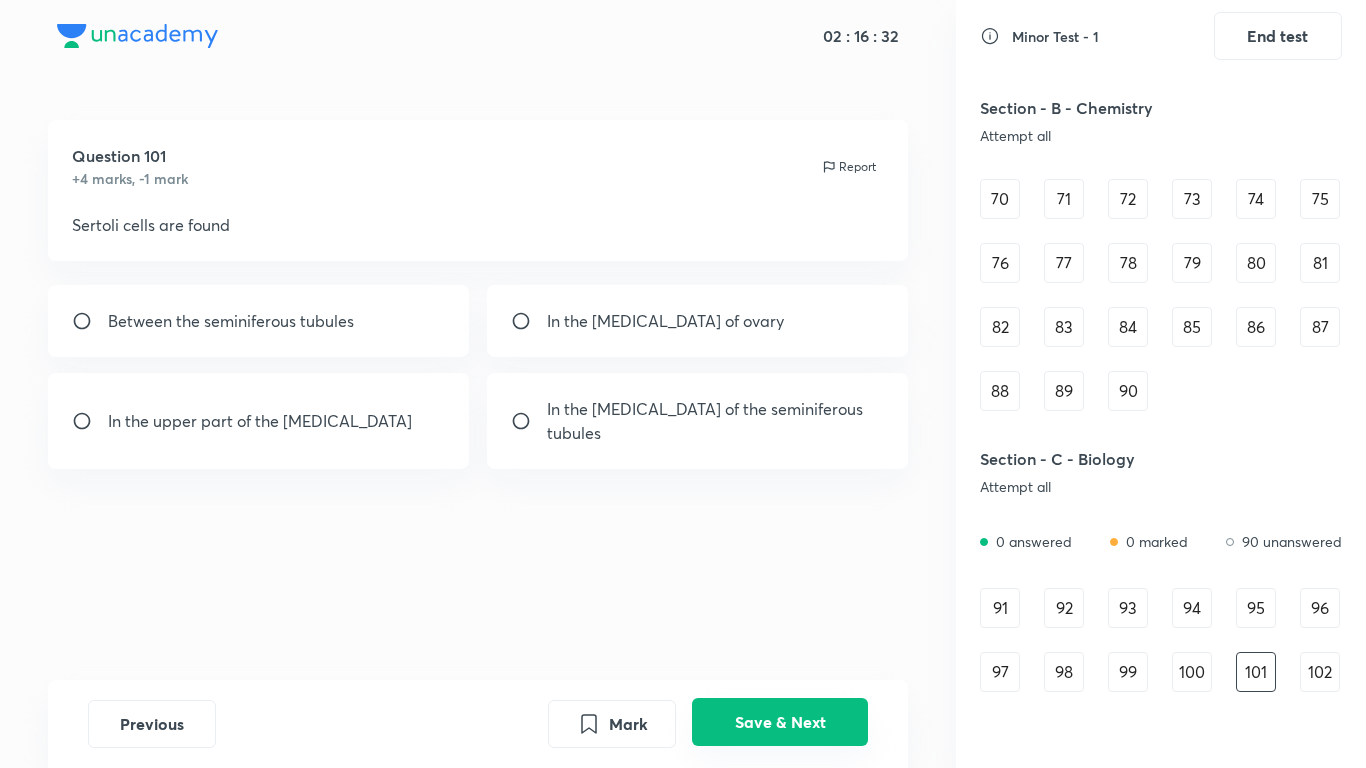 click on "Save & Next" at bounding box center [780, 722] 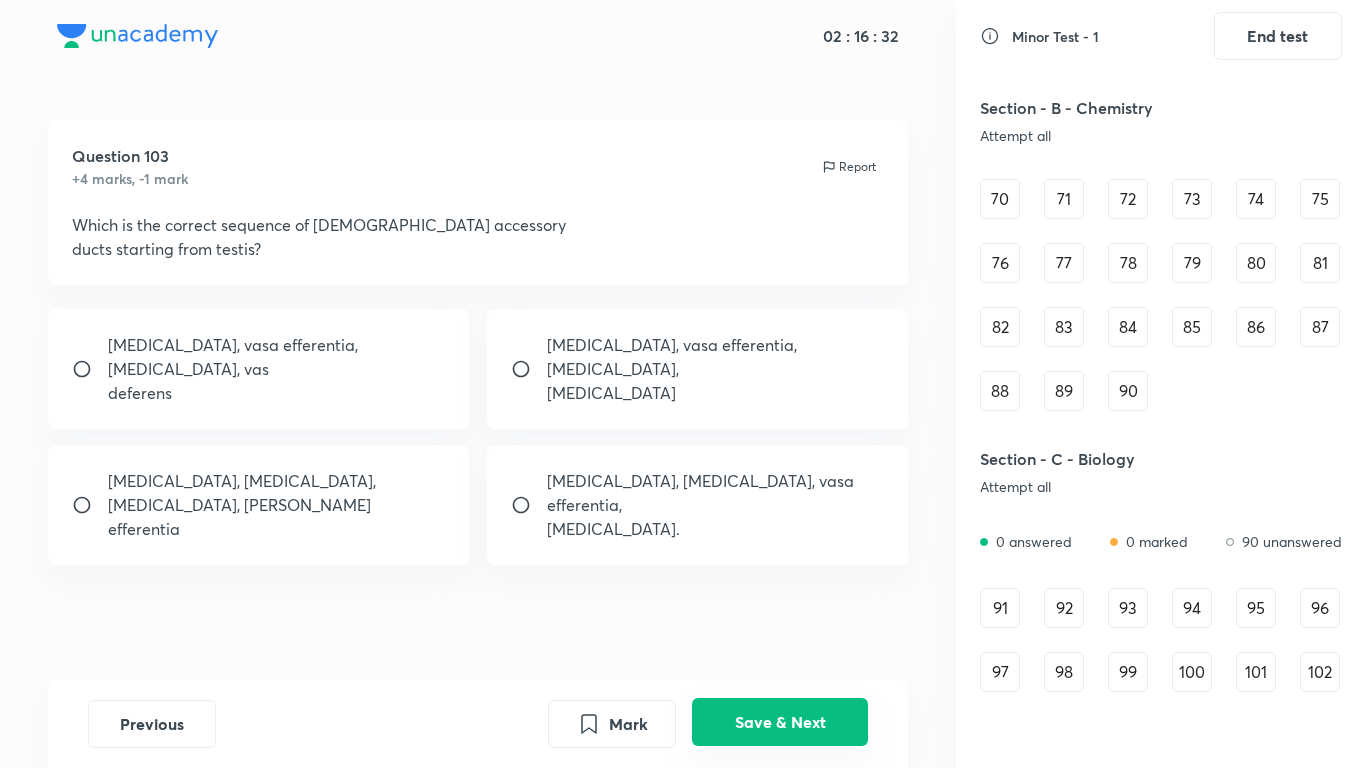 click on "Save & Next" at bounding box center [780, 722] 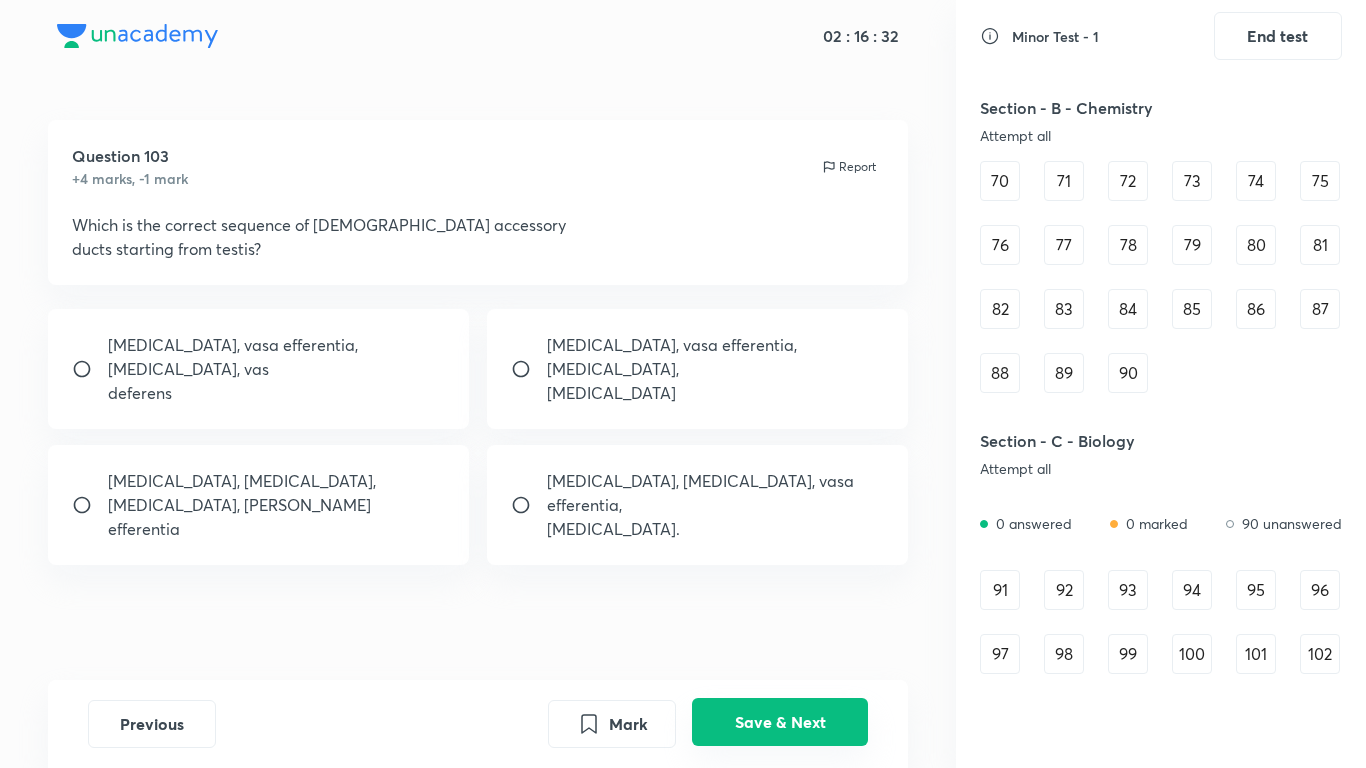click on "Save & Next" at bounding box center (780, 722) 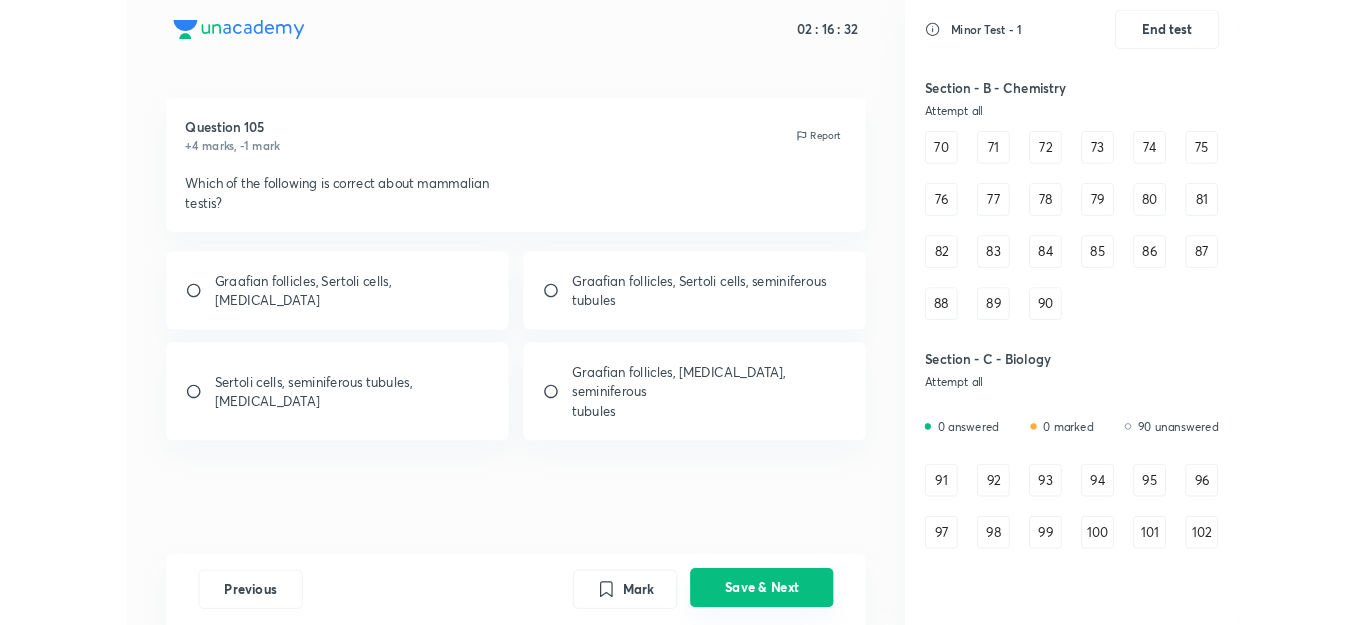 scroll, scrollTop: 1043, scrollLeft: 0, axis: vertical 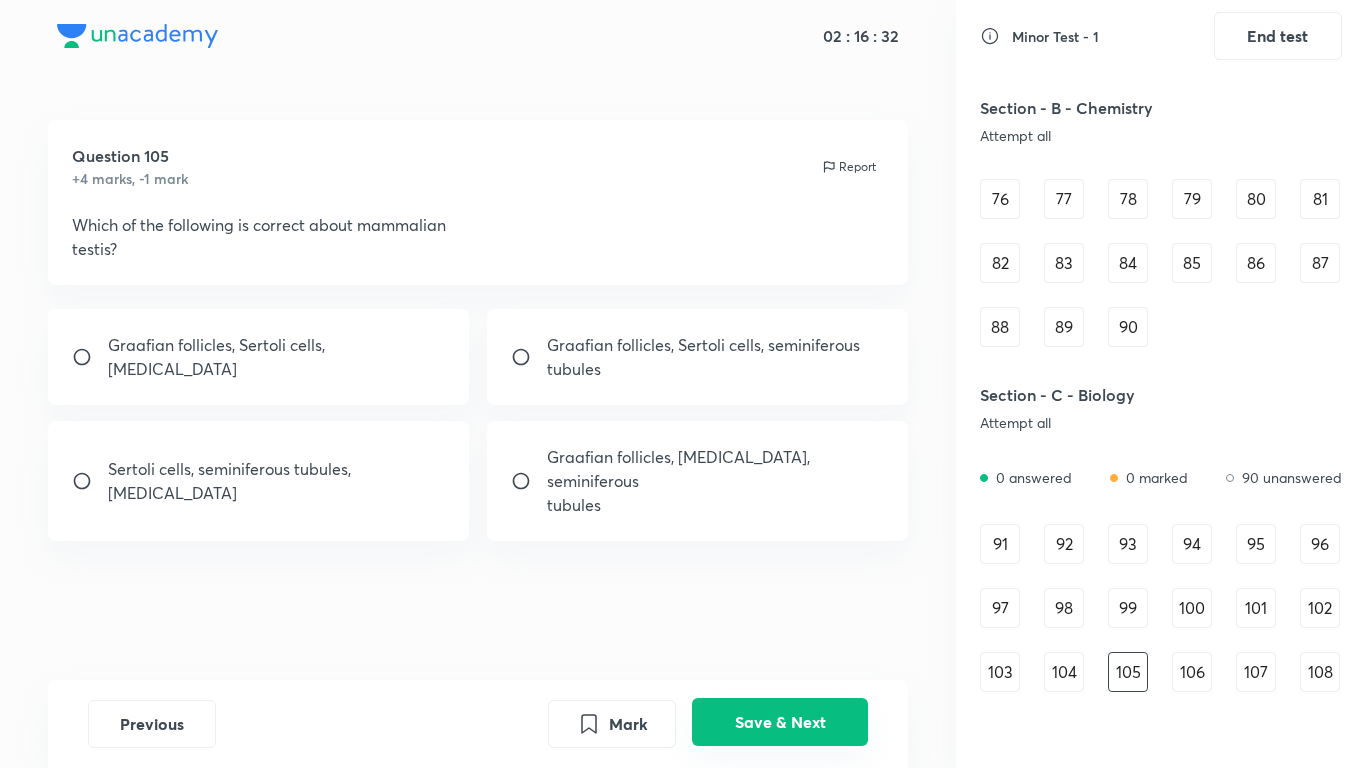 click on "Save & Next" at bounding box center [780, 722] 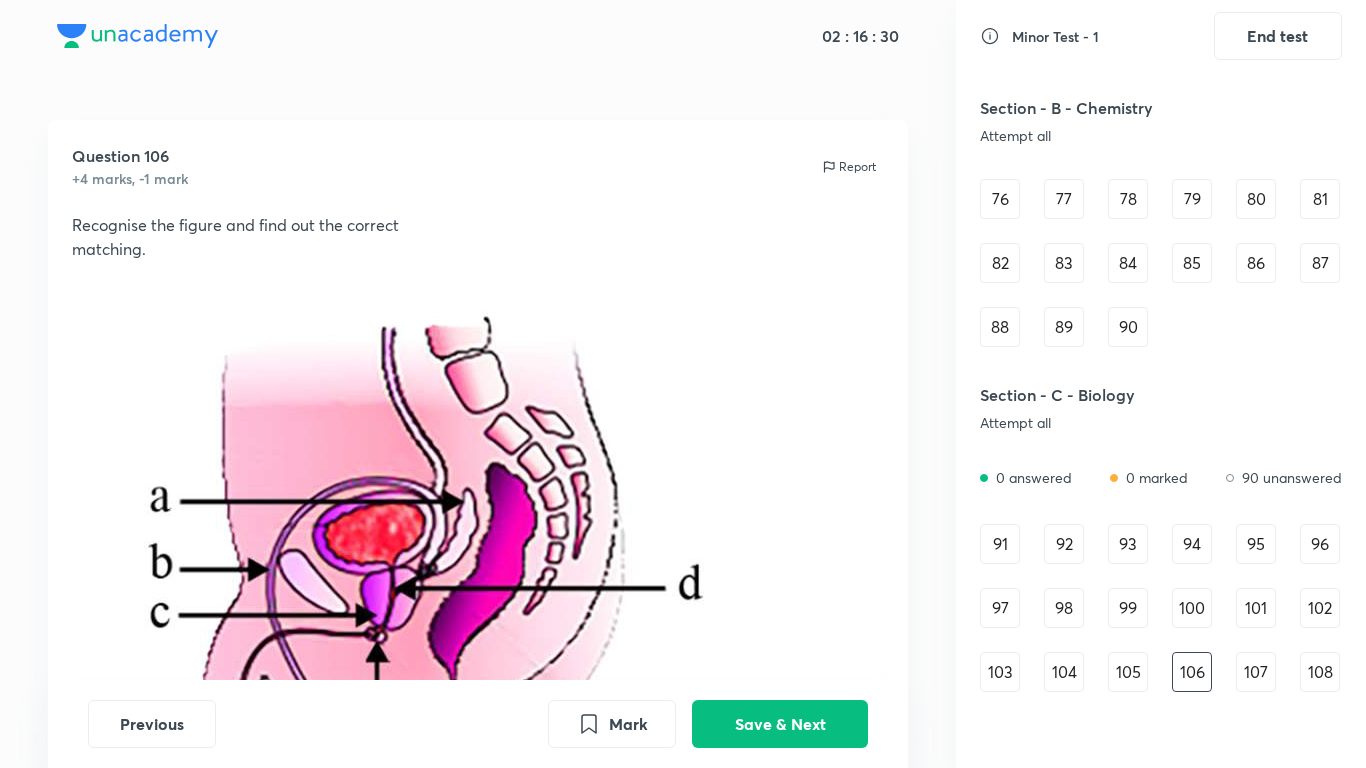click on "91" at bounding box center [1000, 544] 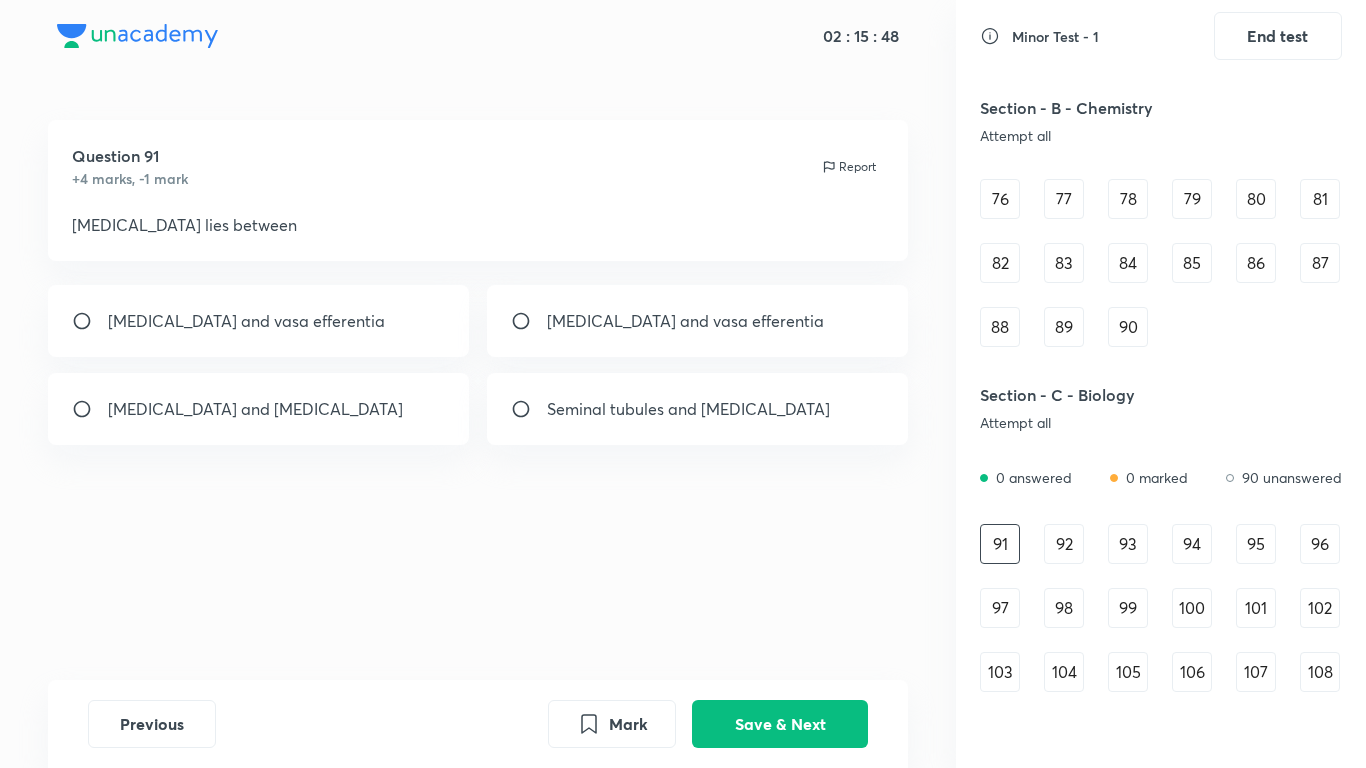 click on "[MEDICAL_DATA] and vasa efferentia" at bounding box center [685, 321] 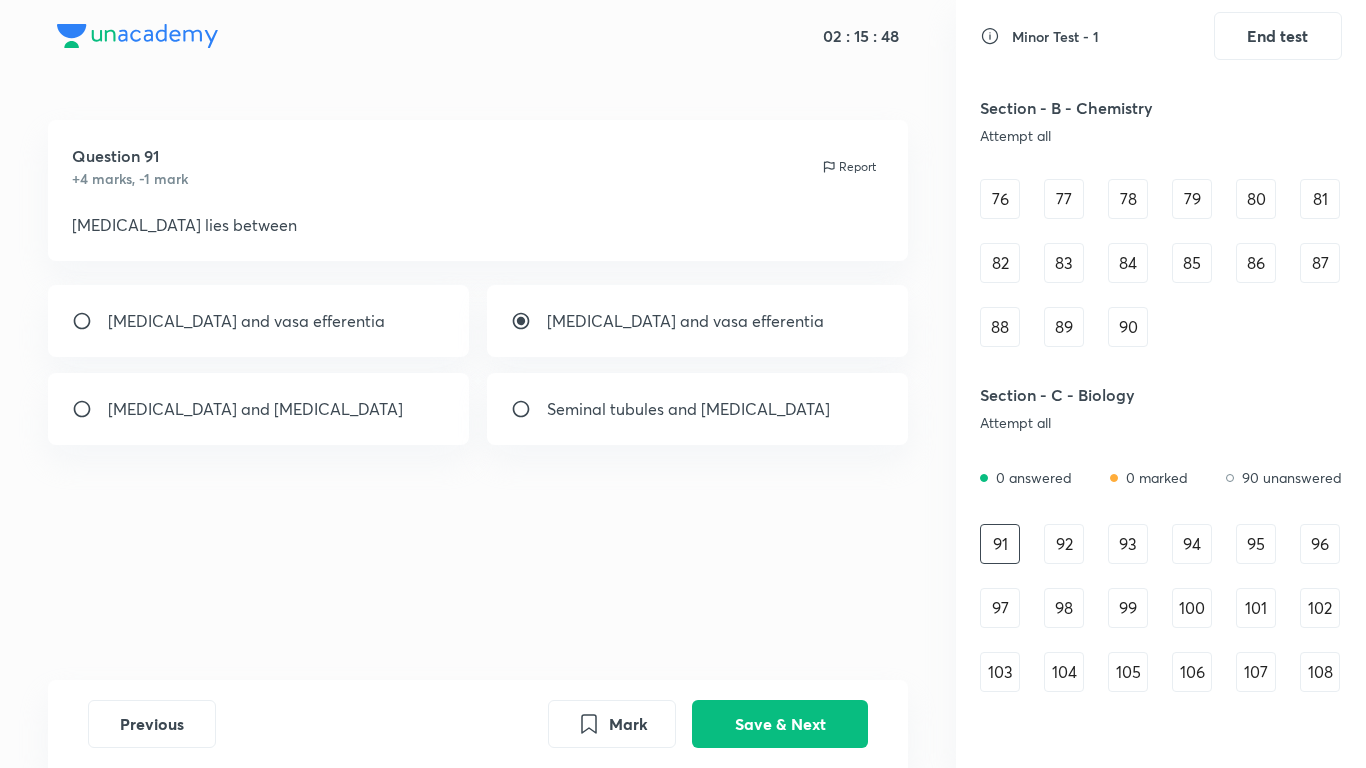 radio on "true" 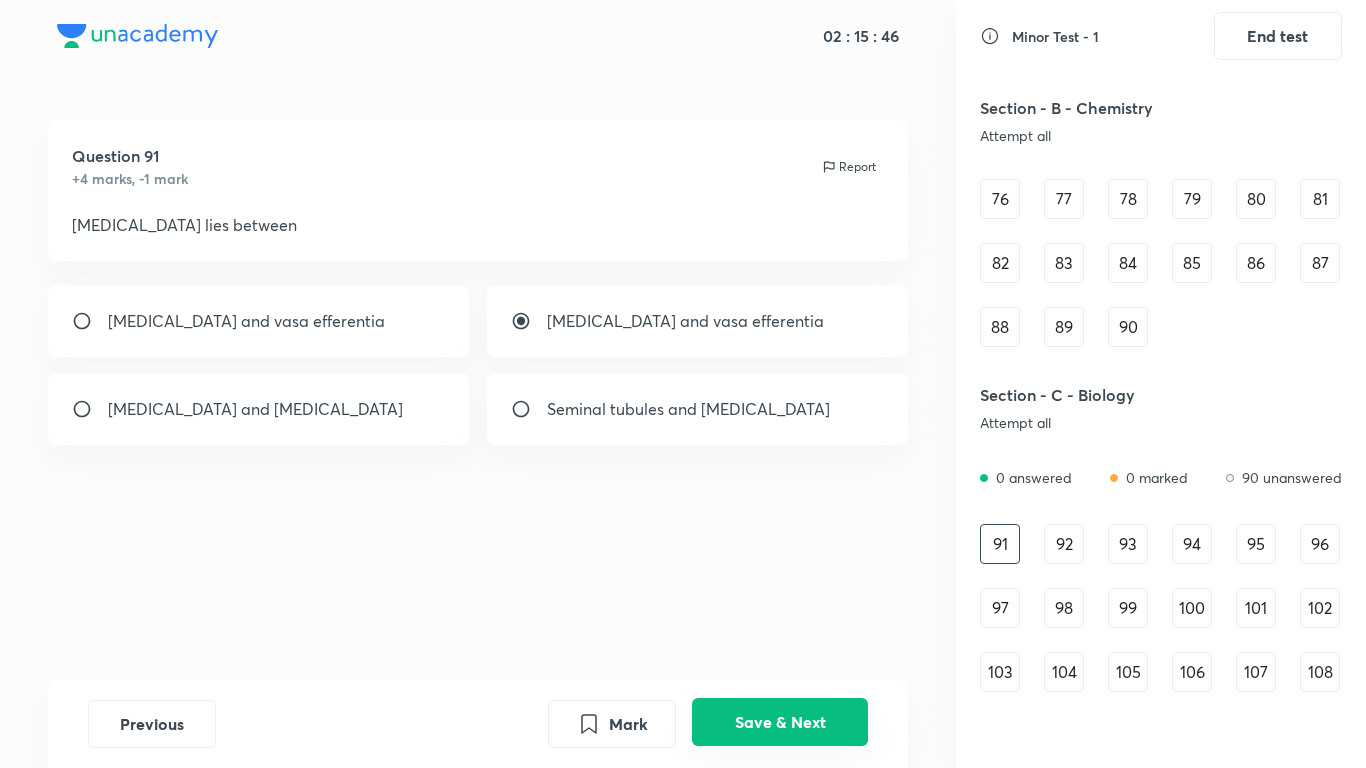 click on "Save & Next" at bounding box center (780, 722) 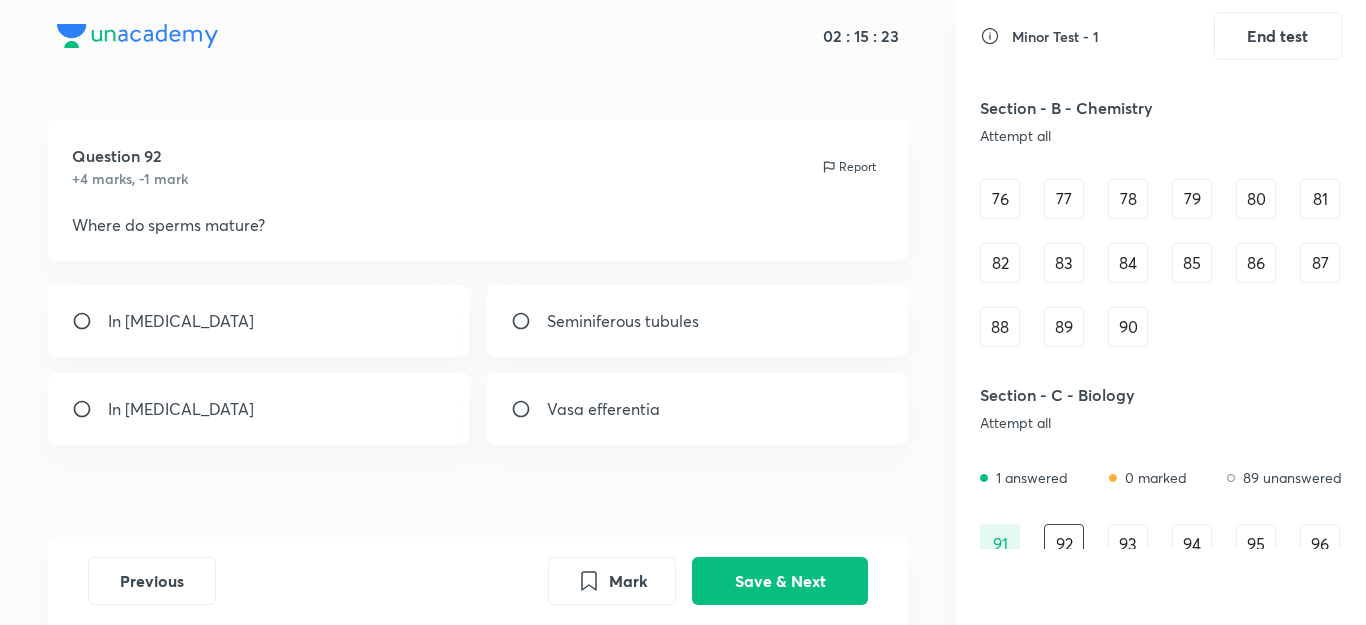 click on "In [MEDICAL_DATA]" at bounding box center (259, 409) 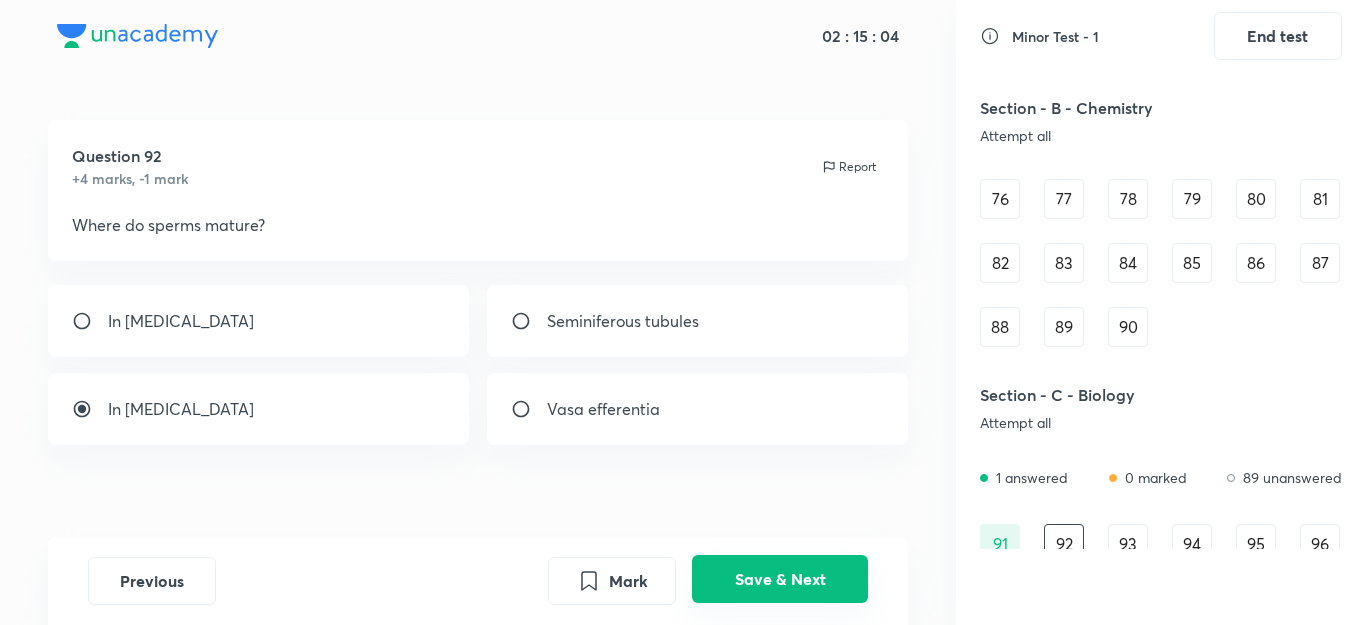 click on "Save & Next" at bounding box center (780, 579) 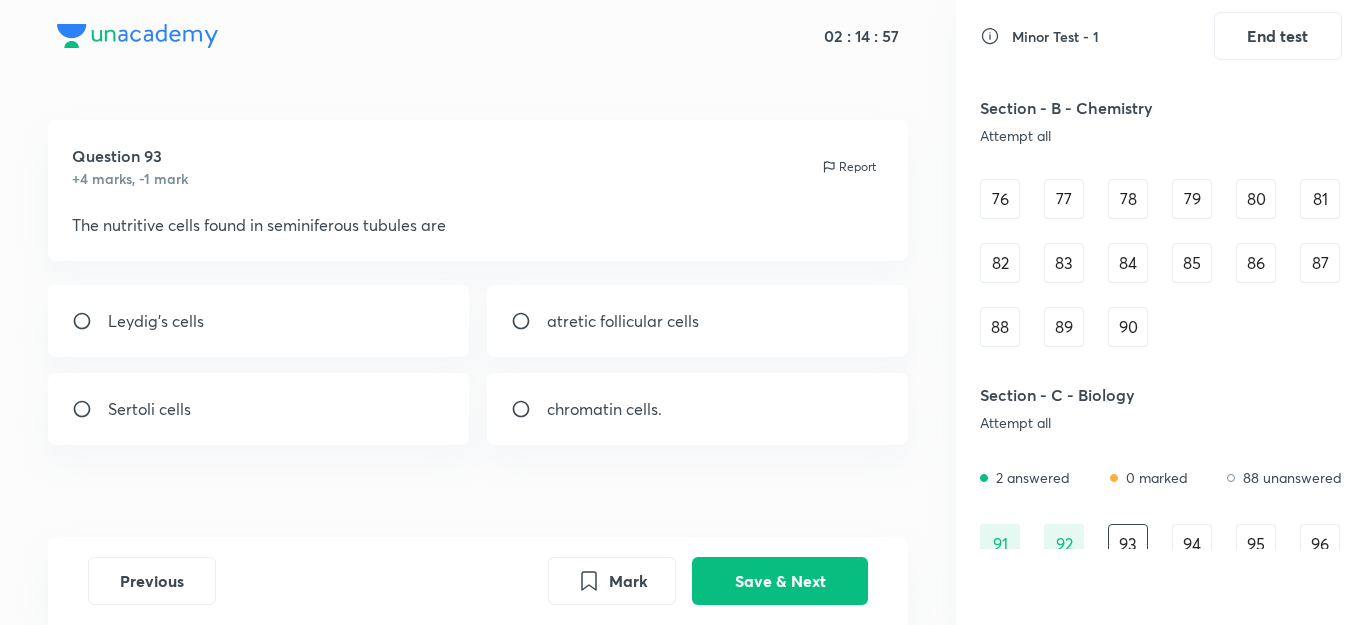 click on "Sertoli cells" at bounding box center [259, 409] 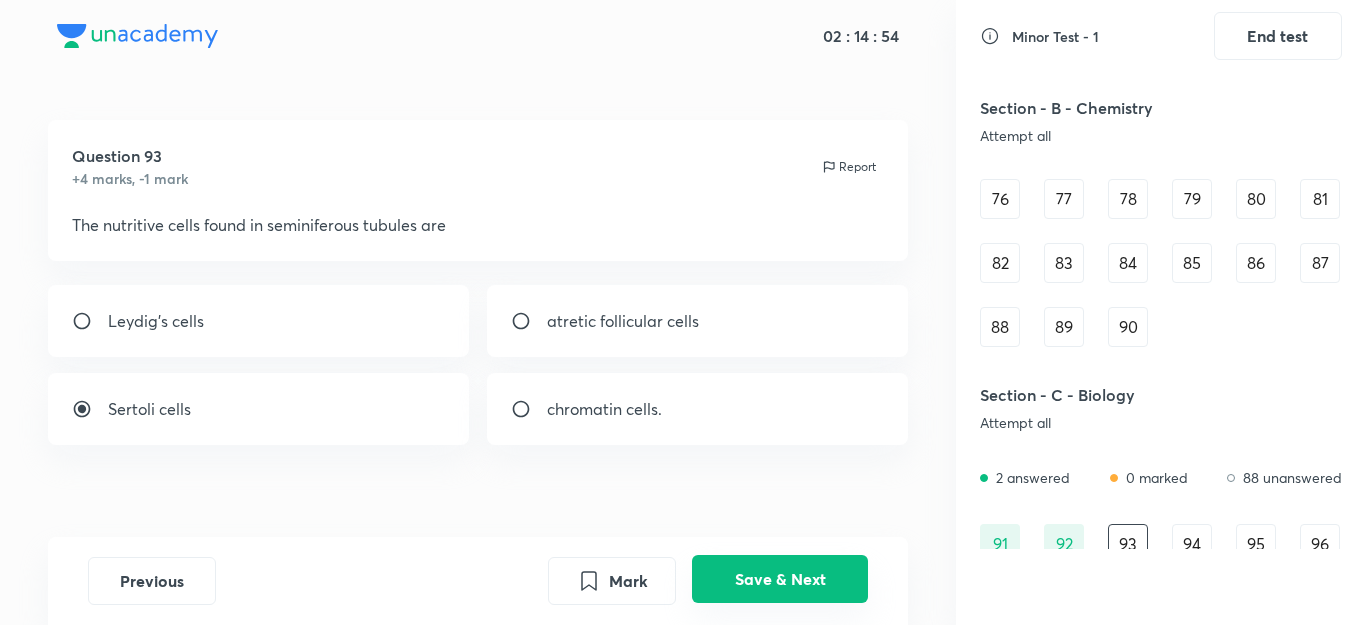 click on "Save & Next" at bounding box center (780, 579) 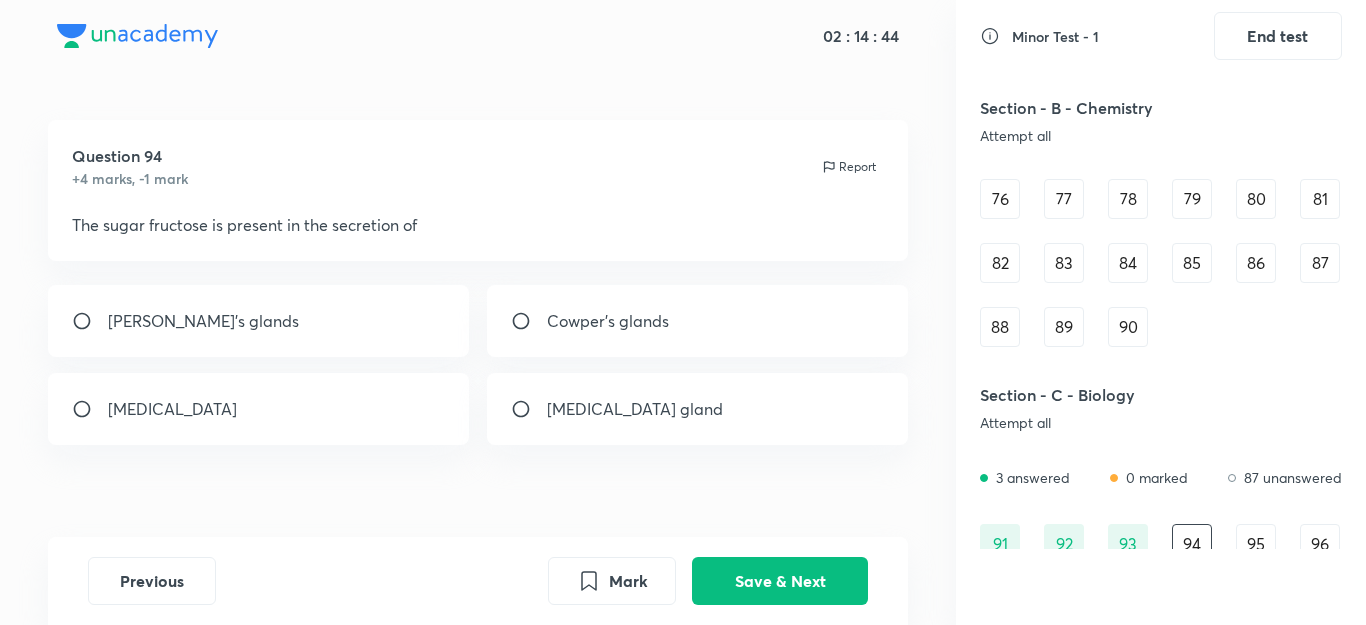 click on "93" at bounding box center (1128, 544) 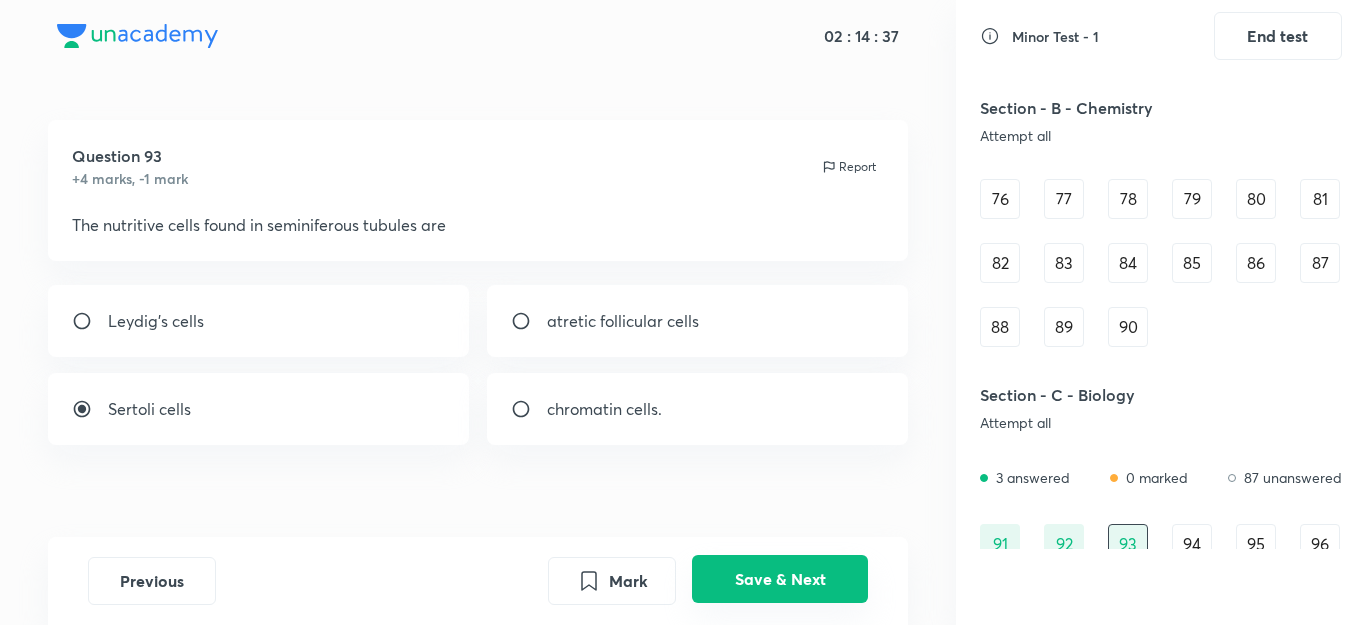 click on "Save & Next" at bounding box center (780, 579) 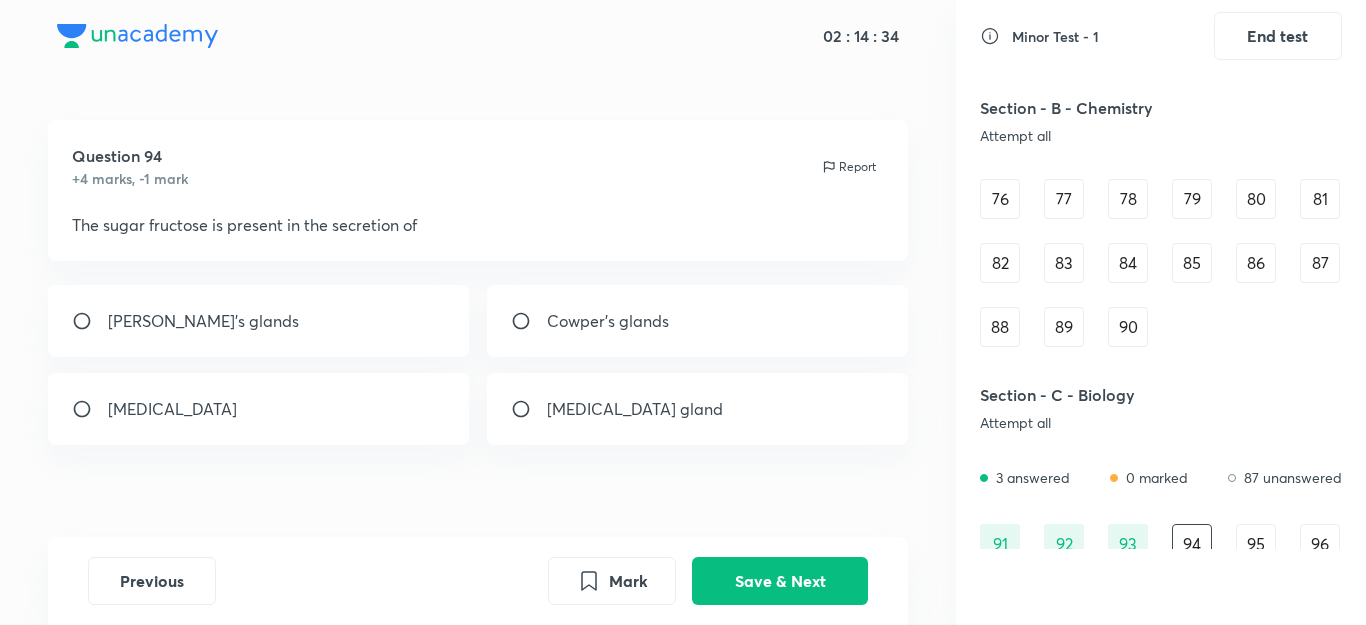 click on "[MEDICAL_DATA]" at bounding box center [259, 409] 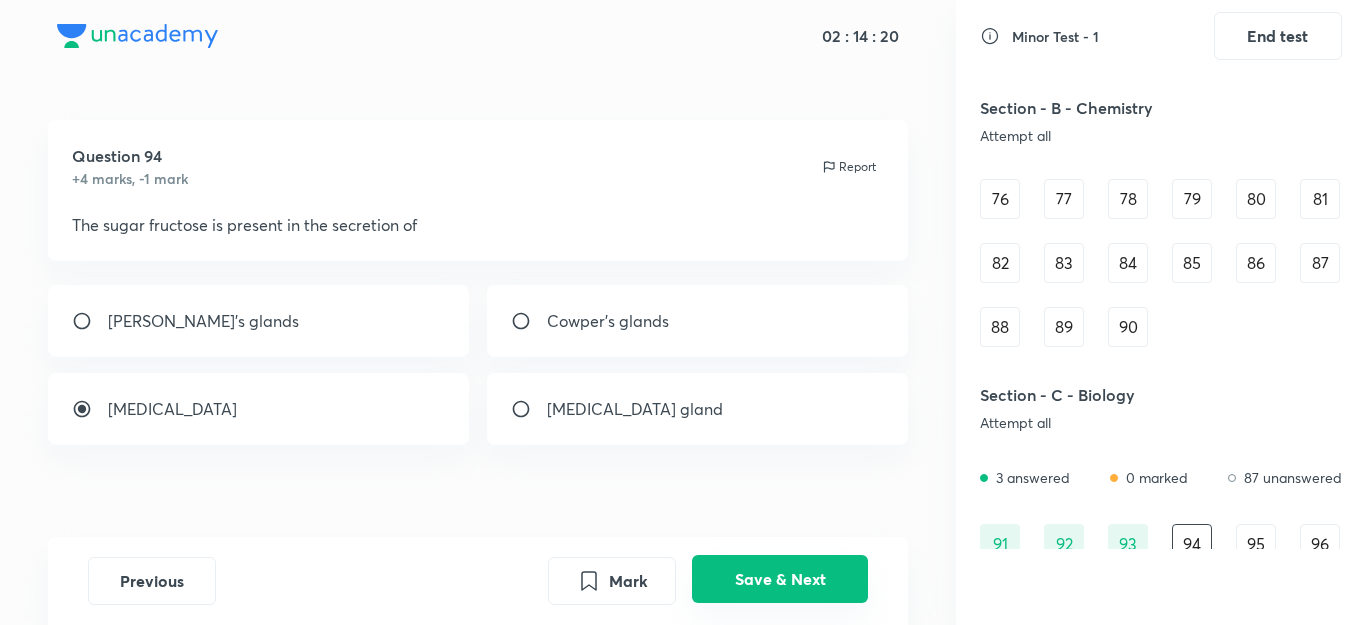 click on "Save & Next" at bounding box center [780, 579] 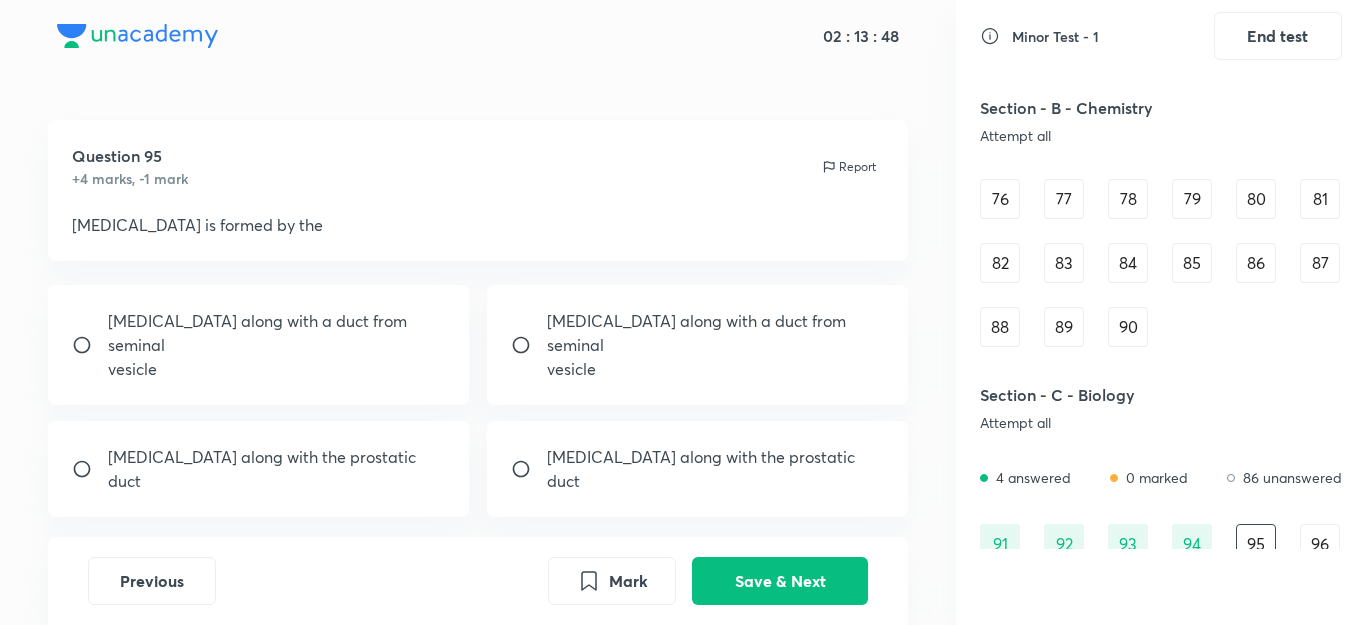 click on "vesicle" at bounding box center [277, 369] 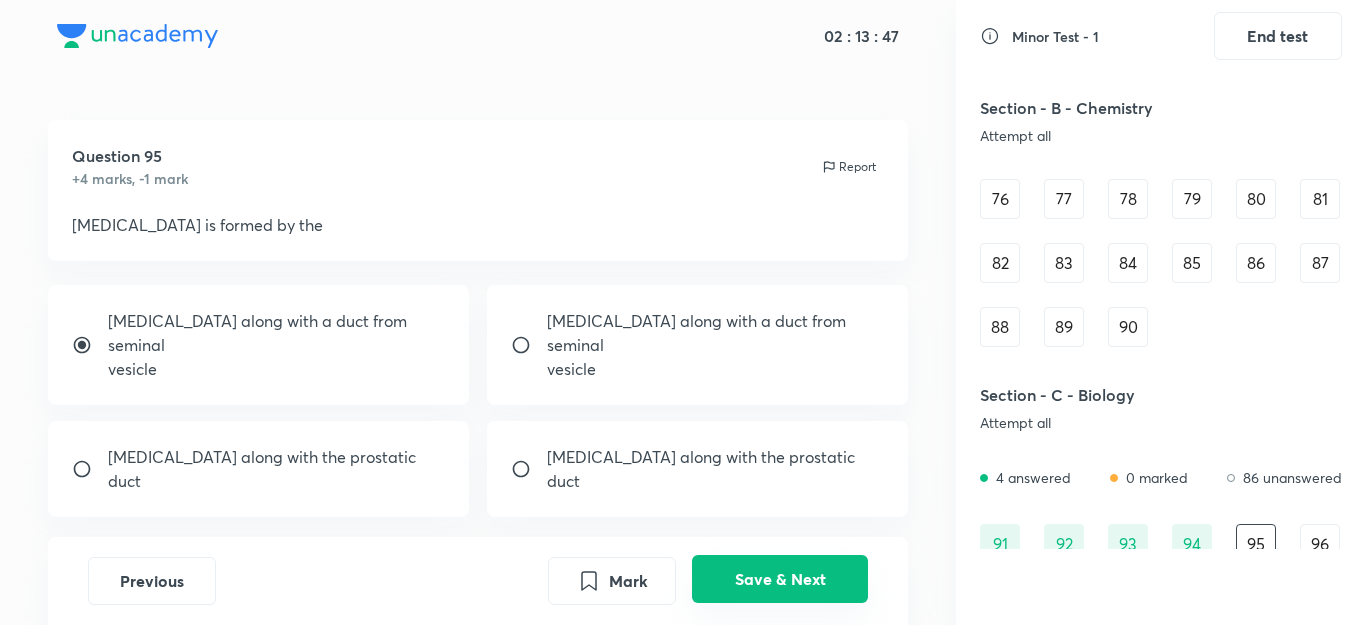 click on "Save & Next" at bounding box center (780, 579) 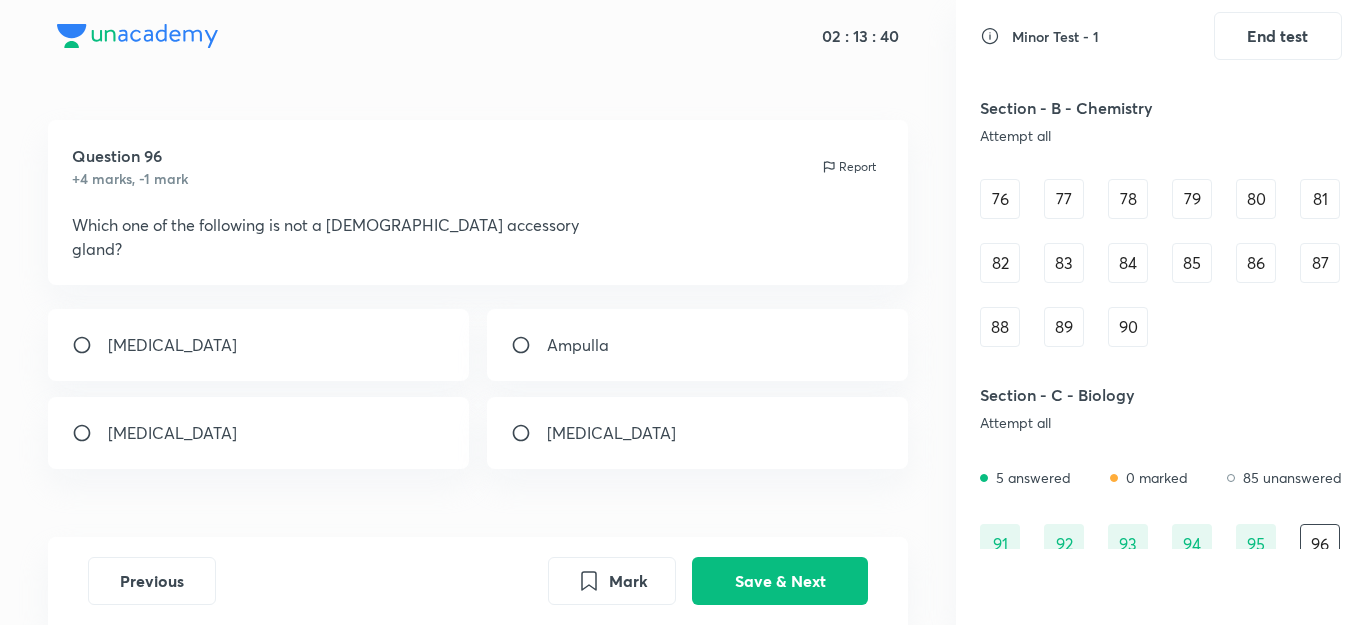 click on "Ampulla" at bounding box center [698, 345] 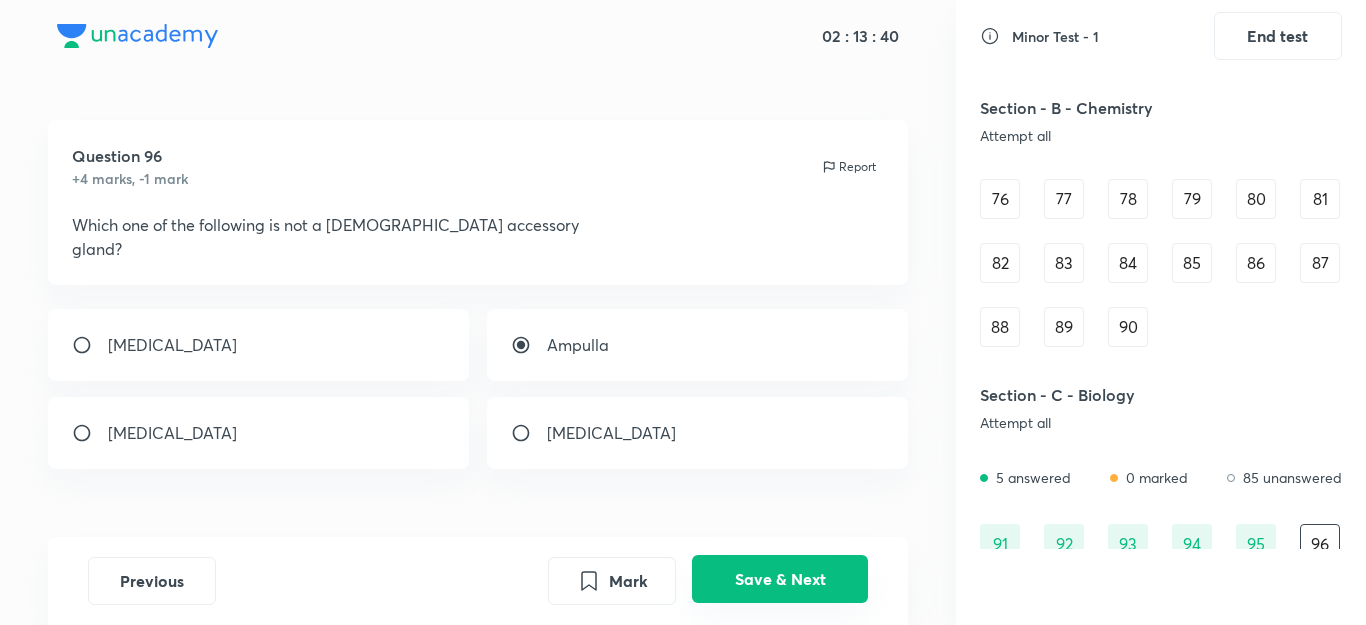 click on "Save & Next" at bounding box center (780, 579) 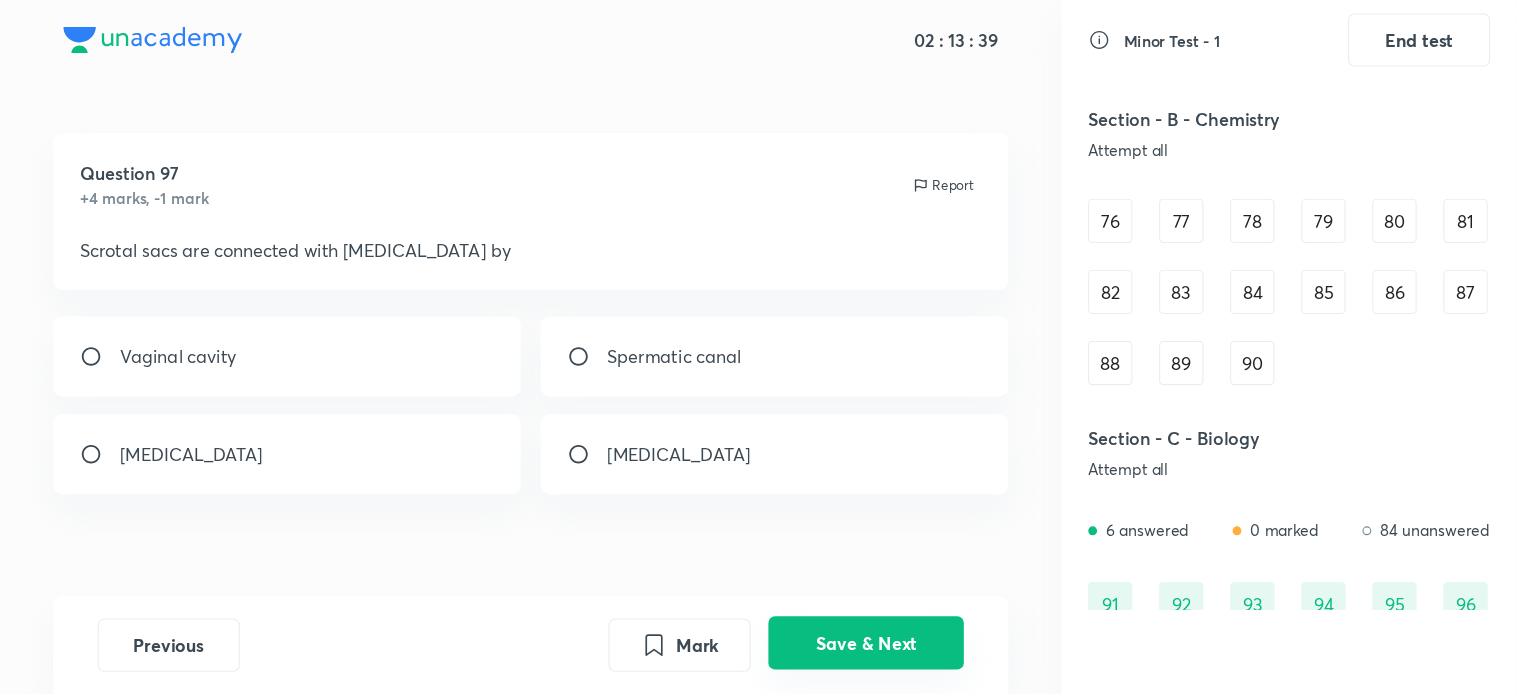 scroll, scrollTop: 1122, scrollLeft: 0, axis: vertical 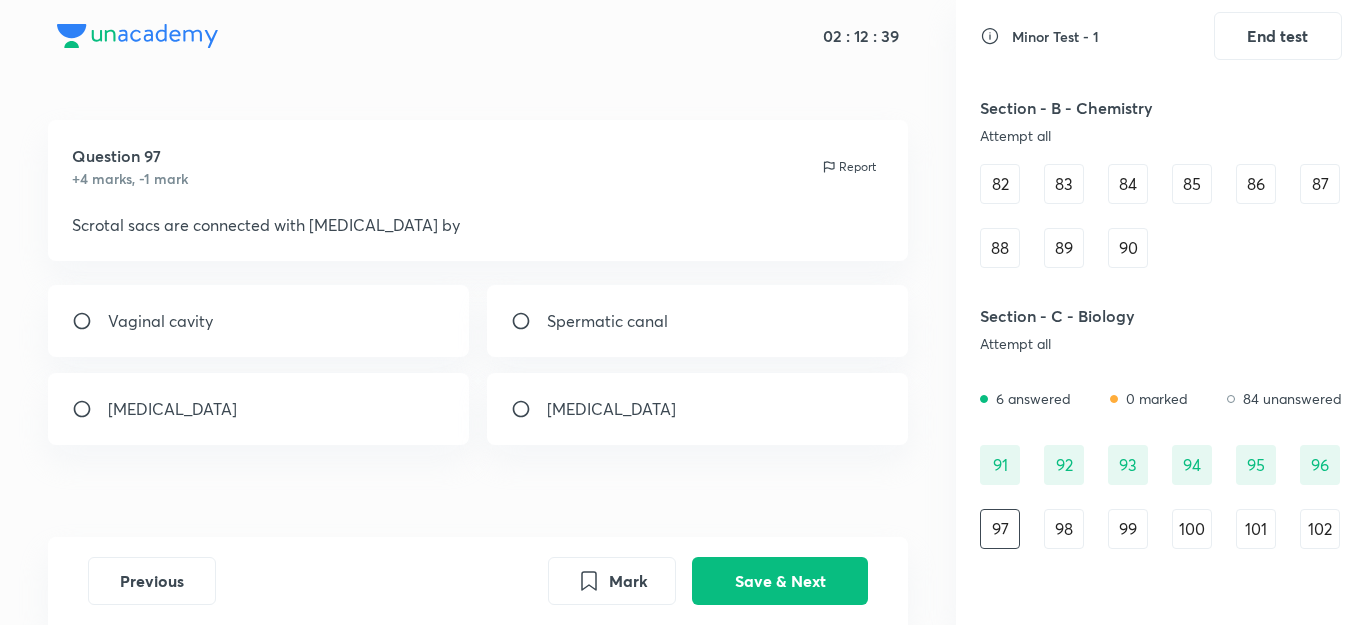 click on "[MEDICAL_DATA]" at bounding box center (259, 409) 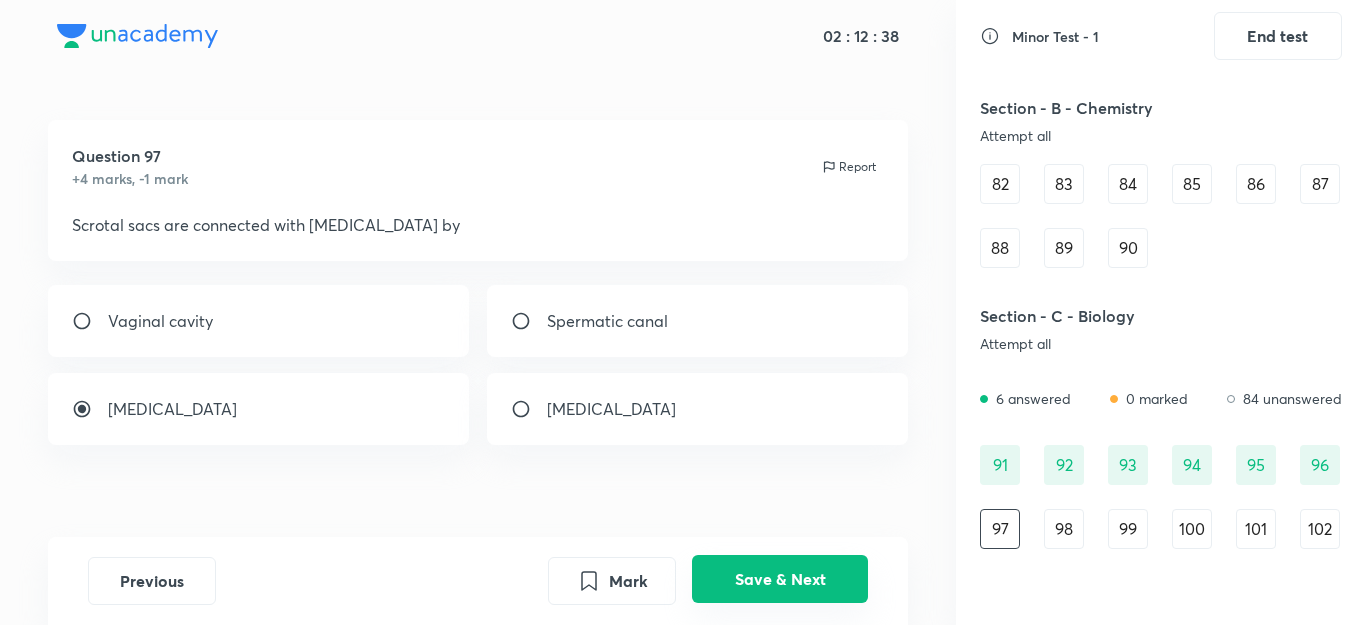 click on "Save & Next" at bounding box center [780, 579] 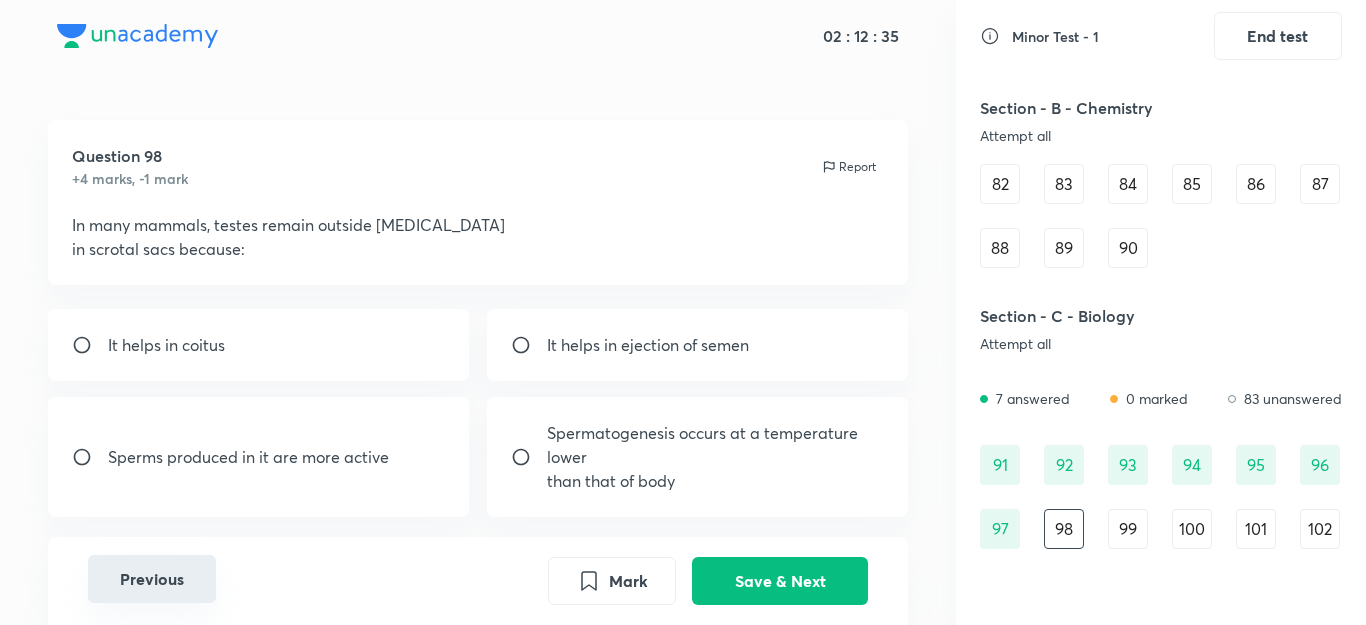 click on "Previous" at bounding box center [152, 579] 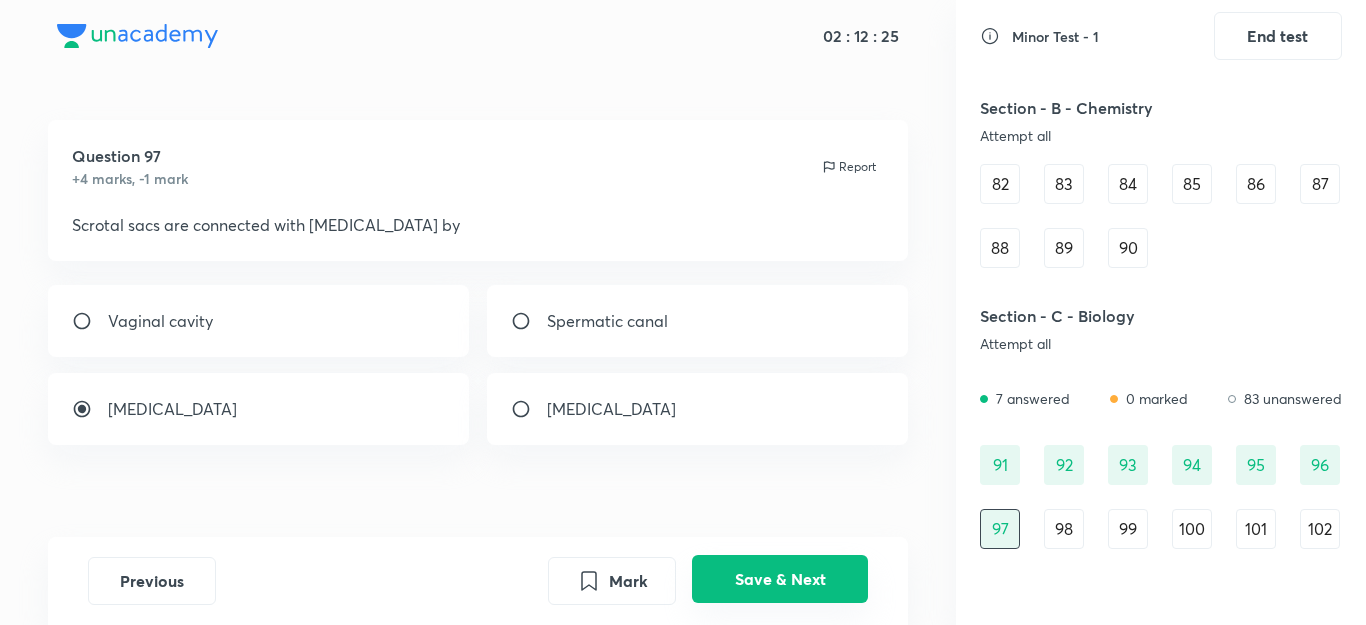 click on "Save & Next" at bounding box center (780, 579) 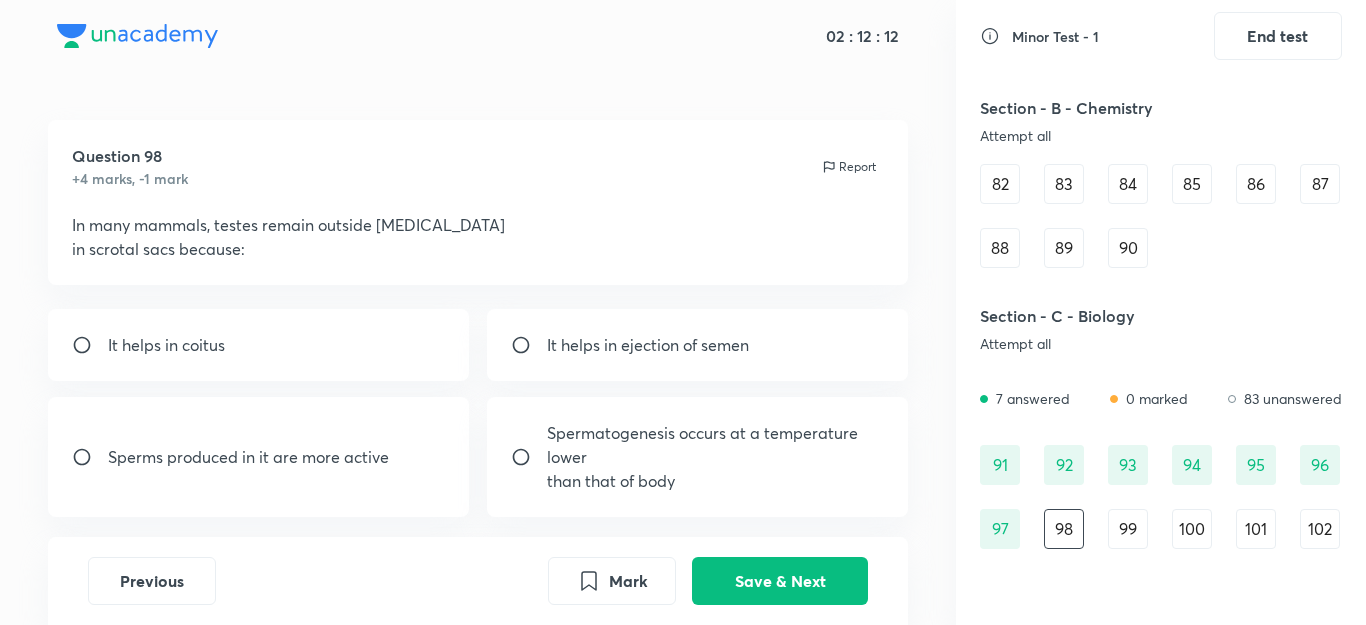 click on "than that of body" at bounding box center [716, 481] 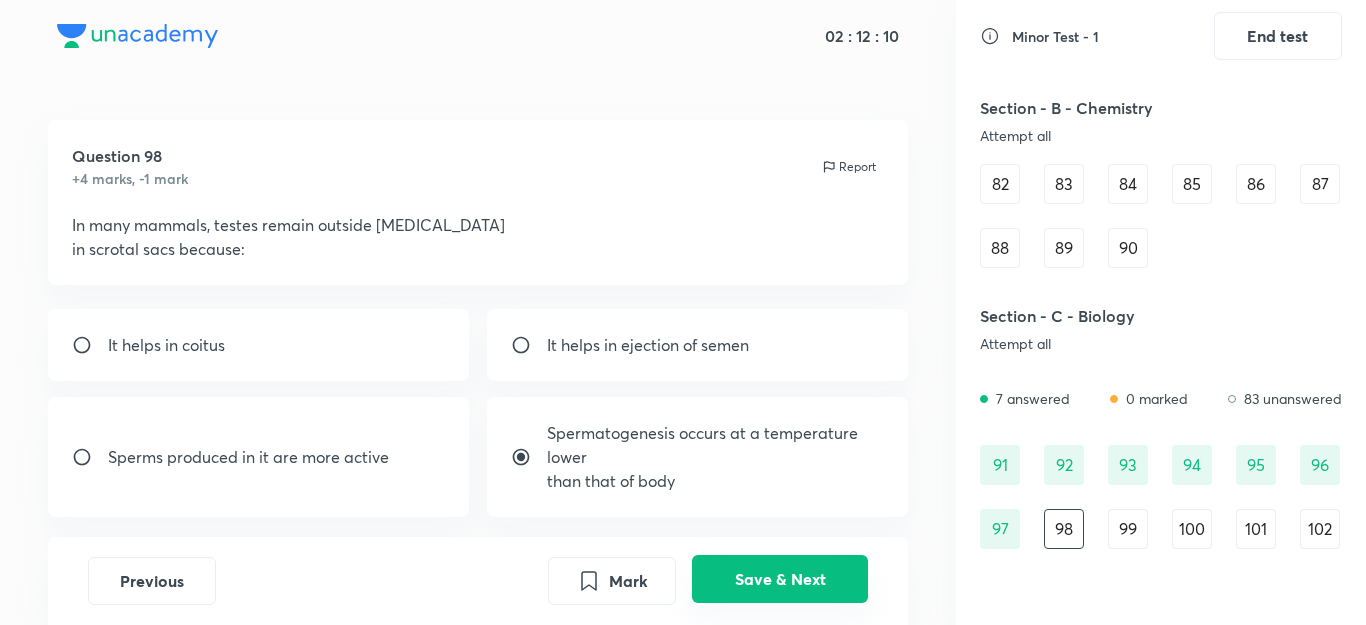 click on "Save & Next" at bounding box center [780, 579] 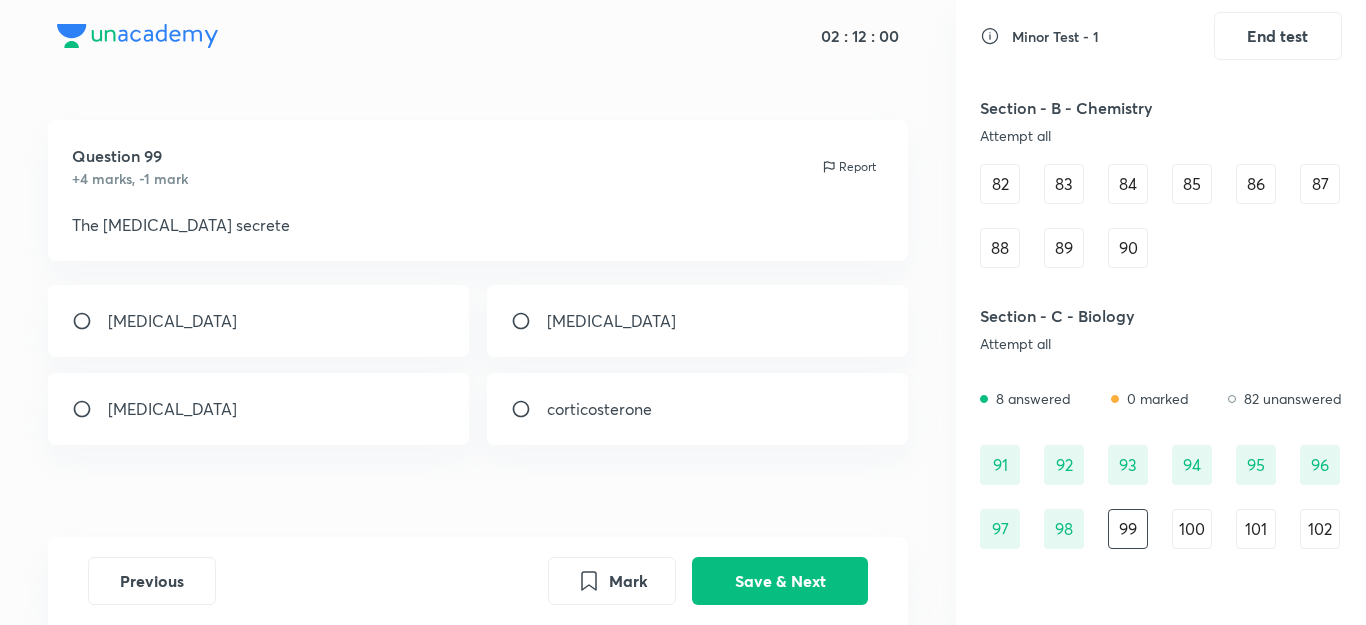 click on "[MEDICAL_DATA]" at bounding box center (611, 321) 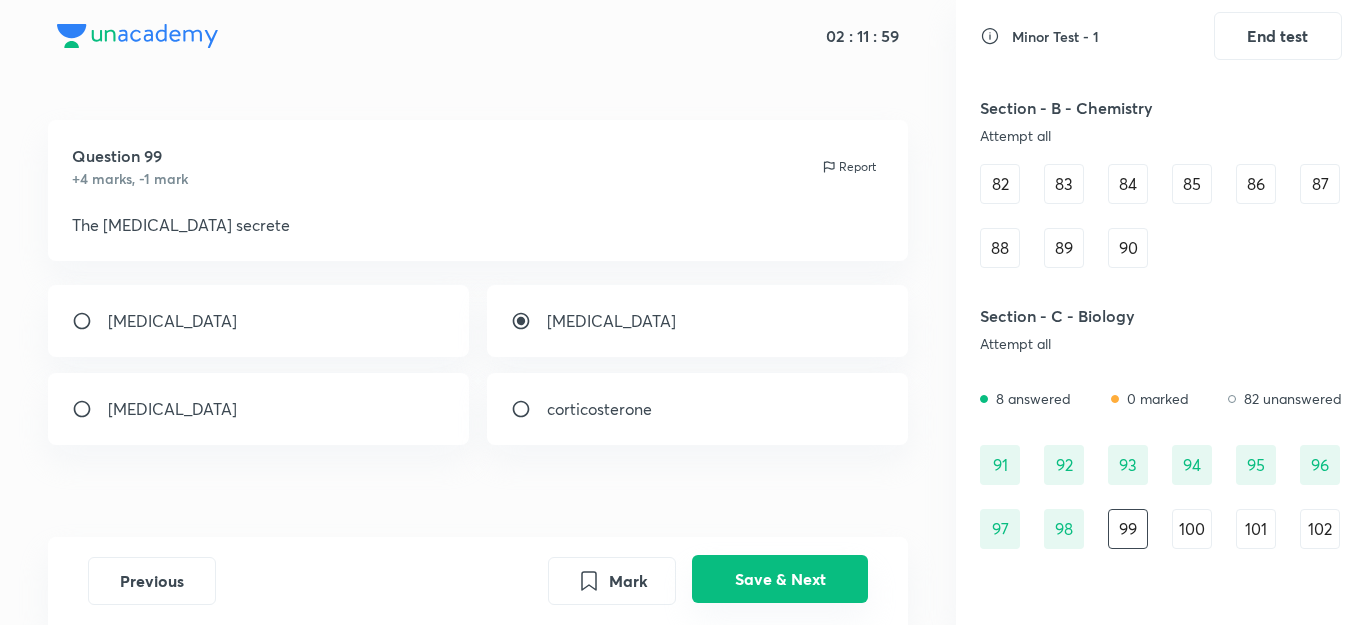 click on "Save & Next" at bounding box center (780, 579) 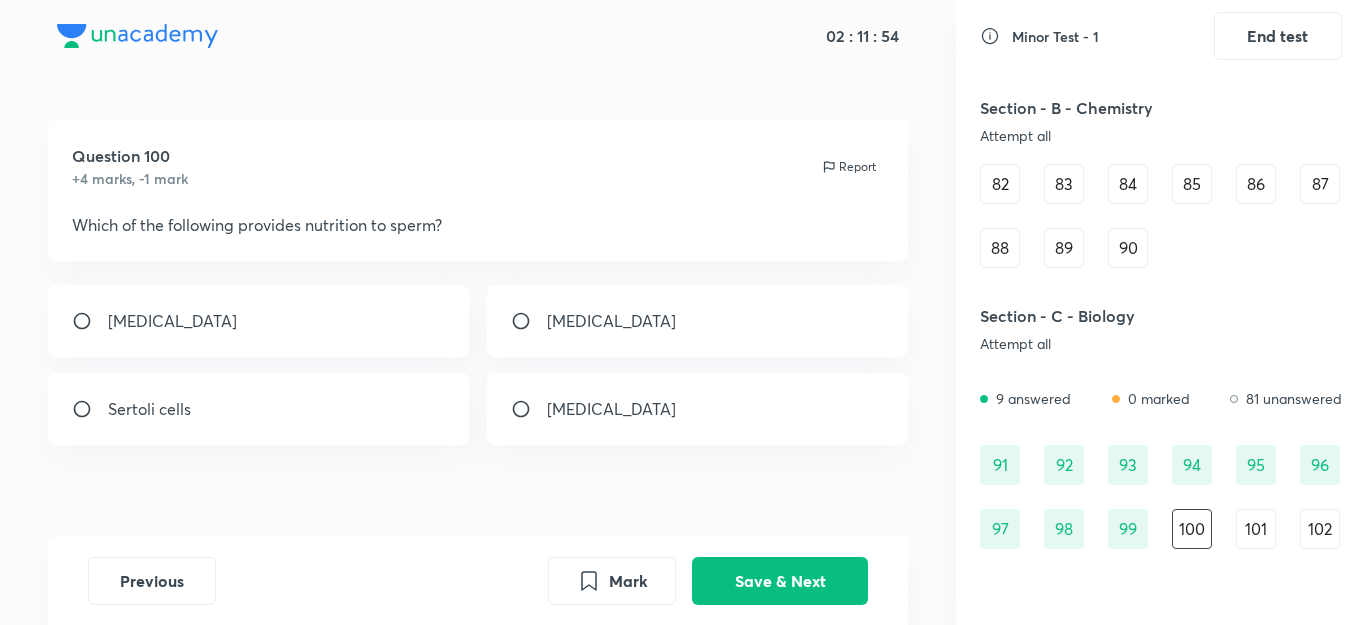 click on "Sertoli cells" at bounding box center (259, 409) 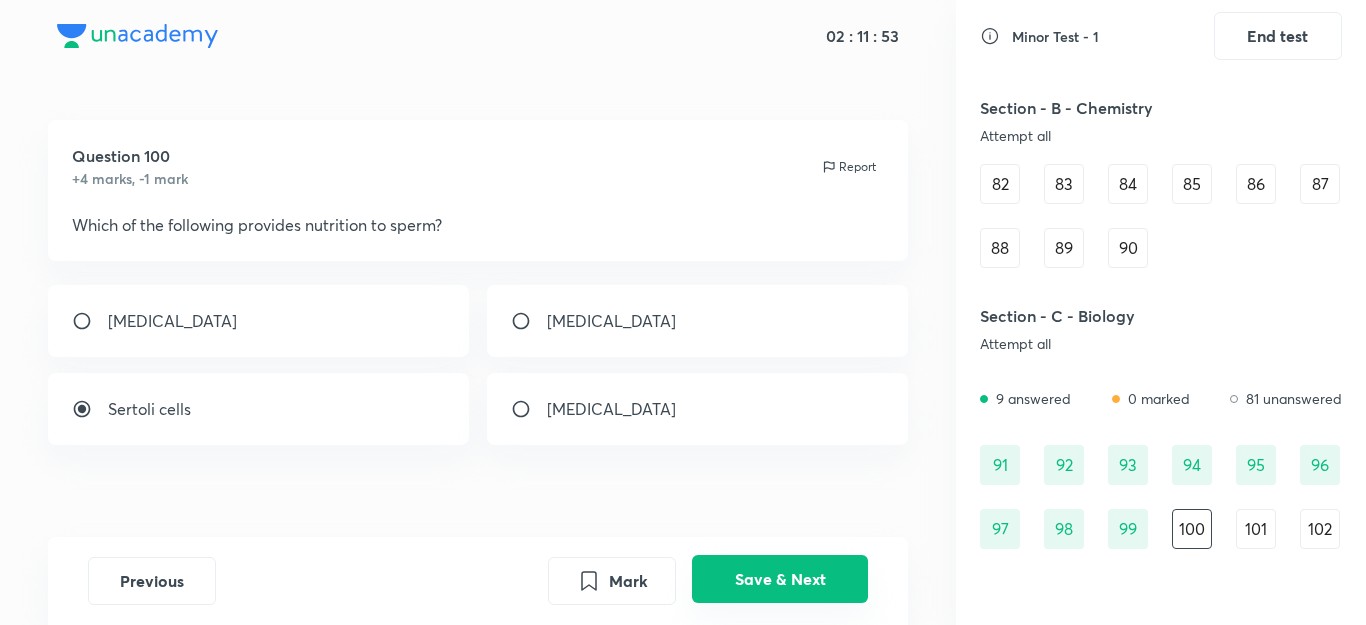 click on "Save & Next" at bounding box center [780, 579] 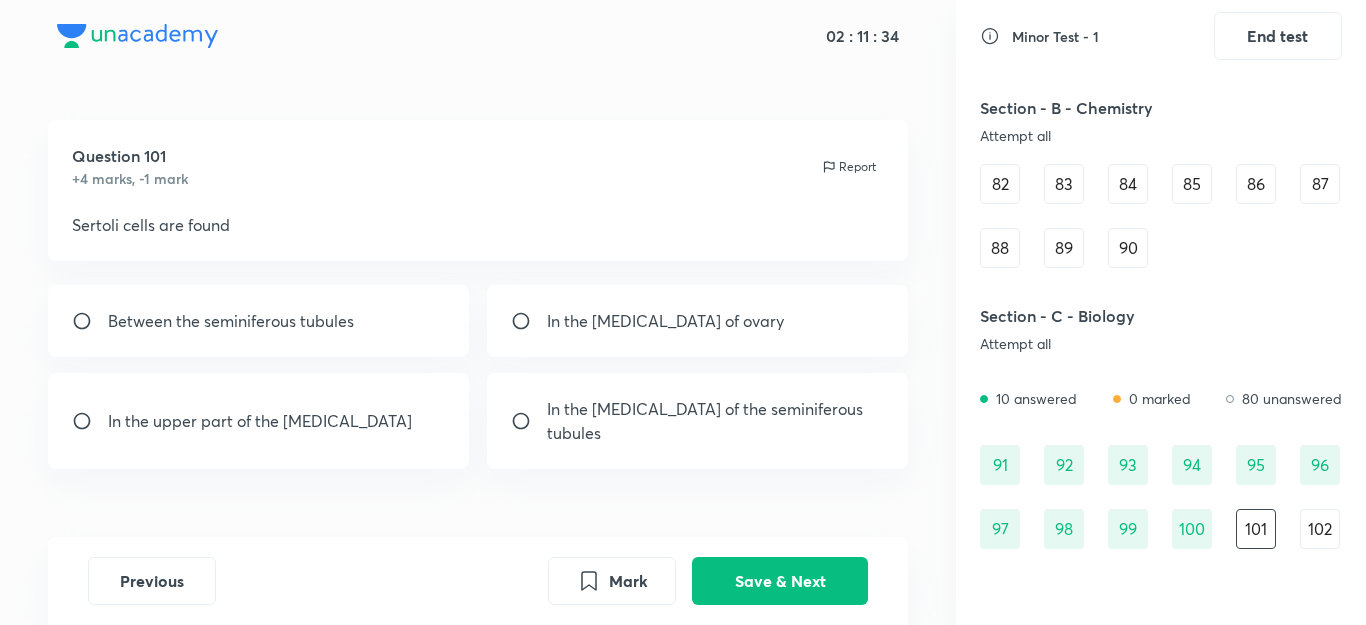 click on "Between the seminiferous tubules" at bounding box center (259, 321) 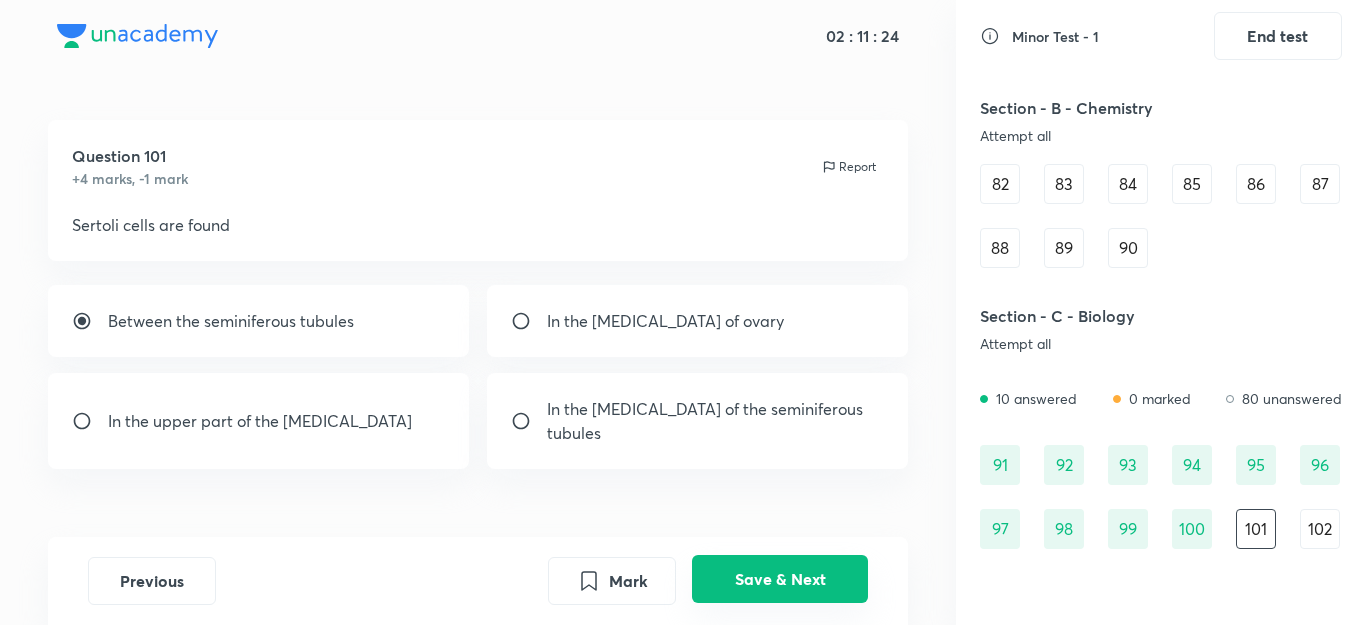 click on "Save & Next" at bounding box center (780, 579) 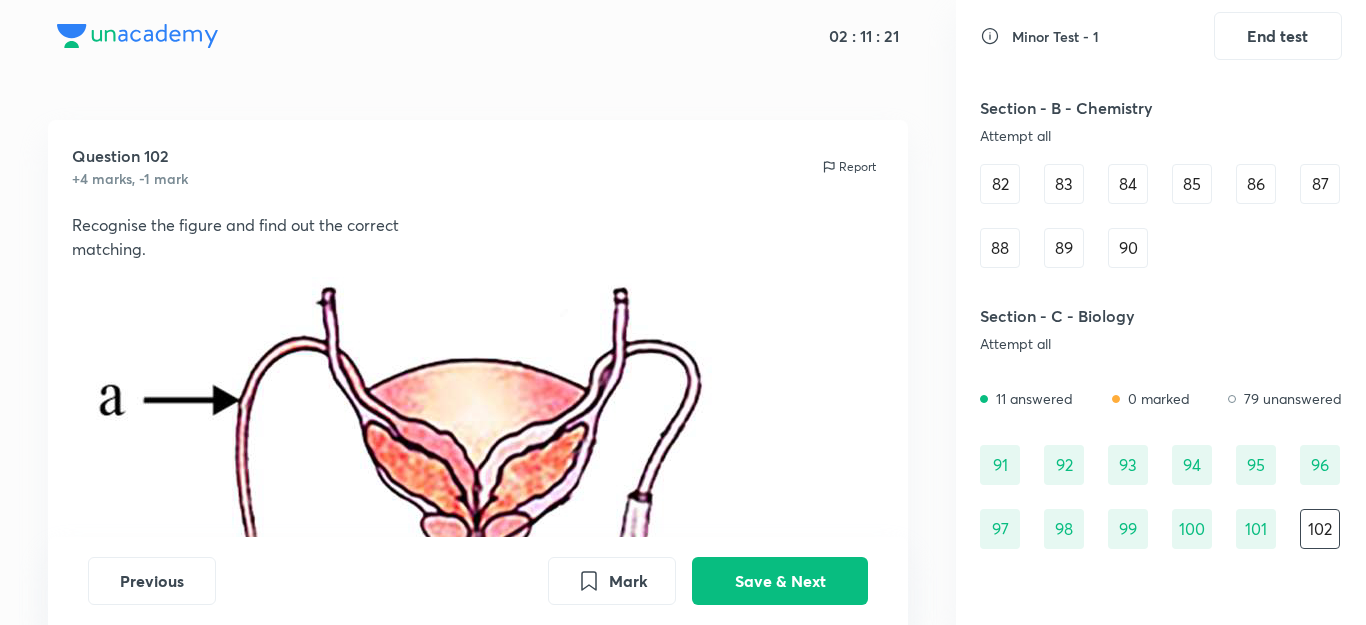drag, startPoint x: 870, startPoint y: 435, endPoint x: 935, endPoint y: 249, distance: 197.03046 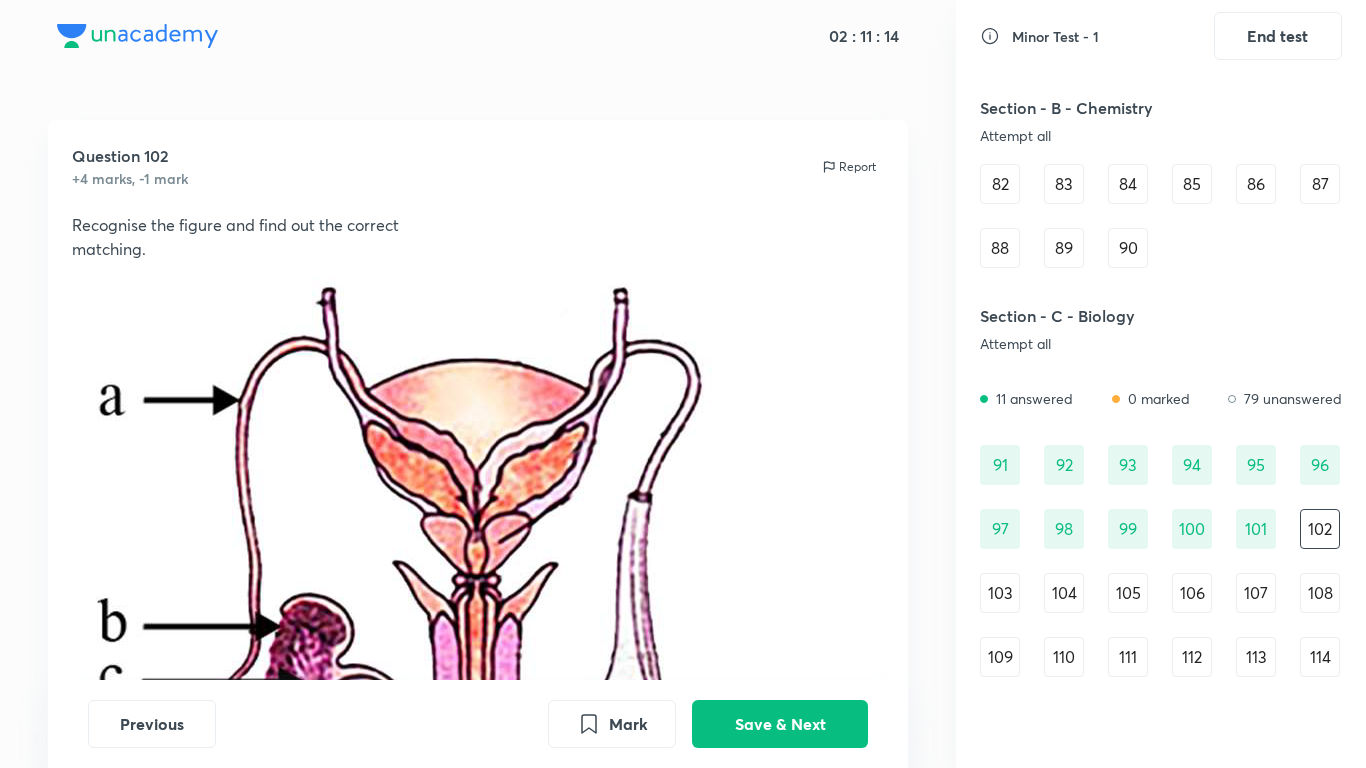 click at bounding box center (478, 591) 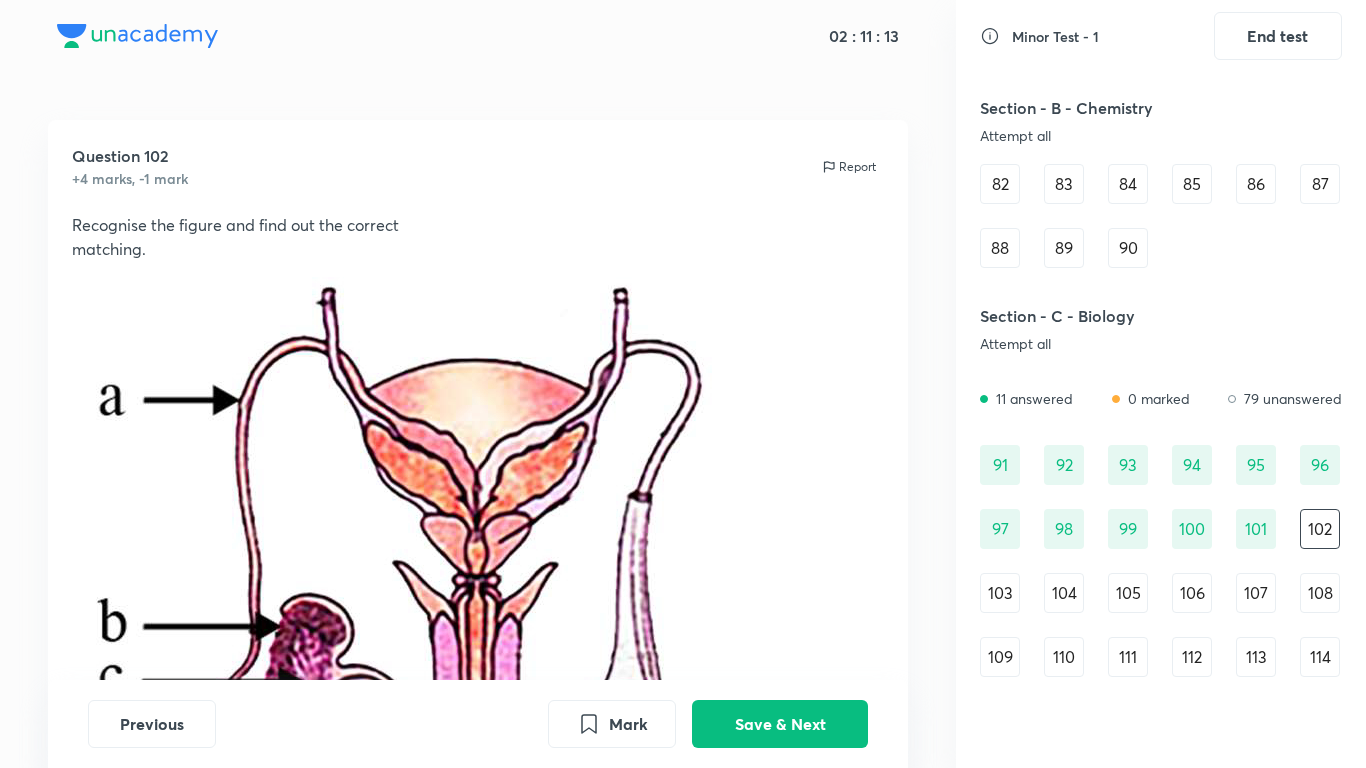 drag, startPoint x: 798, startPoint y: 514, endPoint x: 824, endPoint y: 221, distance: 294.15134 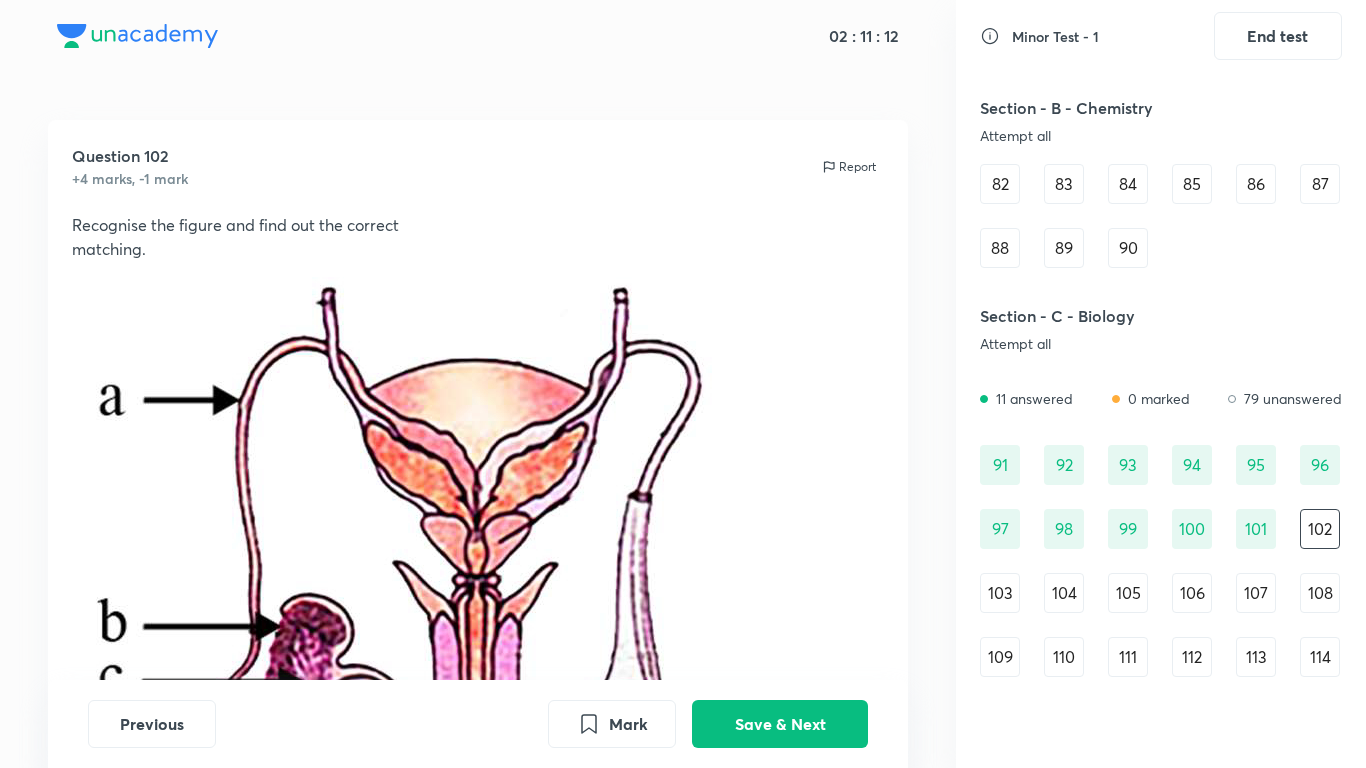 drag, startPoint x: 799, startPoint y: 454, endPoint x: 792, endPoint y: 260, distance: 194.12625 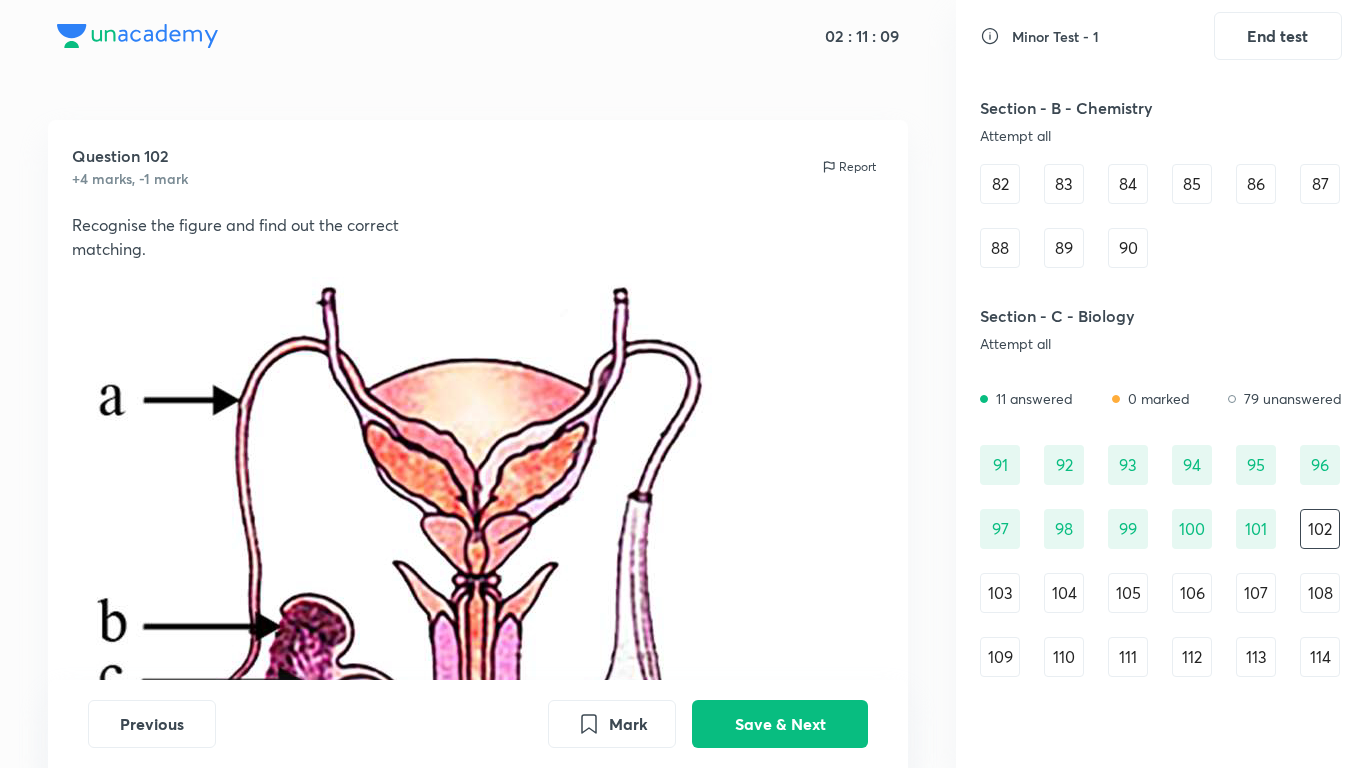 drag, startPoint x: 1365, startPoint y: 423, endPoint x: 1365, endPoint y: 652, distance: 229 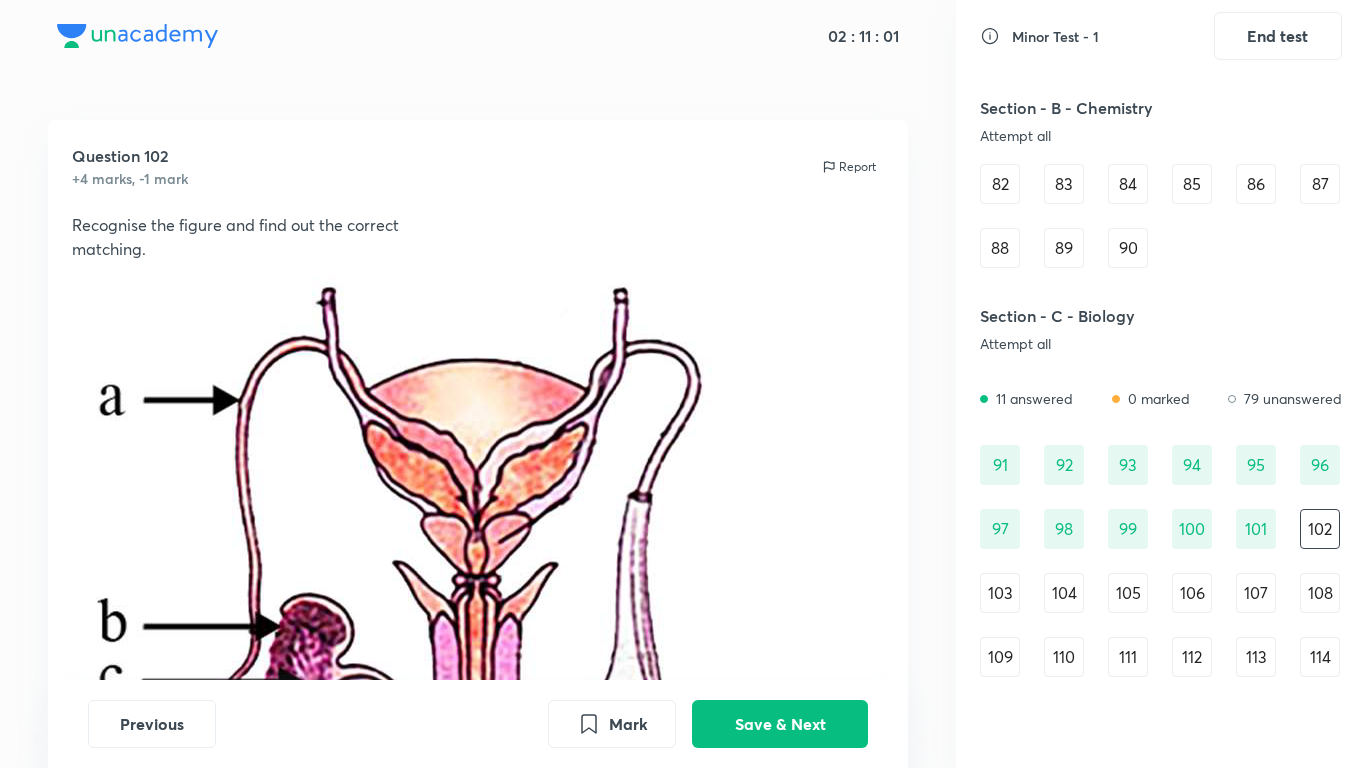 click on "Report" at bounding box center (857, 167) 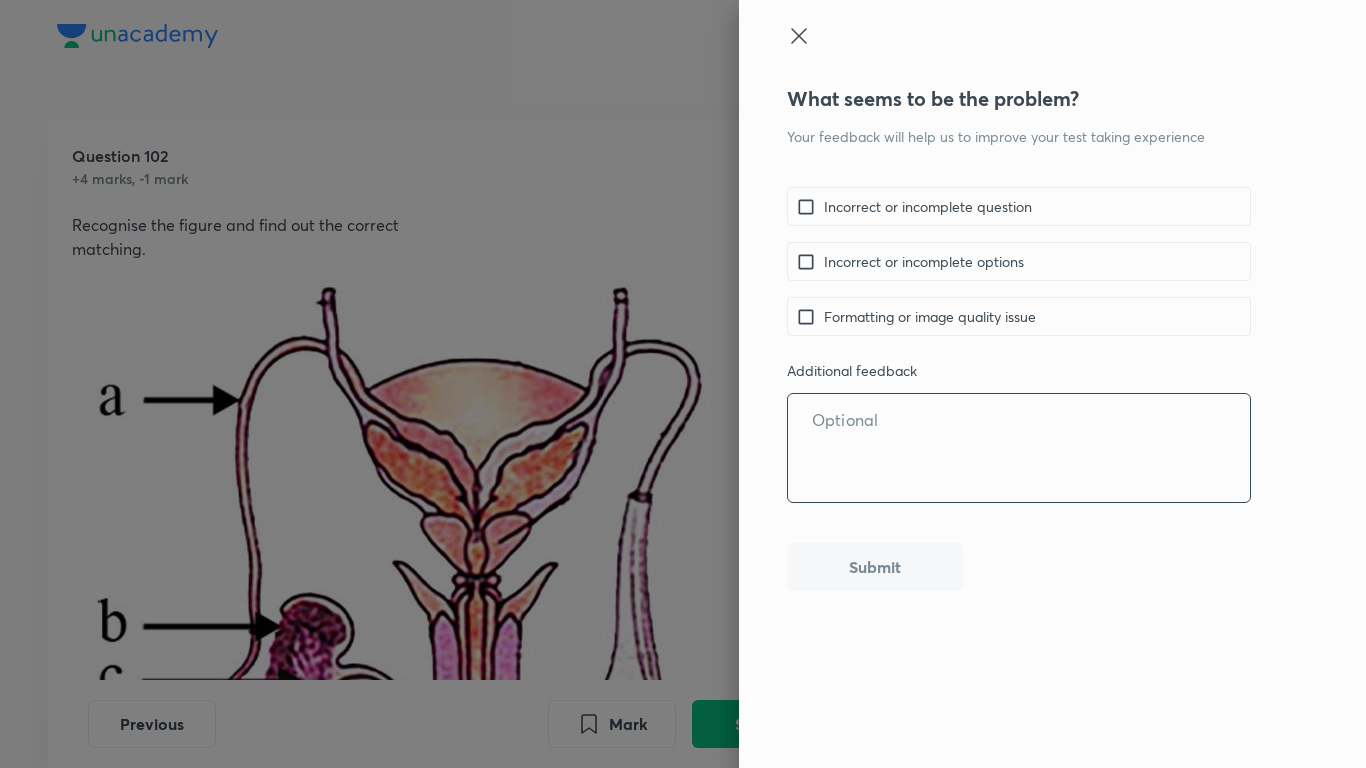 click at bounding box center (1019, 448) 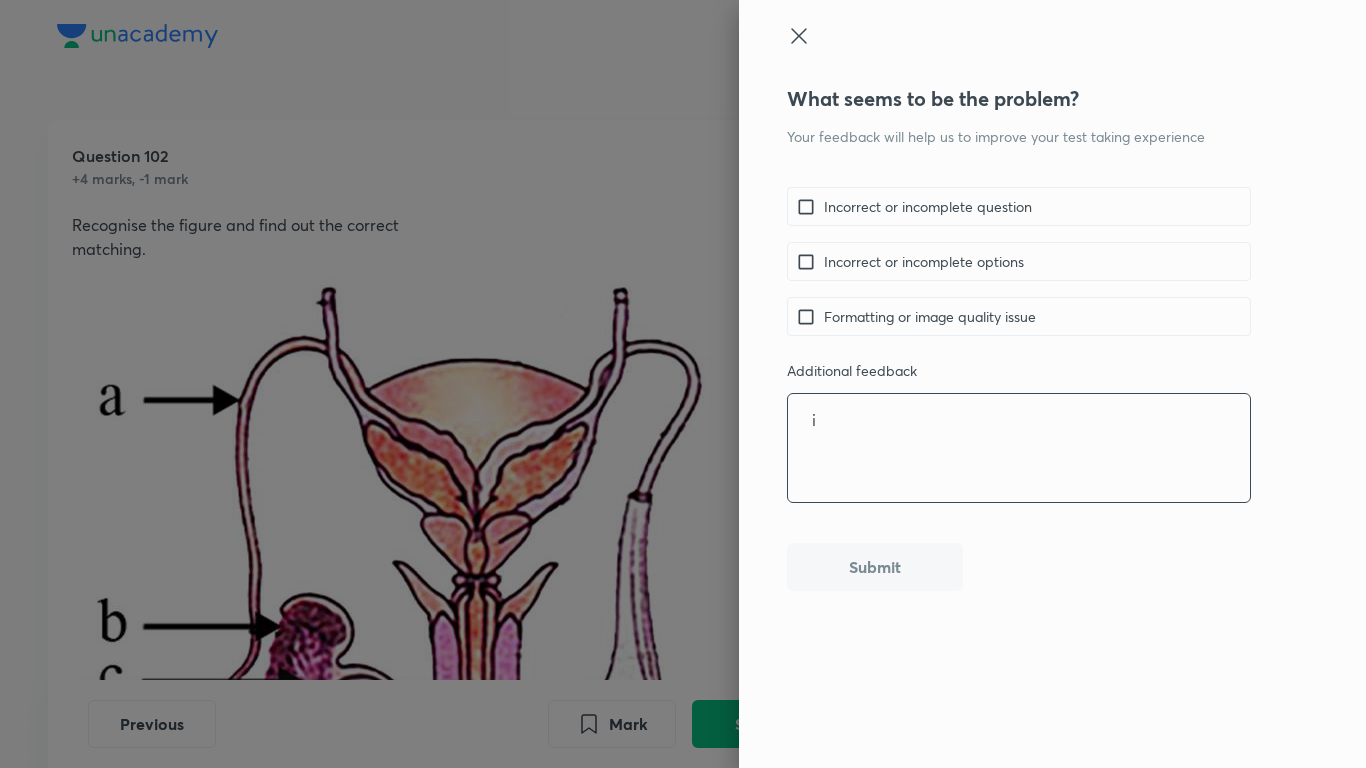type on "i" 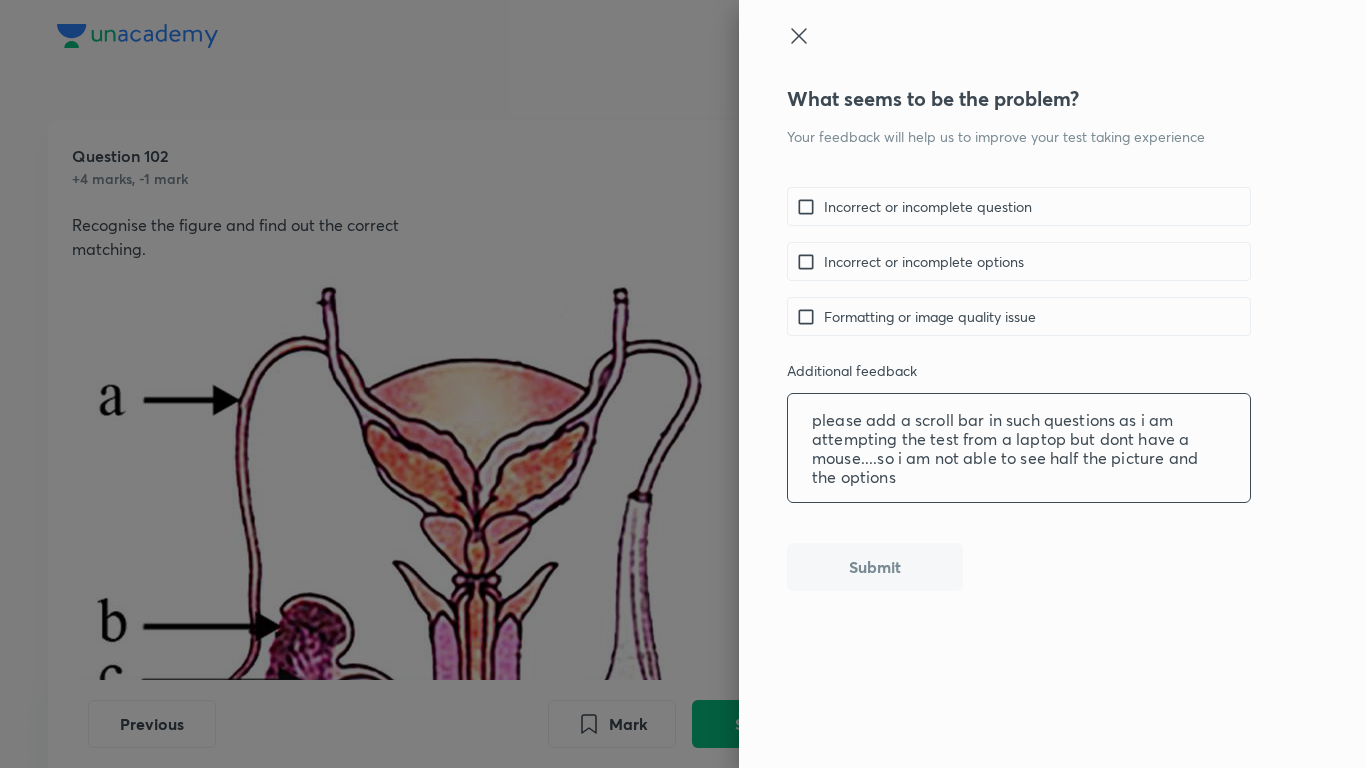 click on "please add a scroll bar in such questions as i am attempting the test from a laptop but dont have a mouse....so i am not able to see half the picture and the options" at bounding box center [1019, 448] 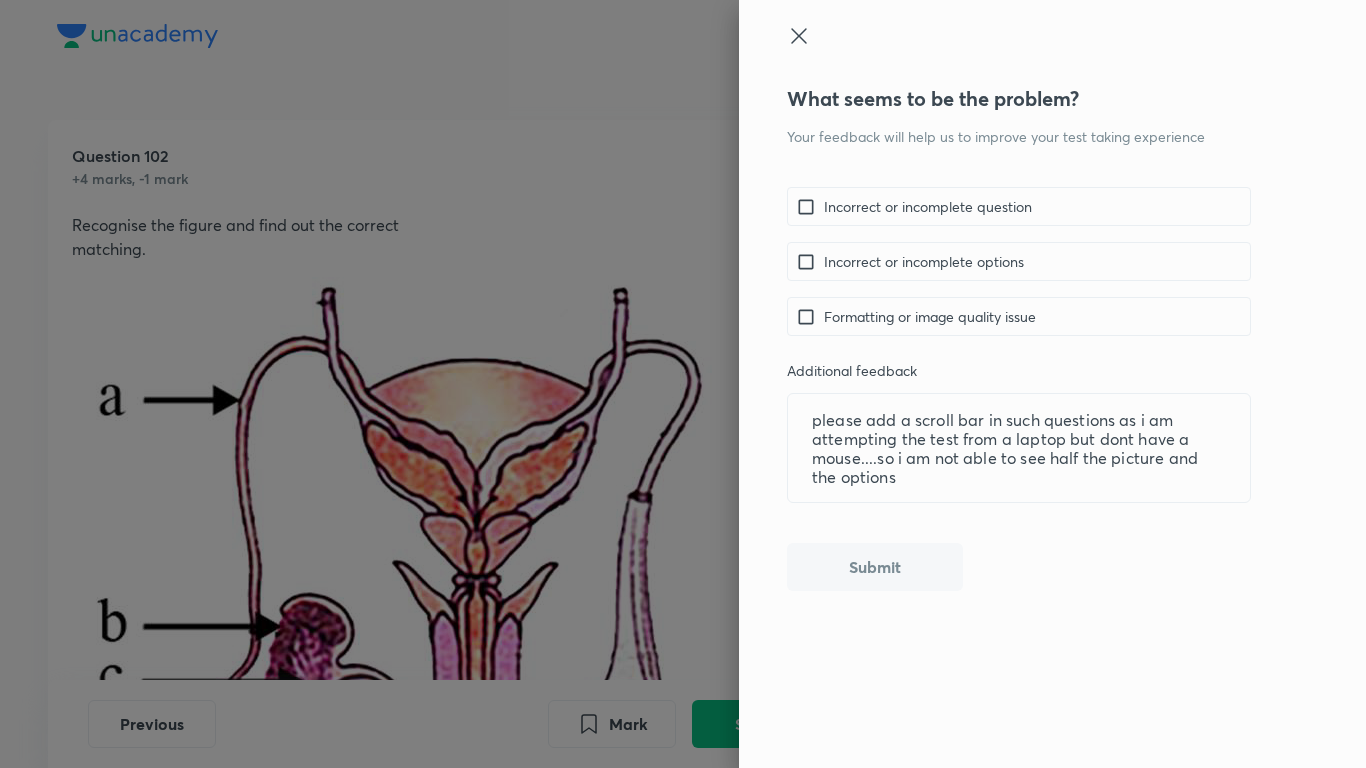 click on "Formatting or image quality issue" at bounding box center (1019, 316) 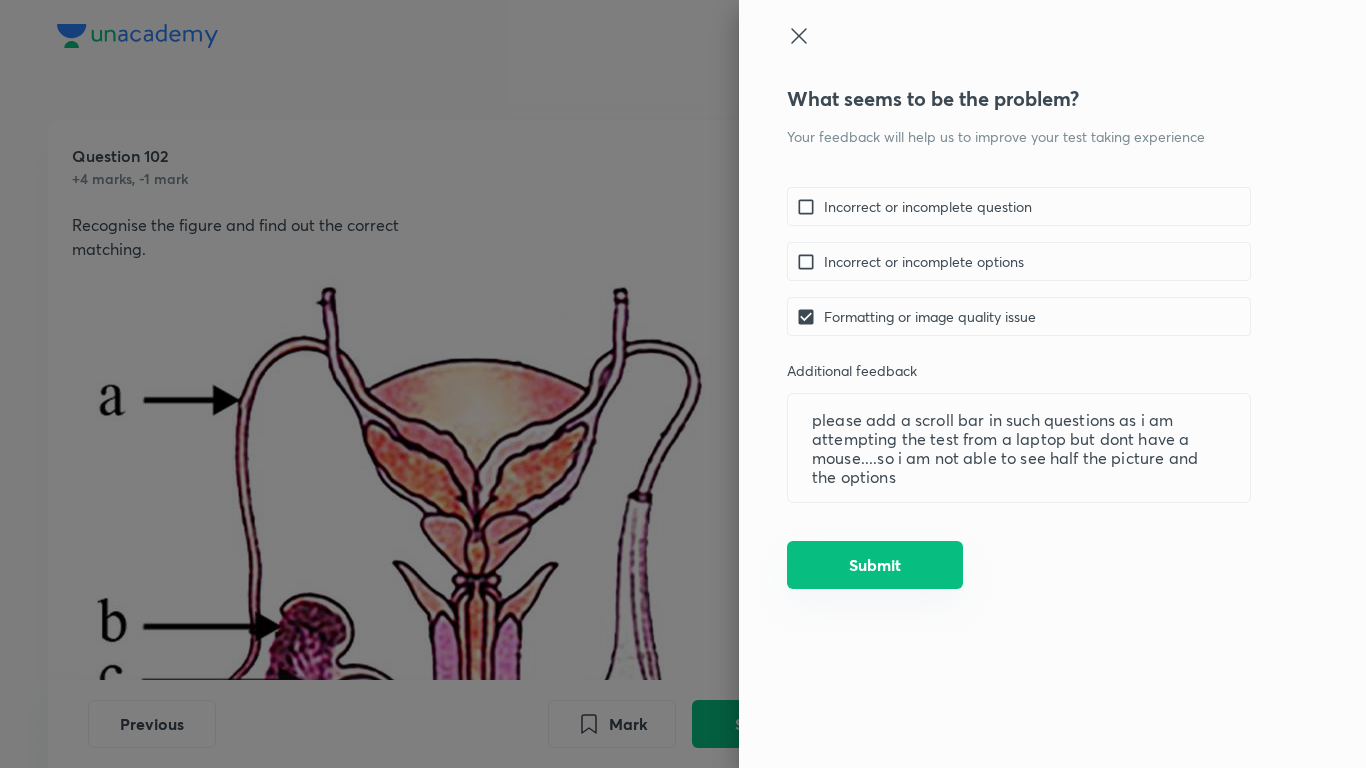 click on "Submit" at bounding box center [875, 565] 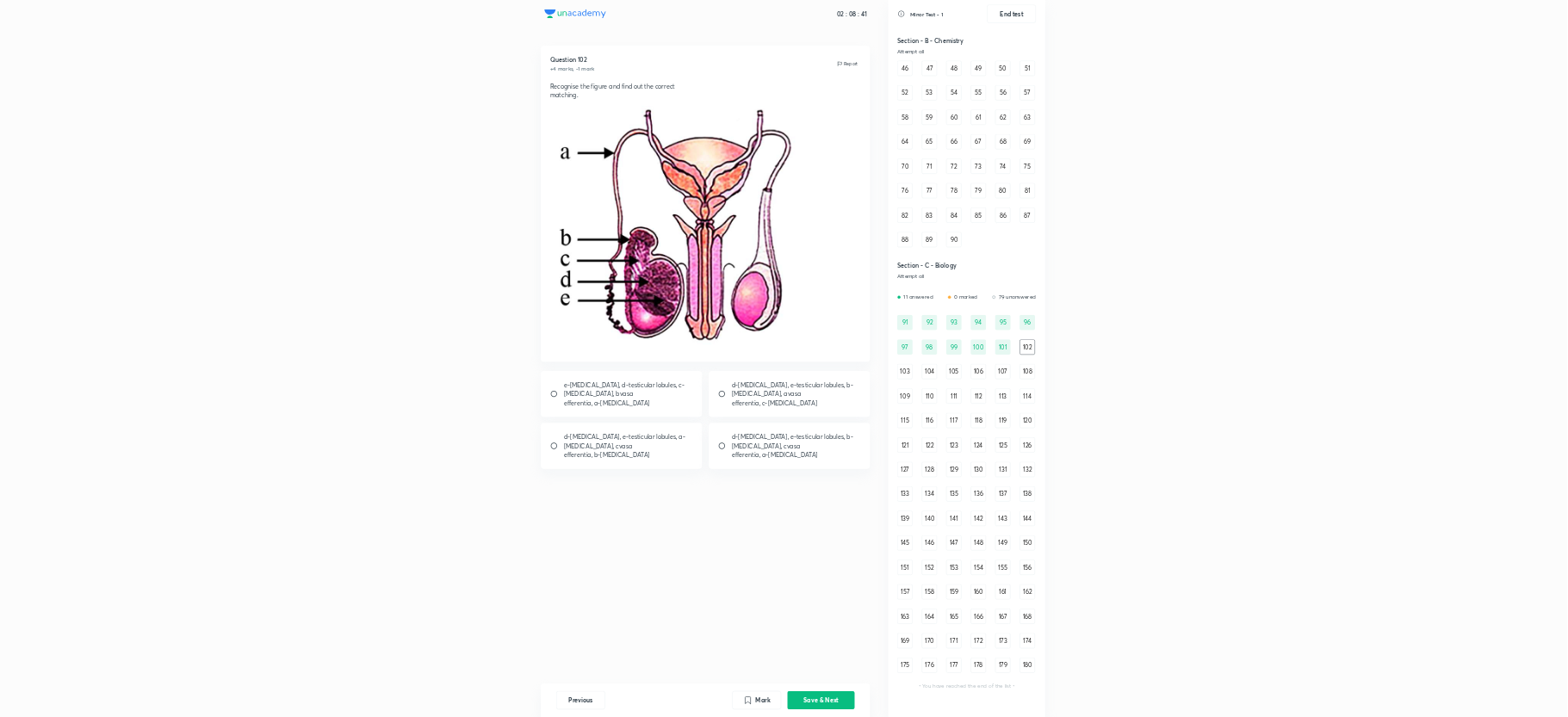 scroll, scrollTop: 640, scrollLeft: 0, axis: vertical 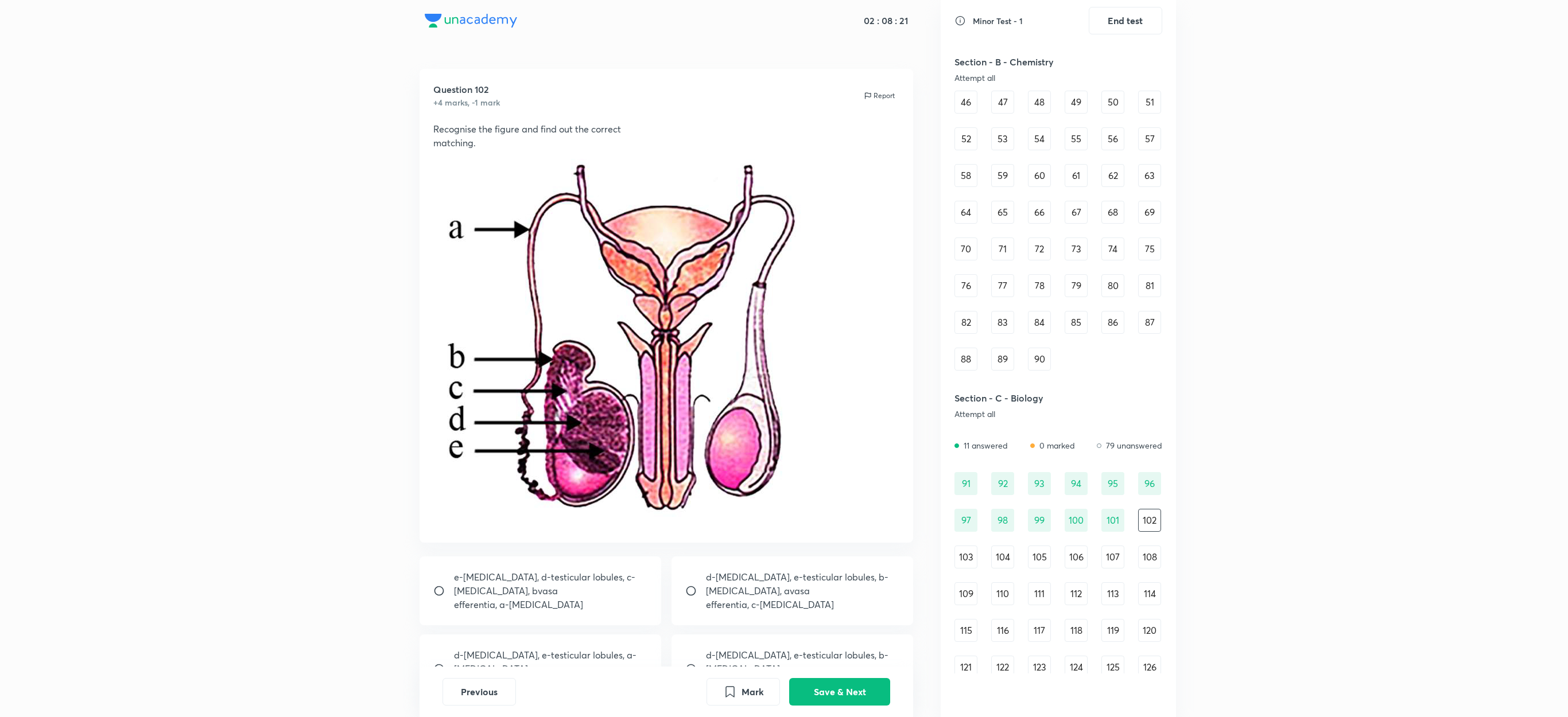 drag, startPoint x: 599, startPoint y: 4, endPoint x: 761, endPoint y: 589, distance: 607.016 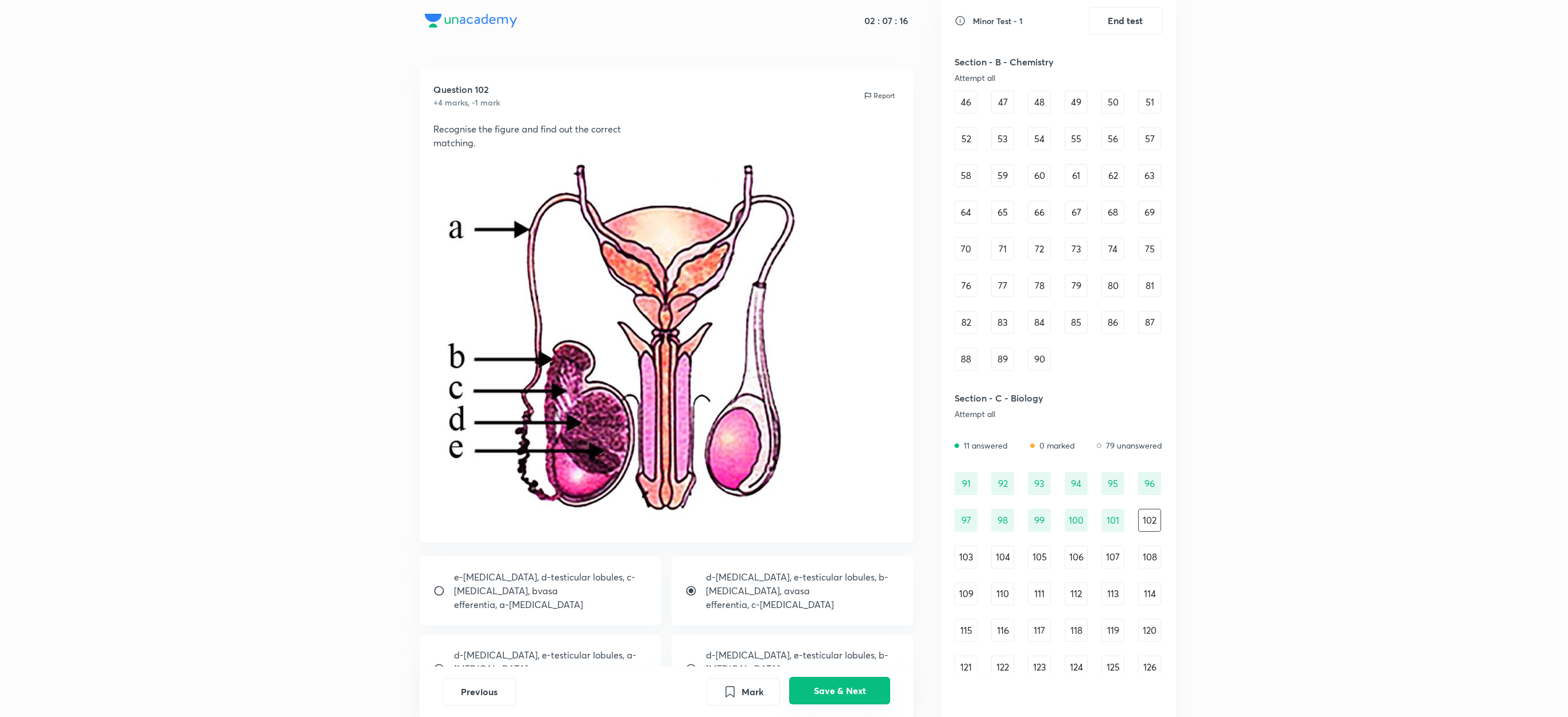 click on "Save & Next" at bounding box center (840, 691) 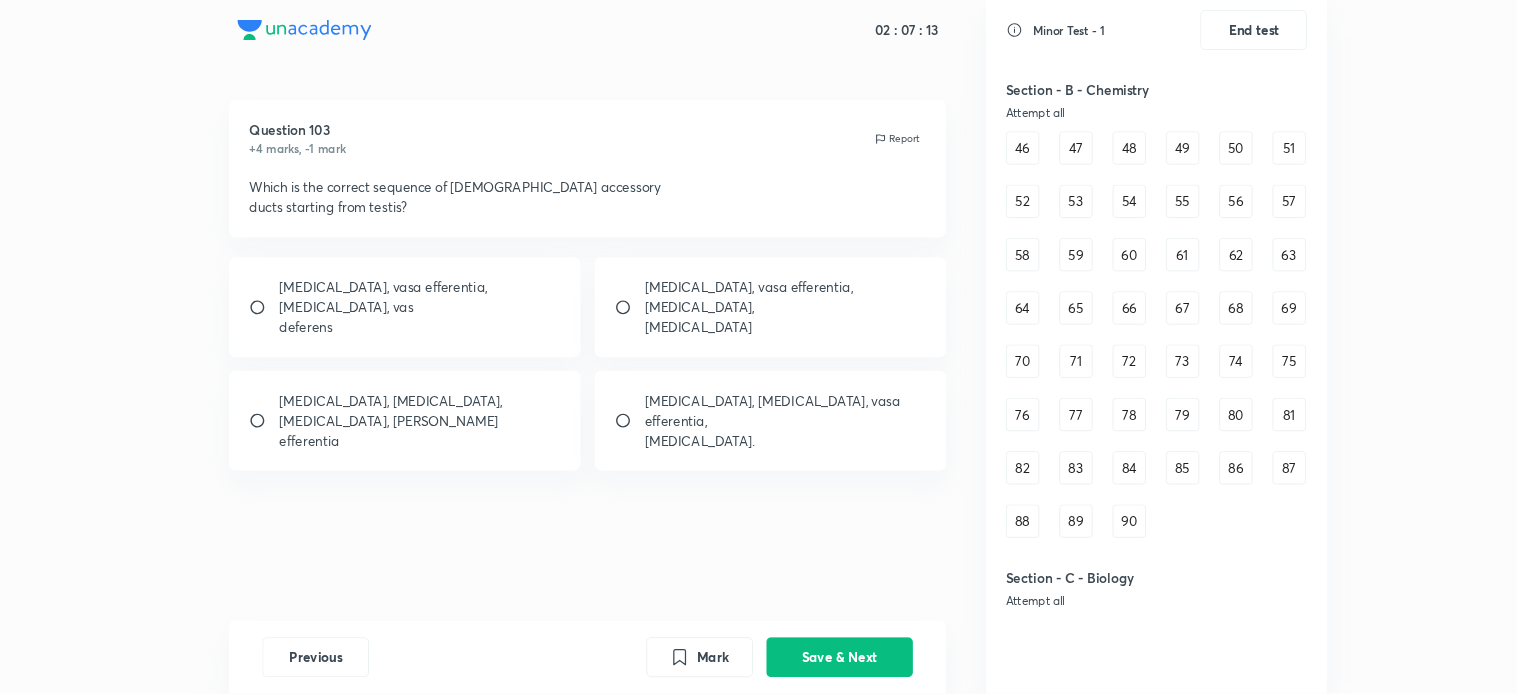 scroll, scrollTop: 743, scrollLeft: 0, axis: vertical 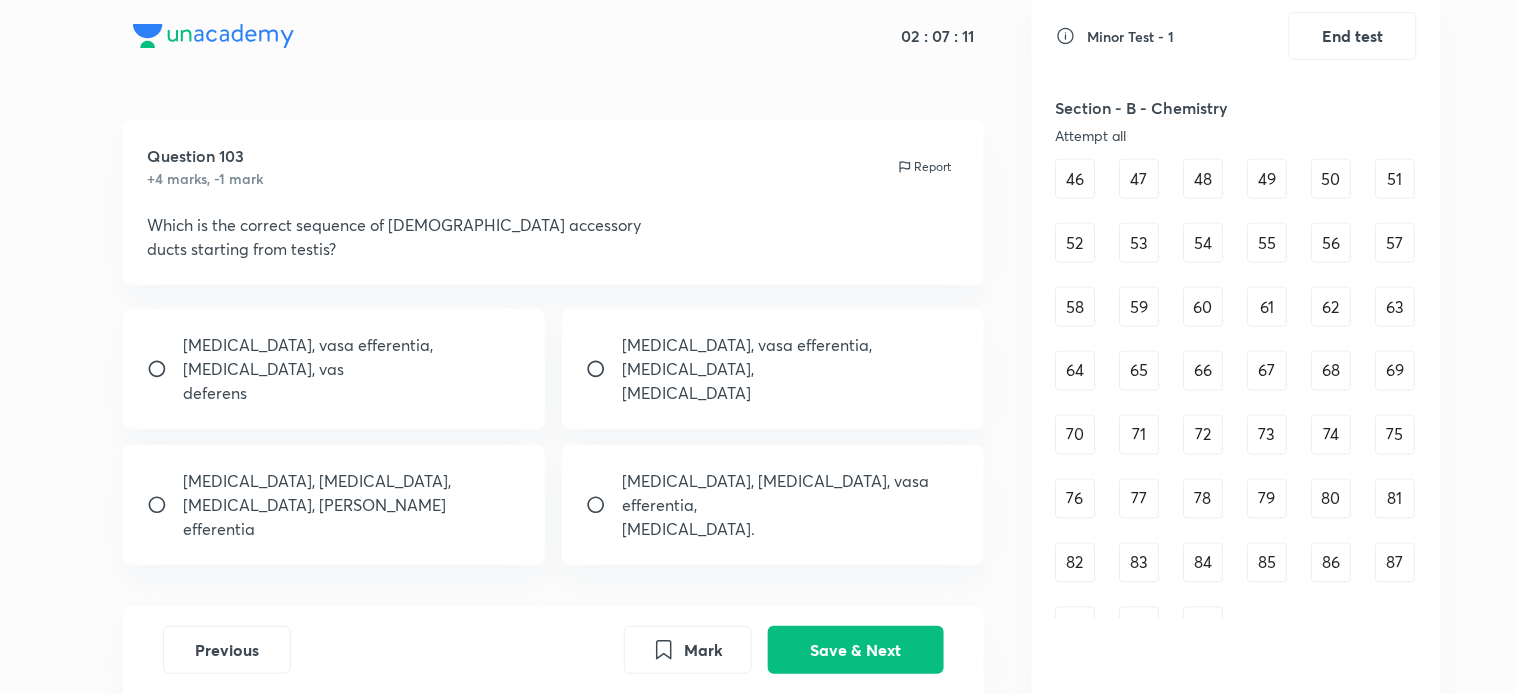 drag, startPoint x: 2676, startPoint y: 8, endPoint x: 787, endPoint y: 82, distance: 1890.4489 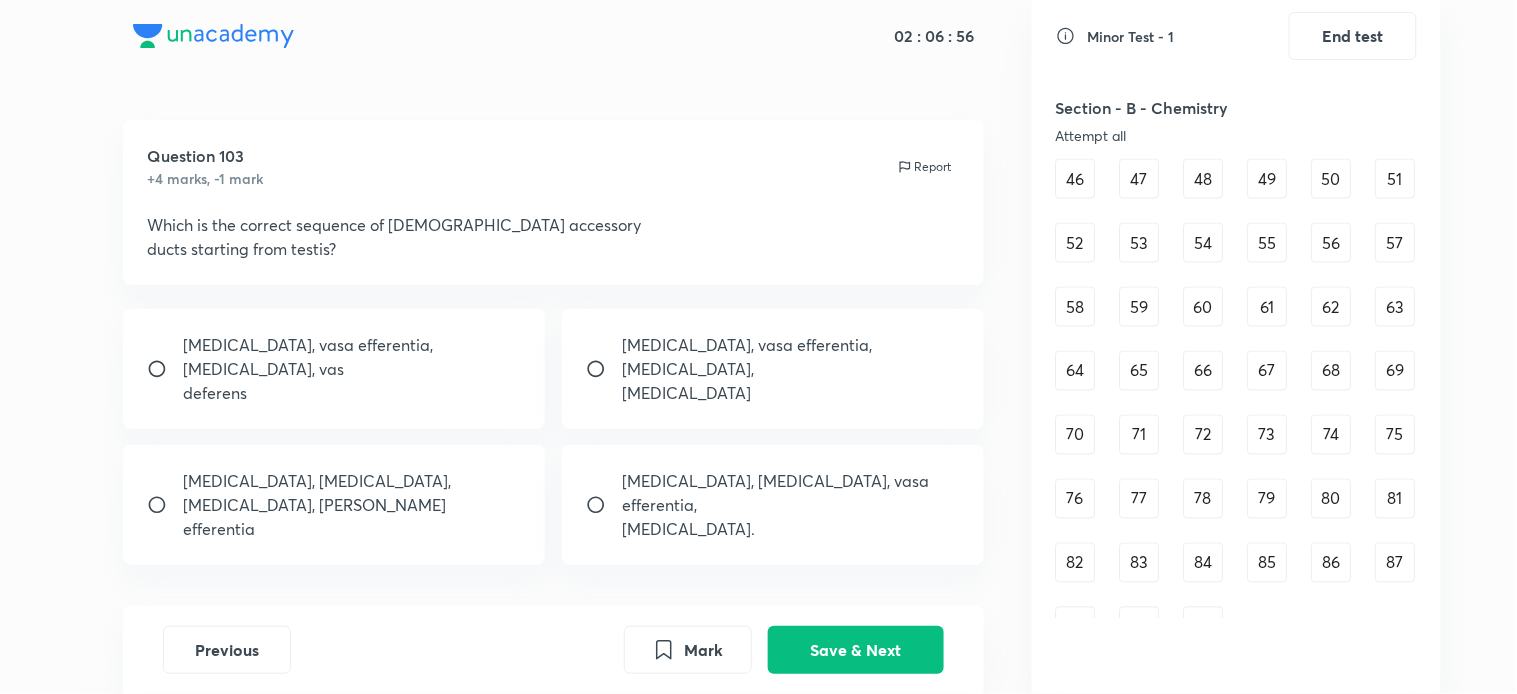 click on "deferens" at bounding box center [352, 393] 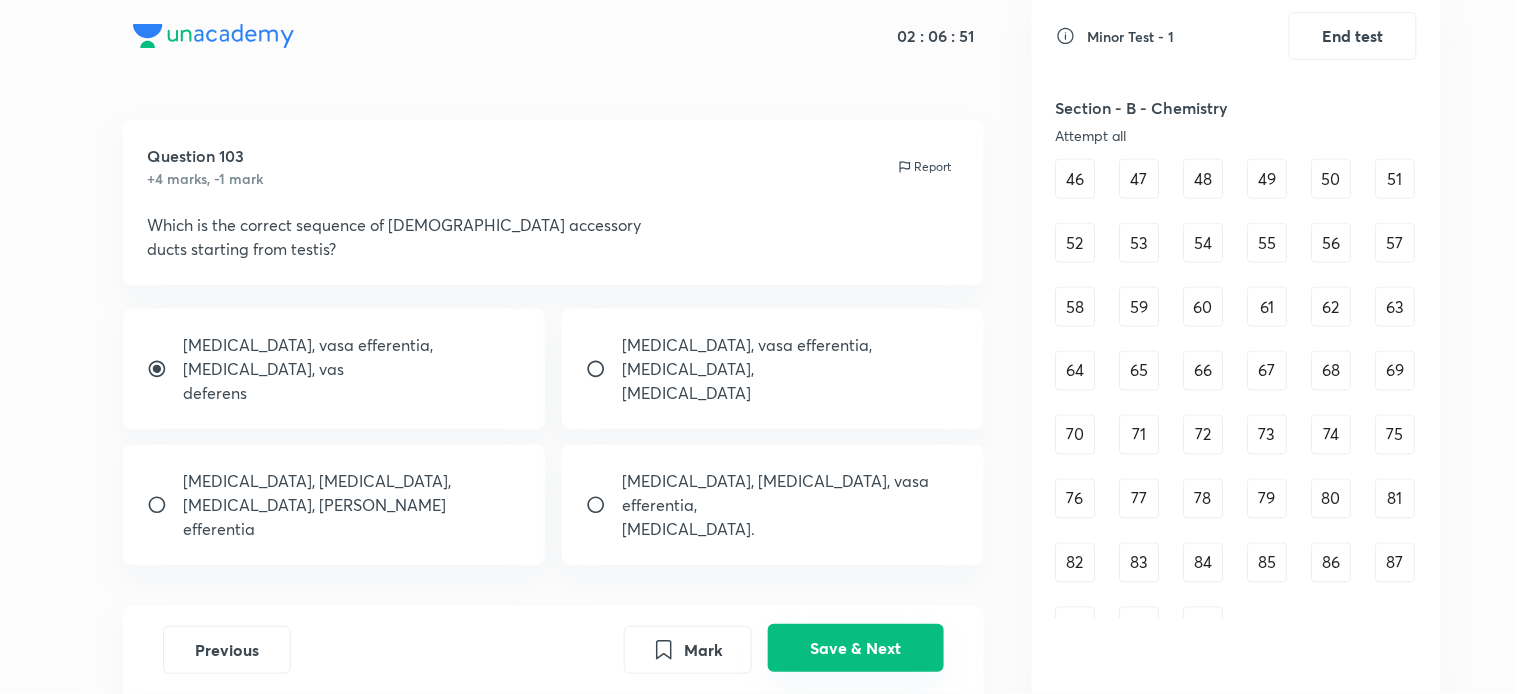 click on "Save & Next" at bounding box center (856, 648) 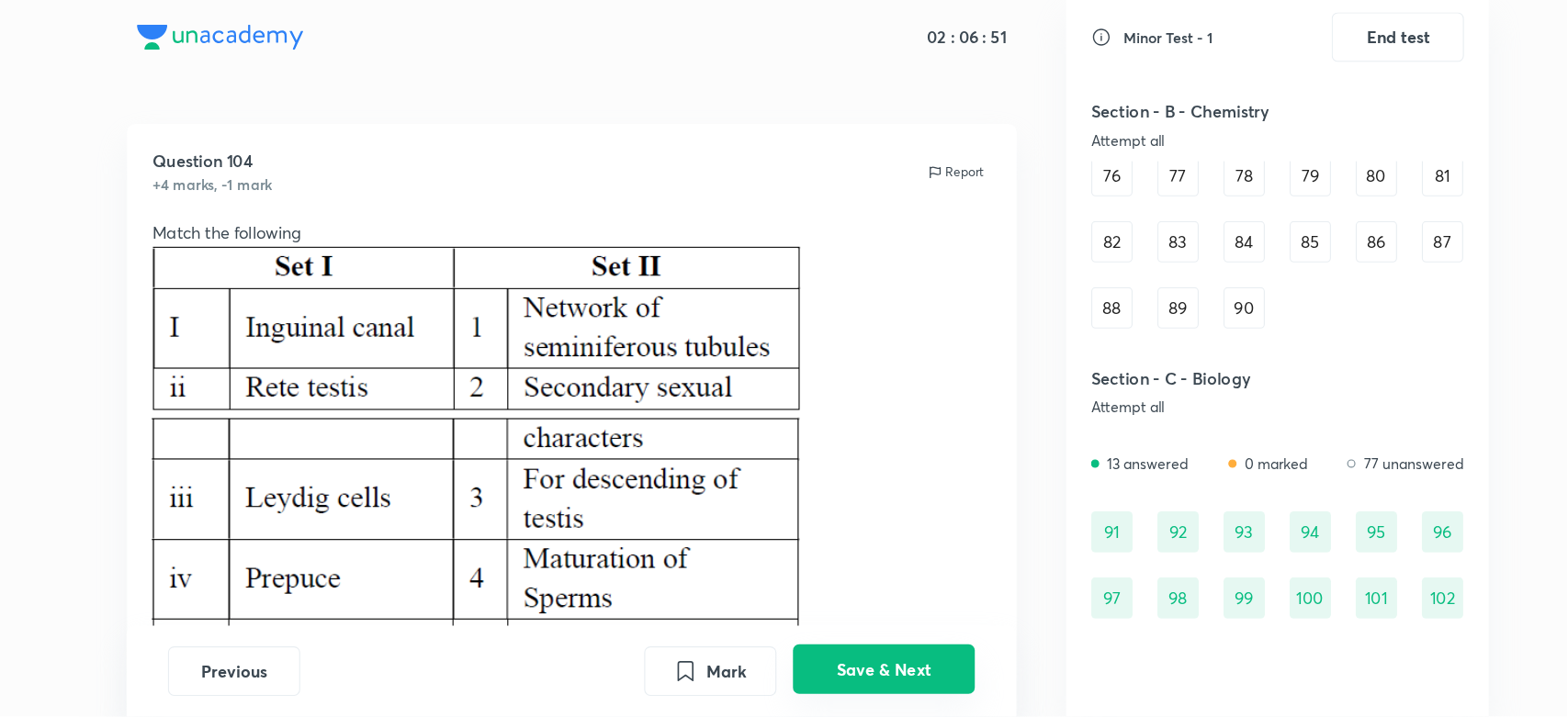 scroll, scrollTop: 1025, scrollLeft: 0, axis: vertical 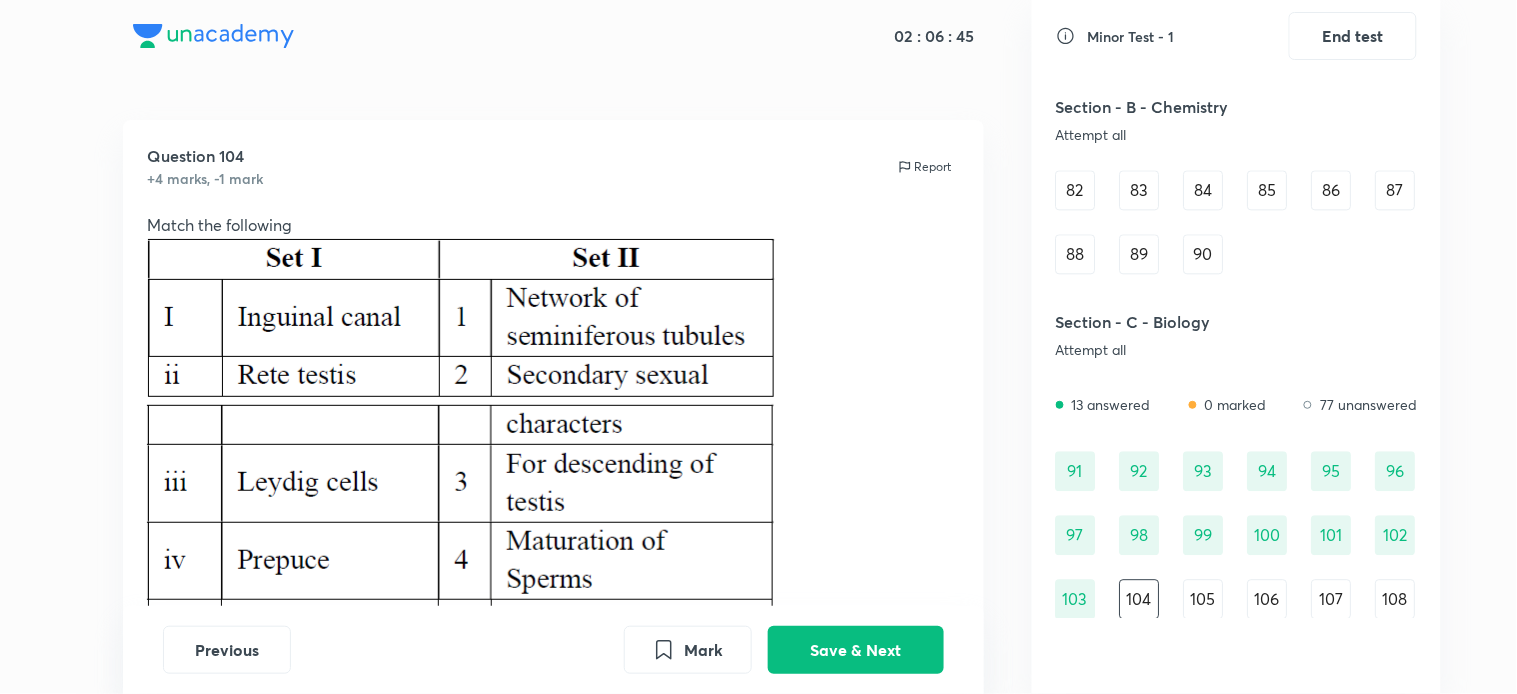 click on "Report" at bounding box center [933, 167] 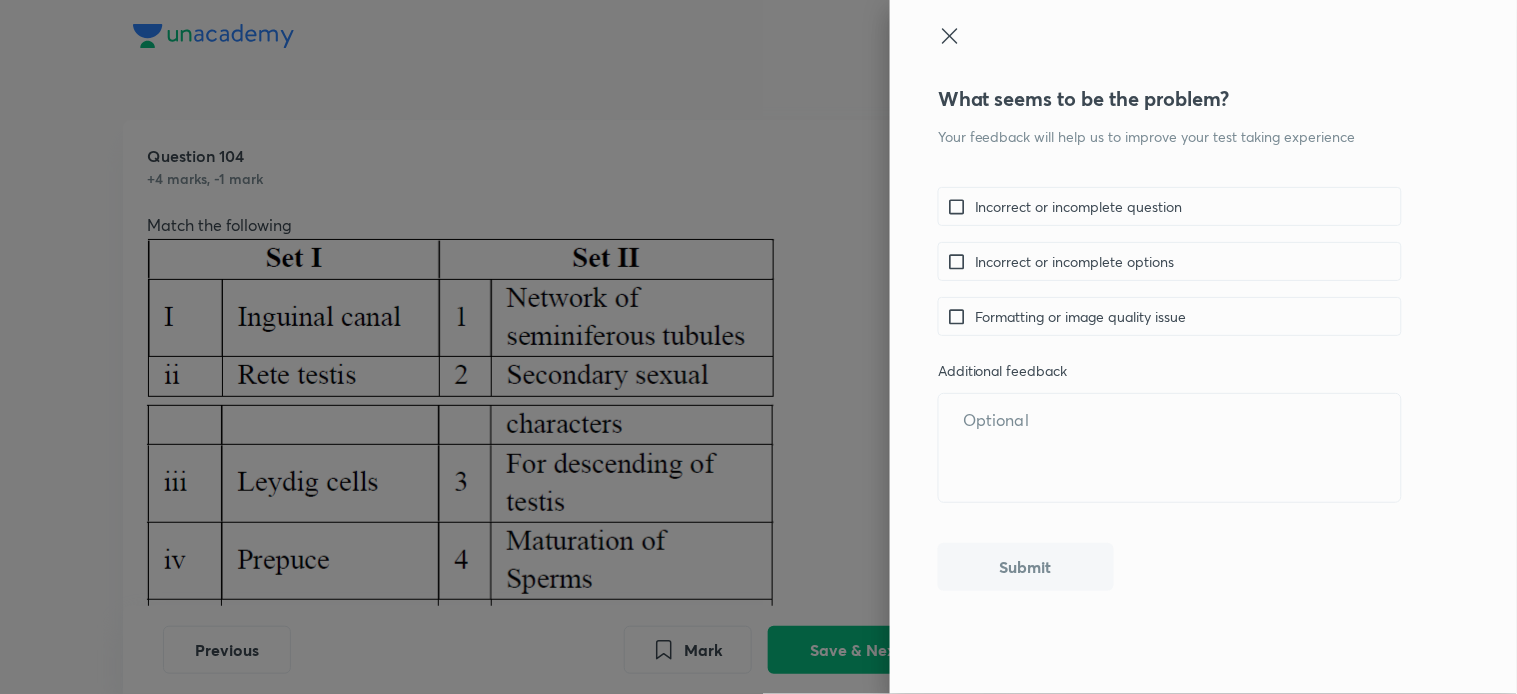 click on "Formatting or image quality issue" at bounding box center (1081, 316) 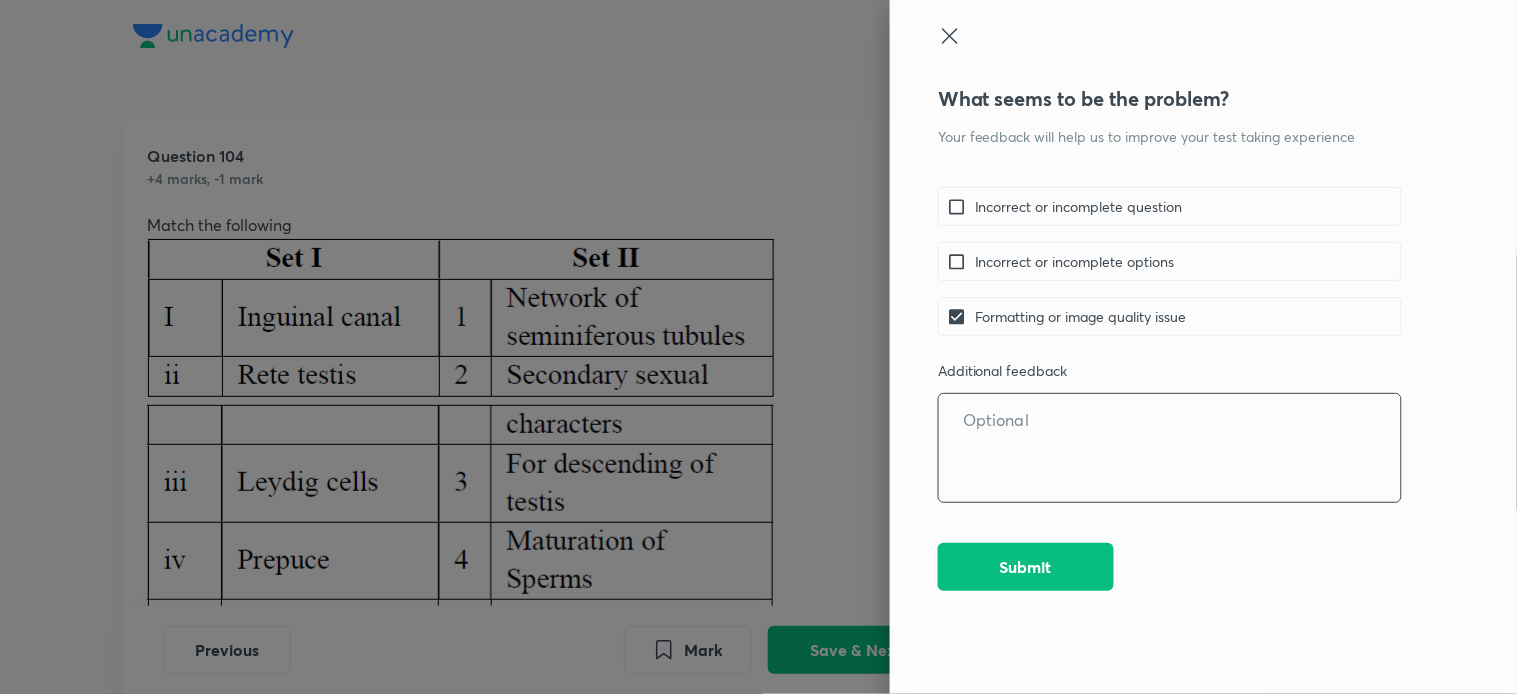 click at bounding box center (1170, 448) 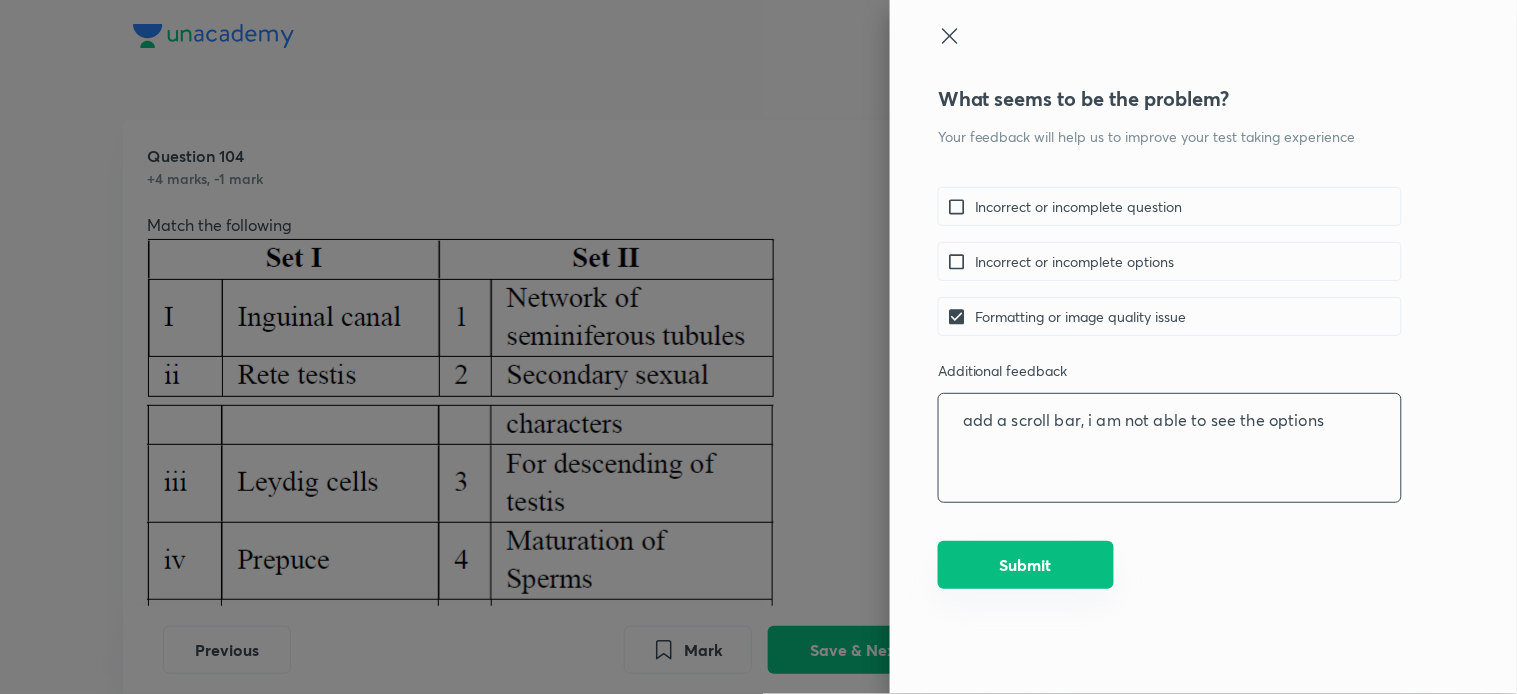 type on "add a scroll bar, i am not able to see the options" 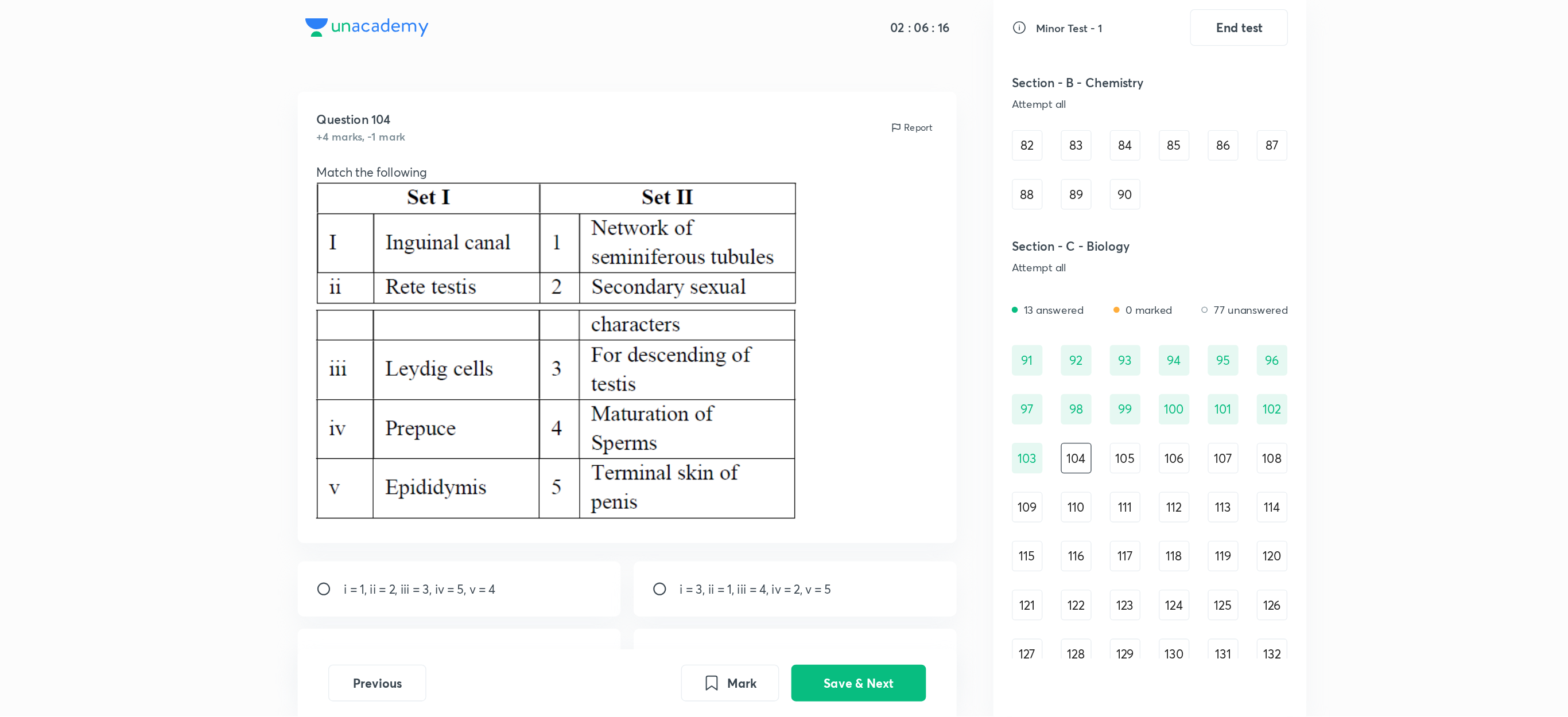 scroll, scrollTop: 640, scrollLeft: 0, axis: vertical 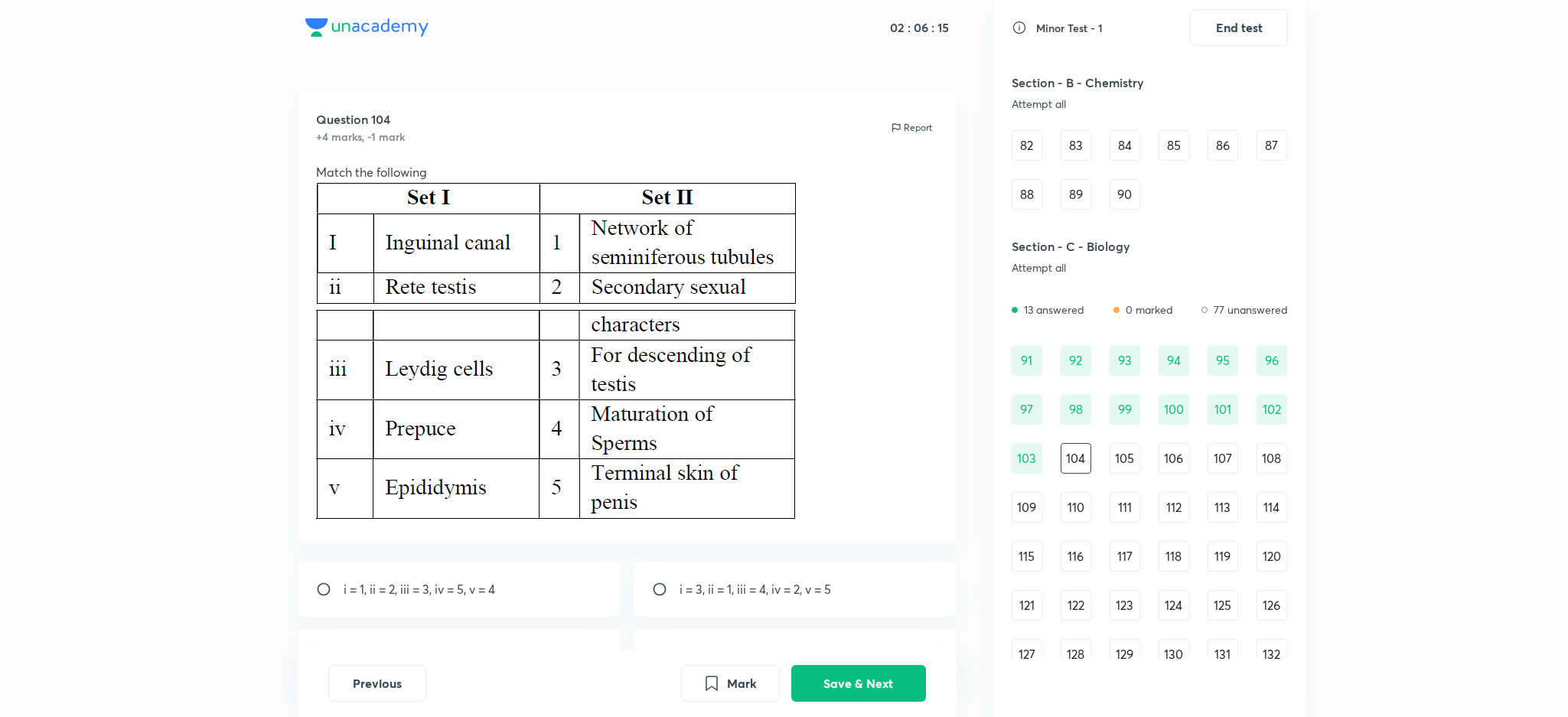 drag, startPoint x: 1138, startPoint y: 1, endPoint x: 889, endPoint y: 259, distance: 358.55962 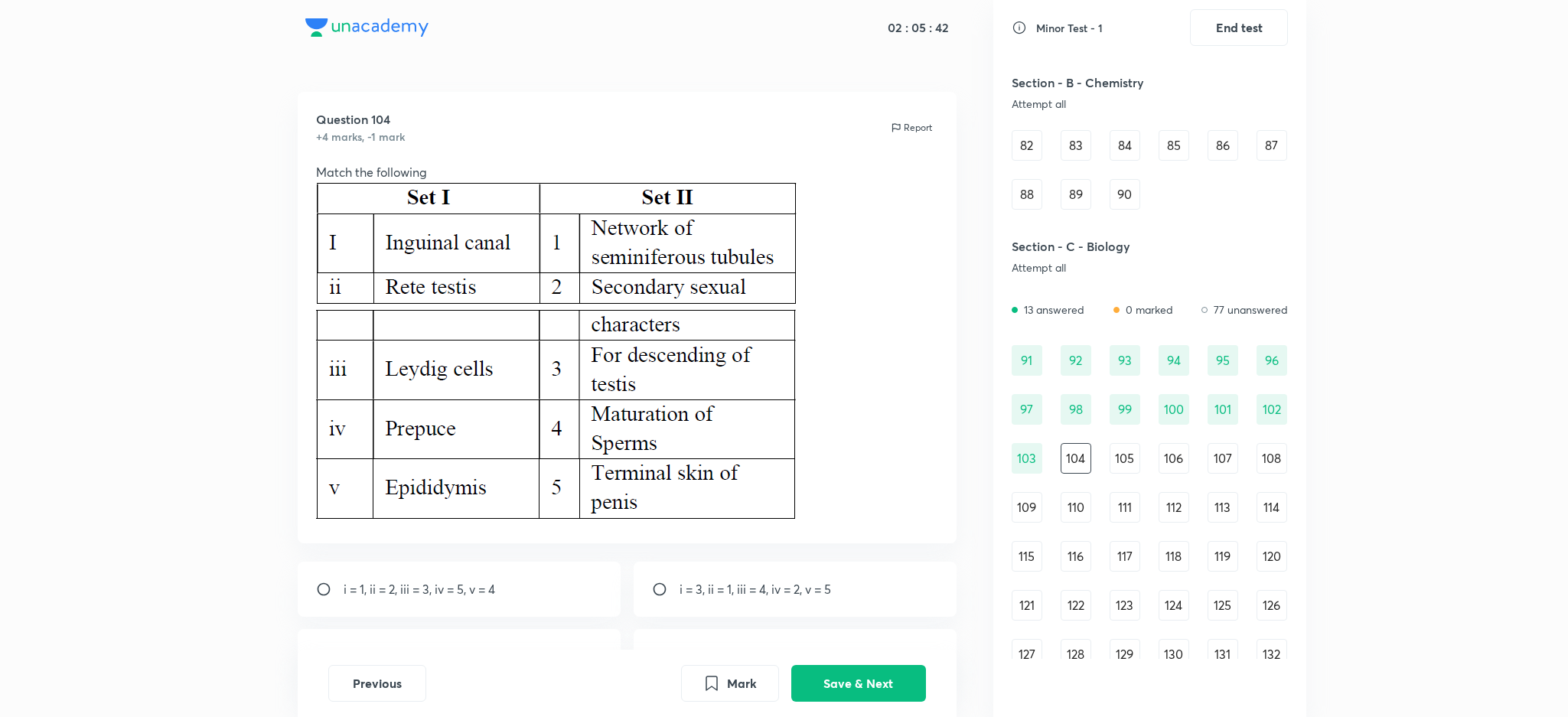 scroll, scrollTop: 854, scrollLeft: 0, axis: vertical 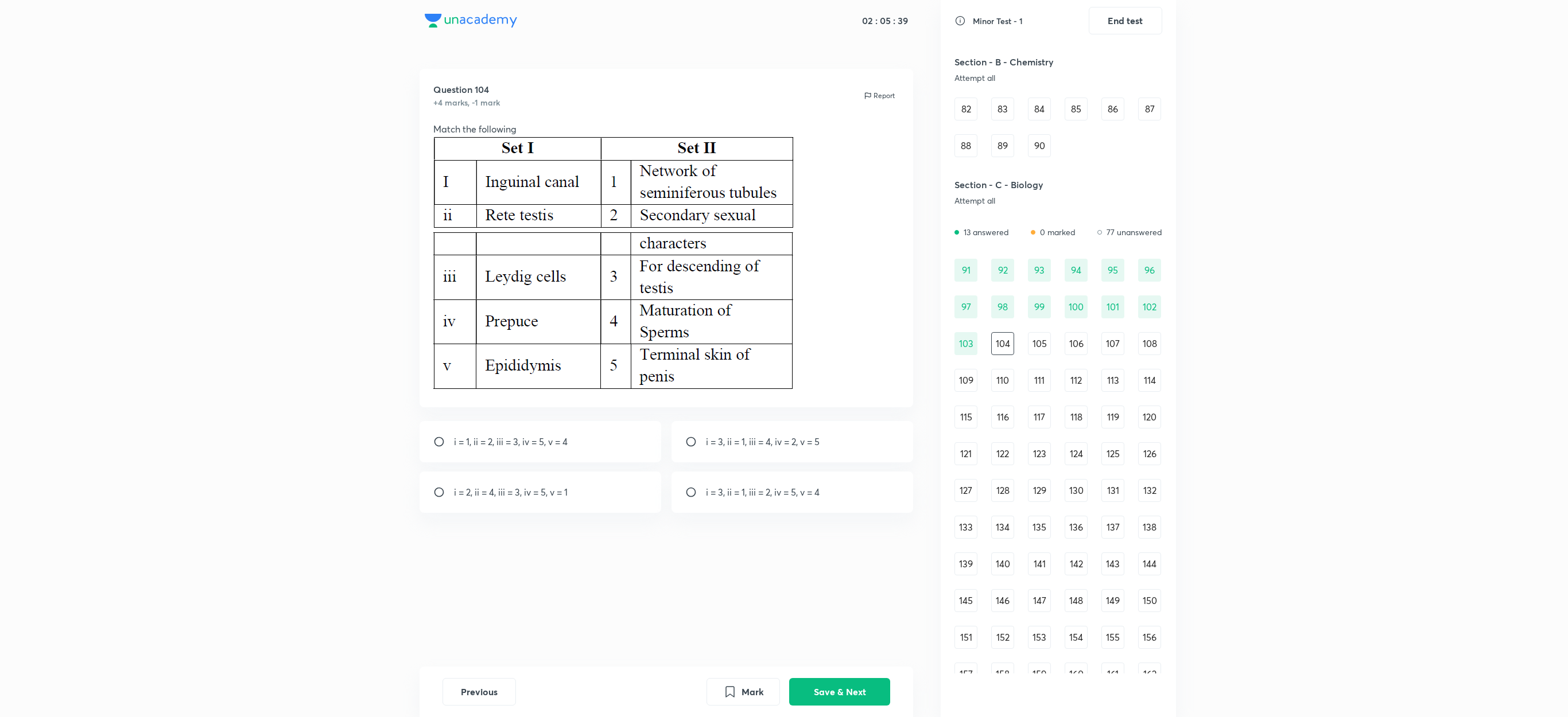 drag, startPoint x: 1127, startPoint y: 1, endPoint x: 207, endPoint y: 577, distance: 1085.4382 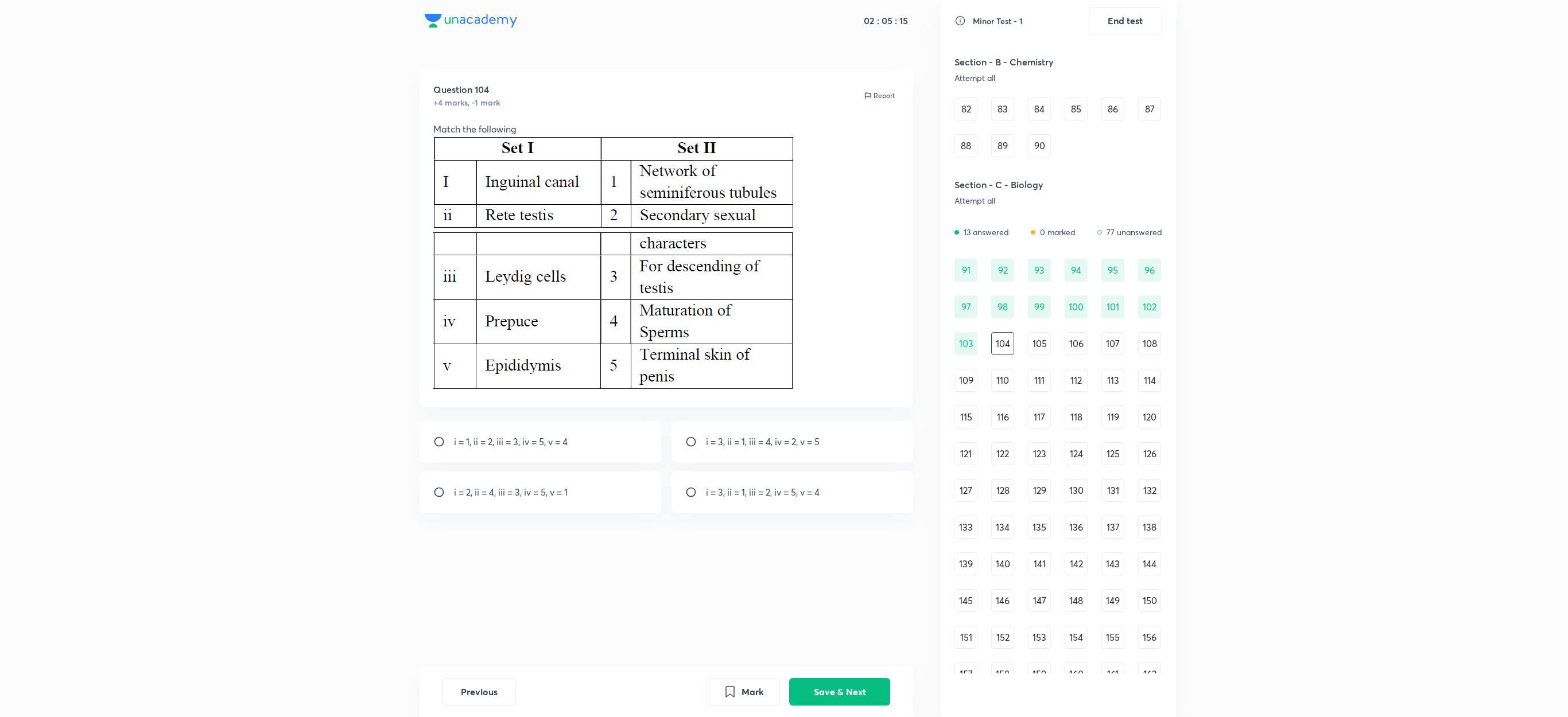 click on "i = 3, ii = 1, iii = 2, iv = 5, v = 4" at bounding box center [793, 492] 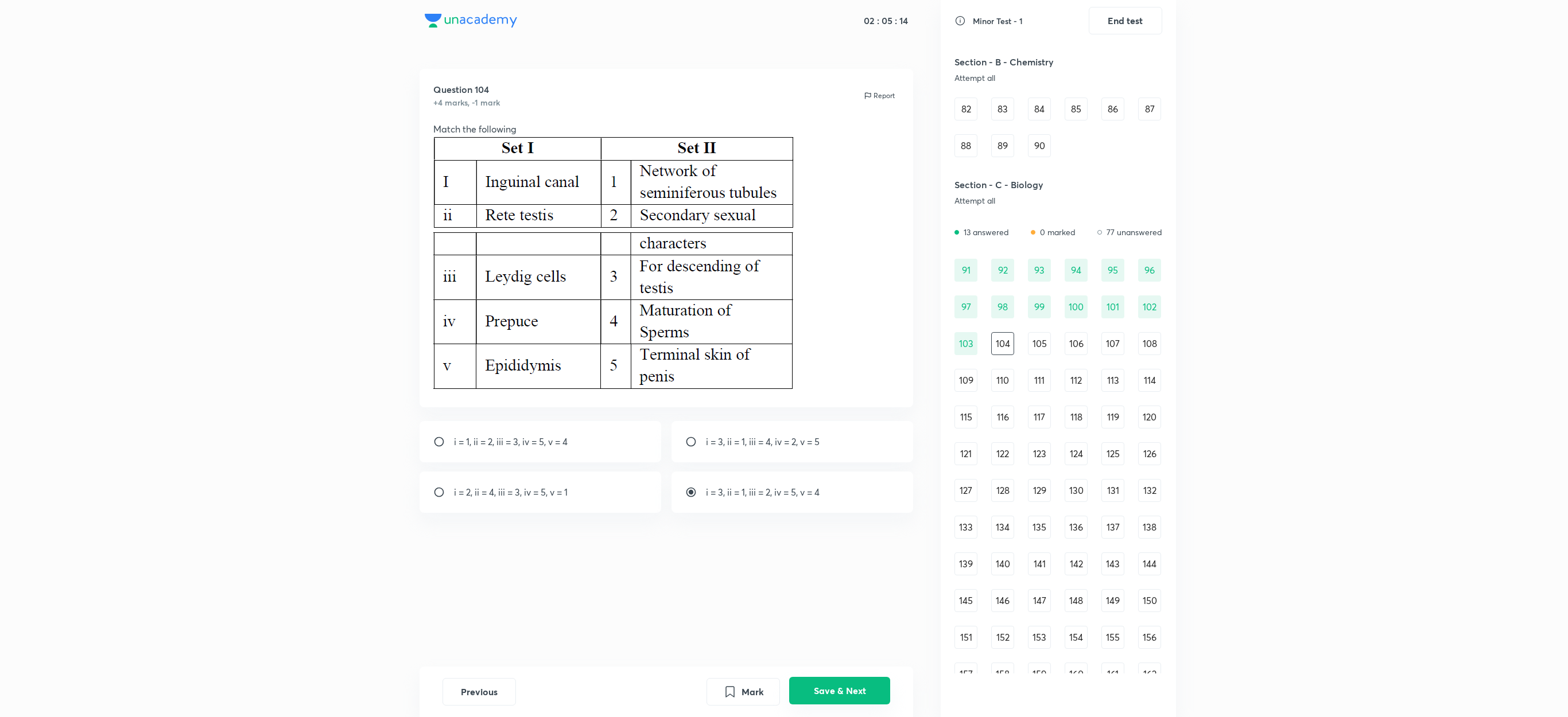 click on "Save & Next" at bounding box center [840, 691] 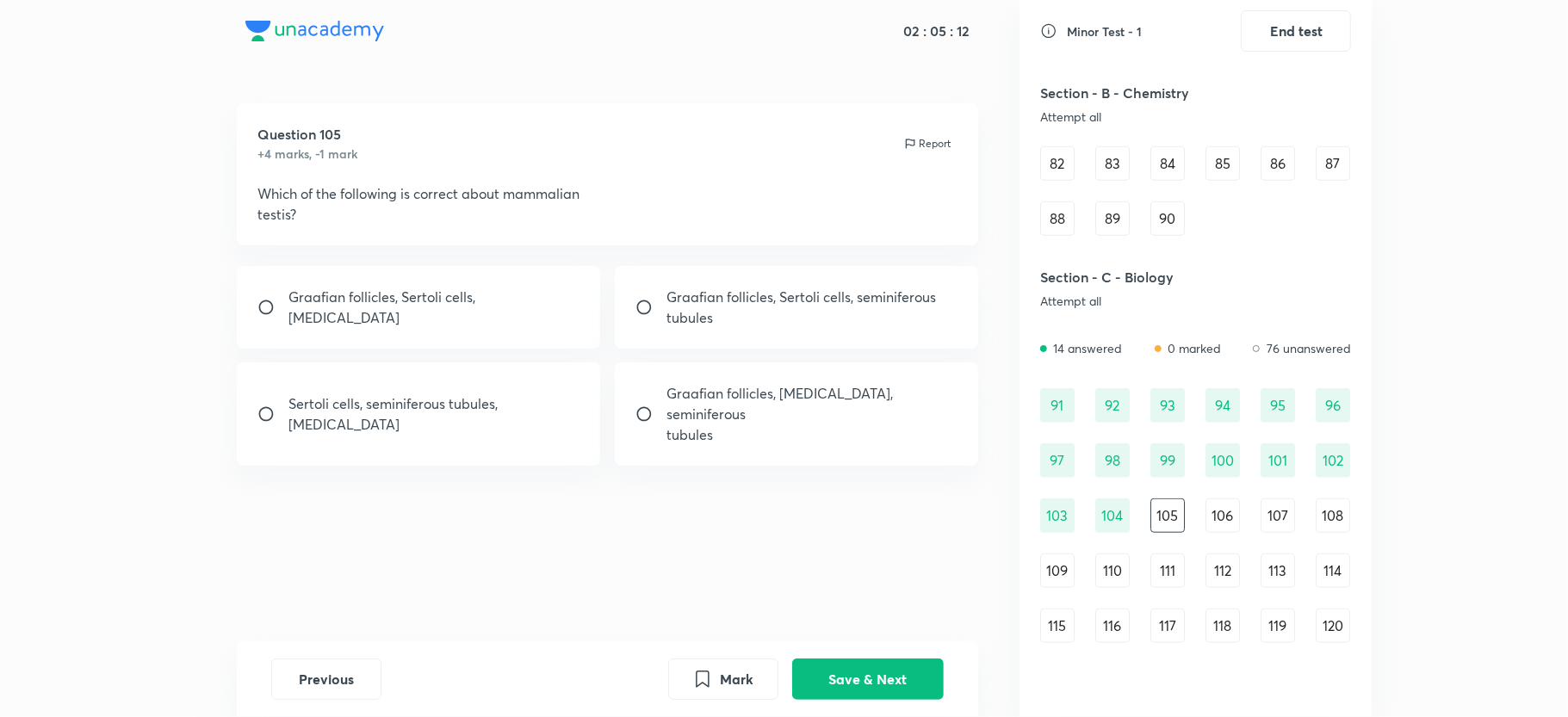 scroll, scrollTop: 960, scrollLeft: 0, axis: vertical 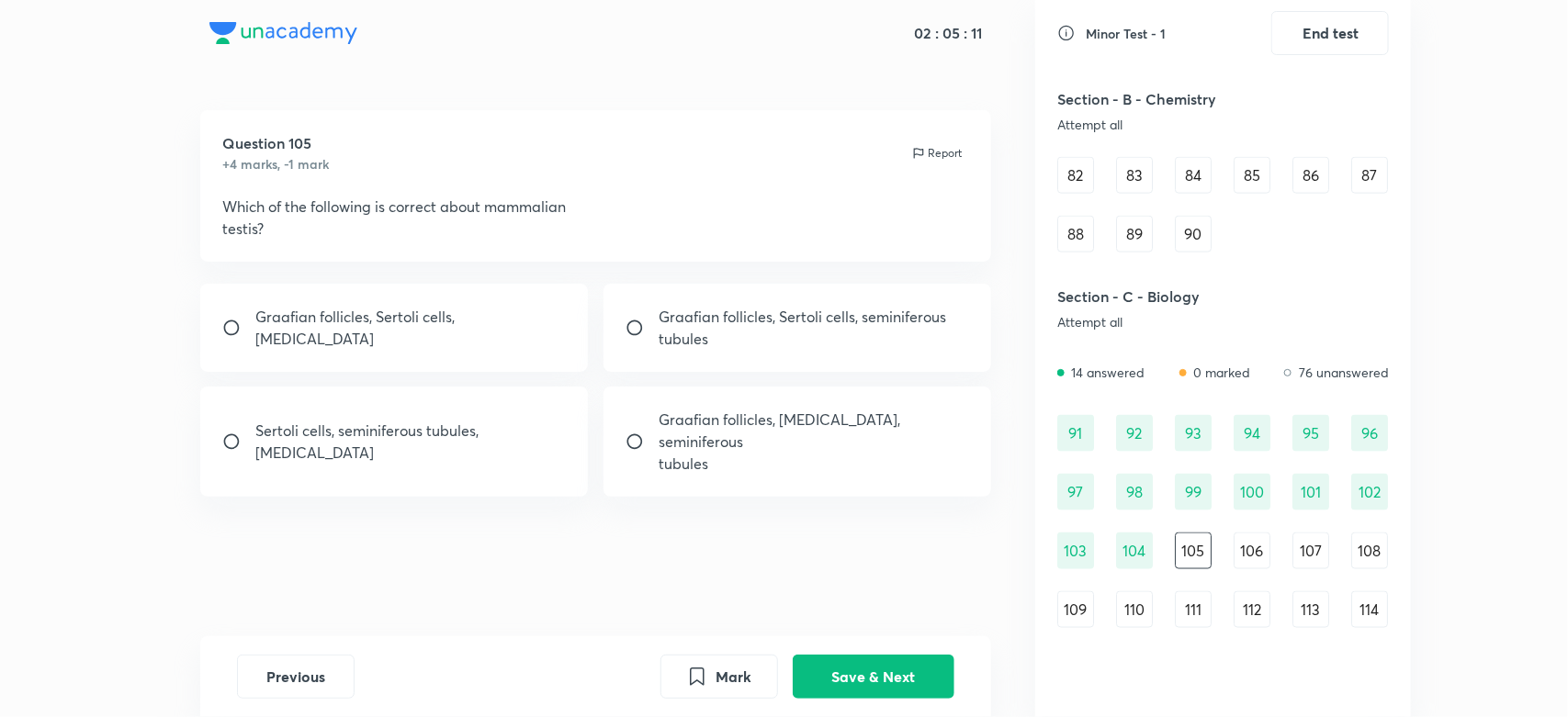 drag, startPoint x: 2447, startPoint y: 0, endPoint x: 0, endPoint y: 547, distance: 2507.3927 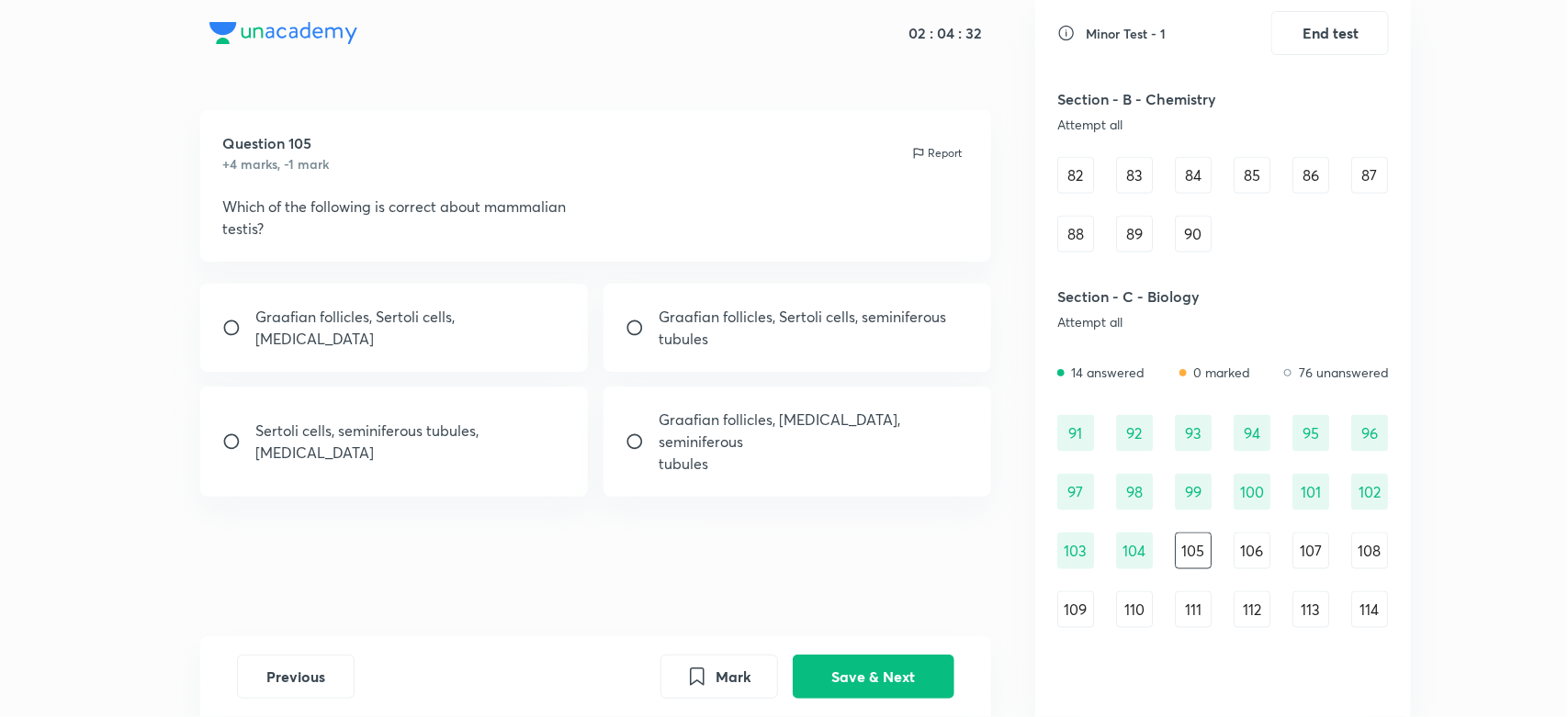 click on "Sertoli cells, seminiferous tubules, [MEDICAL_DATA]" at bounding box center [394, 442] 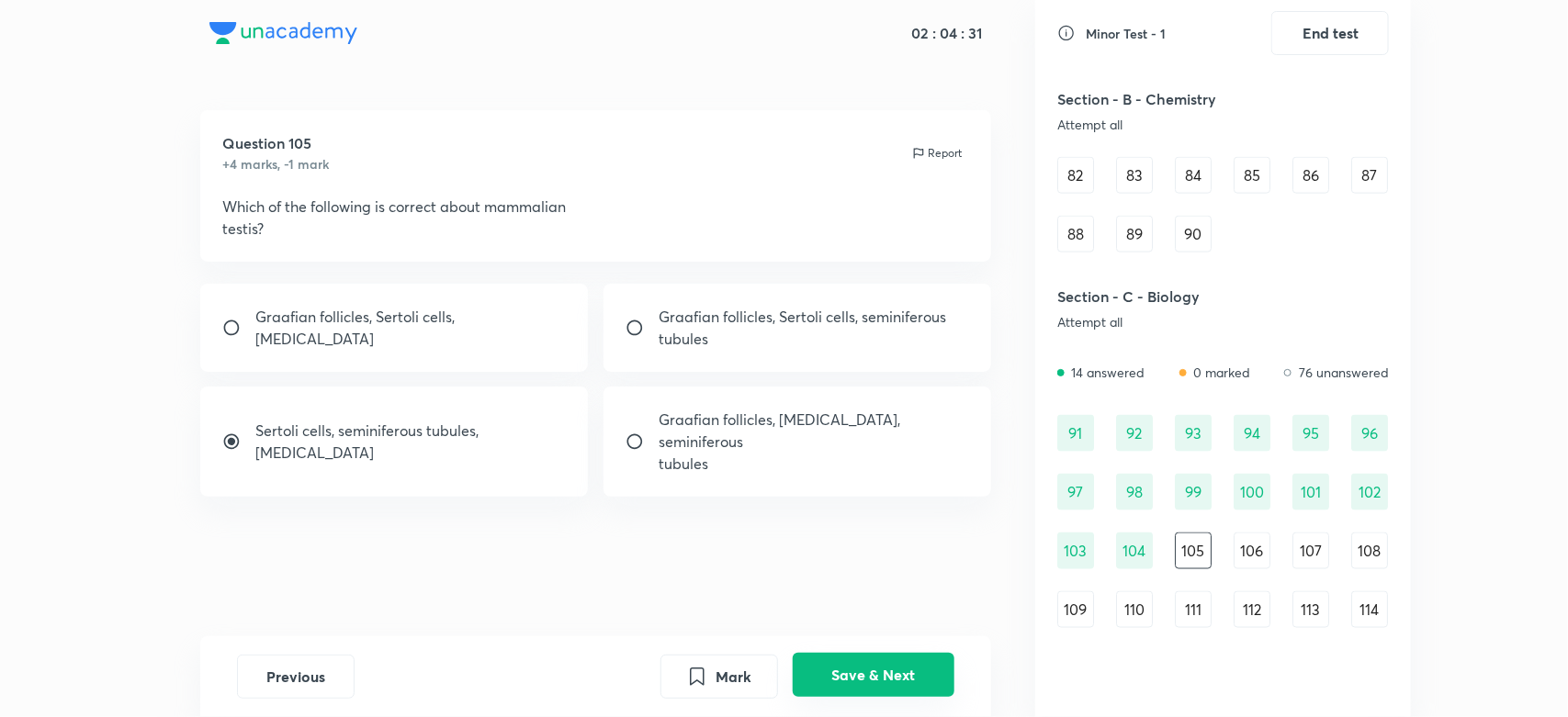 click on "Save & Next" at bounding box center [874, 675] 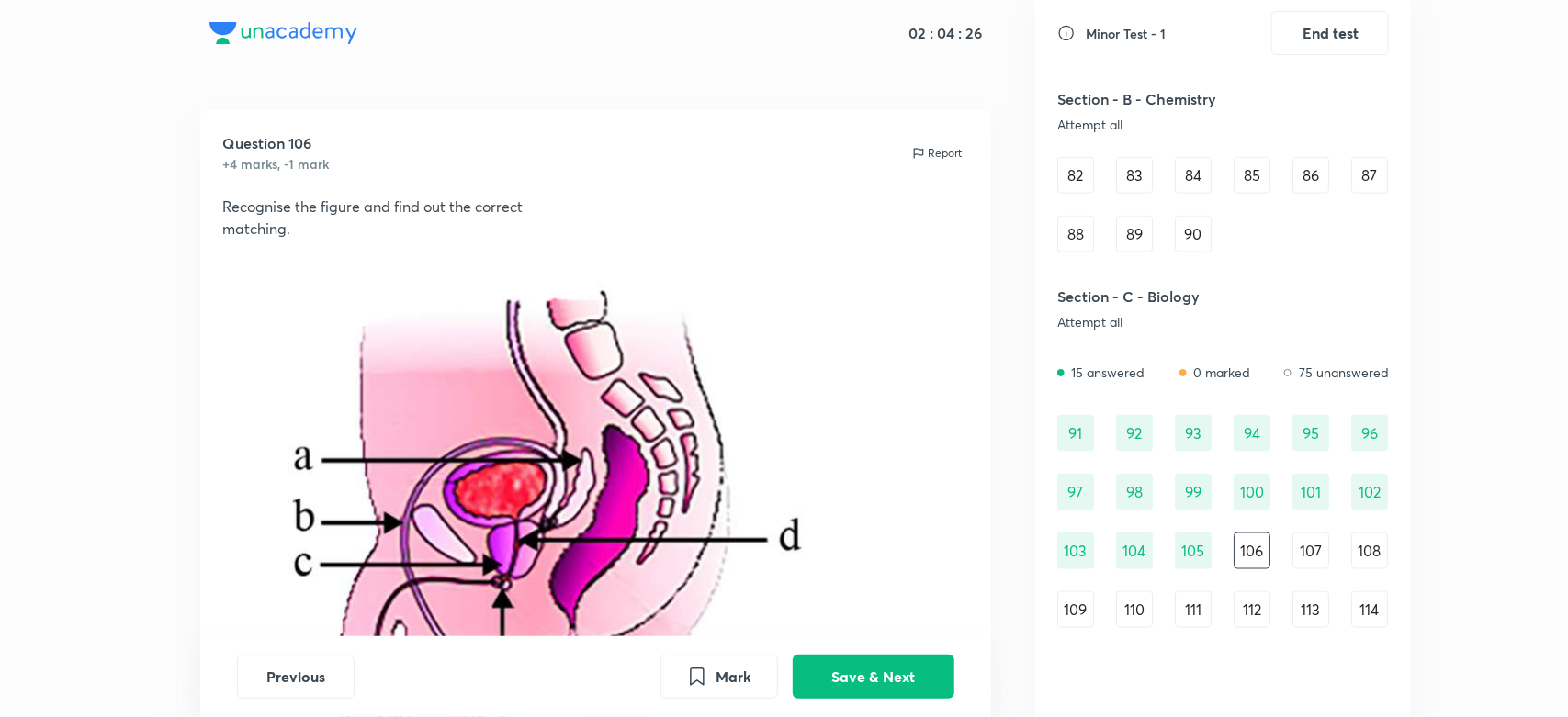 click on "Report" at bounding box center (944, 153) 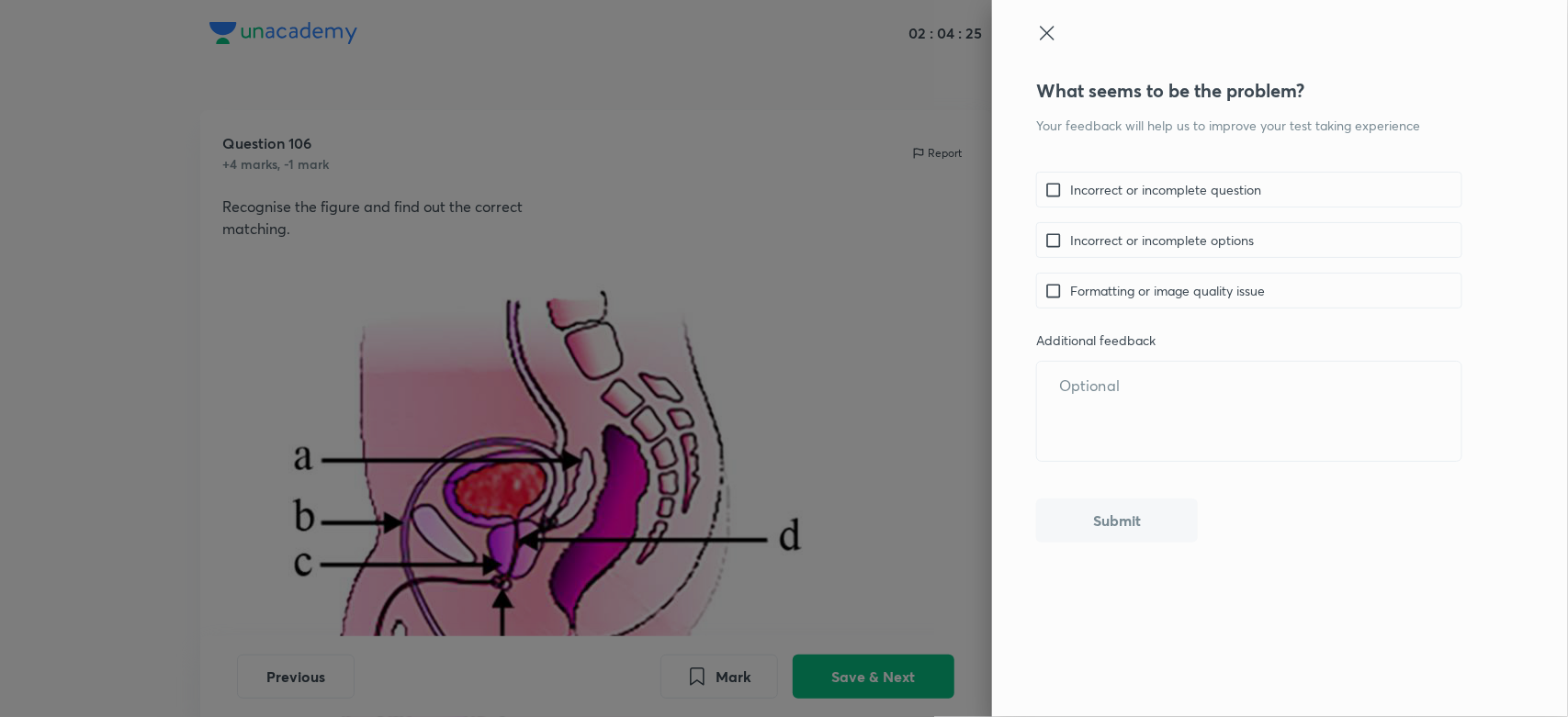click on "Formatting or image quality issue" at bounding box center (1168, 290) 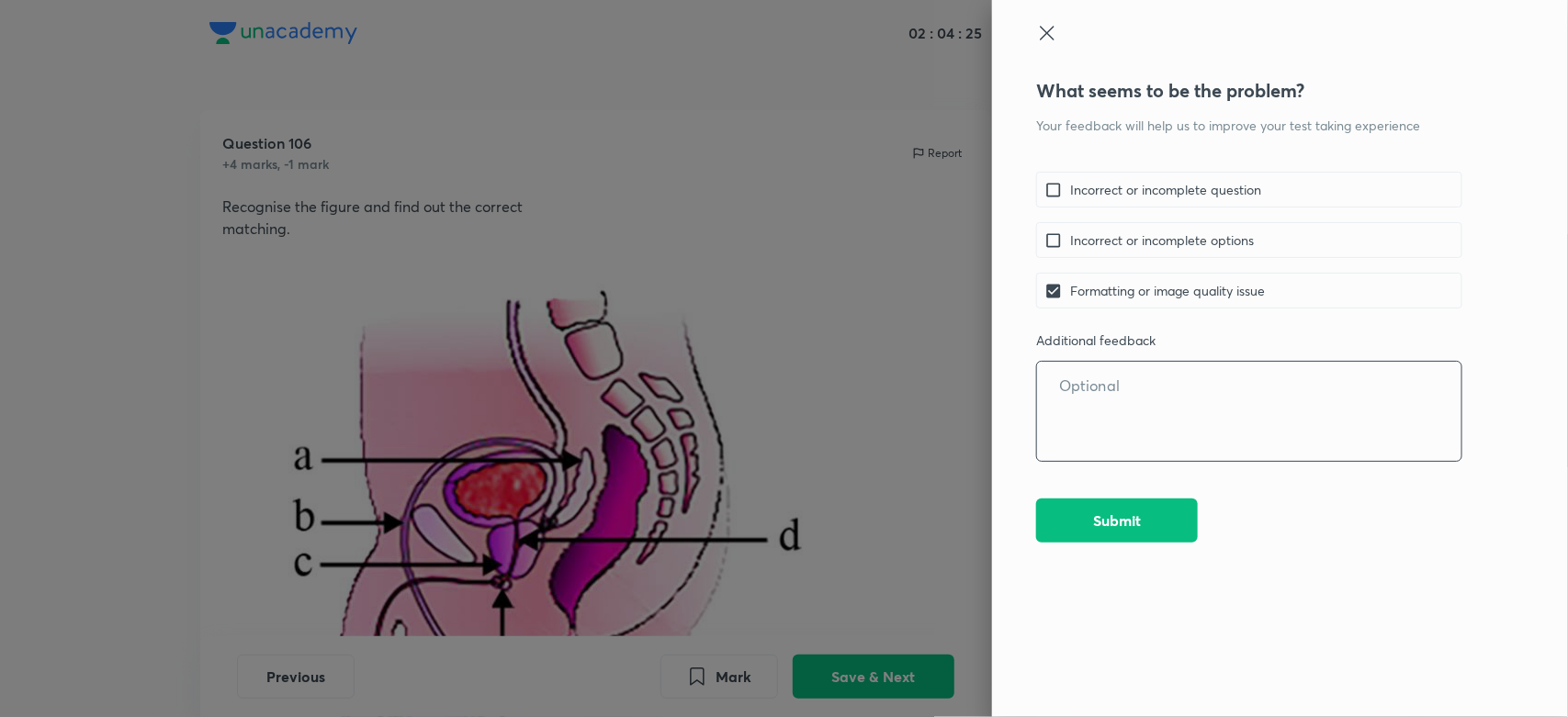 click at bounding box center (1249, 411) 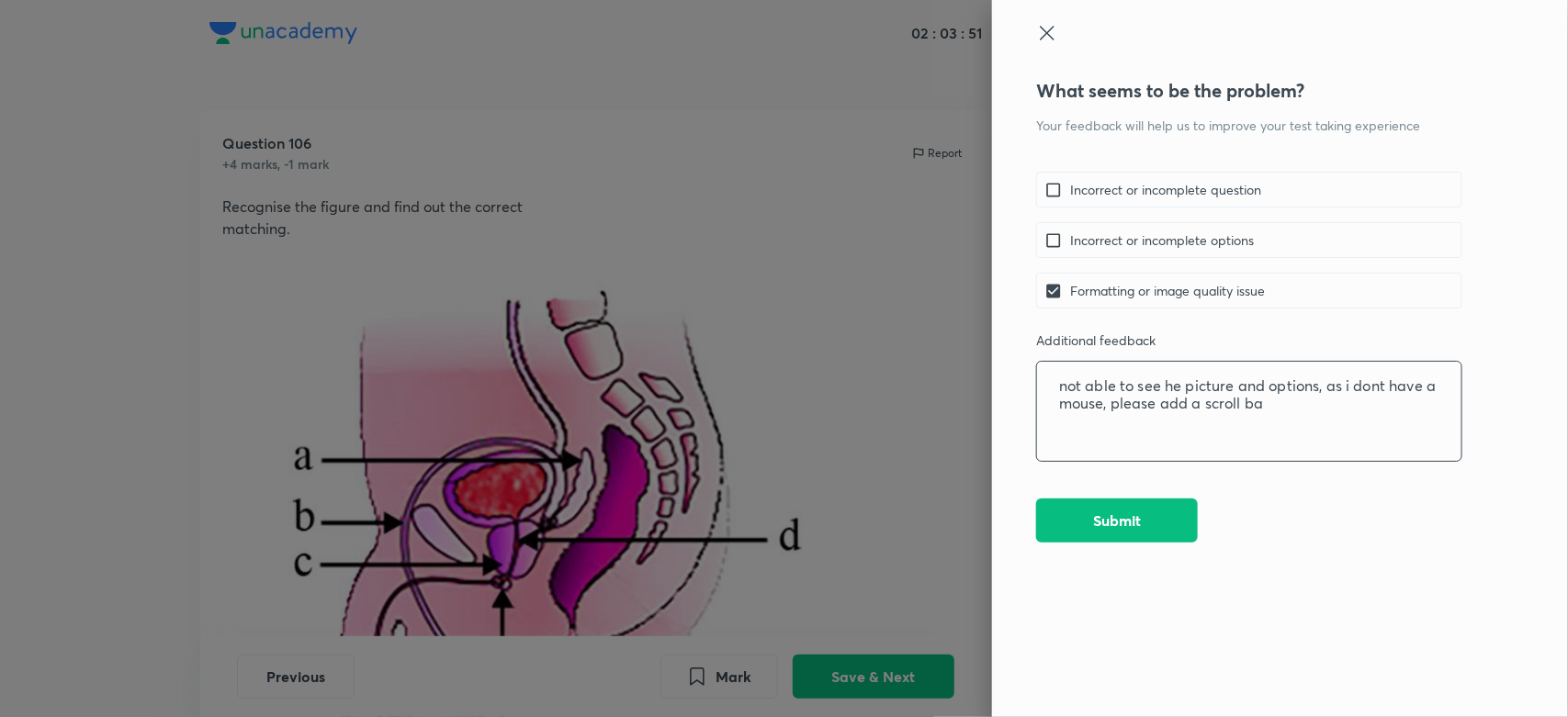 type on "not able to see he picture and options, as i dont have a mouse, please add a scroll bar" 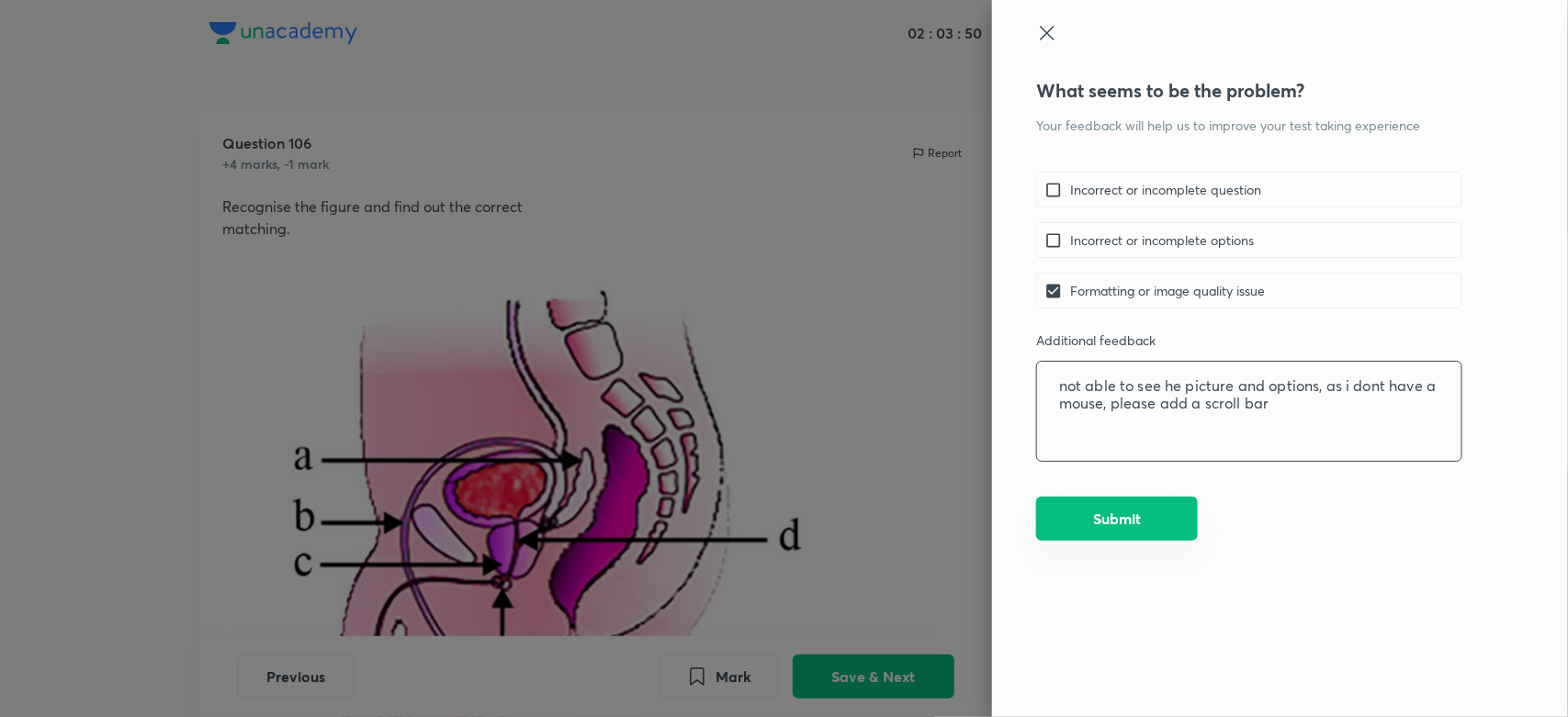 click on "Submit" at bounding box center (1117, 519) 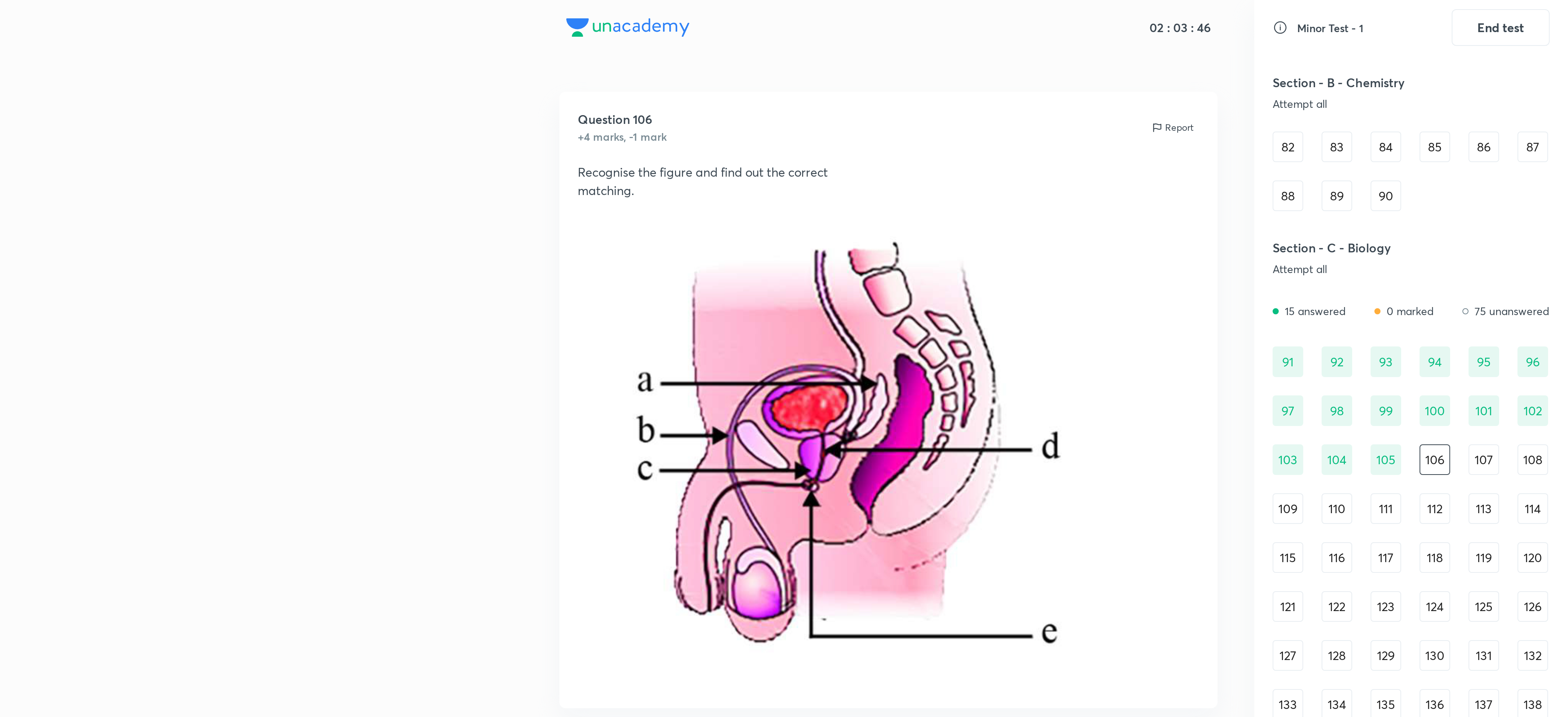 scroll, scrollTop: 426, scrollLeft: 0, axis: vertical 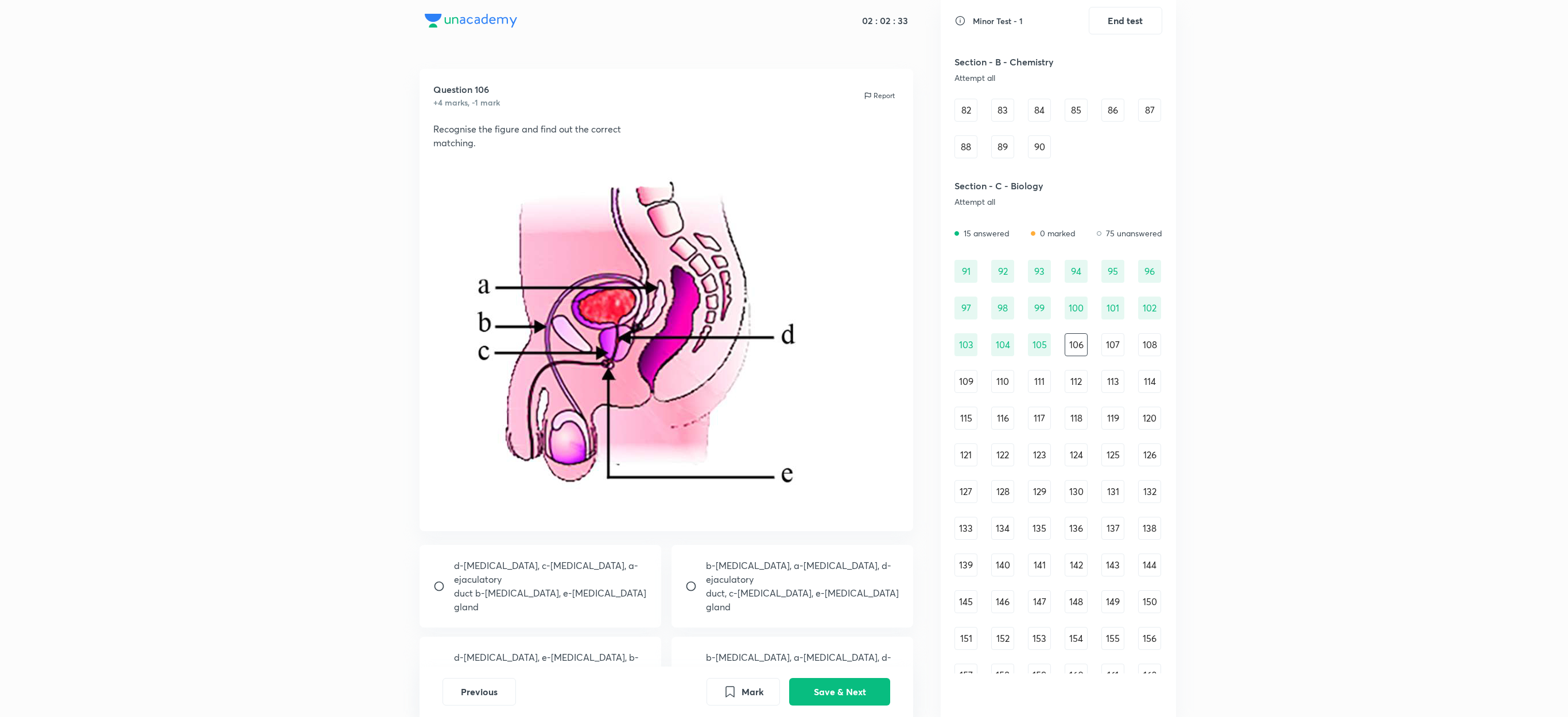 drag, startPoint x: 914, startPoint y: 11, endPoint x: 1257, endPoint y: 560, distance: 647.3407 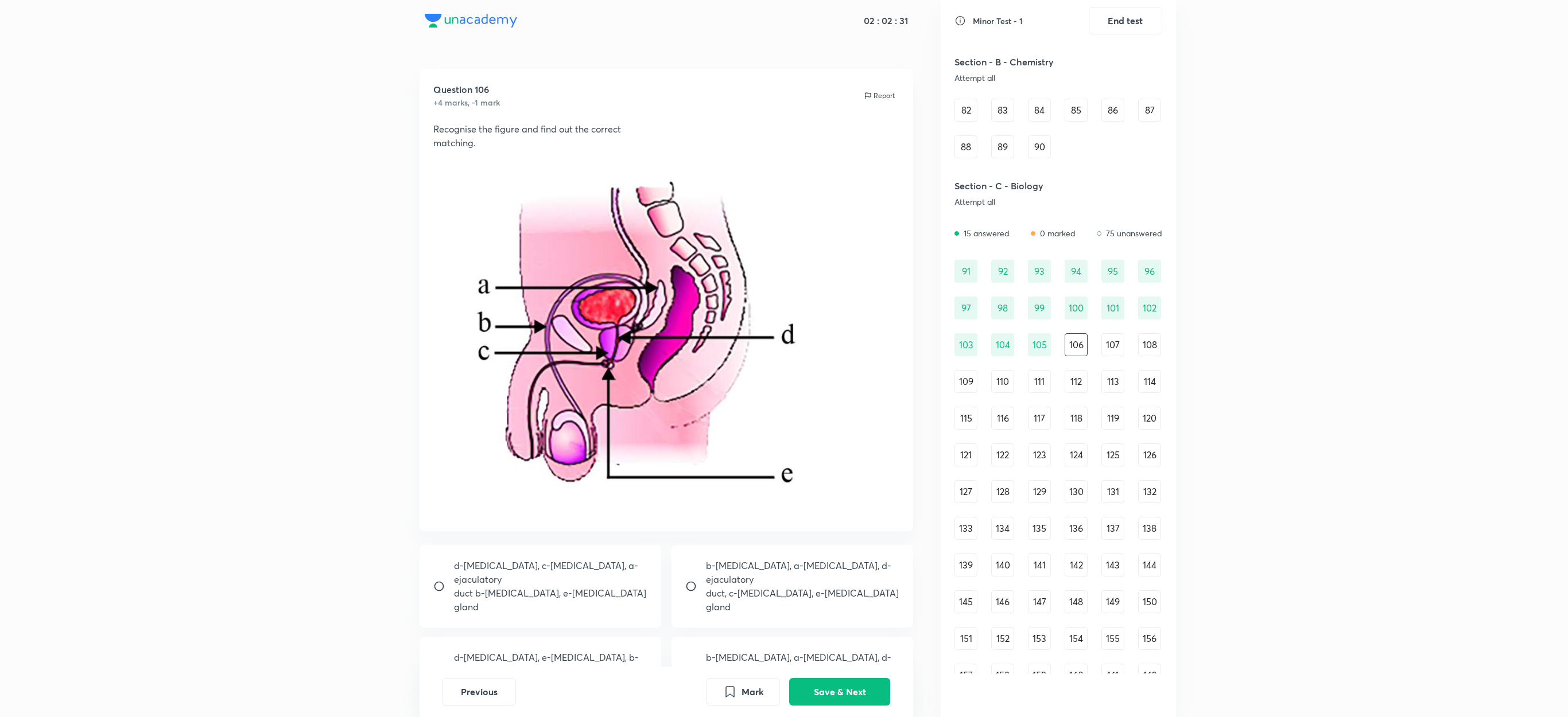 scroll, scrollTop: 428, scrollLeft: 0, axis: vertical 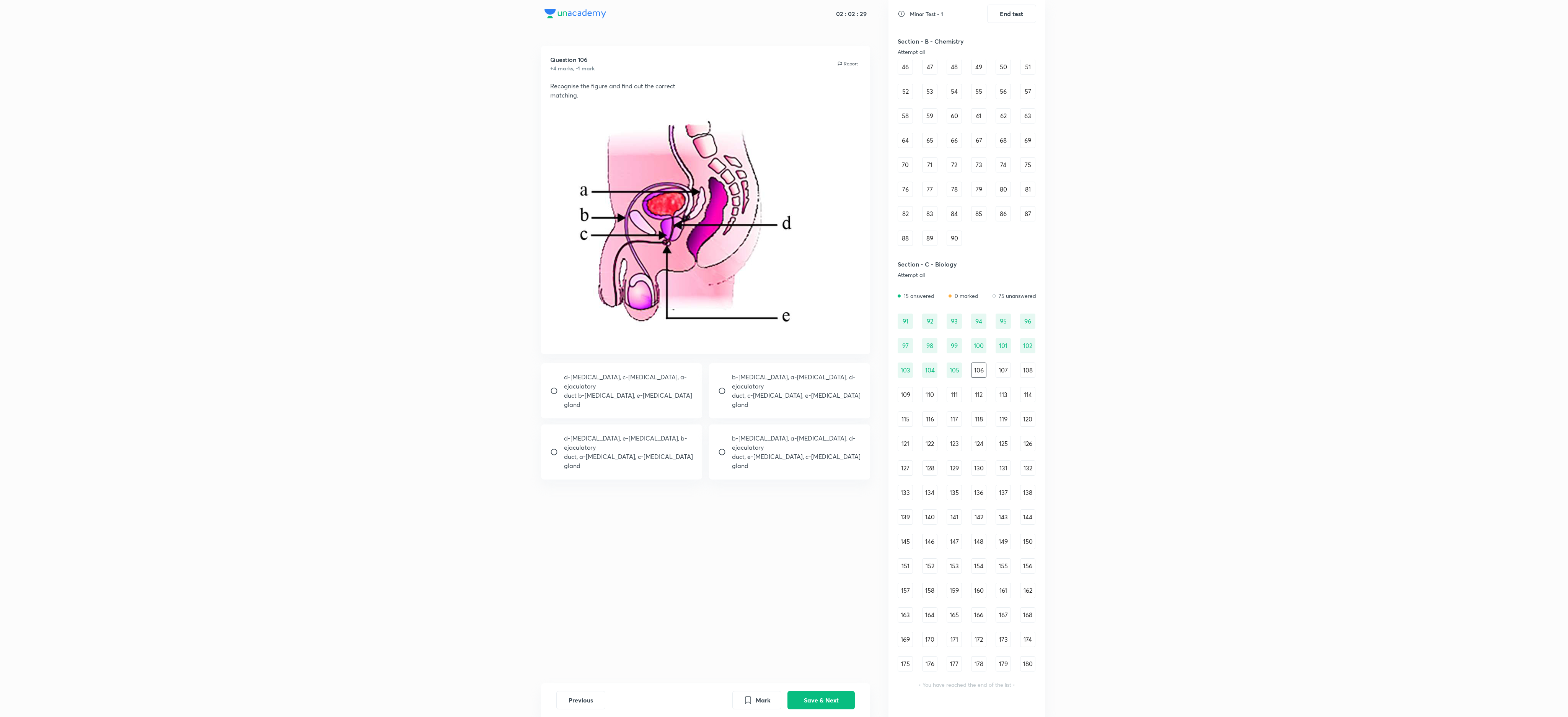 drag, startPoint x: 981, startPoint y: 9, endPoint x: 1311, endPoint y: 539, distance: 624.3397 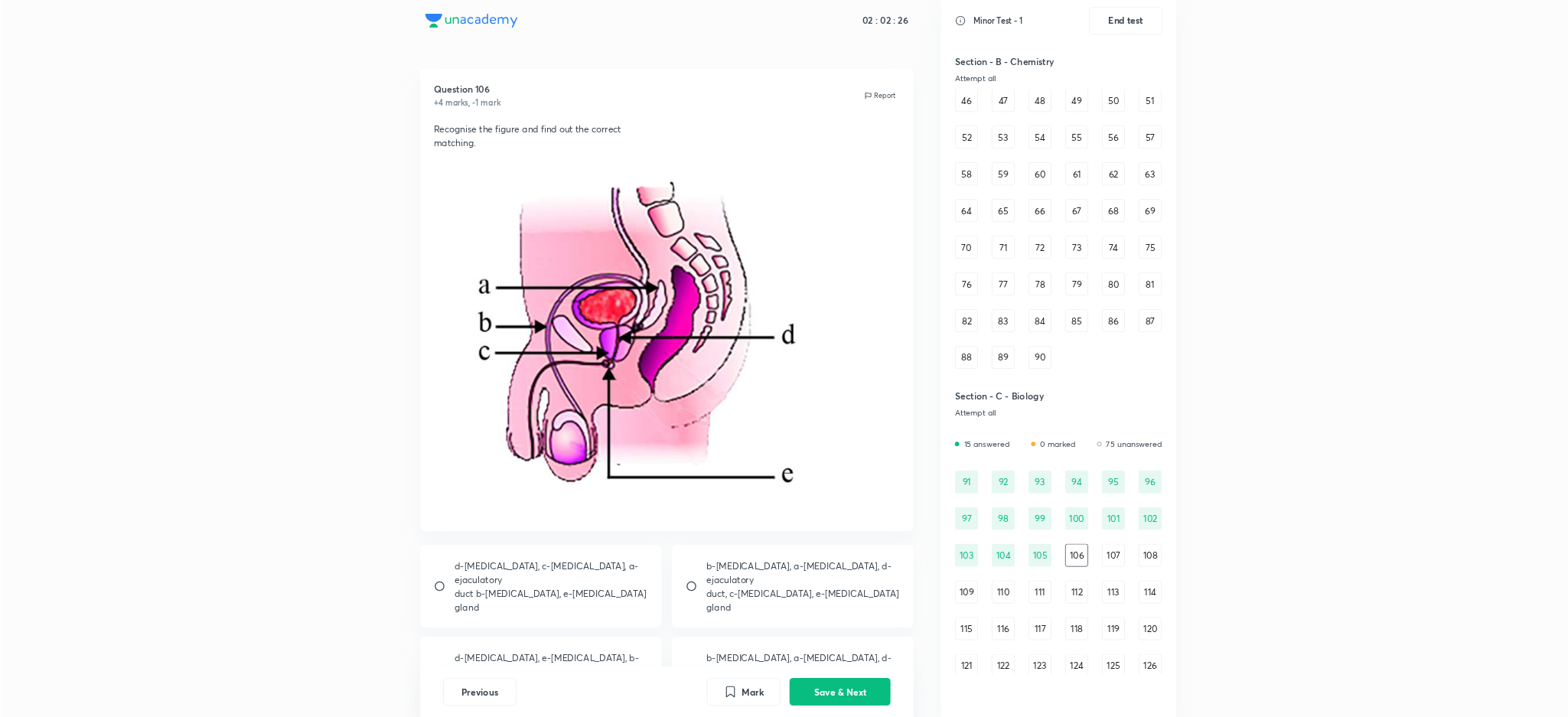 scroll, scrollTop: 571, scrollLeft: 0, axis: vertical 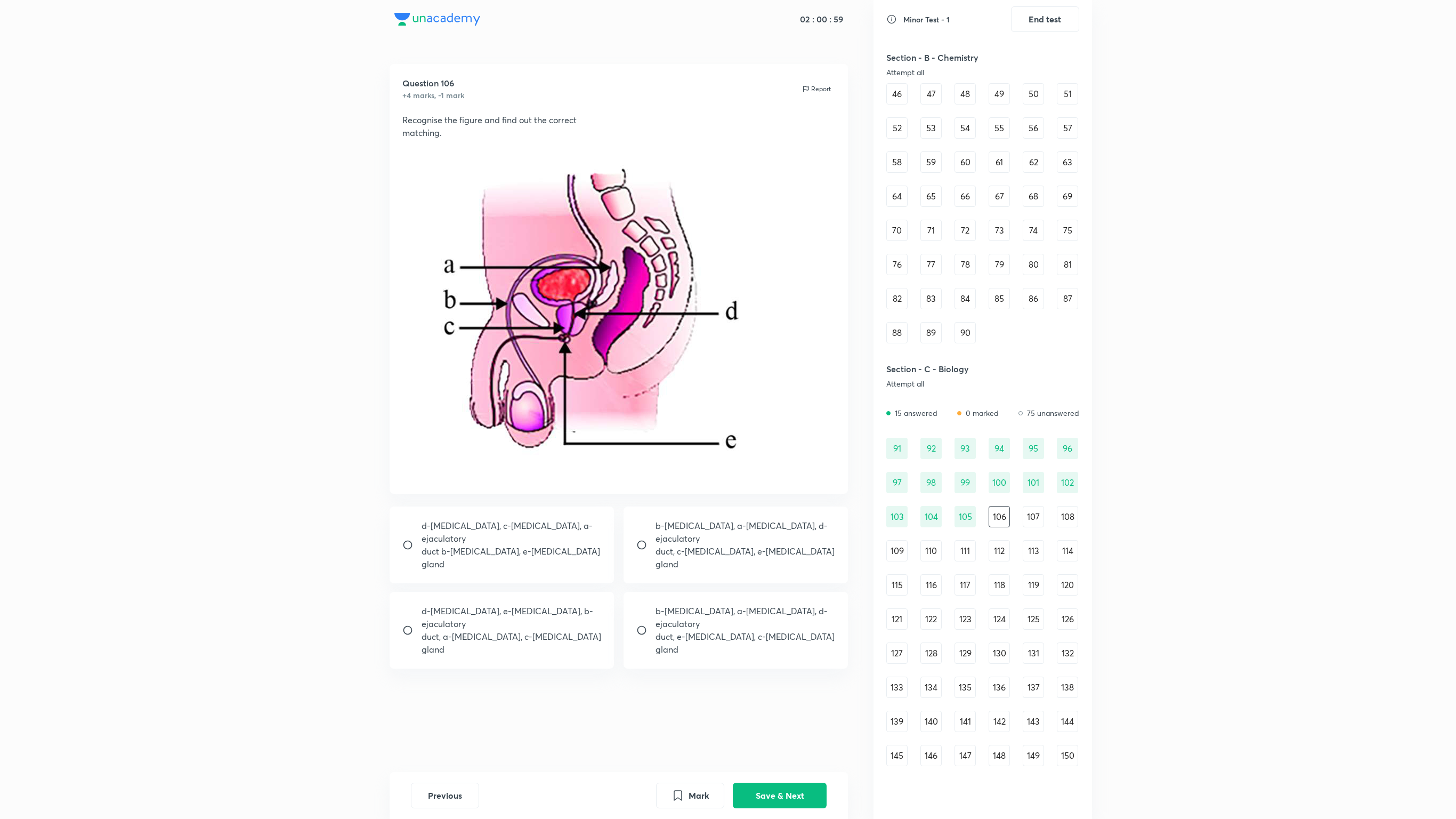 click on "b-[MEDICAL_DATA], a-[MEDICAL_DATA], d-[MEDICAL_DATA], e-[MEDICAL_DATA], c-[MEDICAL_DATA] gland" at bounding box center (736, 630) 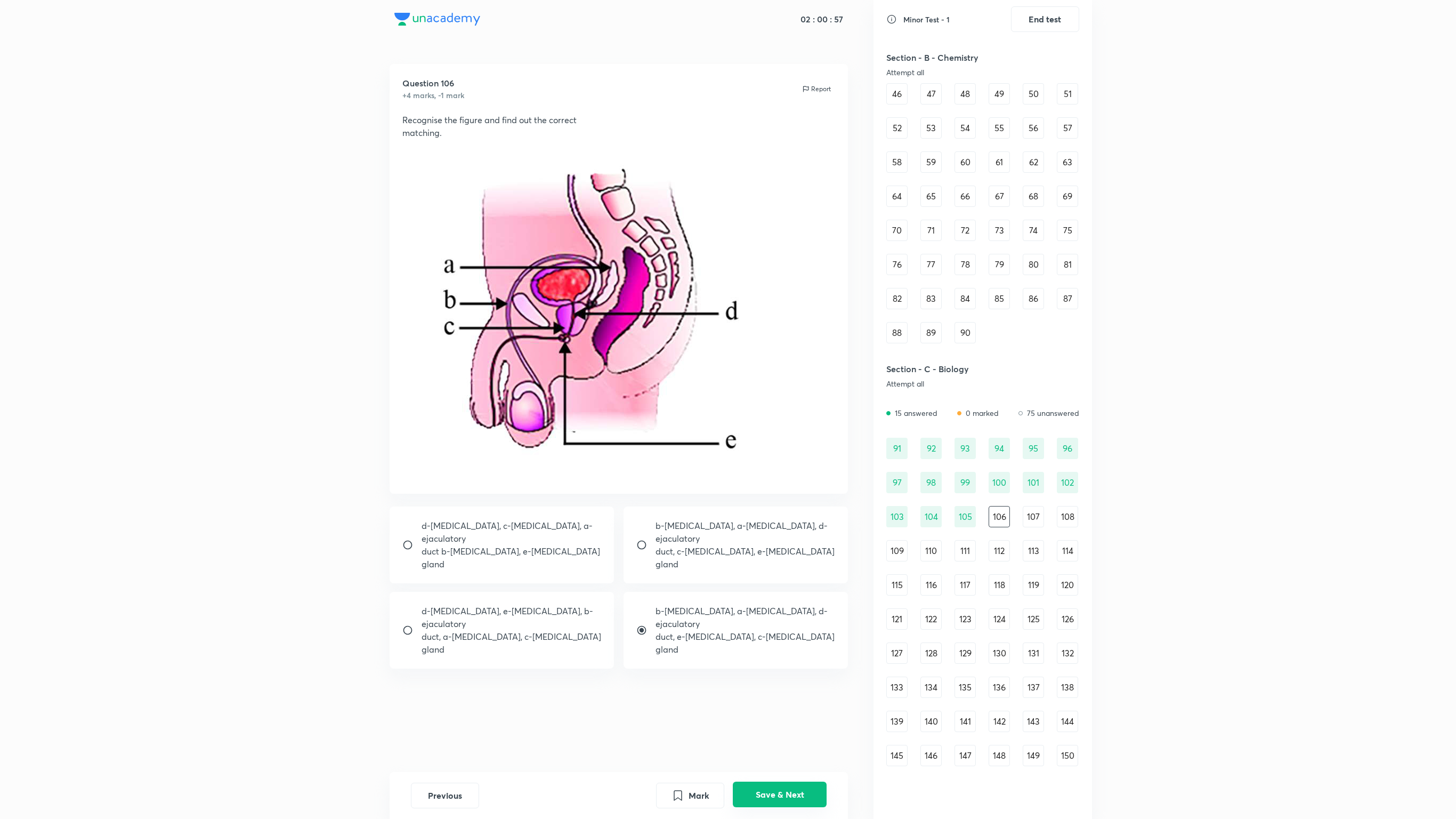 click on "Save & Next" at bounding box center [780, 794] 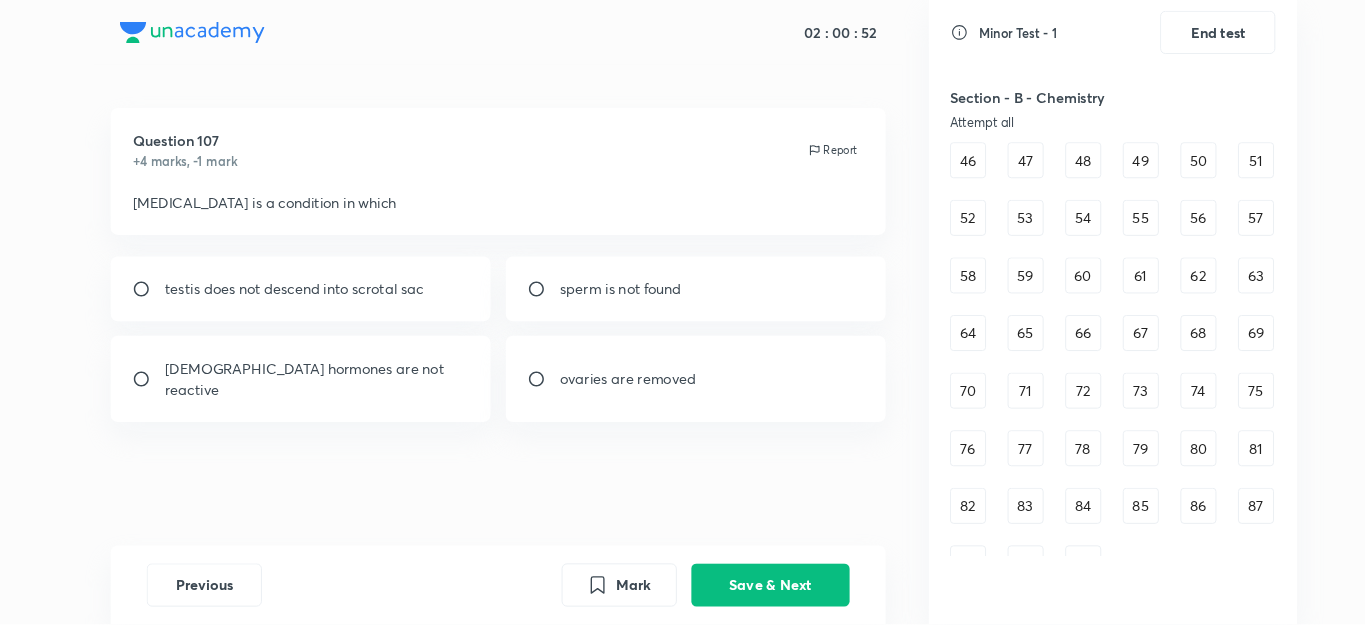 scroll, scrollTop: 744, scrollLeft: 0, axis: vertical 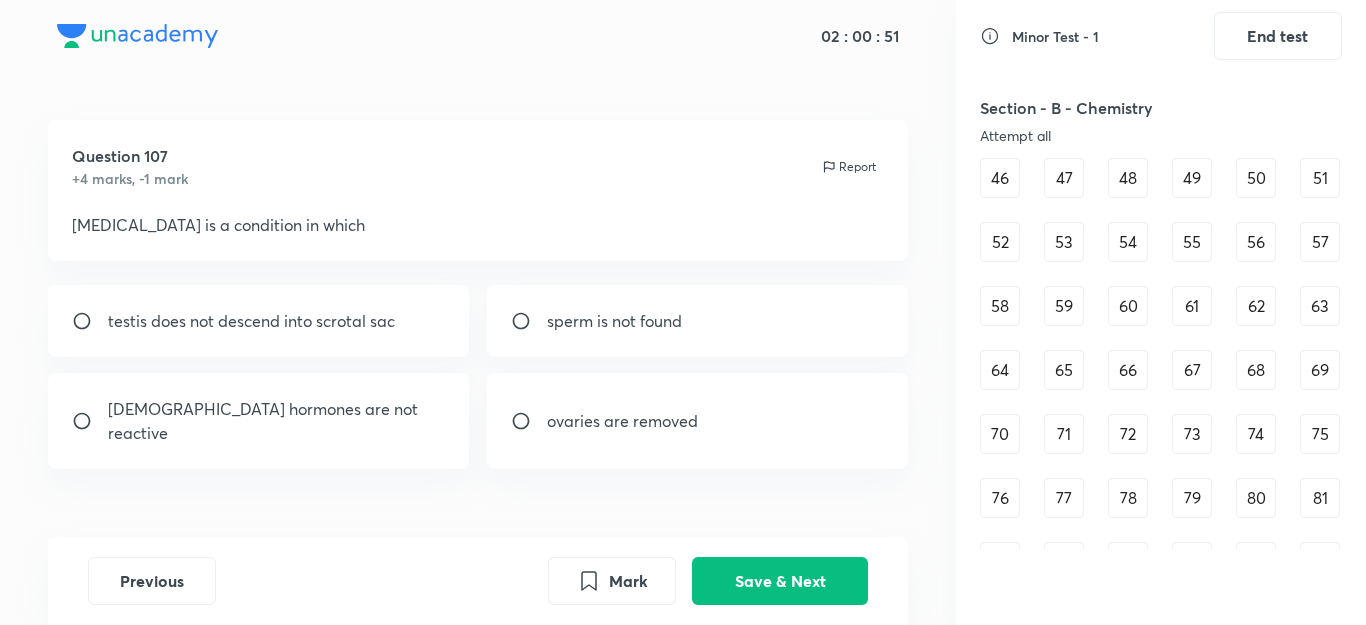 drag, startPoint x: 2662, startPoint y: 0, endPoint x: 614, endPoint y: 51, distance: 2048.635 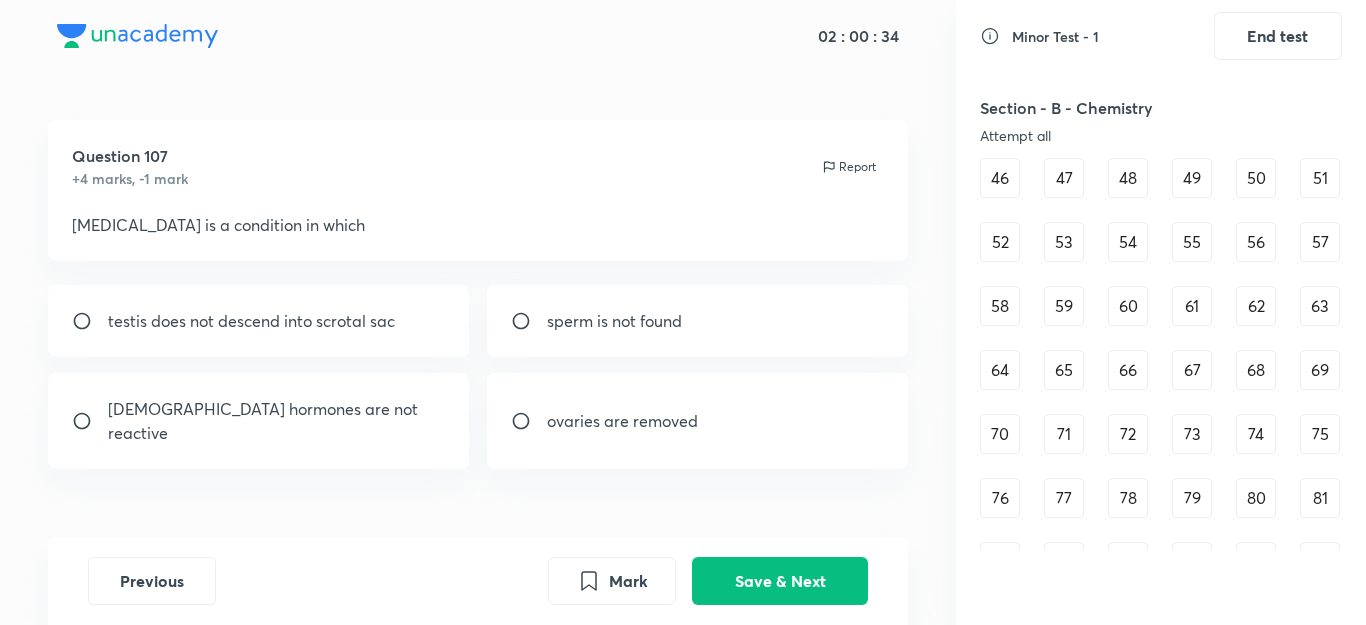 click on "testis does not descend into scrotal sac" at bounding box center [259, 321] 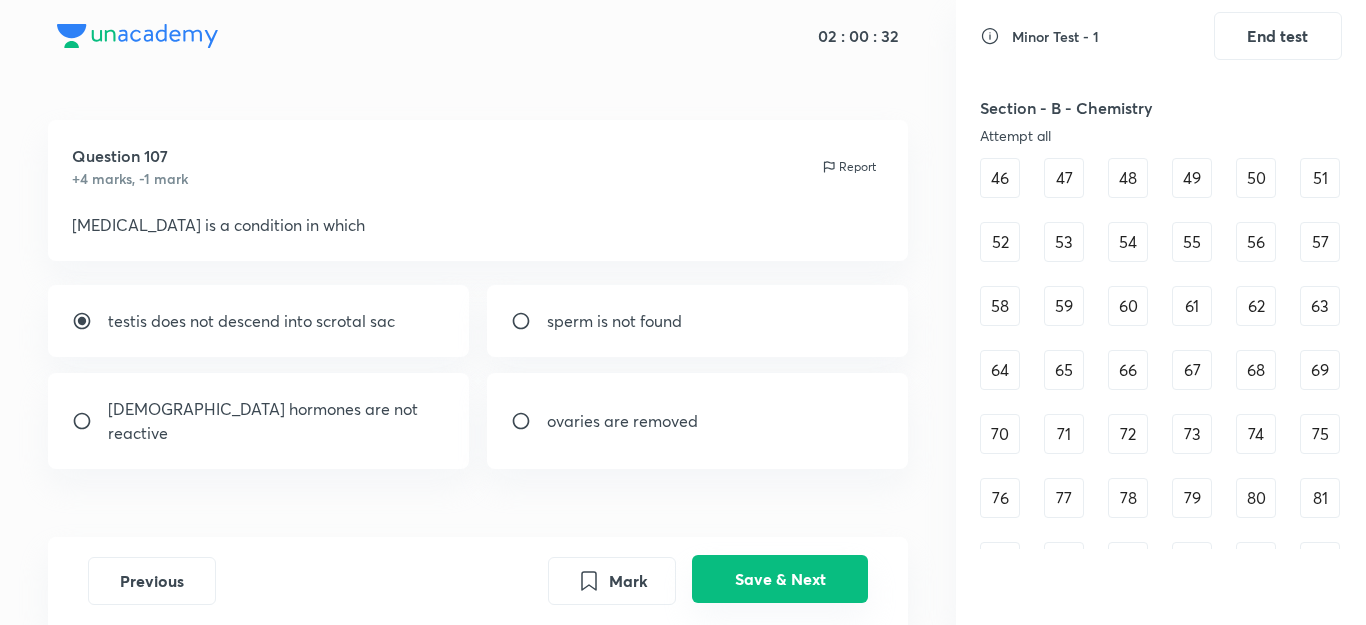 click on "Save & Next" at bounding box center [780, 579] 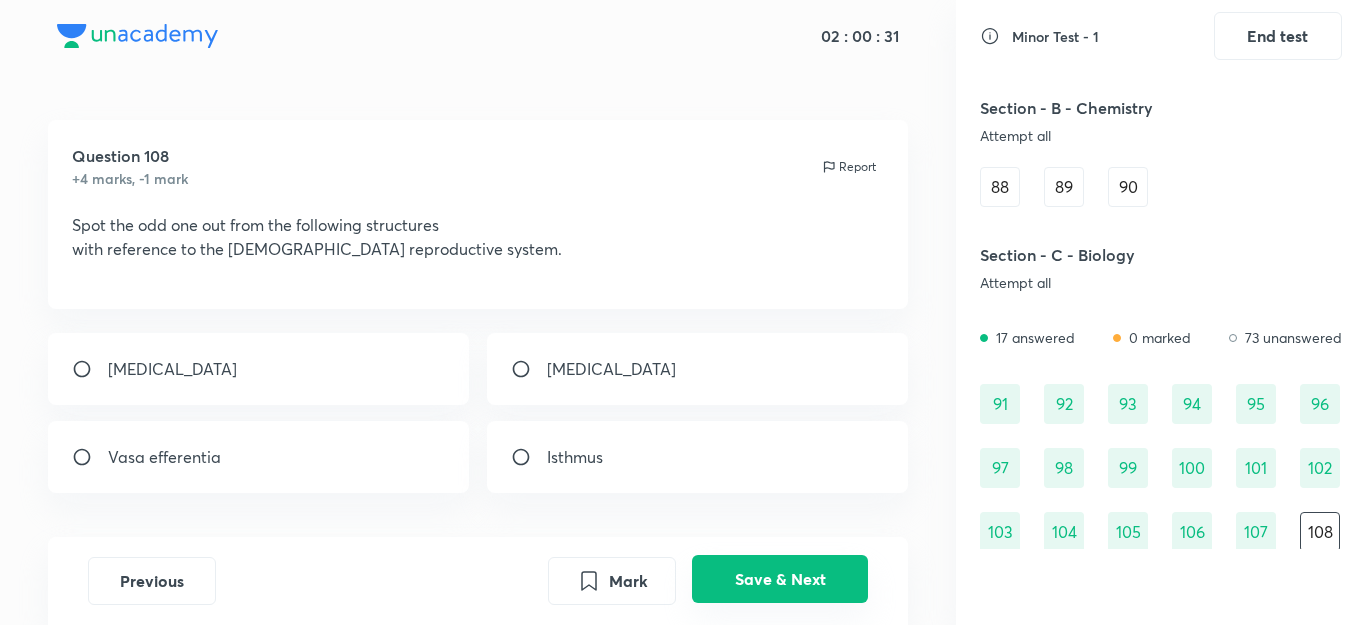 scroll, scrollTop: 1186, scrollLeft: 0, axis: vertical 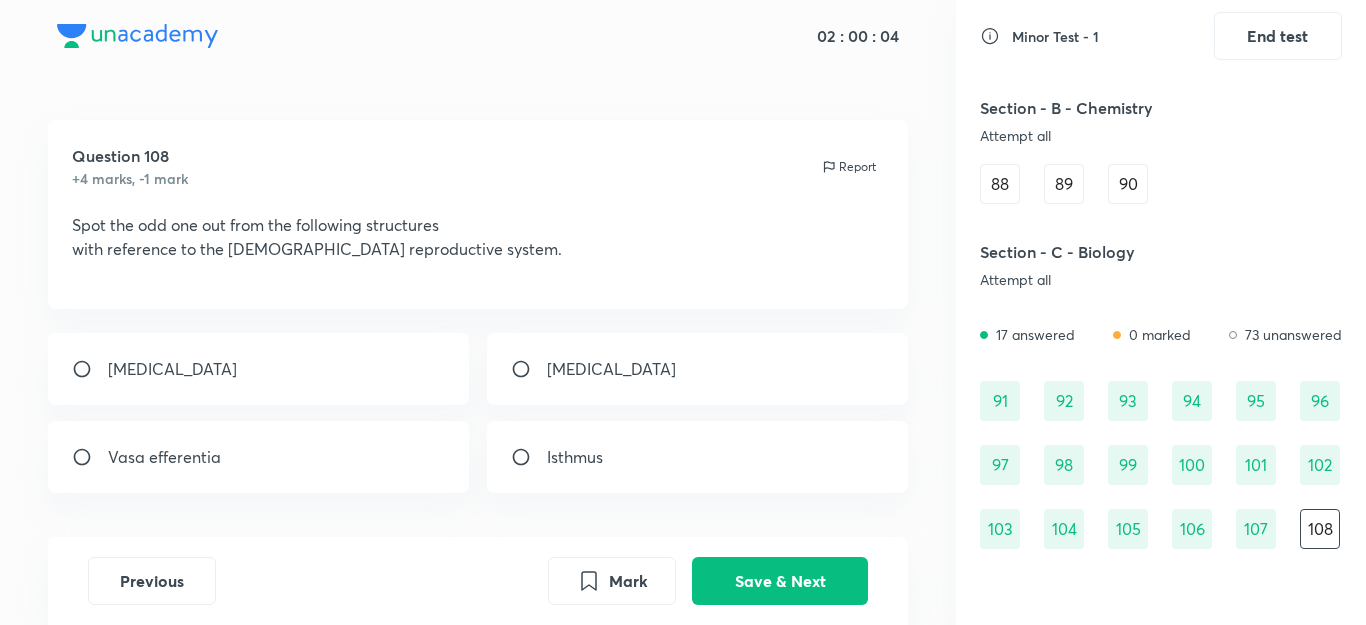 click on "Isthmus" at bounding box center [698, 457] 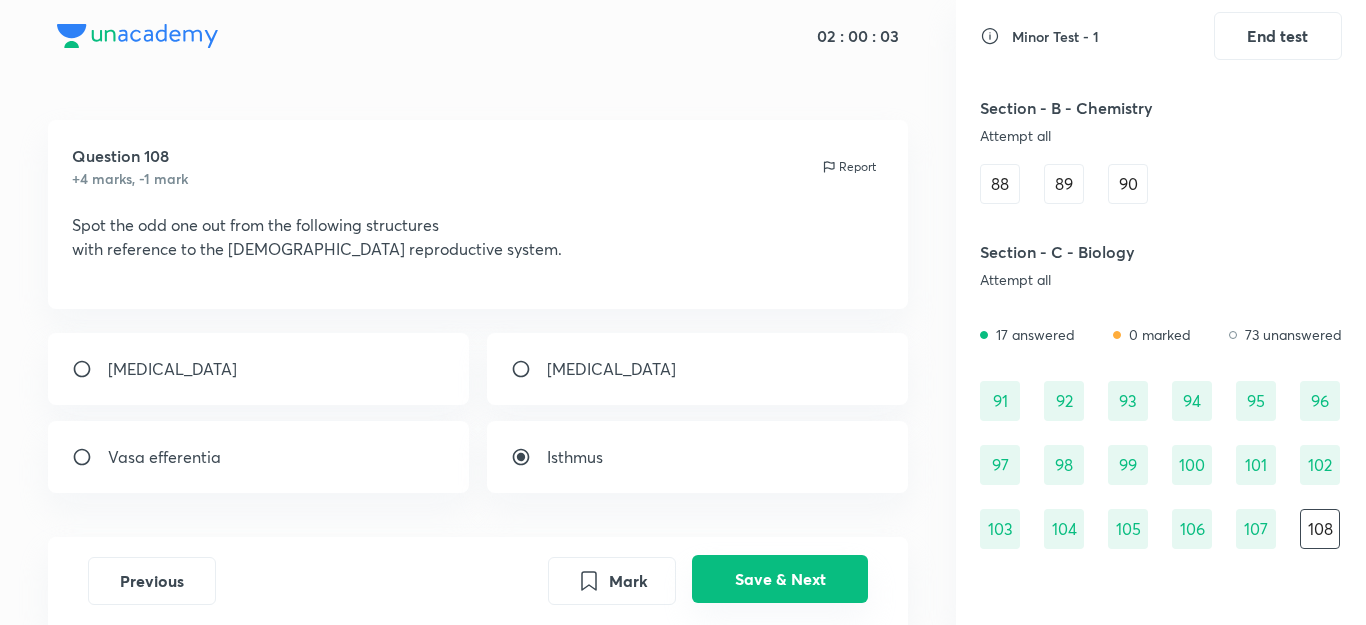 click on "Save & Next" at bounding box center (780, 579) 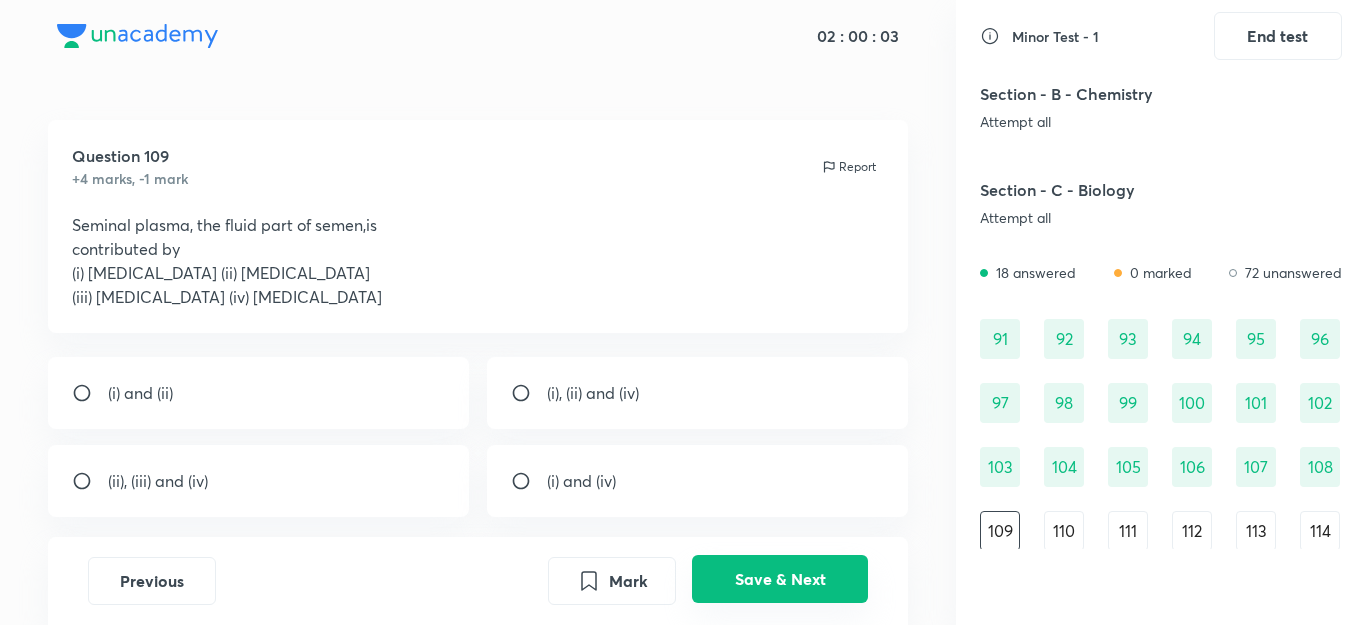 scroll, scrollTop: 1250, scrollLeft: 0, axis: vertical 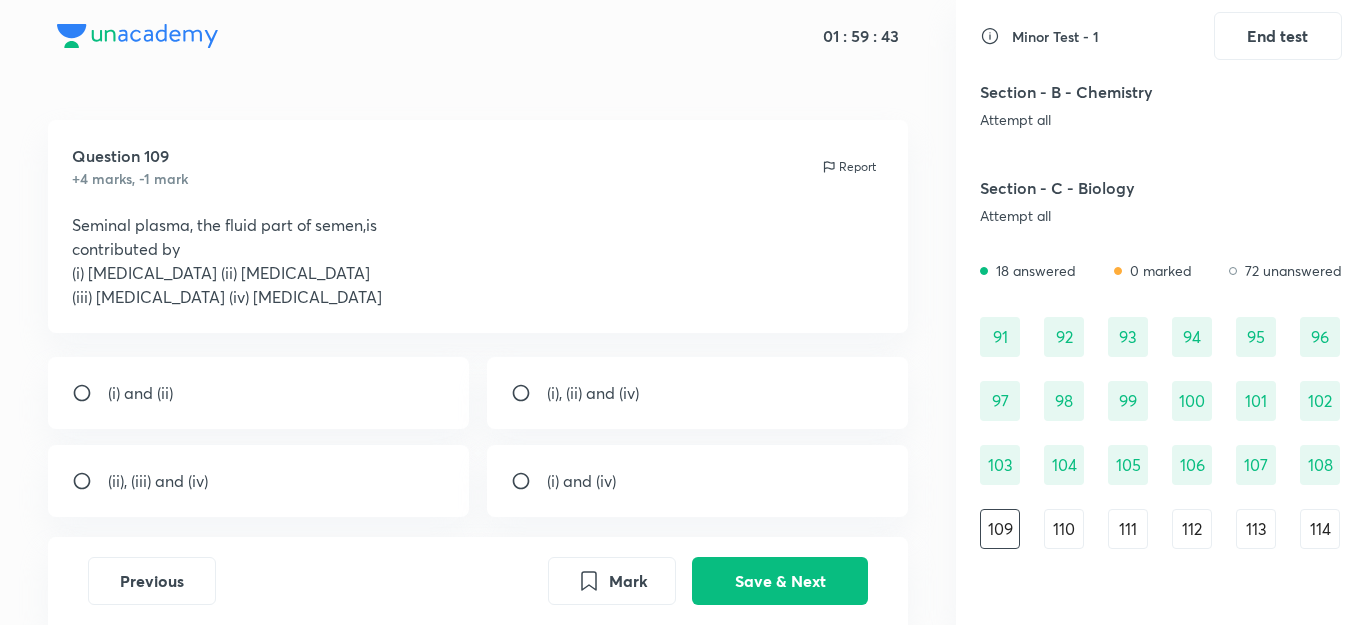 click on "(i), (ii) and (iv)" at bounding box center (698, 393) 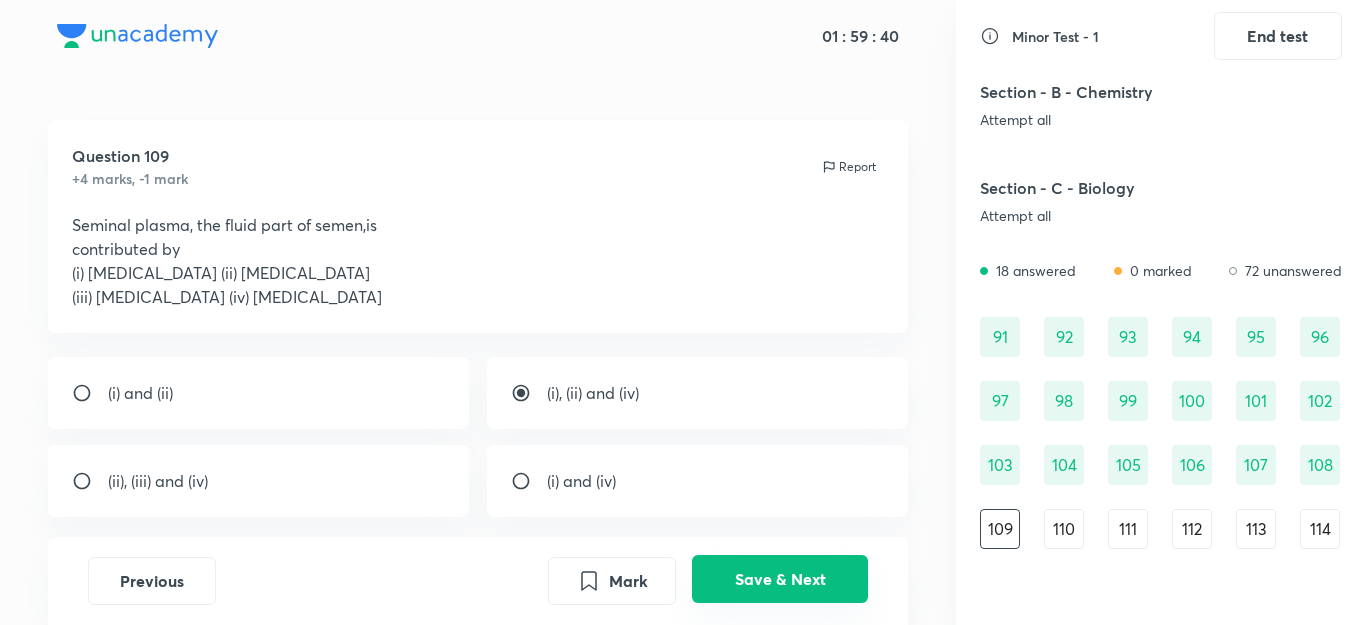 click on "Save & Next" at bounding box center (780, 579) 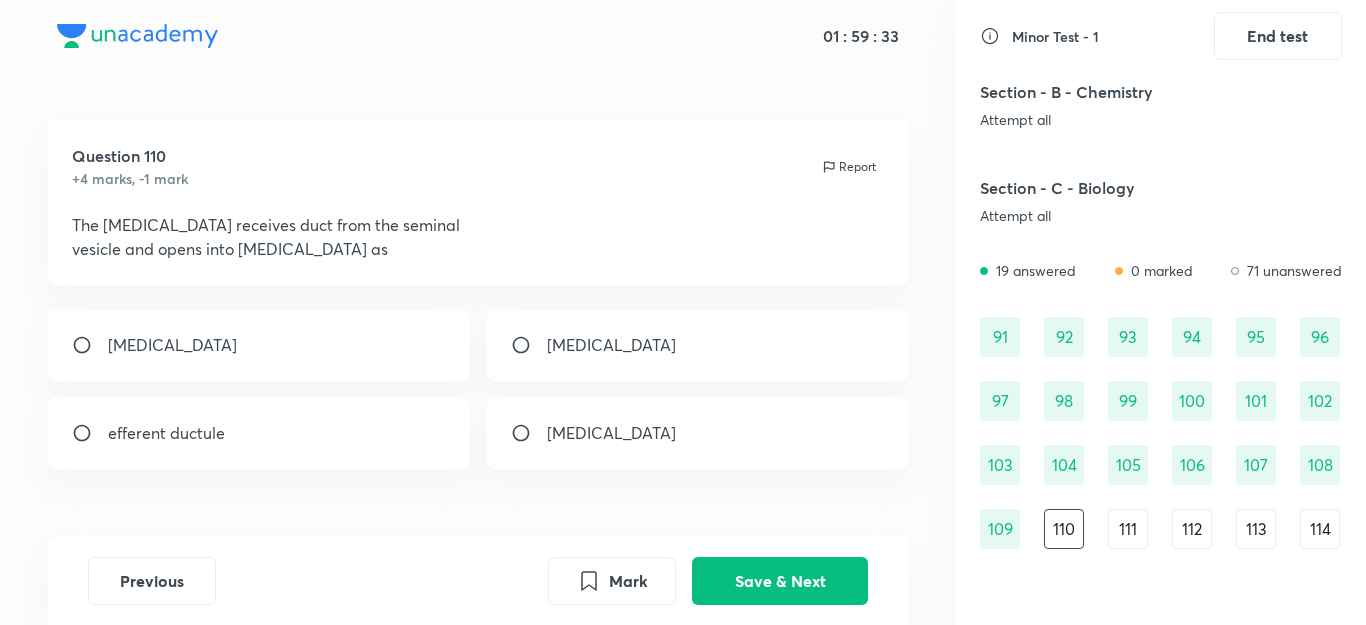 click on "[MEDICAL_DATA]" at bounding box center (698, 345) 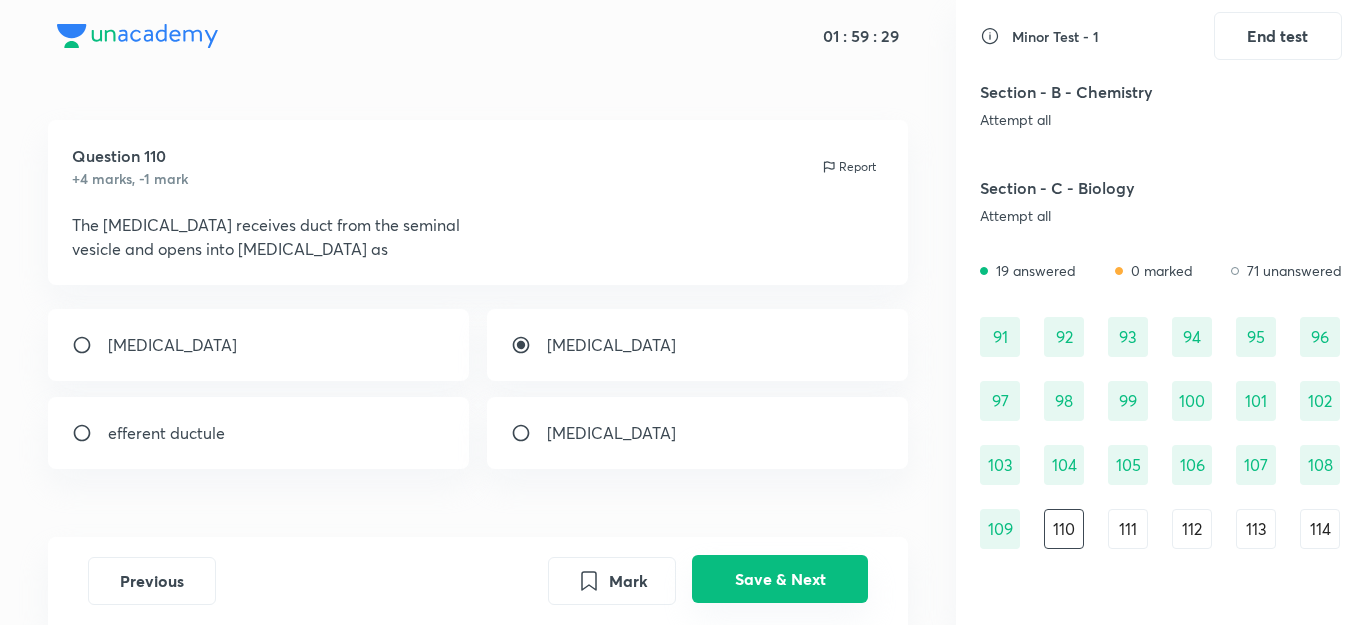 click on "Save & Next" at bounding box center [780, 579] 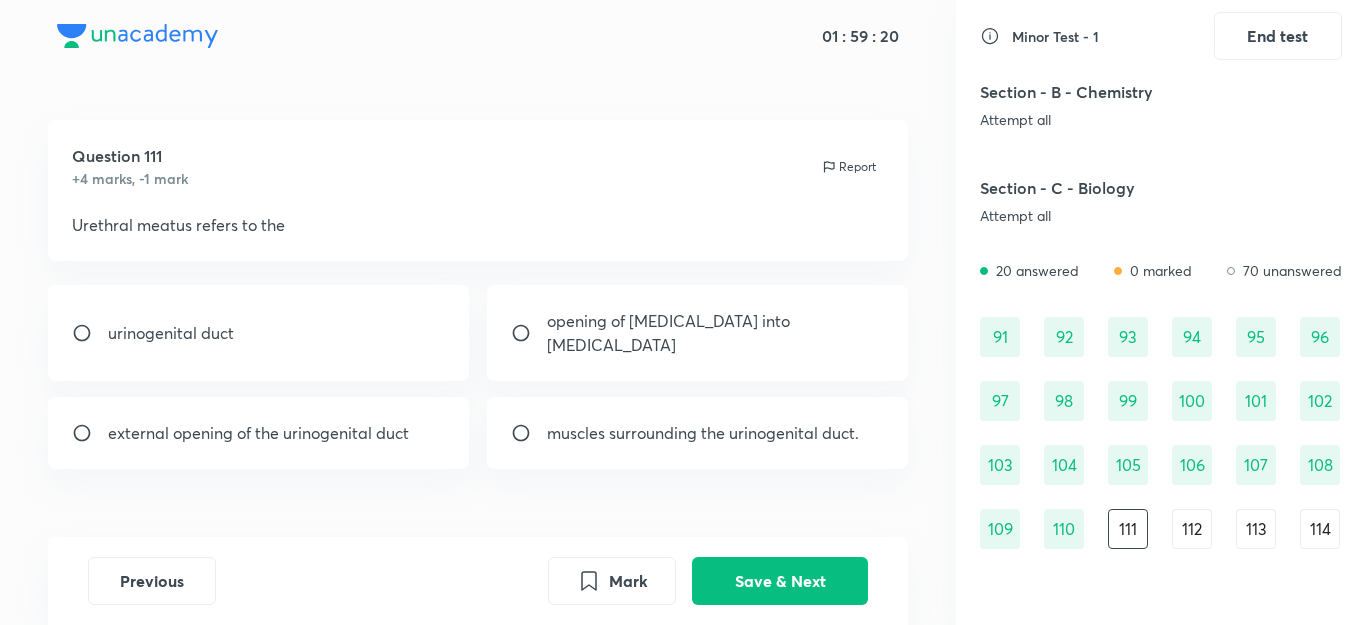 click on "external opening of the urinogenital duct" at bounding box center (258, 433) 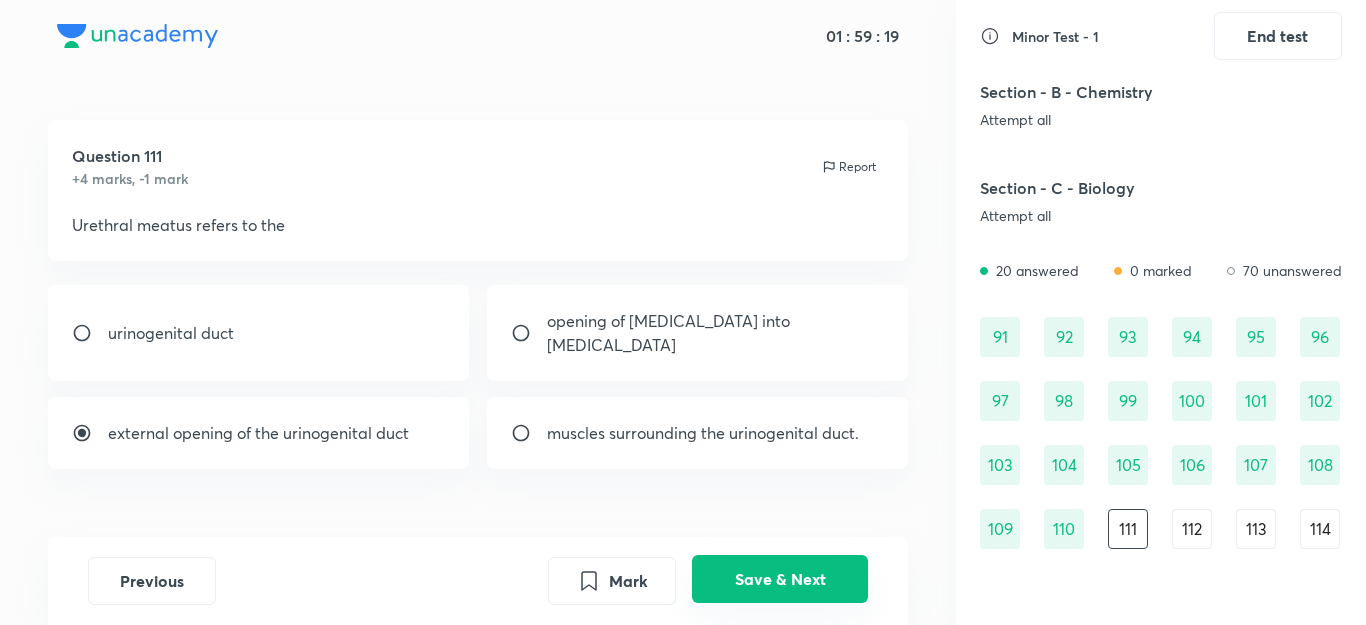click on "Save & Next" at bounding box center (780, 579) 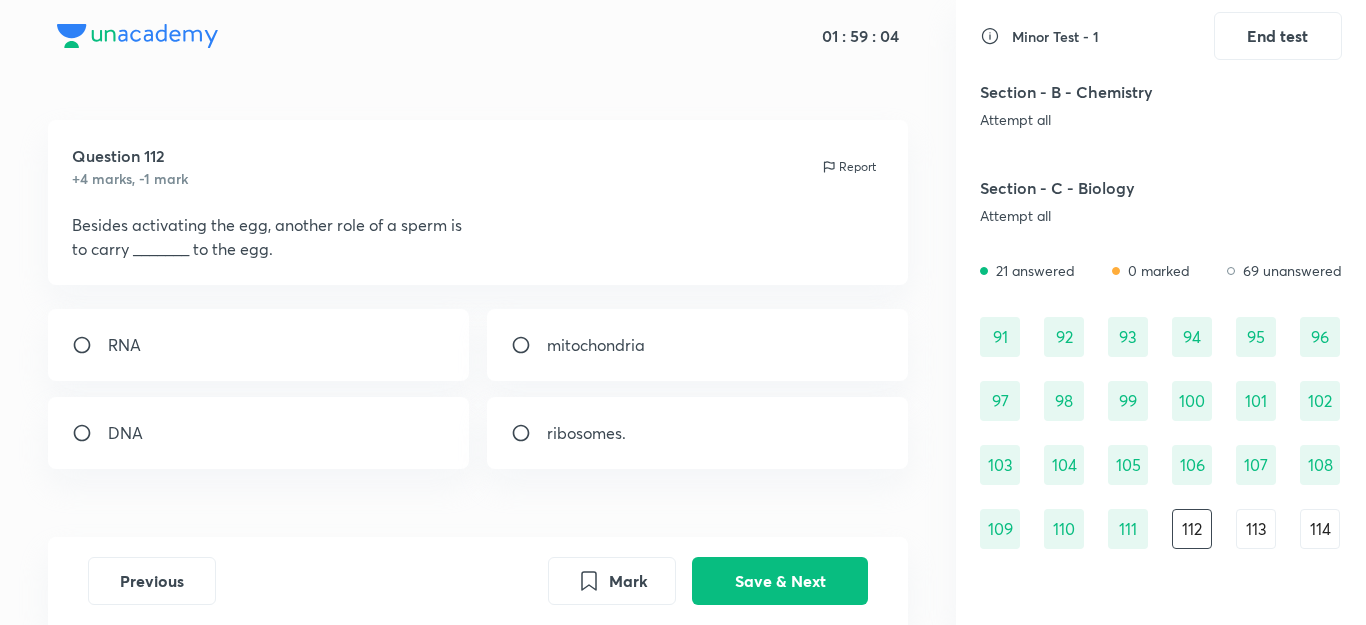 click on "DNA" at bounding box center [259, 433] 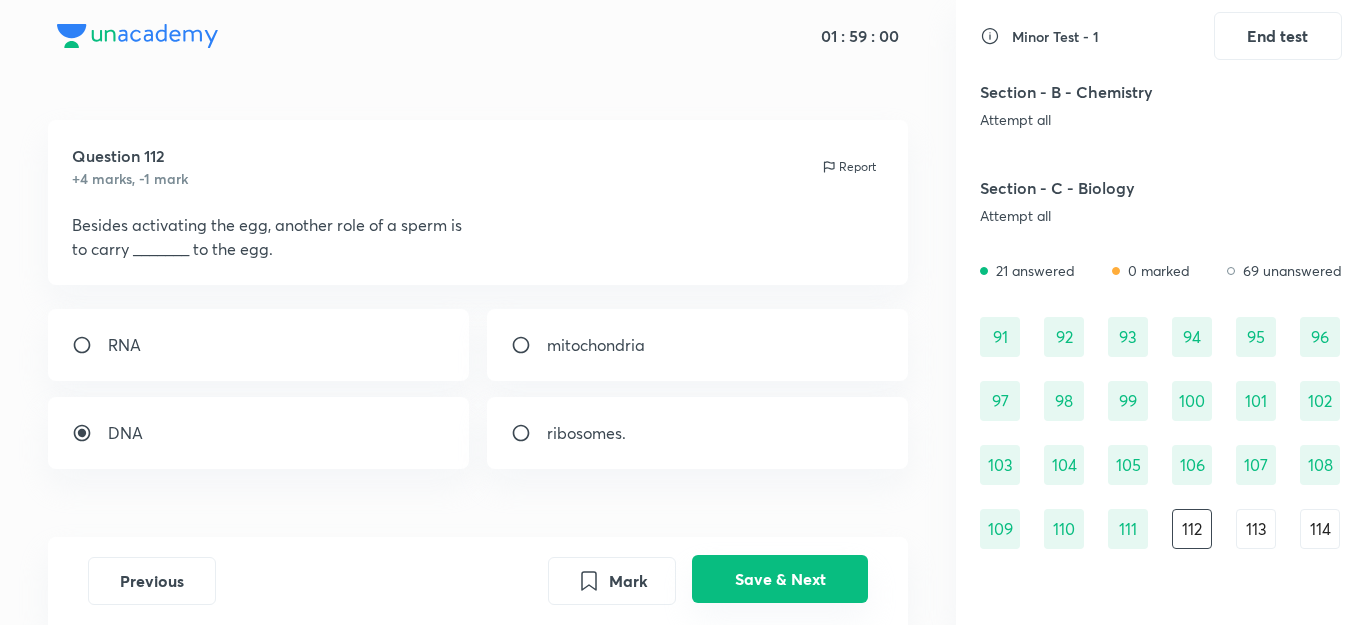 click on "Save & Next" at bounding box center [780, 579] 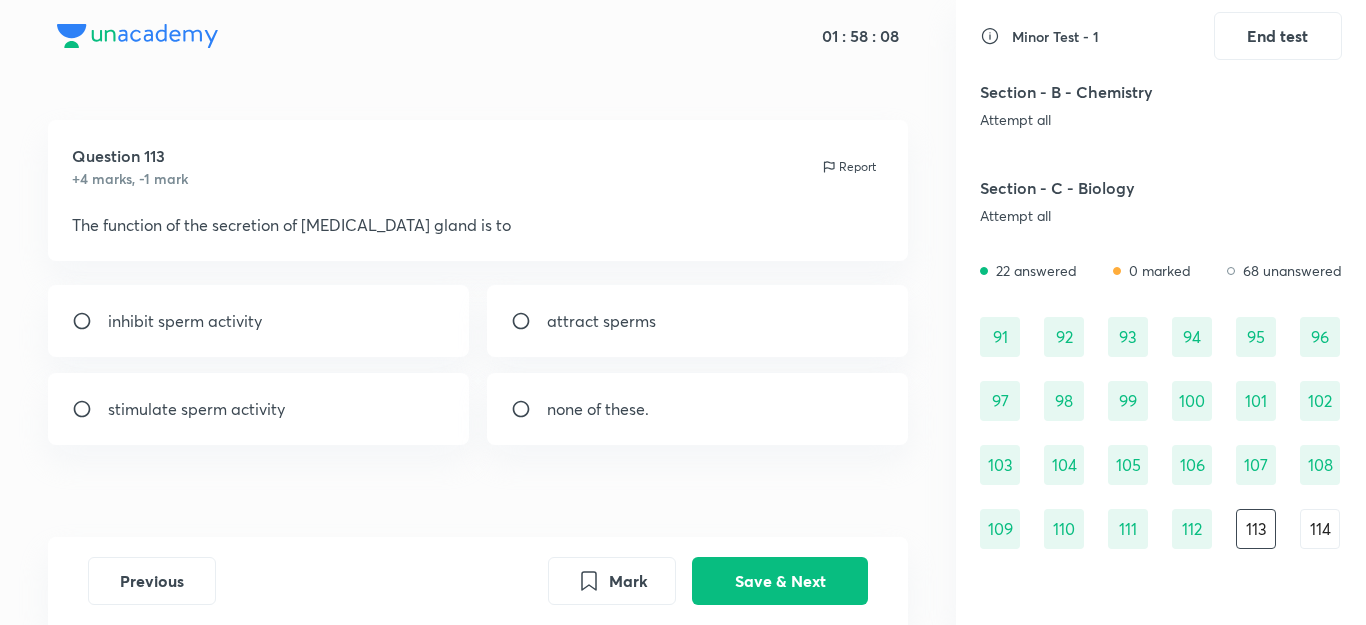 click on "none of these." at bounding box center [698, 409] 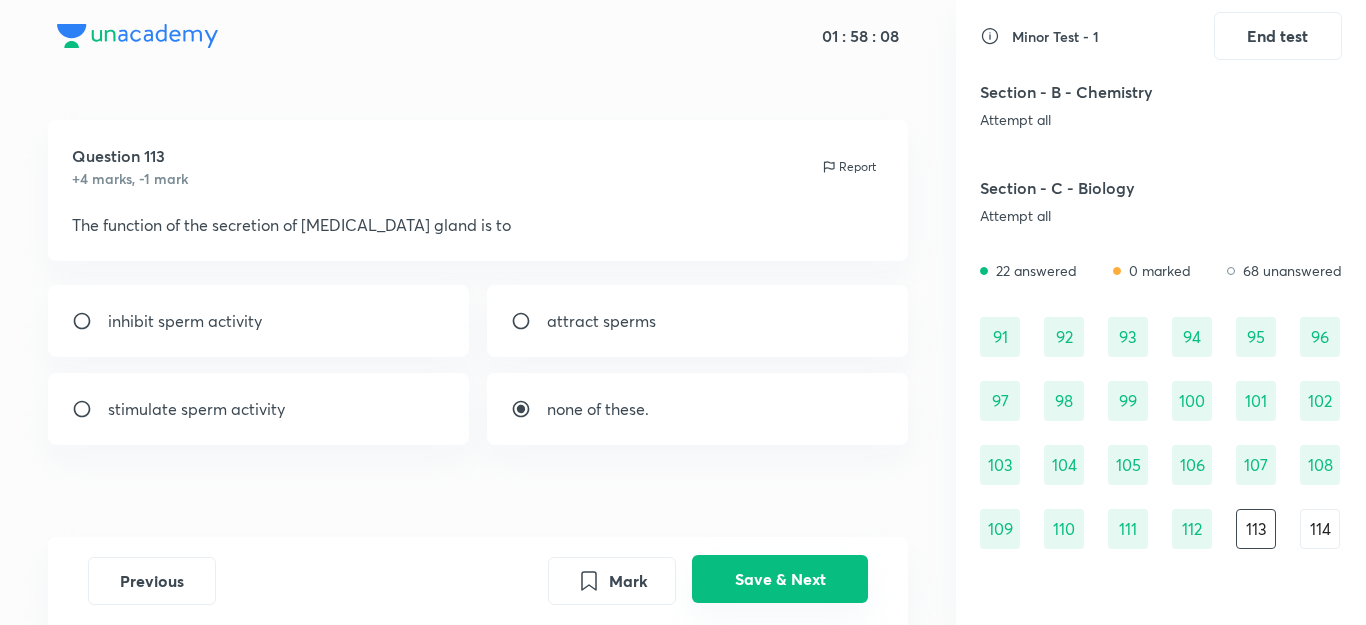 click on "Save & Next" at bounding box center [780, 579] 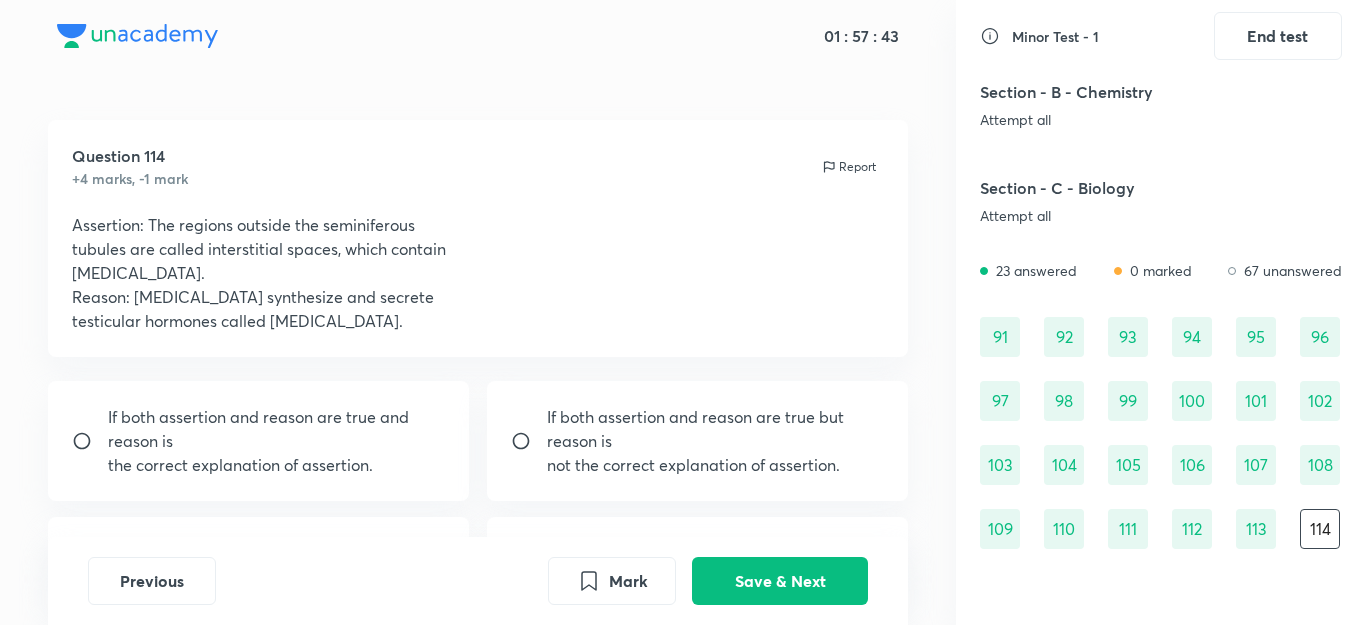 click on "the correct explanation of assertion." at bounding box center [277, 465] 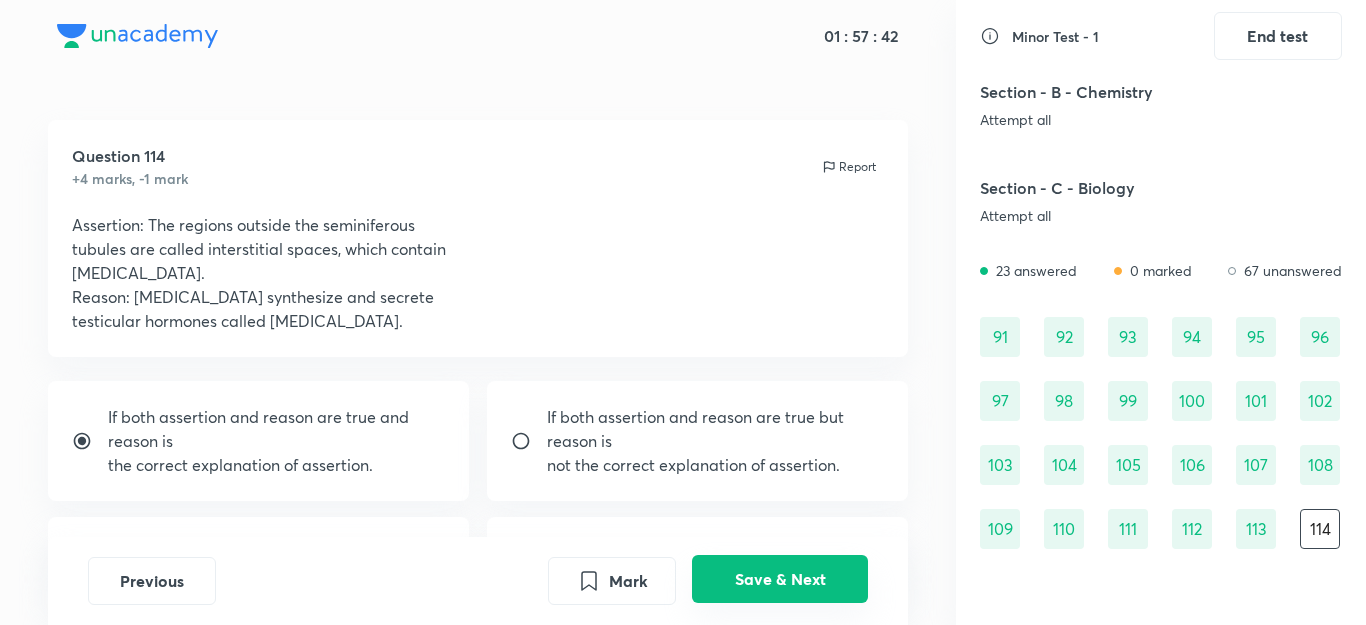 click on "Save & Next" at bounding box center (780, 579) 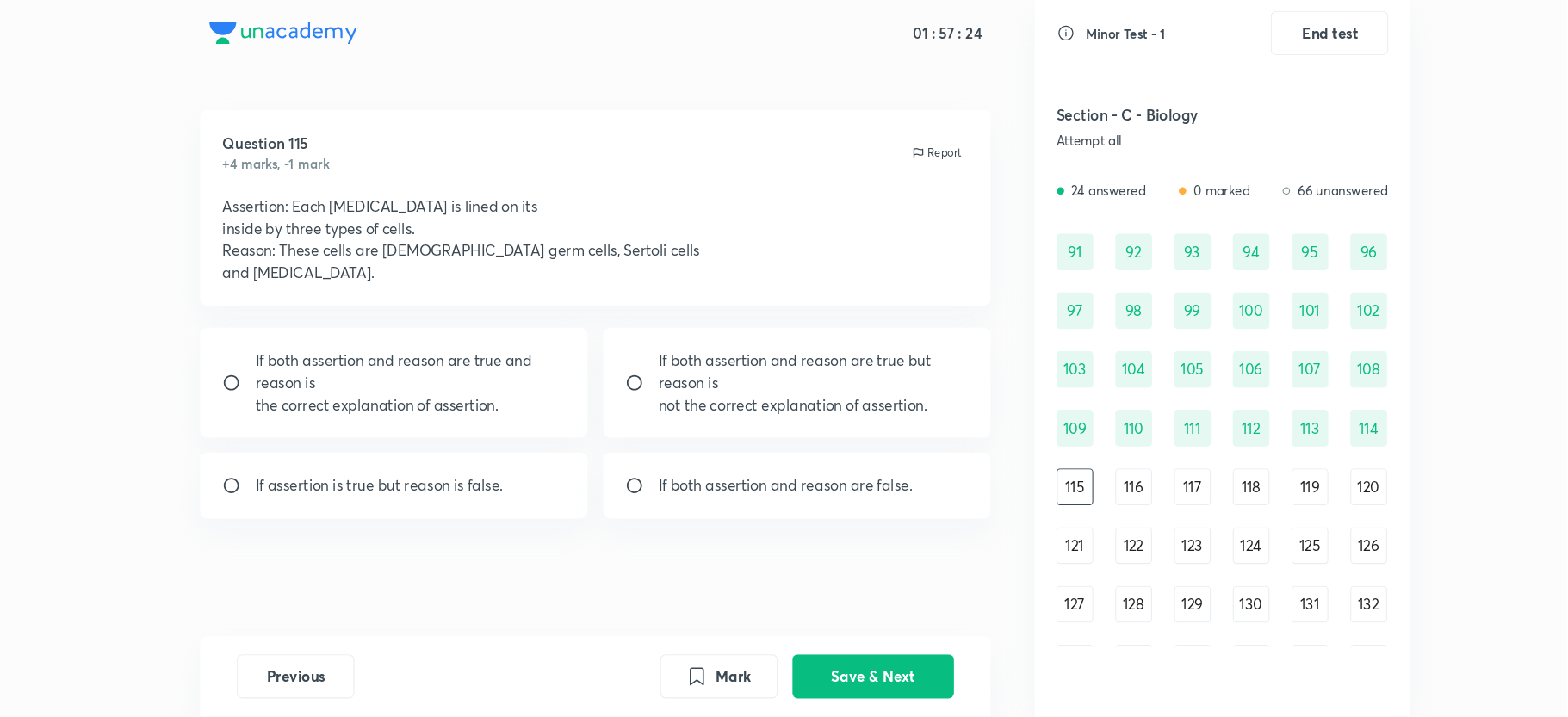 scroll, scrollTop: 1129, scrollLeft: 0, axis: vertical 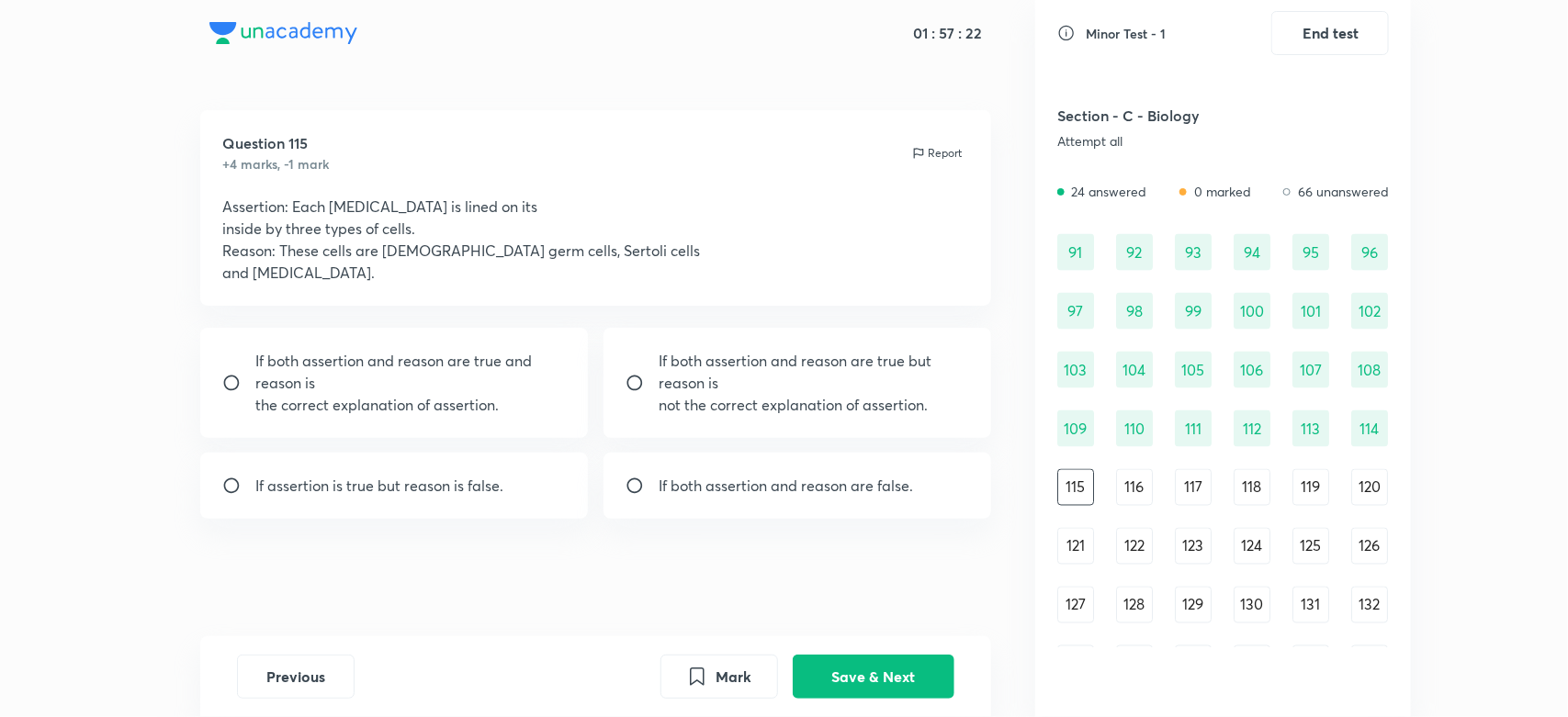 drag, startPoint x: 1230, startPoint y: 4, endPoint x: 886, endPoint y: 159, distance: 377.30757 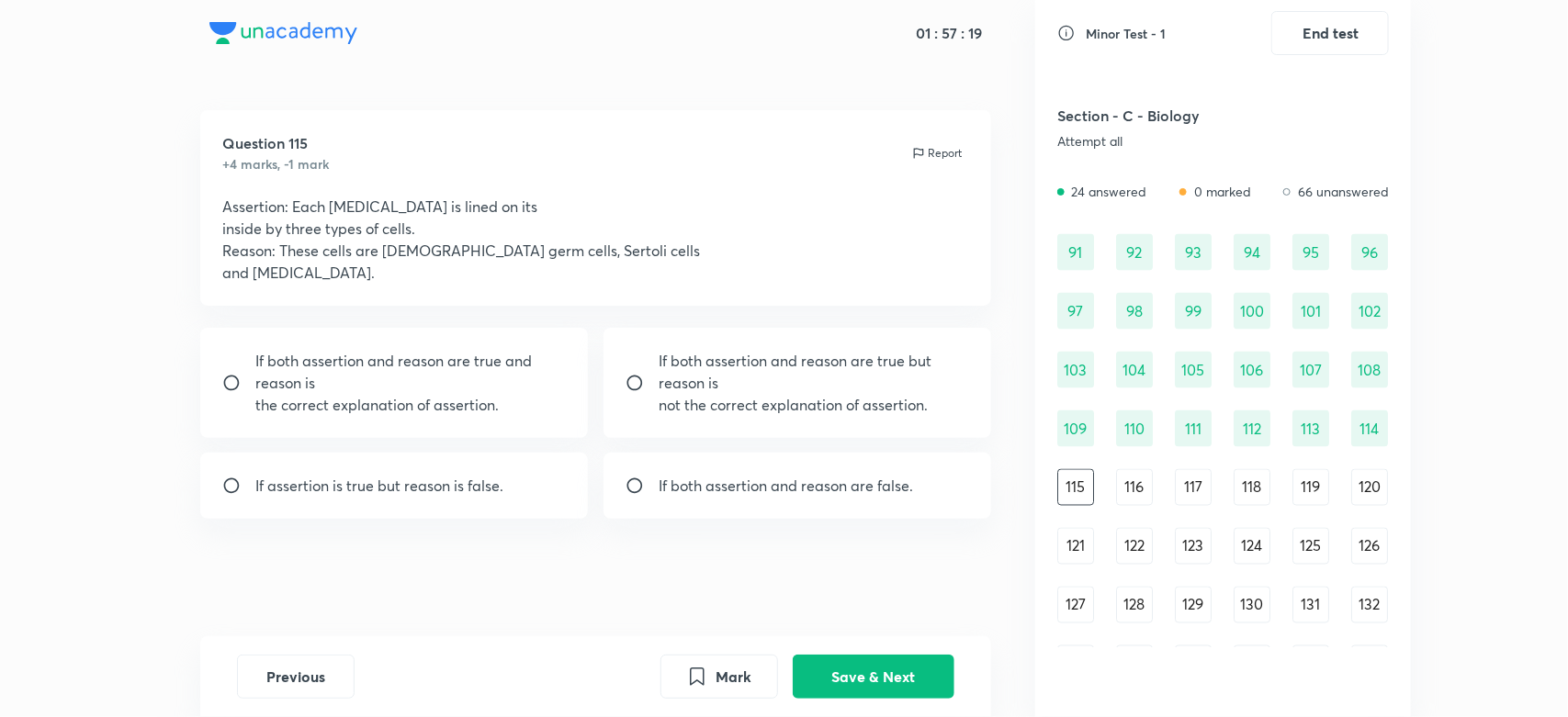 drag, startPoint x: 718, startPoint y: 480, endPoint x: 726, endPoint y: 487, distance: 10.630146 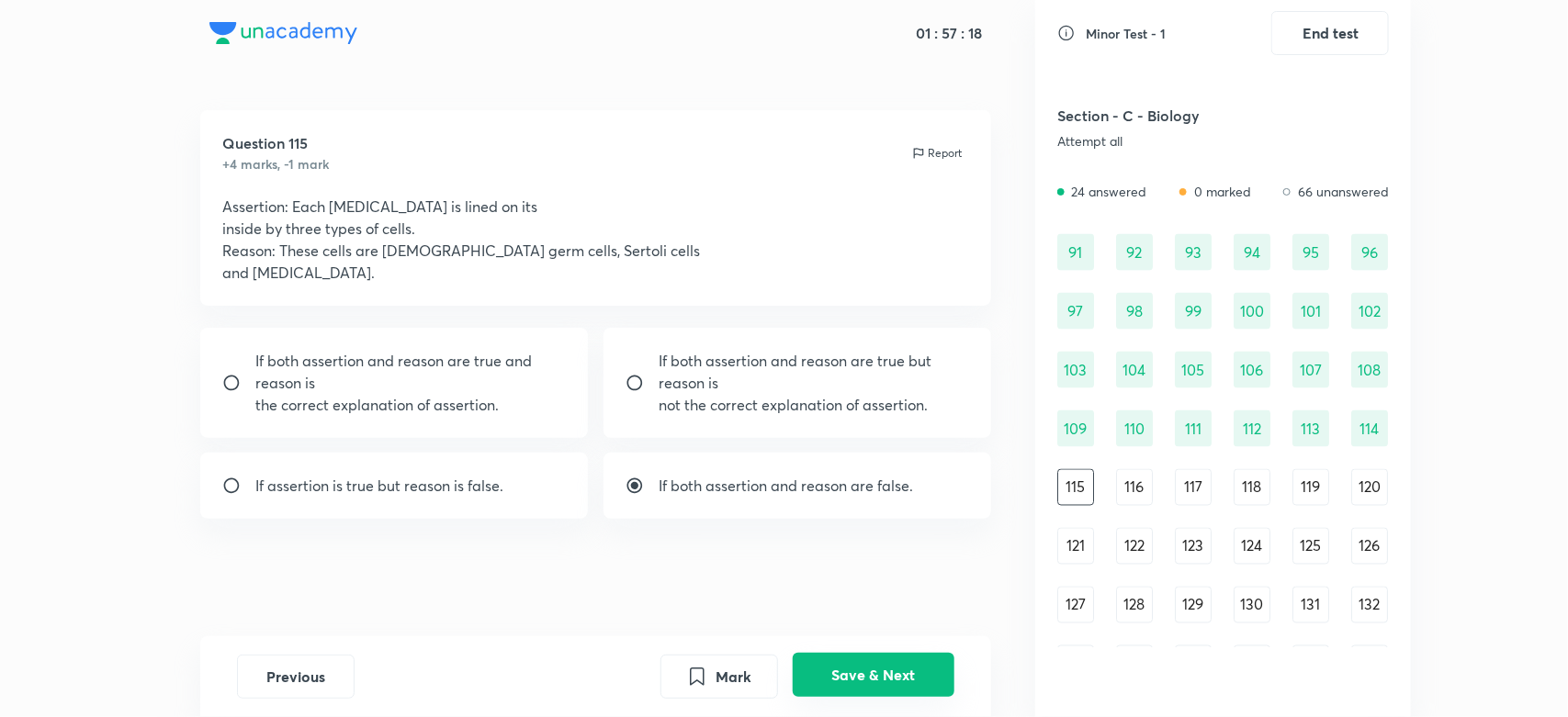 click on "Save & Next" at bounding box center (874, 675) 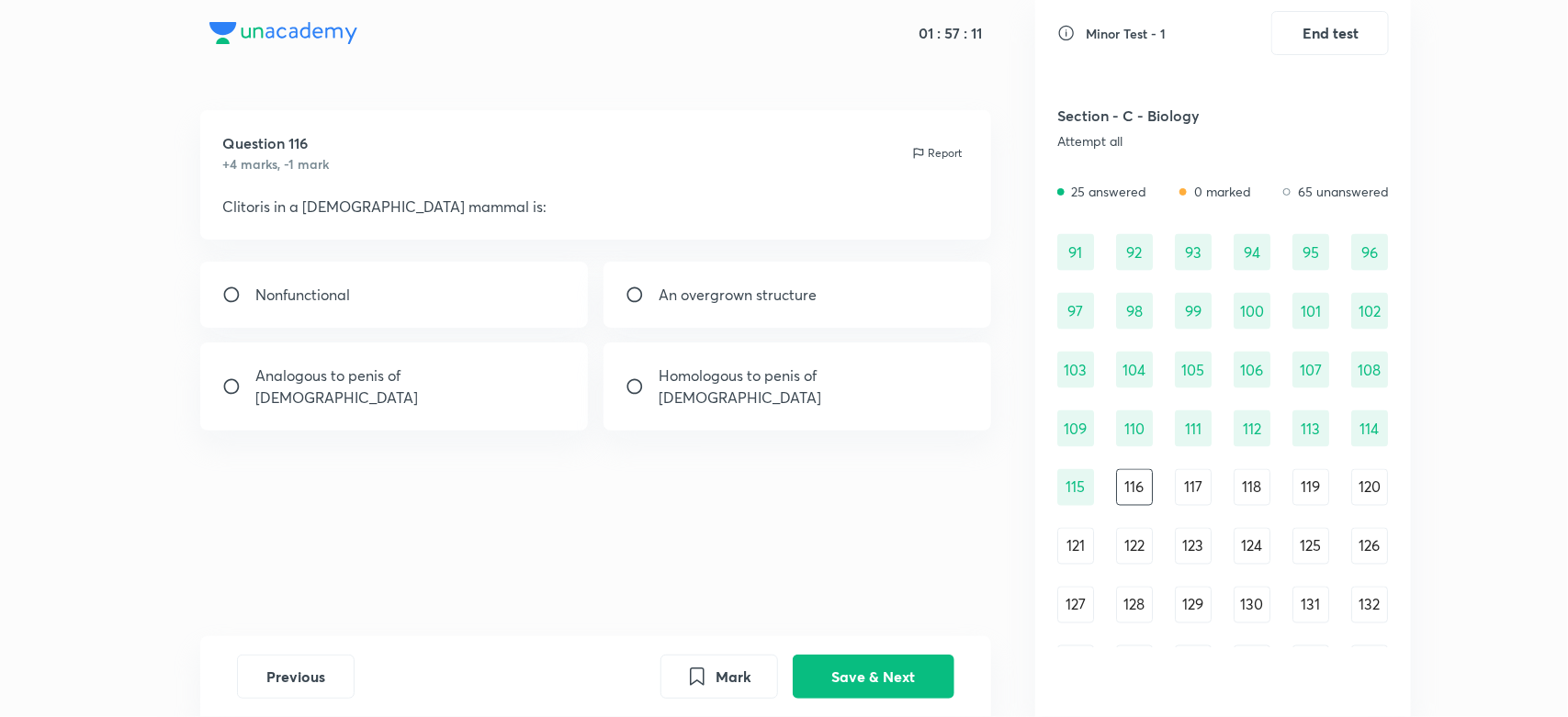 click on "Homologous to penis of [DEMOGRAPHIC_DATA]" at bounding box center (814, 387) 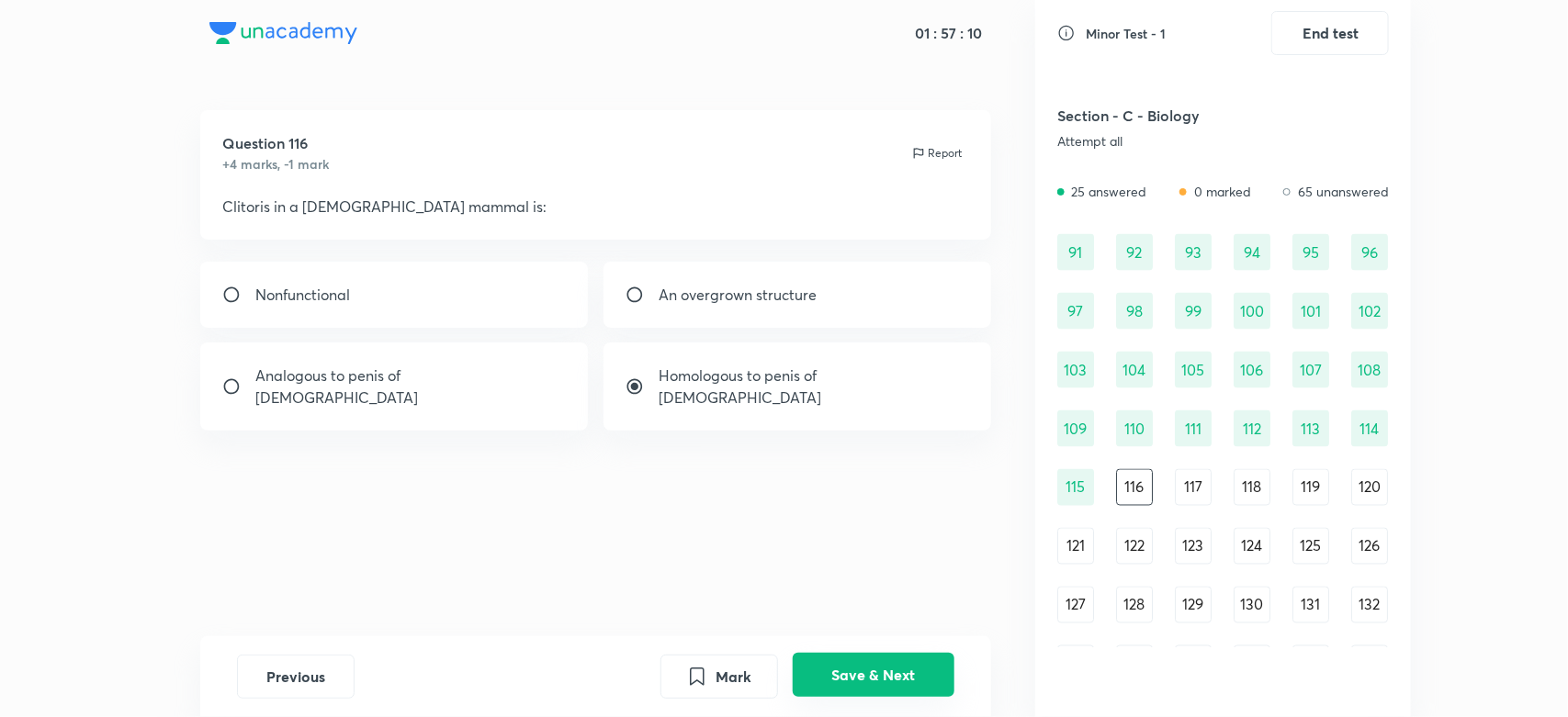 click on "Save & Next" at bounding box center [874, 675] 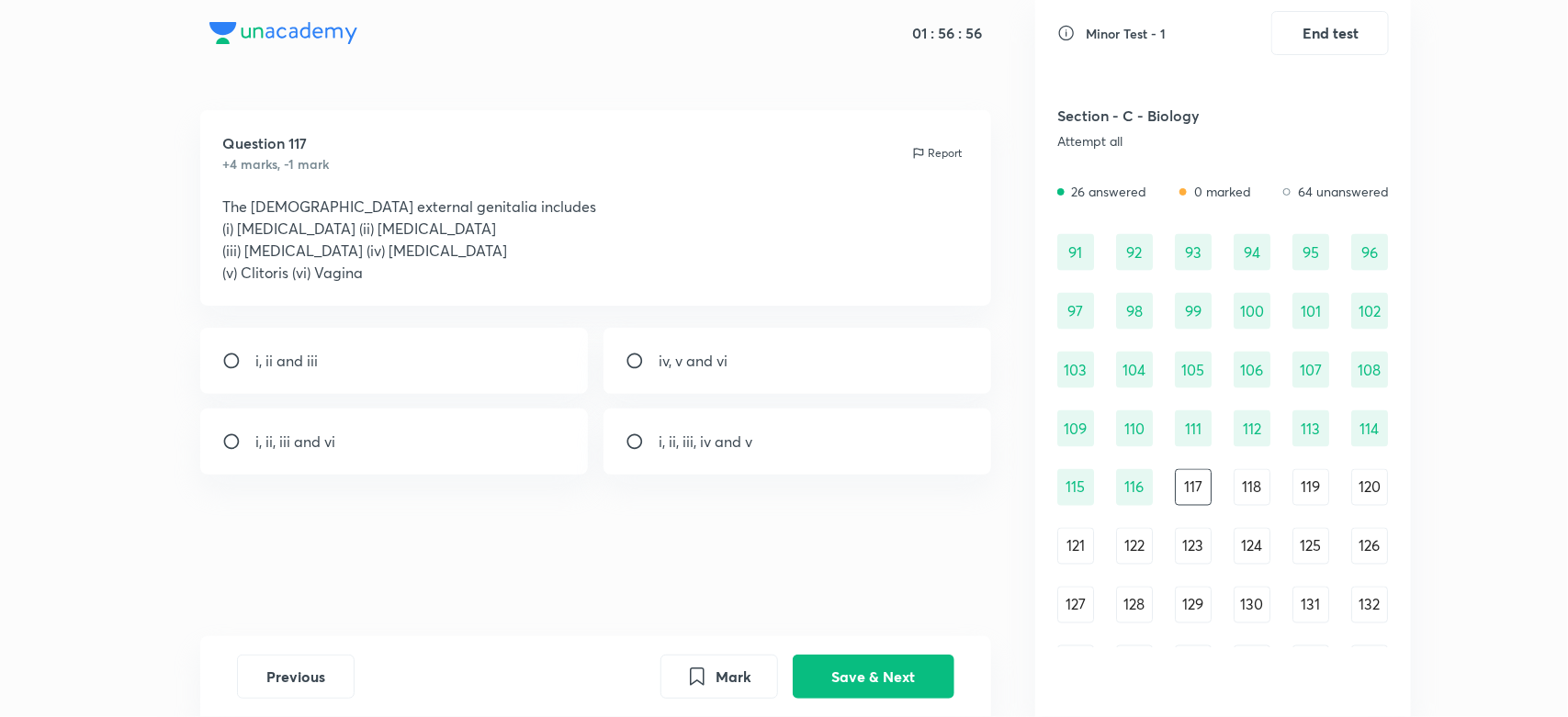 click on "i, ii, iii, iv and v" at bounding box center (705, 442) 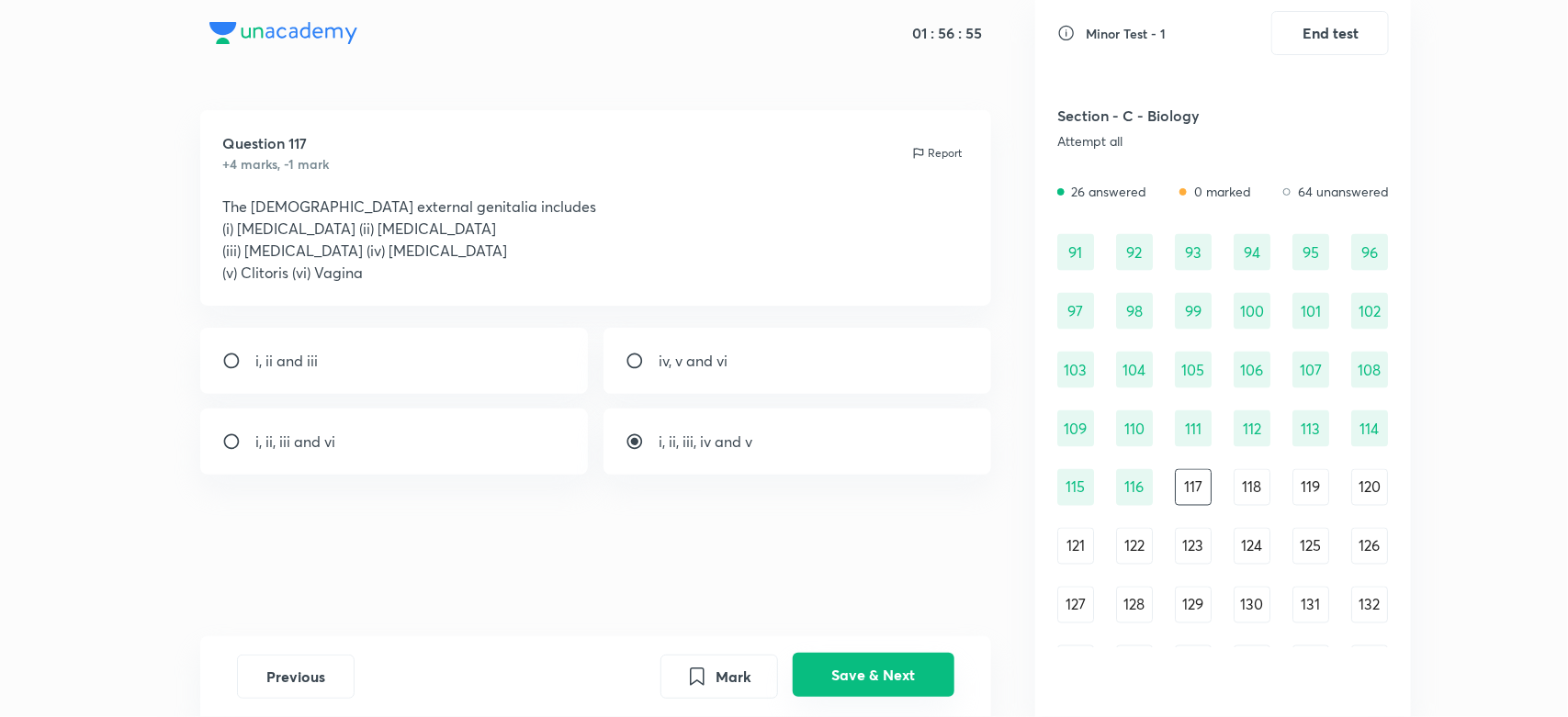 click on "Save & Next" at bounding box center [874, 675] 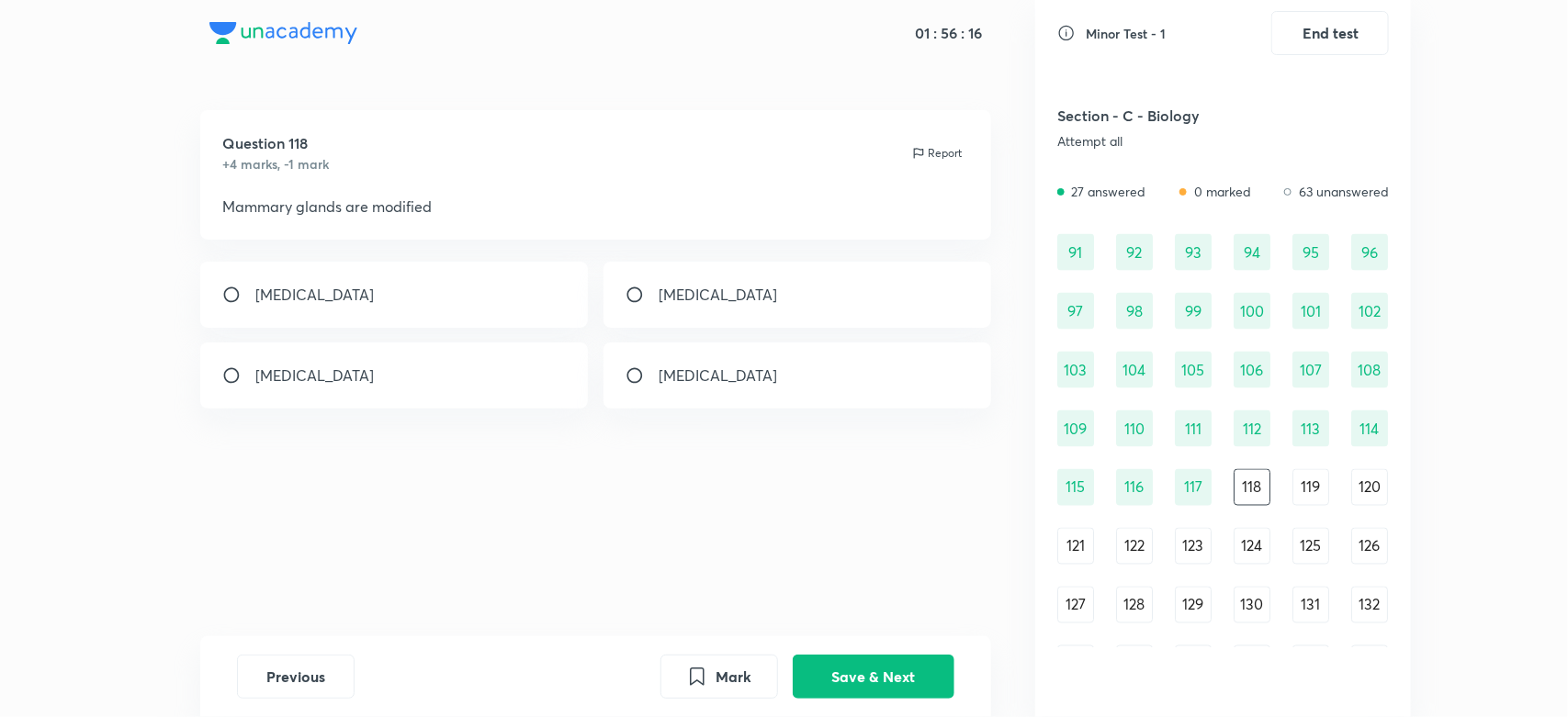 click on "[MEDICAL_DATA]" at bounding box center (394, 295) 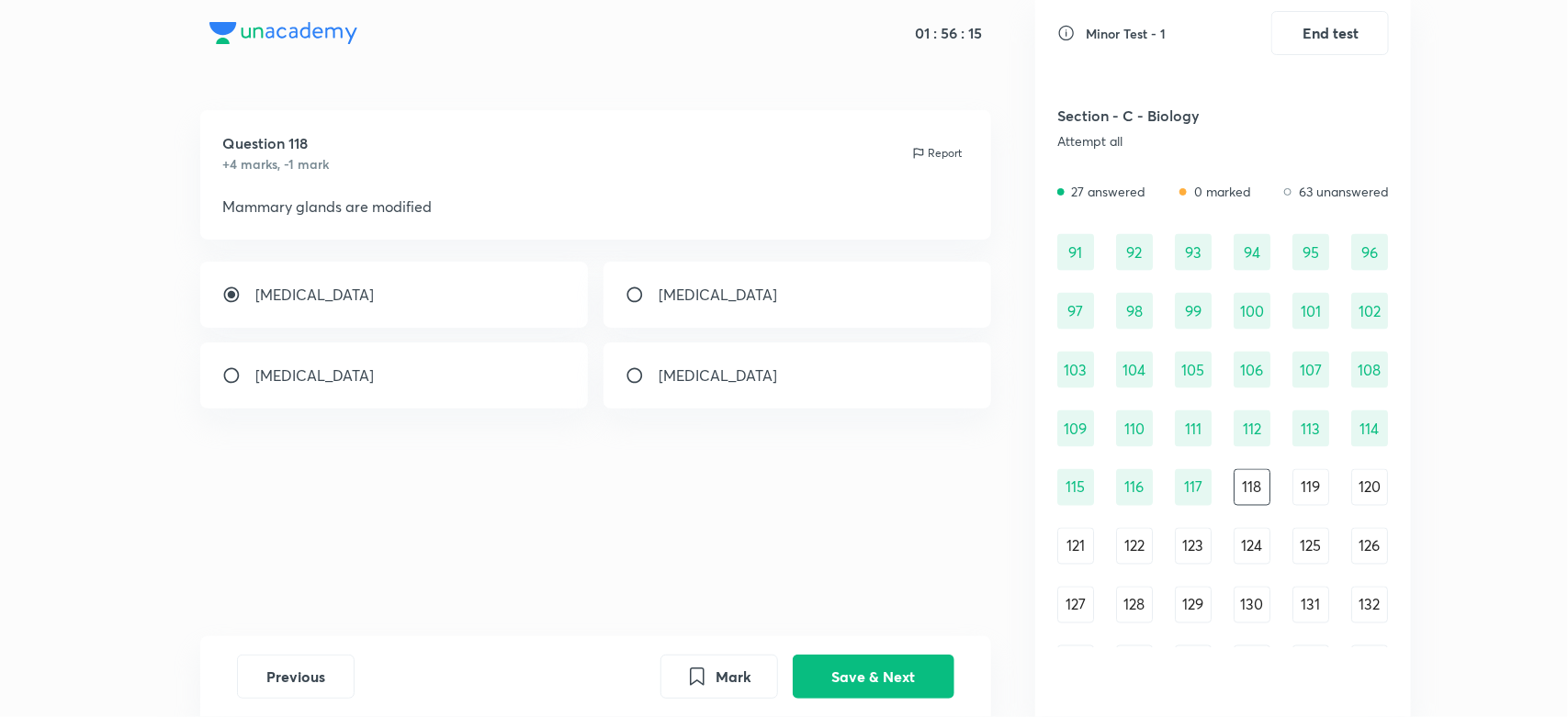 drag, startPoint x: 739, startPoint y: 569, endPoint x: 874, endPoint y: 635, distance: 150.26976 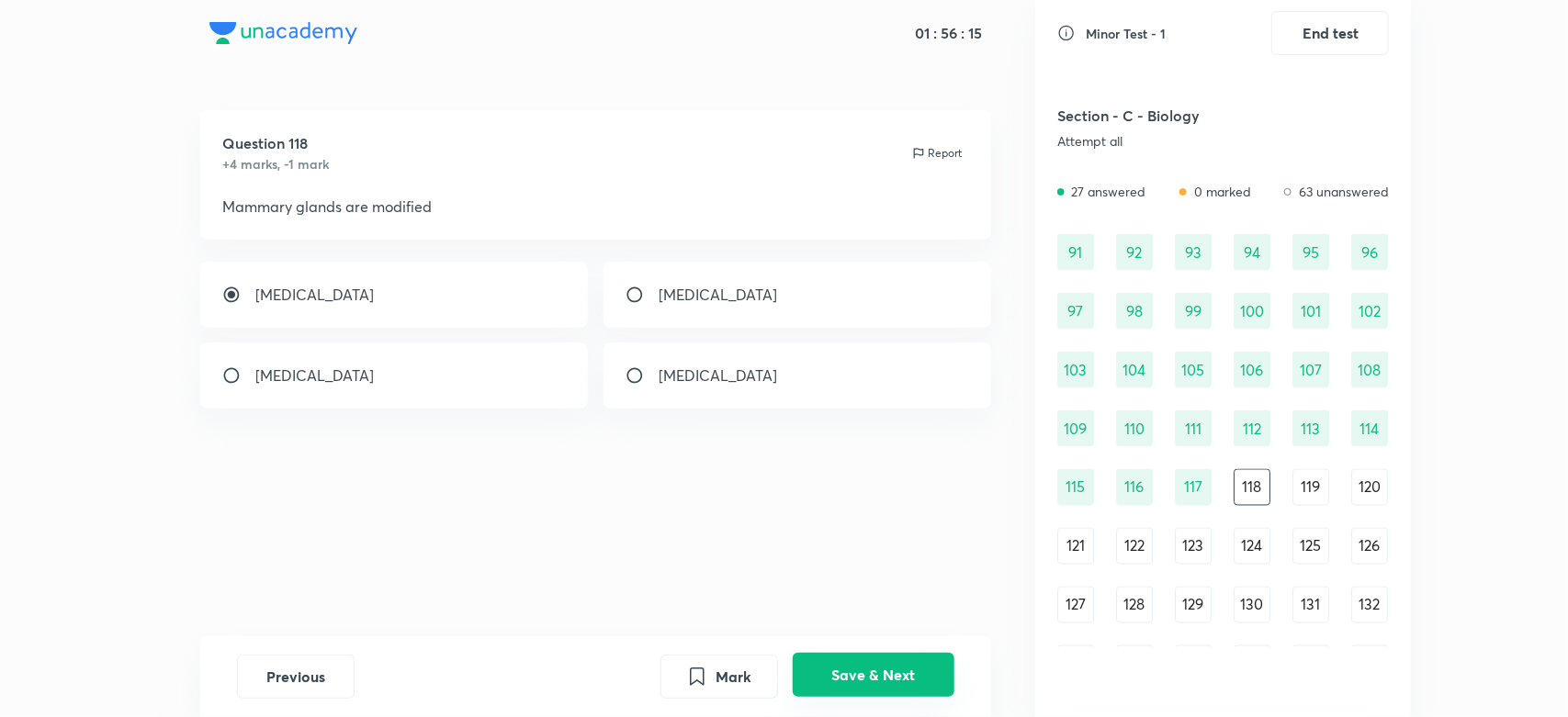 click on "Save & Next" at bounding box center [874, 675] 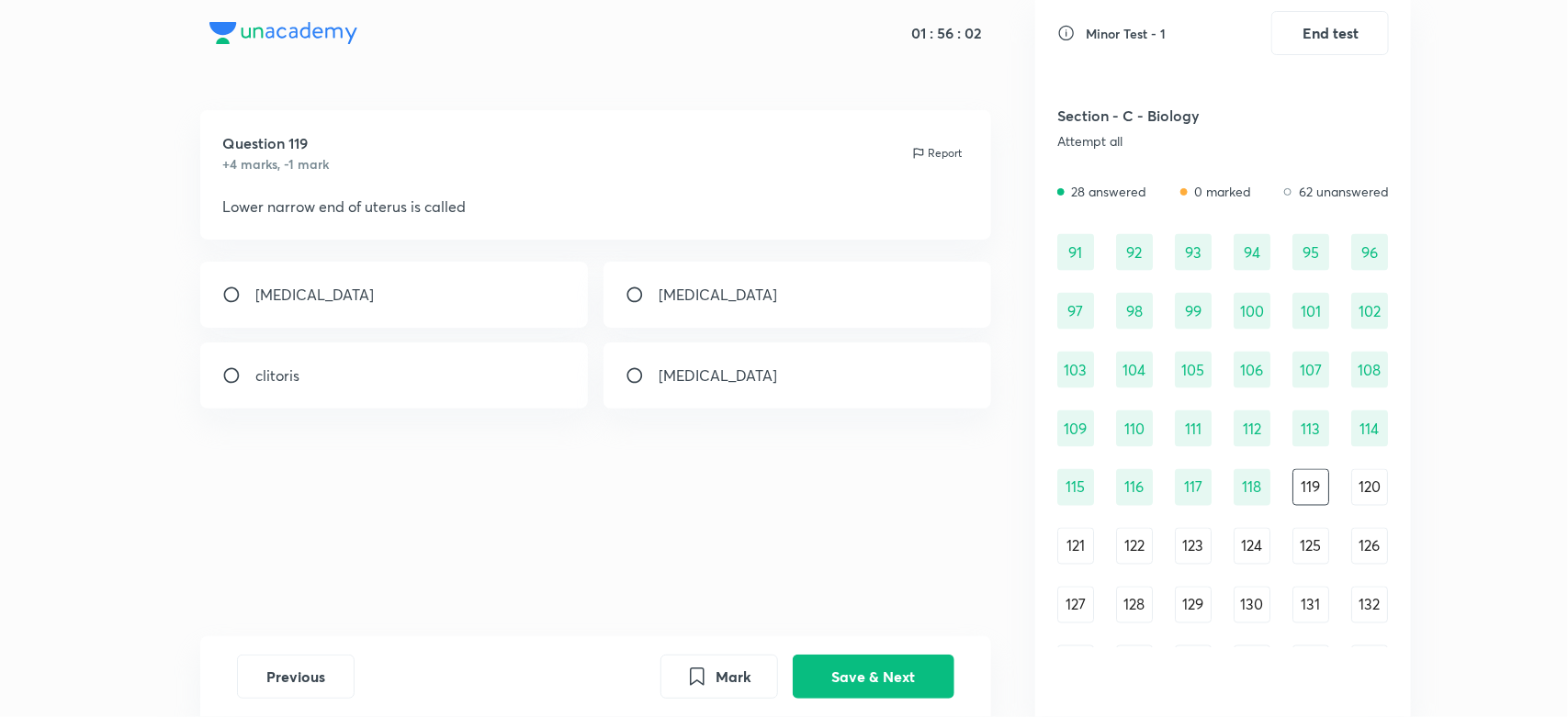 click on "[MEDICAL_DATA]" at bounding box center [797, 295] 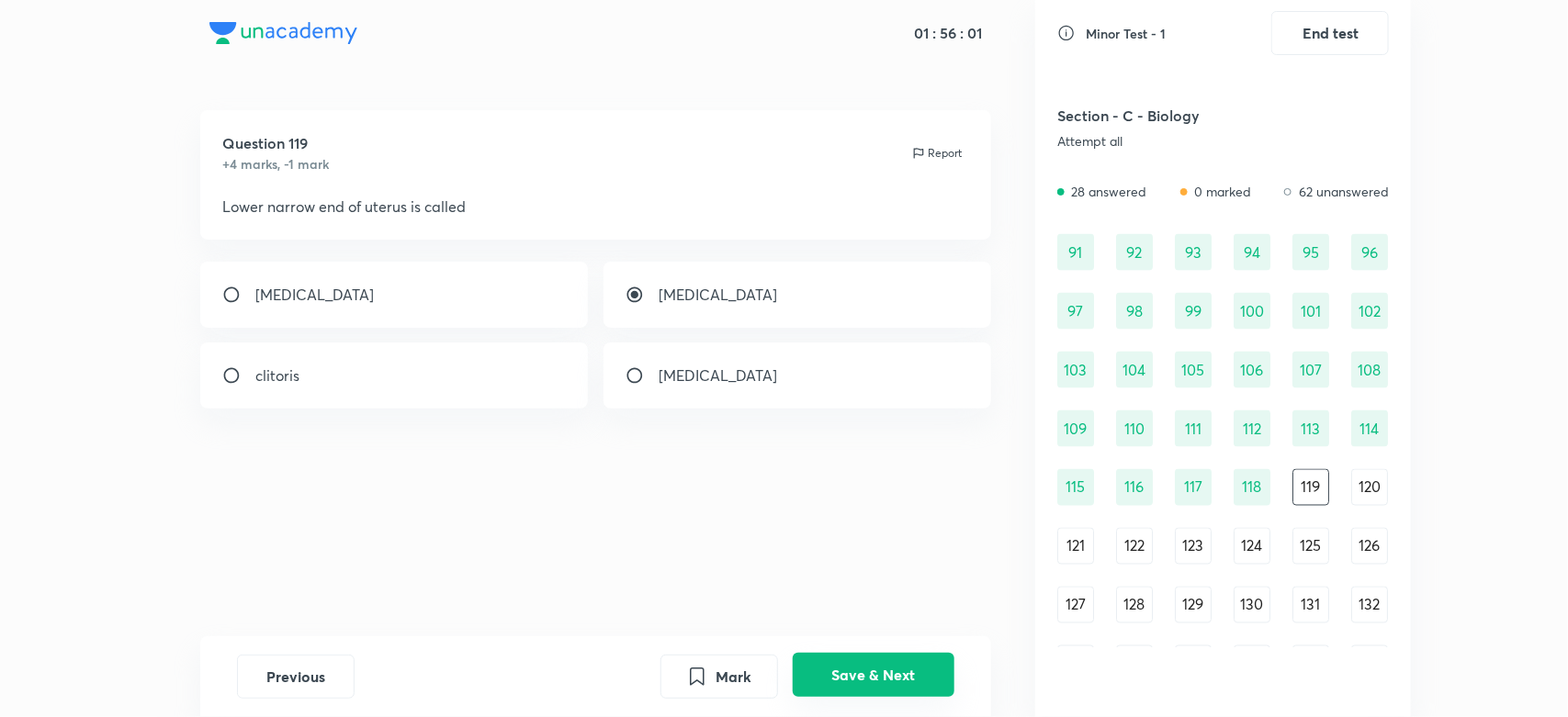click on "Save & Next" at bounding box center (874, 675) 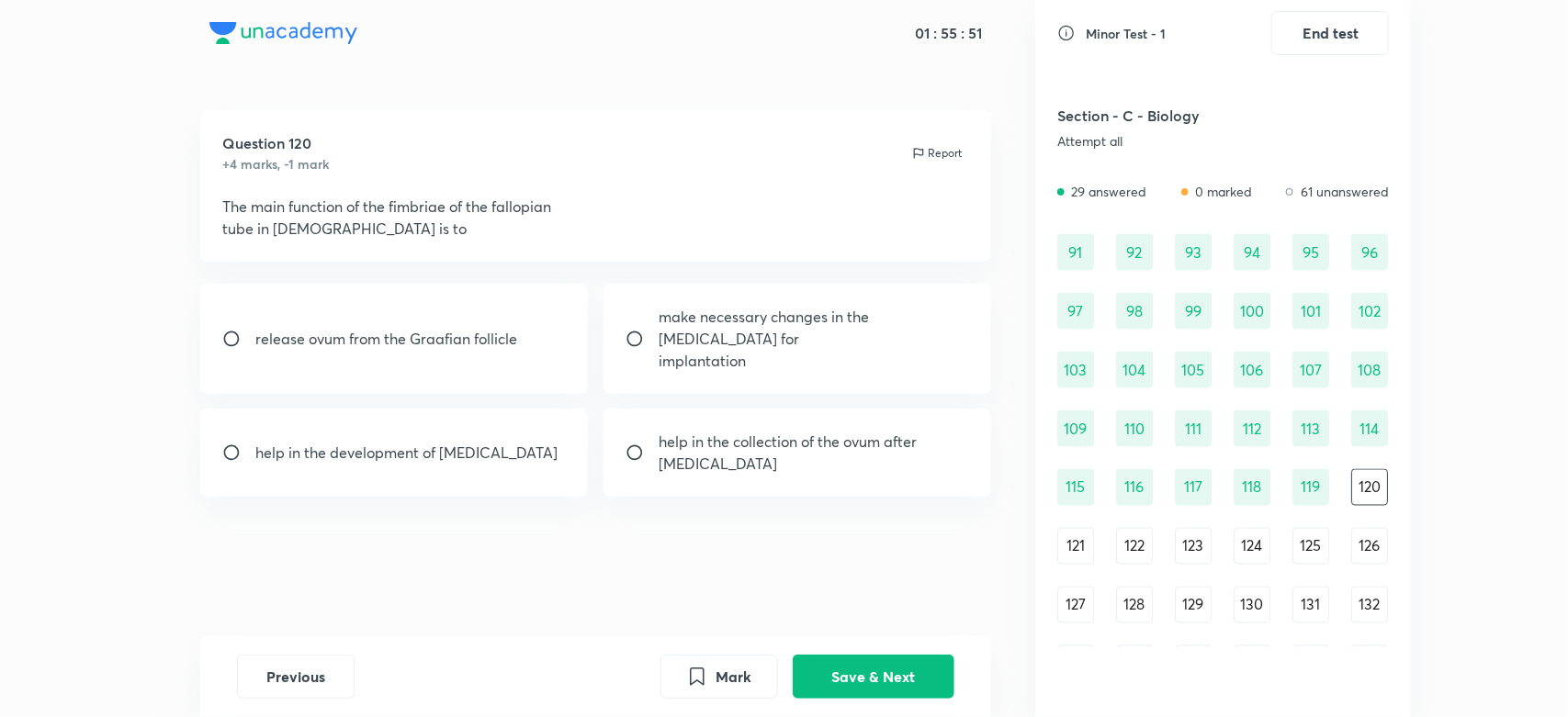click on "help in the collection of the ovum after [MEDICAL_DATA]" at bounding box center (814, 453) 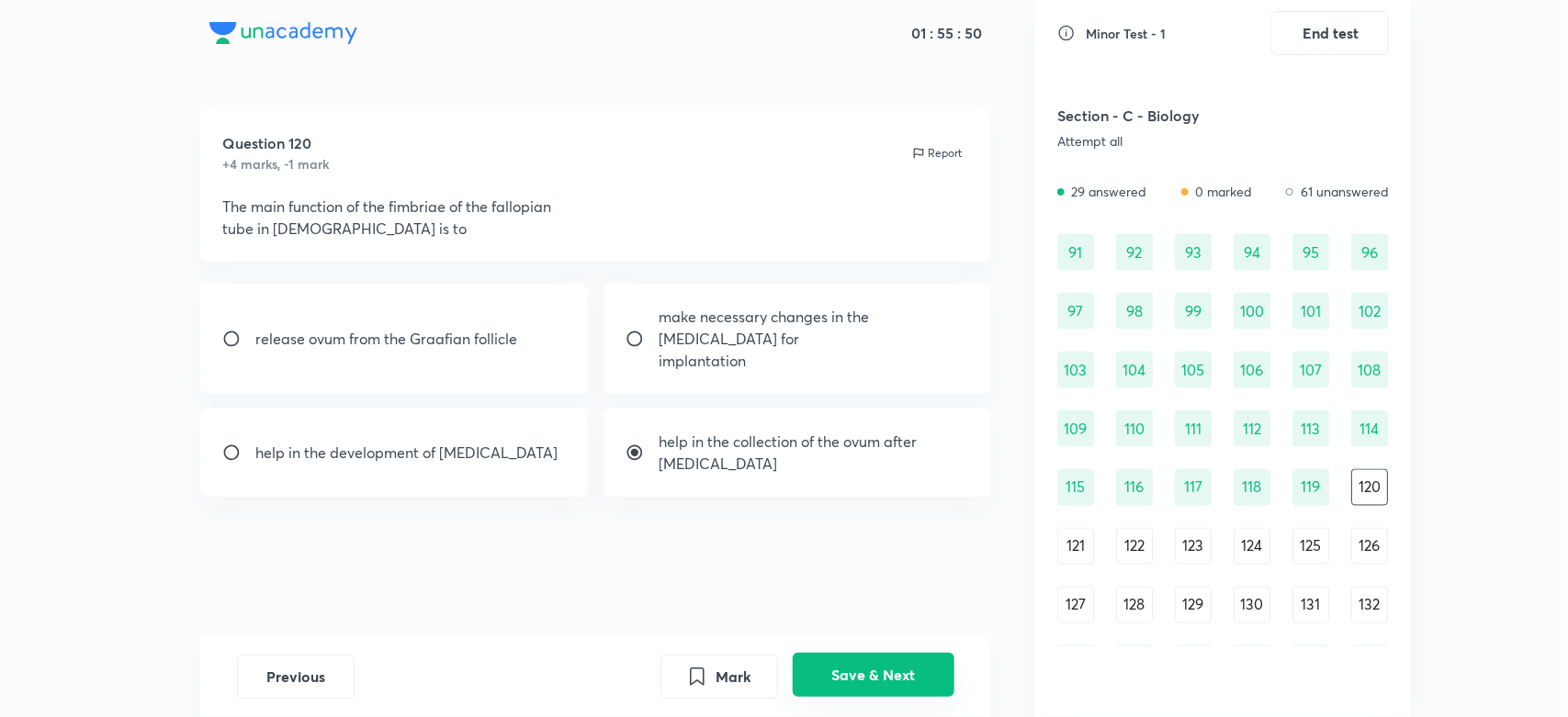 click on "Save & Next" at bounding box center [874, 675] 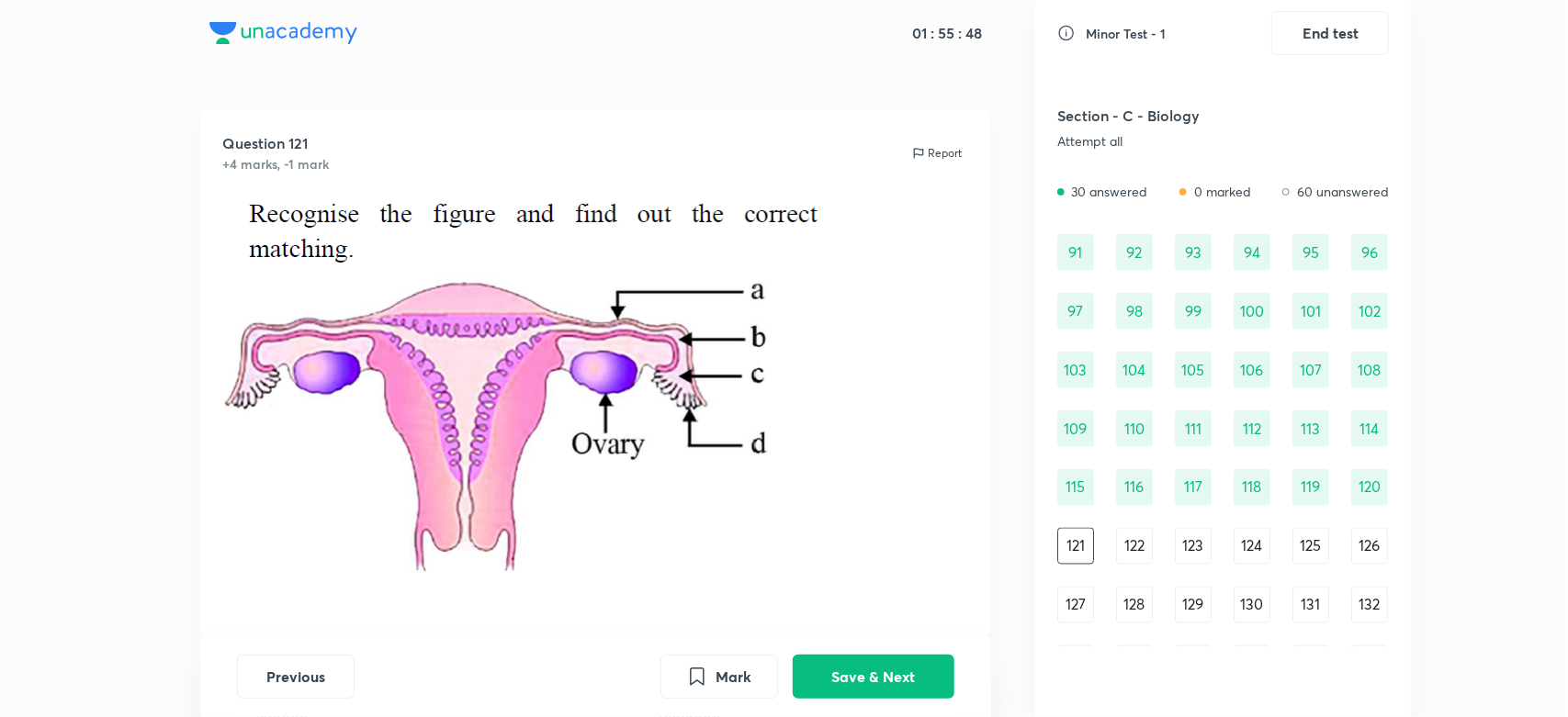 click on "Report" at bounding box center [944, 153] 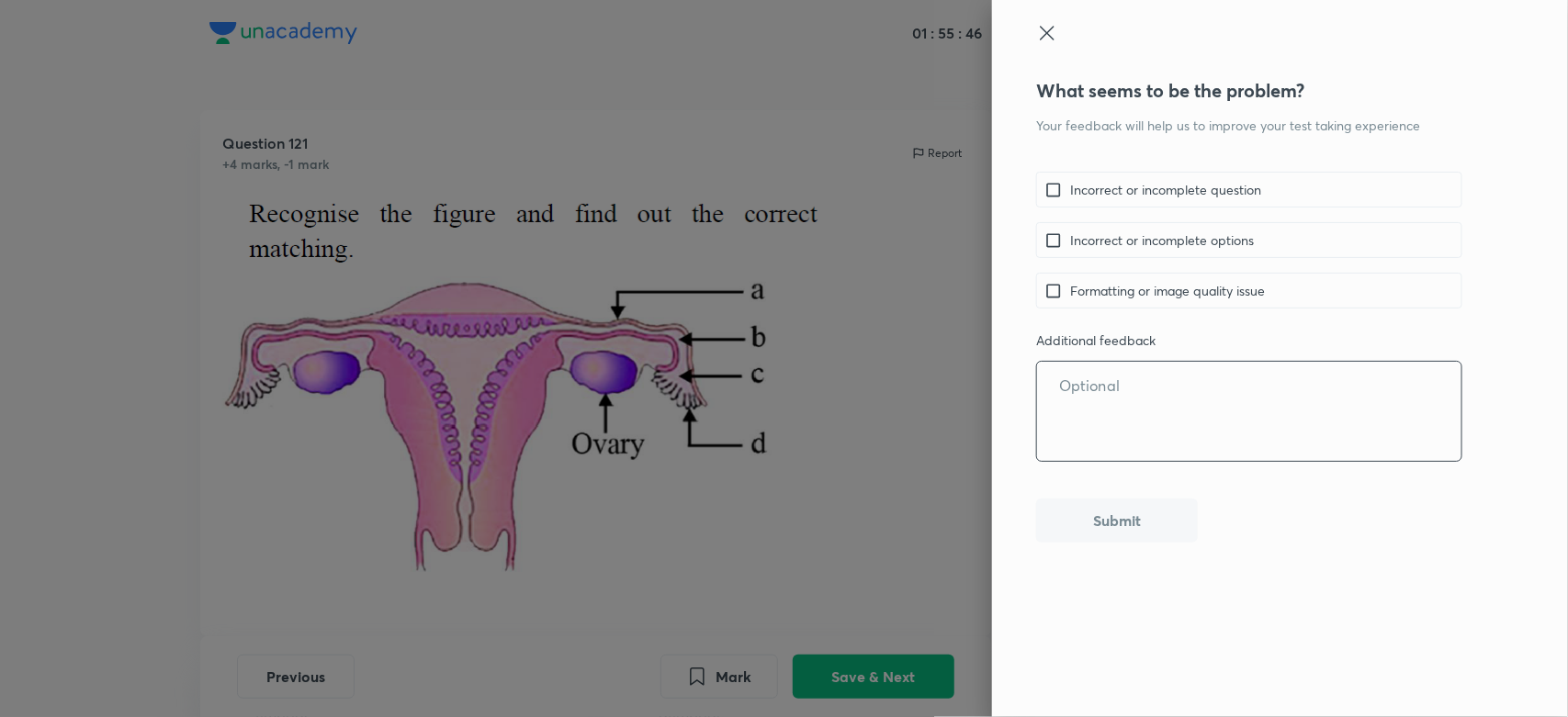click at bounding box center (1249, 411) 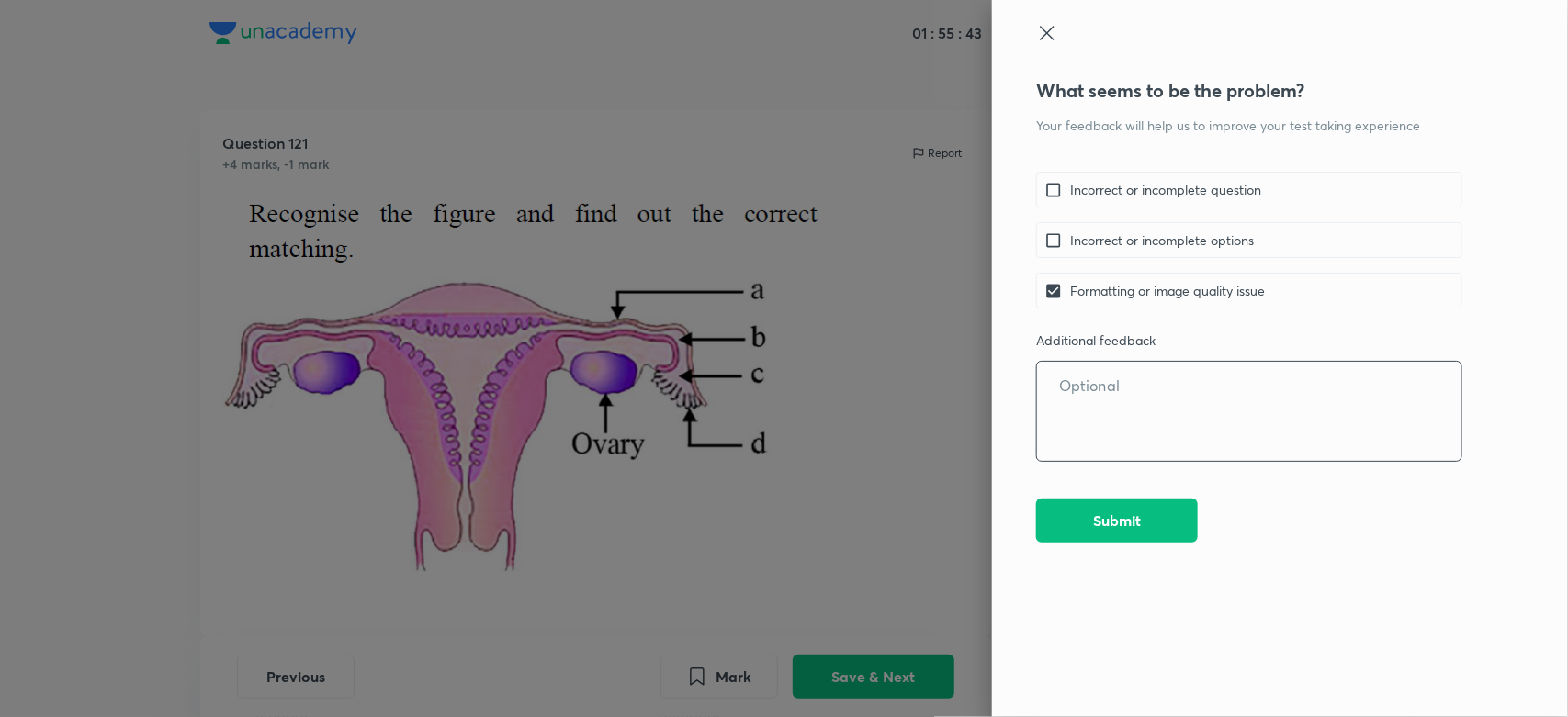click at bounding box center [1249, 411] 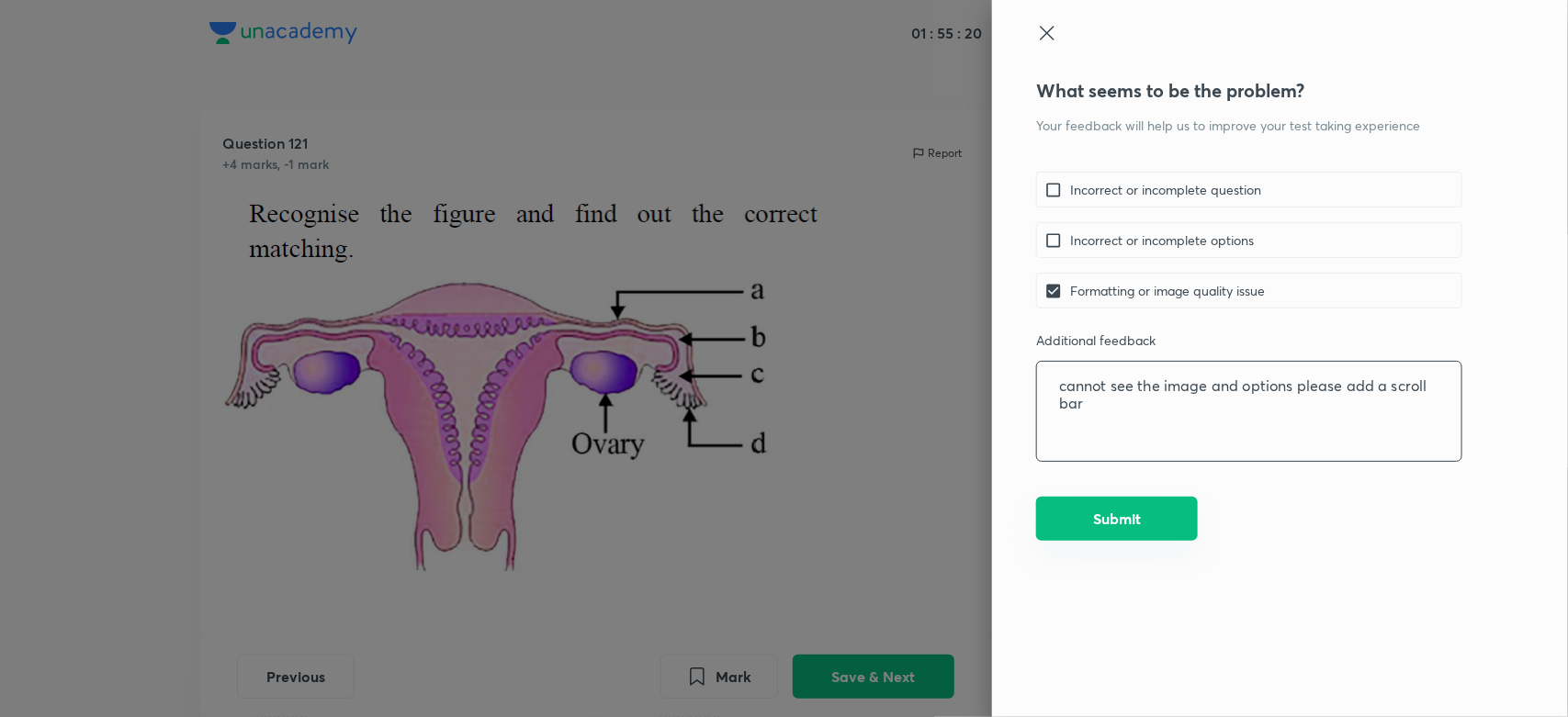 type on "cannot see the image and options please add a scroll bar" 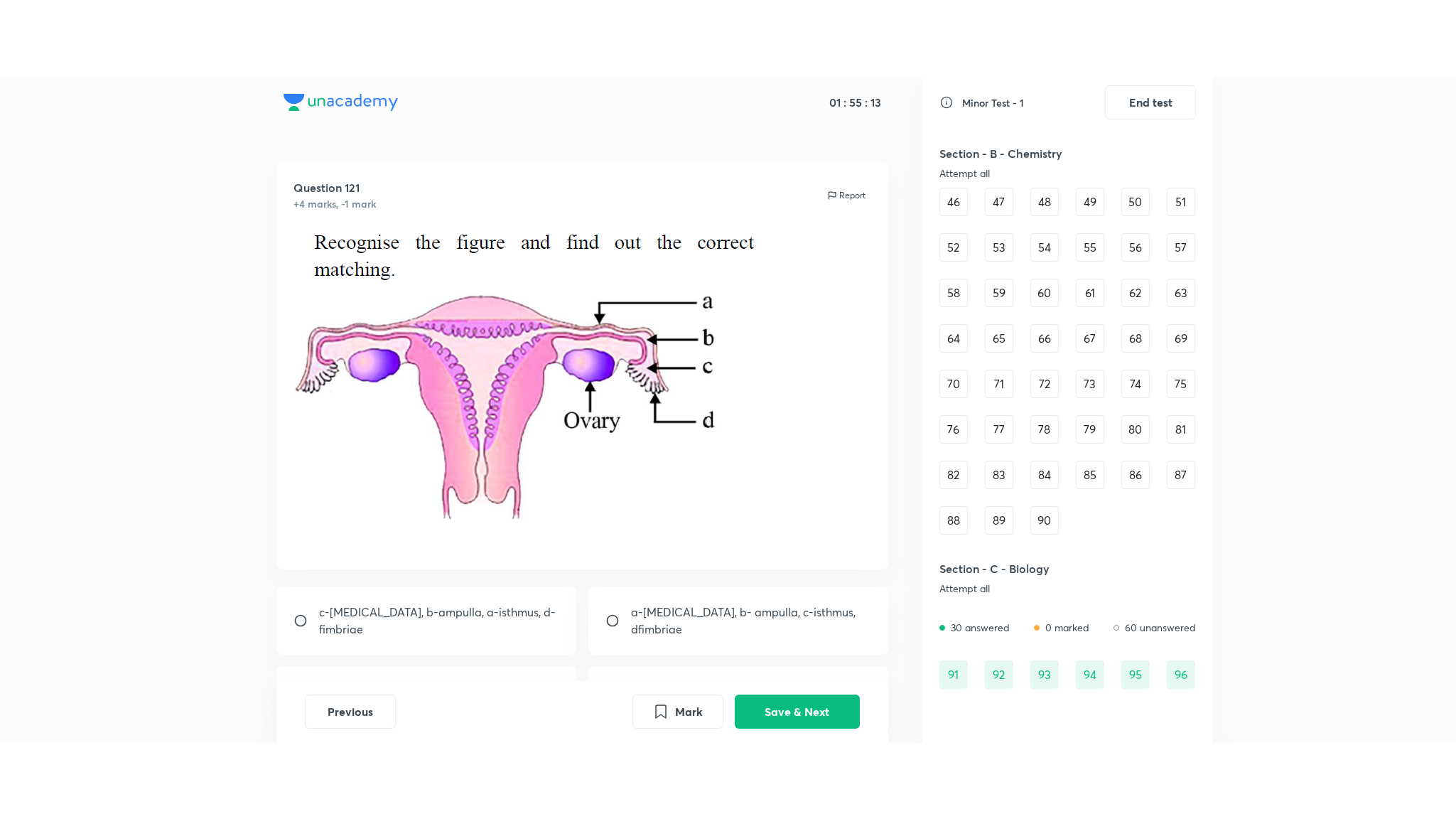 scroll, scrollTop: 530, scrollLeft: 0, axis: vertical 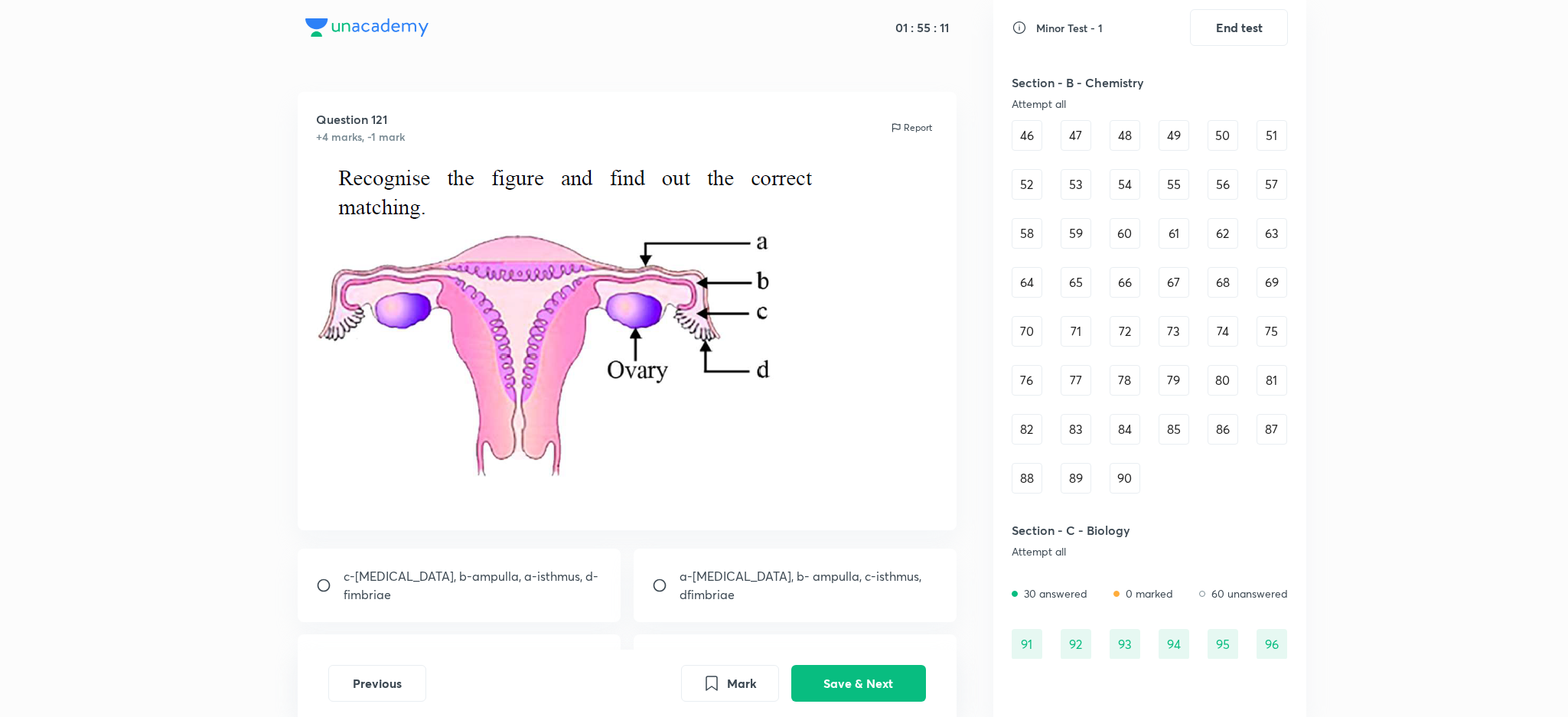 drag, startPoint x: 1228, startPoint y: 2, endPoint x: 797, endPoint y: 368, distance: 565.4352 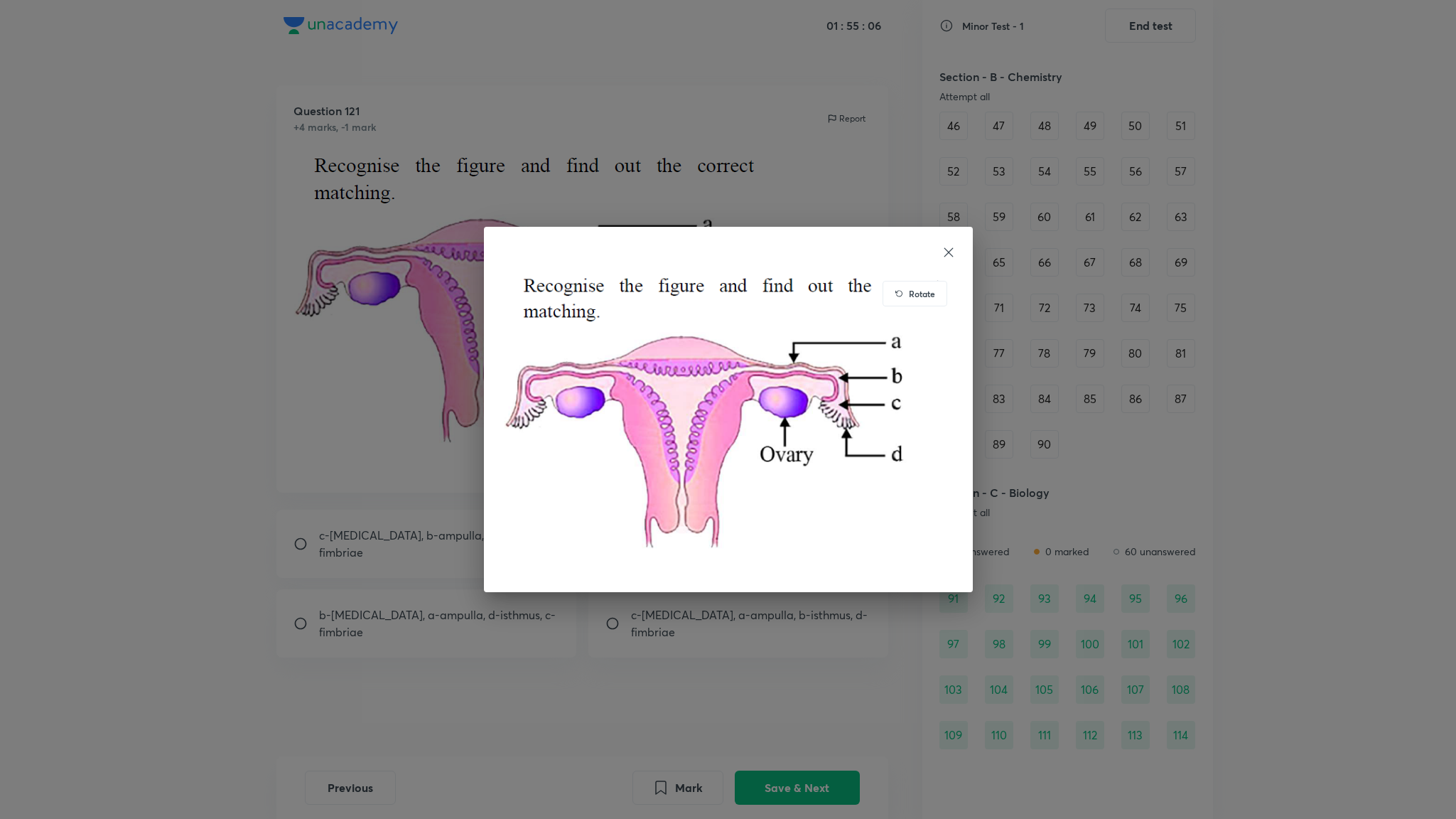 click 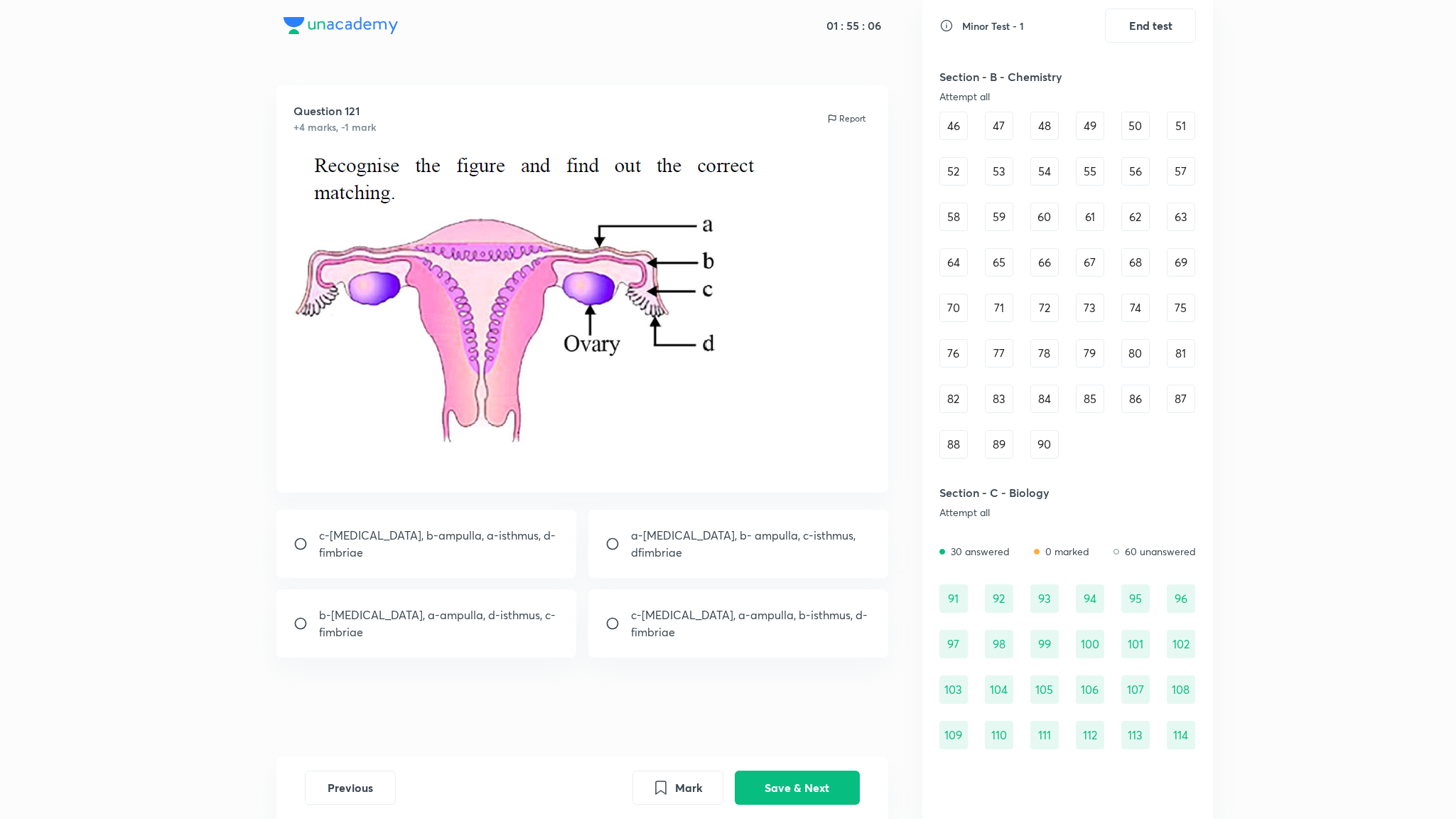 click at bounding box center (530, 311) 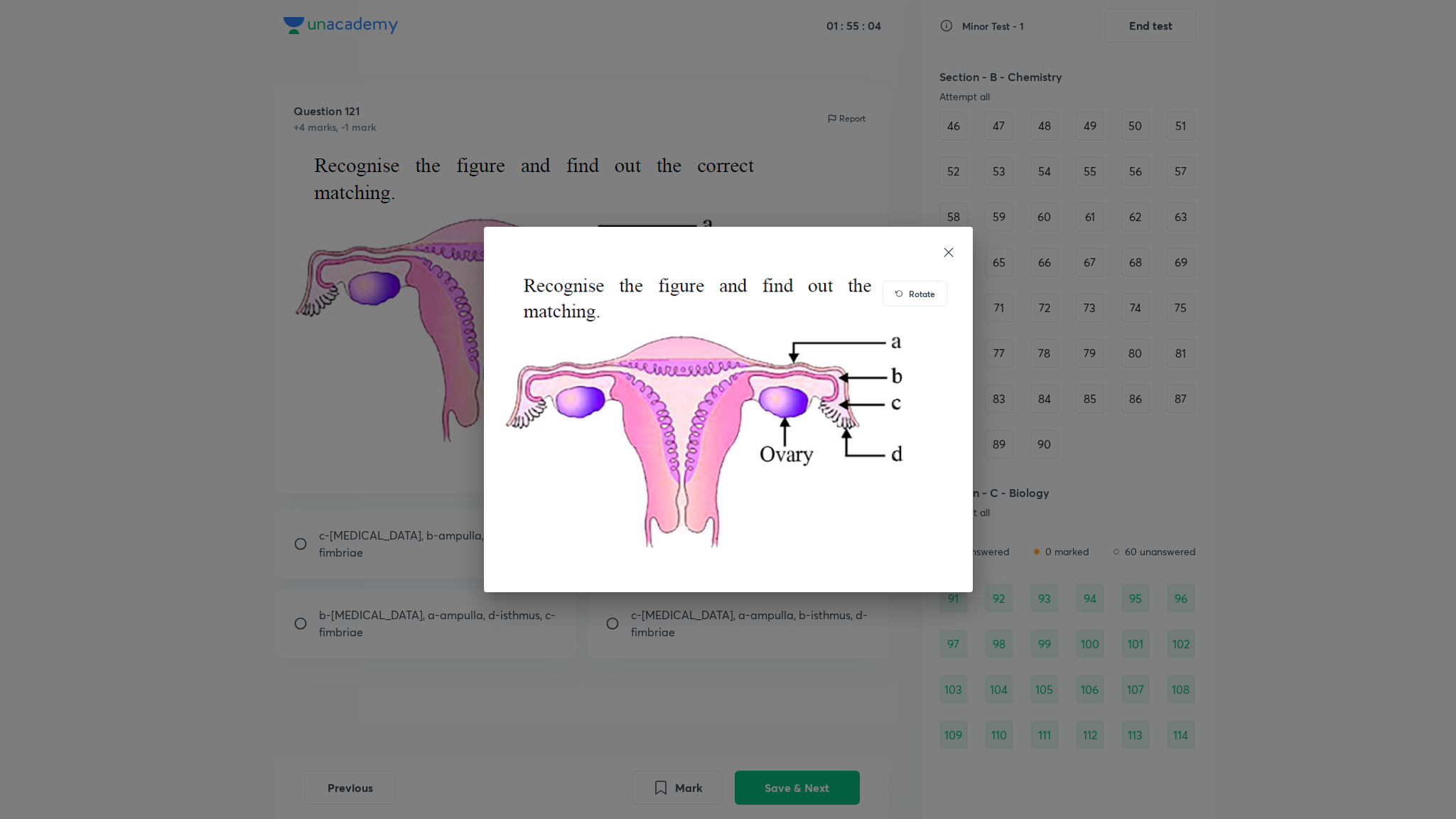 click 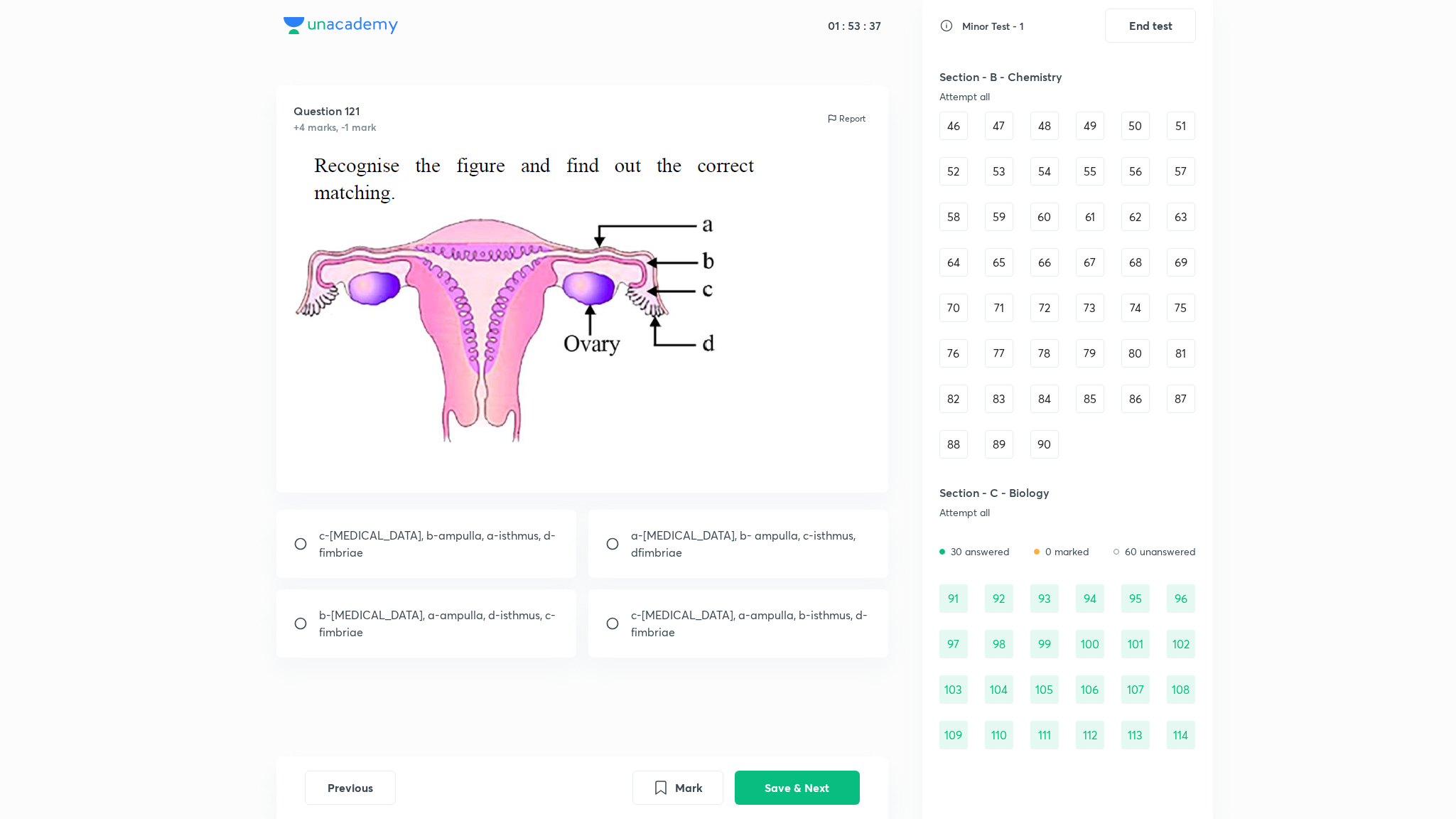 click on "c-[MEDICAL_DATA], b-ampulla, a-isthmus, d-fimbriae" at bounding box center (426, 544) 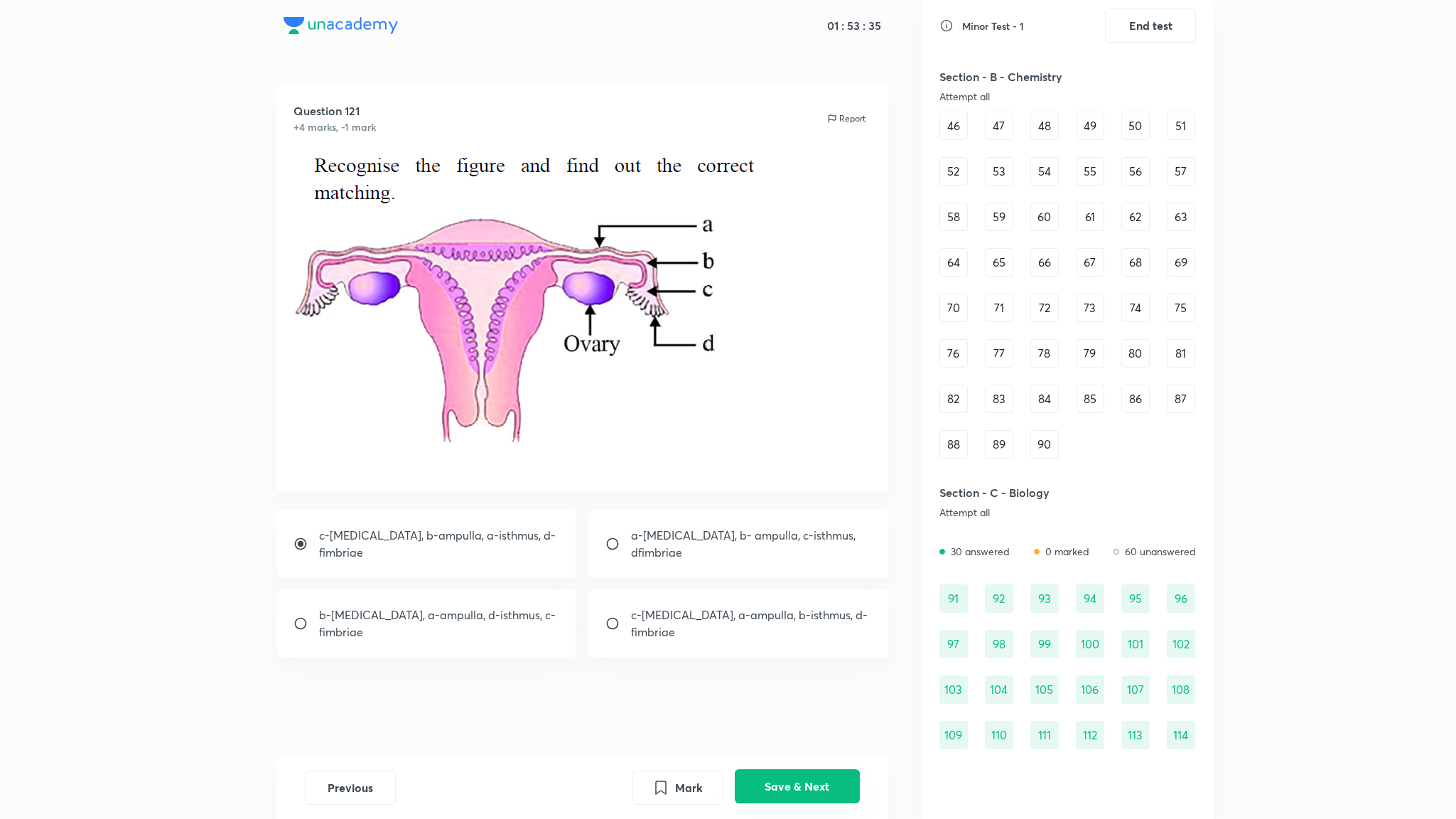 click on "Save & Next" at bounding box center [797, 786] 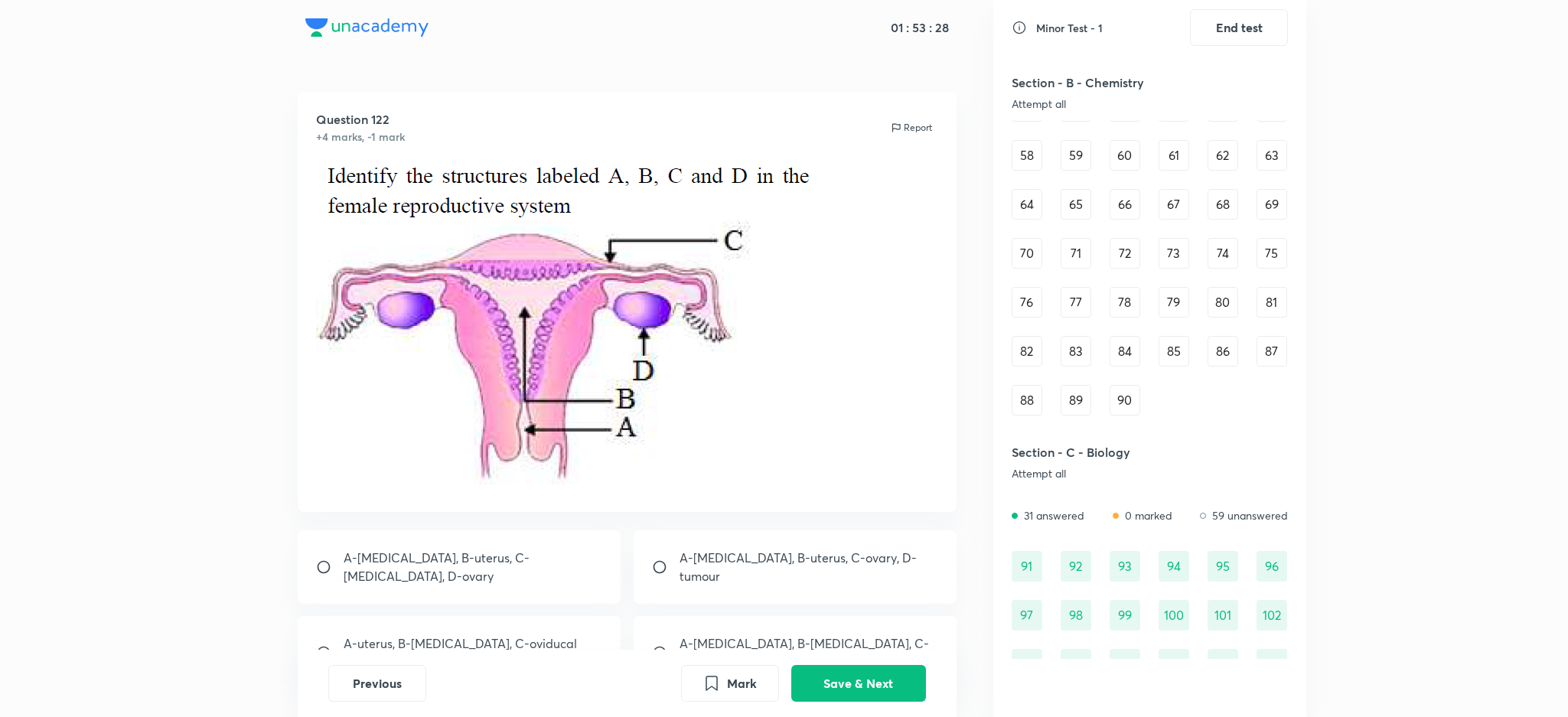 scroll, scrollTop: 647, scrollLeft: 0, axis: vertical 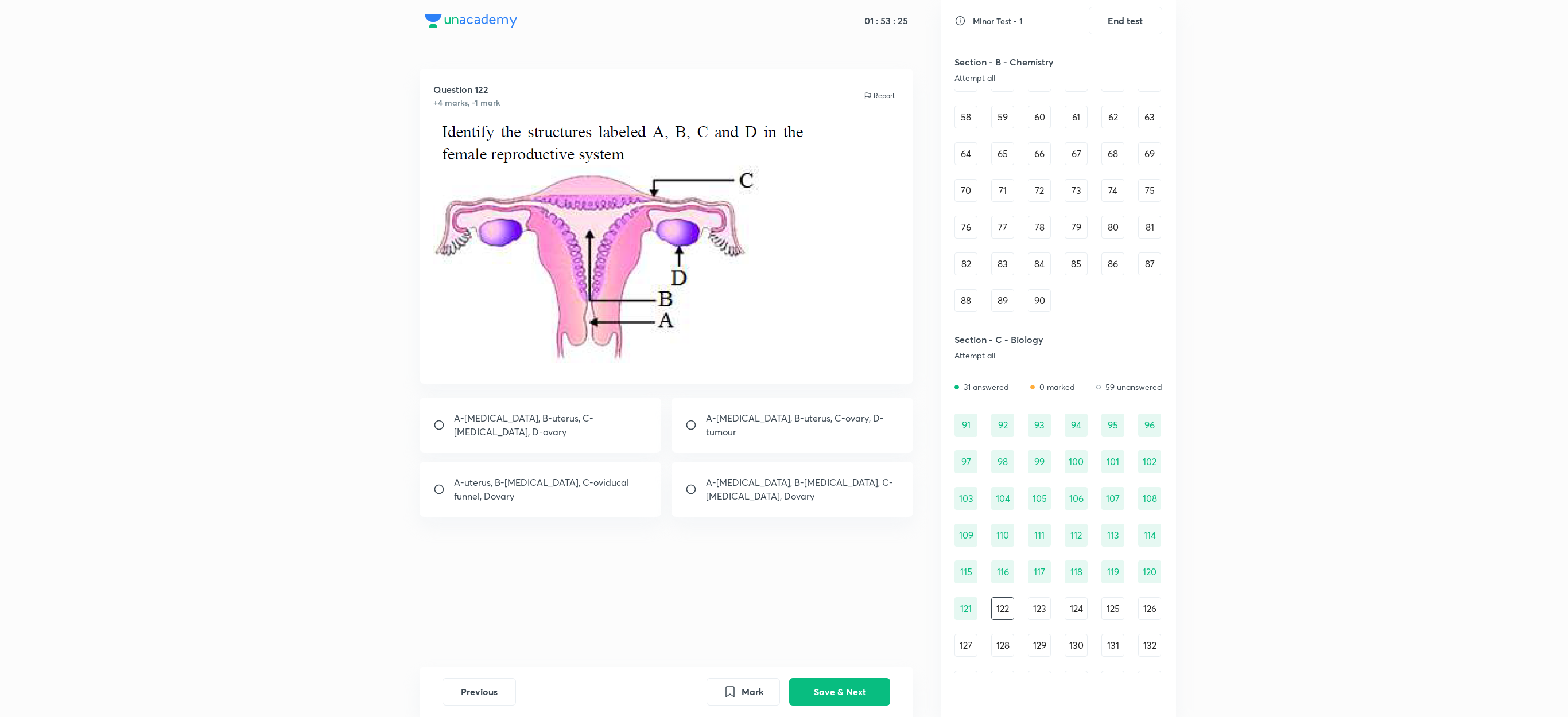 drag, startPoint x: 1175, startPoint y: 7, endPoint x: 199, endPoint y: 379, distance: 1044.4903 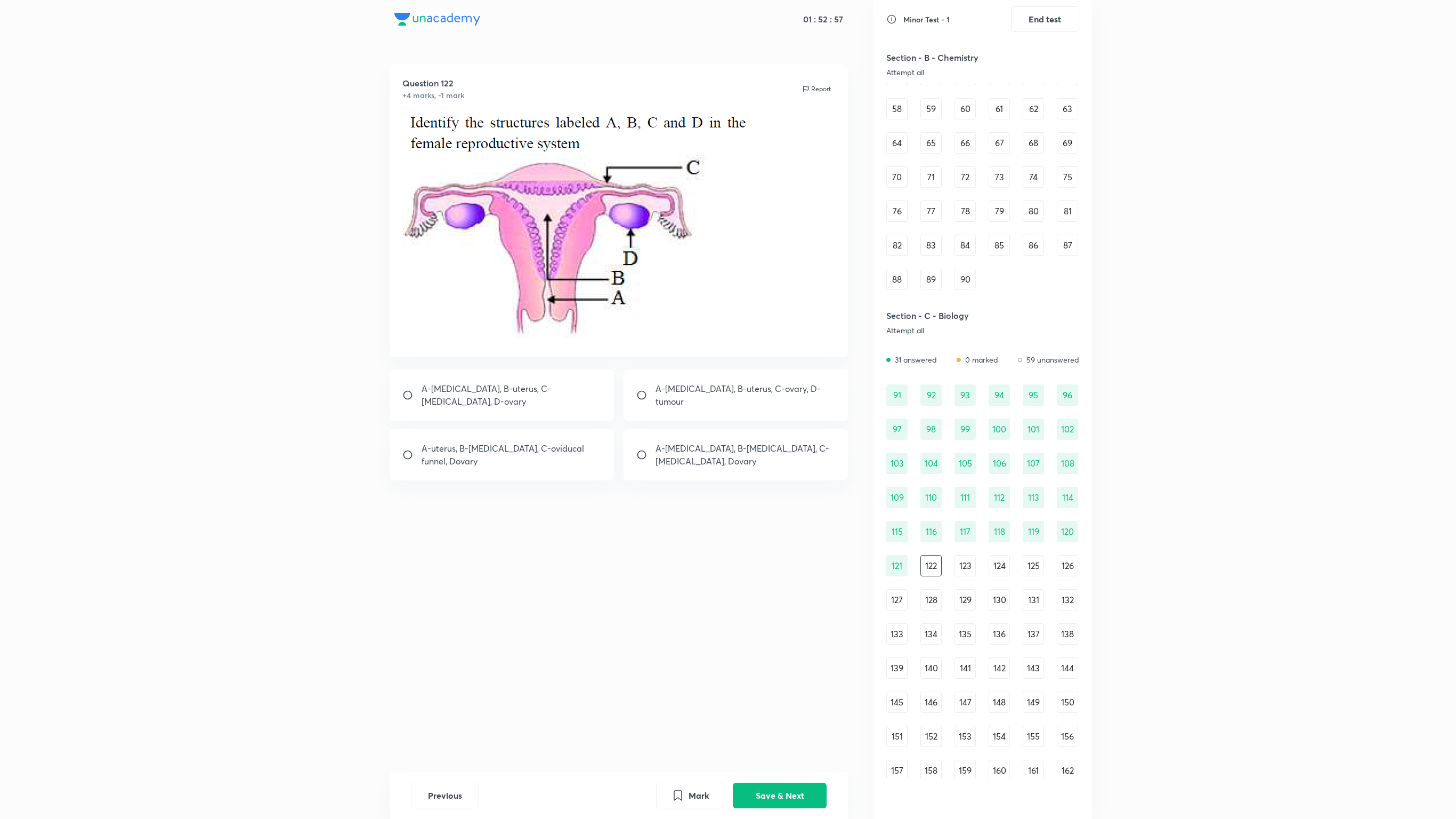 click on "A-[MEDICAL_DATA], B-[MEDICAL_DATA], C-[MEDICAL_DATA], Dovary" at bounding box center [746, 455] 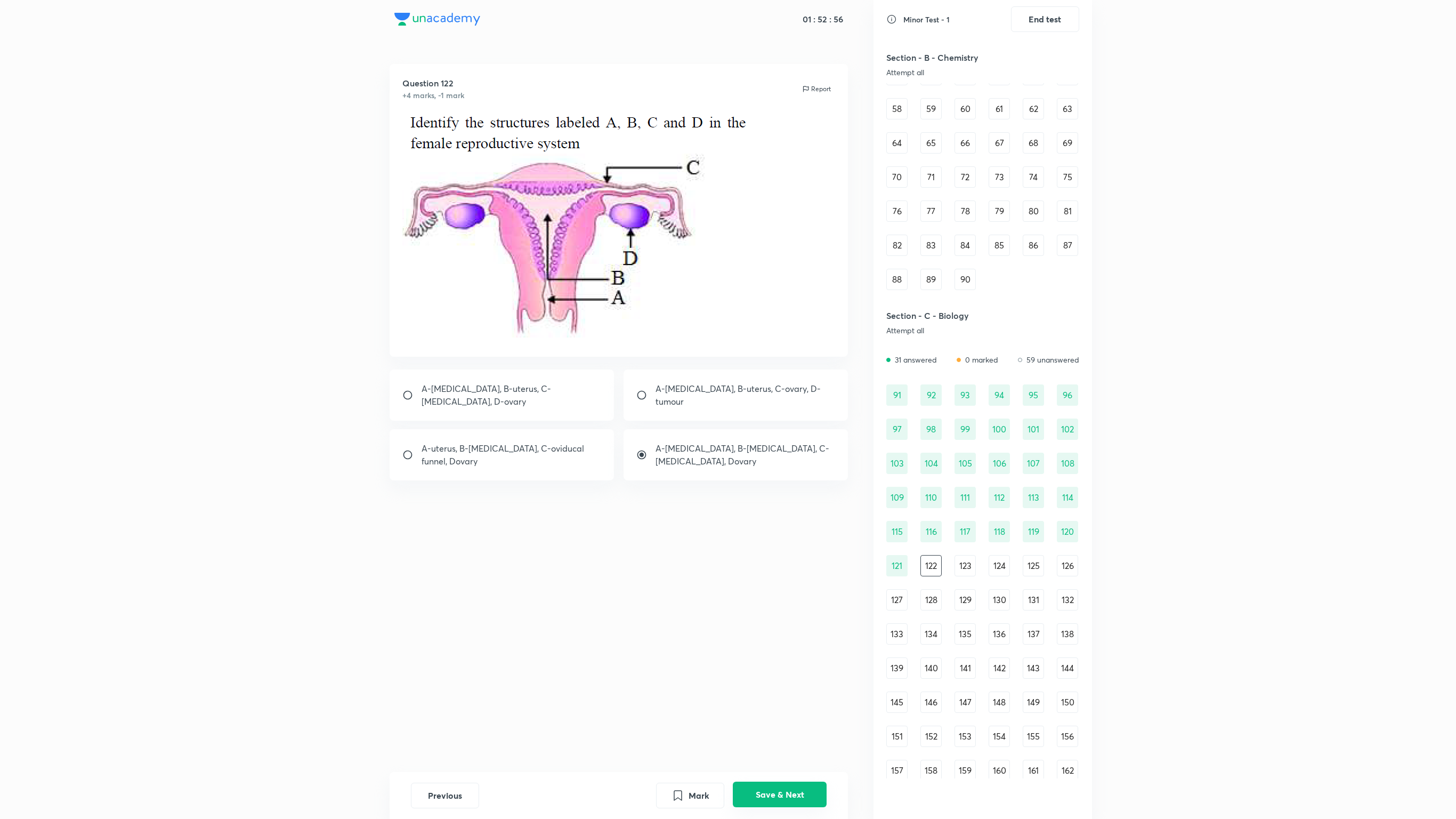 click on "Save & Next" at bounding box center (780, 794) 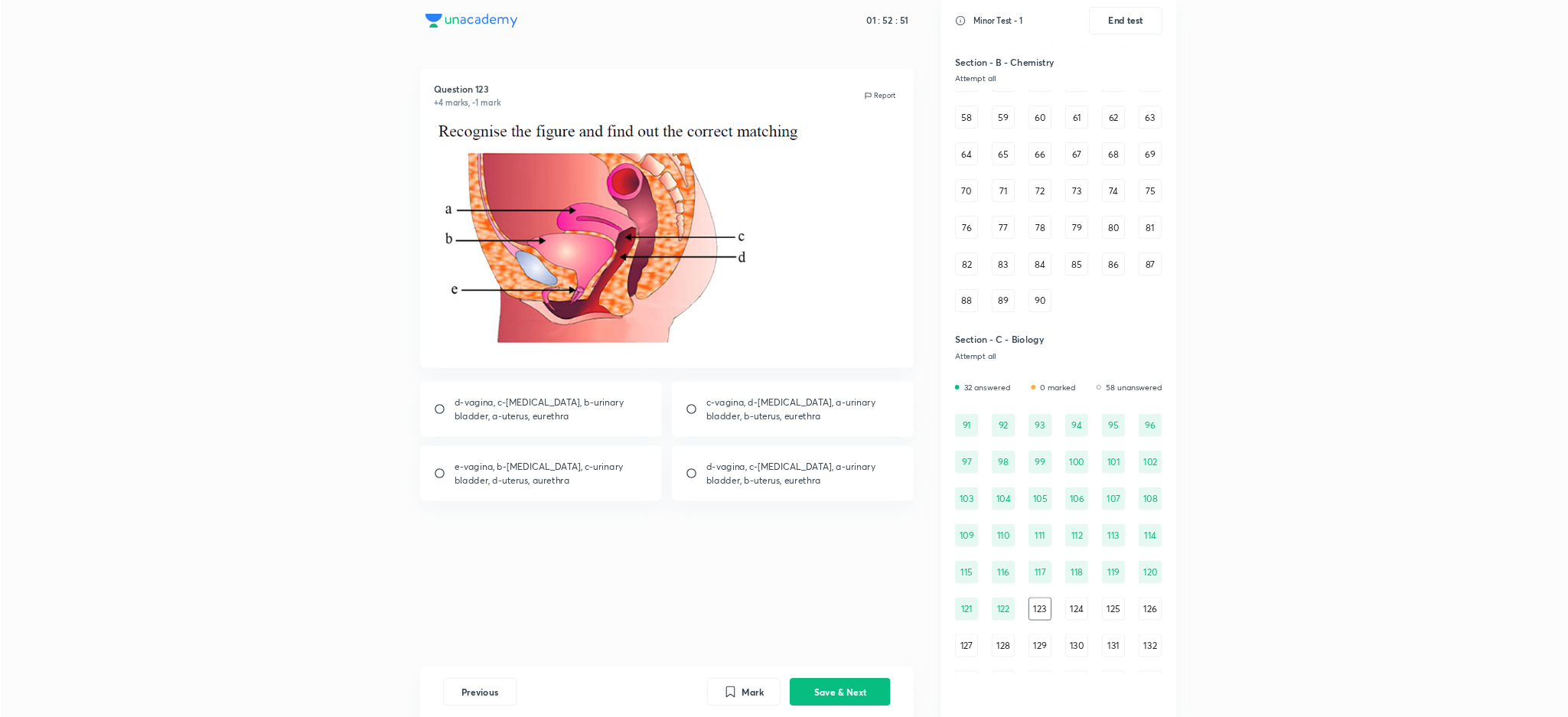 scroll, scrollTop: 647, scrollLeft: 0, axis: vertical 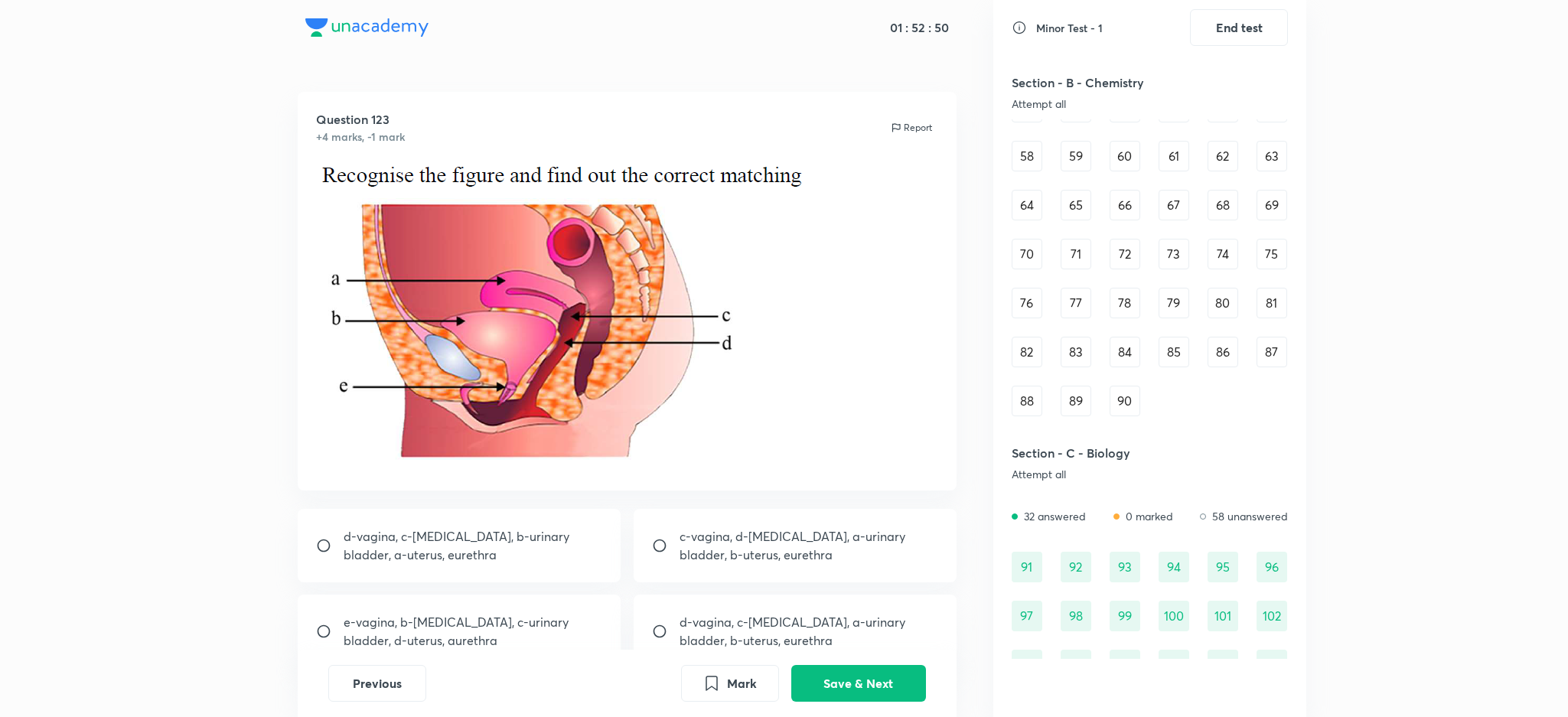 drag, startPoint x: 2057, startPoint y: 2, endPoint x: 129, endPoint y: 374, distance: 1963.56 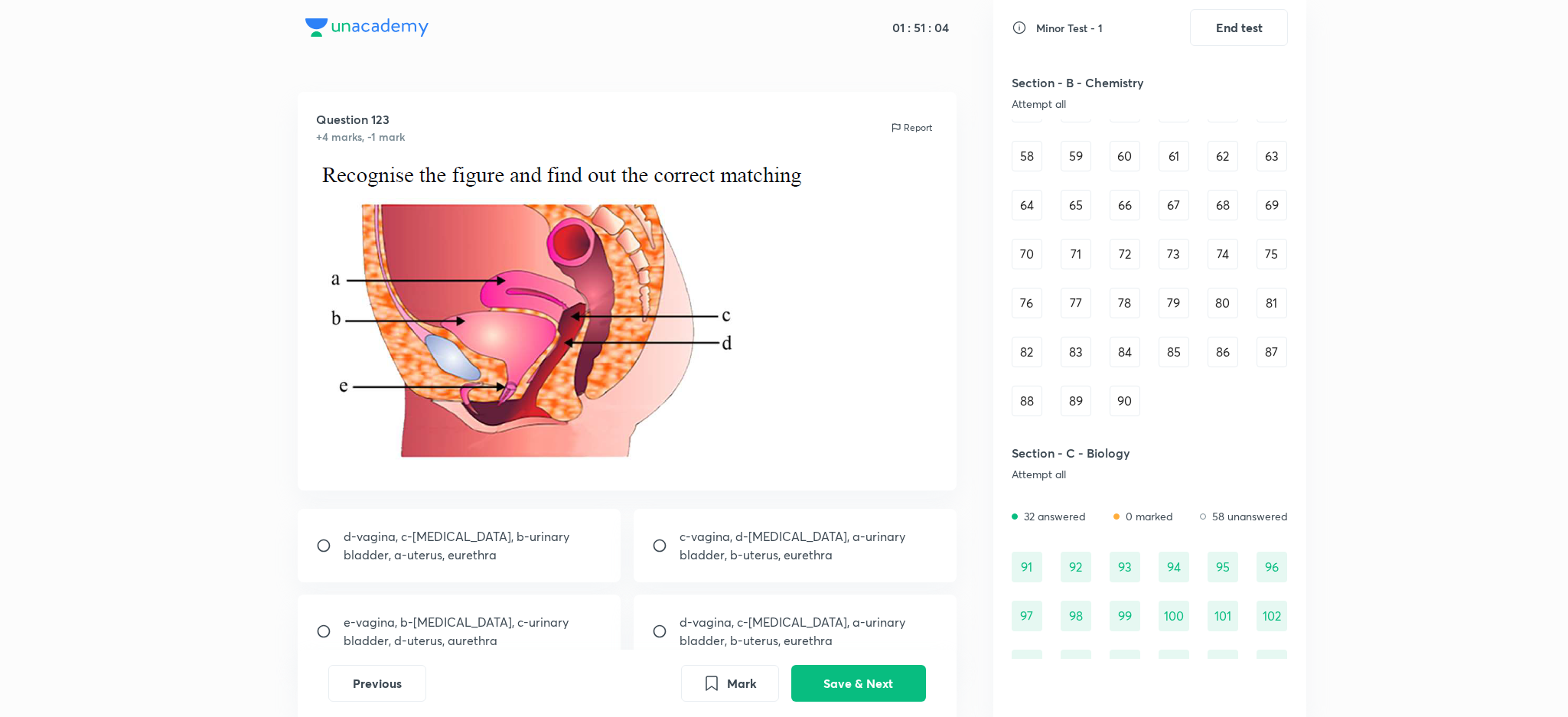 click on "d-vagina, c-[MEDICAL_DATA], b-urinary bladder, a-uterus, eurethra" at bounding box center [473, 546] 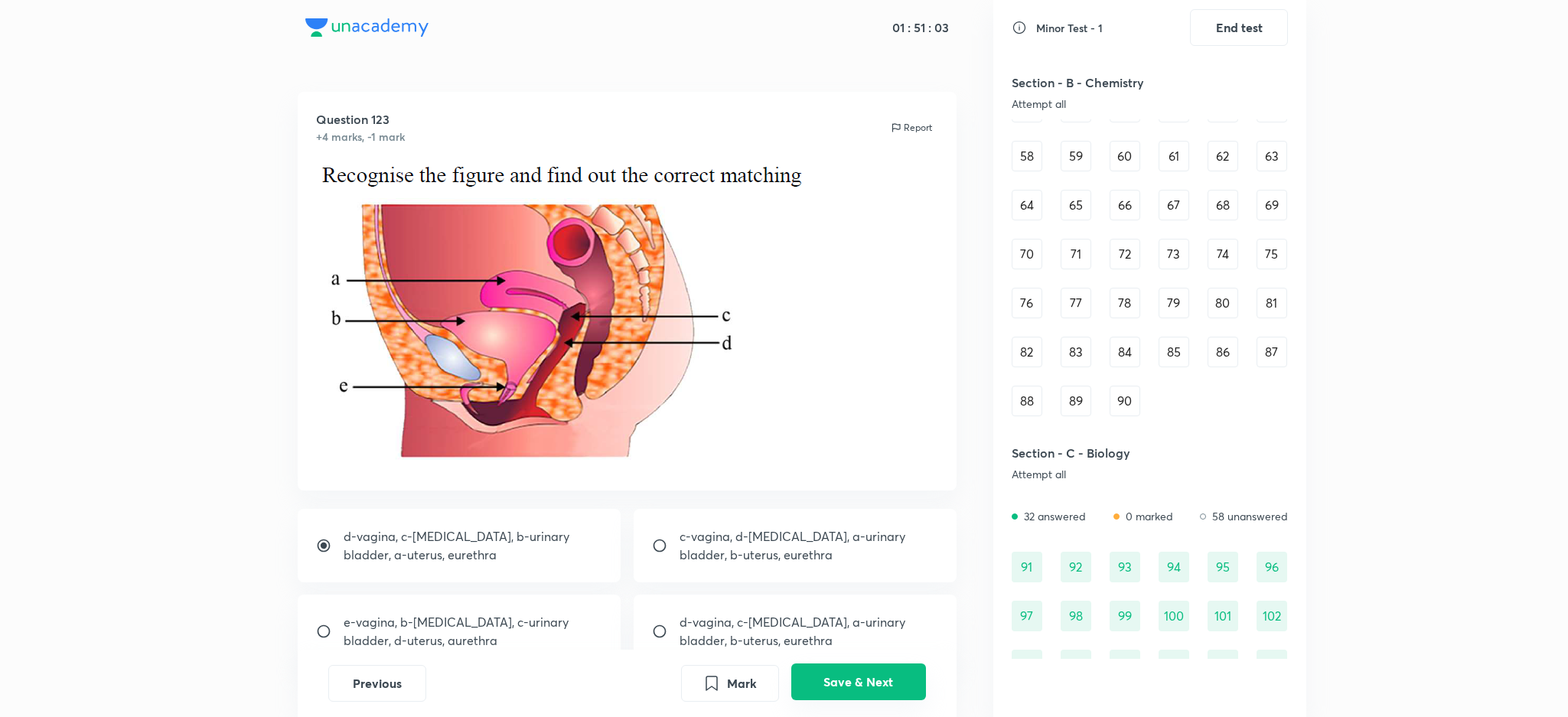 click on "Save & Next" at bounding box center [859, 682] 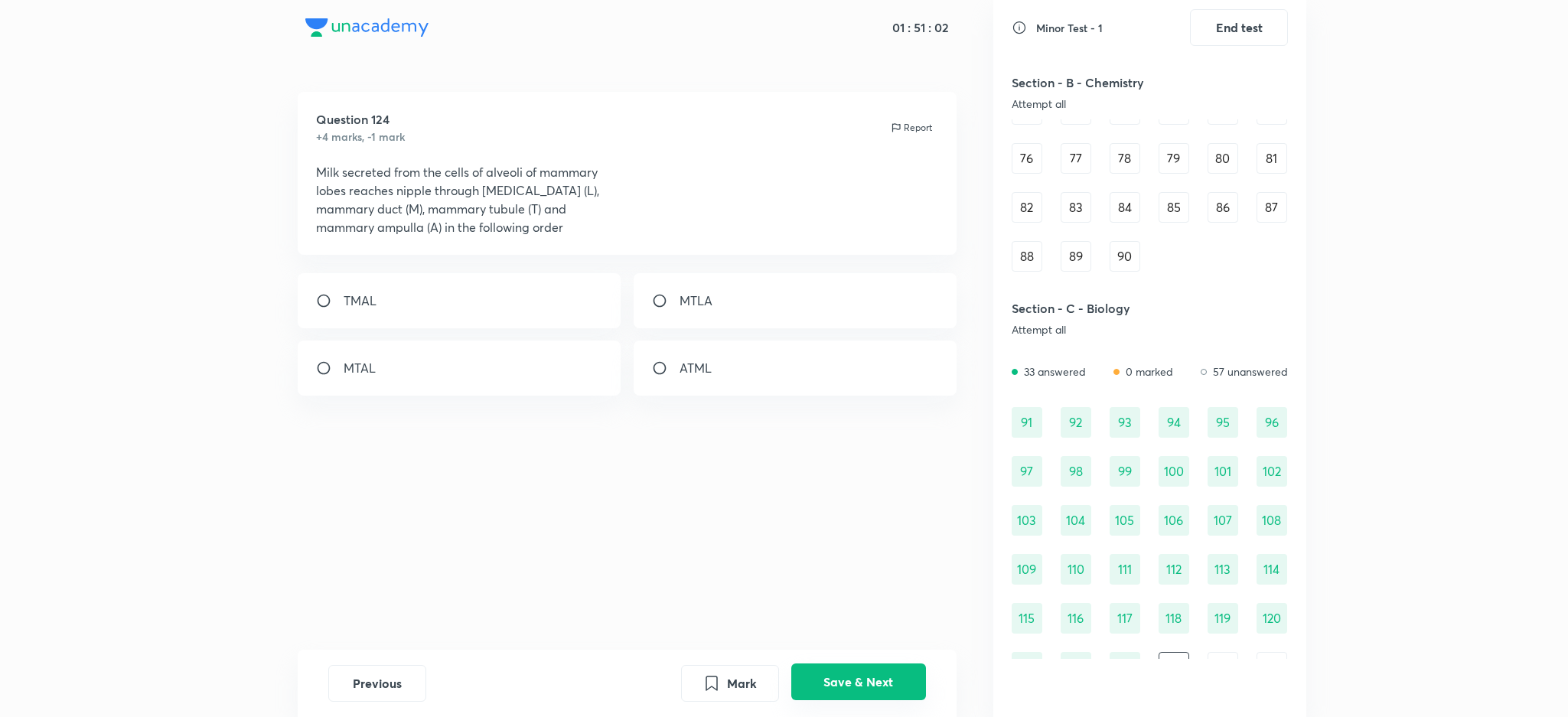 scroll, scrollTop: 815, scrollLeft: 0, axis: vertical 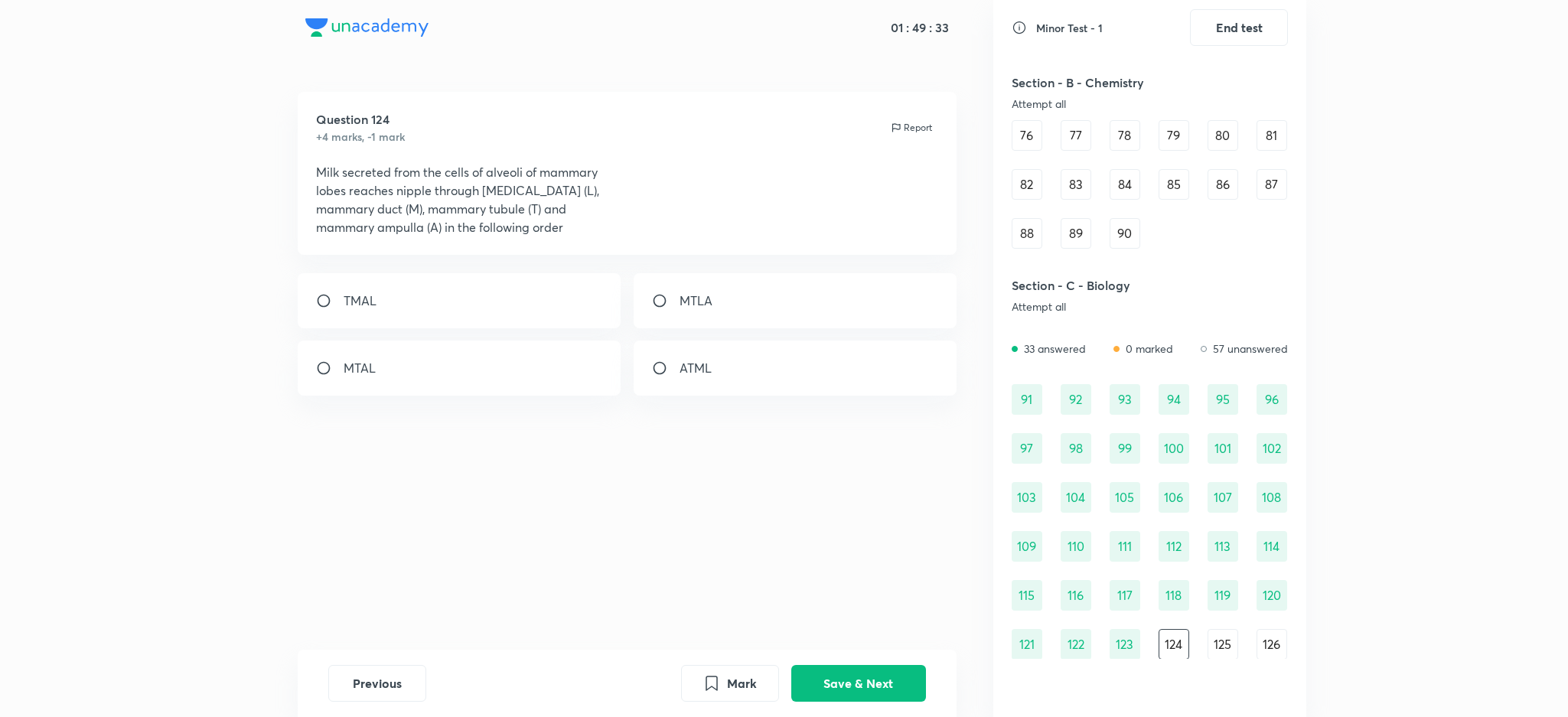 click on "TMAL" at bounding box center [459, 301] 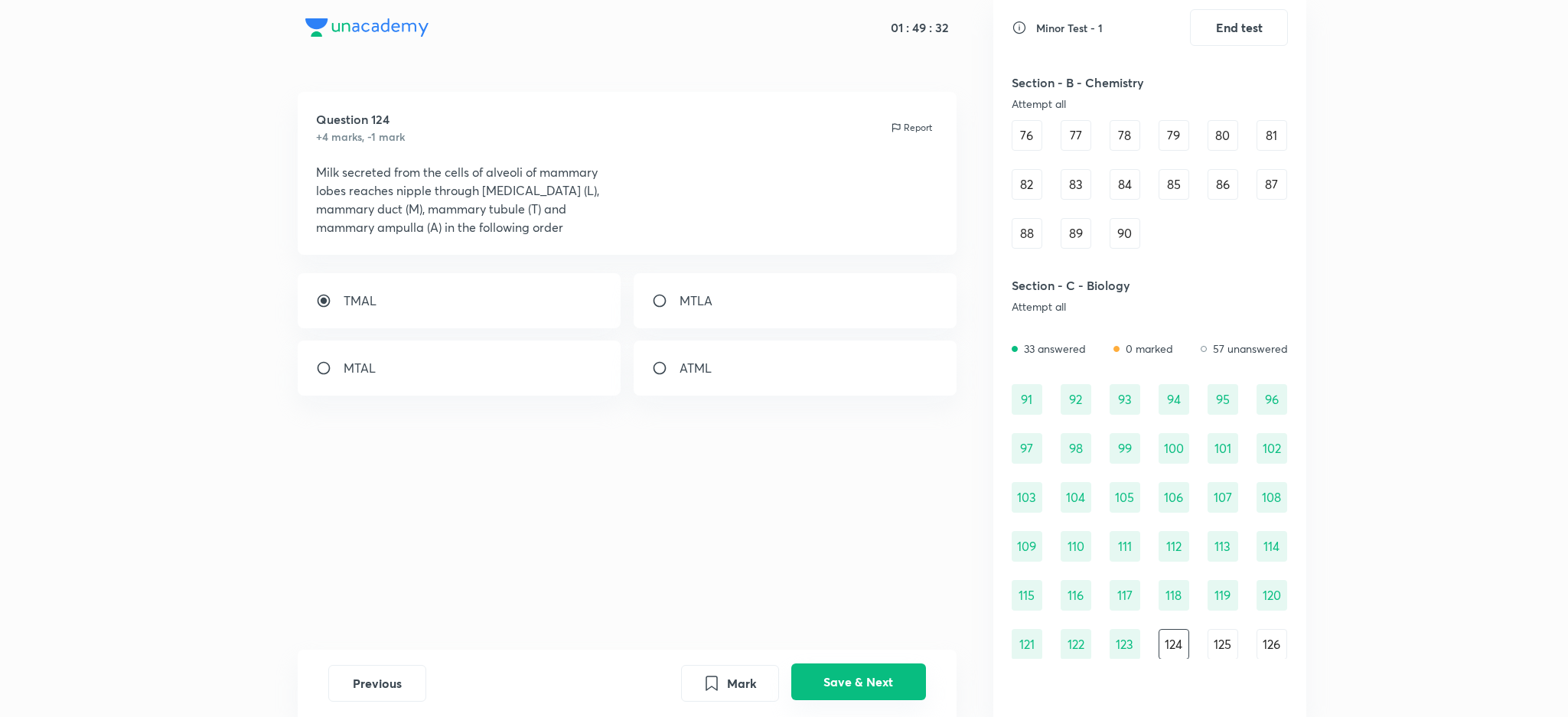 click on "Save & Next" at bounding box center (859, 682) 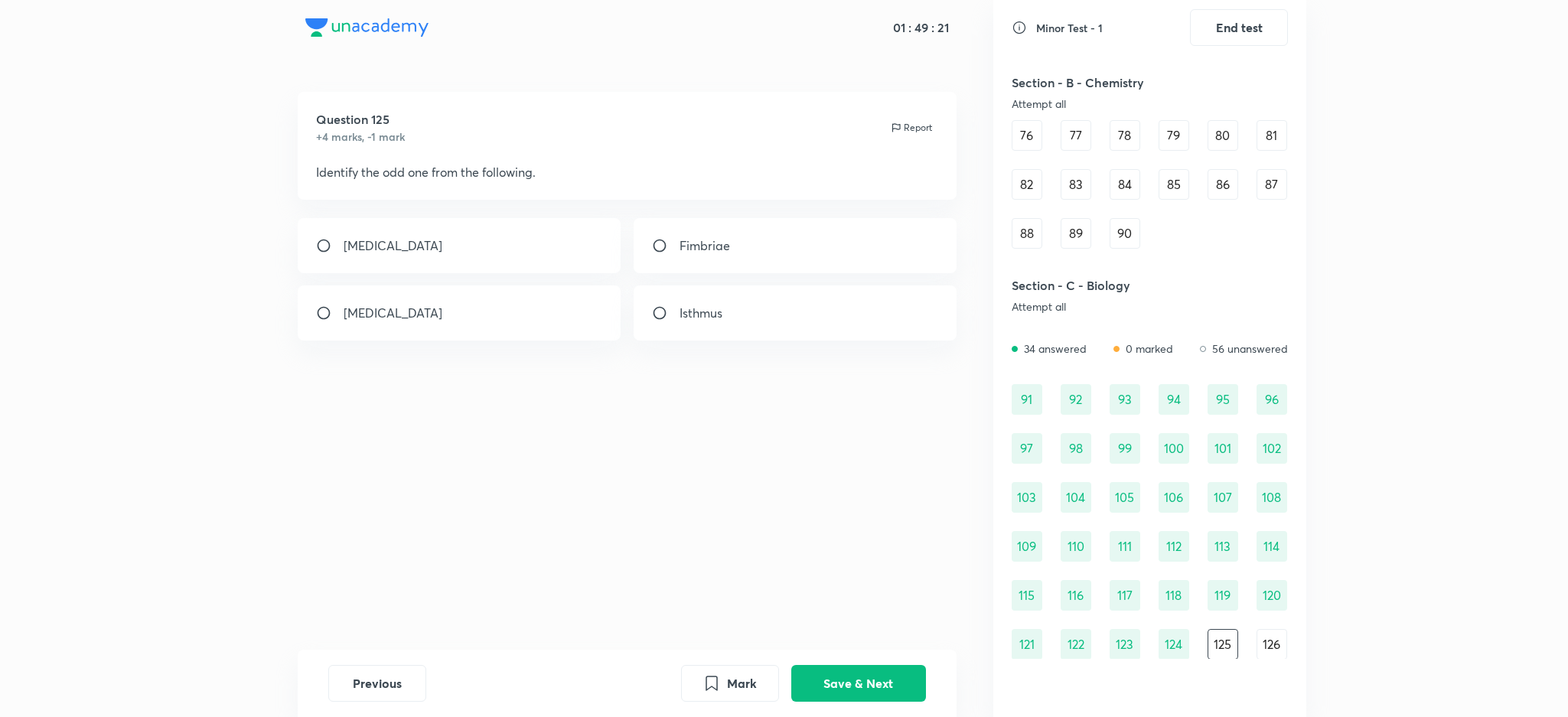 drag, startPoint x: 554, startPoint y: 200, endPoint x: 556, endPoint y: 218, distance: 18.11077 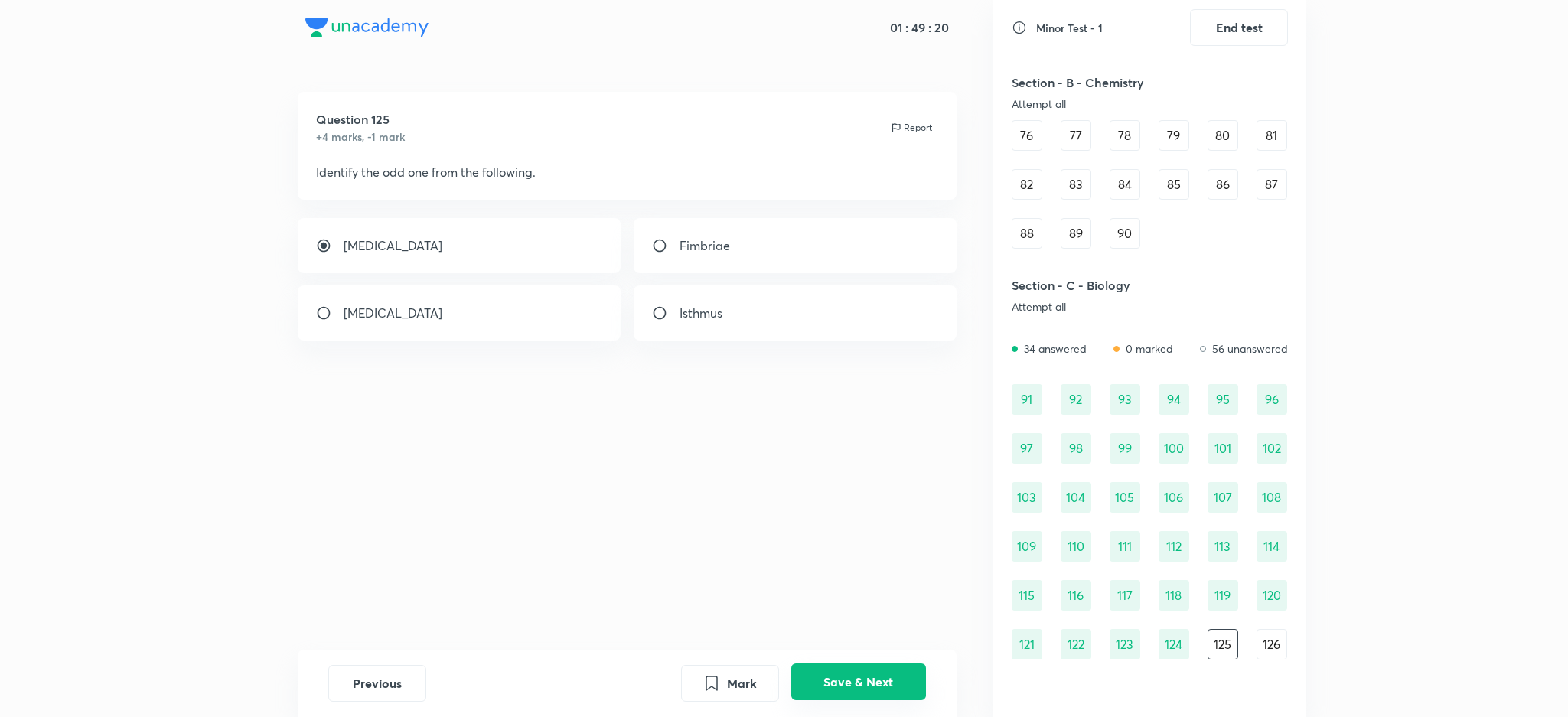 click on "Save & Next" at bounding box center [859, 682] 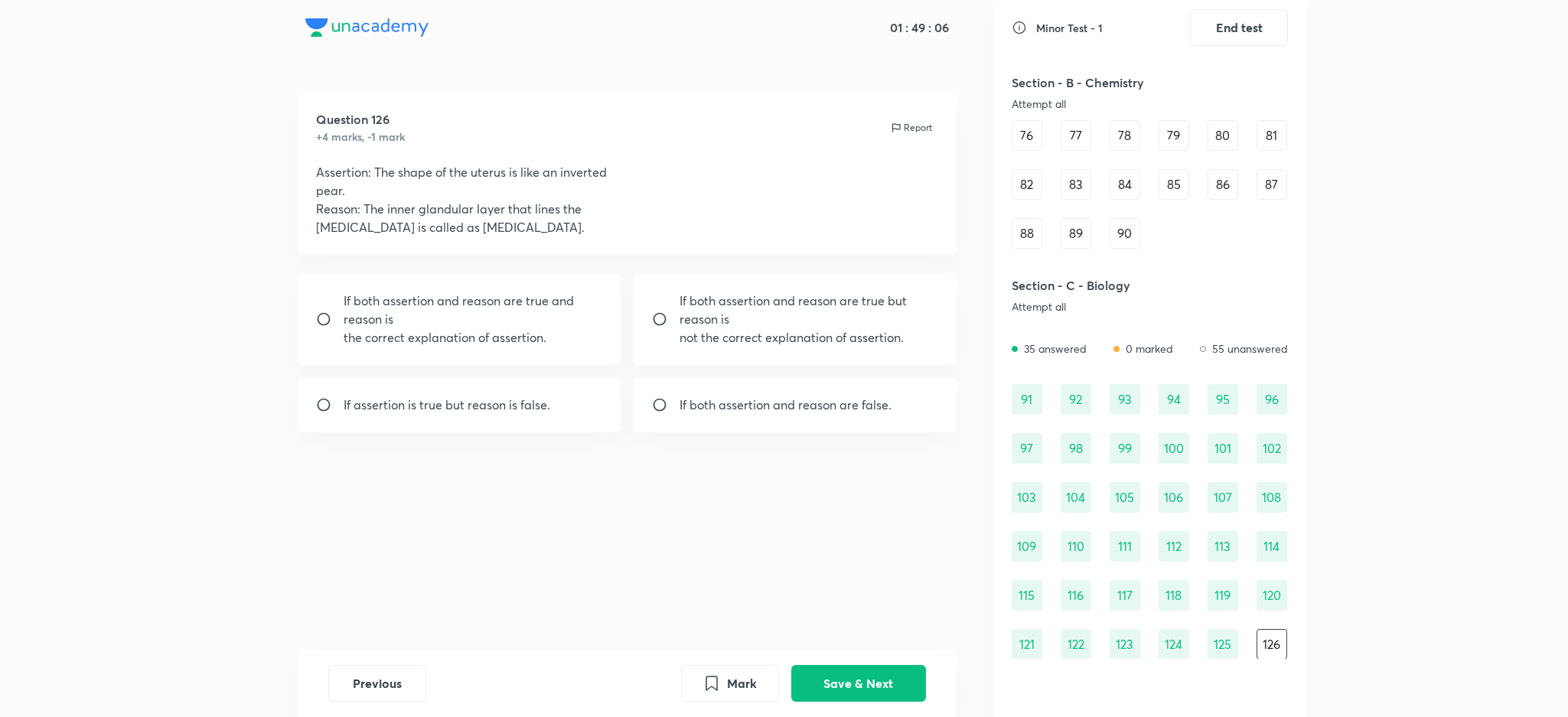 click on "If assertion is true but reason is false." at bounding box center [447, 405] 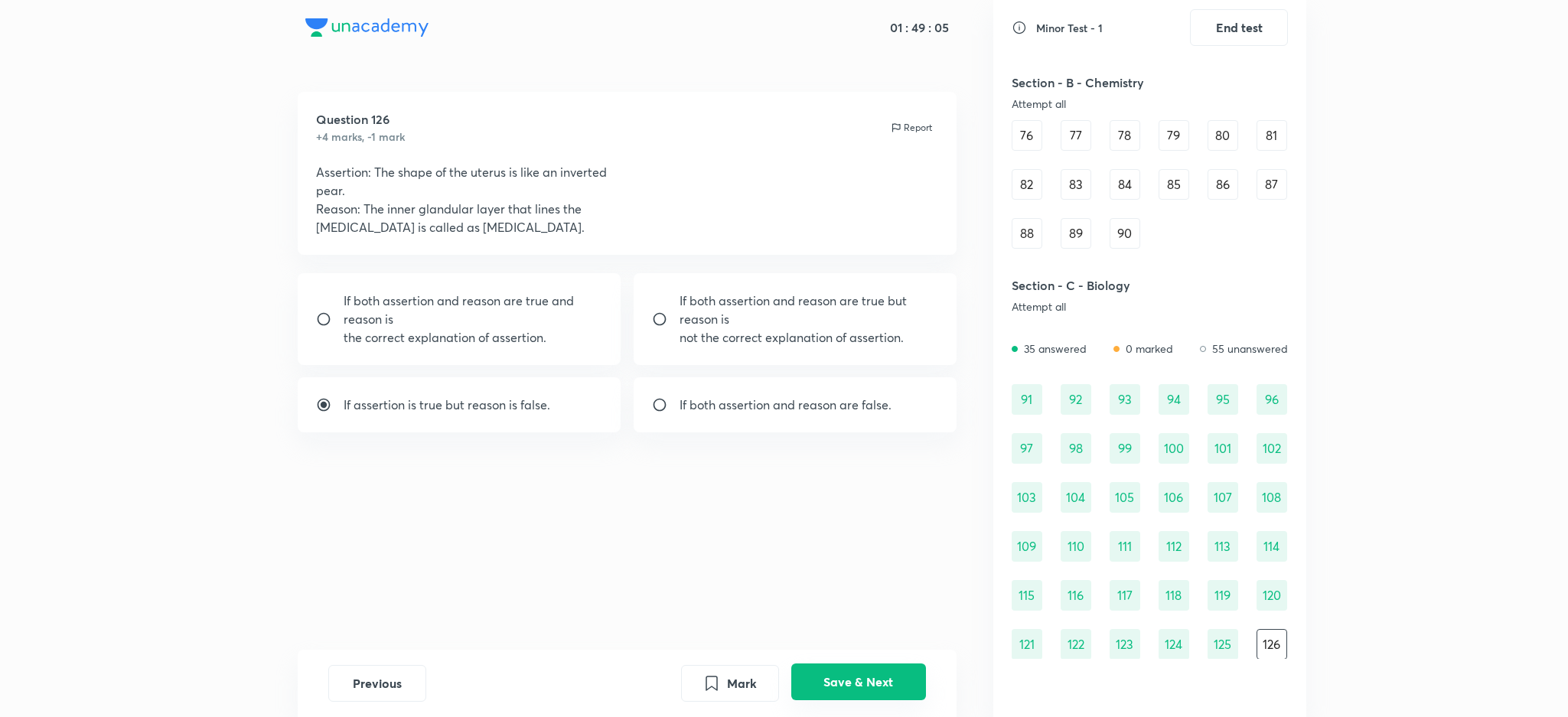 click on "Save & Next" at bounding box center [859, 682] 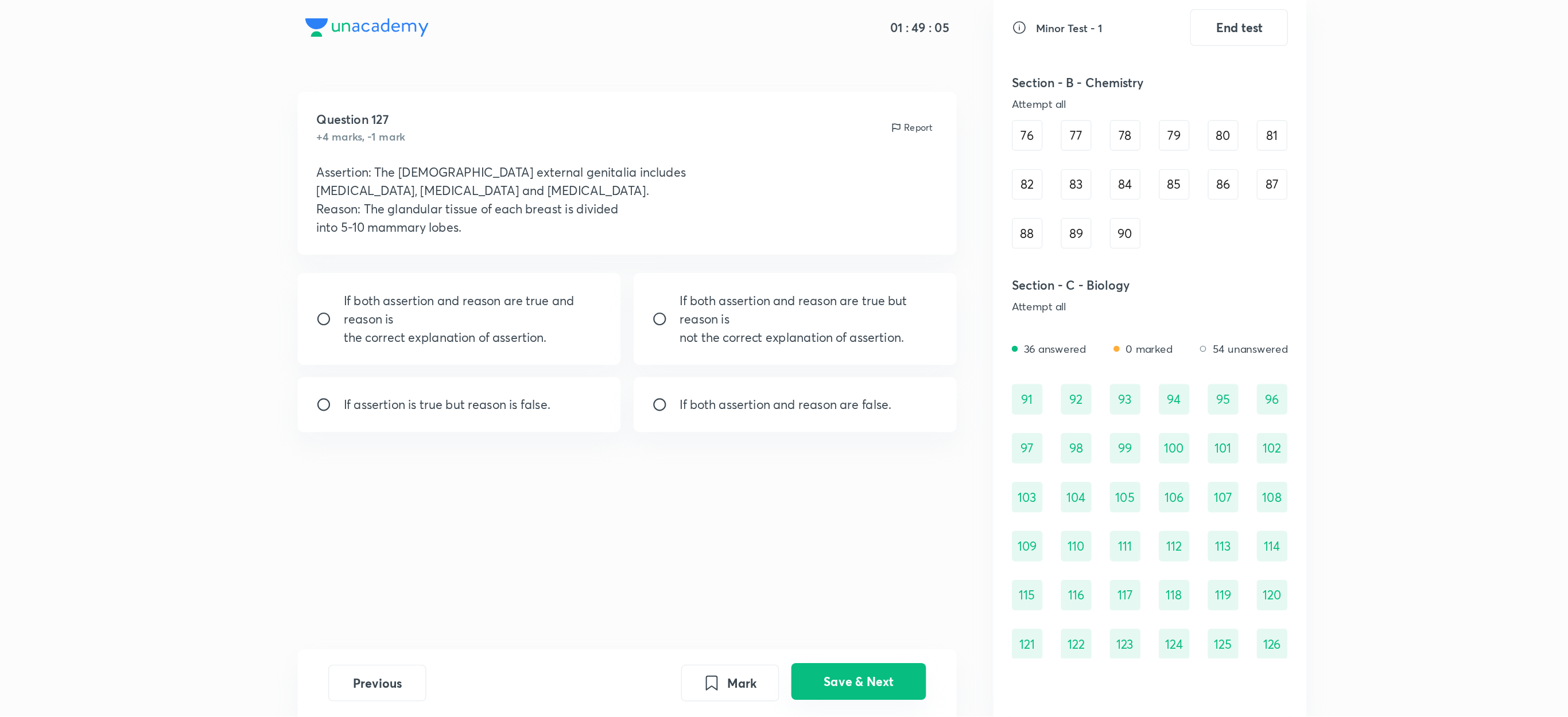 scroll, scrollTop: 648, scrollLeft: 0, axis: vertical 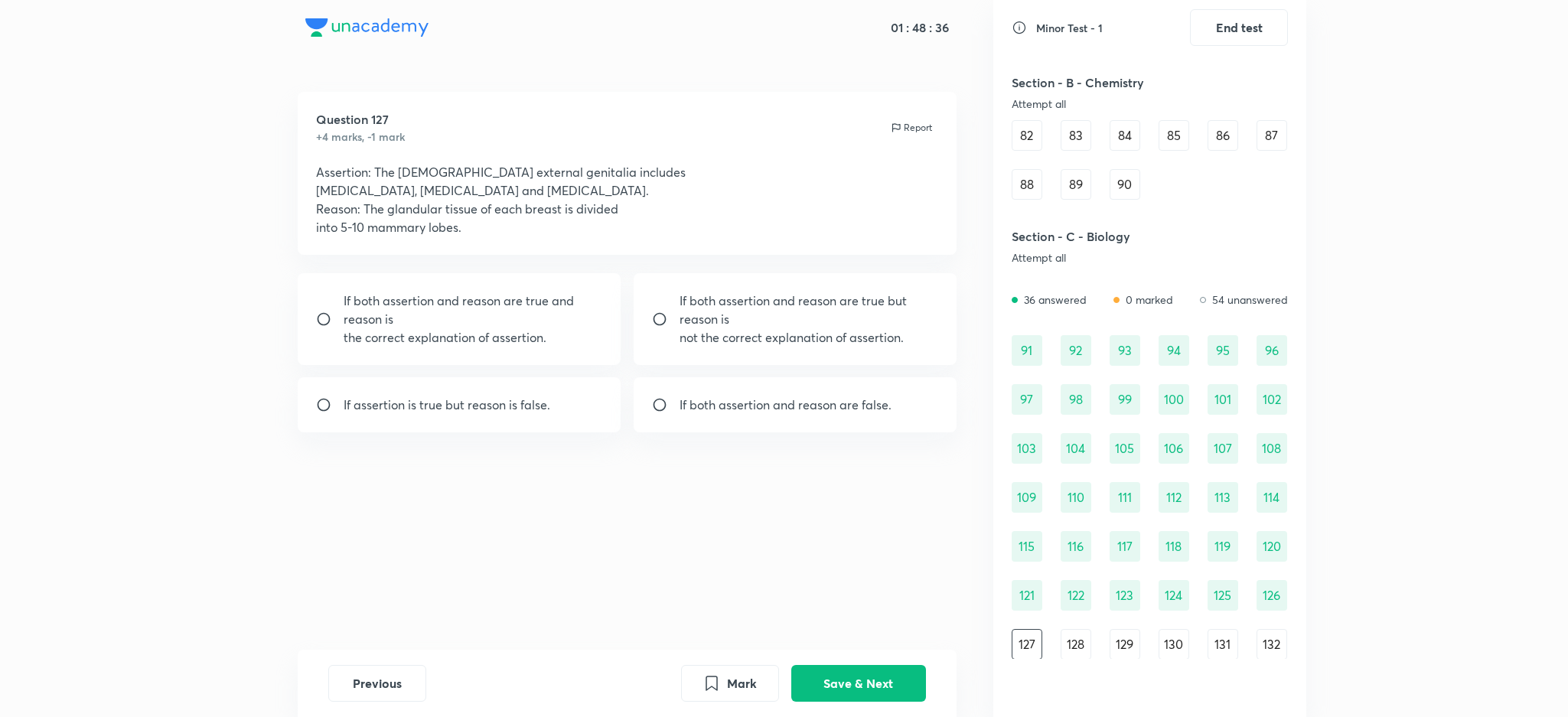 click on "If both assertion and reason are false." at bounding box center (785, 405) 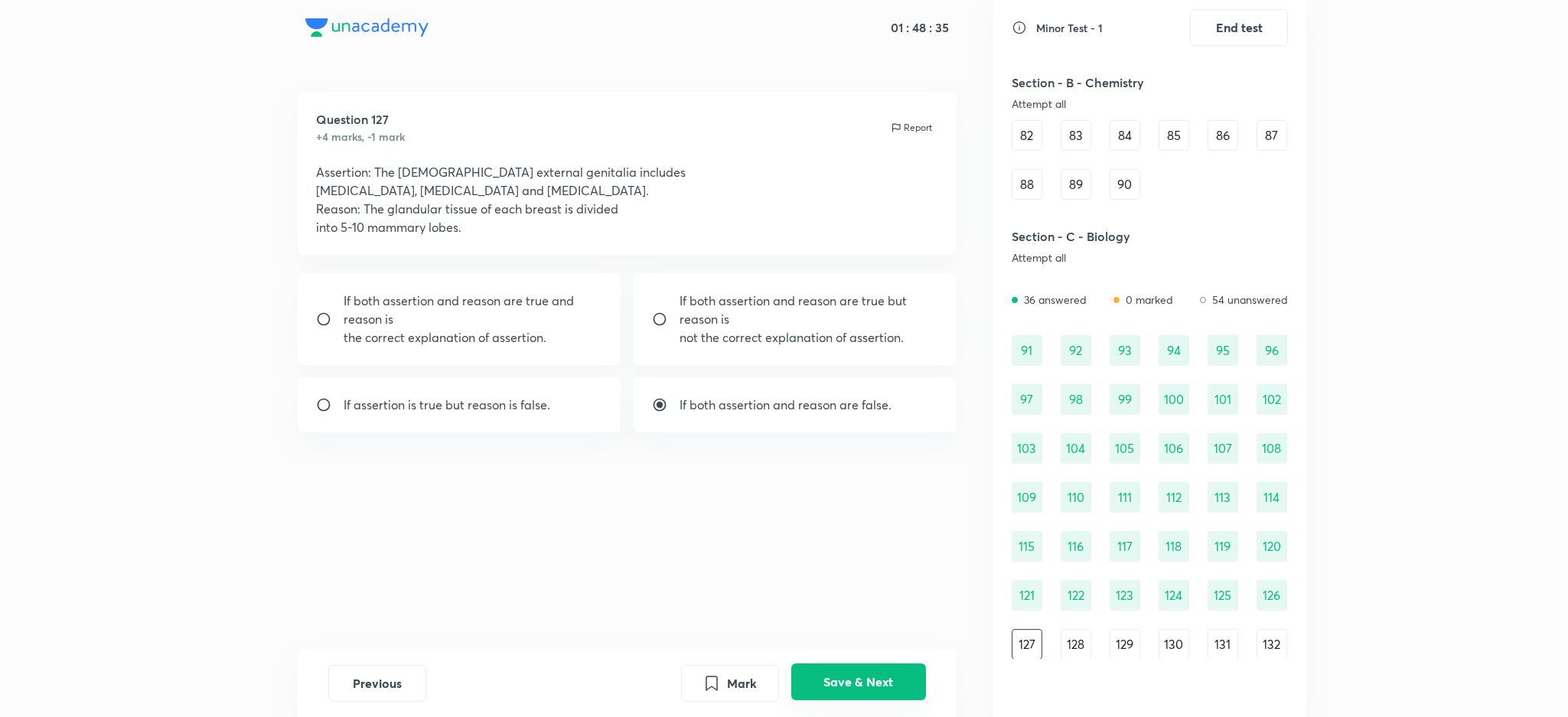 click on "Save & Next" at bounding box center [859, 682] 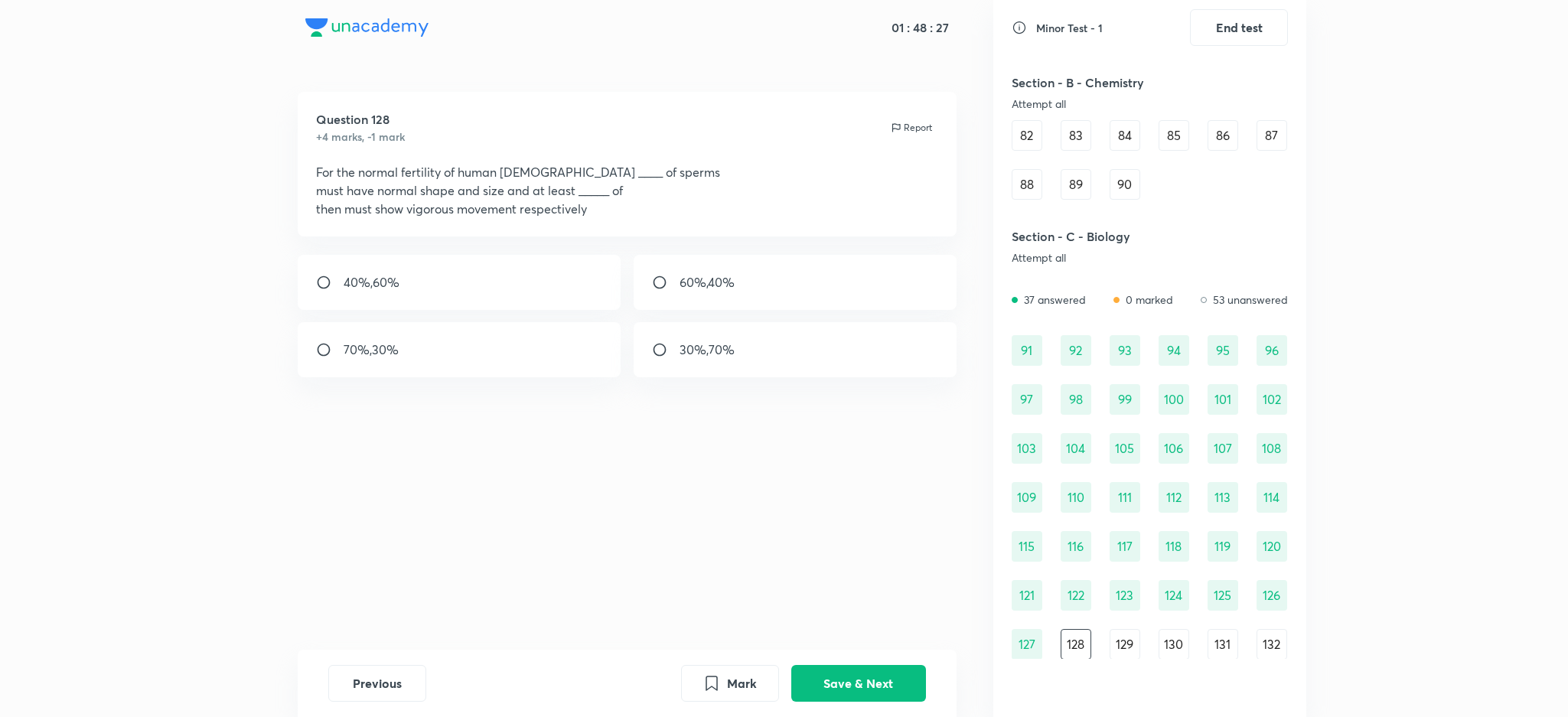 click on "60%,40%" at bounding box center [795, 282] 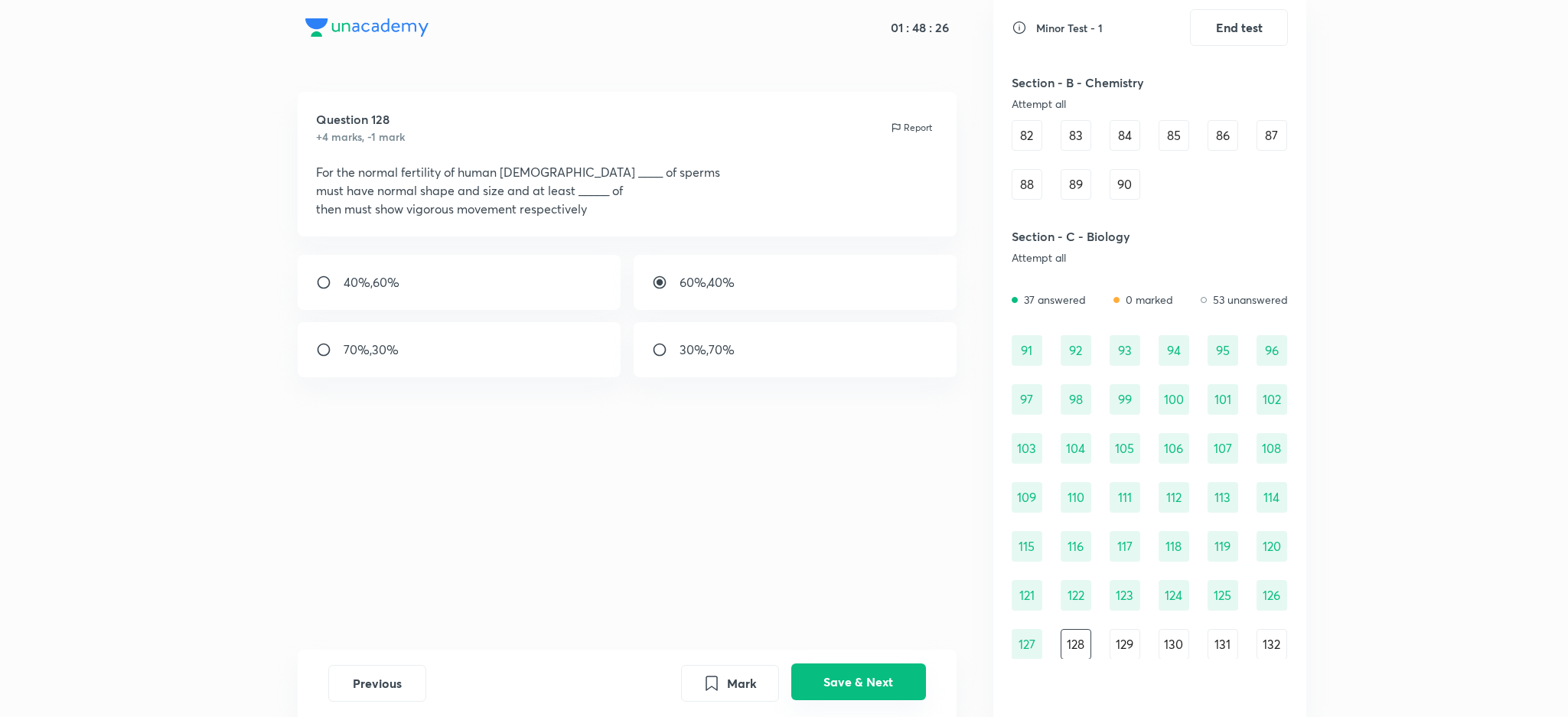 click on "Save & Next" at bounding box center [859, 682] 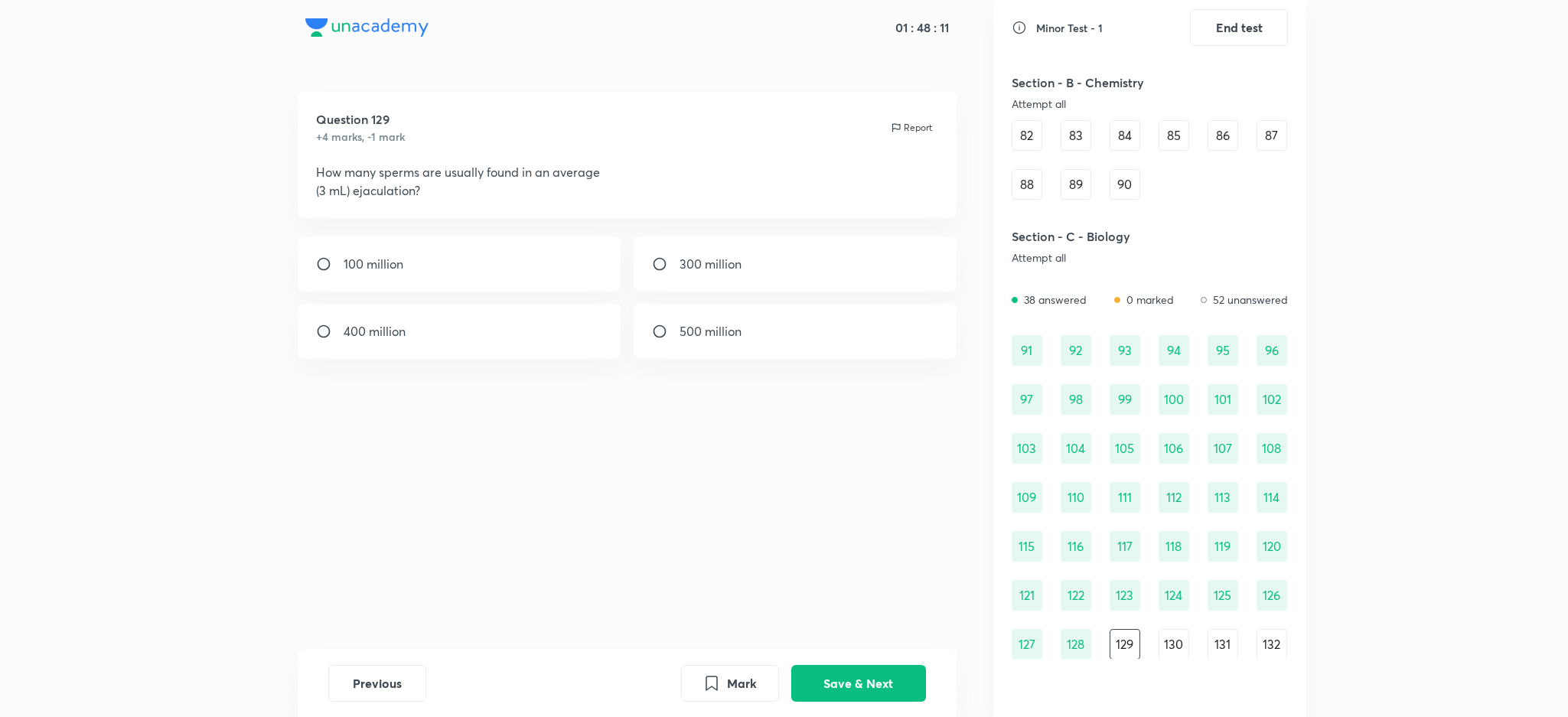click on "300 million" at bounding box center (710, 264) 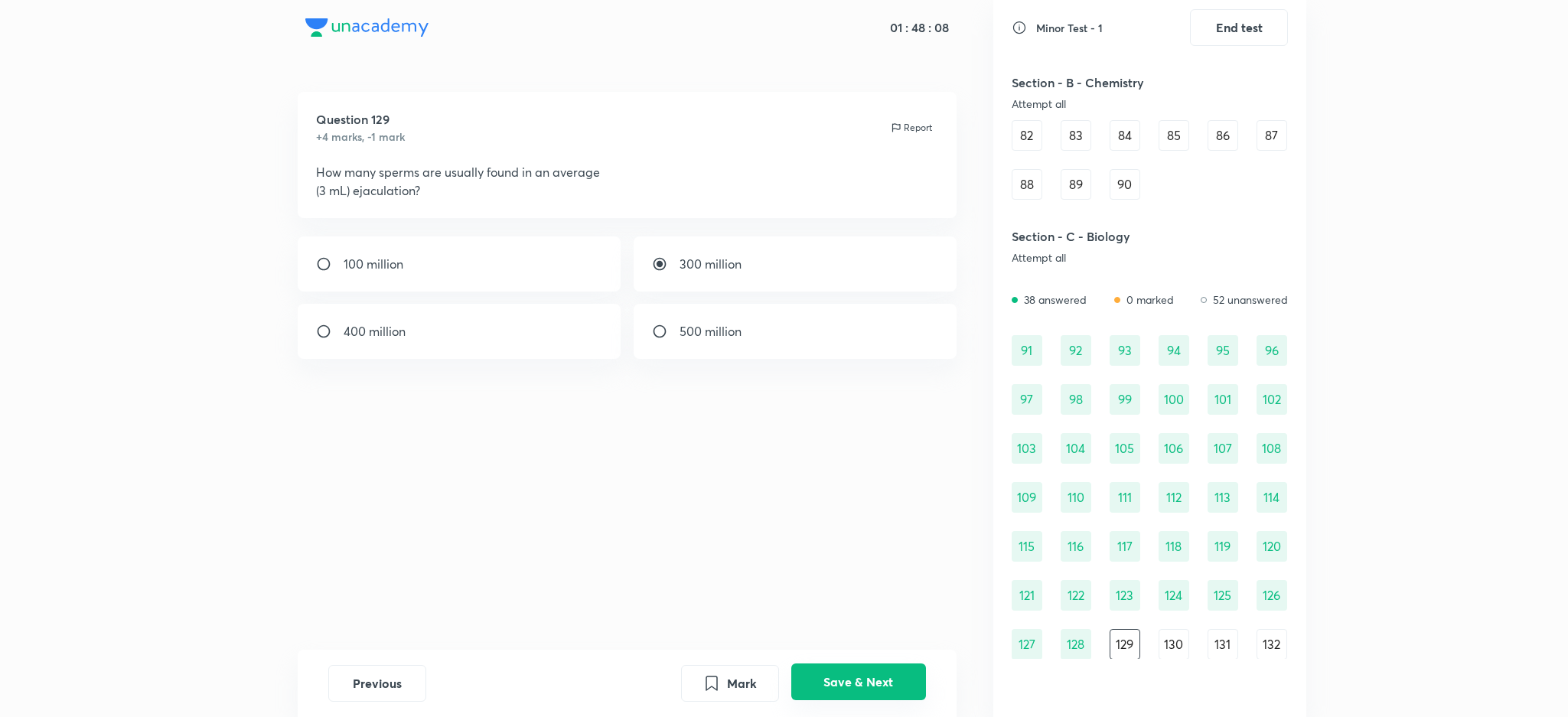 click on "Save & Next" at bounding box center (859, 682) 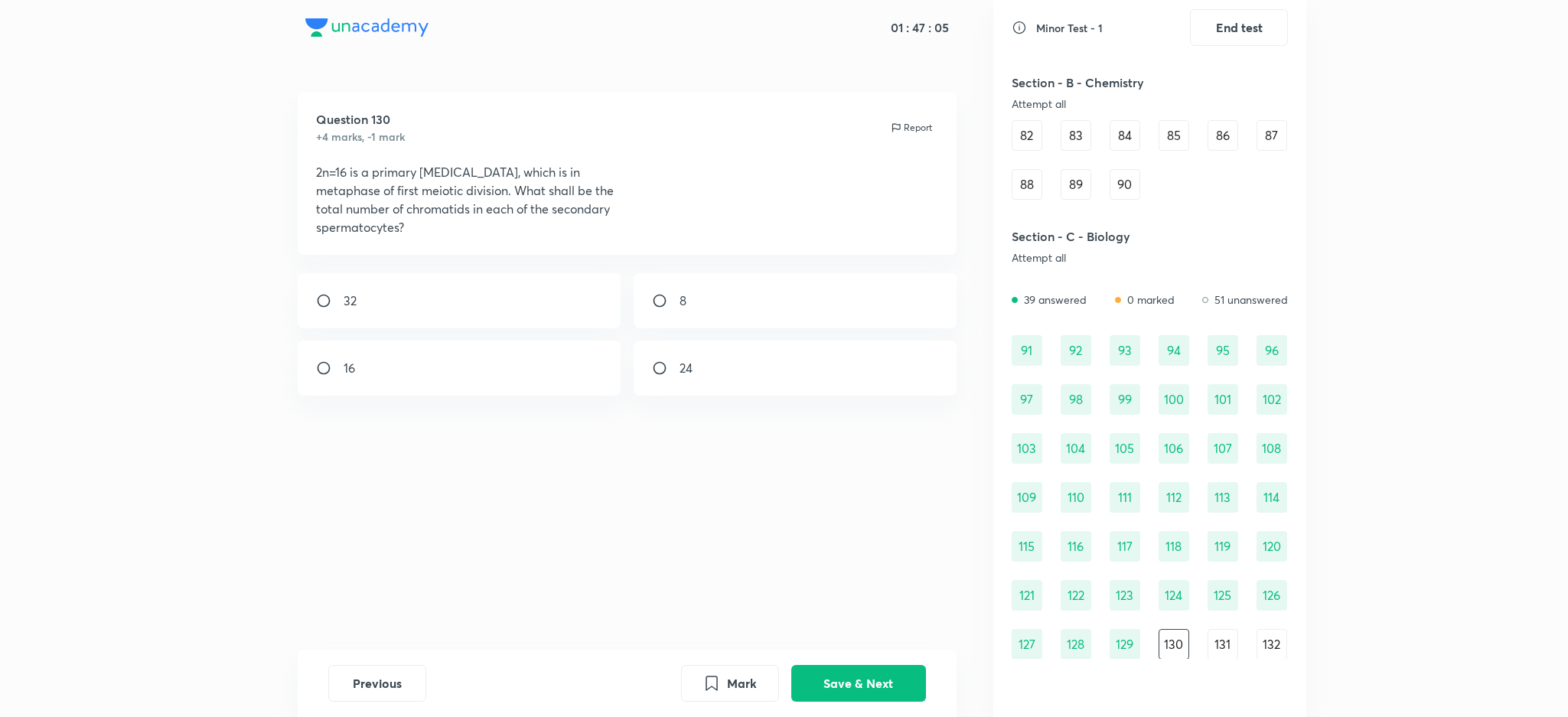 click on "131" at bounding box center [1223, 644] 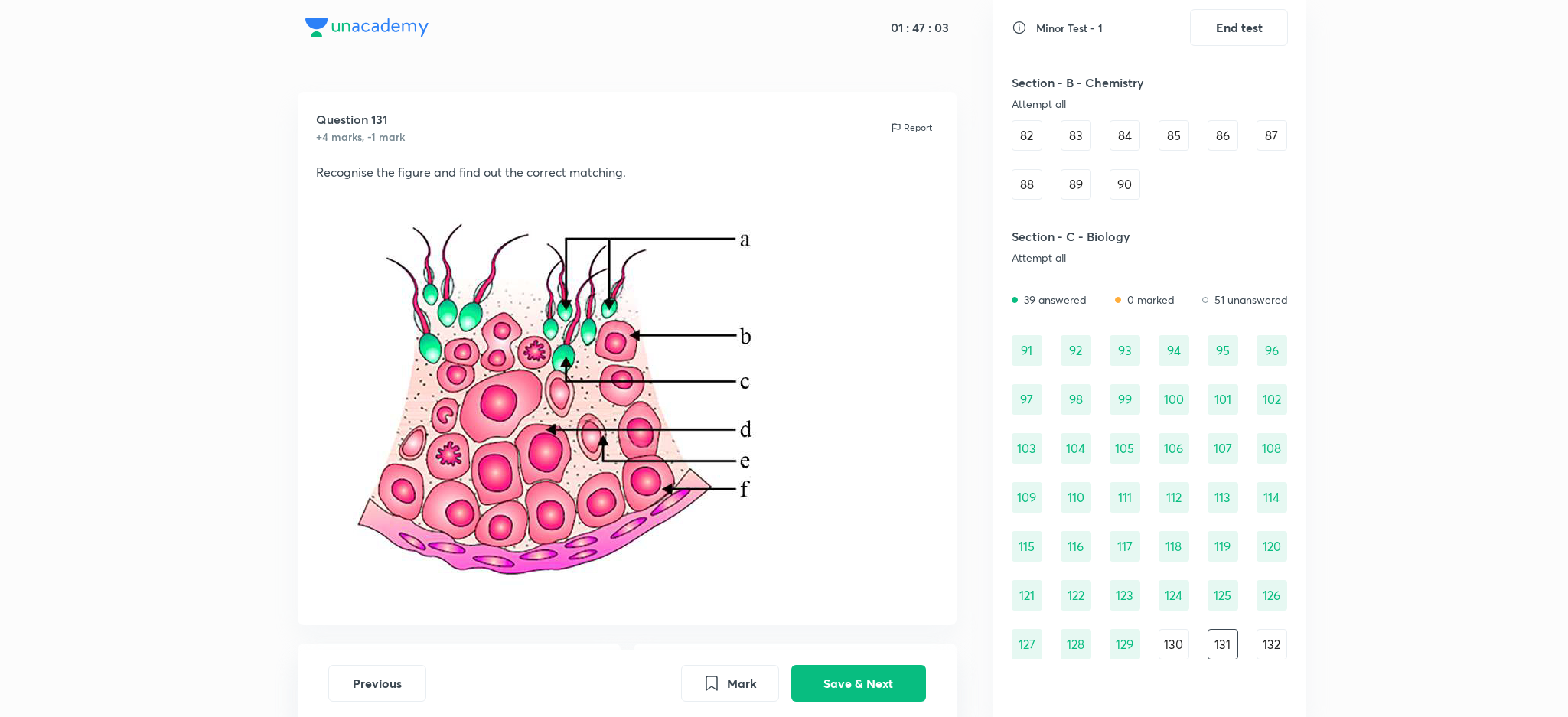click at bounding box center (569, 392) 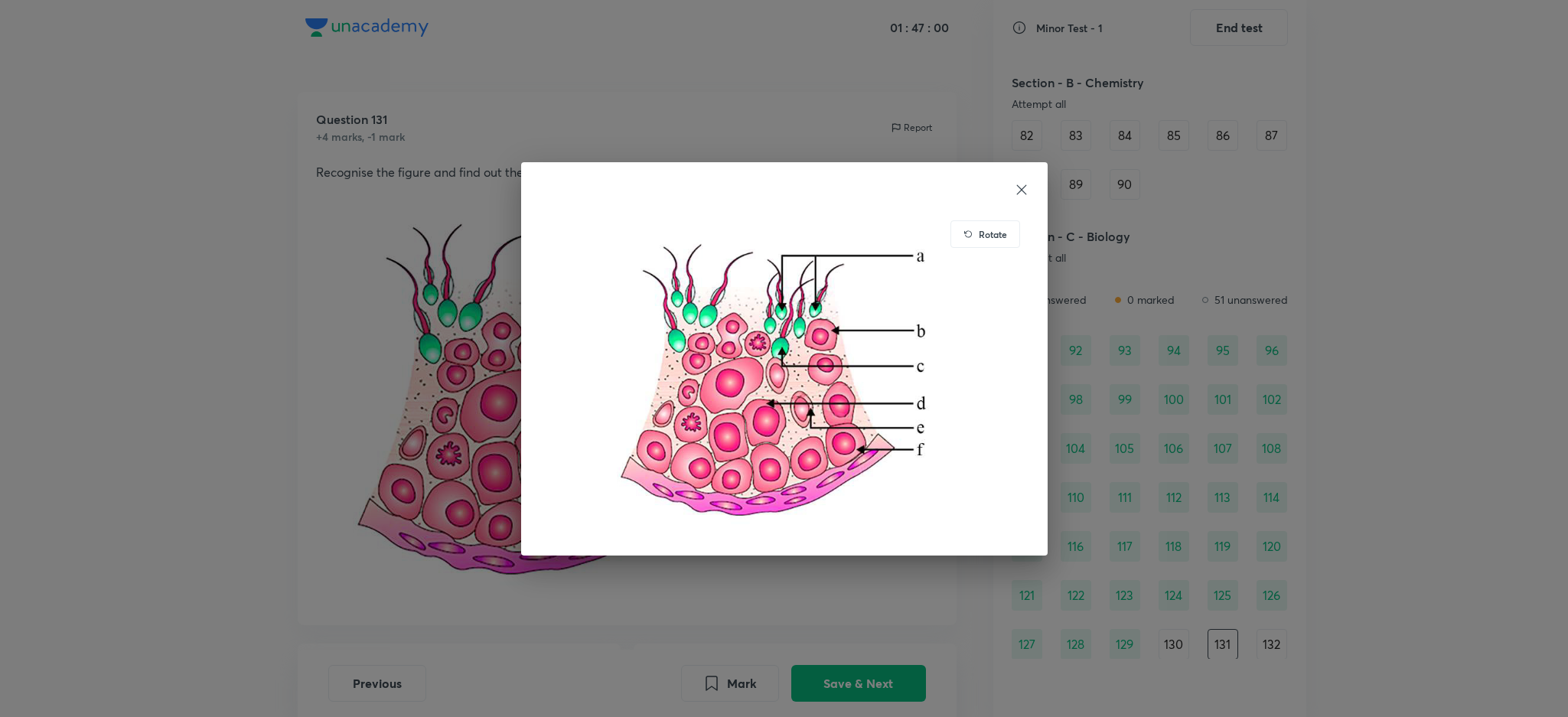 click 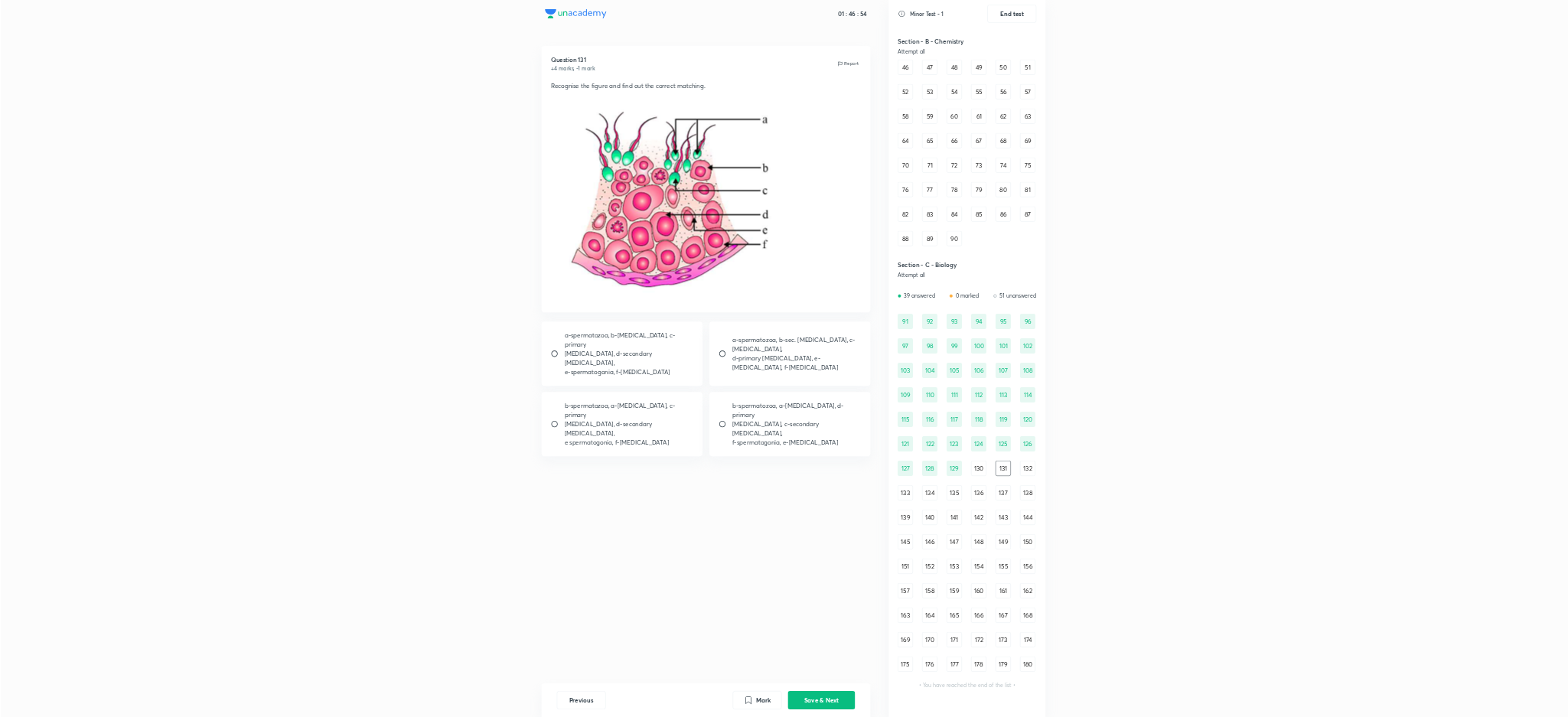 scroll, scrollTop: 571, scrollLeft: 0, axis: vertical 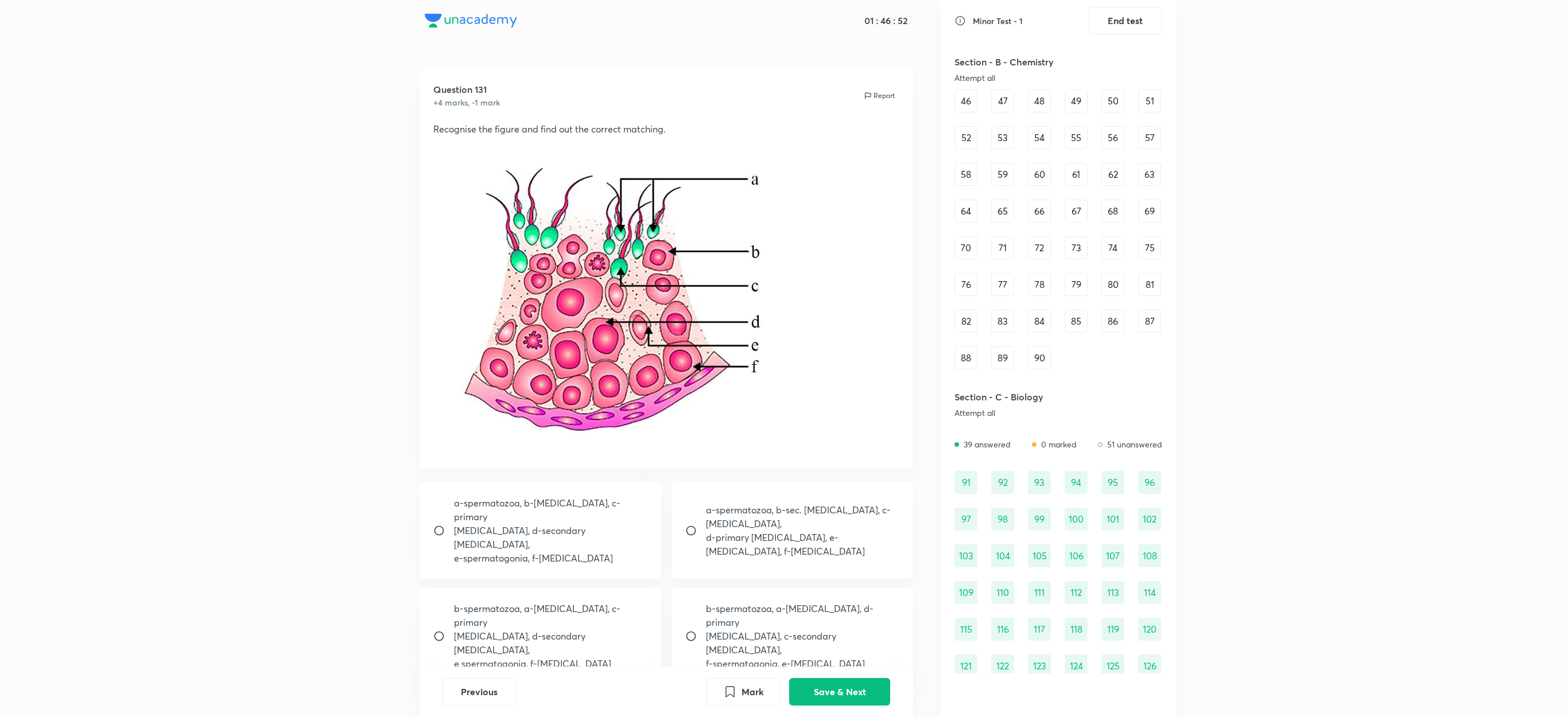 drag, startPoint x: 873, startPoint y: 5, endPoint x: 98, endPoint y: 353, distance: 849.5463 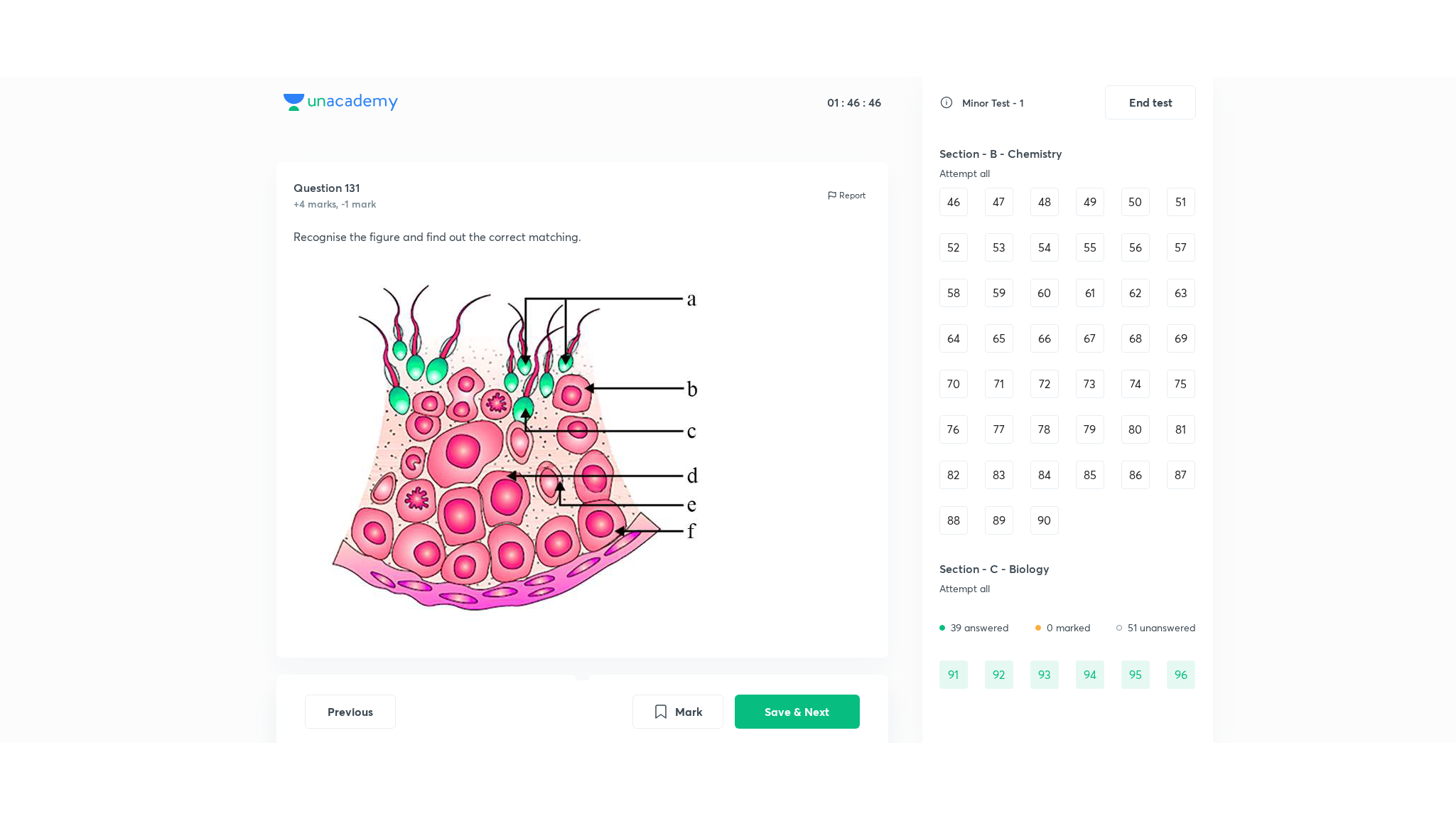 scroll, scrollTop: 530, scrollLeft: 0, axis: vertical 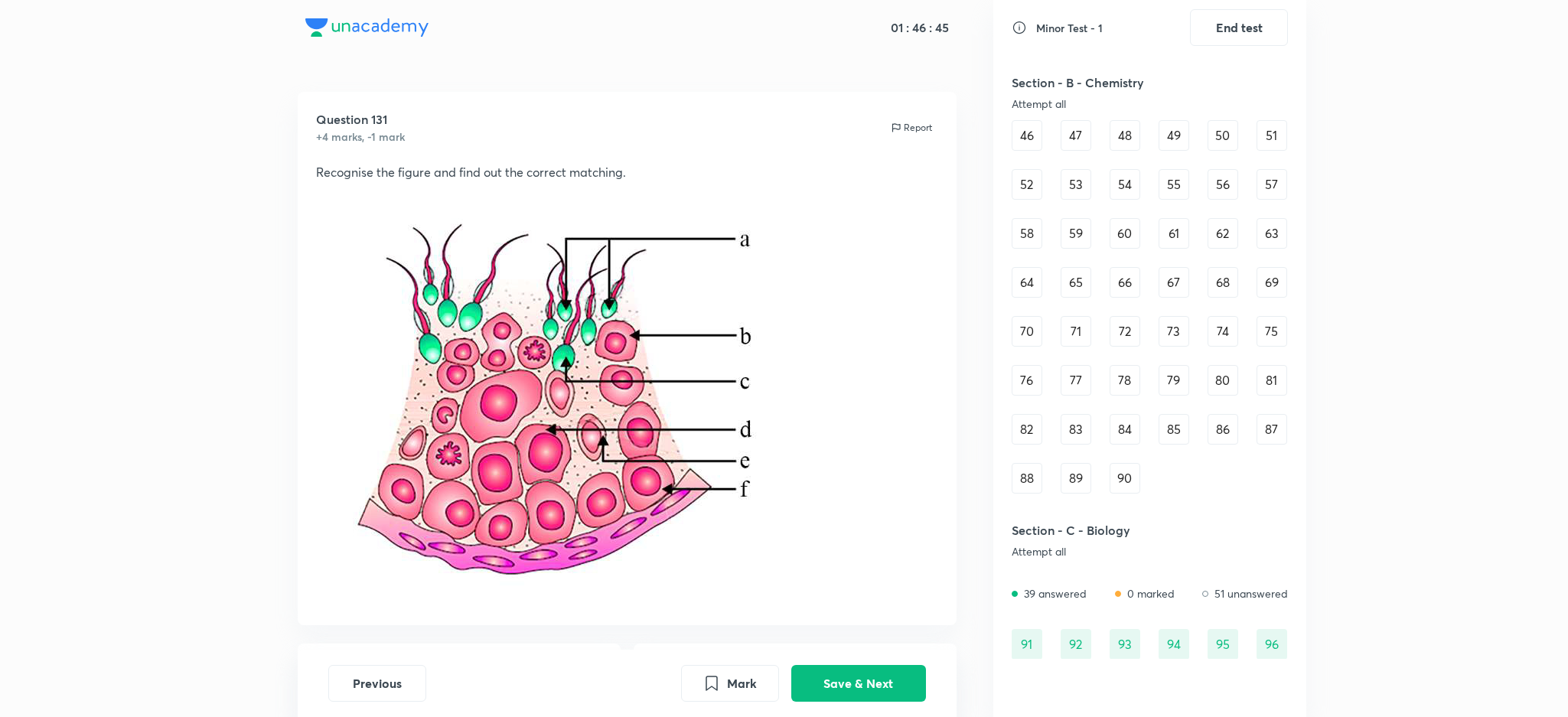 drag, startPoint x: 2089, startPoint y: 9, endPoint x: 212, endPoint y: 423, distance: 1922.1147 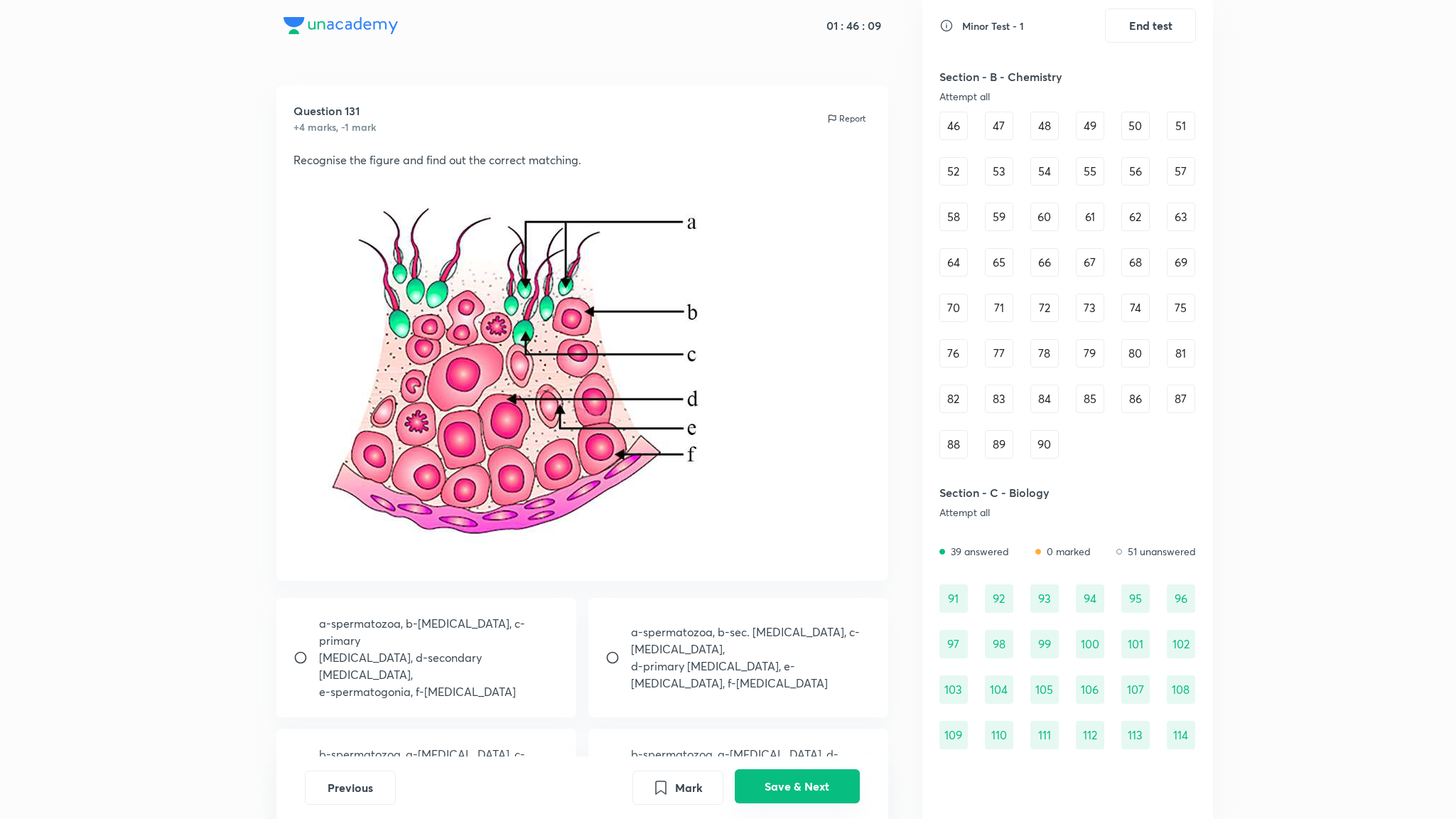 click on "Save & Next" at bounding box center (797, 786) 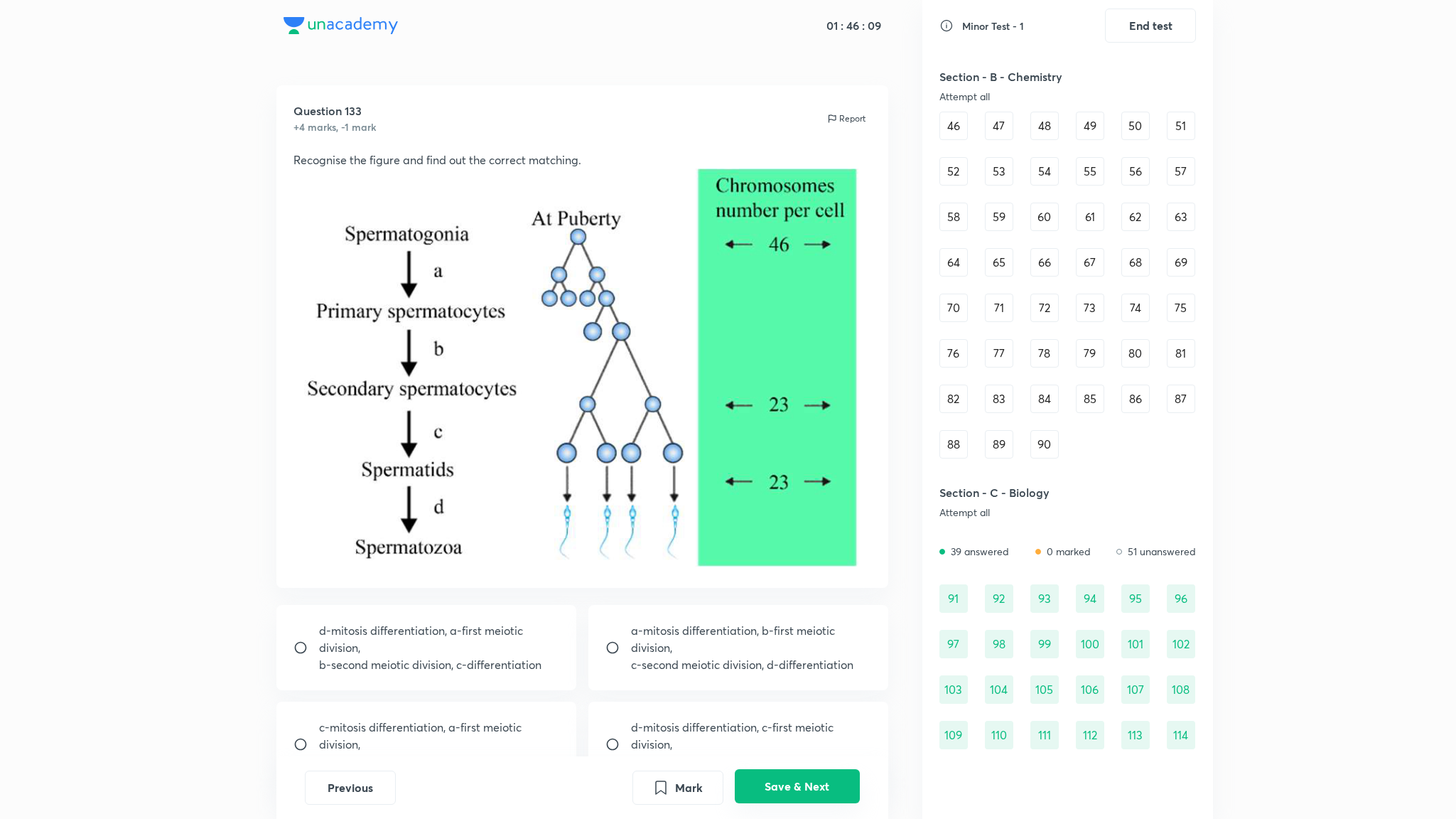 click on "Save & Next" at bounding box center (797, 786) 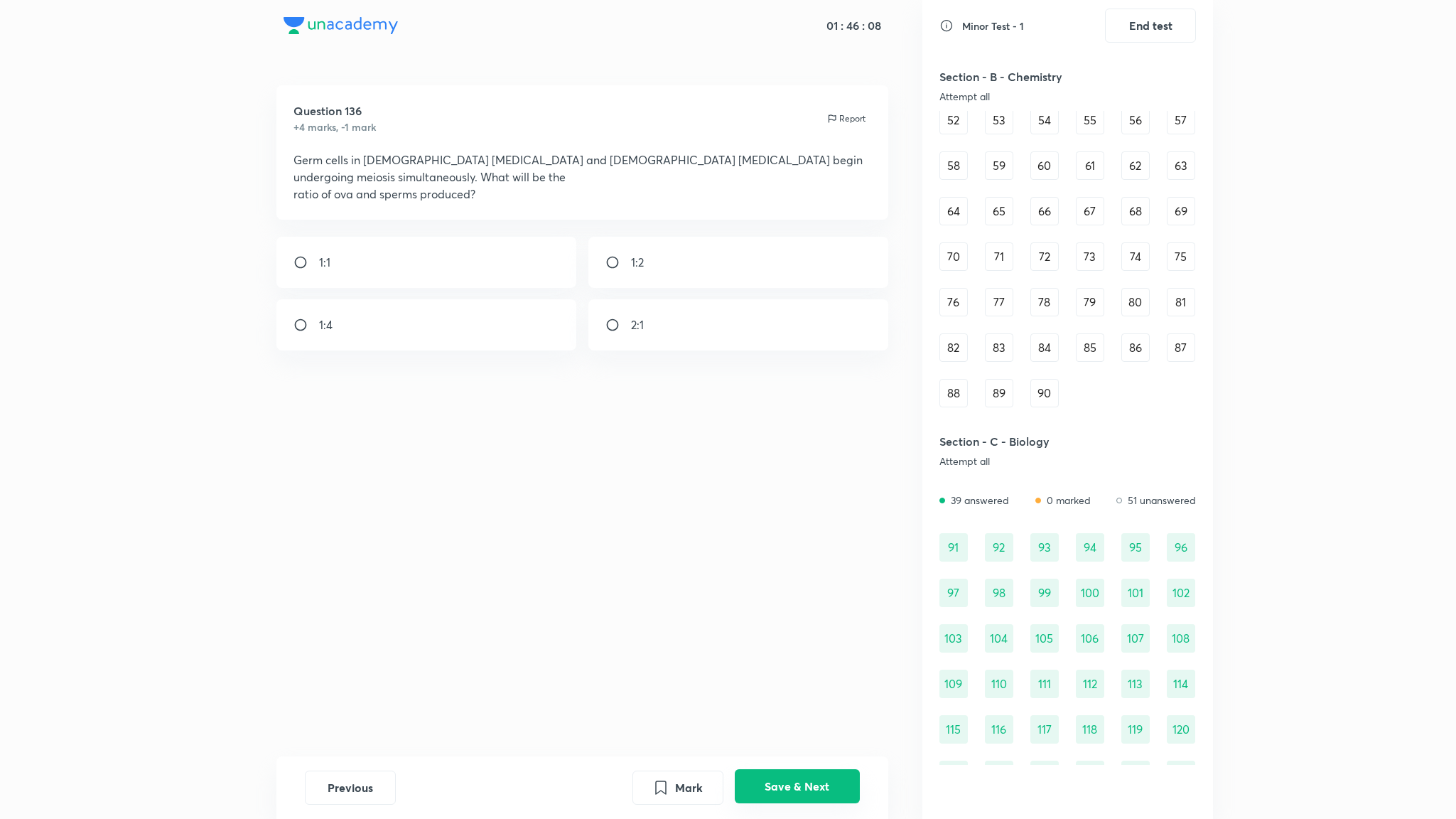 click on "Save & Next" at bounding box center [797, 786] 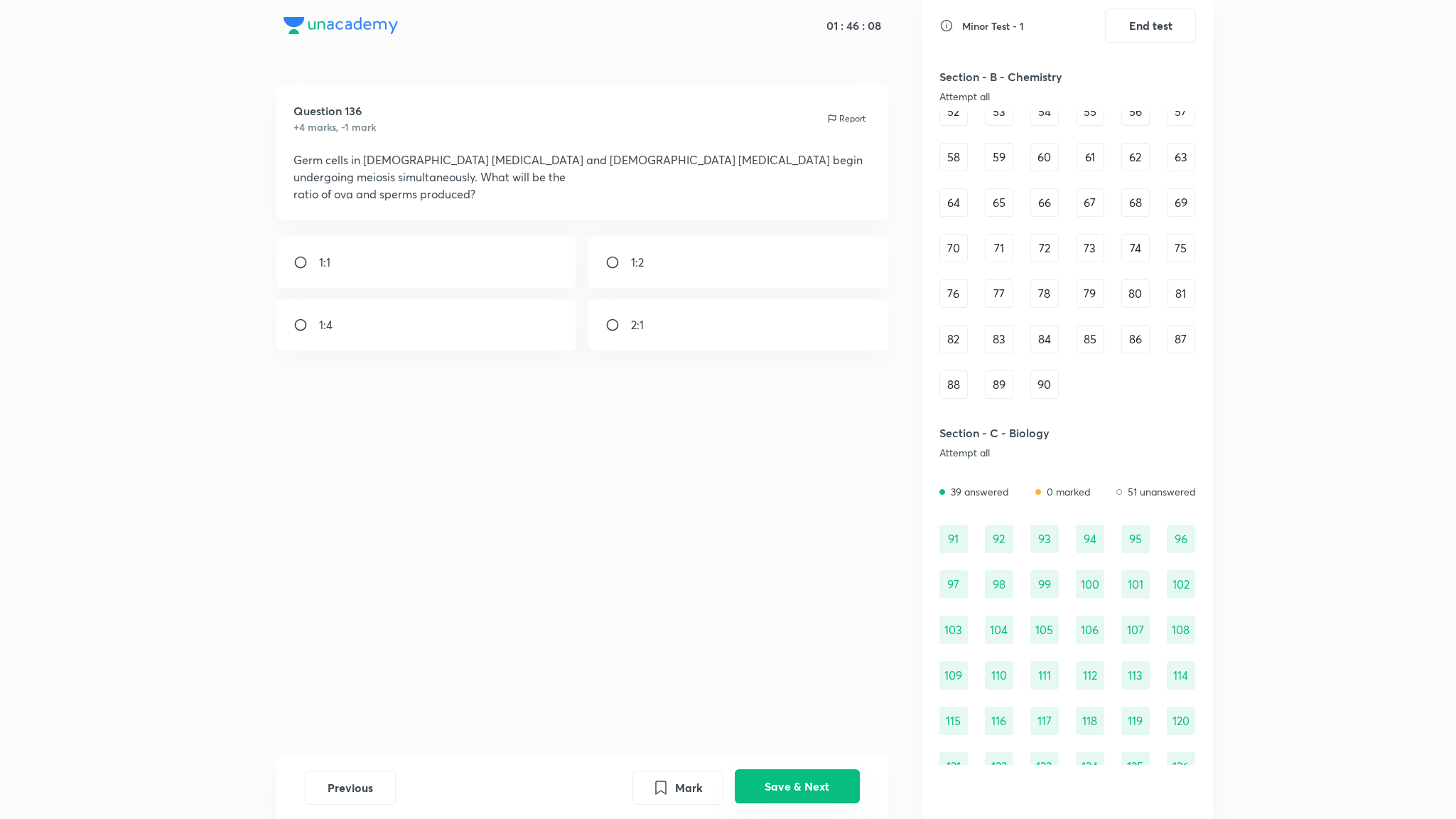click on "Save & Next" at bounding box center (797, 786) 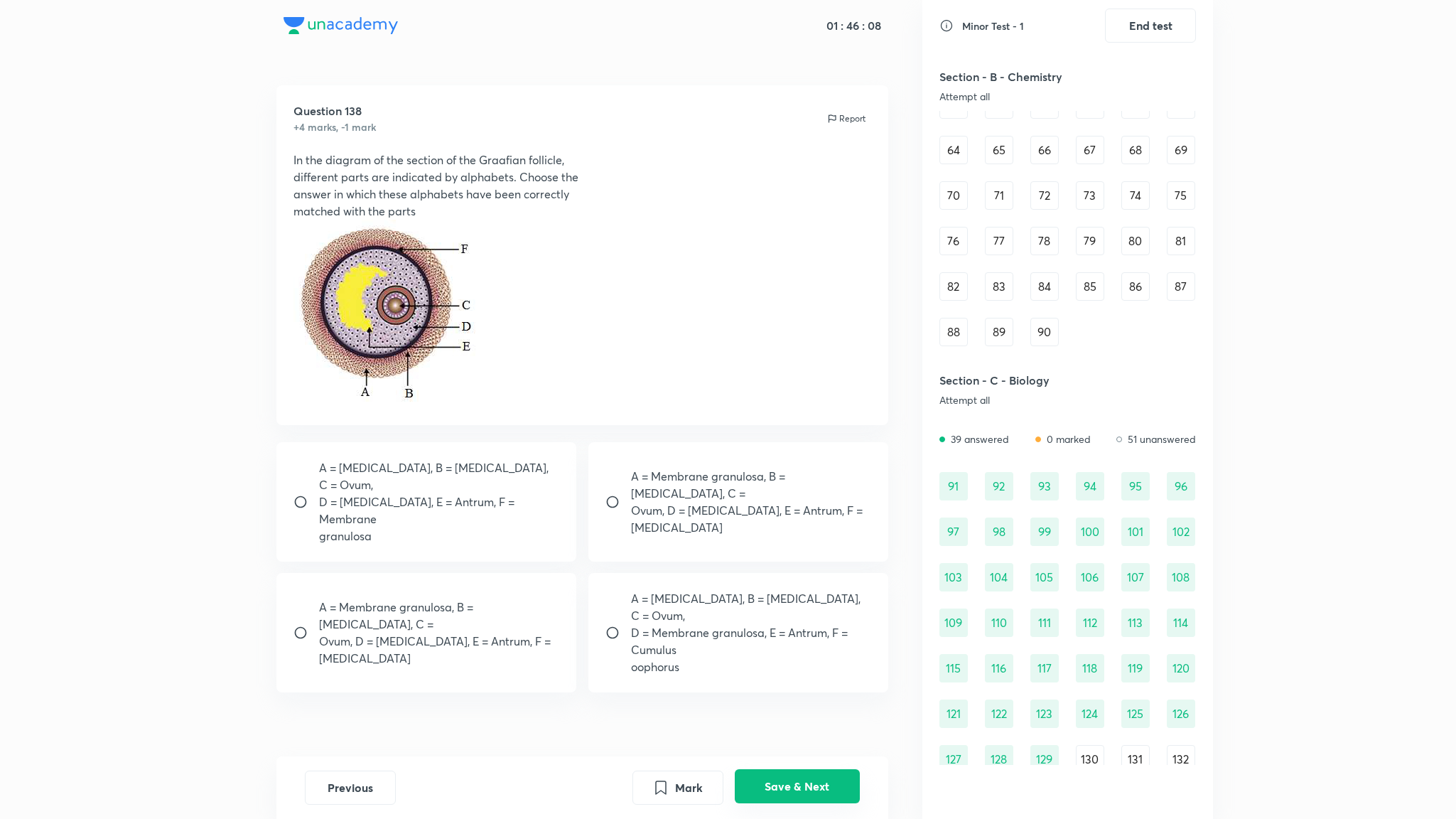 click on "Save & Next" at bounding box center [797, 786] 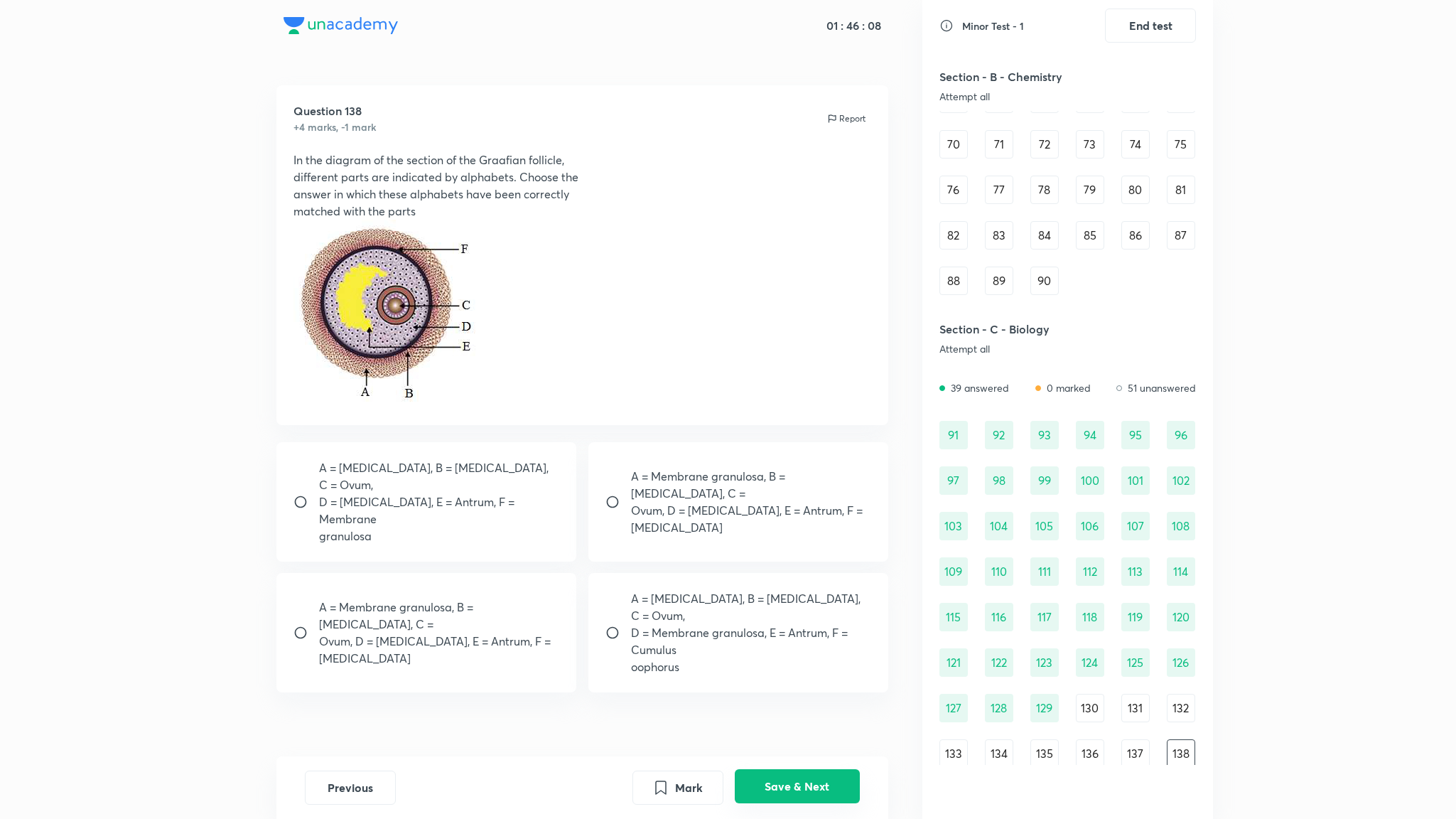 click on "Save & Next" at bounding box center (797, 786) 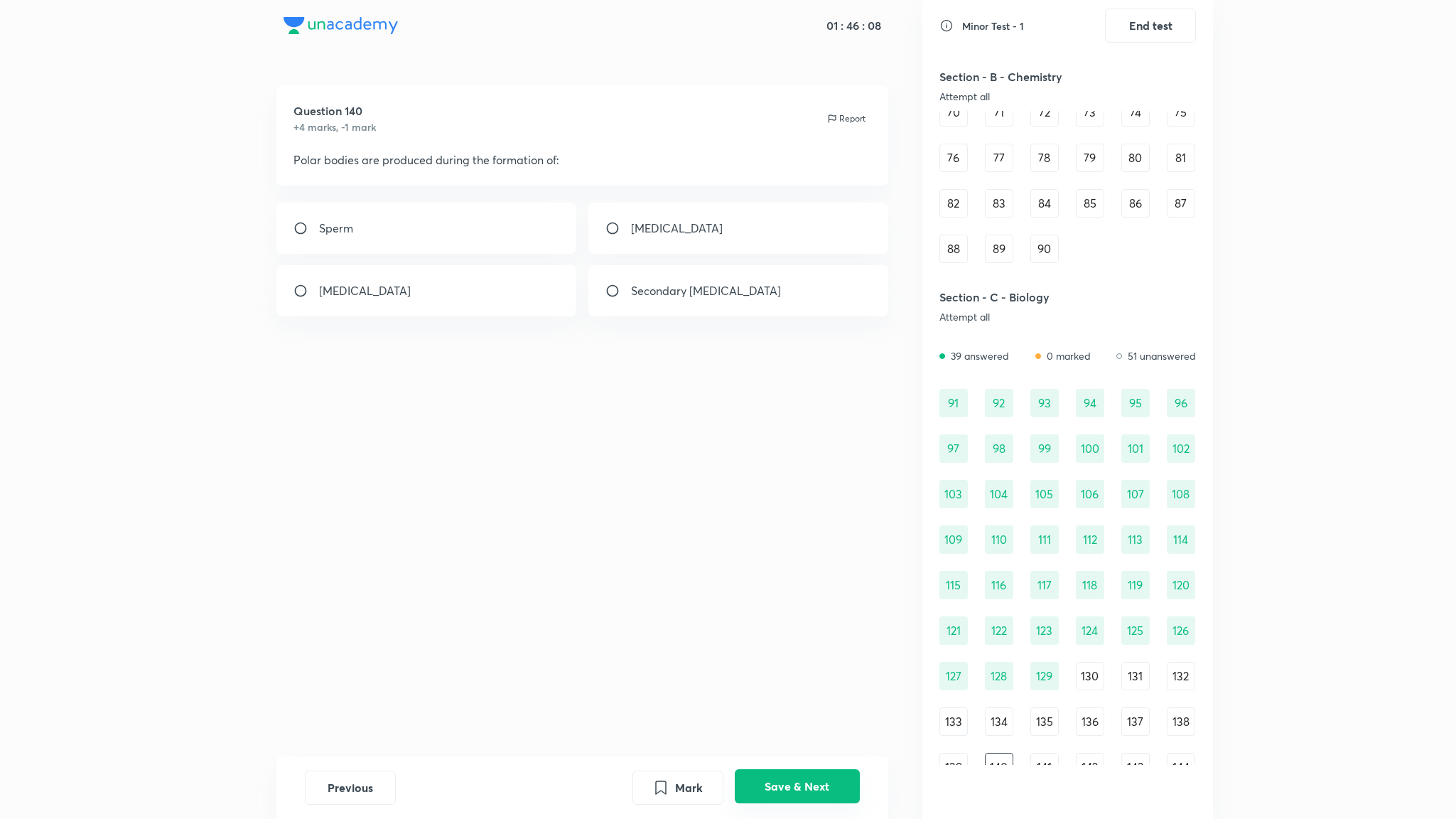click on "Save & Next" at bounding box center (797, 786) 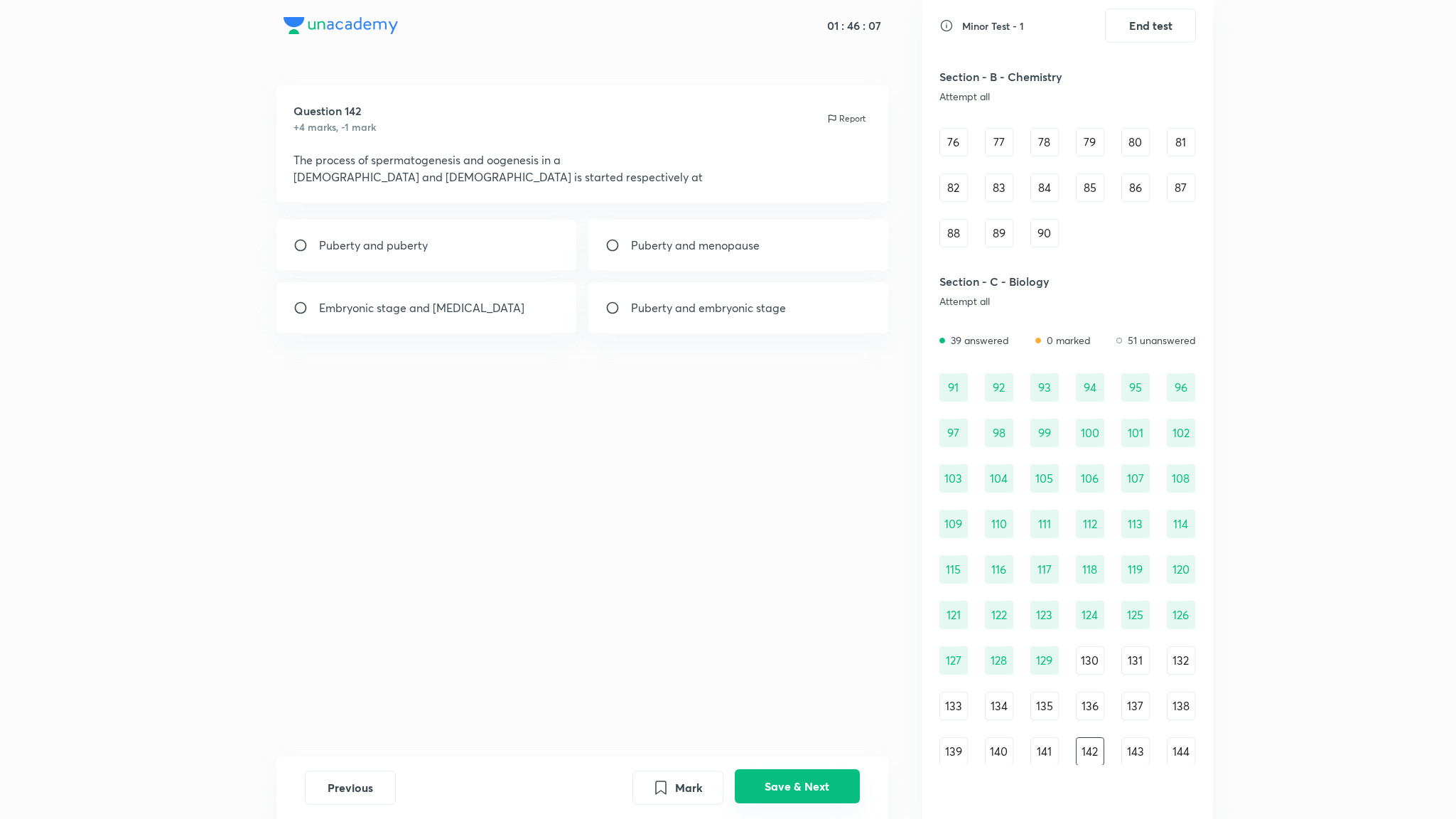 click on "Save & Next" at bounding box center (797, 786) 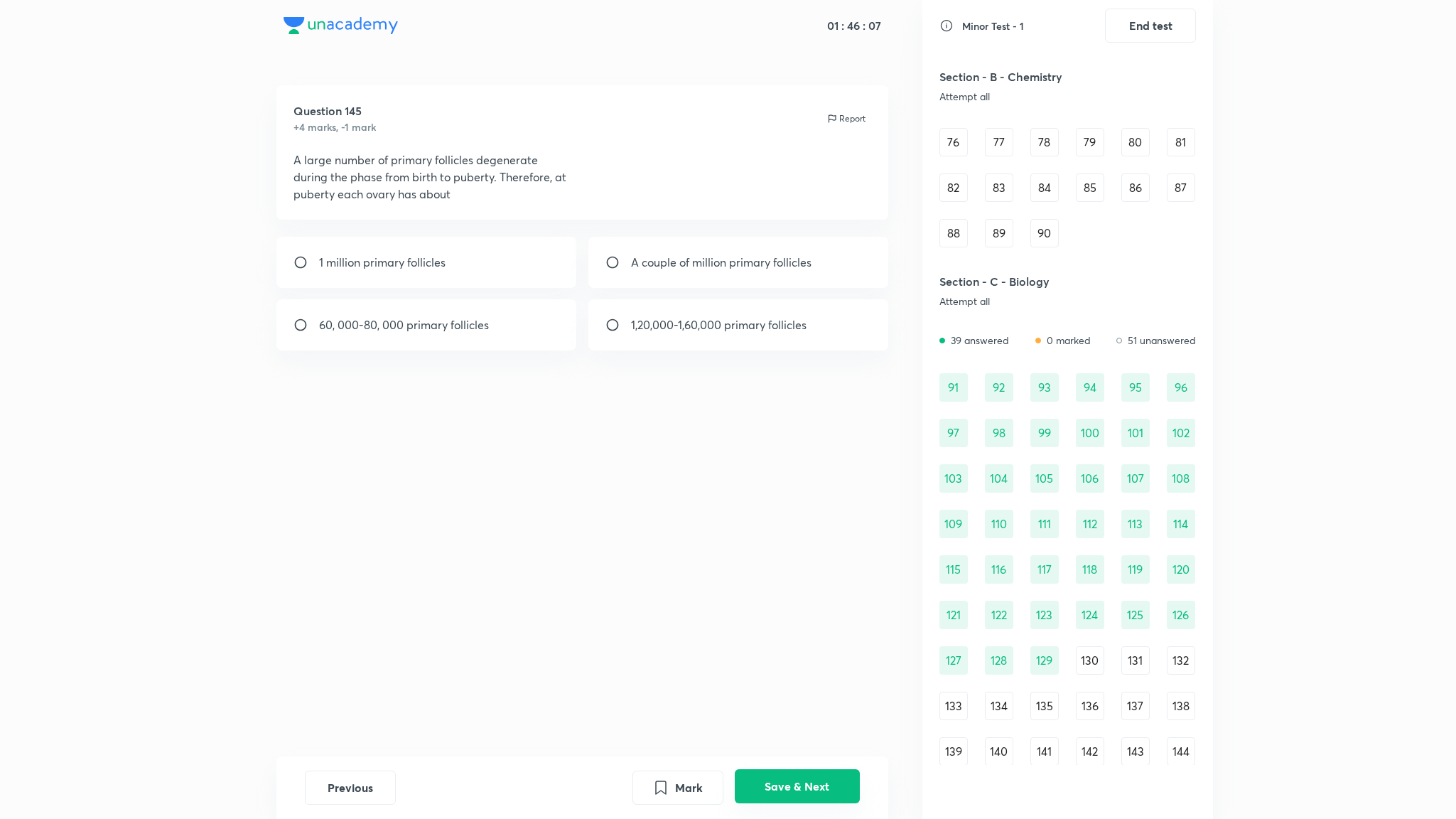click on "Save & Next" at bounding box center [797, 786] 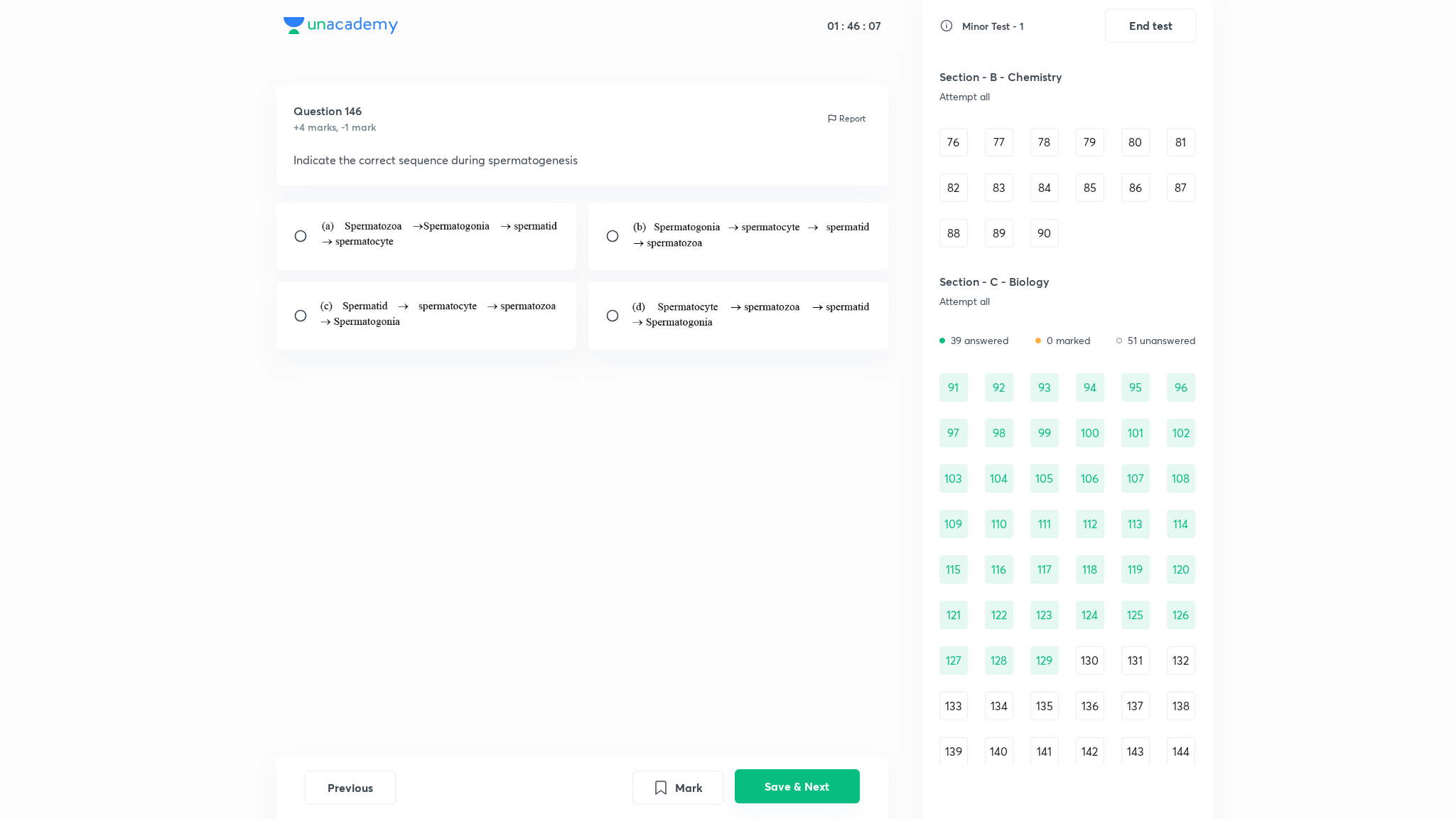 scroll, scrollTop: 787, scrollLeft: 0, axis: vertical 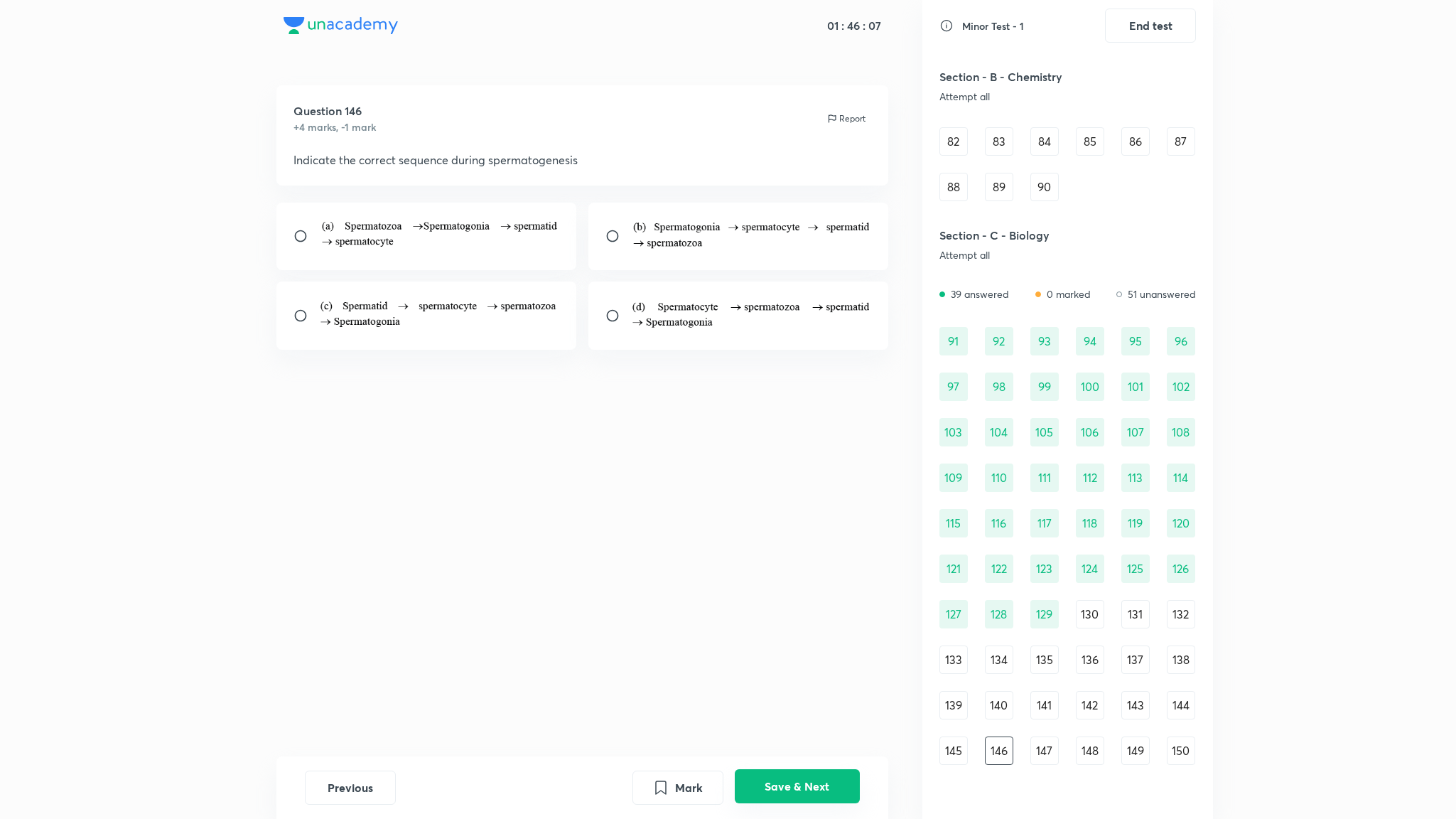 click on "Save & Next" at bounding box center (797, 786) 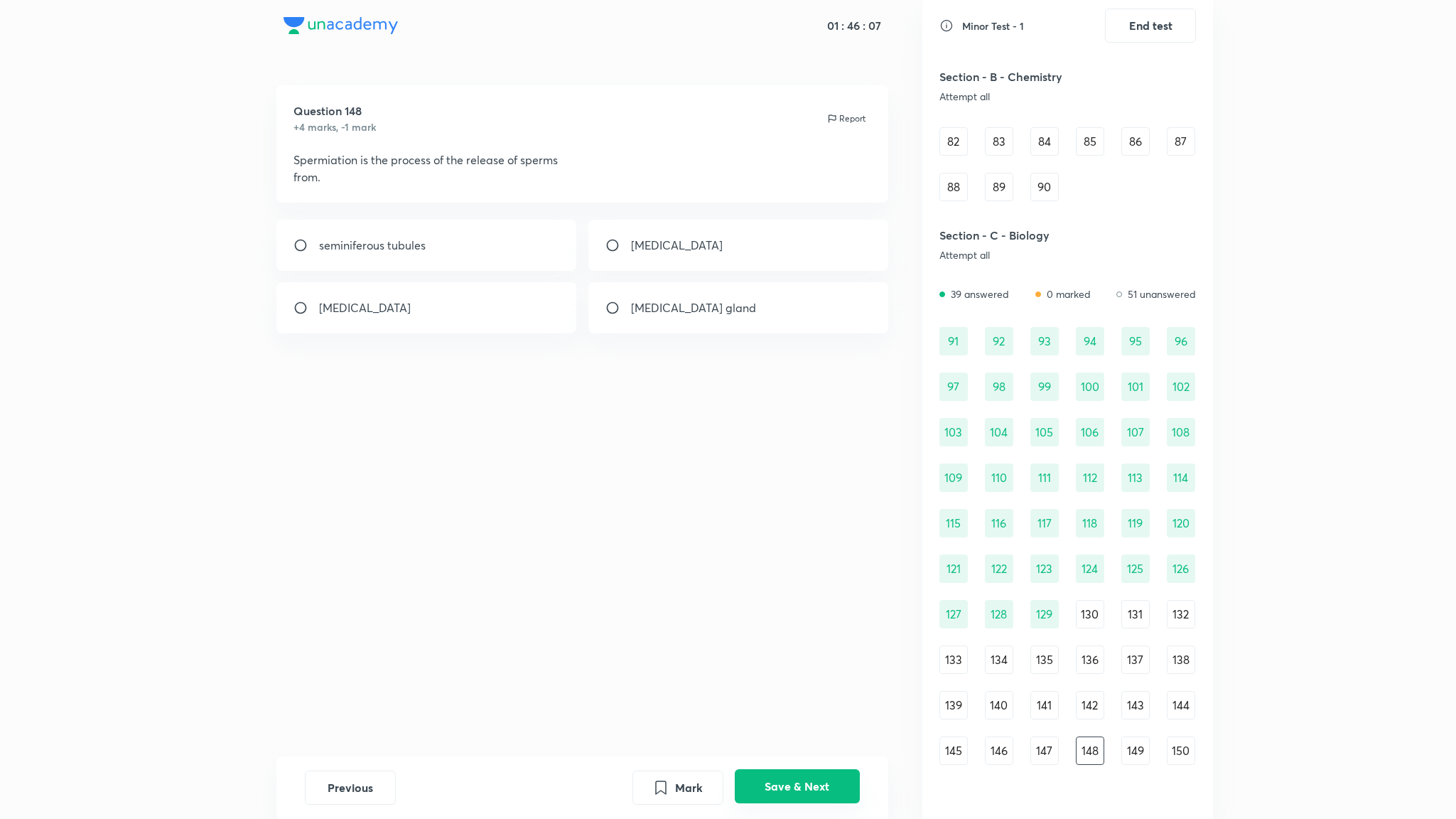 click on "Save & Next" at bounding box center (797, 786) 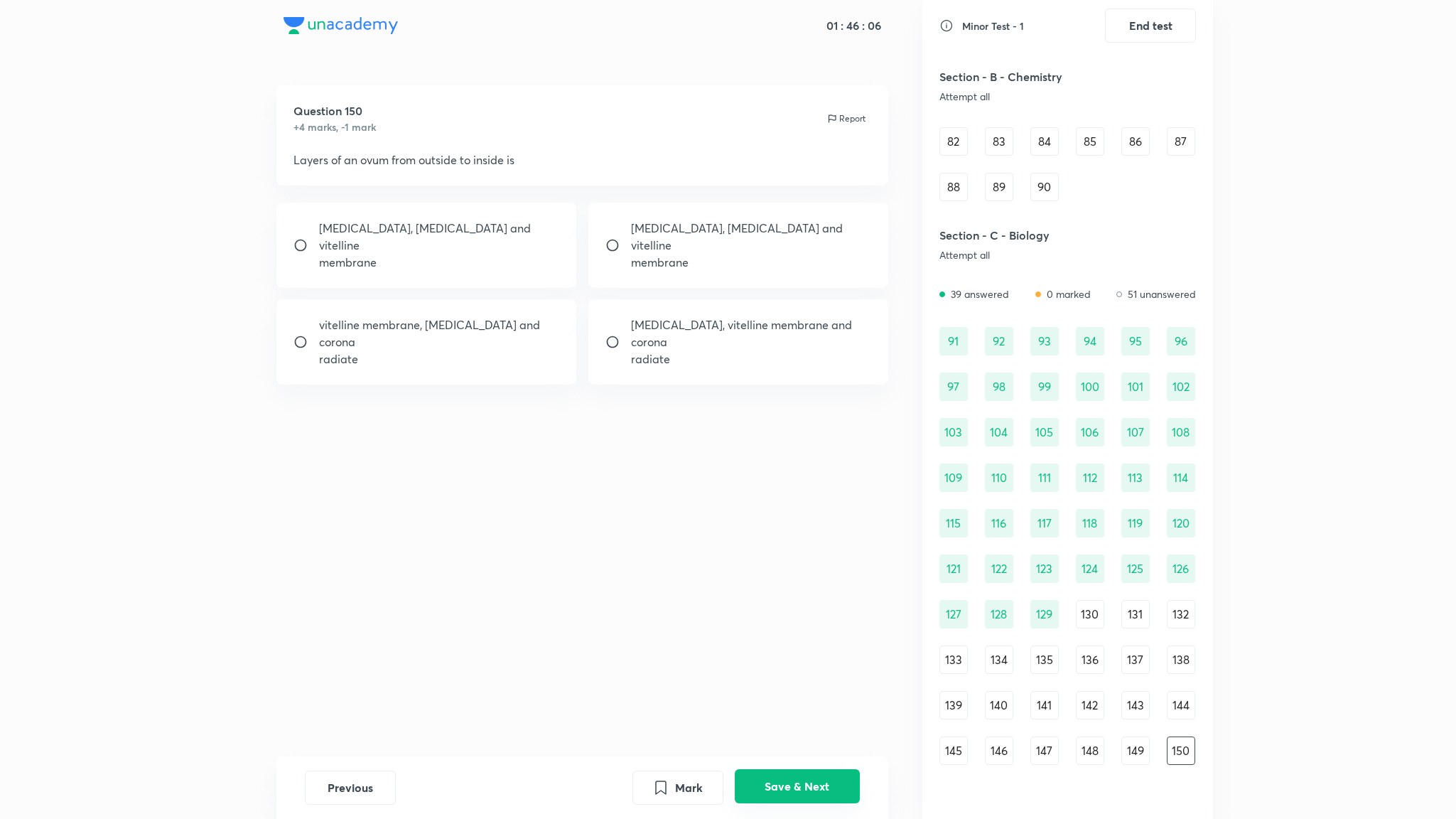 click on "Save & Next" at bounding box center (797, 786) 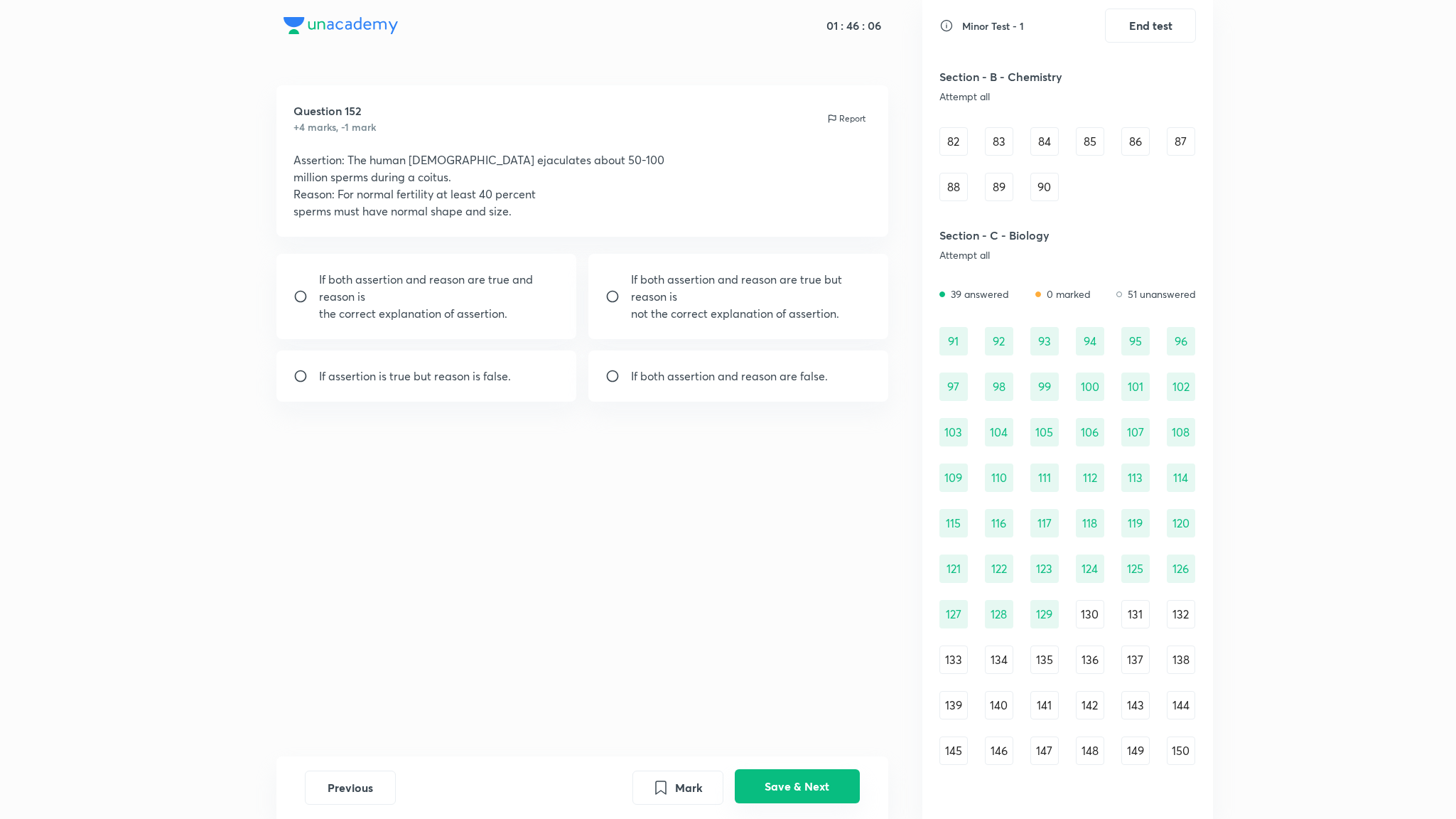click on "Save & Next" at bounding box center (797, 786) 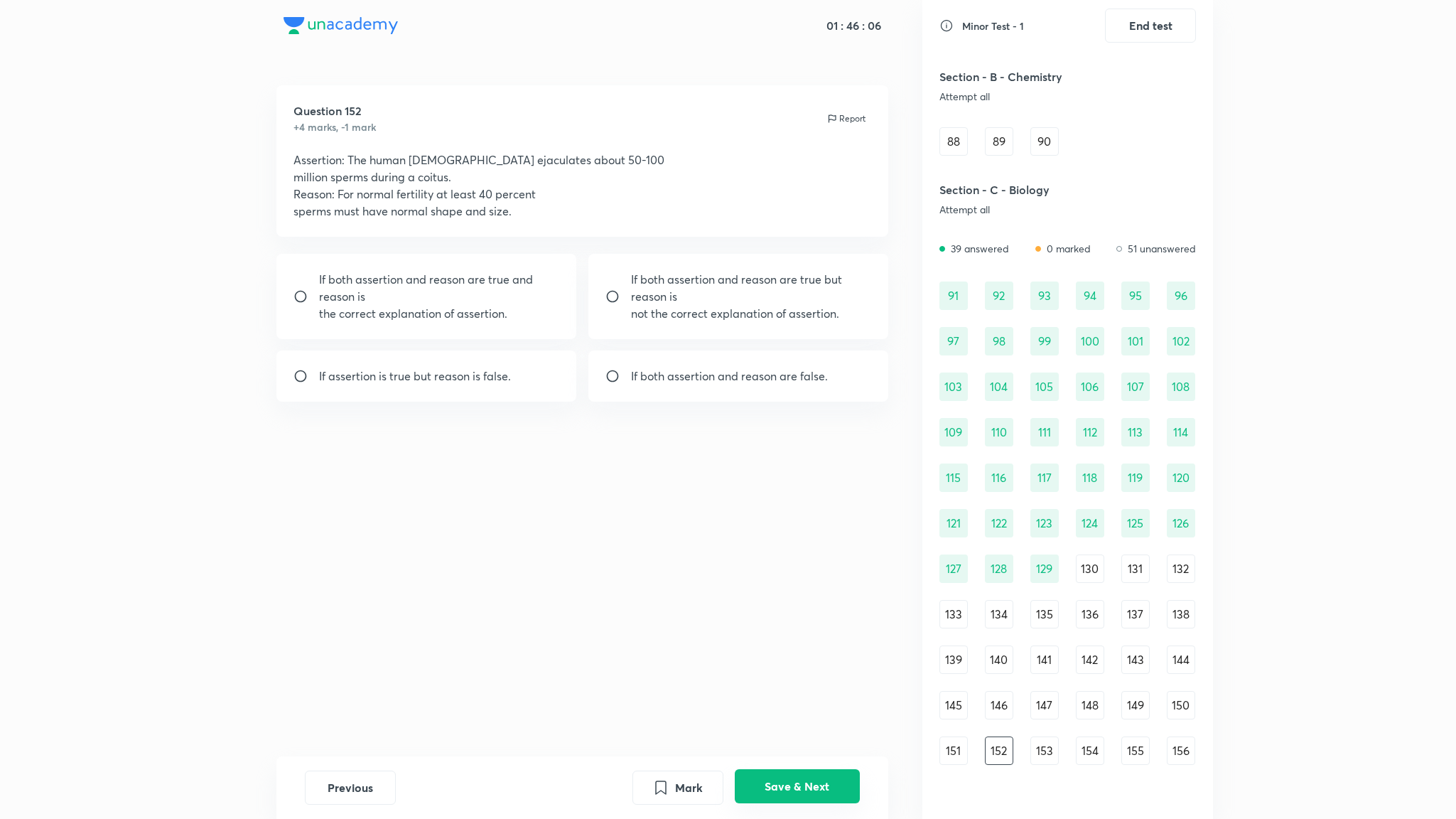 click on "Save & Next" at bounding box center [797, 786] 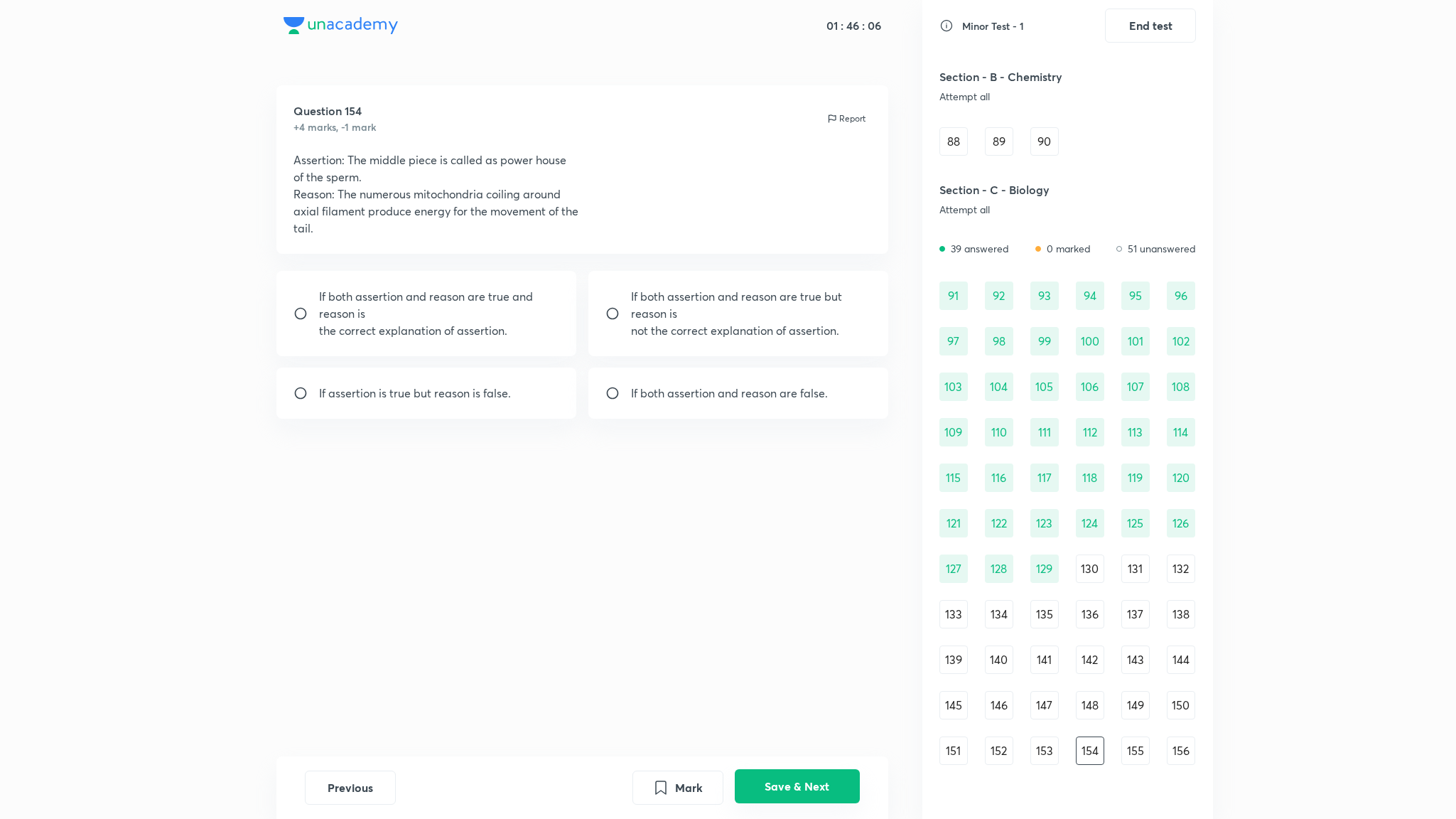 click on "Save & Next" at bounding box center (797, 786) 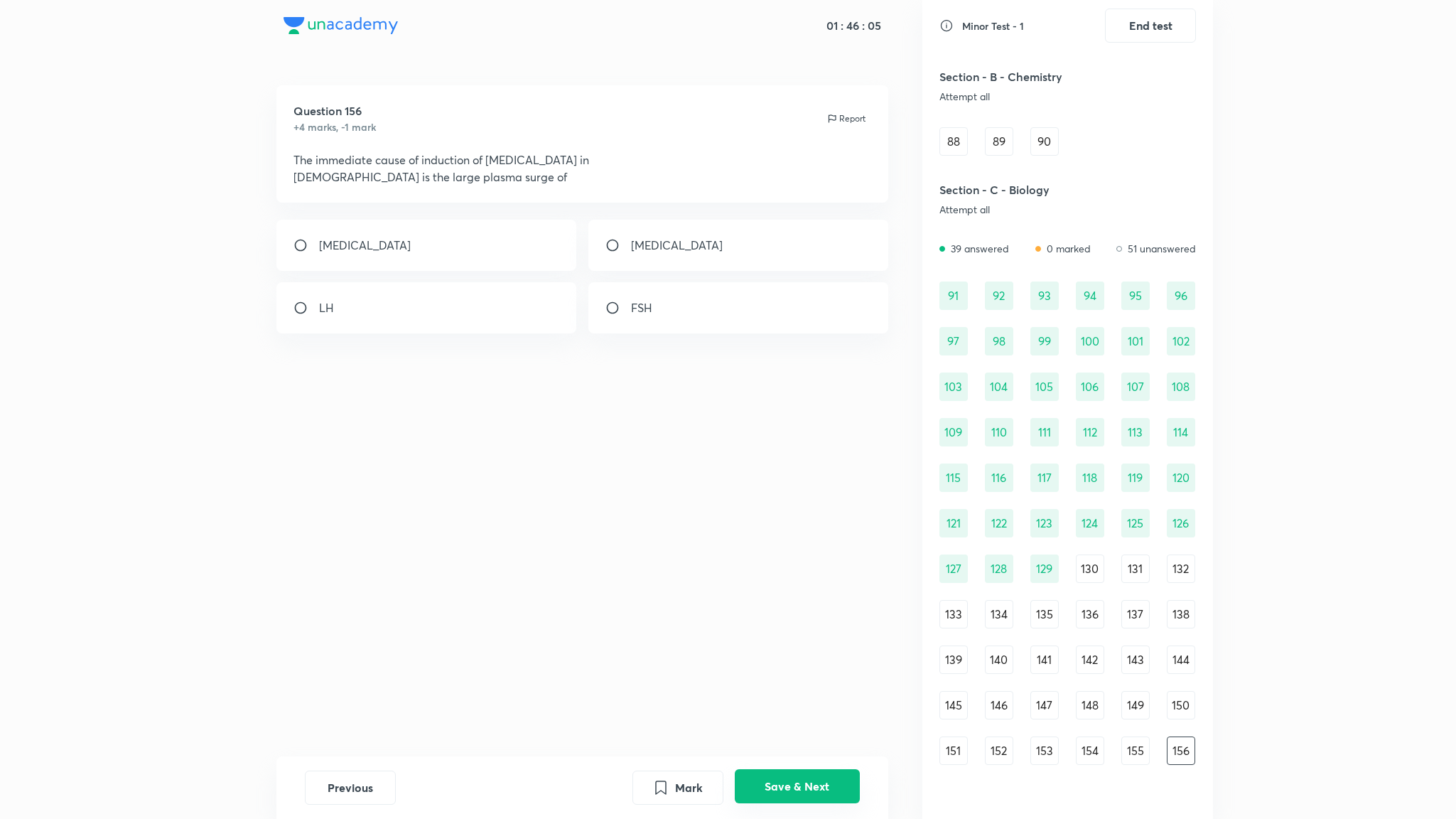 click on "Save & Next" at bounding box center (797, 786) 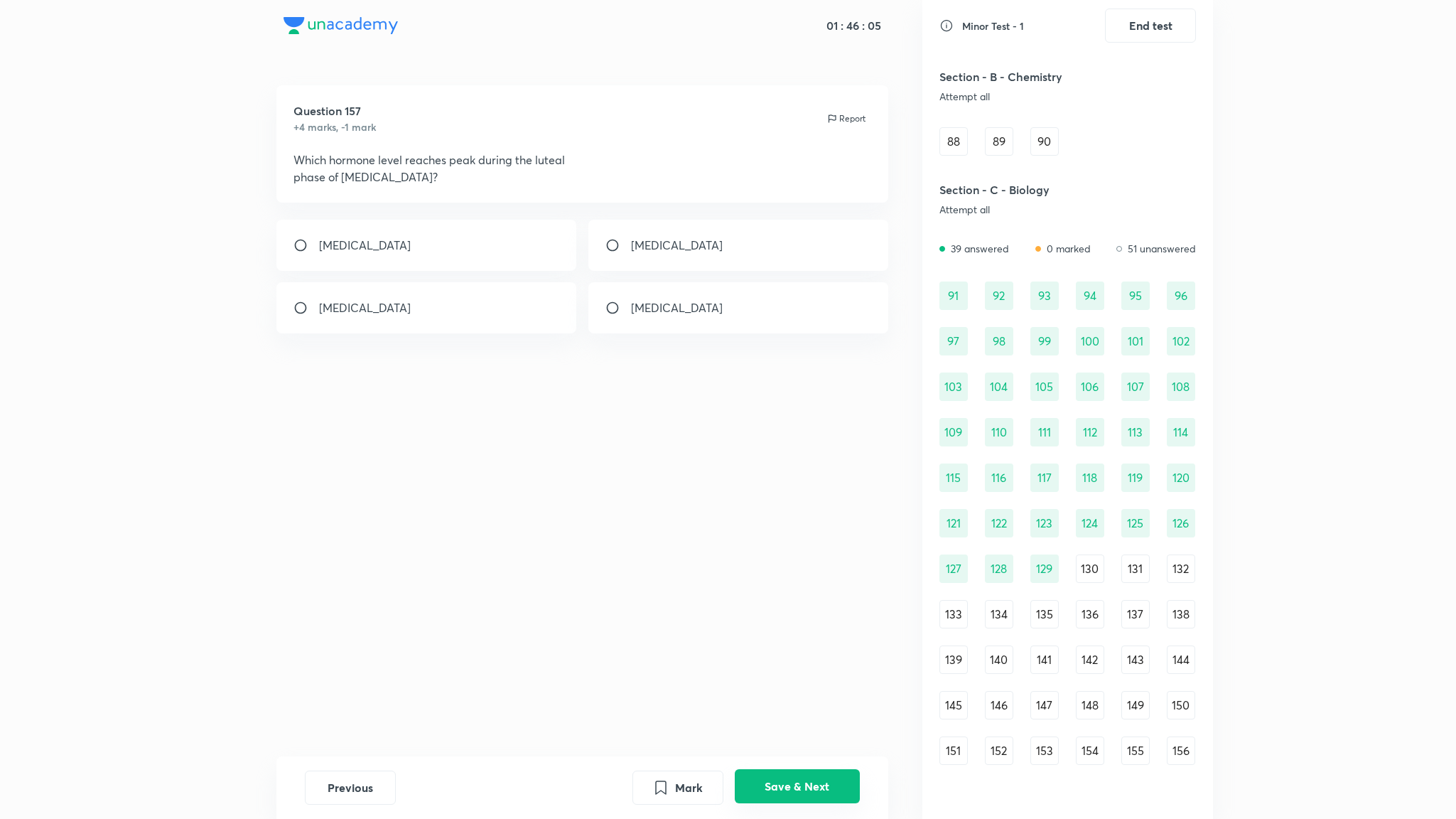 click on "Save & Next" at bounding box center [797, 786] 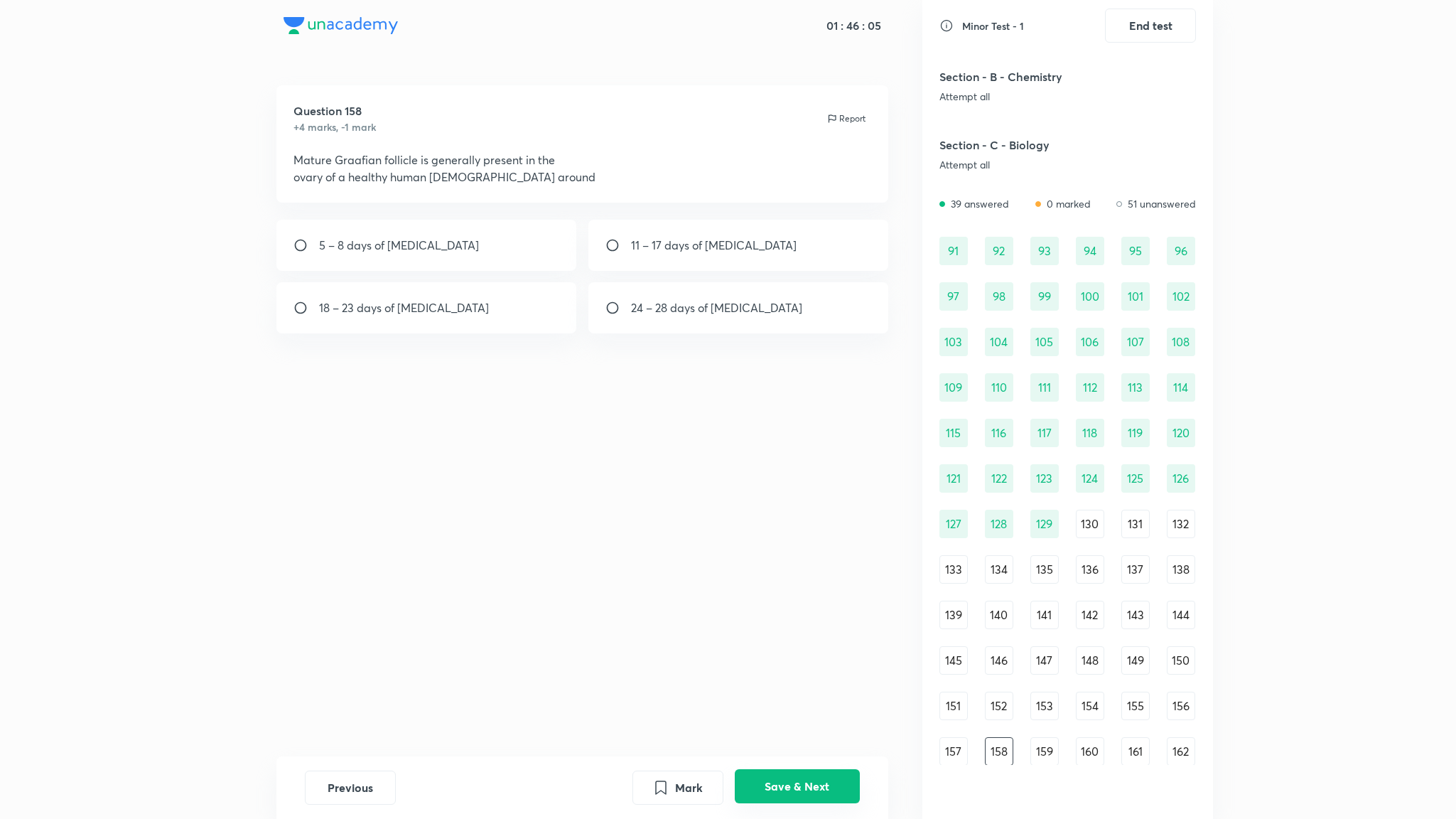 click on "Save & Next" at bounding box center [797, 786] 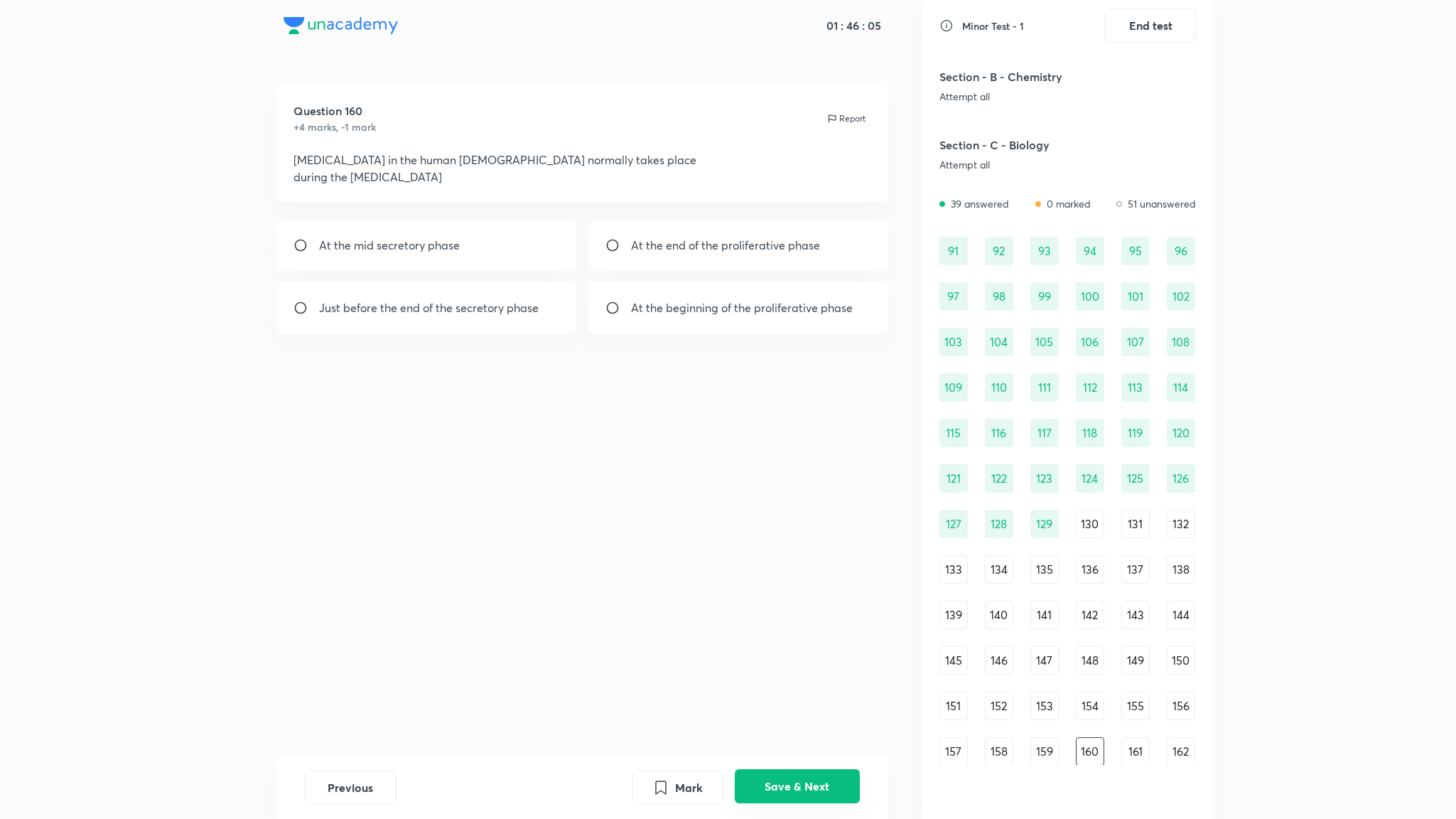 click on "Save & Next" at bounding box center [797, 786] 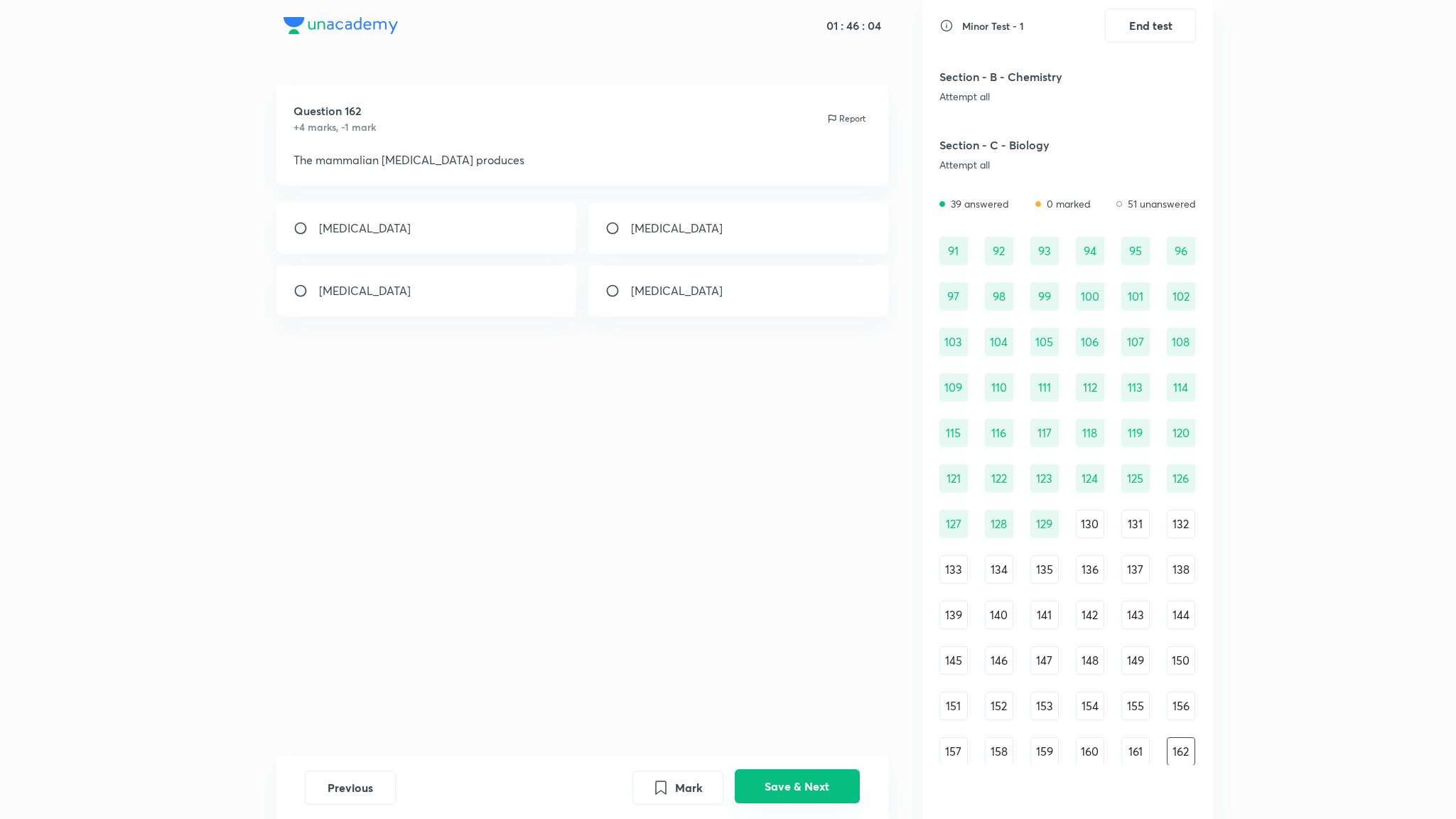 click on "Save & Next" at bounding box center (797, 786) 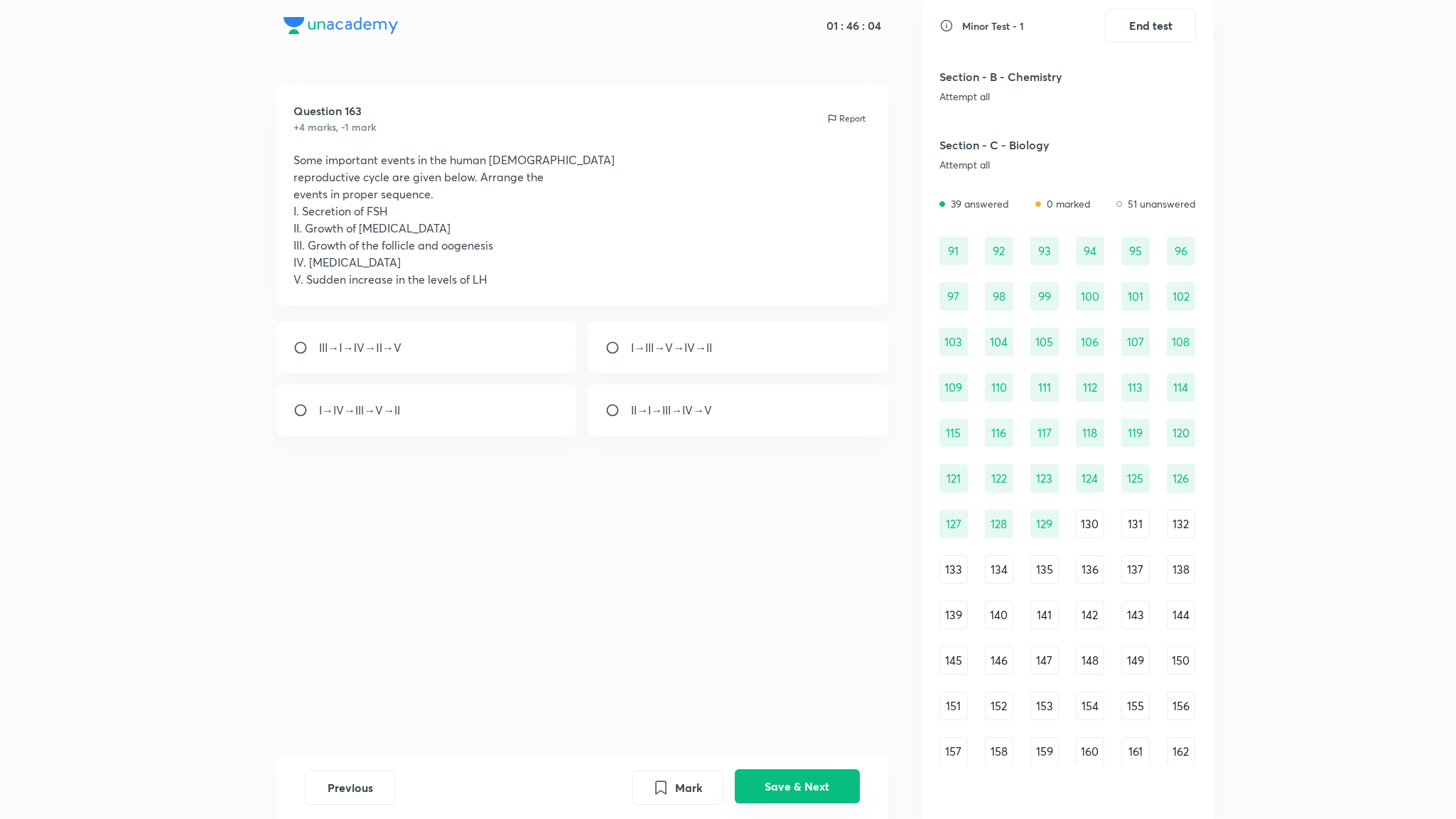 click on "Save & Next" at bounding box center [797, 786] 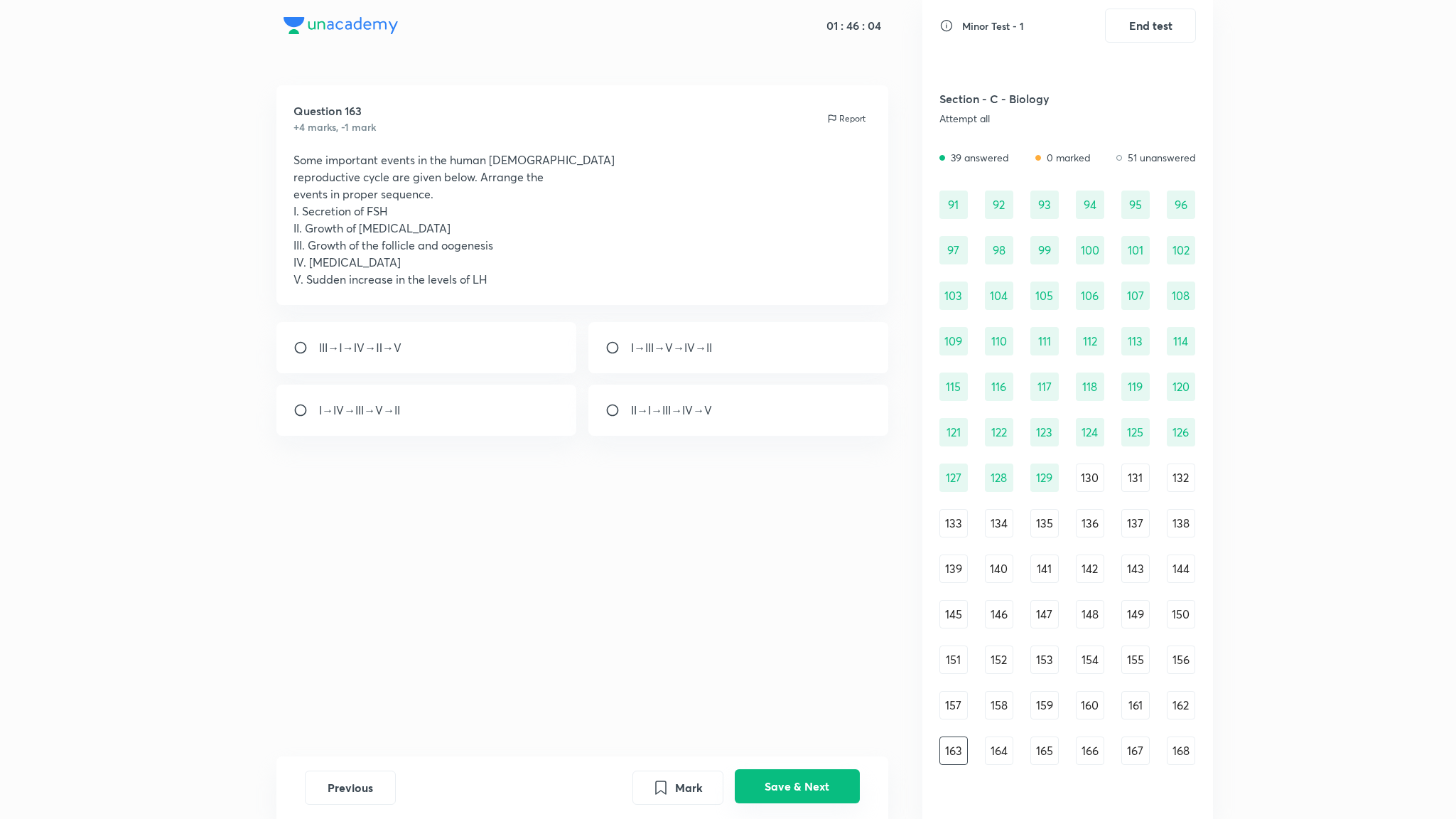 click on "Save & Next" at bounding box center (797, 786) 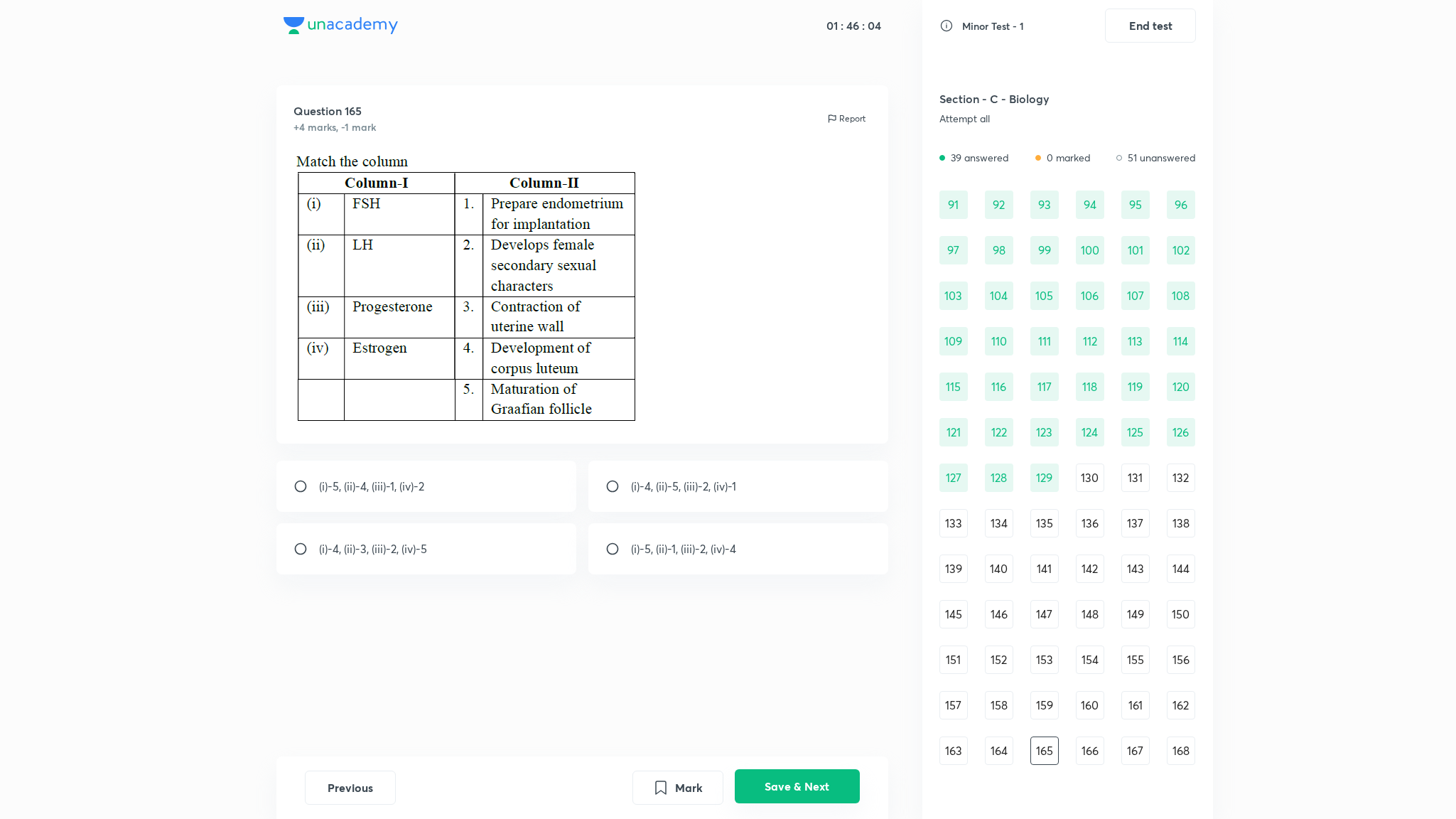 click on "Save & Next" at bounding box center (797, 786) 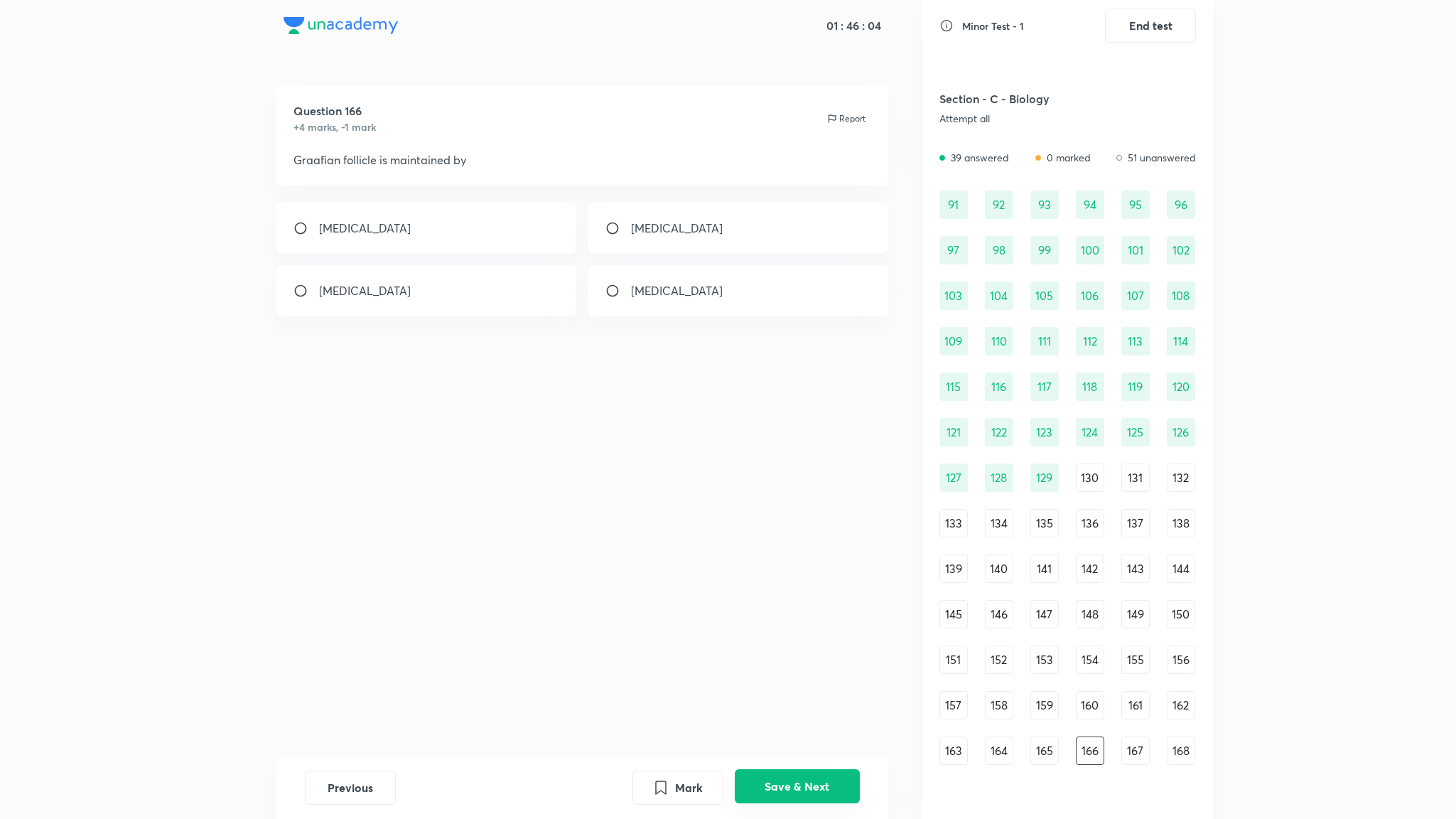 click on "Save & Next" at bounding box center [797, 786] 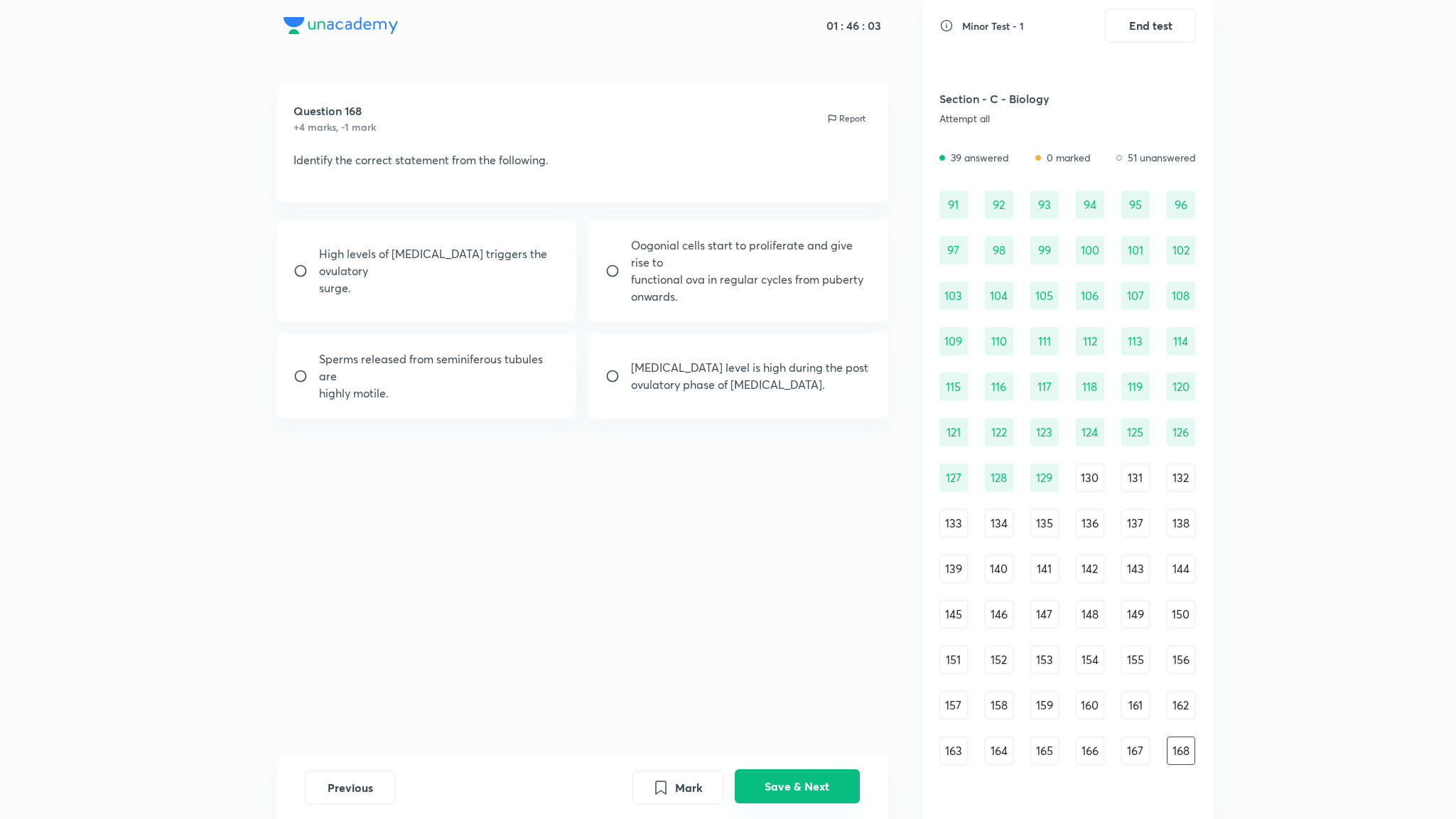 click on "Save & Next" at bounding box center [797, 786] 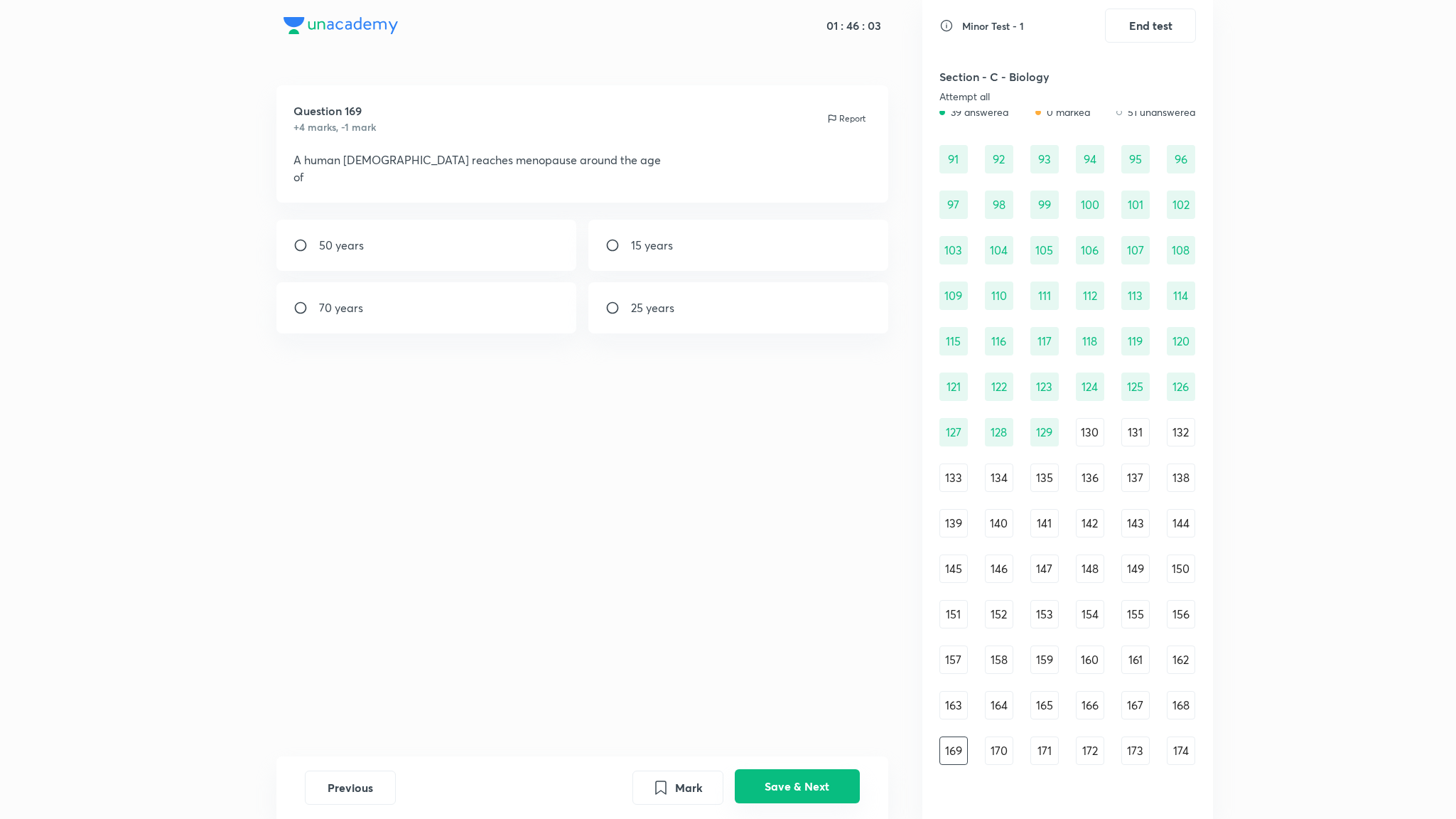 click on "Save & Next" at bounding box center (797, 786) 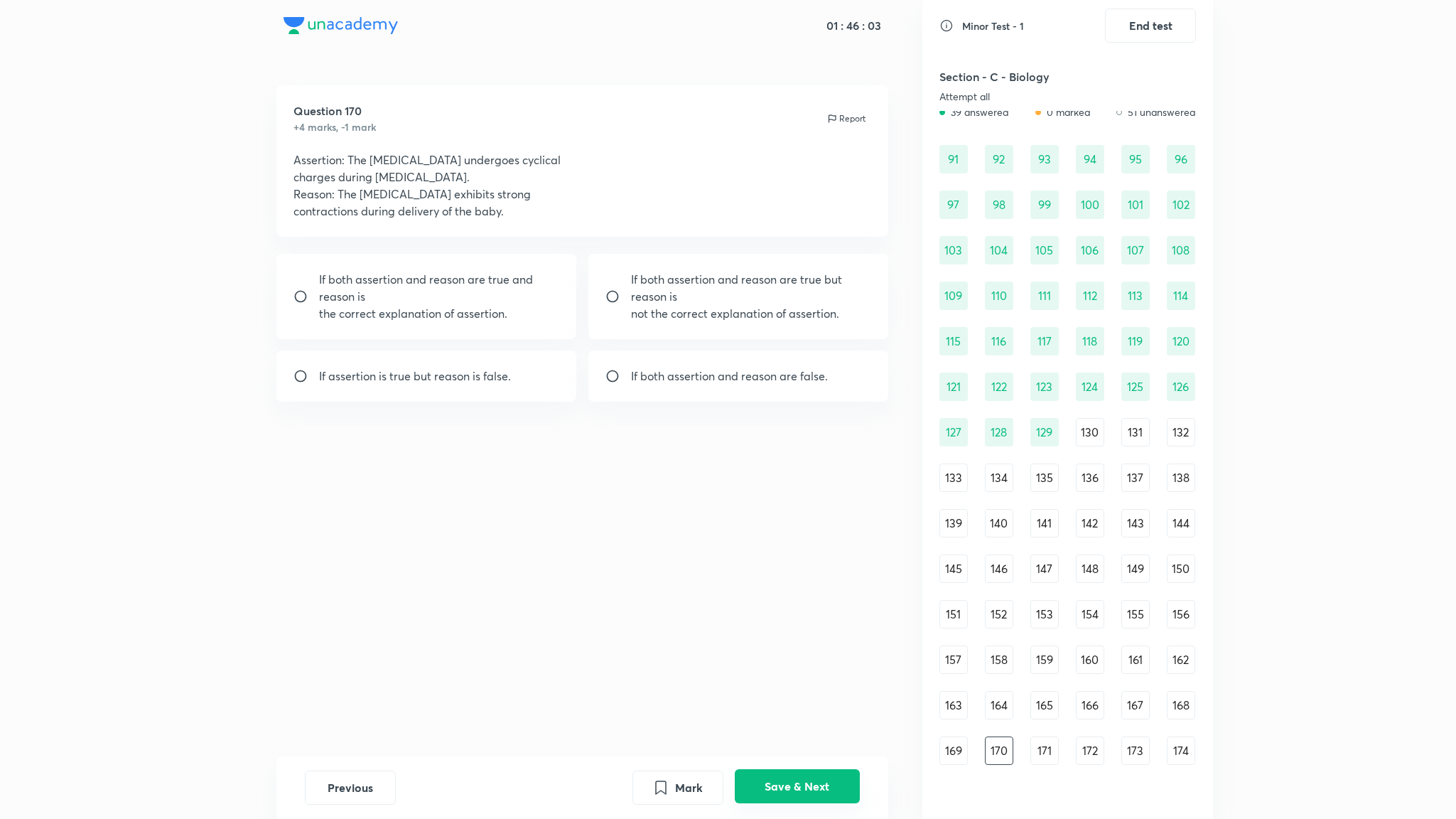 click on "Save & Next" at bounding box center [797, 786] 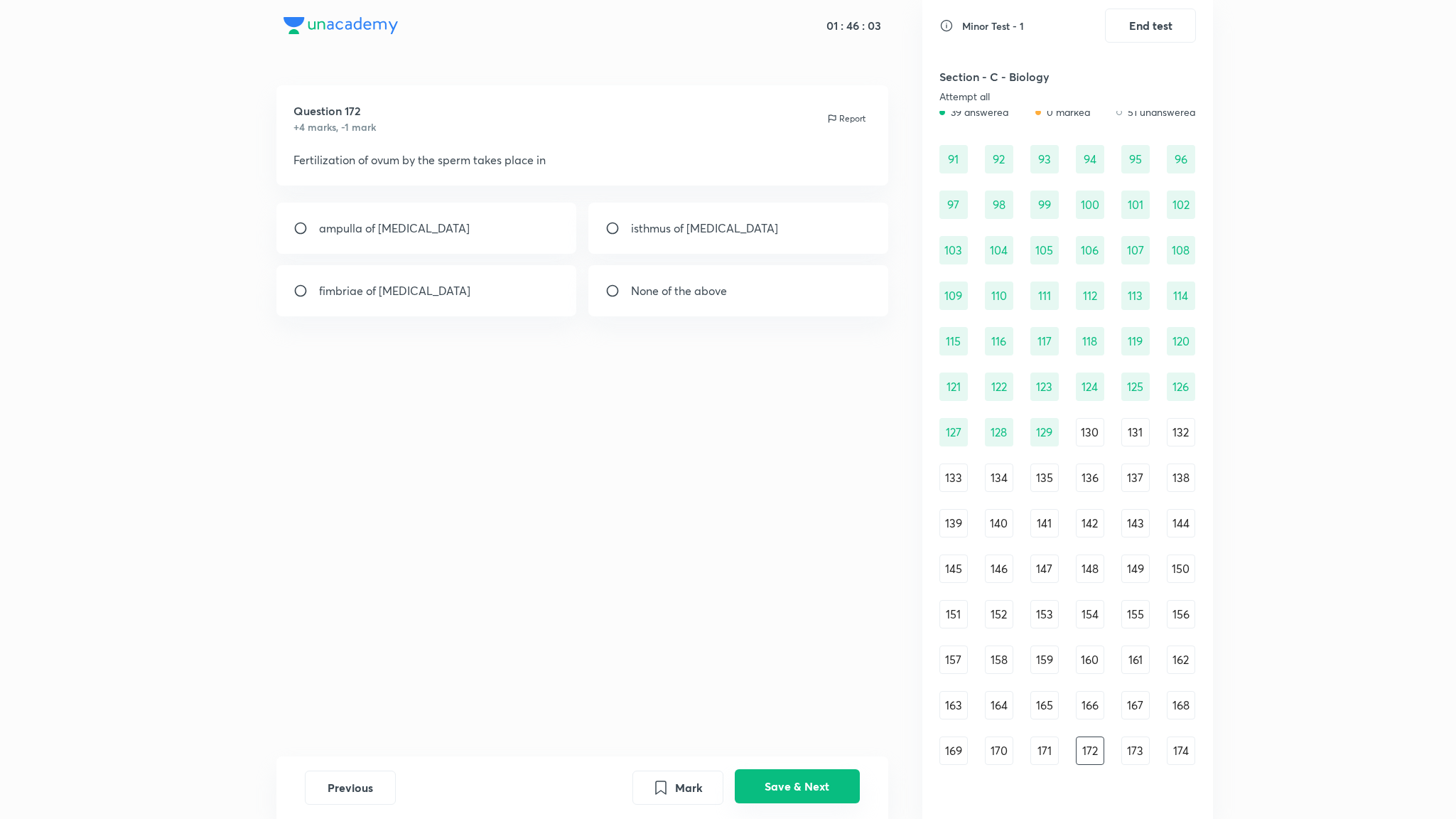 click on "Save & Next" at bounding box center (797, 786) 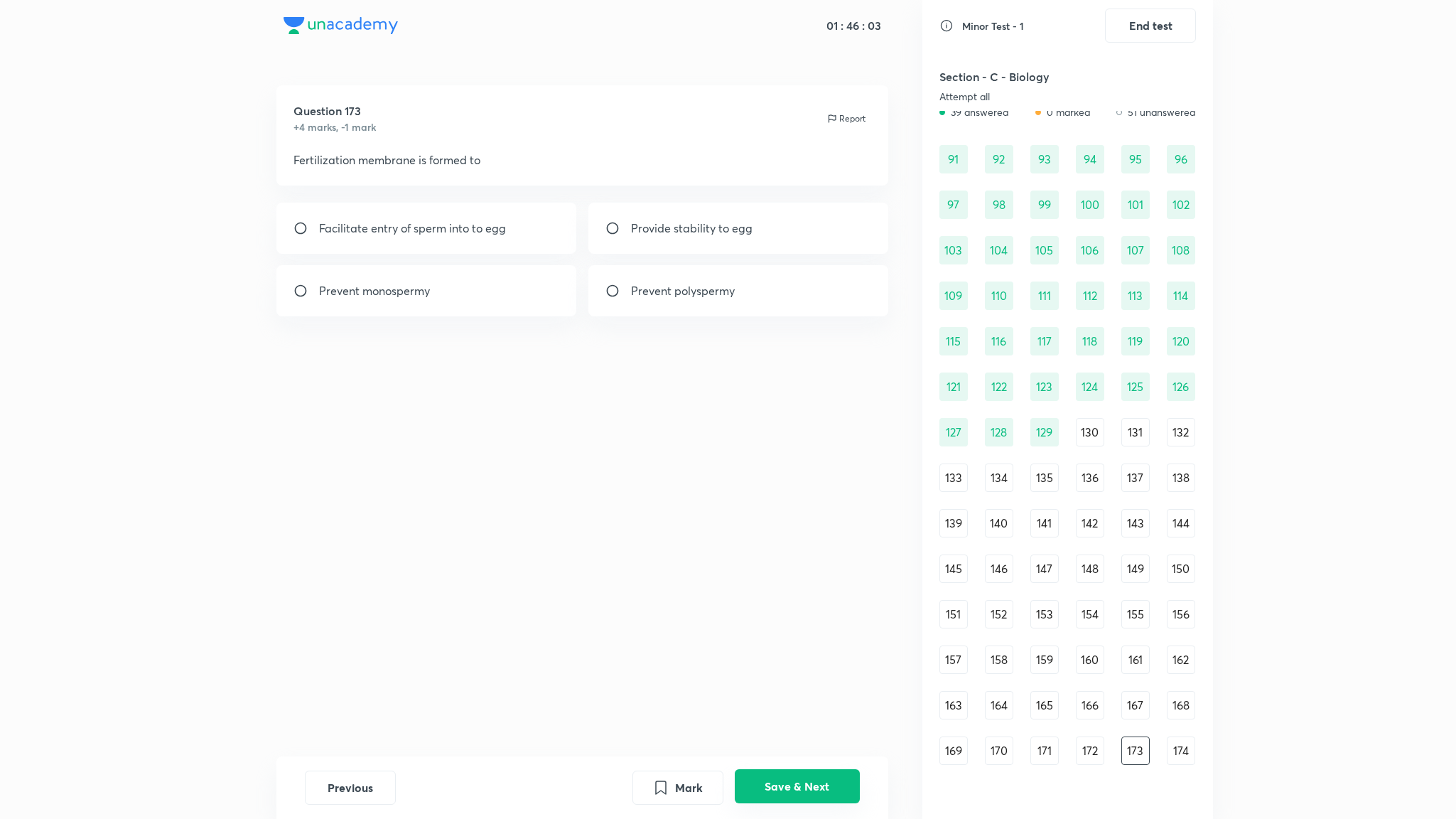 click on "Save & Next" at bounding box center (797, 786) 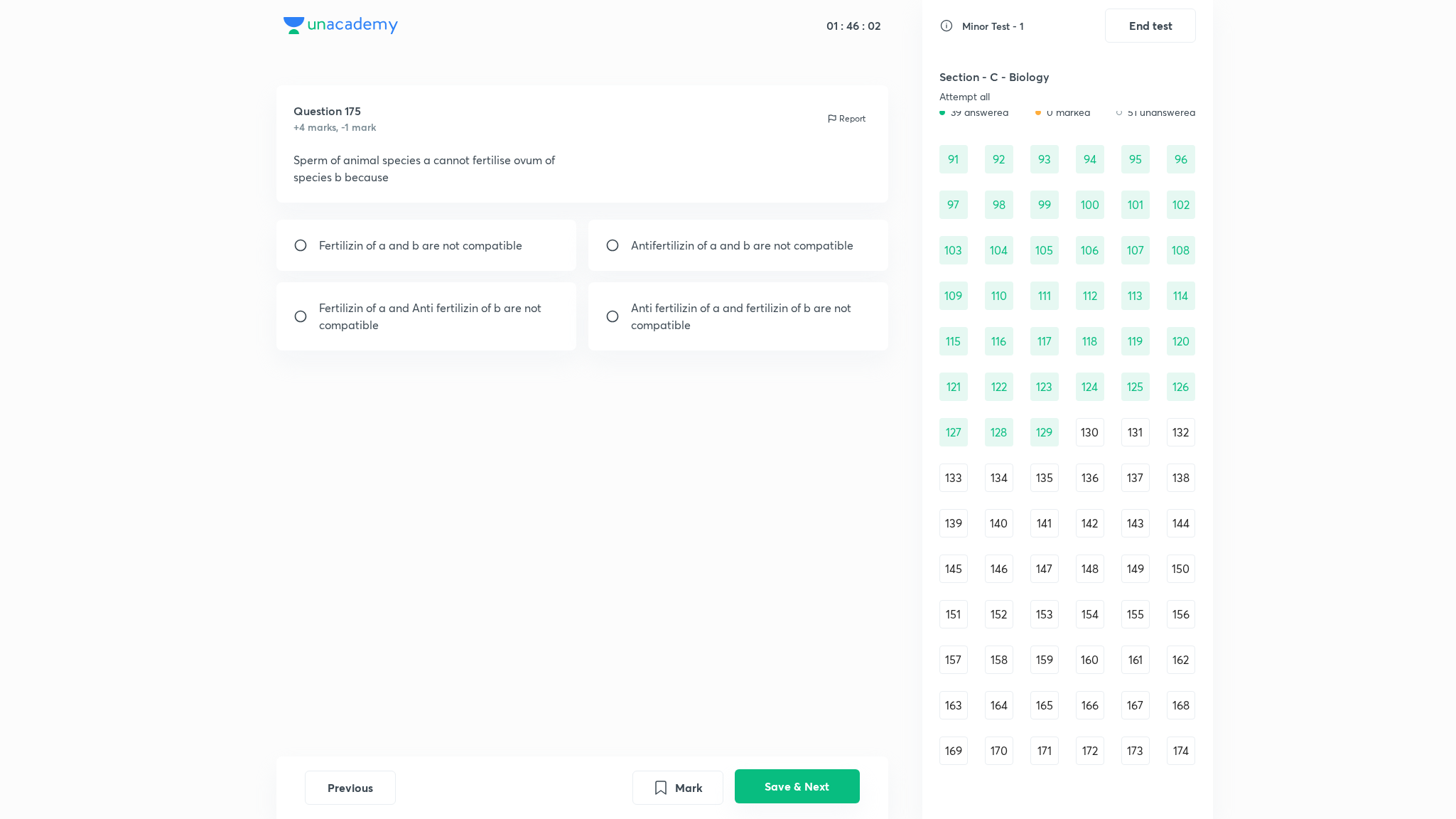 scroll, scrollTop: 1014, scrollLeft: 0, axis: vertical 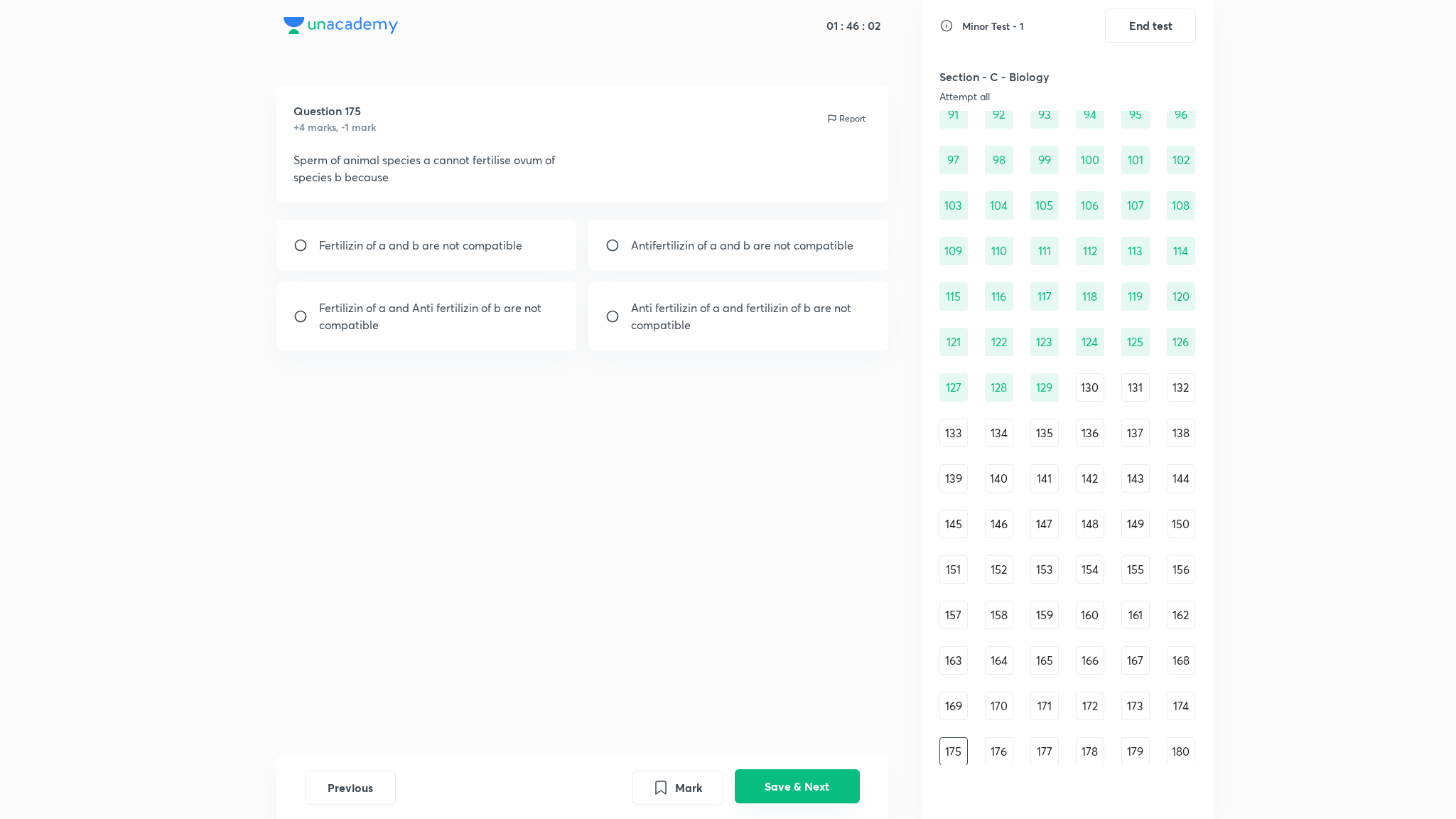 click on "Save & Next" at bounding box center [797, 786] 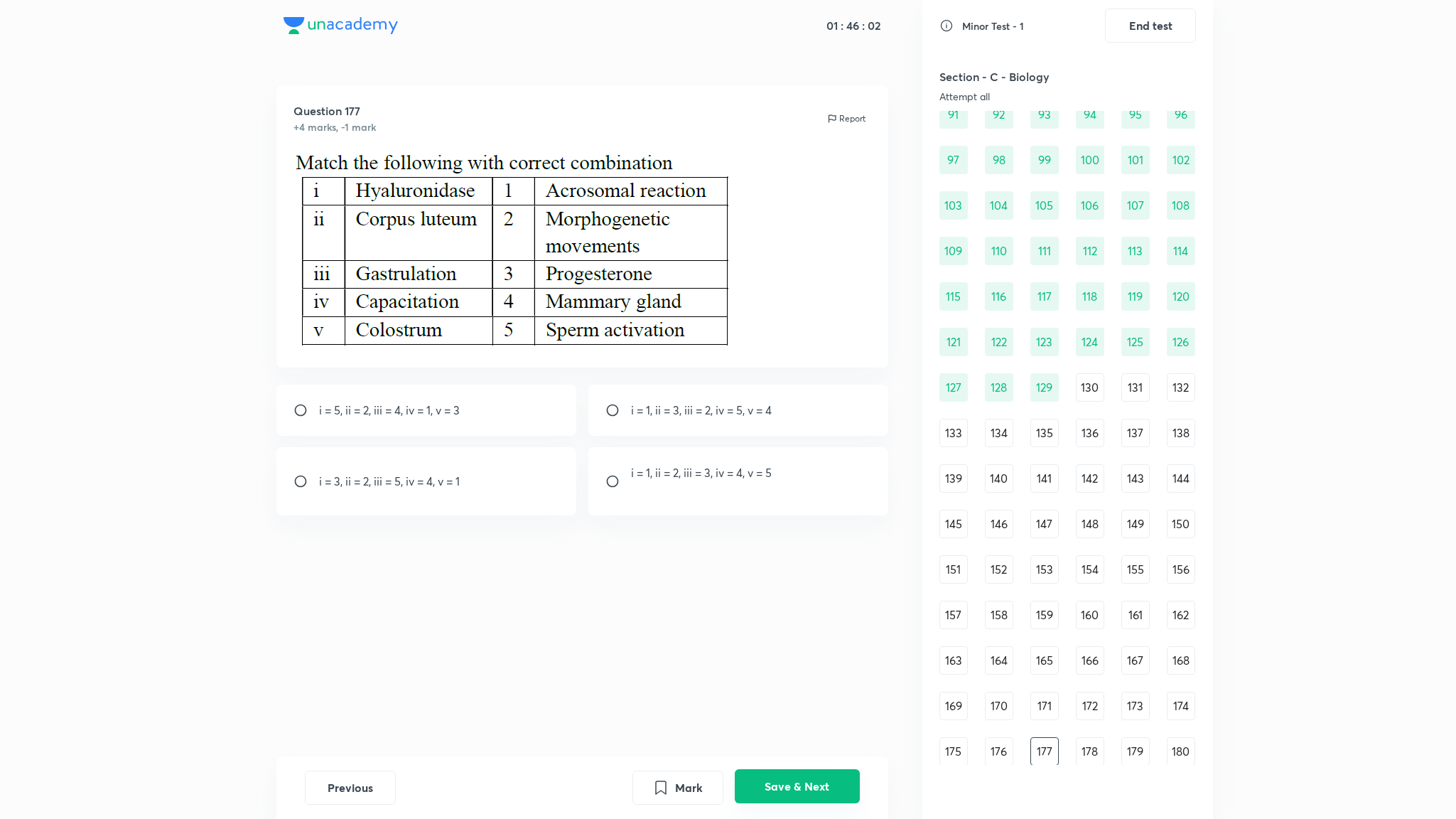 click on "Save & Next" at bounding box center [797, 786] 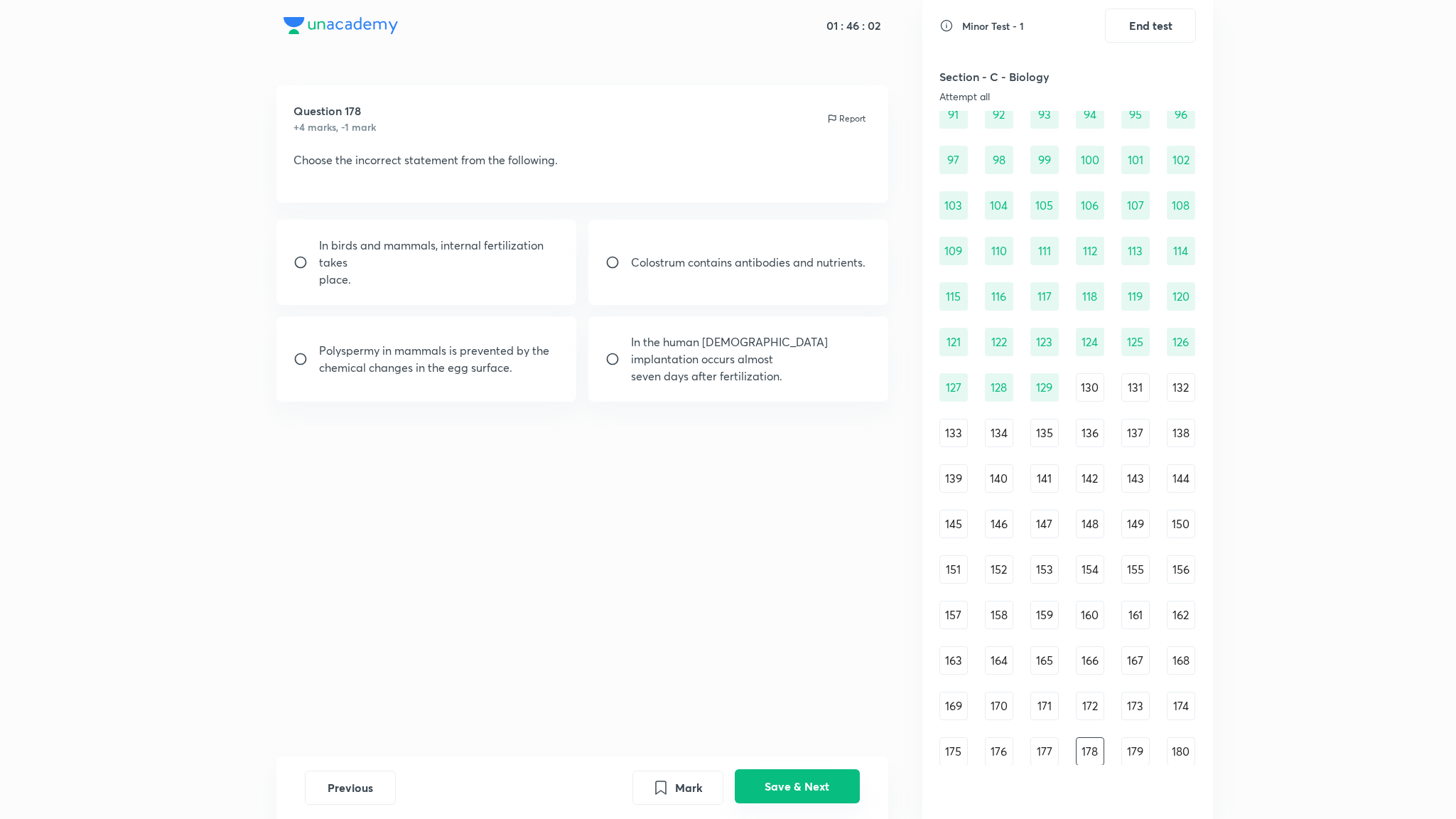 click on "Save & Next" at bounding box center (797, 786) 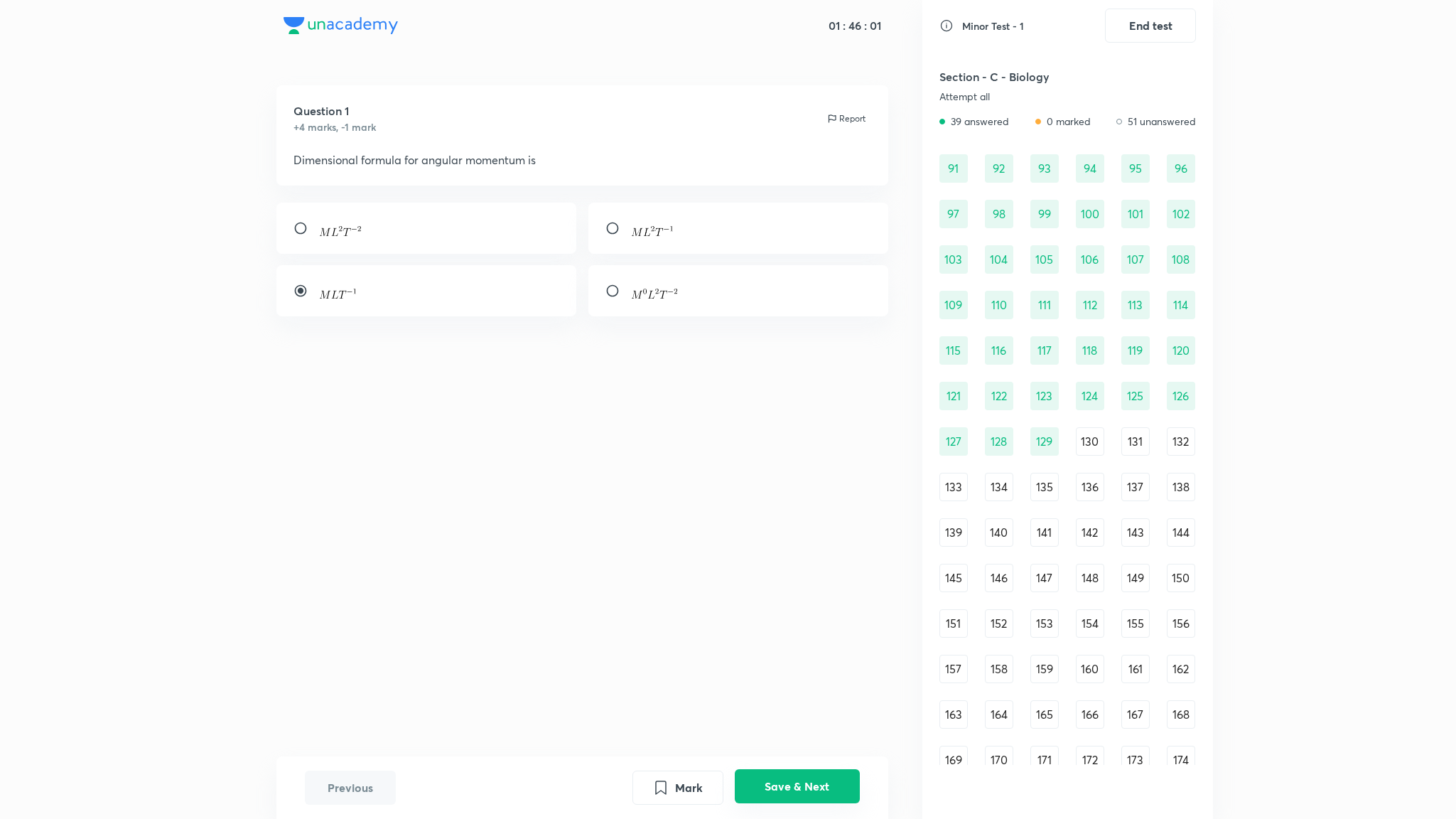 click on "Save & Next" at bounding box center (797, 786) 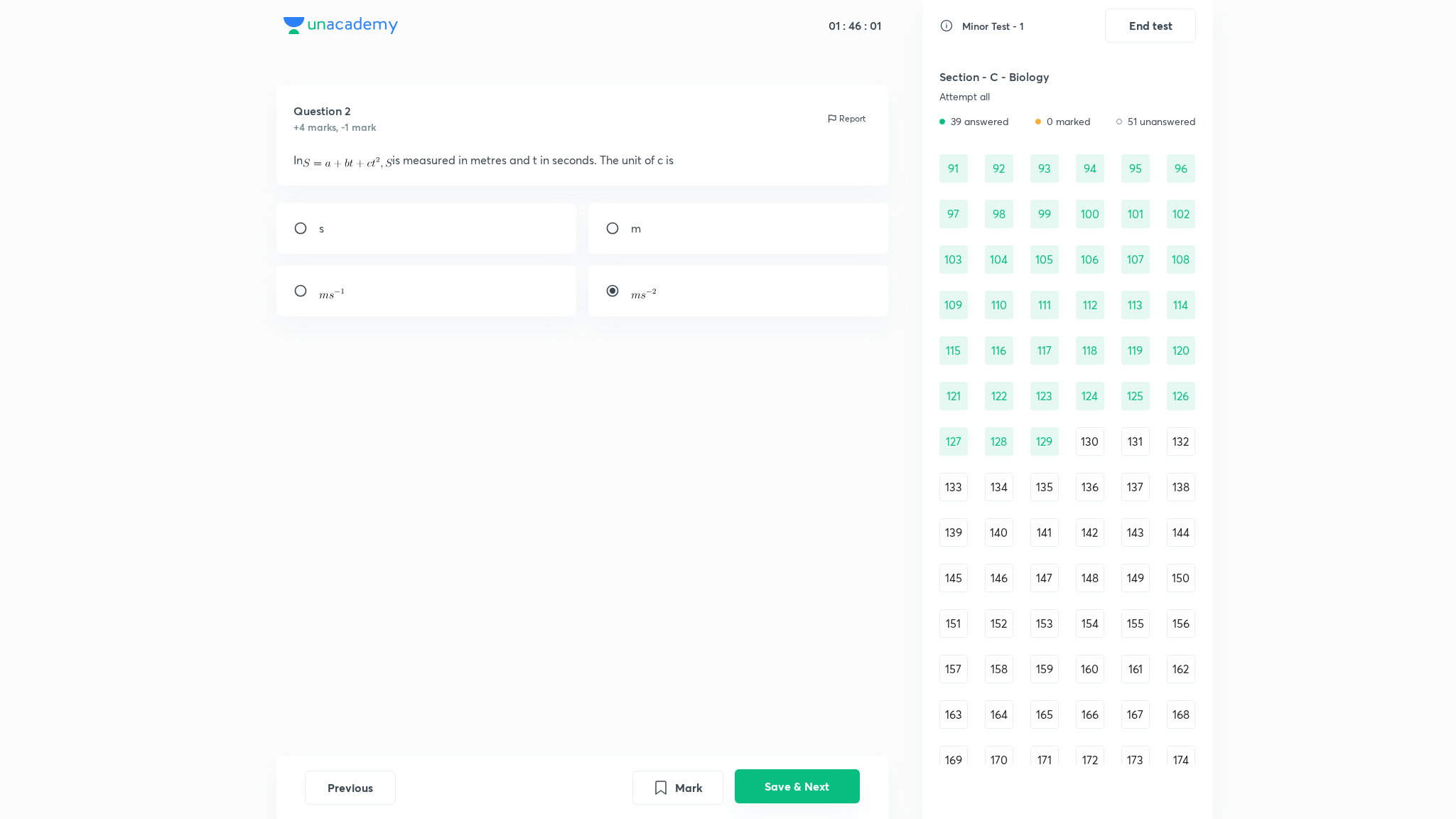 click on "Save & Next" at bounding box center [797, 786] 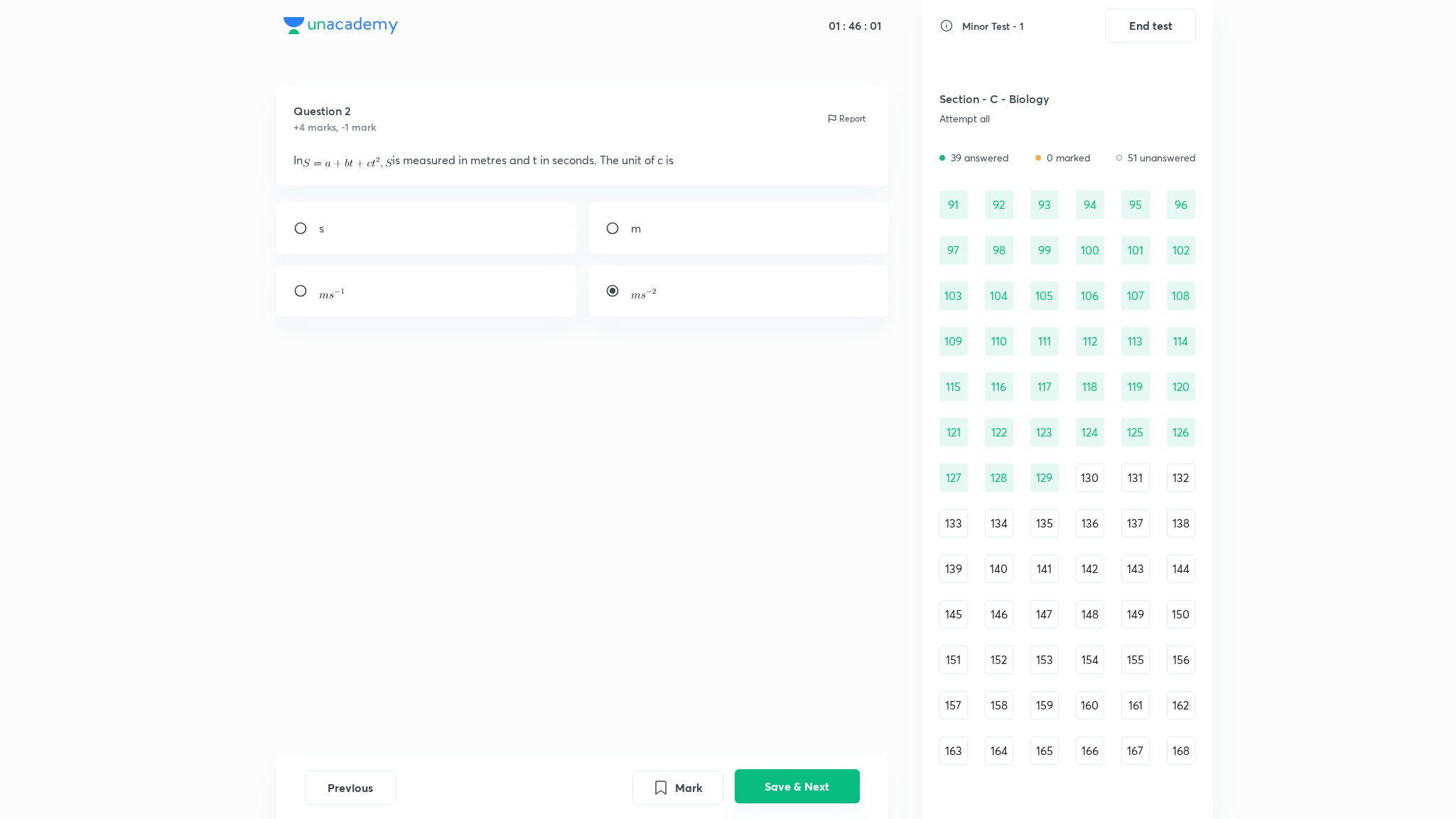 click on "Save & Next" at bounding box center [797, 786] 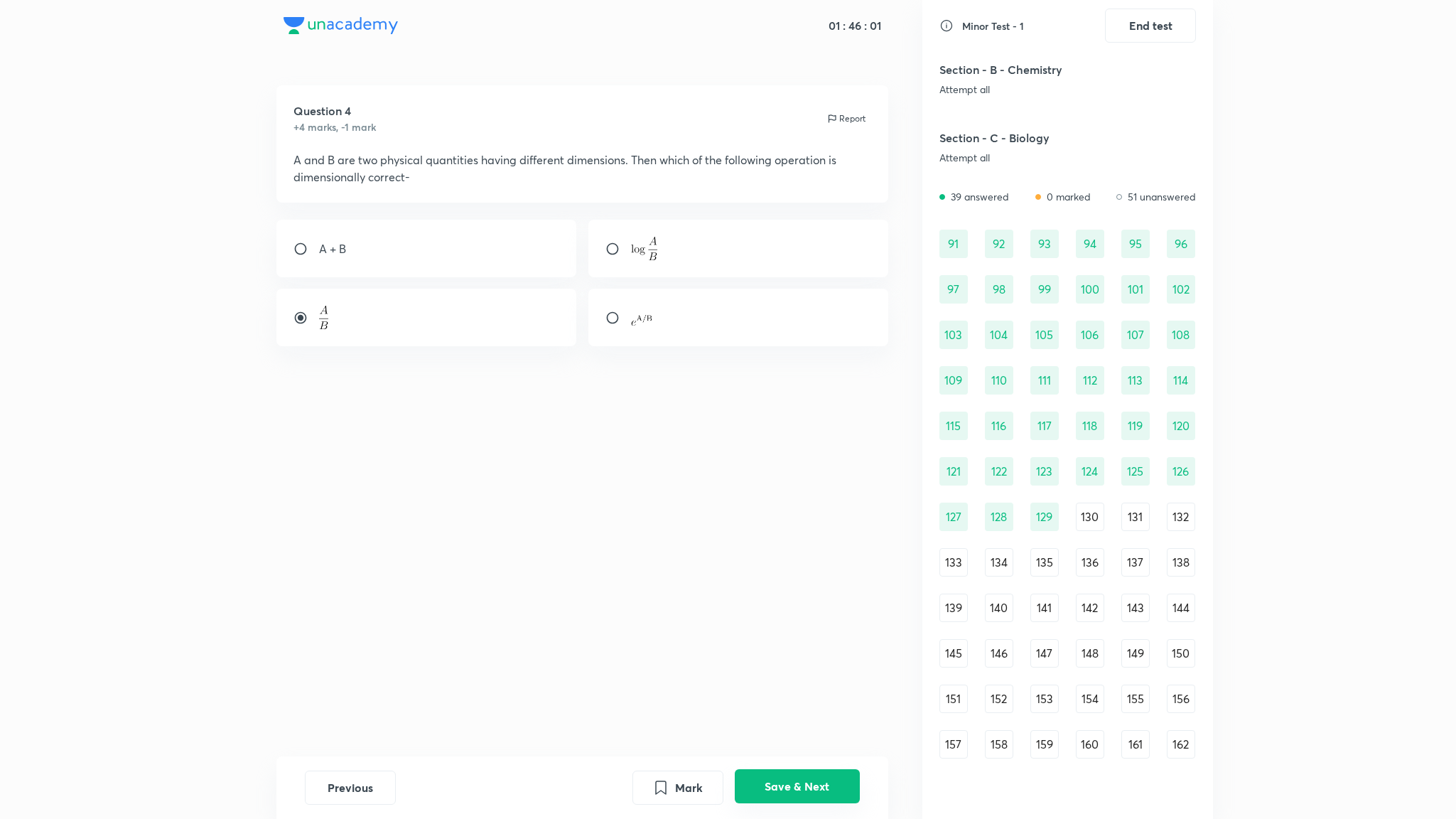 click on "Save & Next" at bounding box center [797, 786] 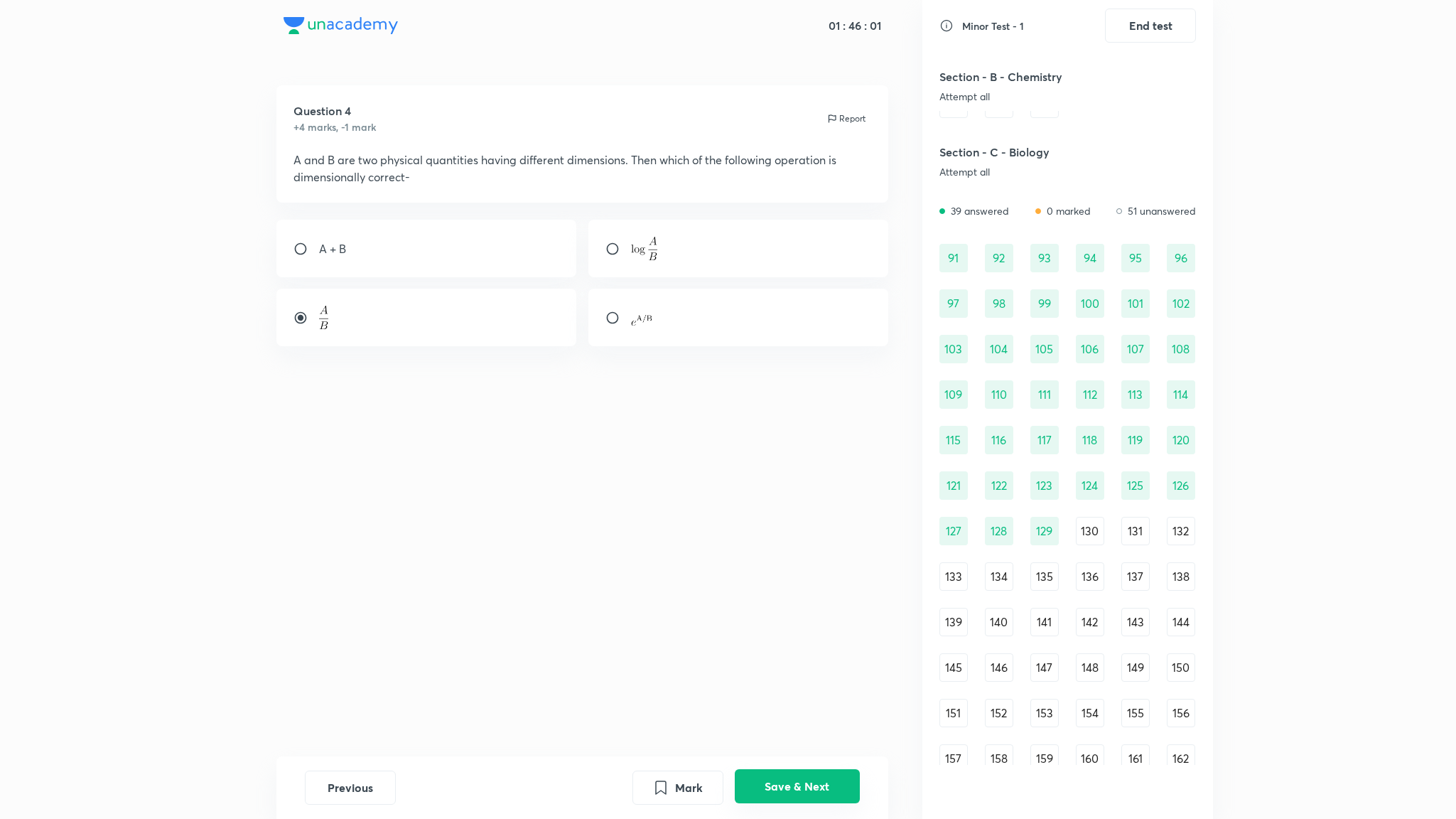 click on "Save & Next" at bounding box center [797, 786] 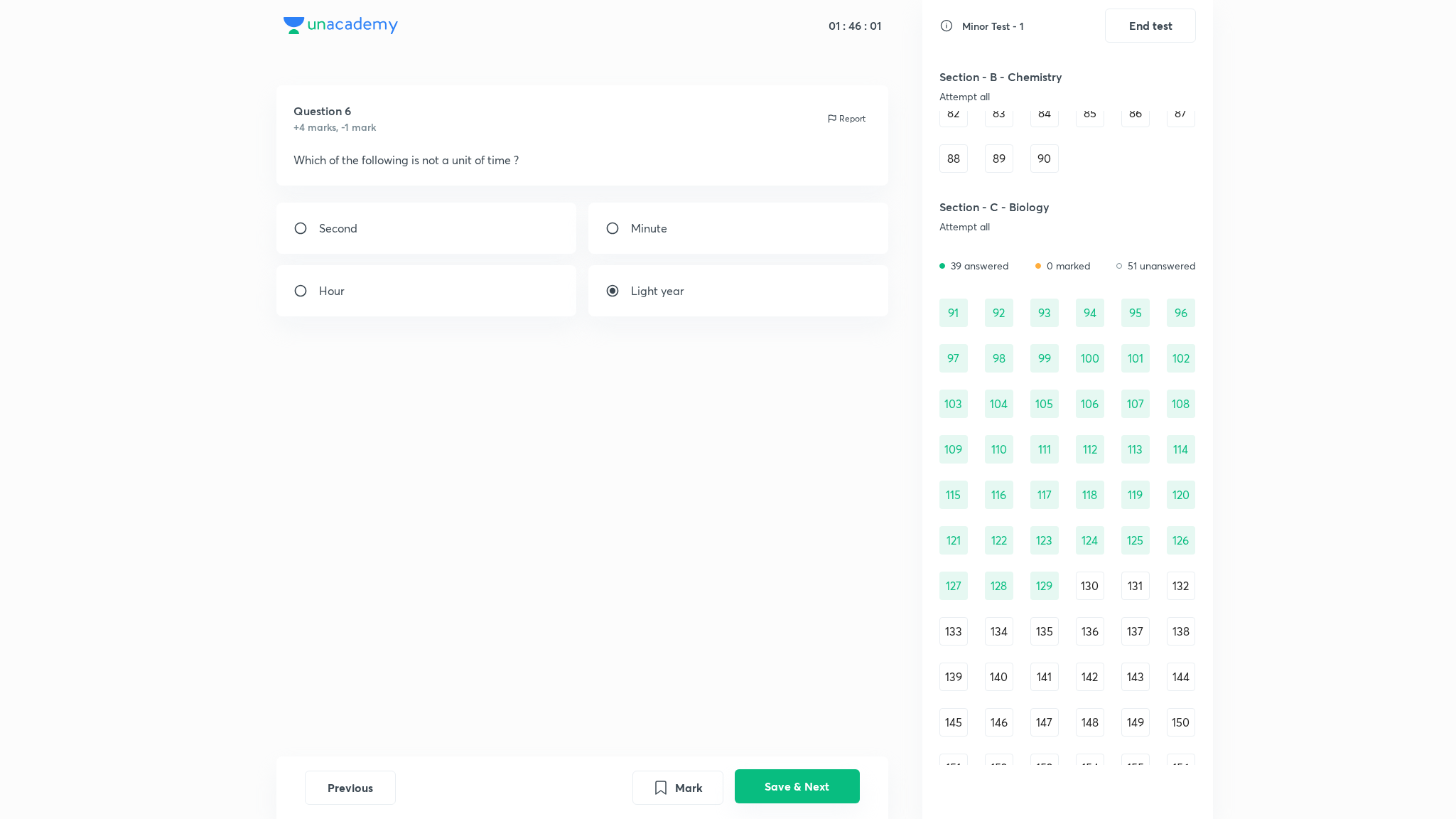 click on "Save & Next" at bounding box center [797, 786] 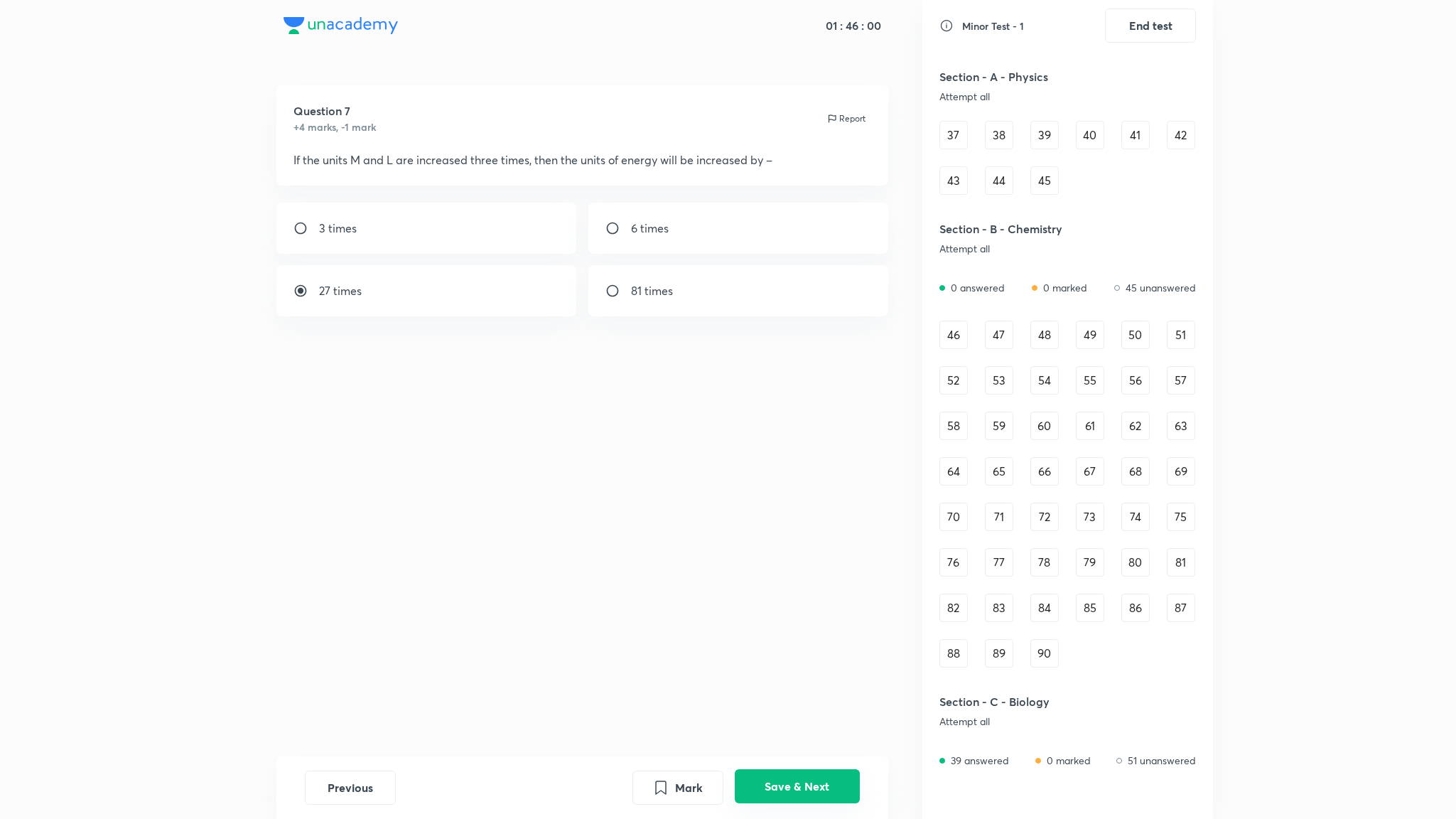 click on "Save & Next" at bounding box center [797, 786] 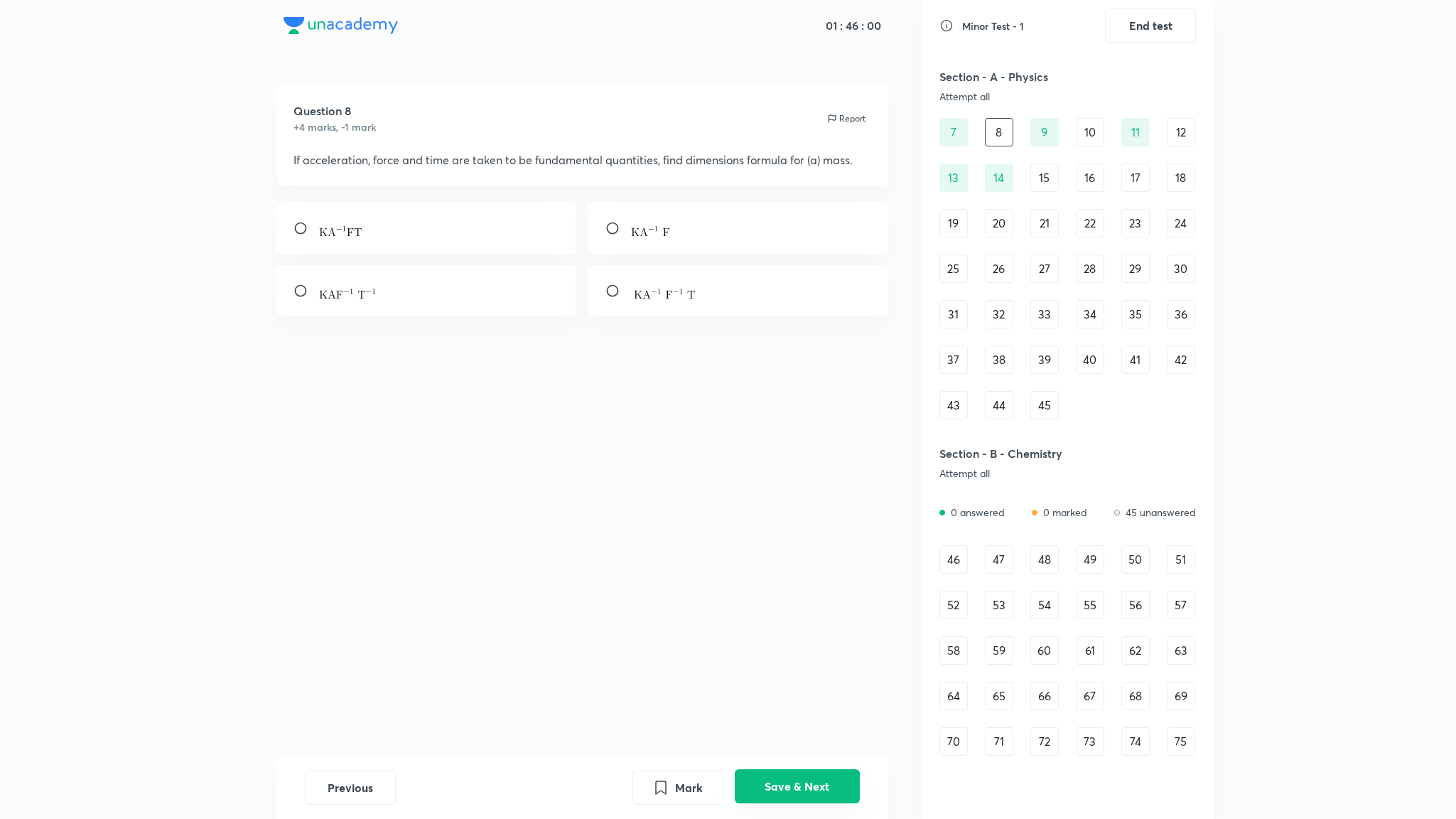 scroll, scrollTop: 0, scrollLeft: 0, axis: both 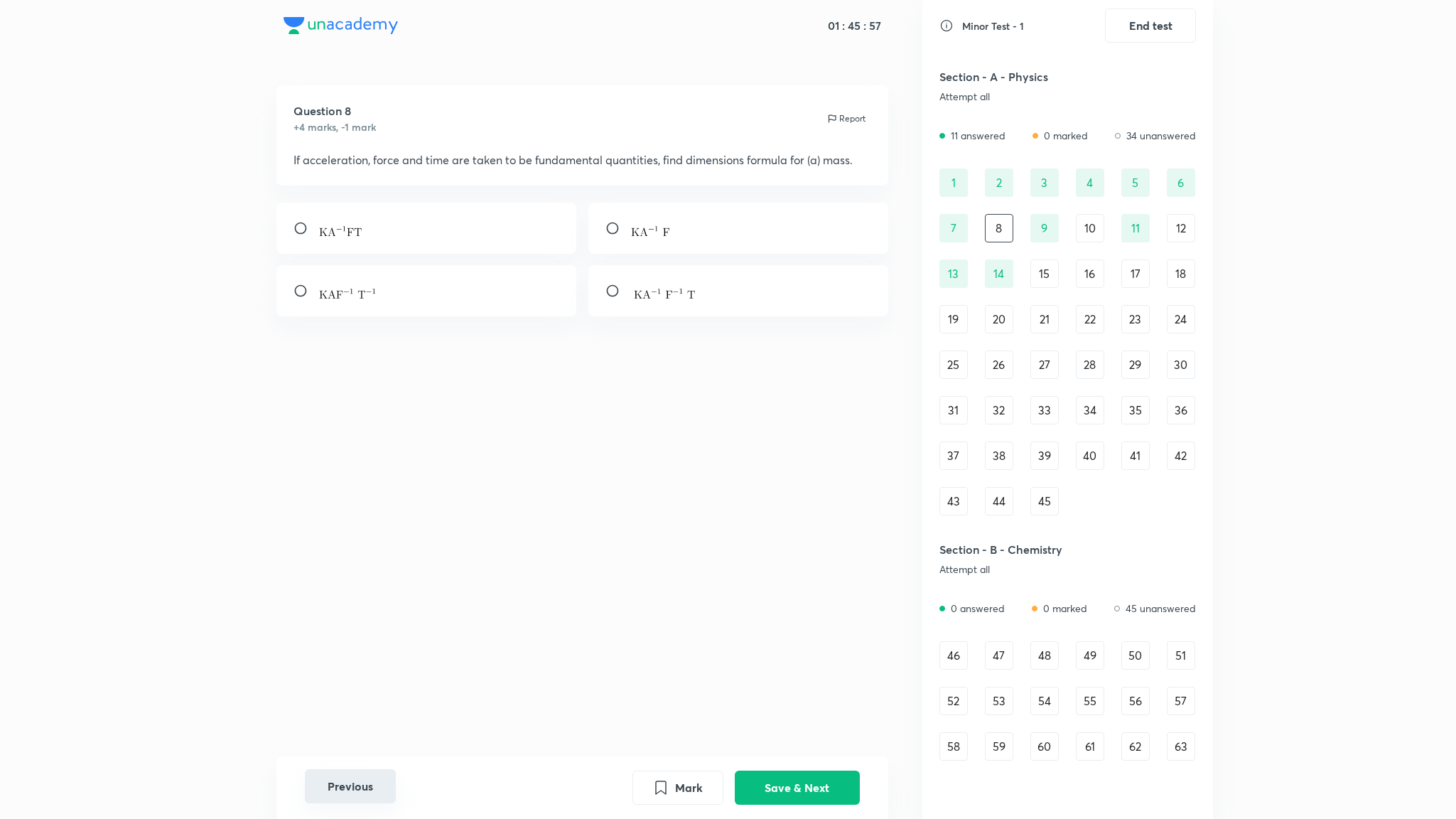 click on "Previous" at bounding box center (350, 786) 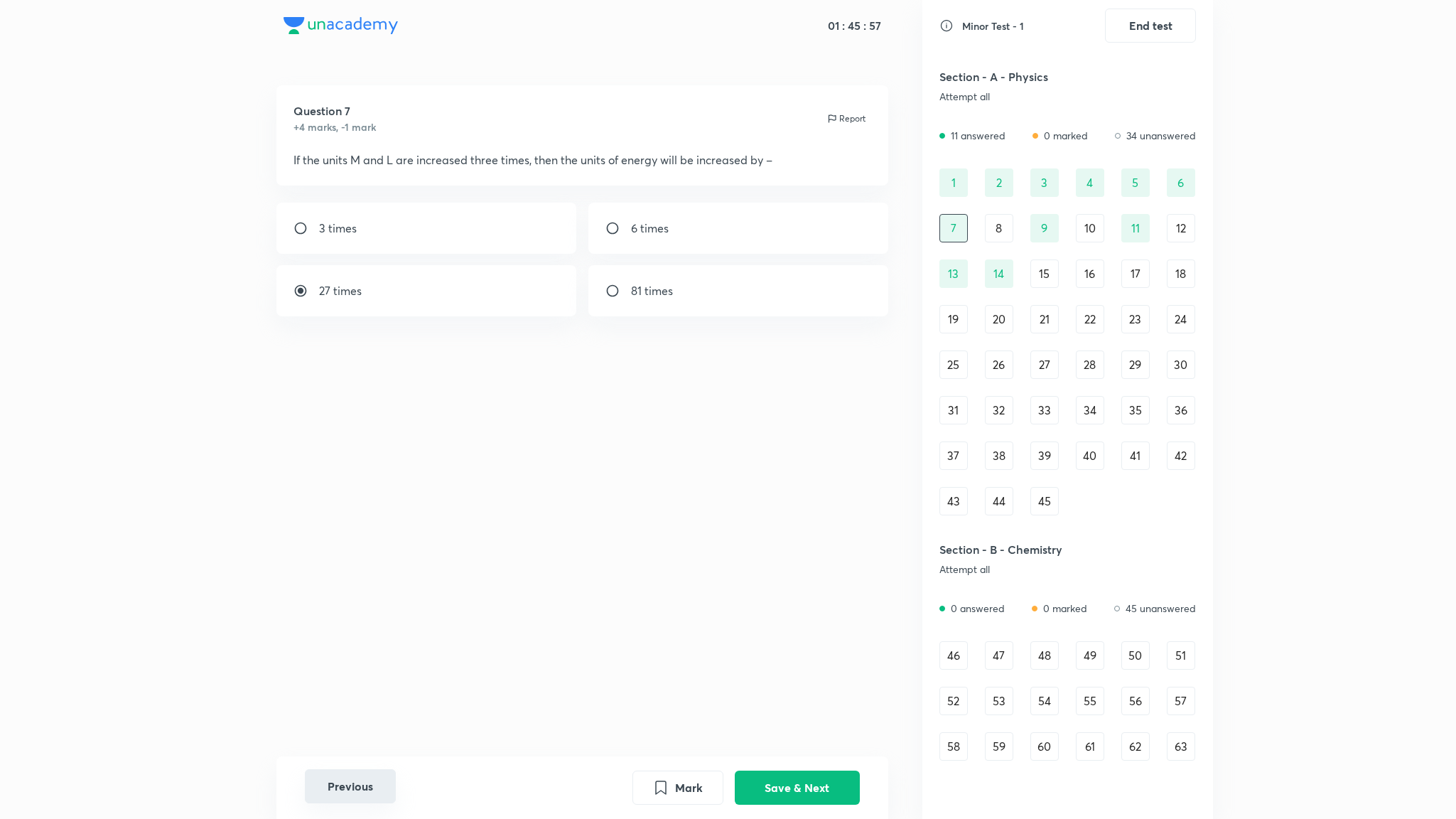 click on "Previous" at bounding box center [350, 786] 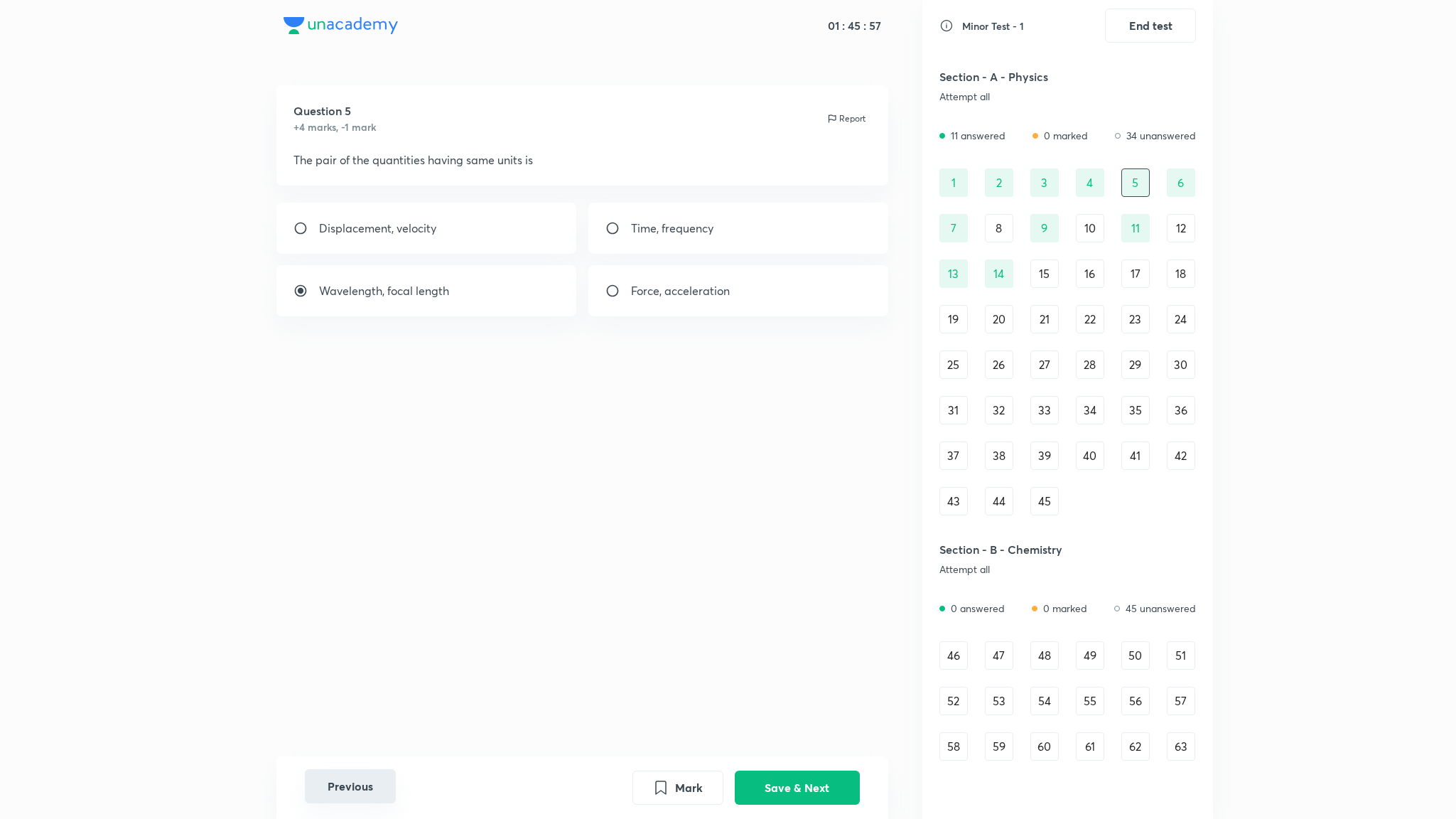 click on "Previous" at bounding box center (350, 786) 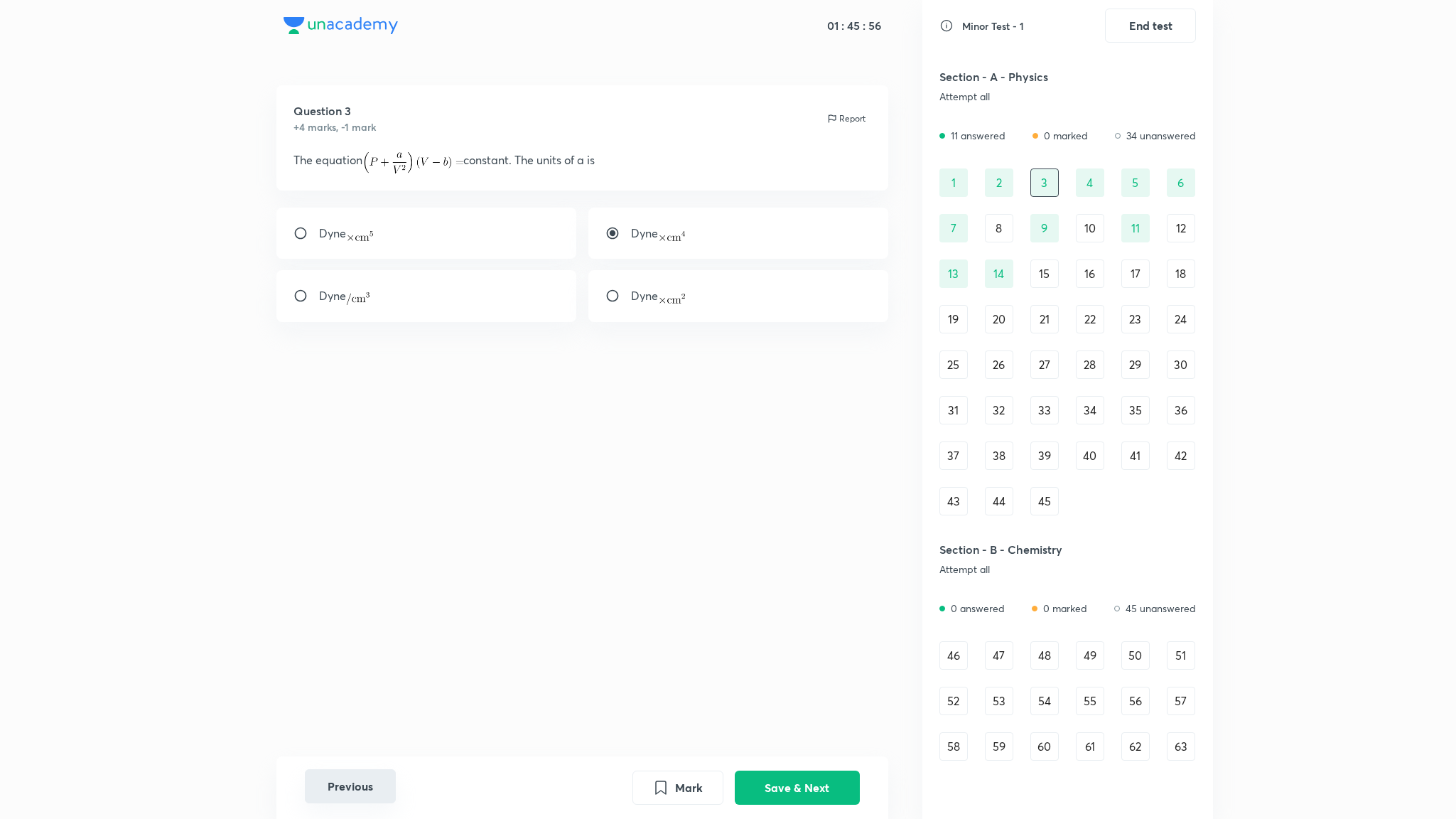 click on "Previous" at bounding box center [350, 786] 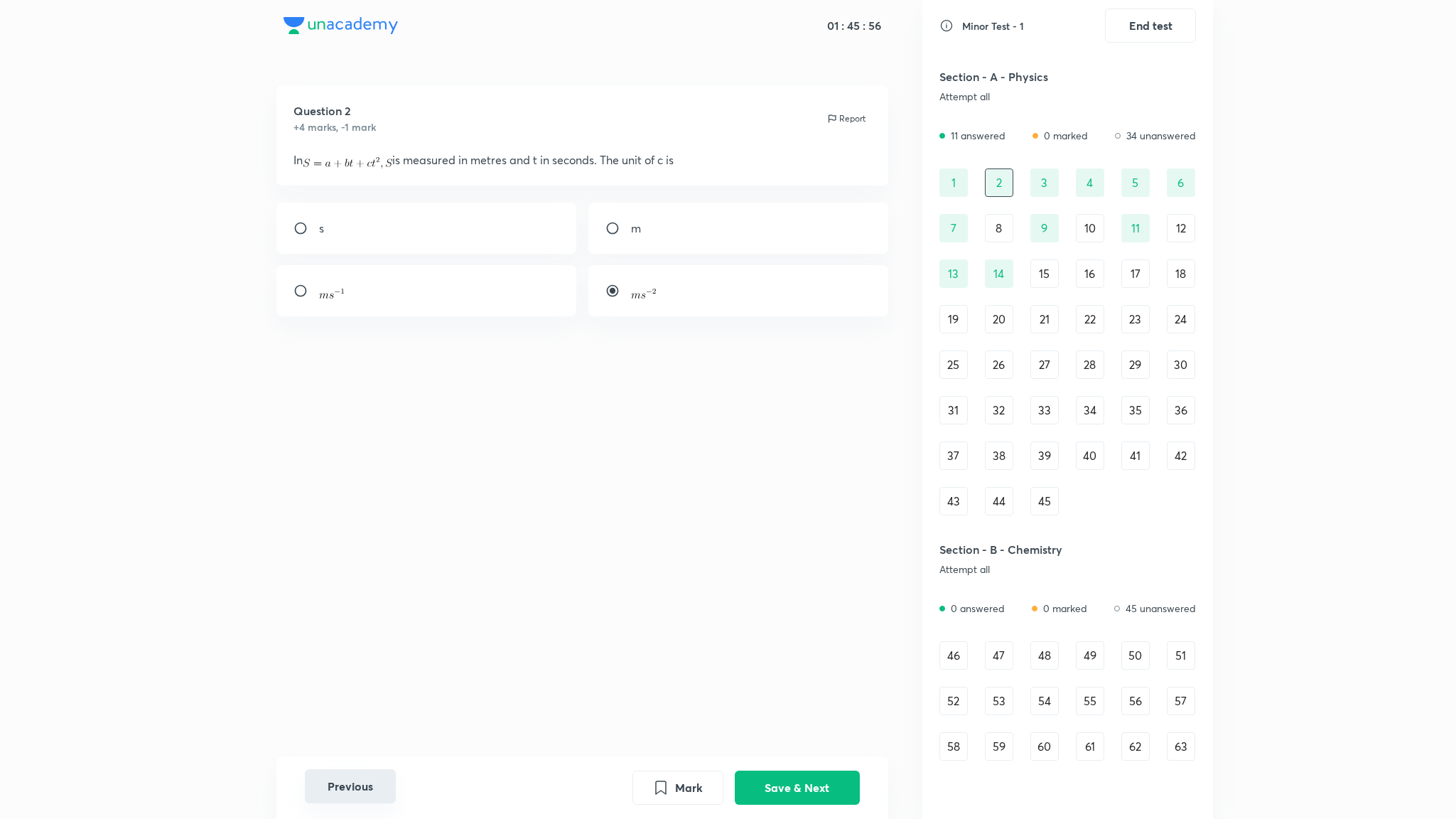 click on "Previous" at bounding box center (350, 786) 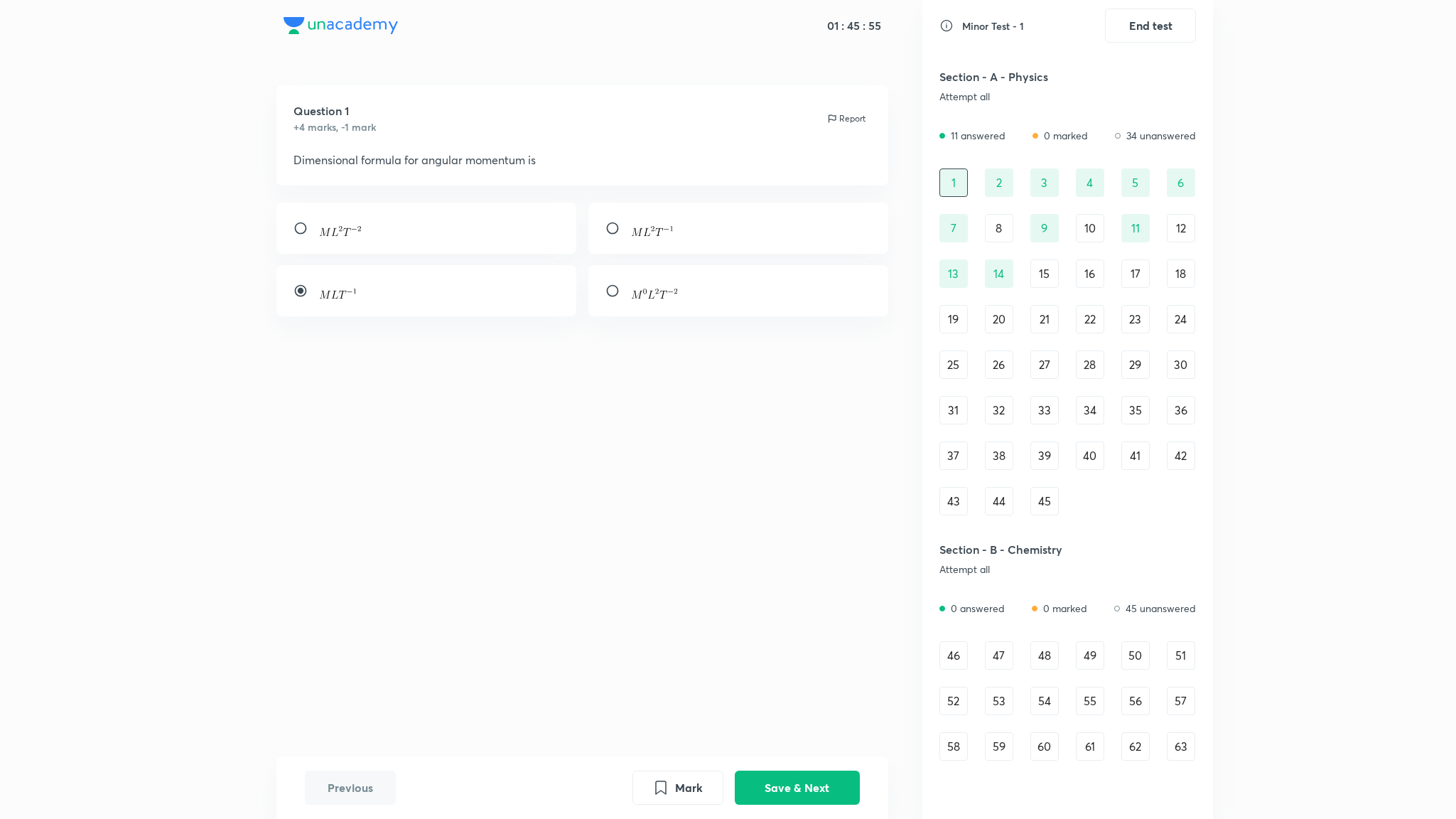 click on "Previous" at bounding box center (350, 788) 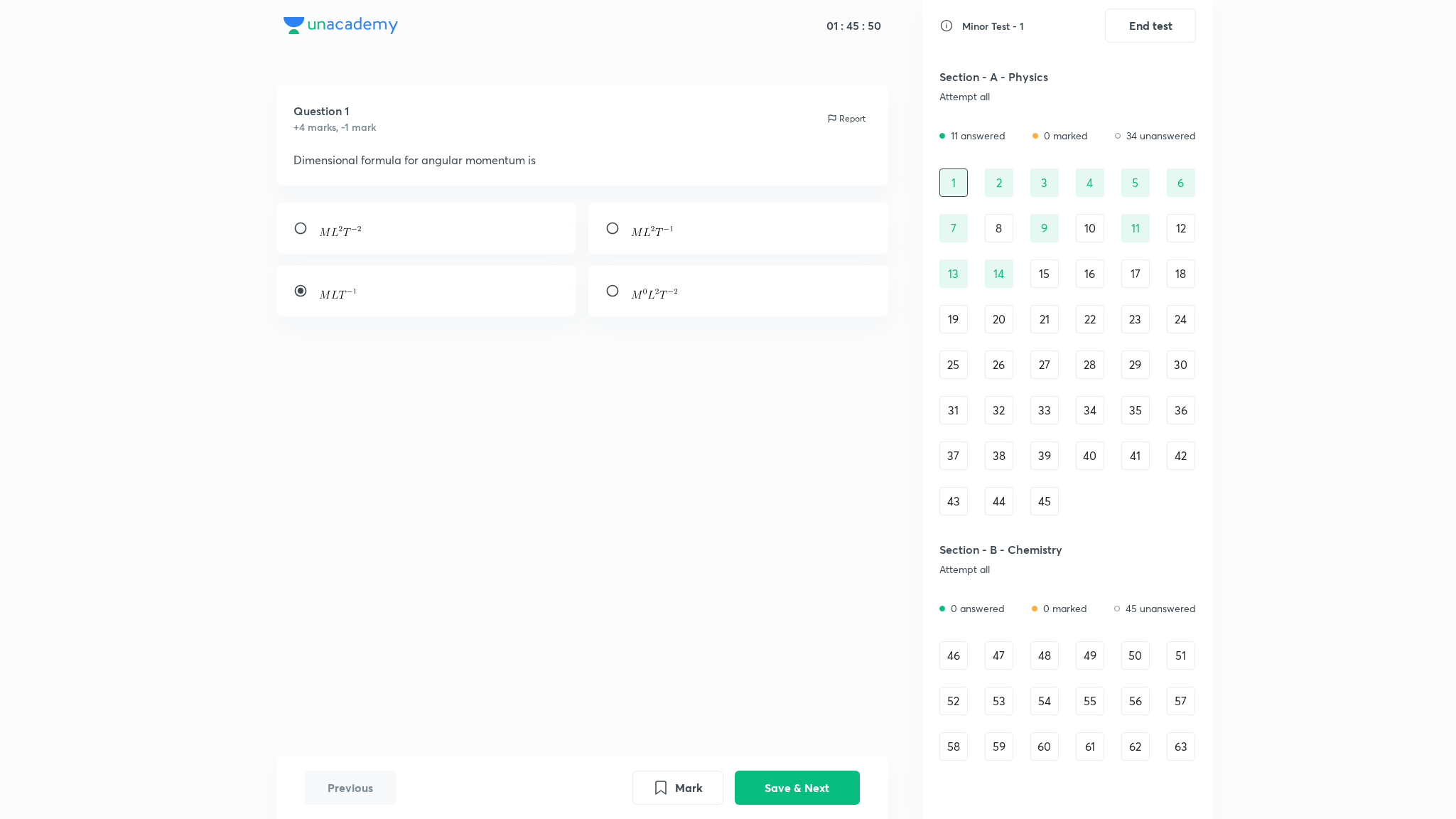 click on "46" at bounding box center (954, 655) 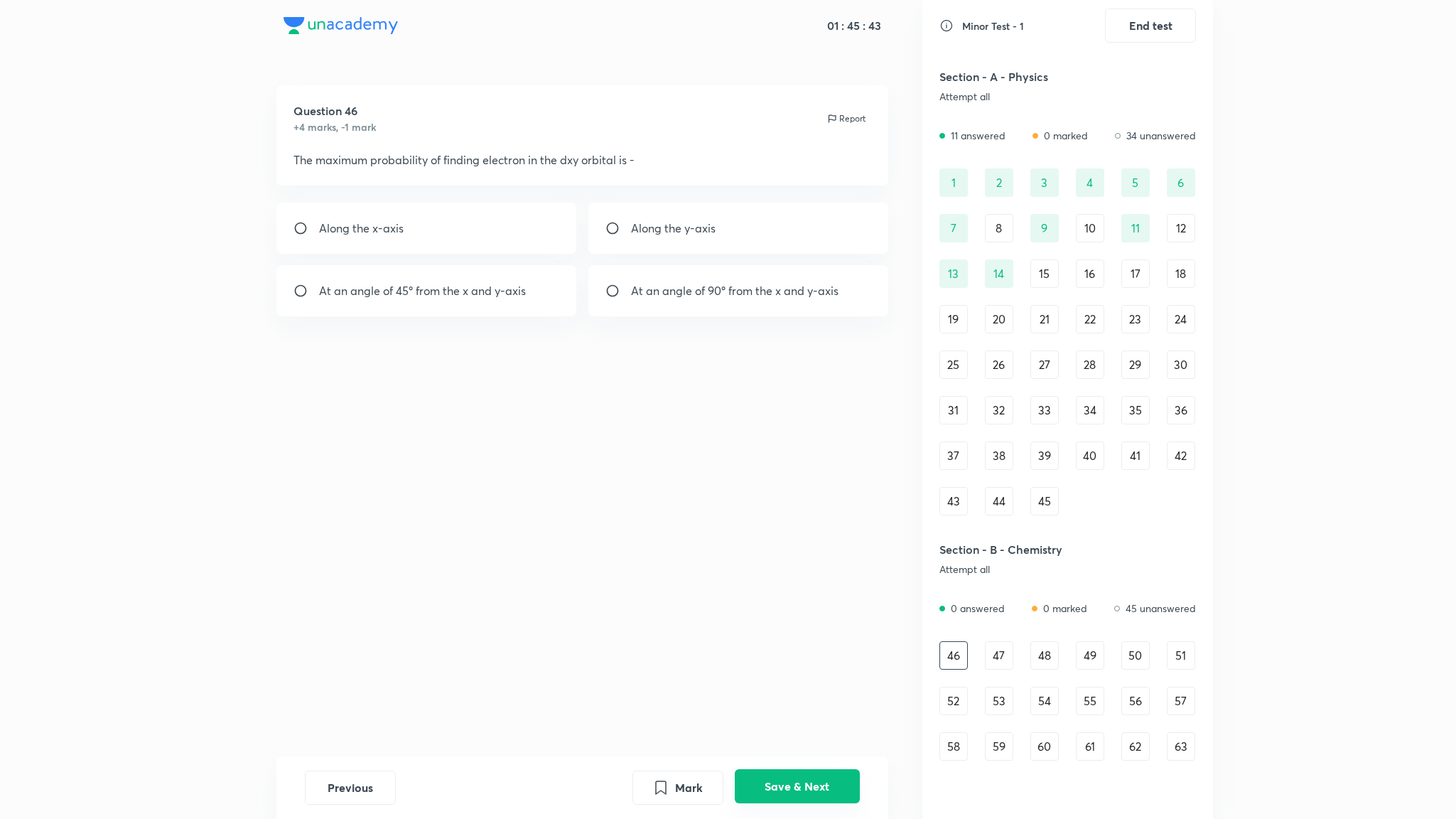 click on "Save & Next" at bounding box center [797, 786] 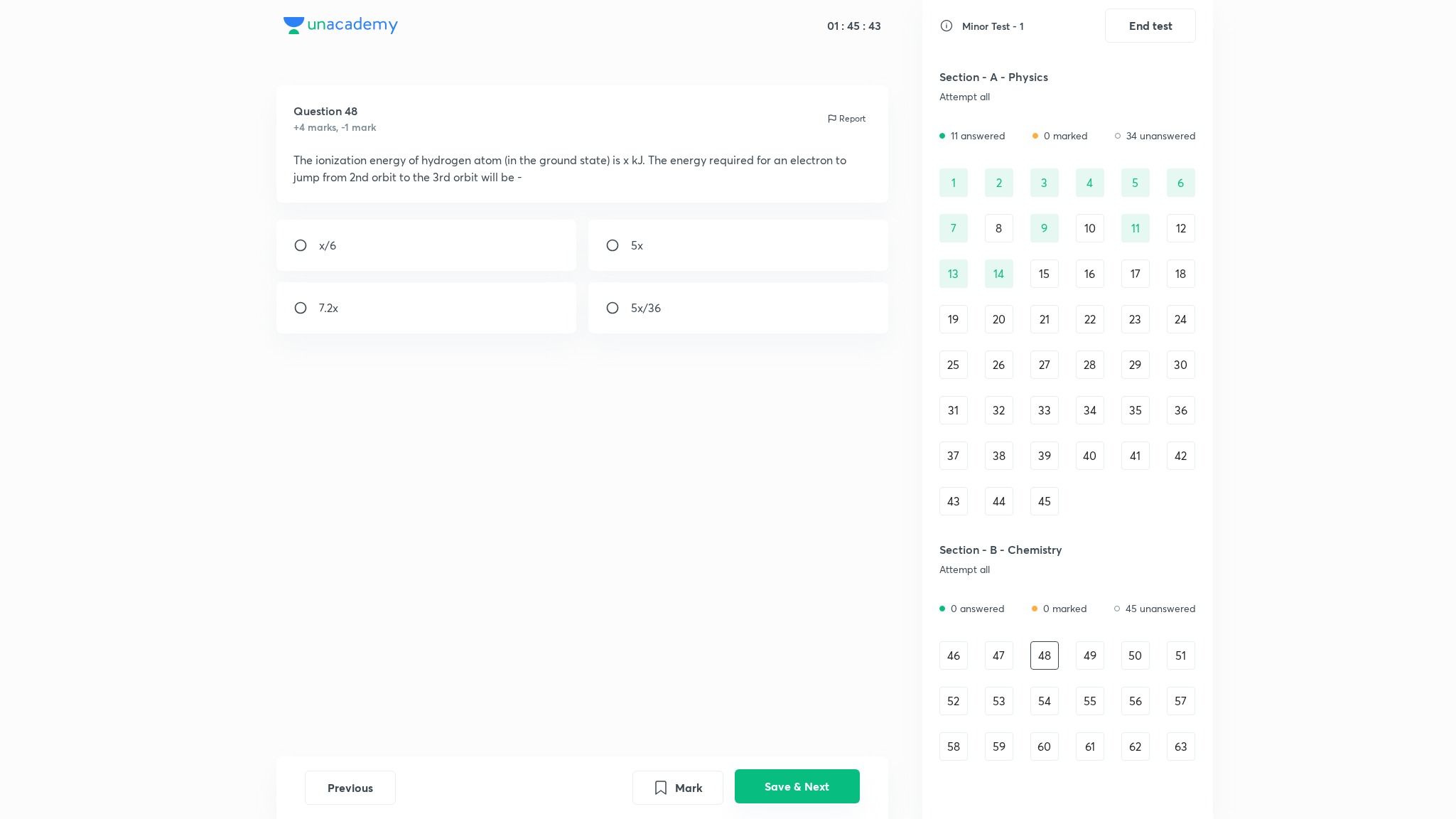 click on "Save & Next" at bounding box center (797, 786) 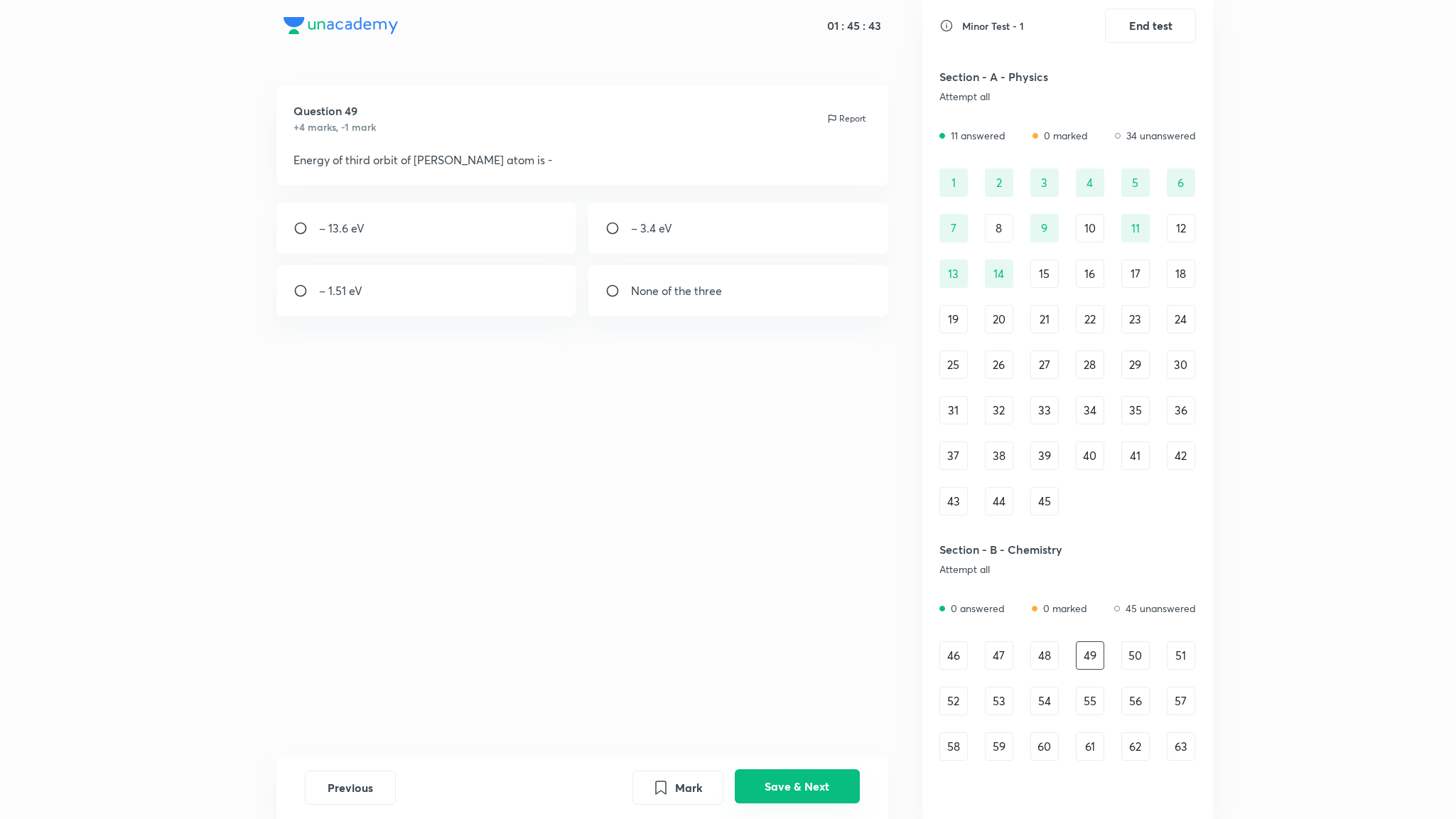 click on "Save & Next" at bounding box center (797, 786) 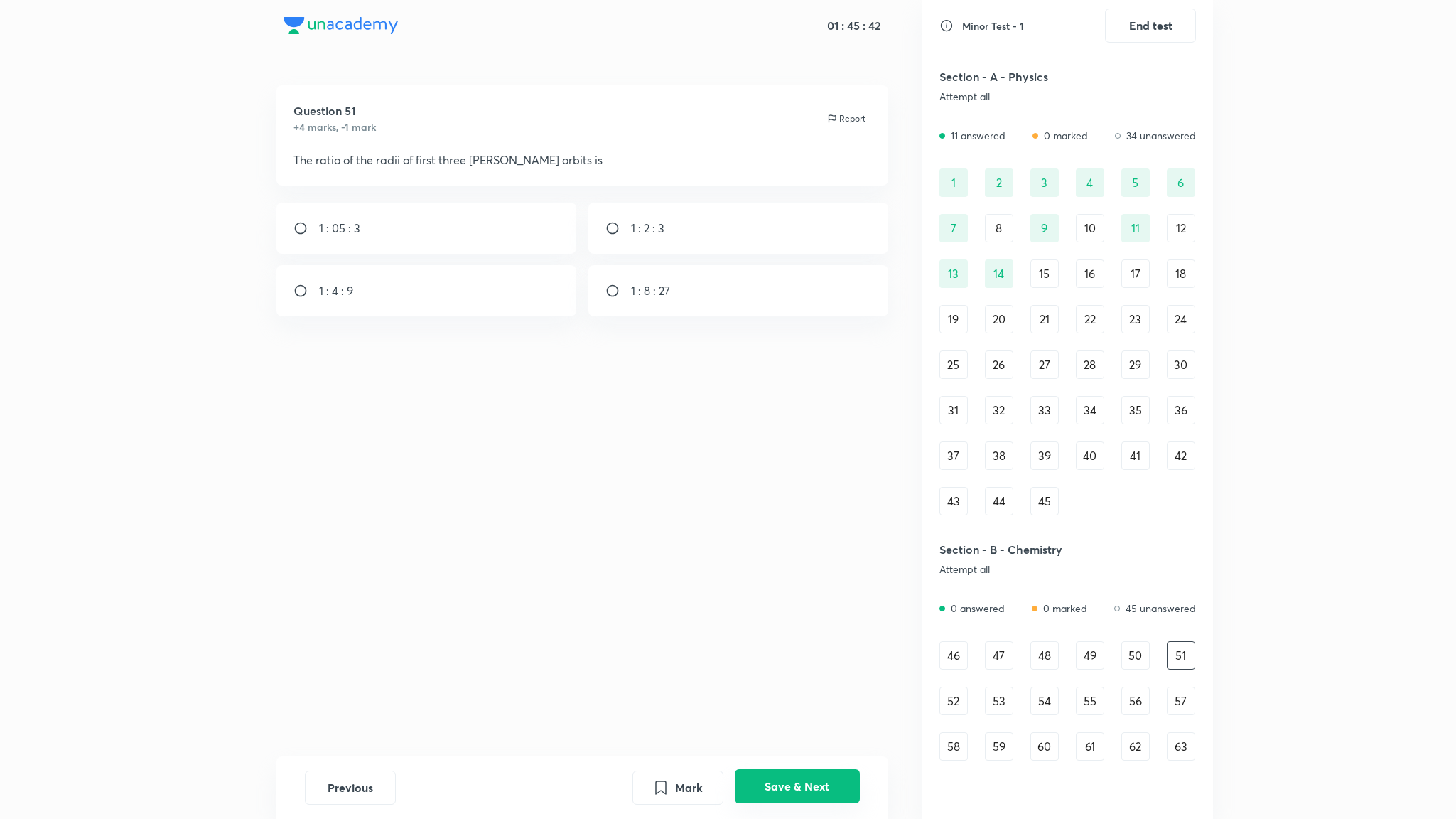 click on "Save & Next" at bounding box center (797, 786) 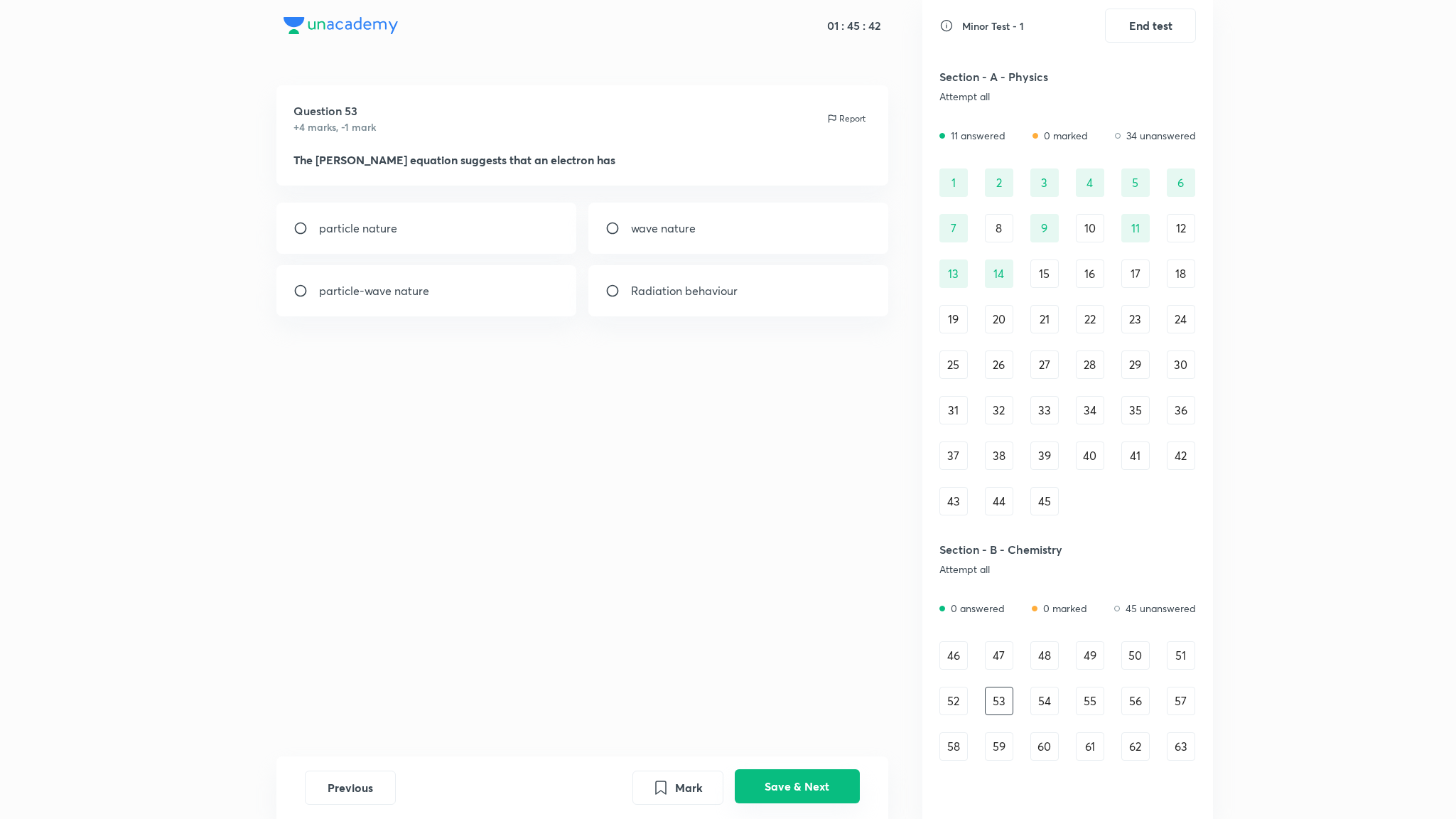 click on "Save & Next" at bounding box center (797, 786) 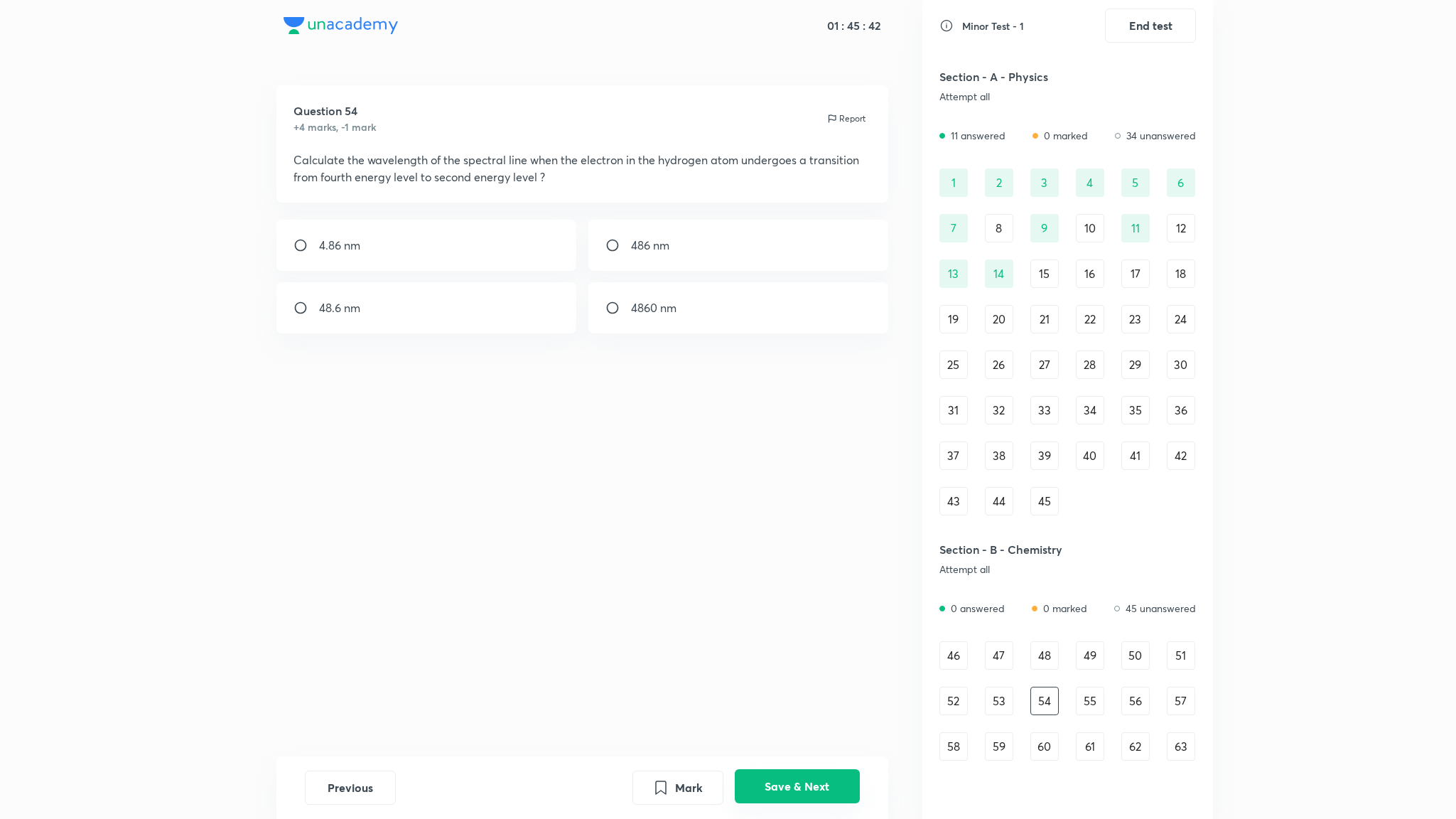 click on "Save & Next" at bounding box center (797, 786) 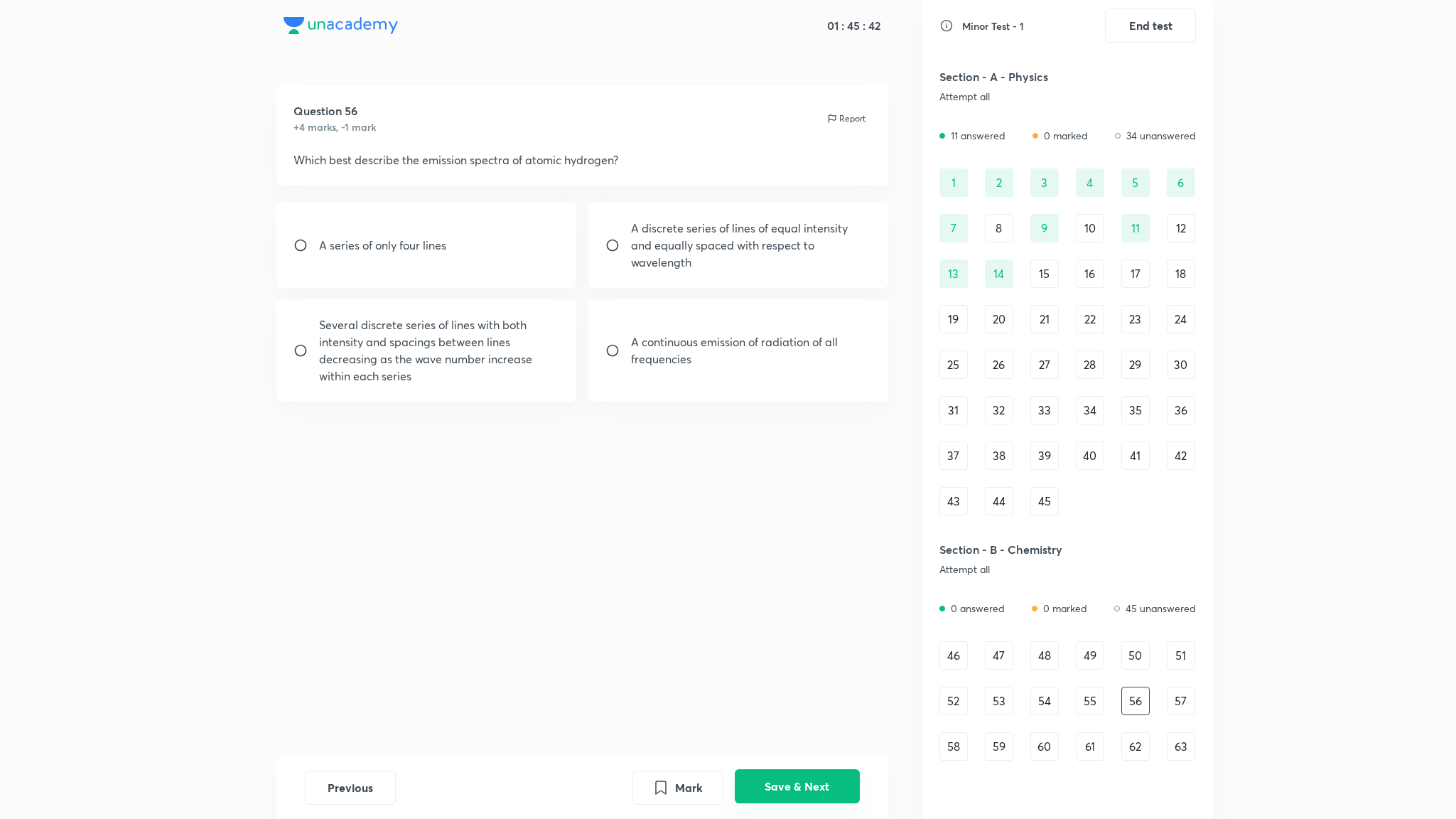 click on "Save & Next" at bounding box center [797, 786] 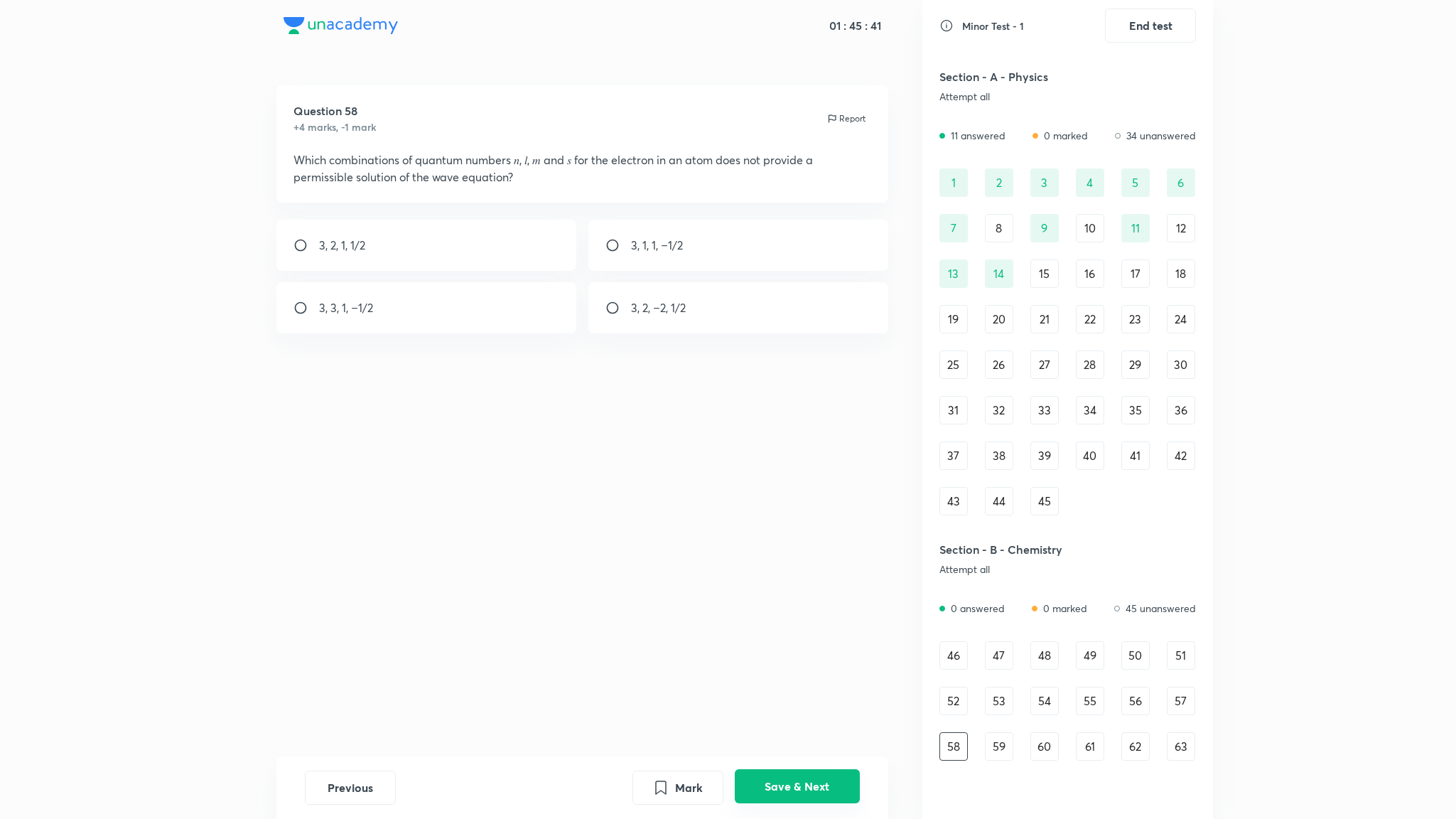 click on "Save & Next" at bounding box center [797, 786] 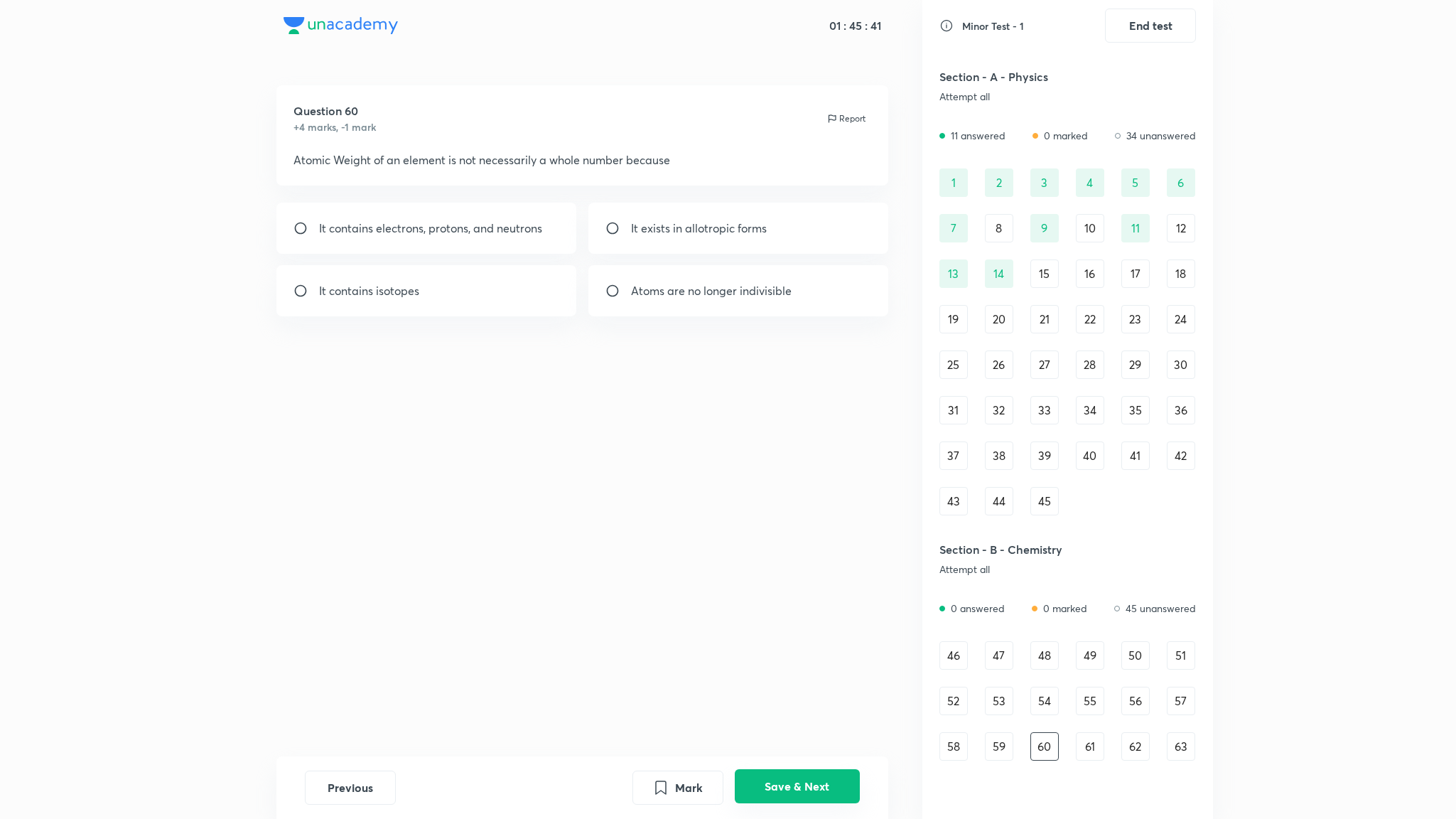 click on "Save & Next" at bounding box center (797, 786) 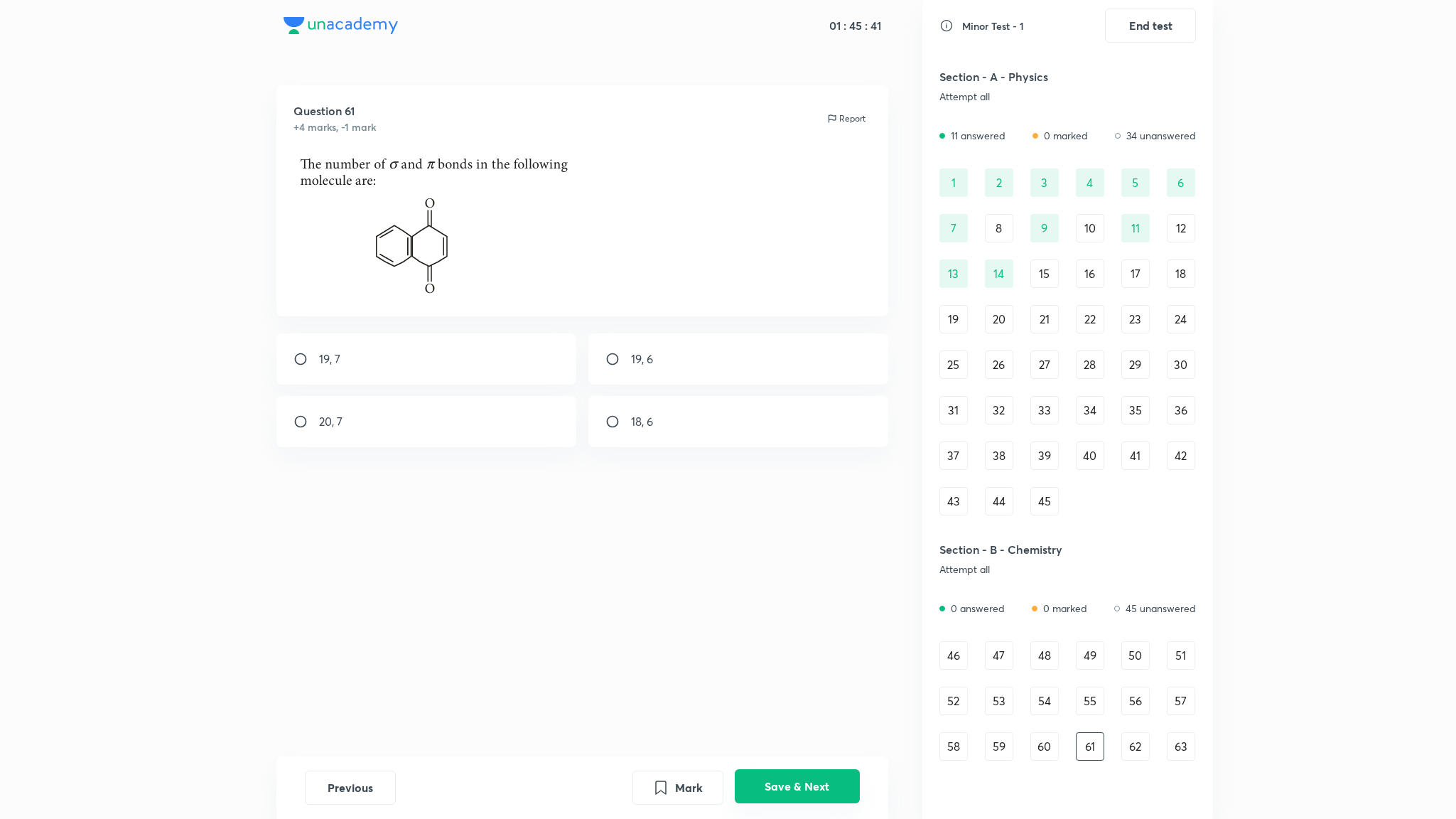 click on "Save & Next" at bounding box center [797, 786] 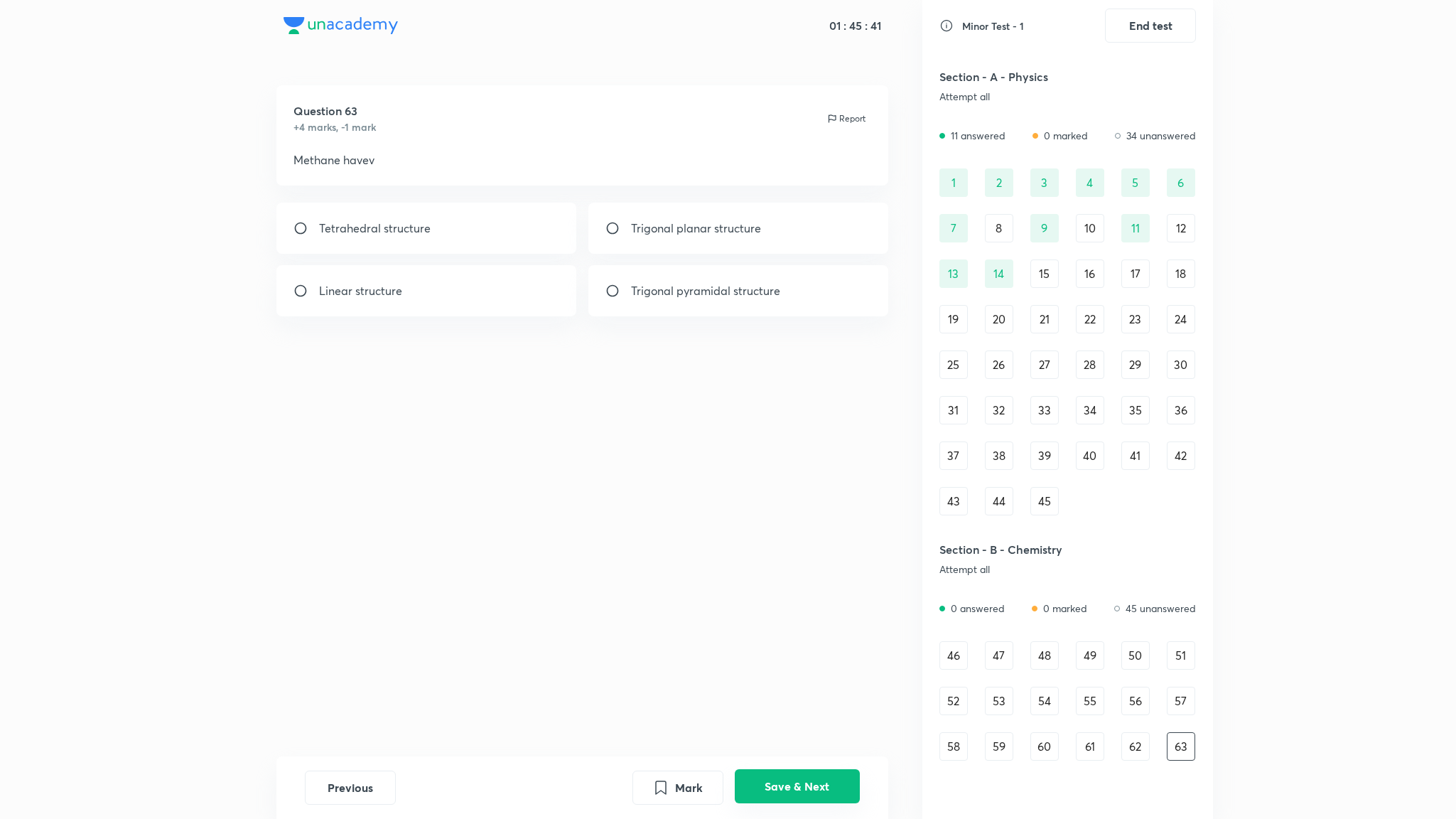 click on "Save & Next" at bounding box center (797, 786) 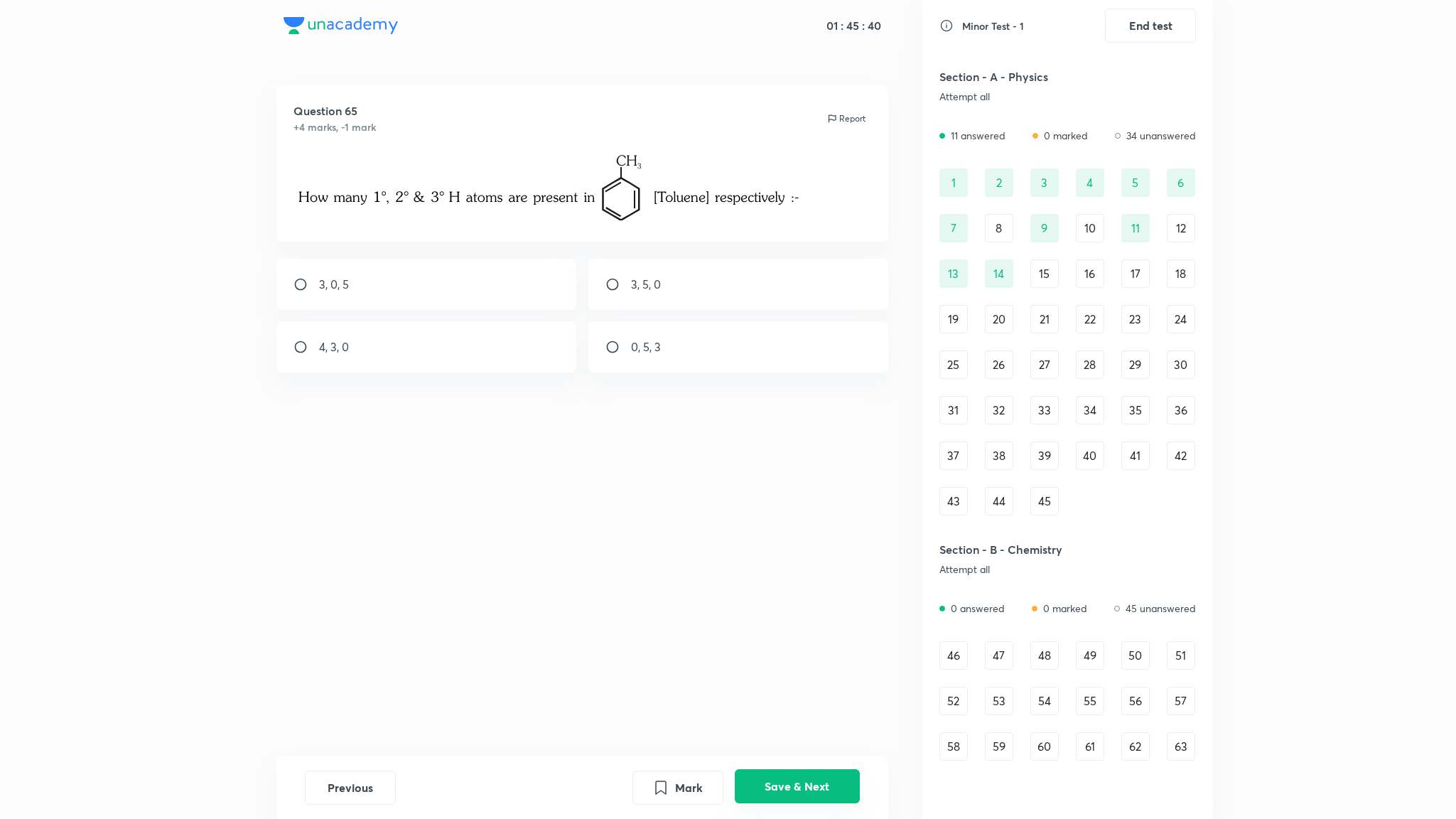 scroll, scrollTop: 41, scrollLeft: 0, axis: vertical 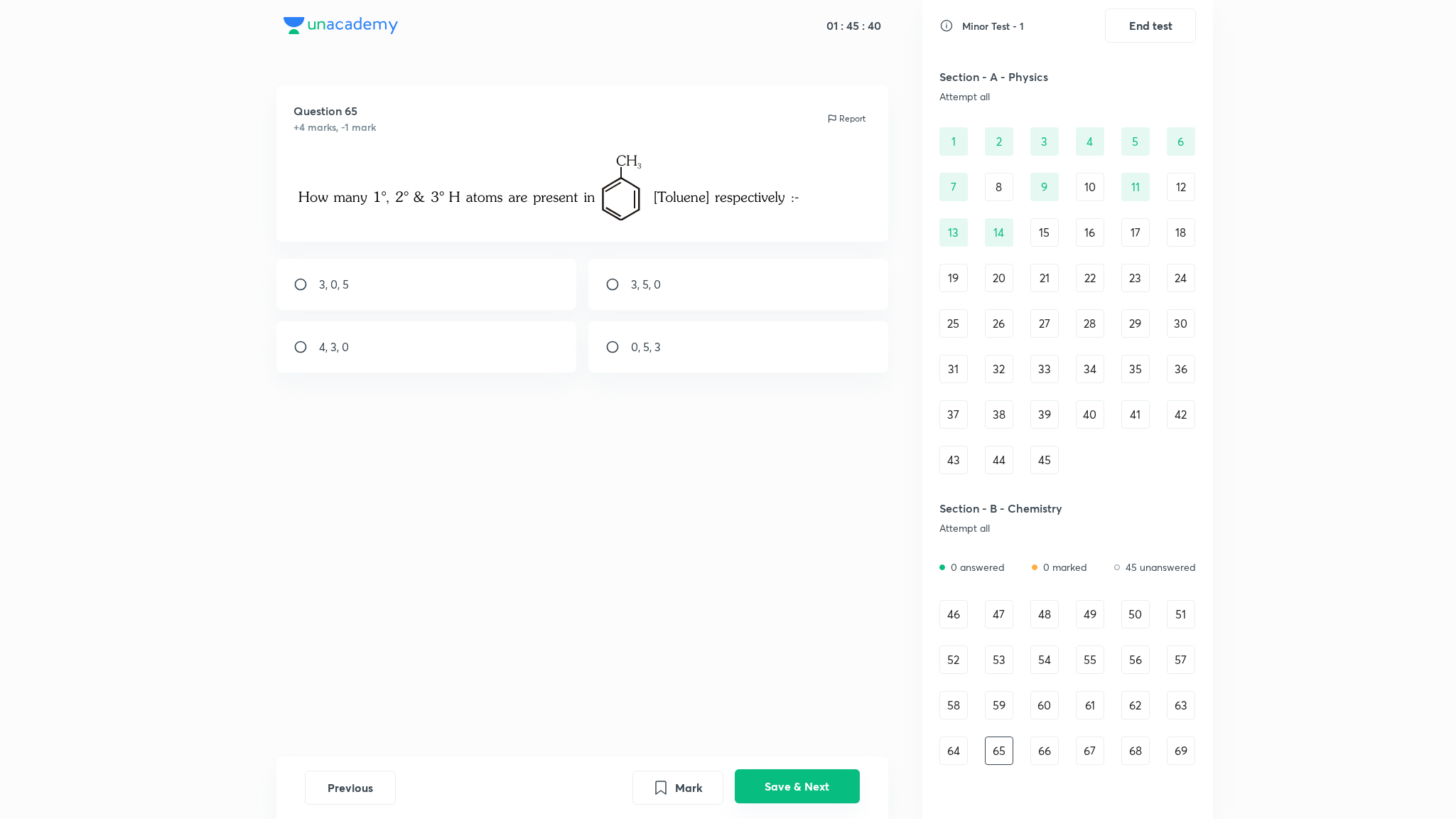 click on "Save & Next" at bounding box center (797, 786) 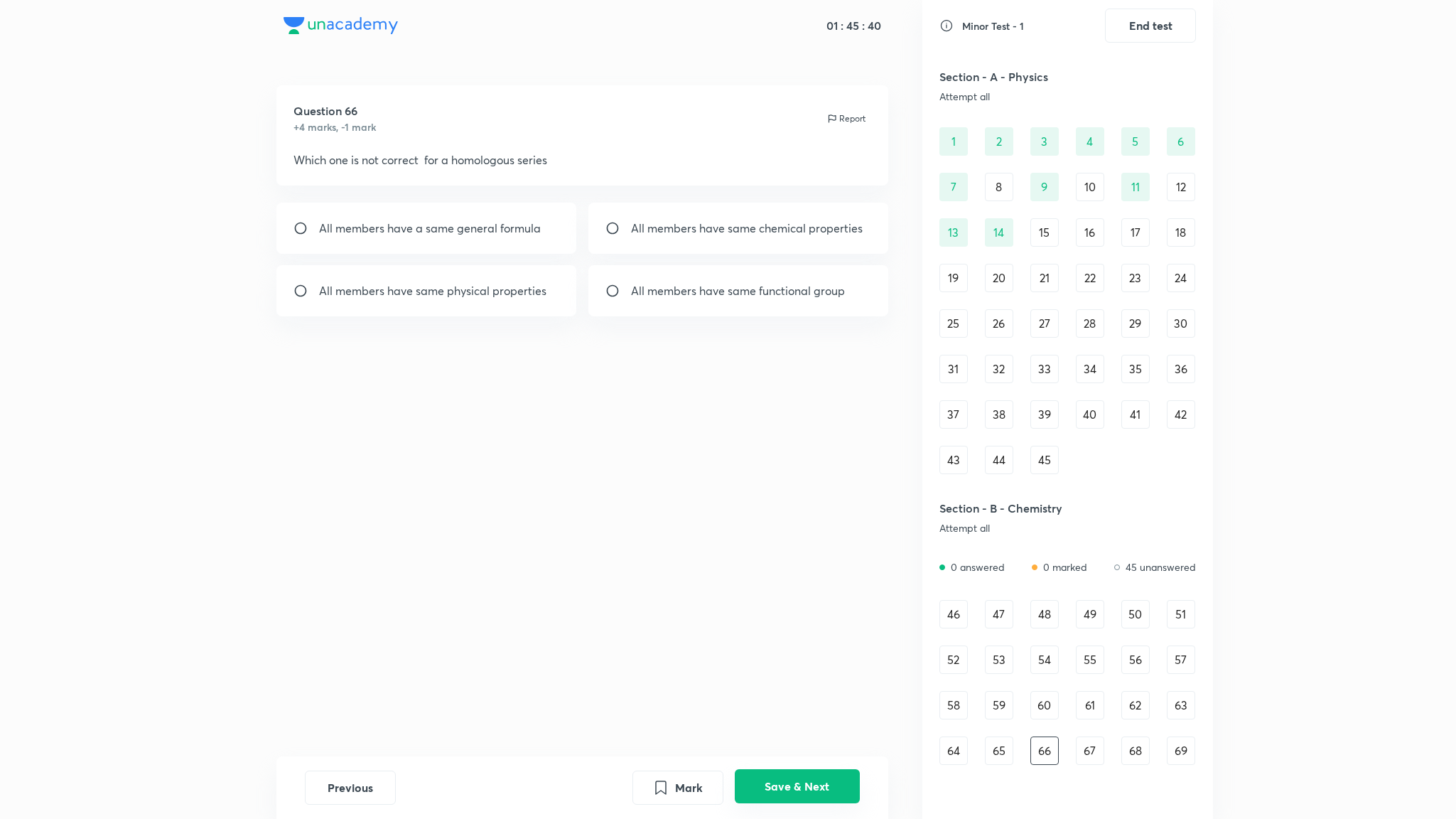 click on "Save & Next" at bounding box center [797, 786] 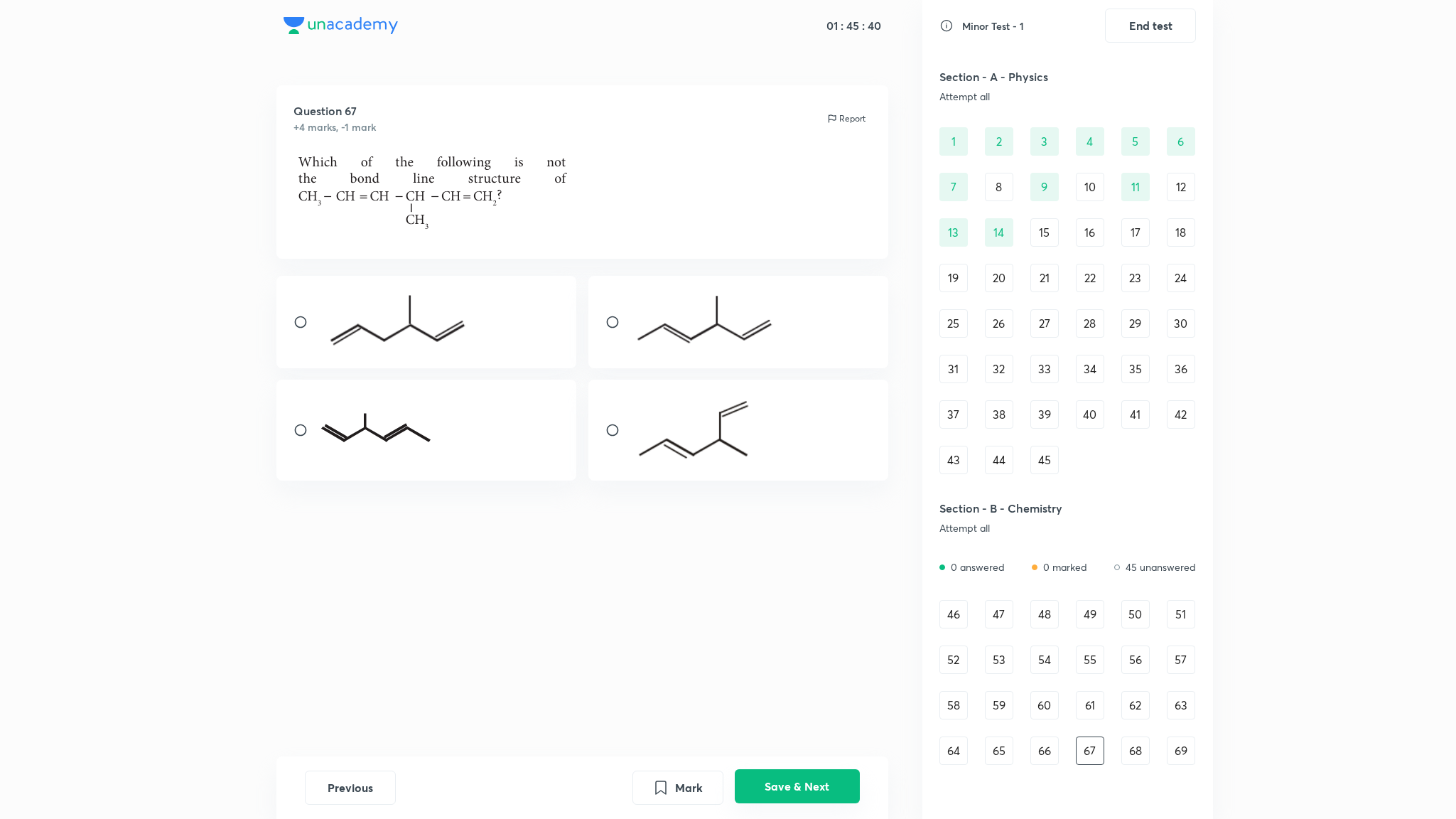 click on "Save & Next" at bounding box center (797, 786) 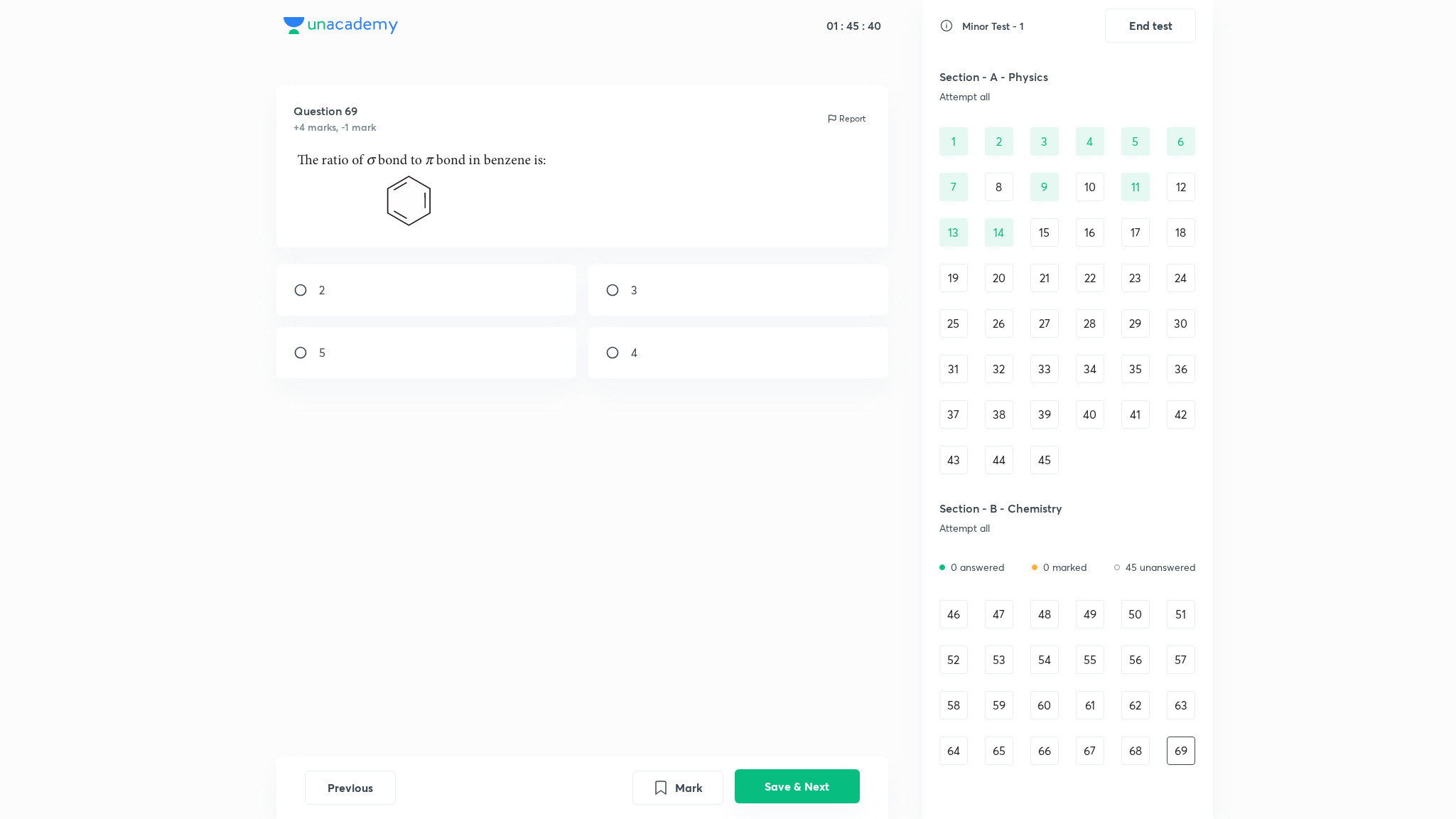 click on "Save & Next" at bounding box center [797, 786] 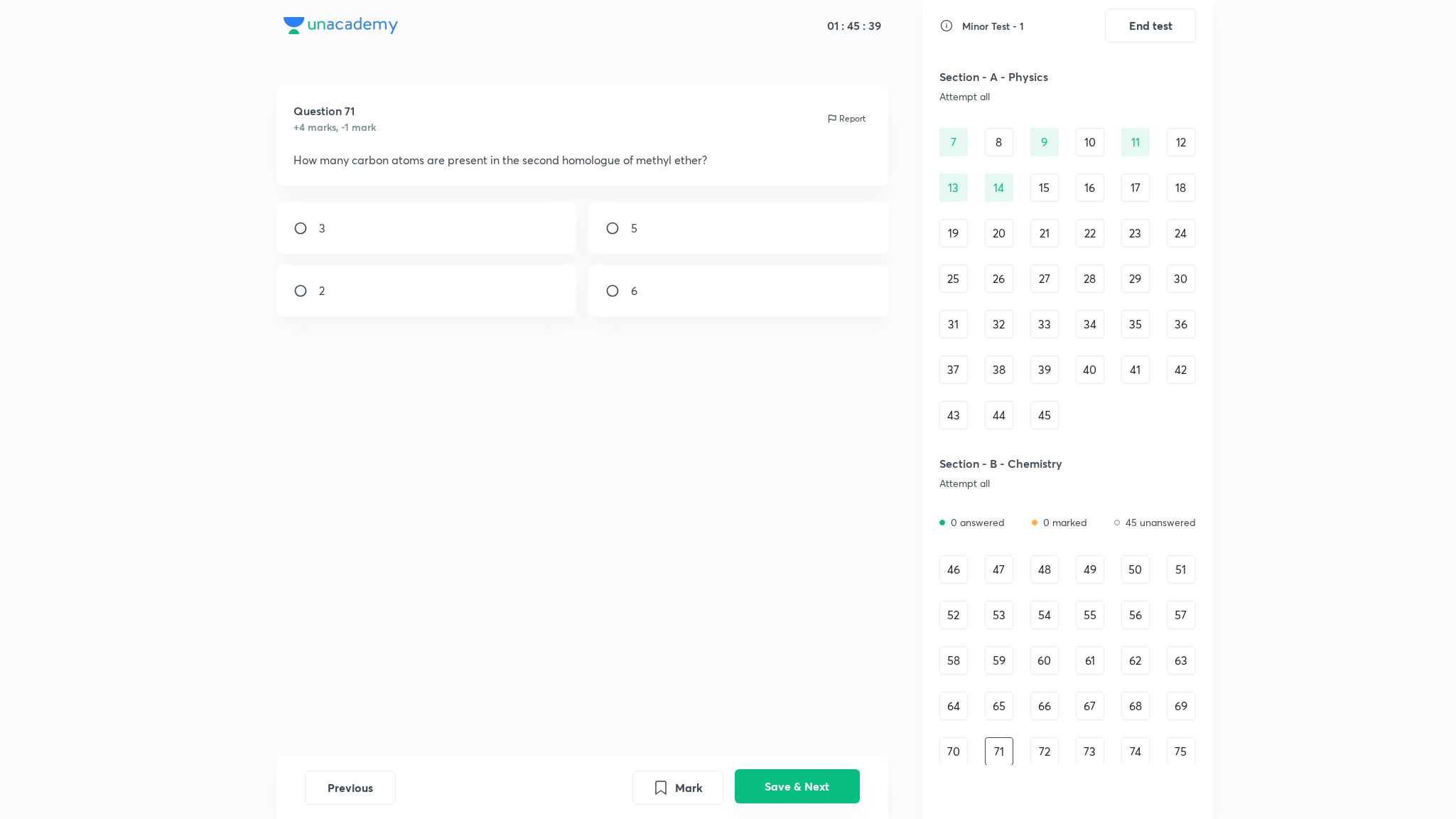 click on "Save & Next" at bounding box center (797, 786) 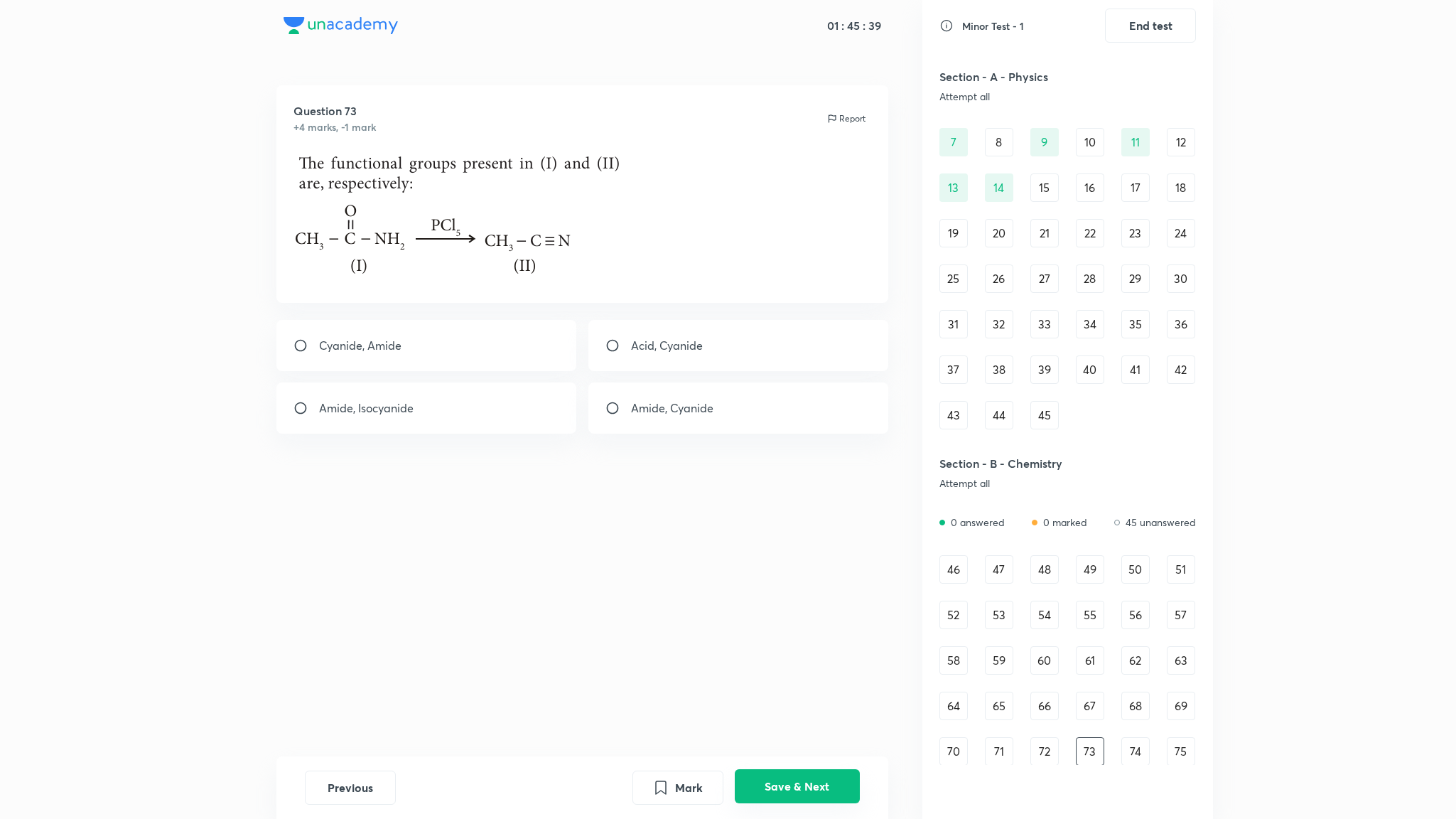 click on "Save & Next" at bounding box center [797, 786] 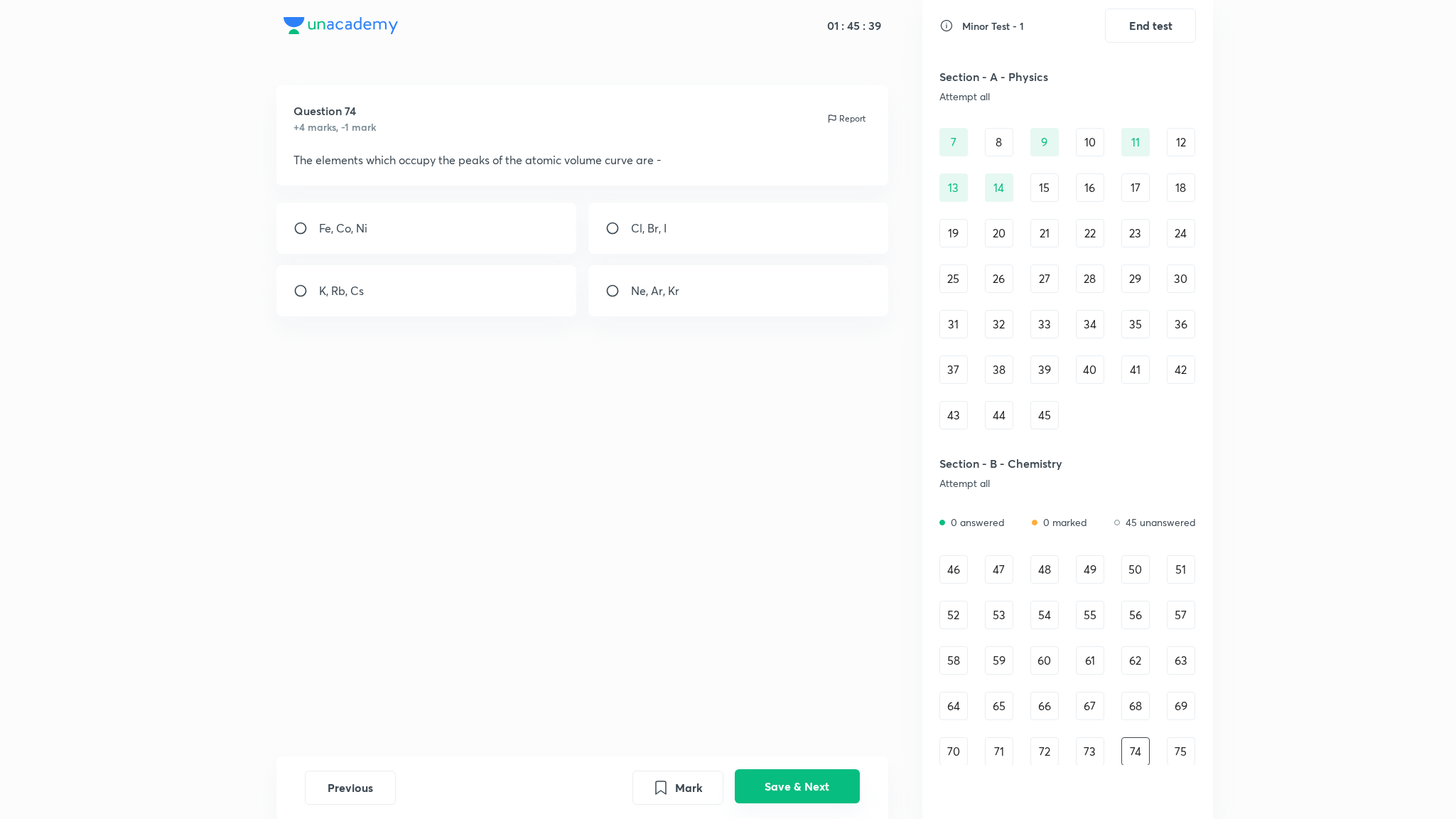 click on "Save & Next" at bounding box center [797, 786] 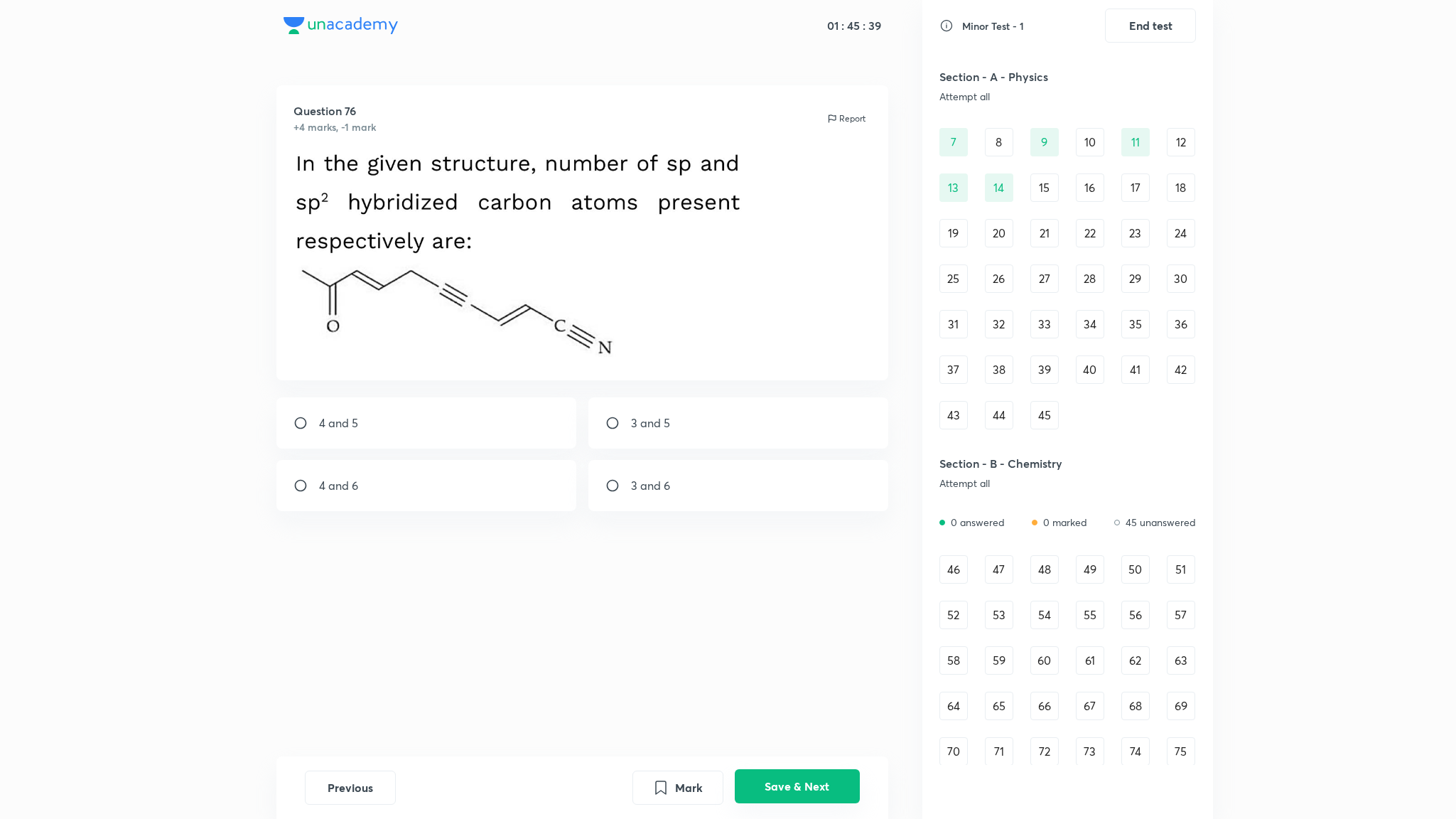 click on "Save & Next" at bounding box center (797, 786) 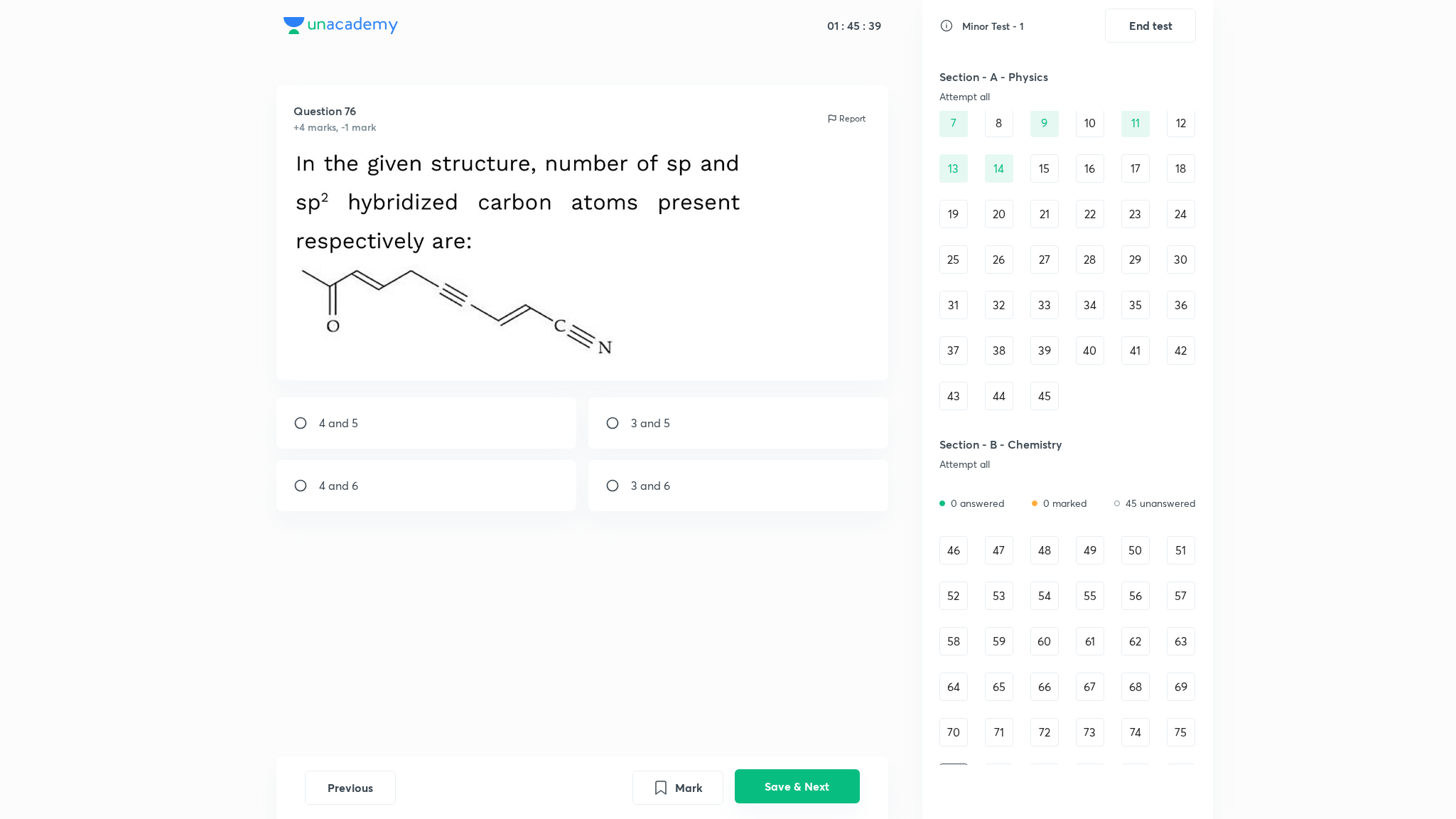 click on "Save & Next" at bounding box center (797, 786) 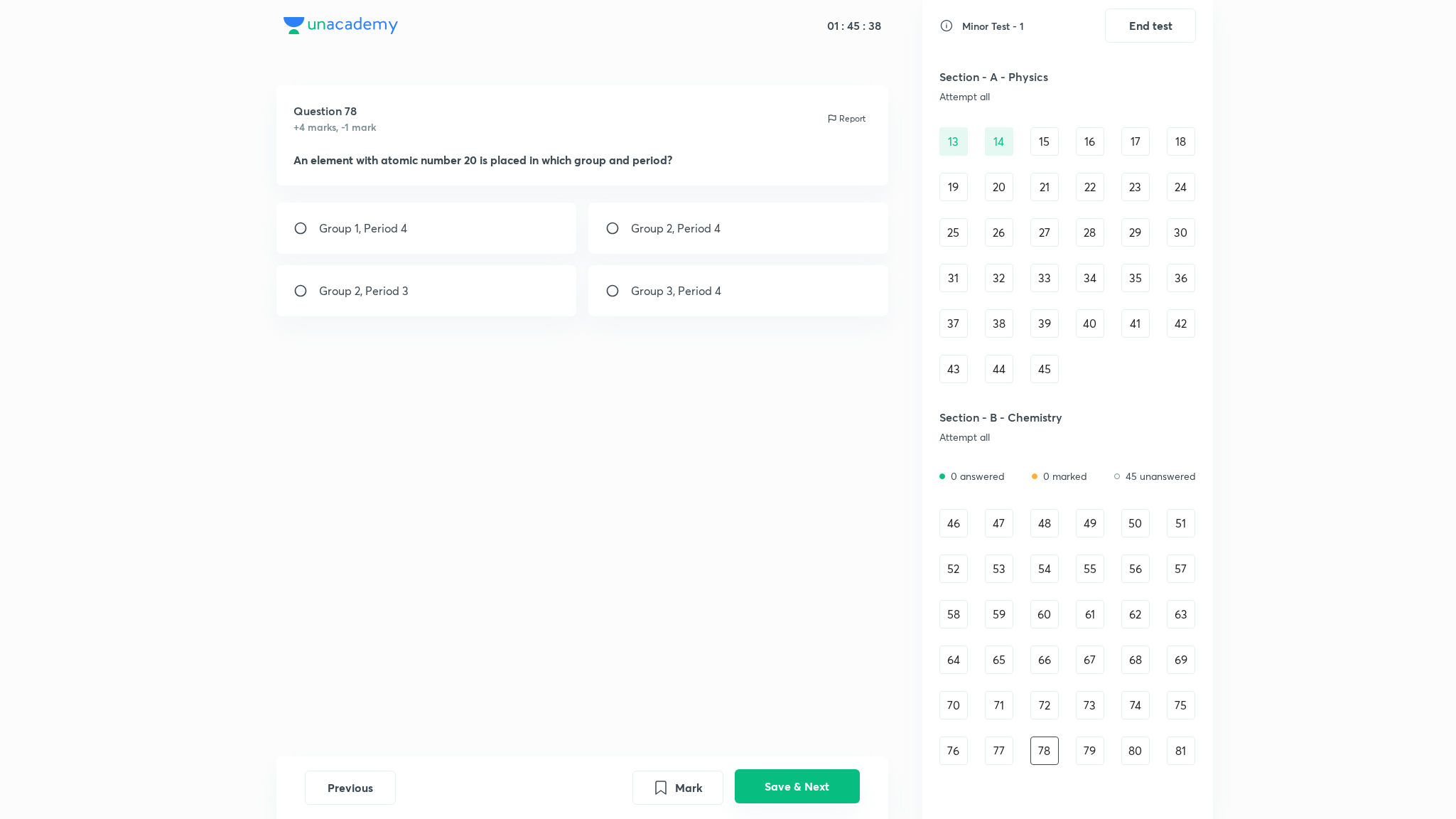 click on "Save & Next" at bounding box center (797, 786) 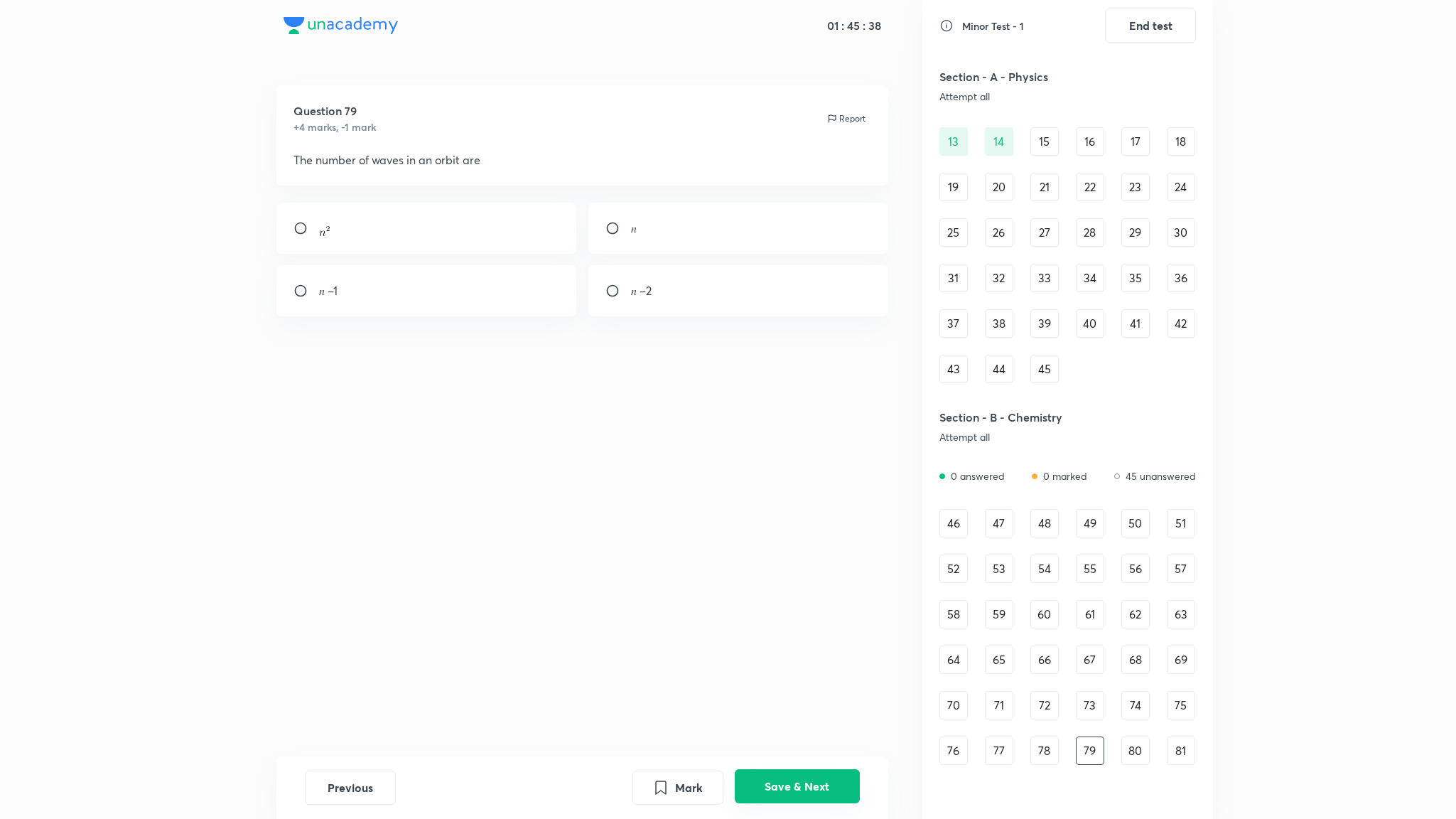 click on "Save & Next" at bounding box center (797, 786) 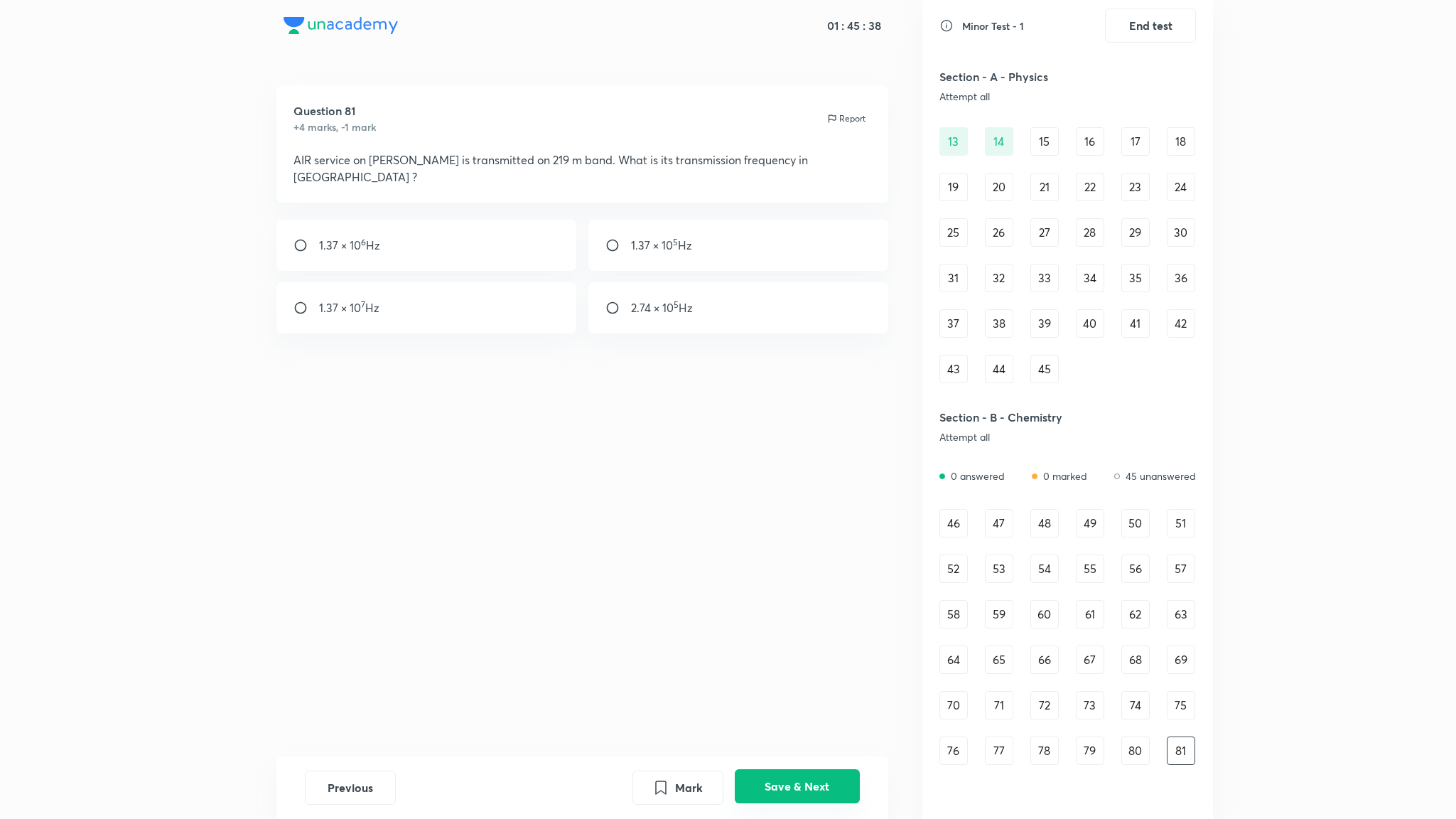 click on "Save & Next" at bounding box center (797, 786) 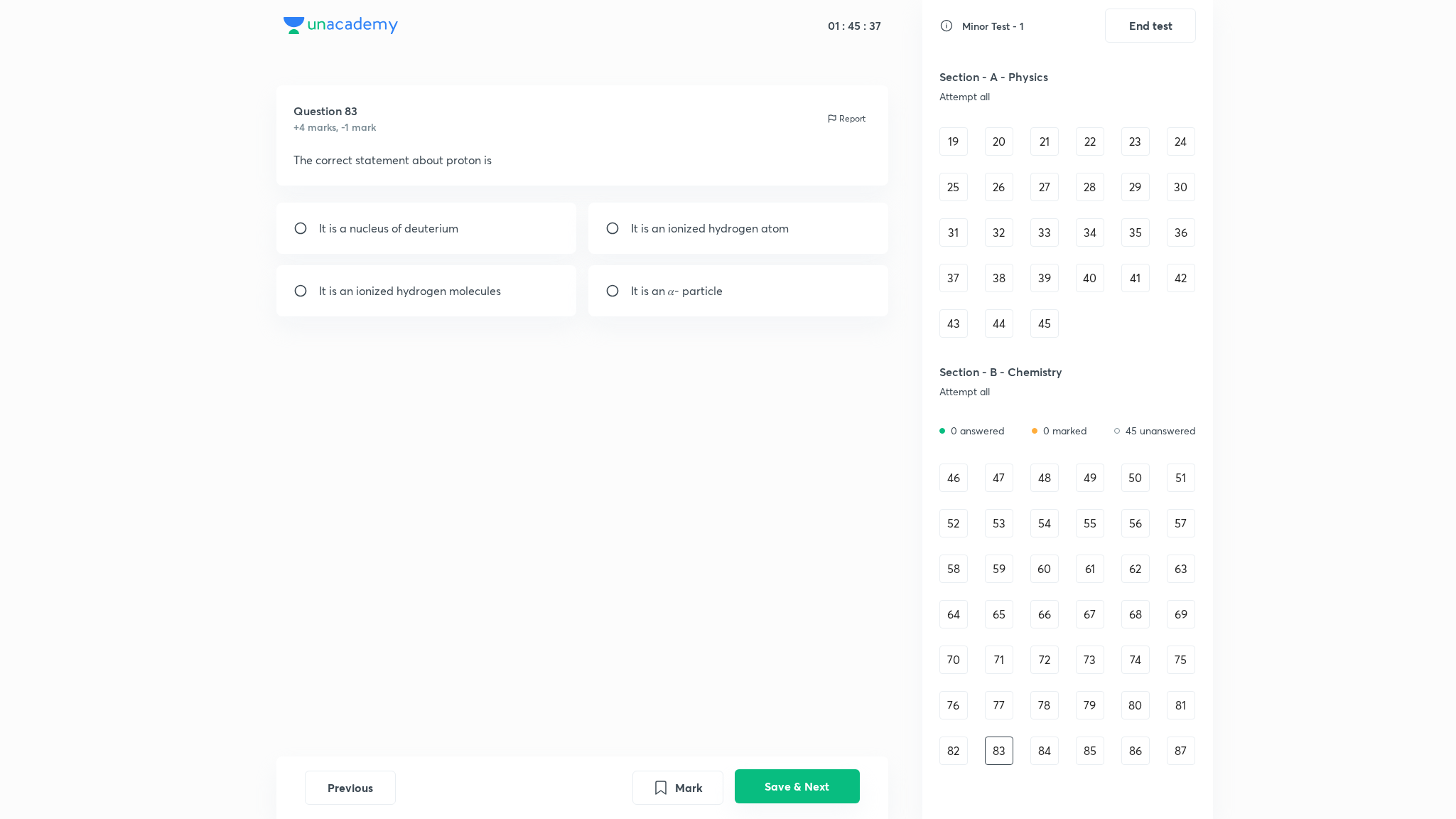 click on "Save & Next" at bounding box center [797, 786] 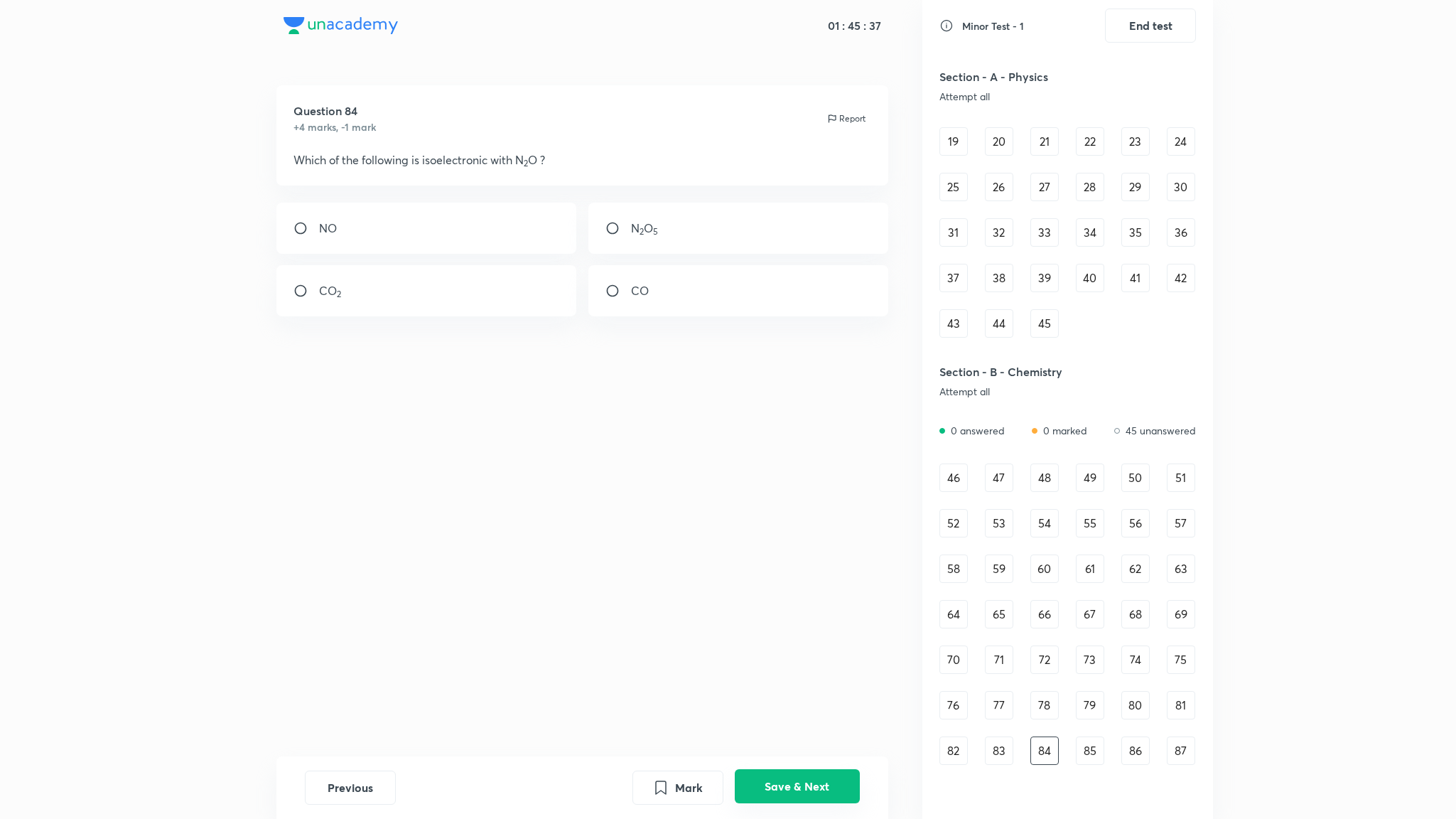 click on "Save & Next" at bounding box center (797, 786) 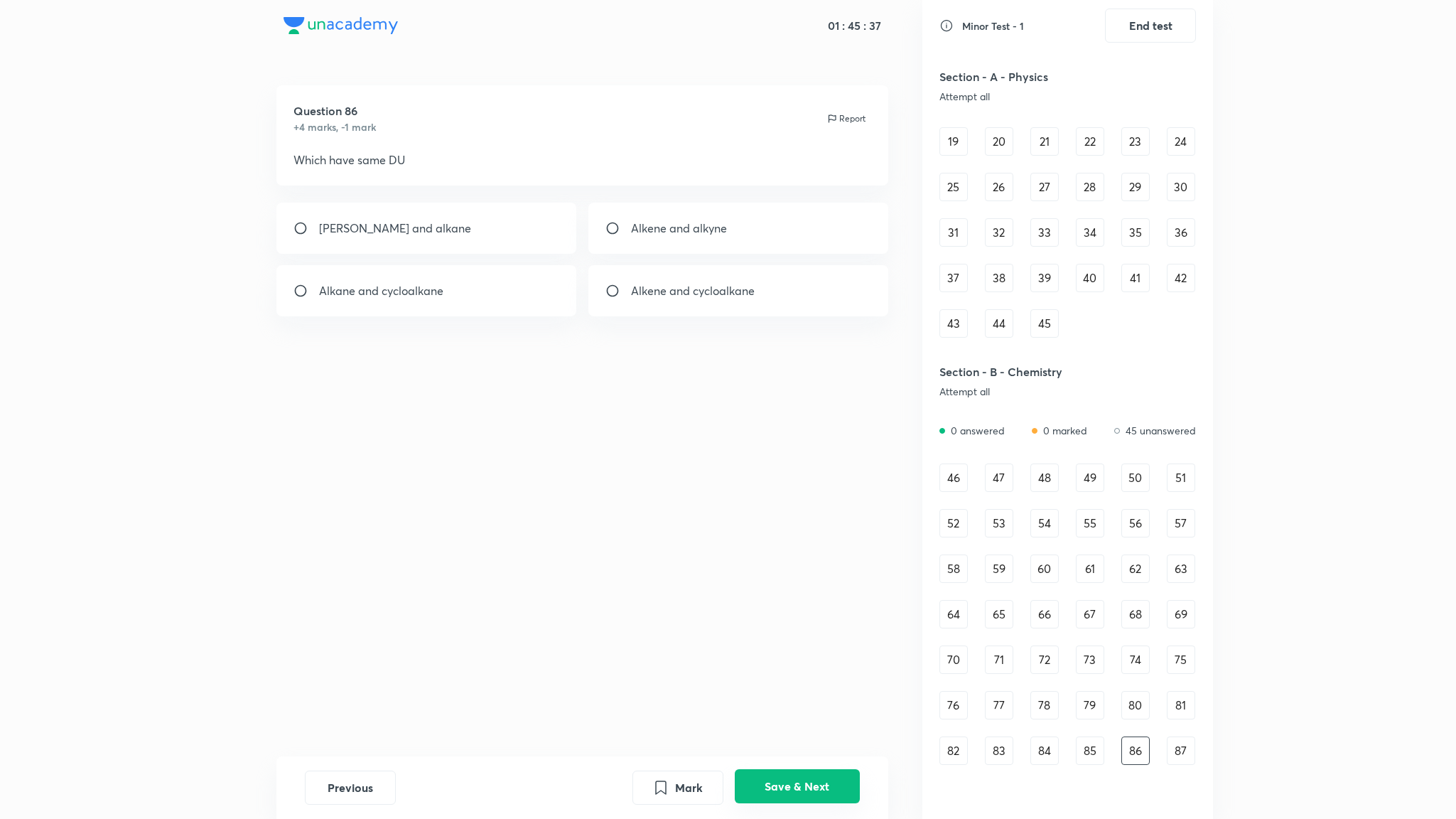click on "Save & Next" at bounding box center (797, 786) 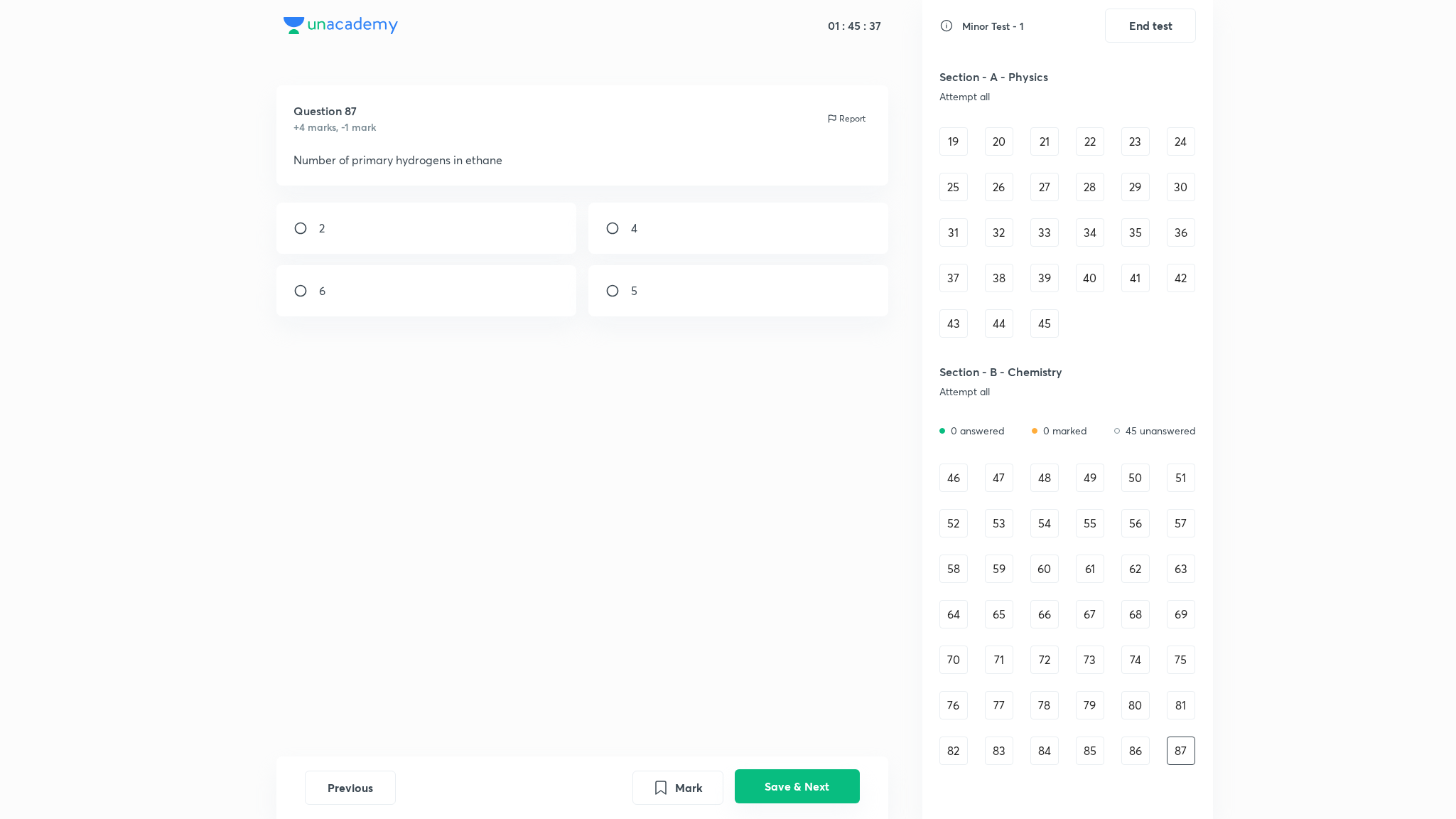 click on "Save & Next" at bounding box center (797, 786) 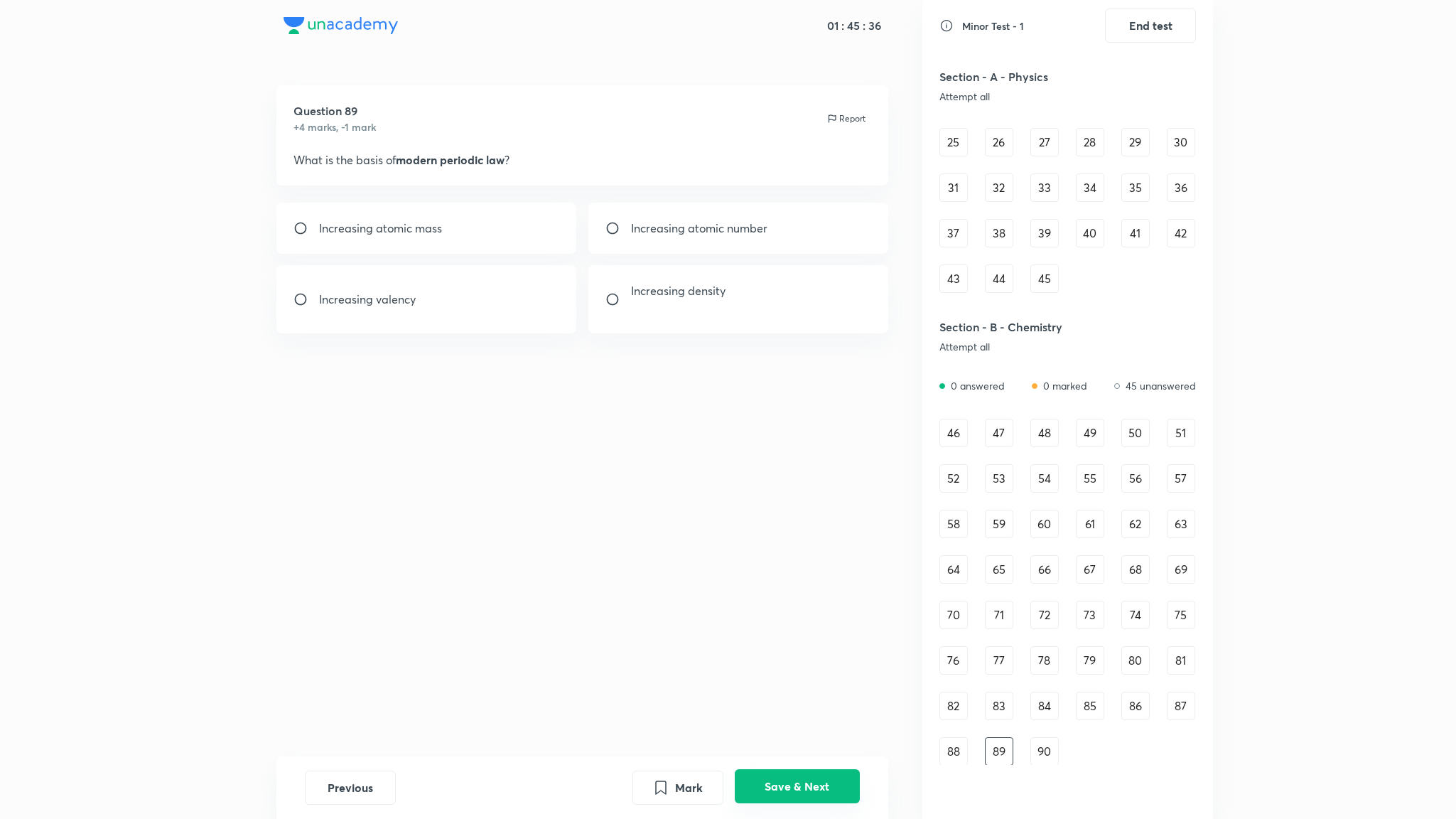 click on "Save & Next" at bounding box center (797, 786) 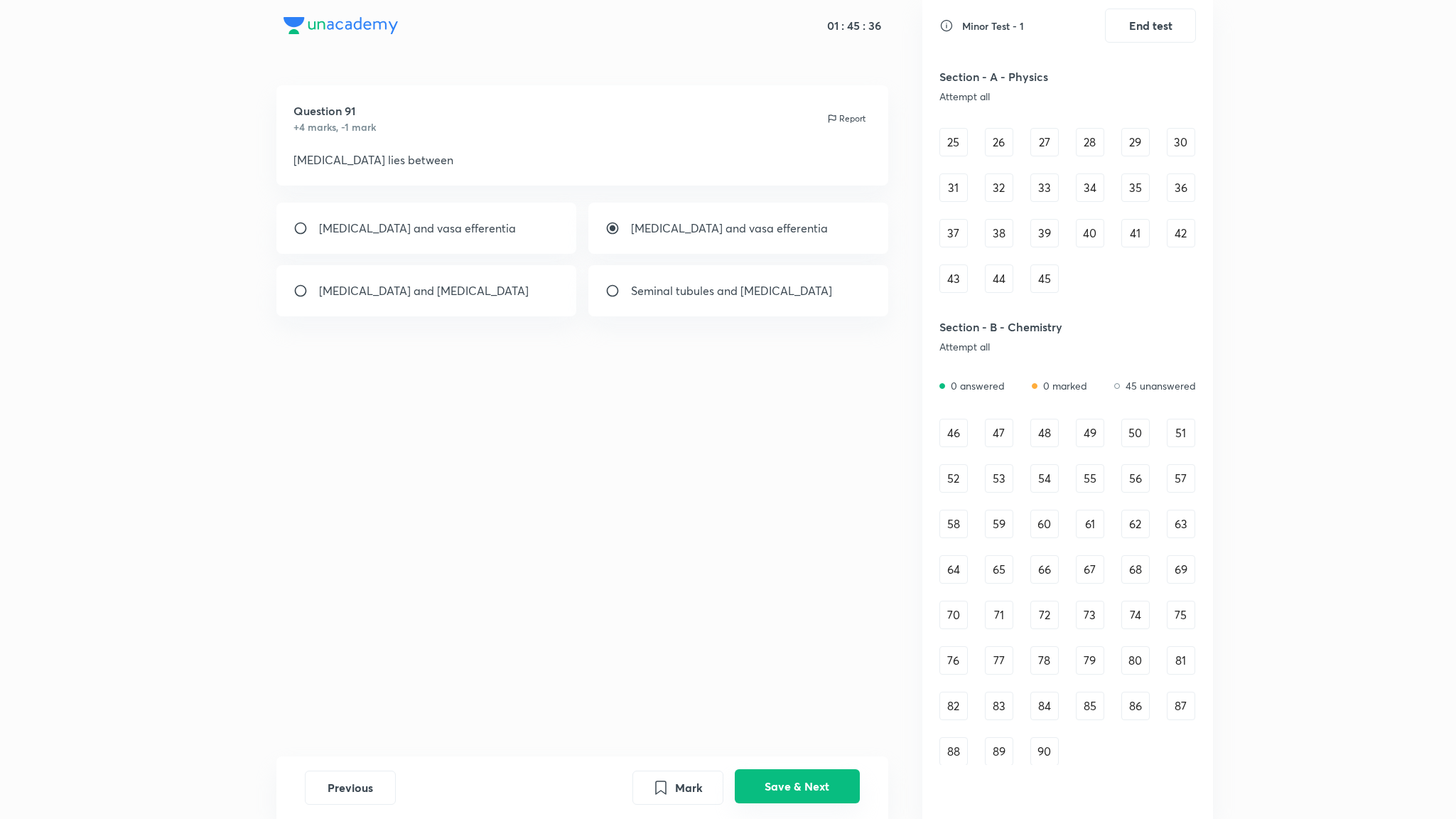 click on "Save & Next" at bounding box center (797, 786) 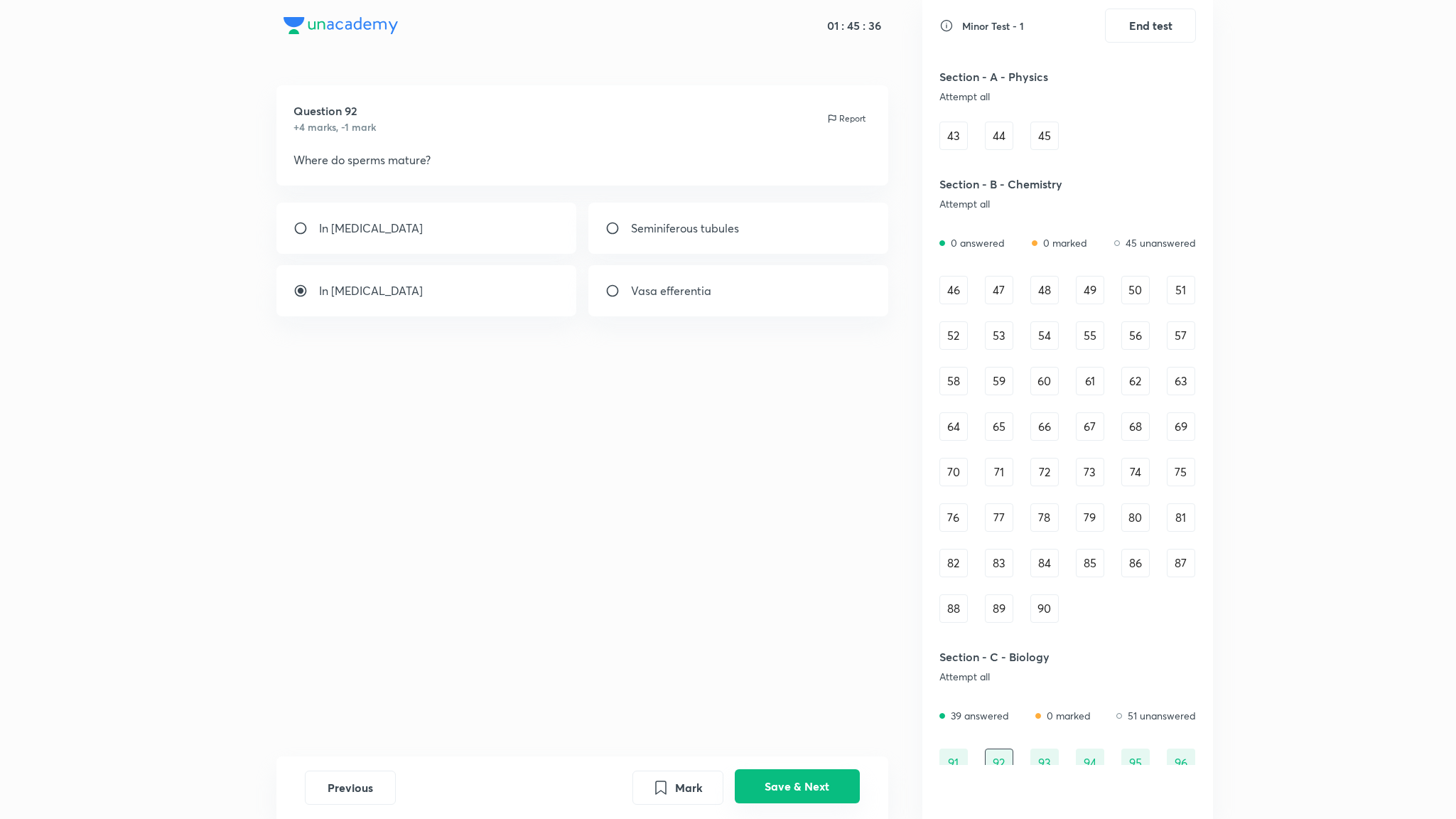 scroll, scrollTop: 378, scrollLeft: 0, axis: vertical 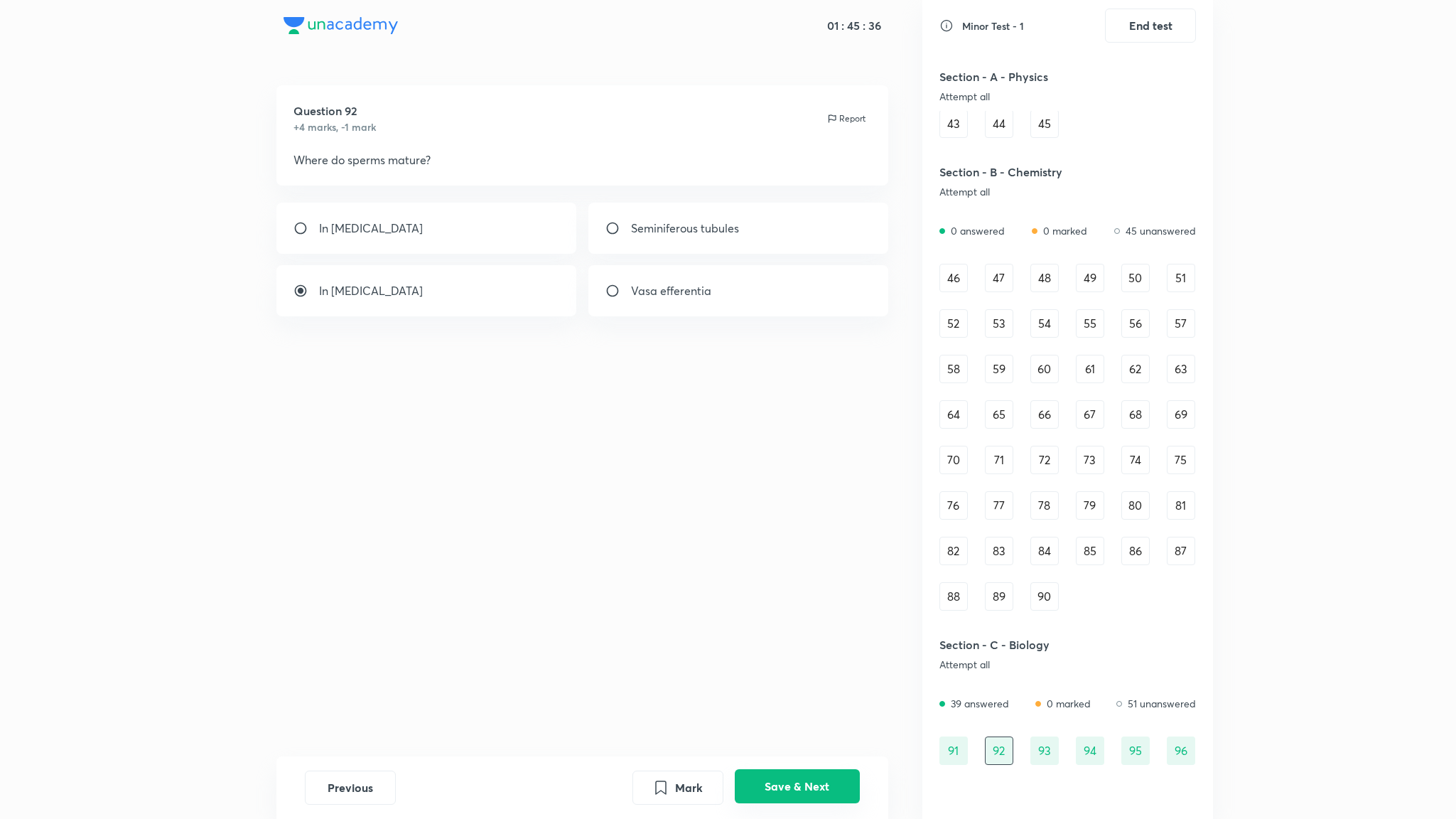 click on "Save & Next" at bounding box center (797, 786) 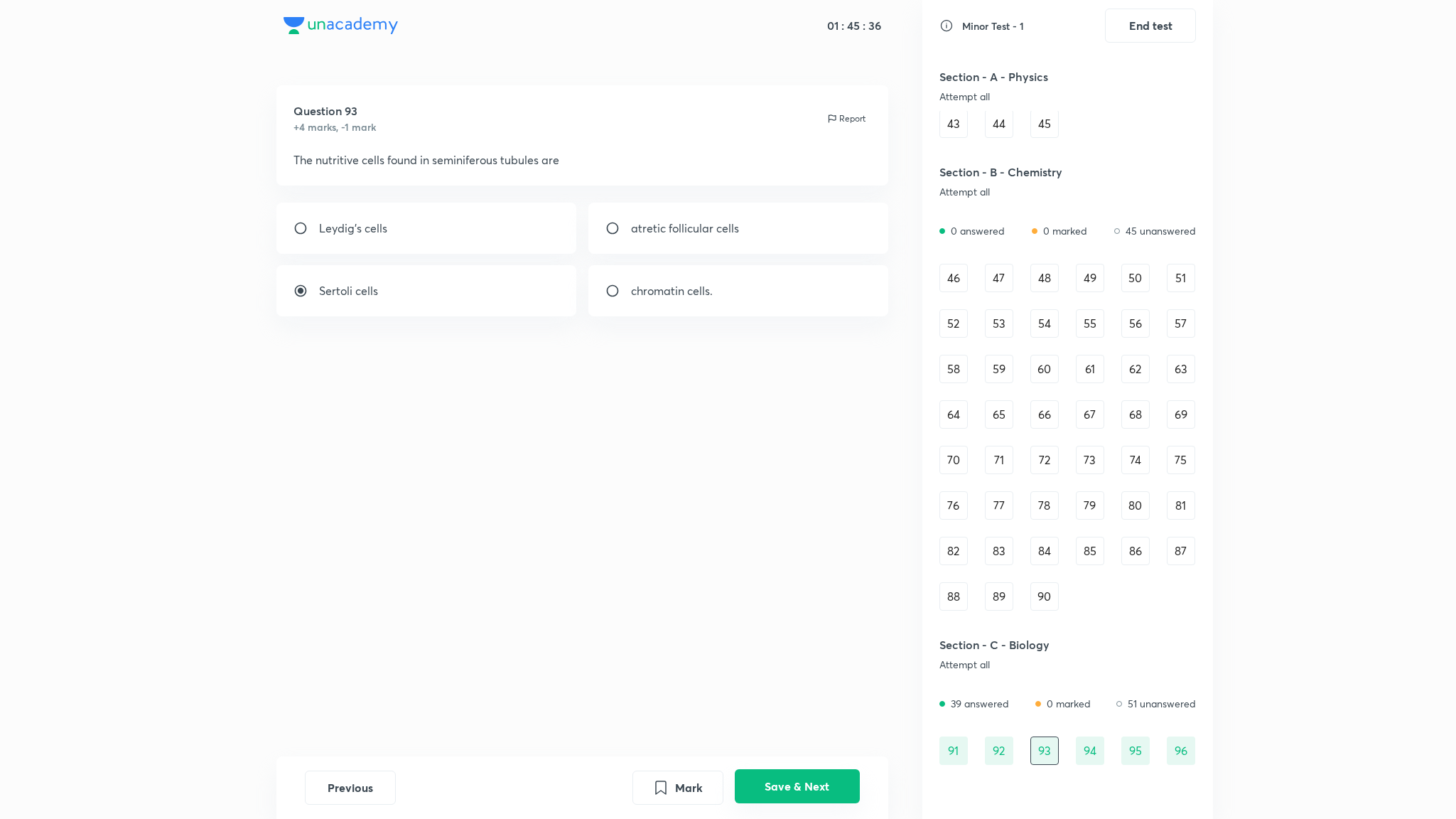 click on "Save & Next" at bounding box center [797, 786] 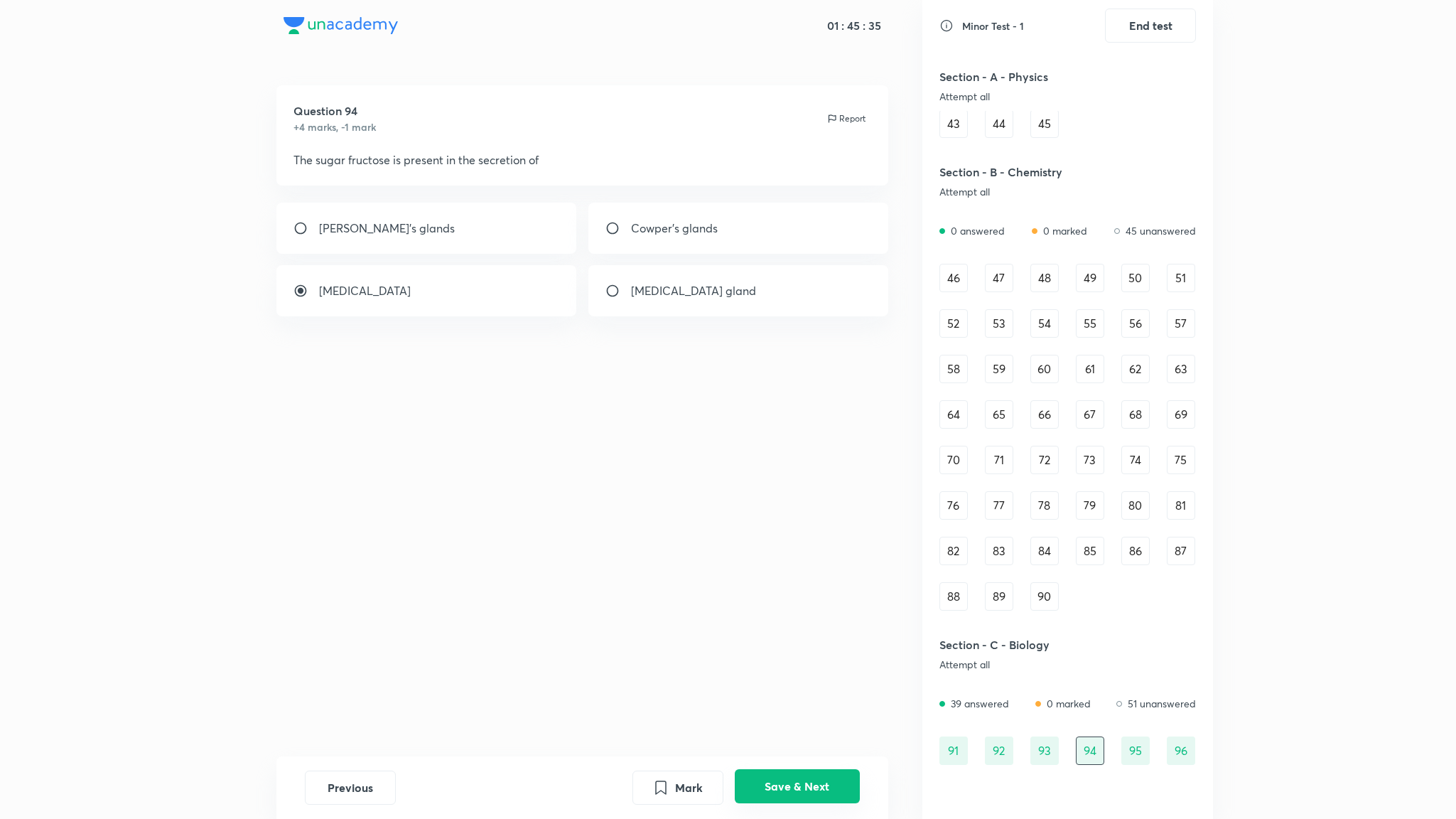 click on "Save & Next" at bounding box center [797, 786] 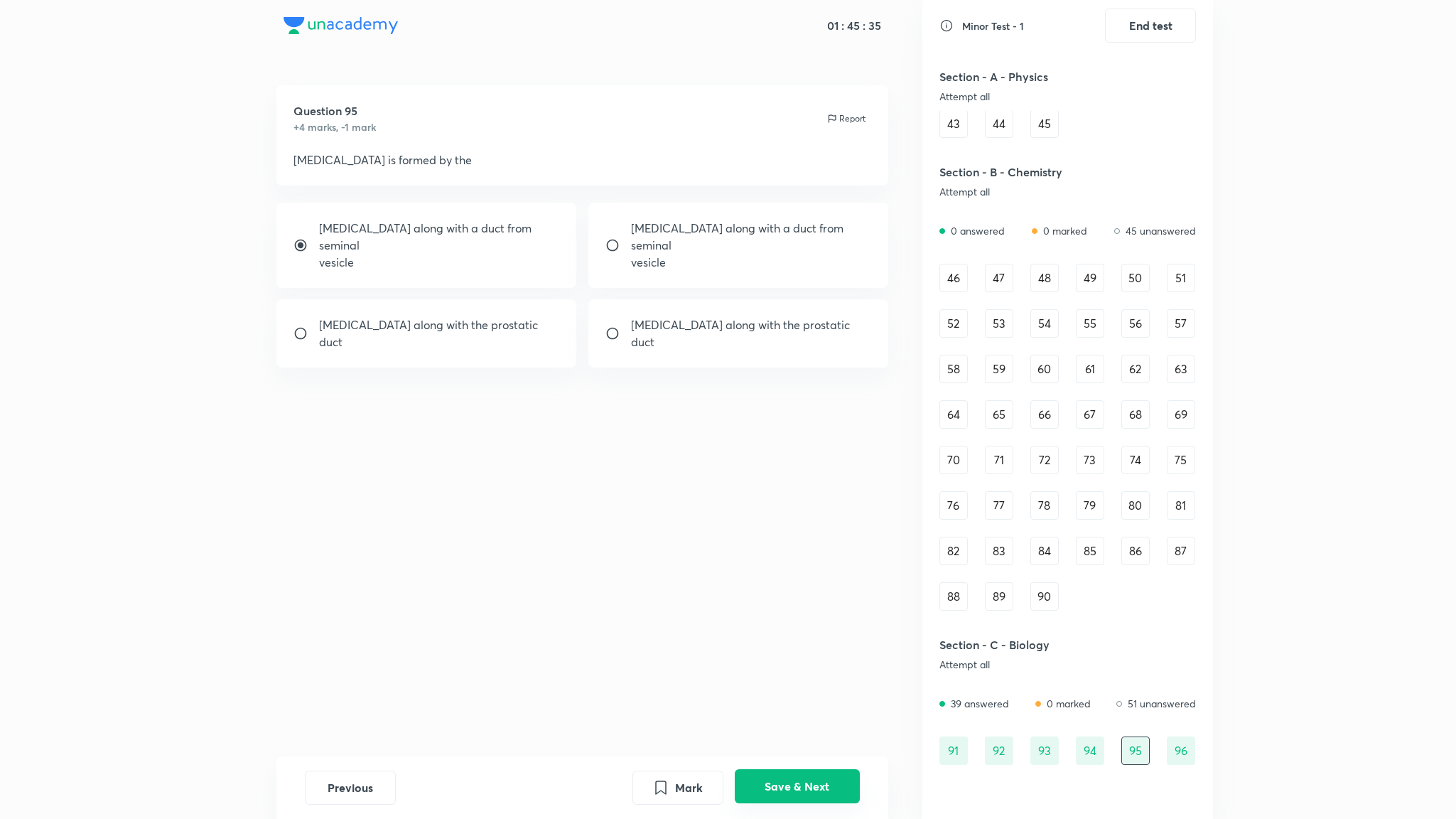 click on "Save & Next" at bounding box center (797, 786) 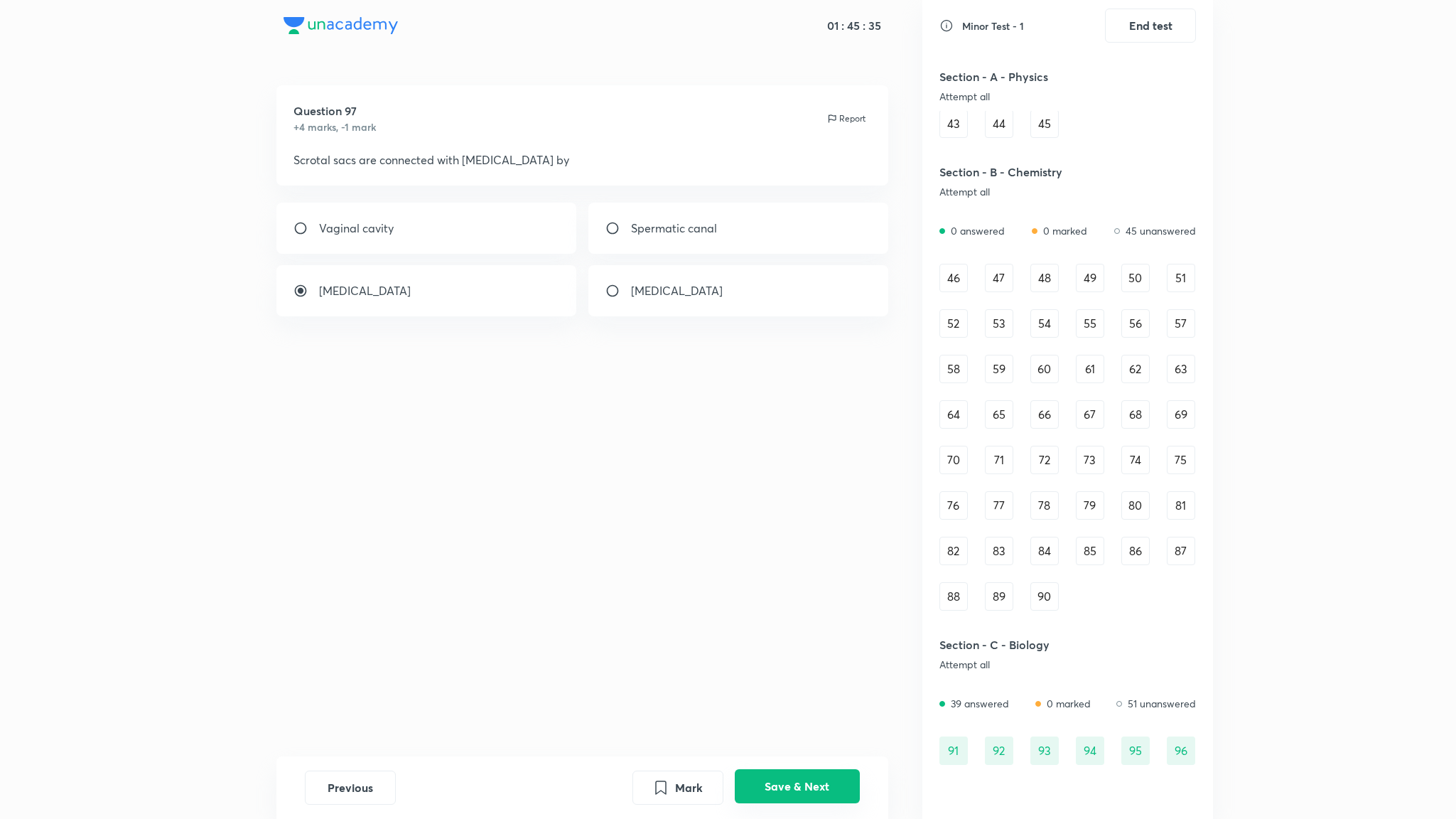 click on "Save & Next" at bounding box center (797, 786) 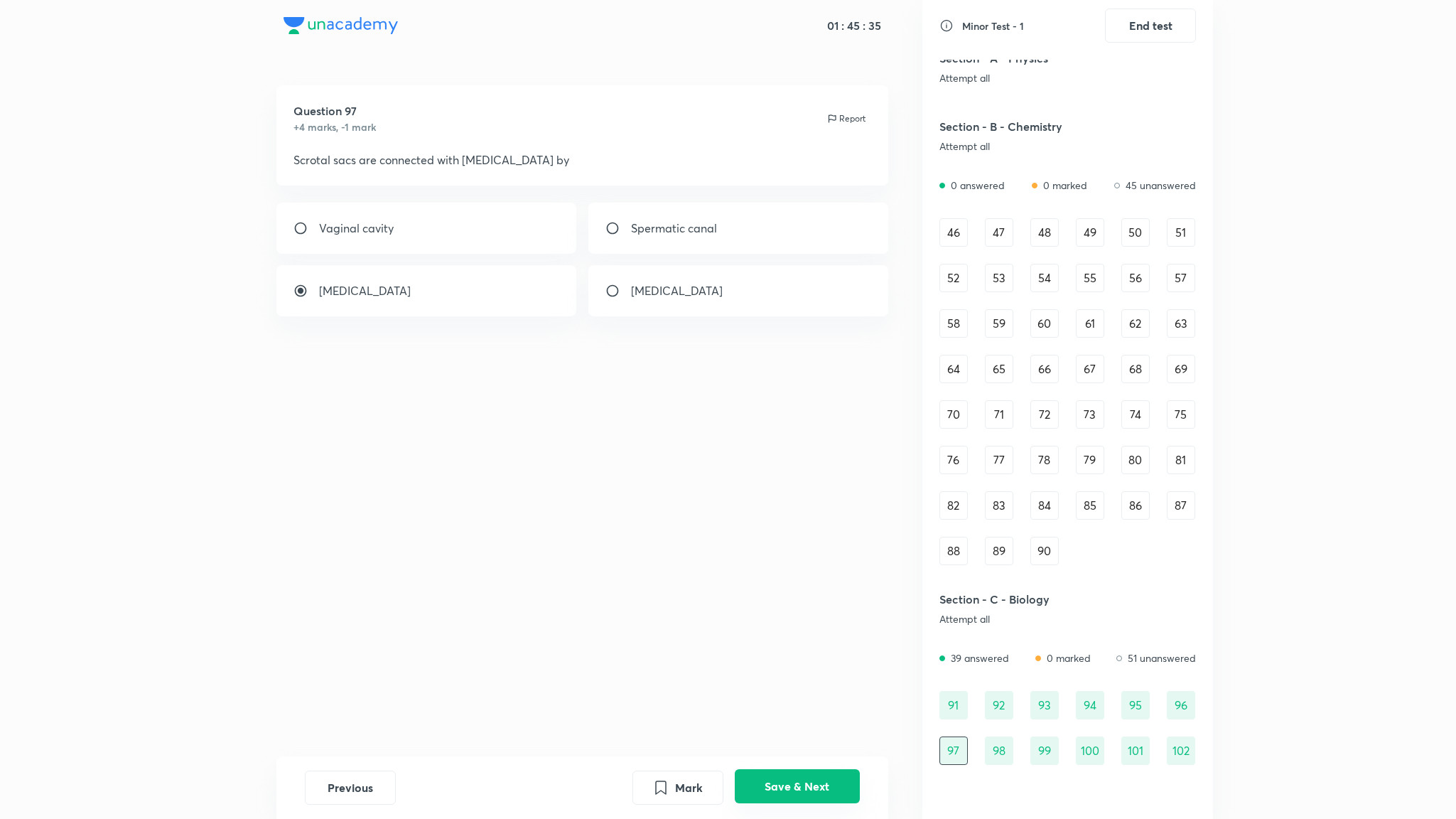 click on "Save & Next" at bounding box center [797, 786] 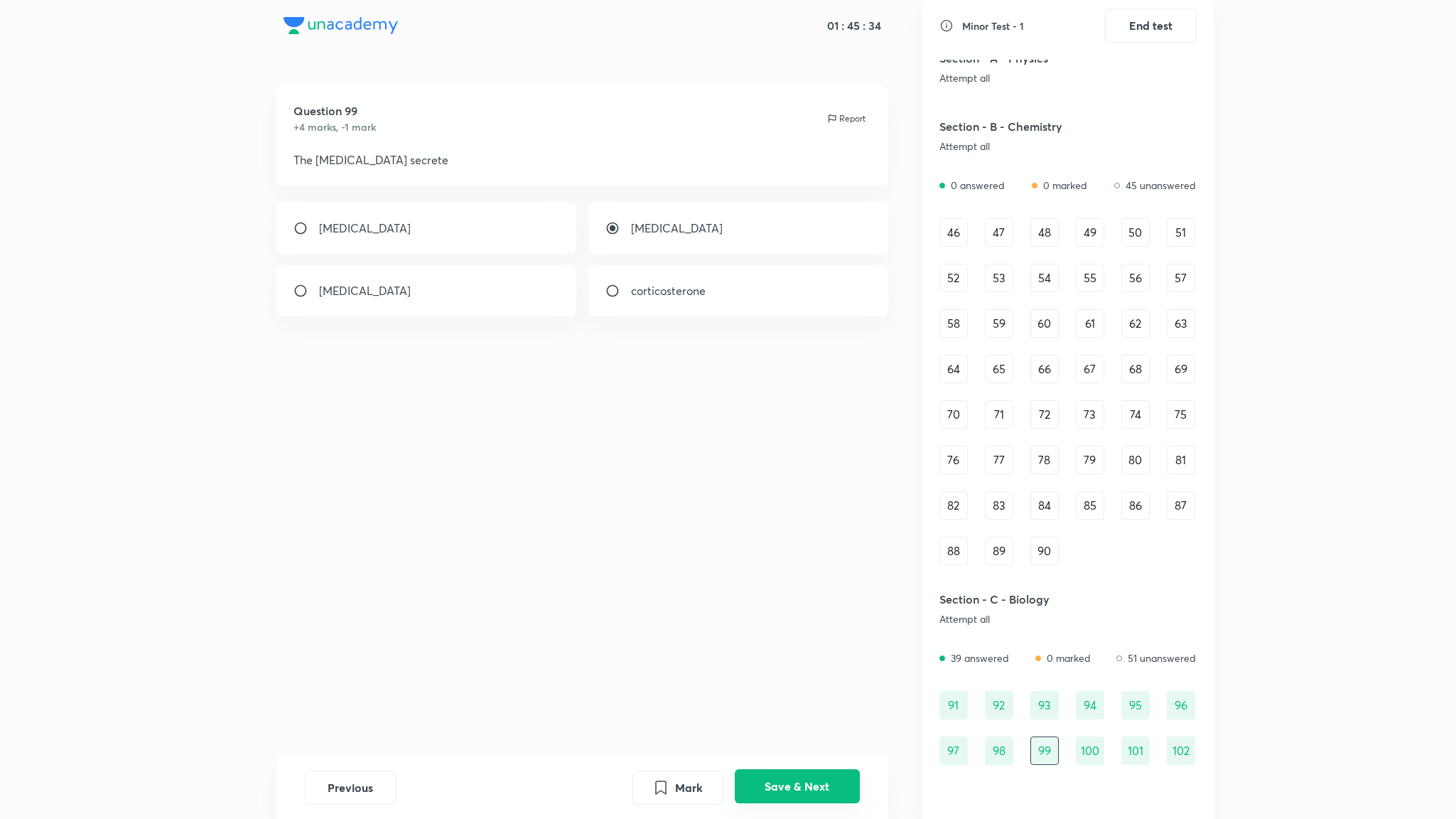 click on "Save & Next" at bounding box center [797, 786] 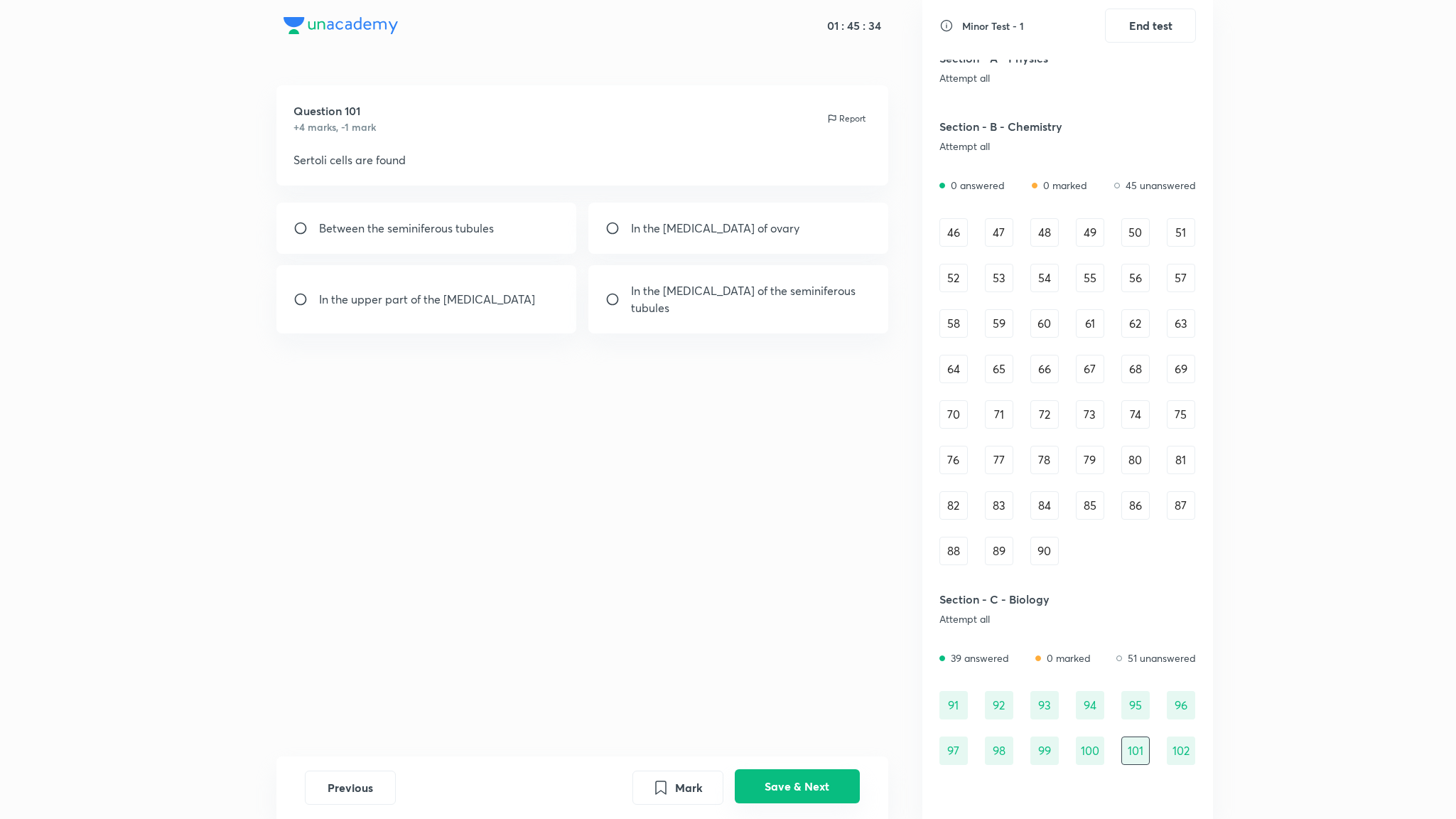 radio on "true" 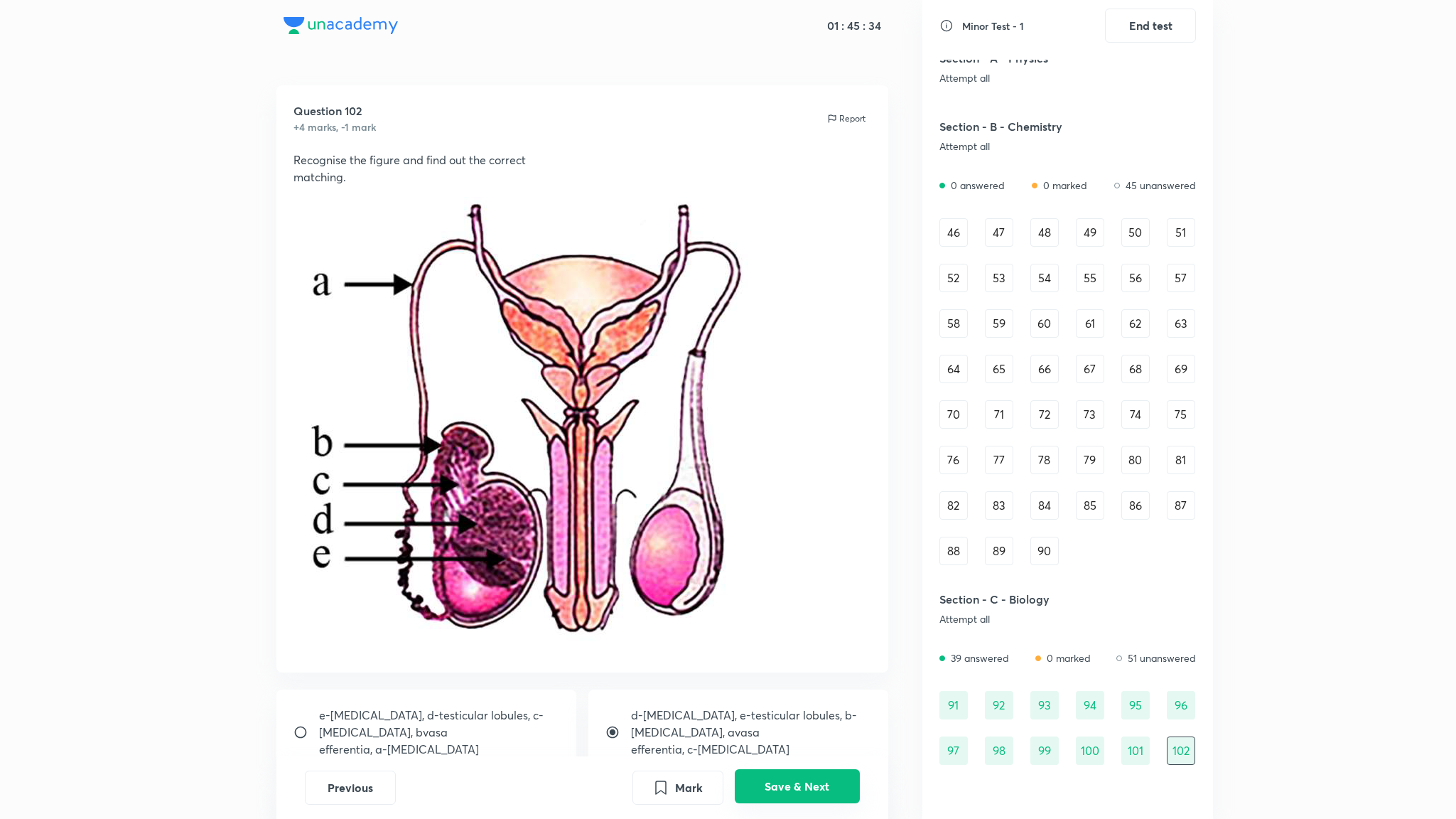 click on "Save & Next" at bounding box center [797, 786] 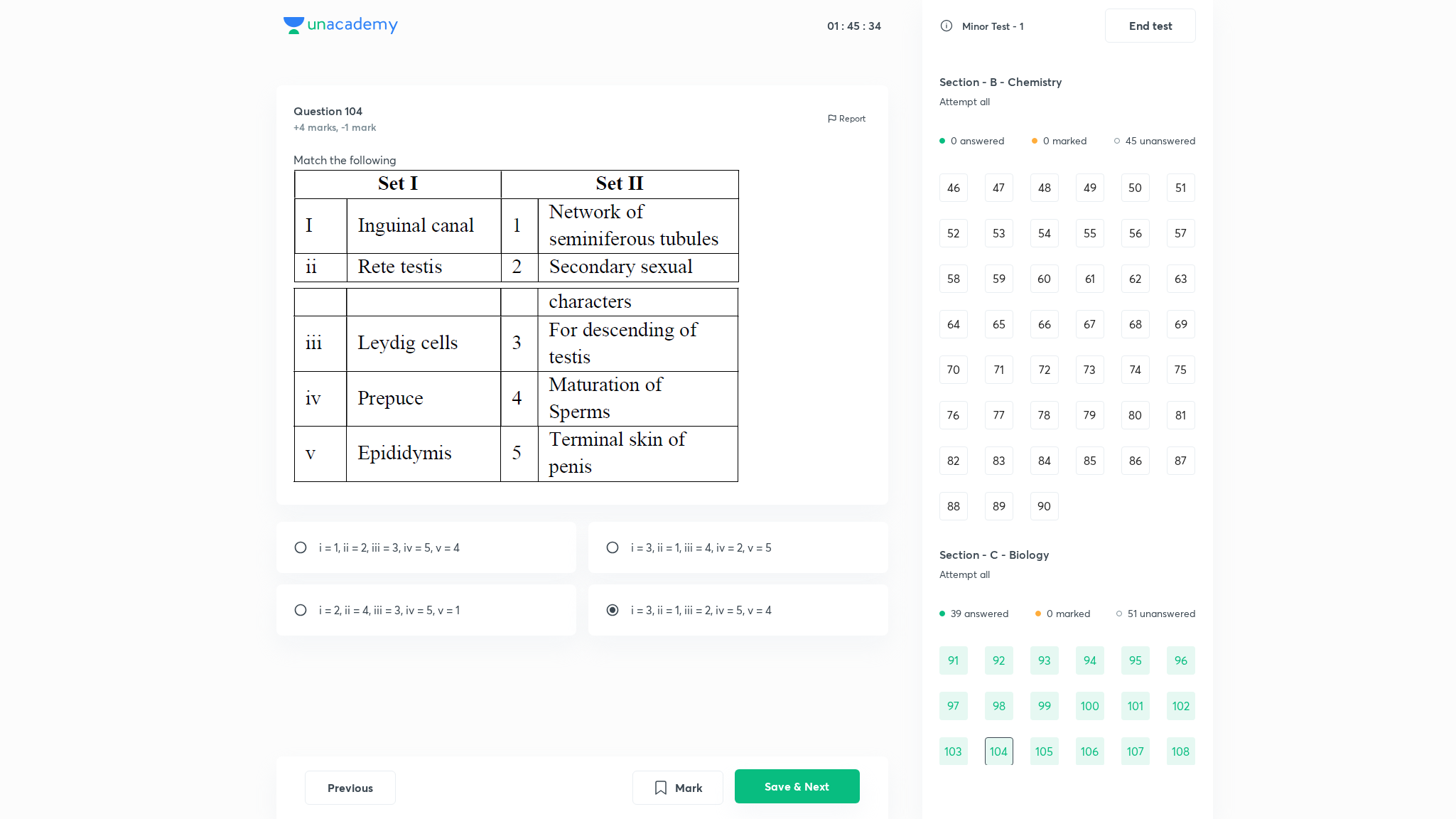 click on "Save & Next" at bounding box center [797, 786] 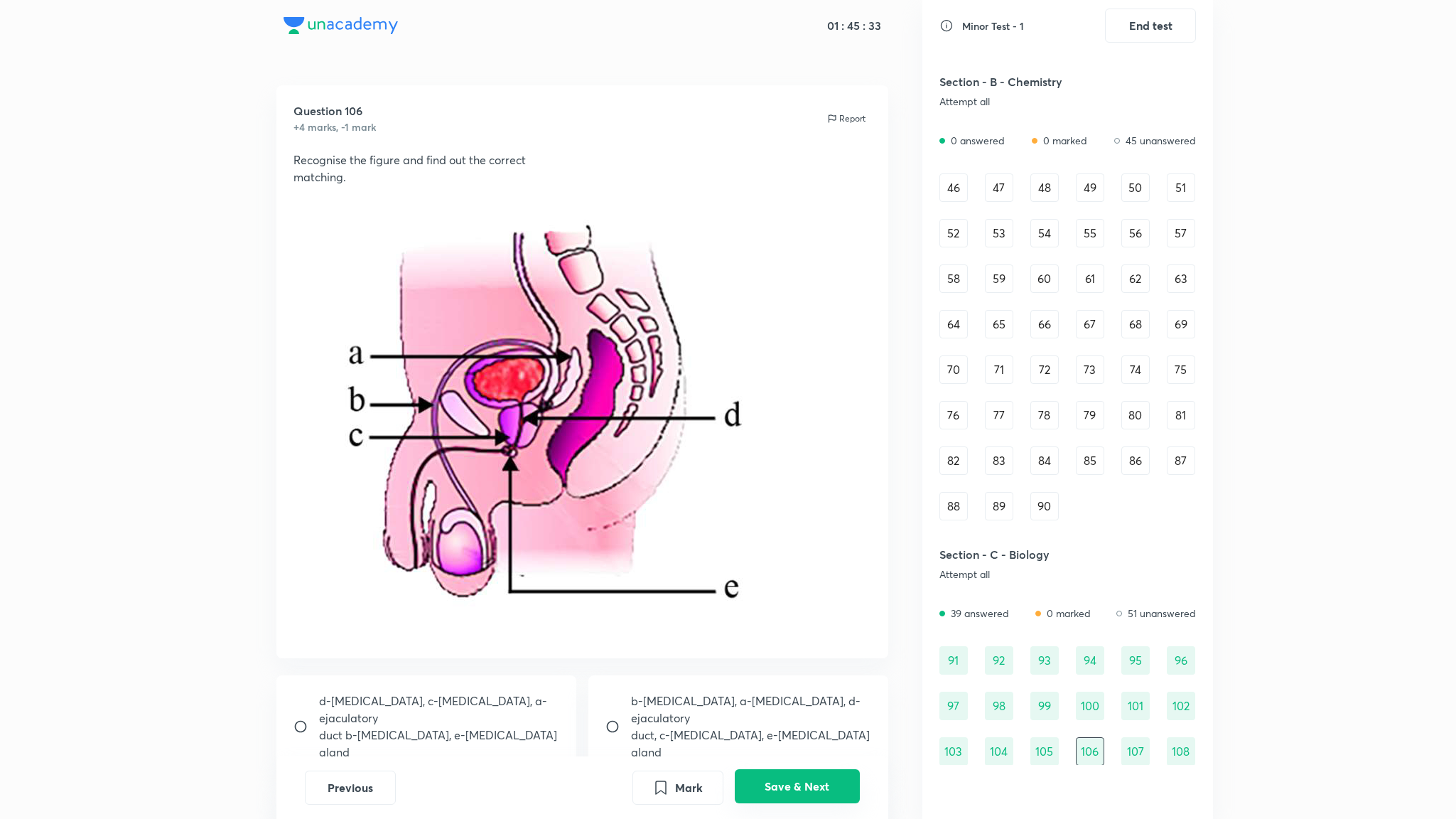 click on "Save & Next" at bounding box center (797, 786) 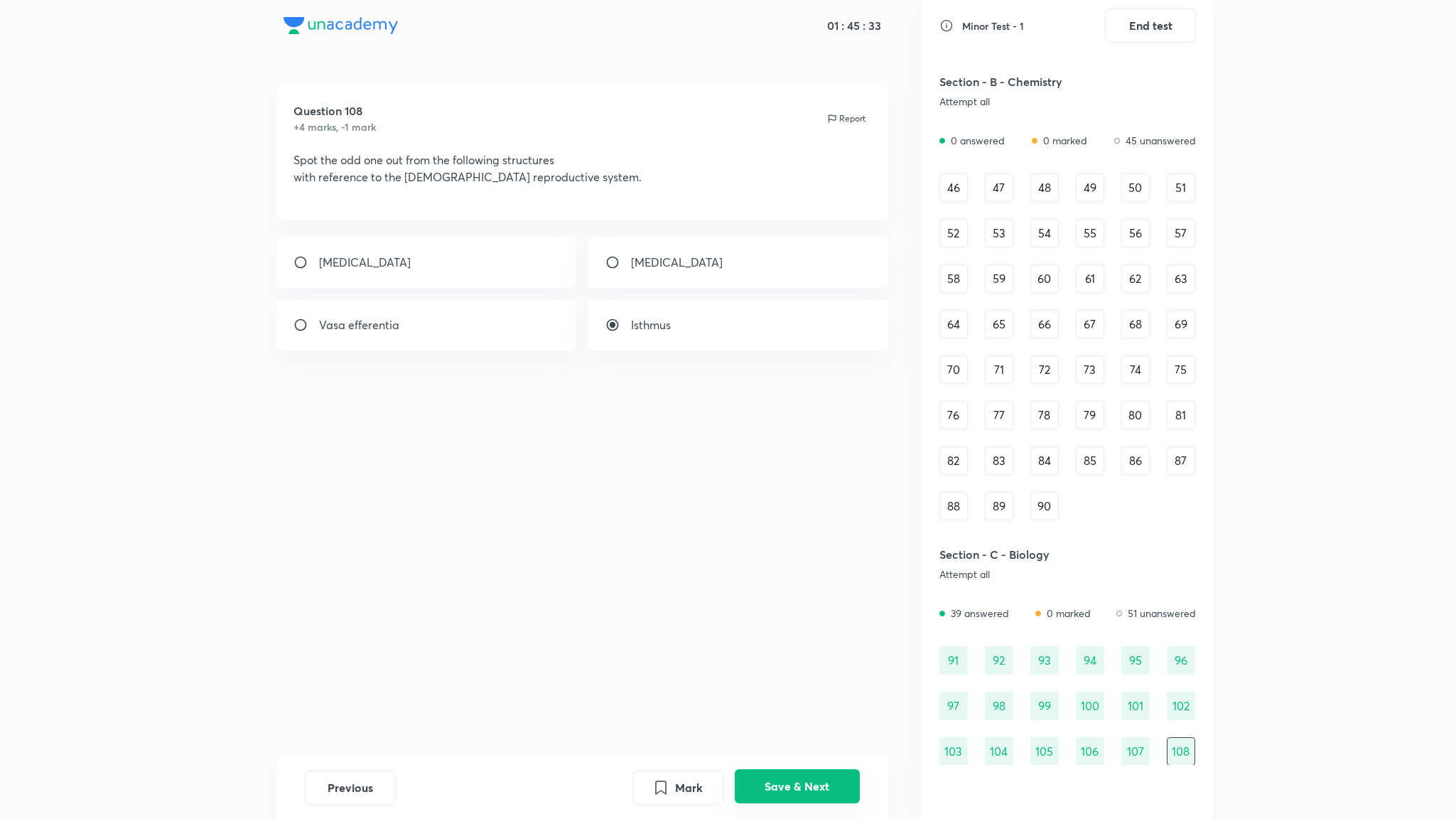 click on "Save & Next" at bounding box center [797, 786] 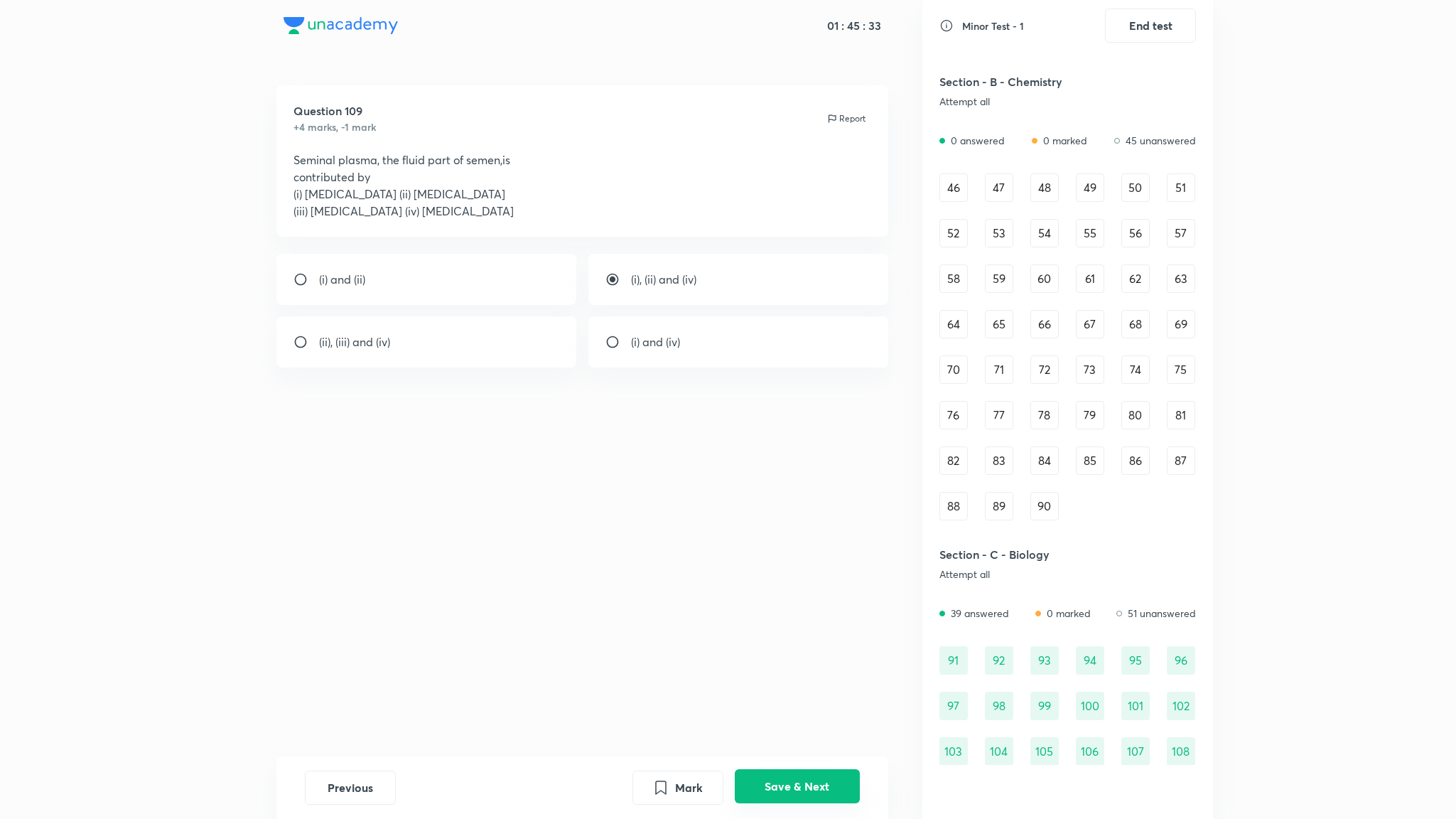 click on "Save & Next" at bounding box center (797, 786) 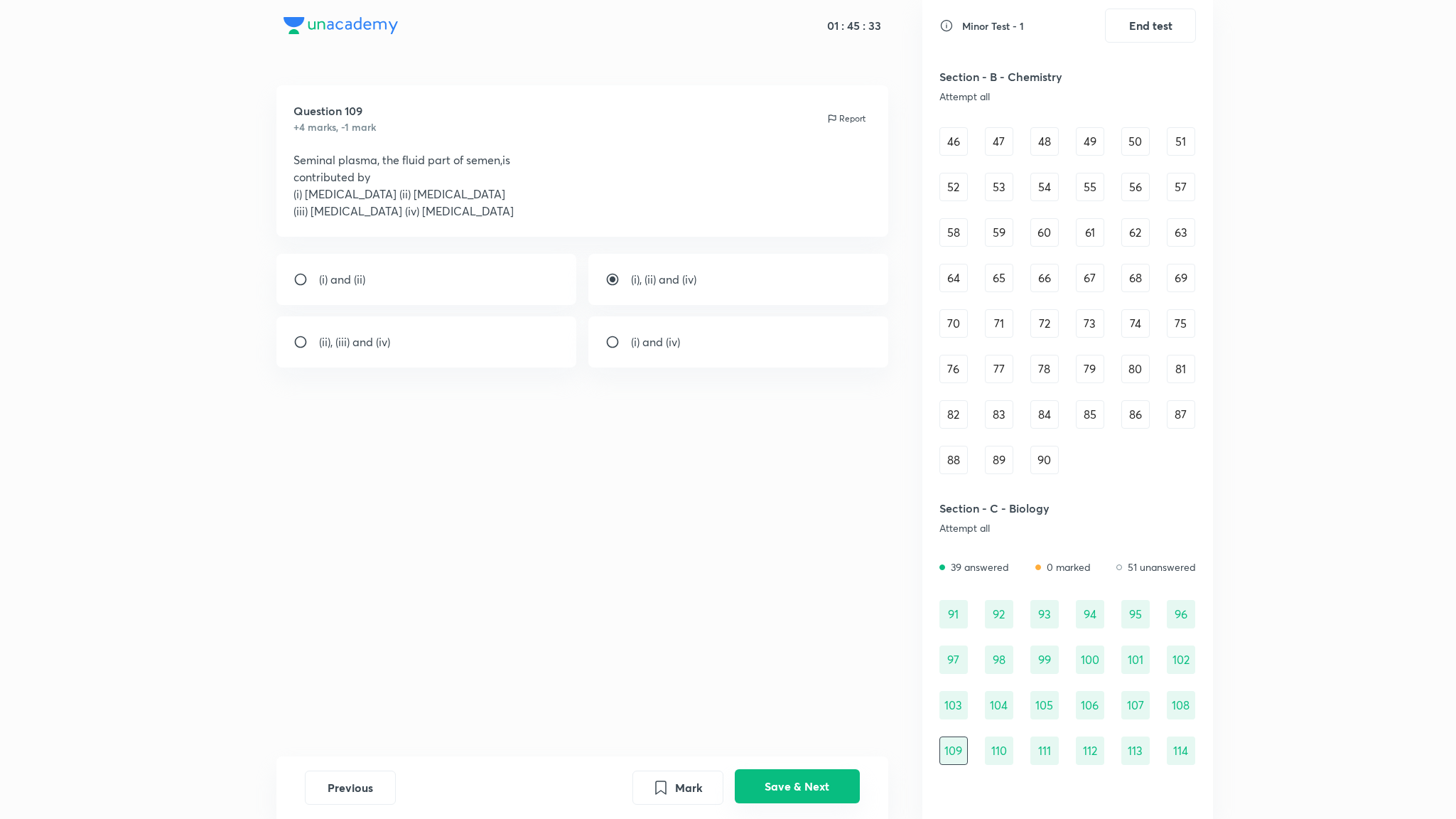 click on "Save & Next" at bounding box center (797, 786) 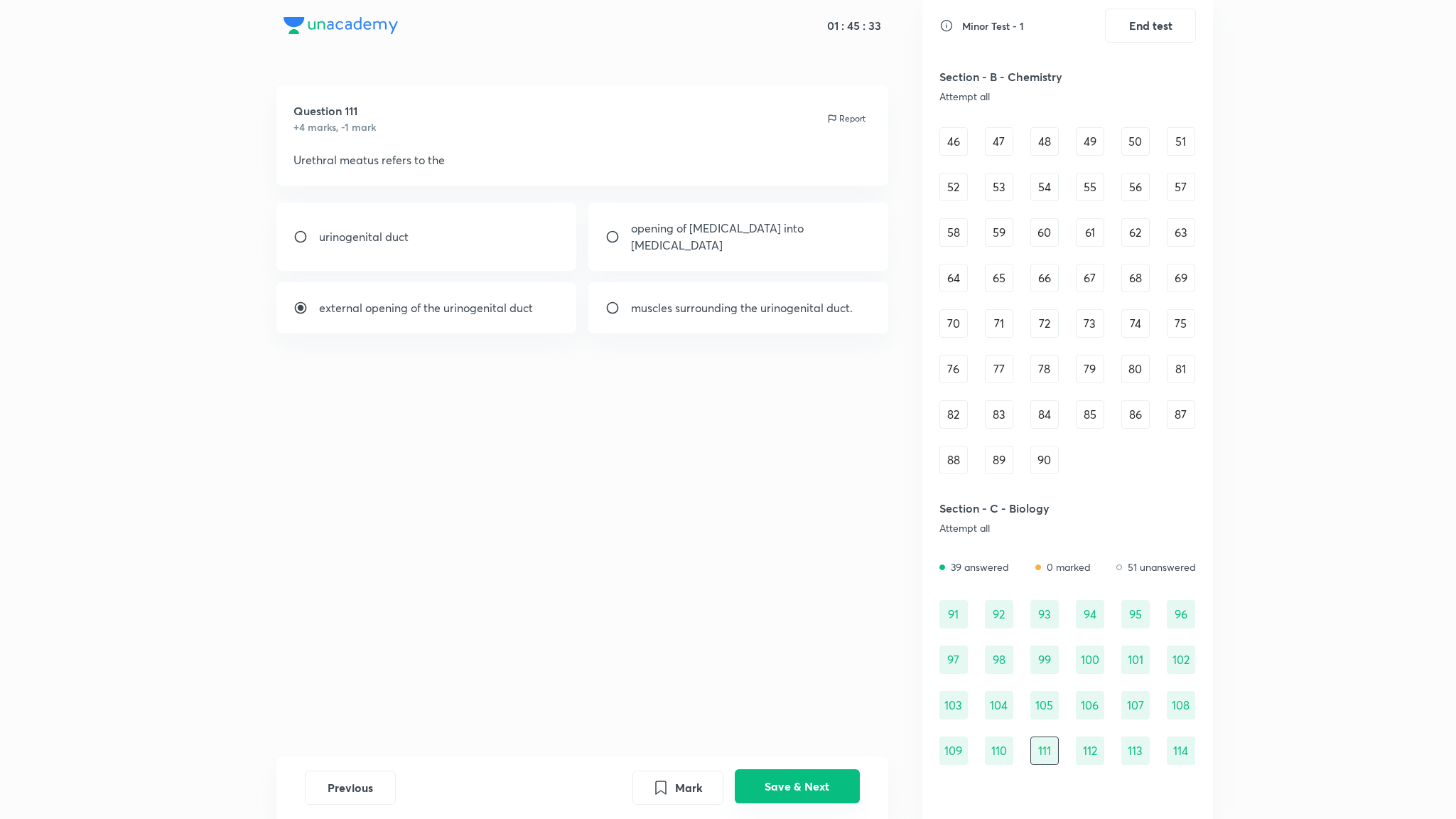 click on "Save & Next" at bounding box center [797, 786] 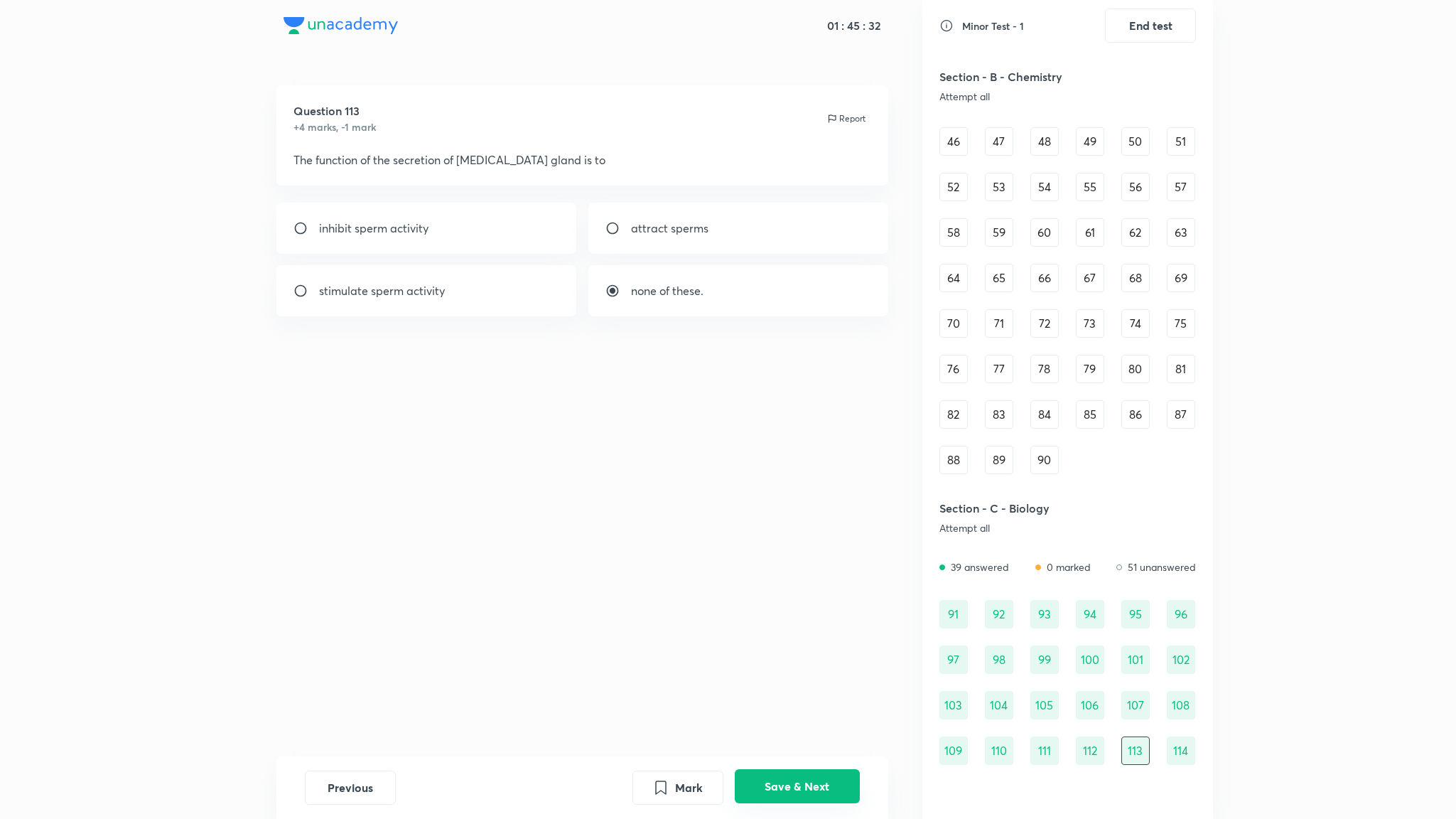 click on "Save & Next" at bounding box center [797, 786] 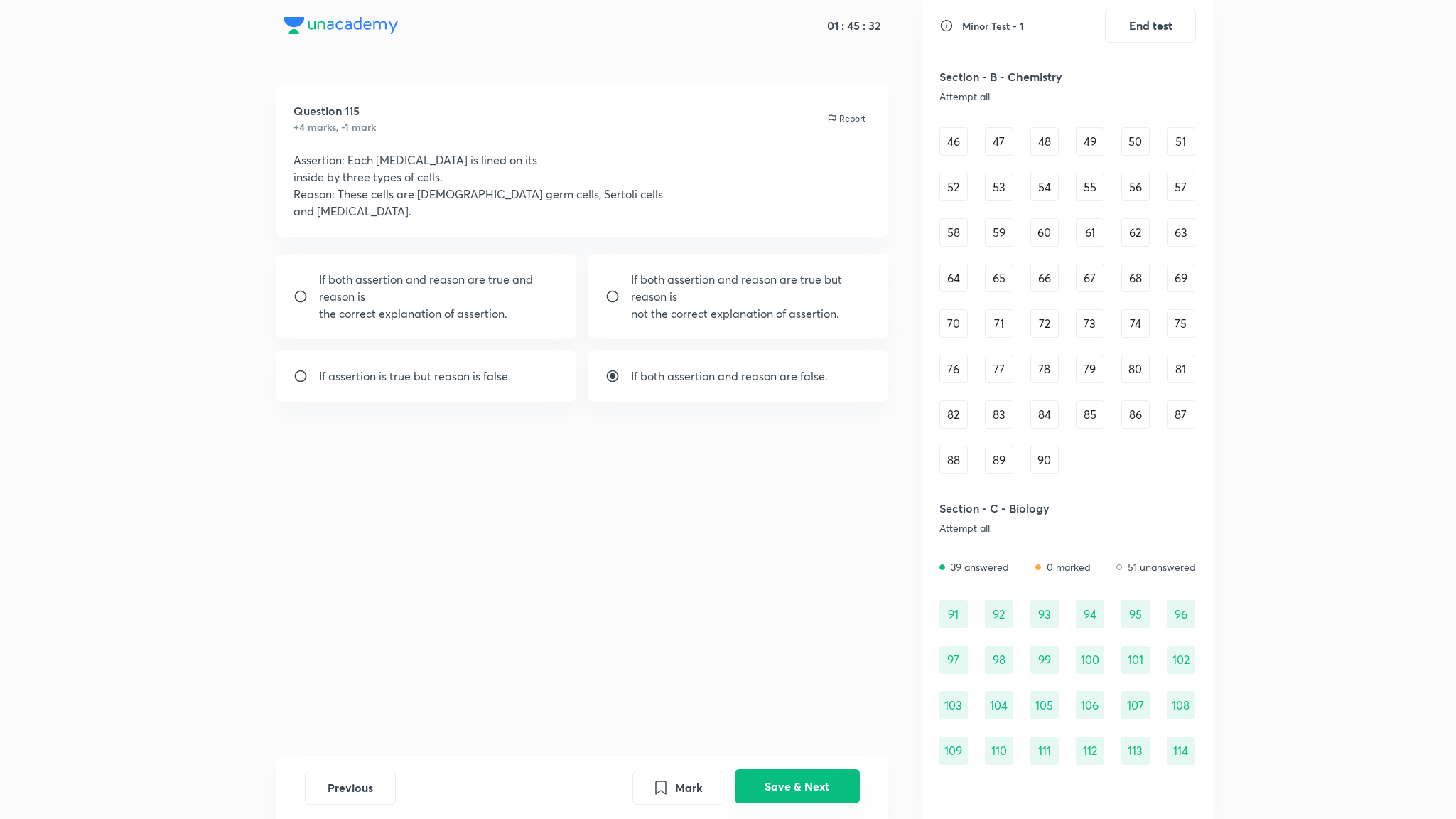 click on "Save & Next" at bounding box center (797, 786) 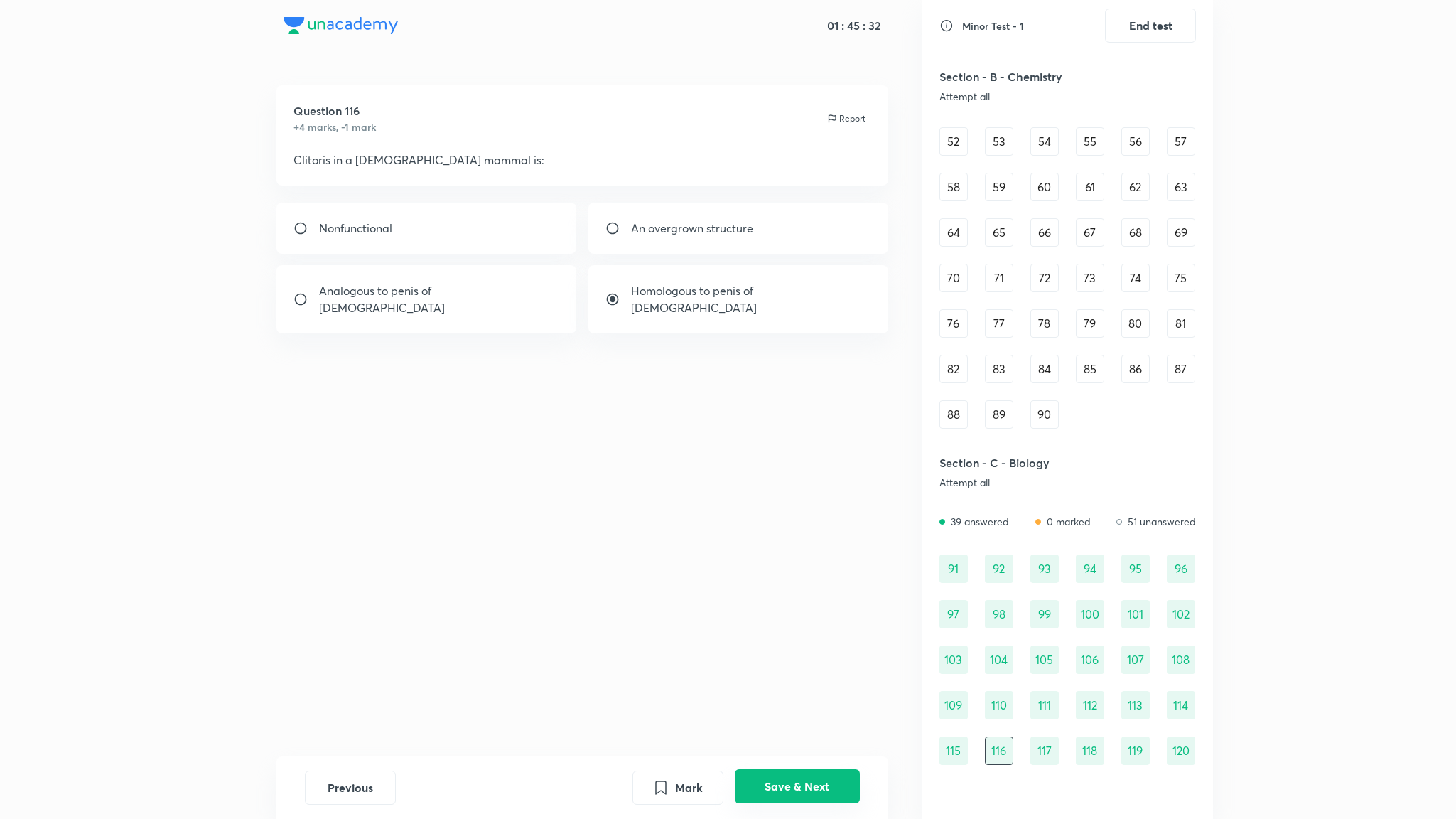 click on "Save & Next" at bounding box center [797, 786] 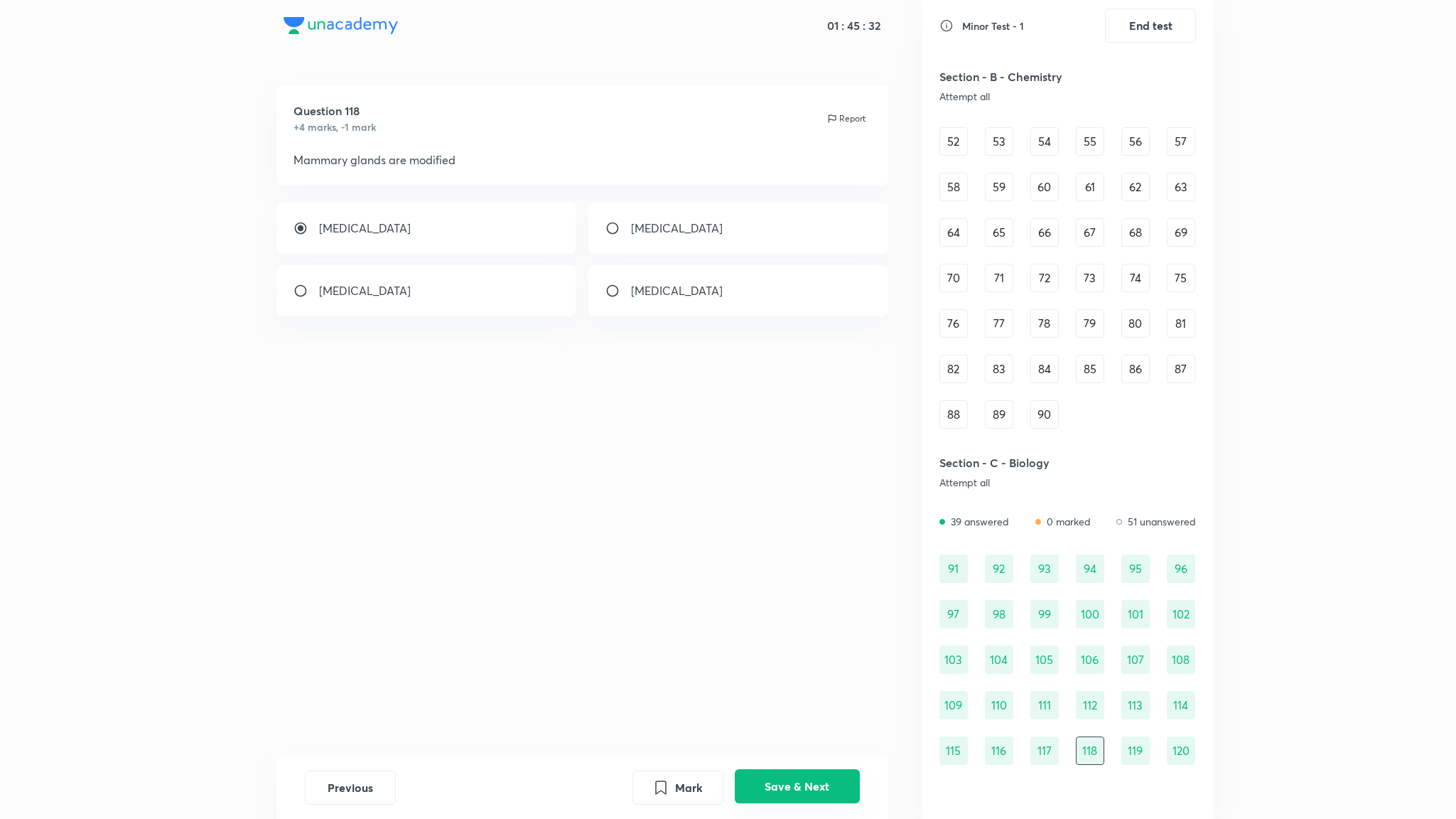 click on "Save & Next" at bounding box center [797, 786] 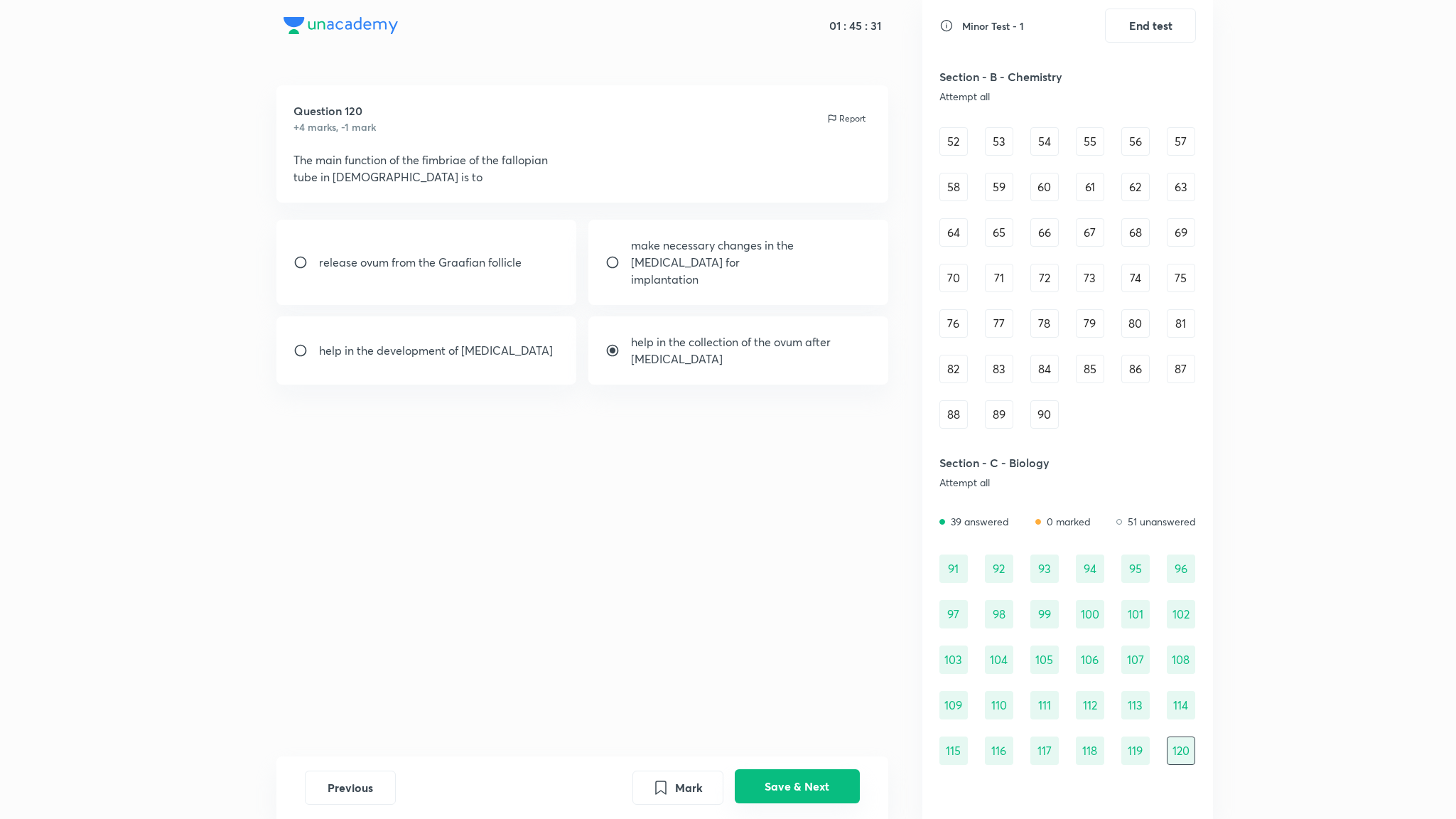 click on "Save & Next" at bounding box center (797, 786) 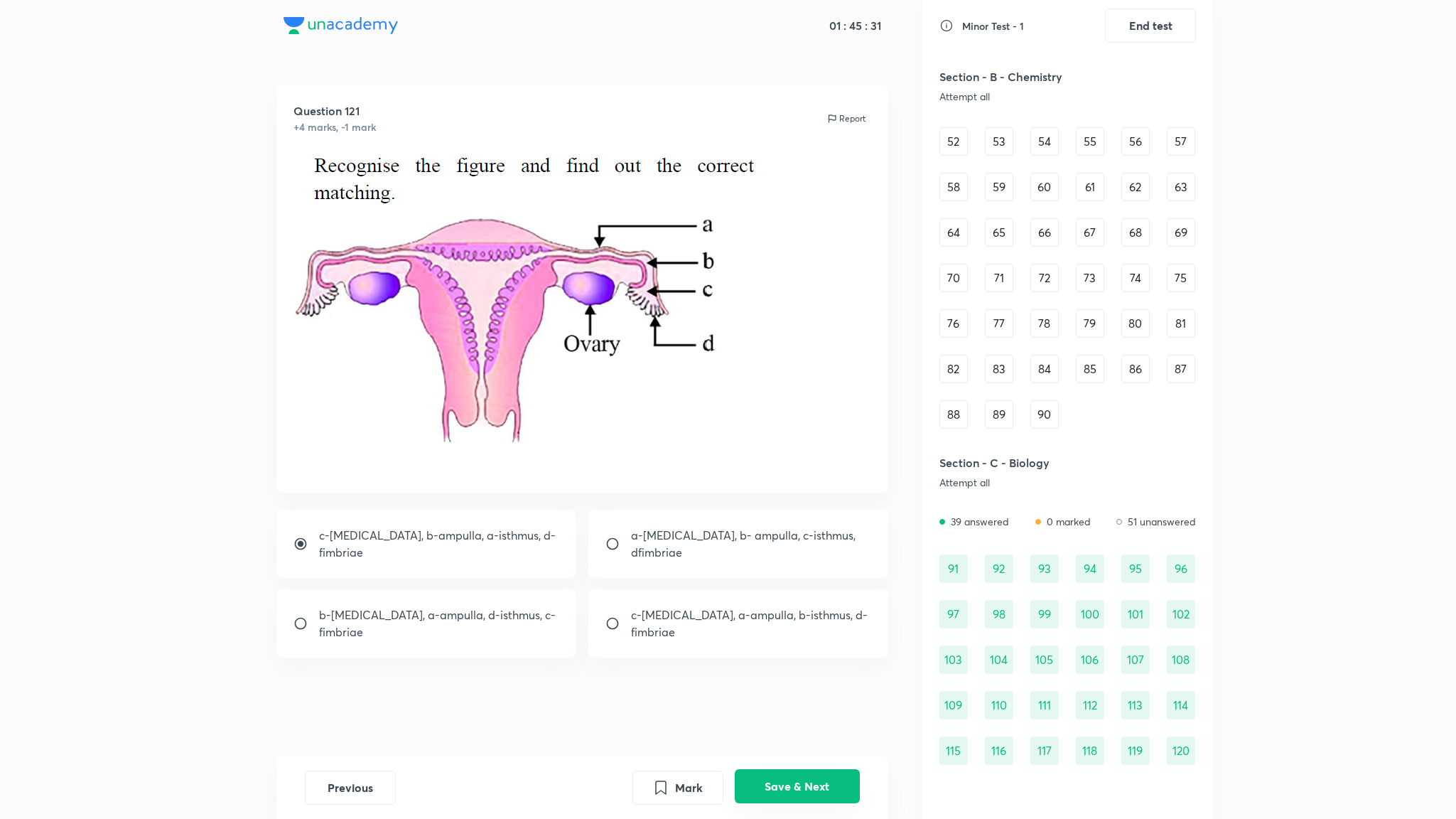 click on "Save & Next" at bounding box center [797, 786] 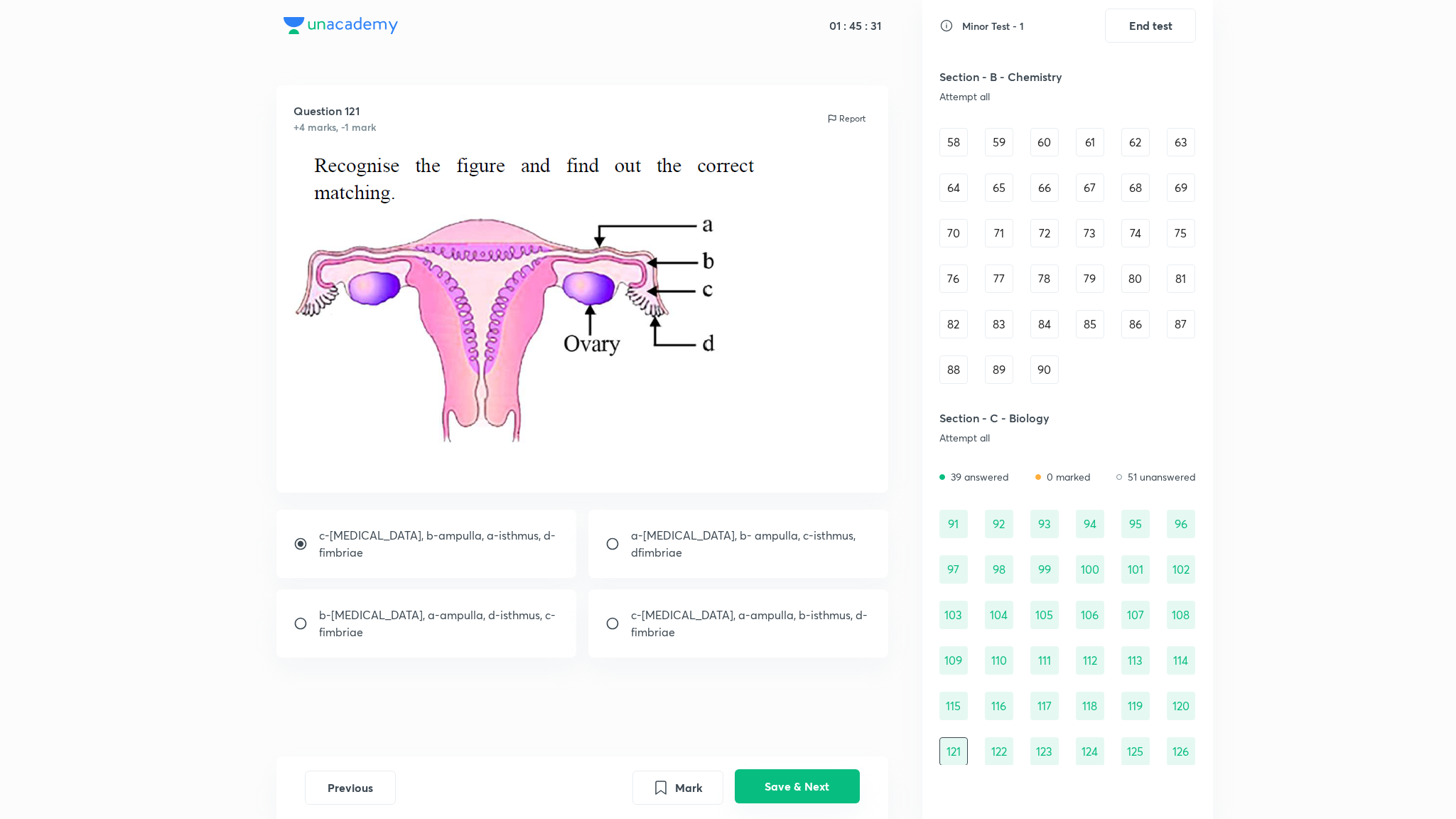 click on "Save & Next" at bounding box center (797, 786) 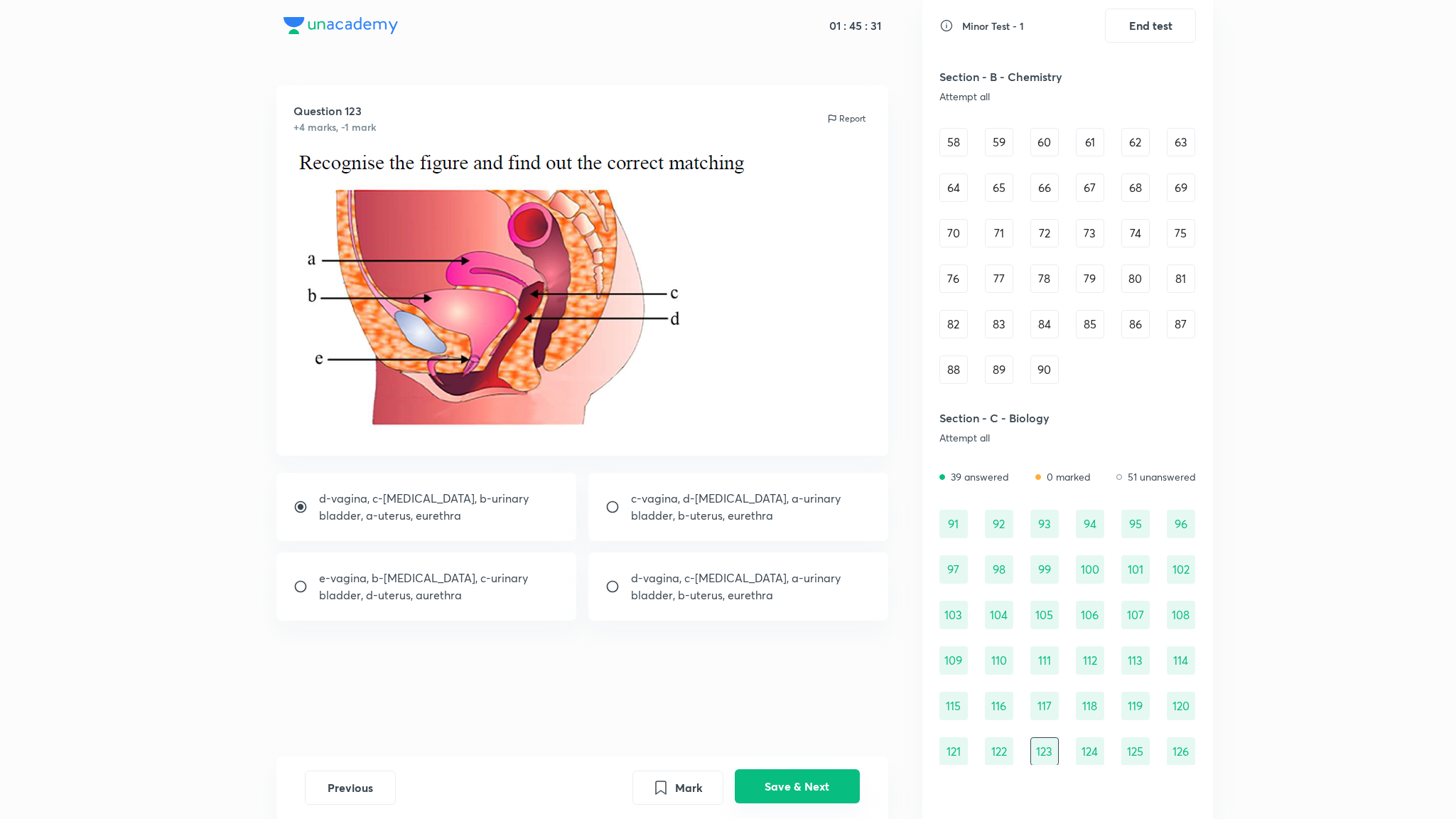 click on "Save & Next" at bounding box center (797, 786) 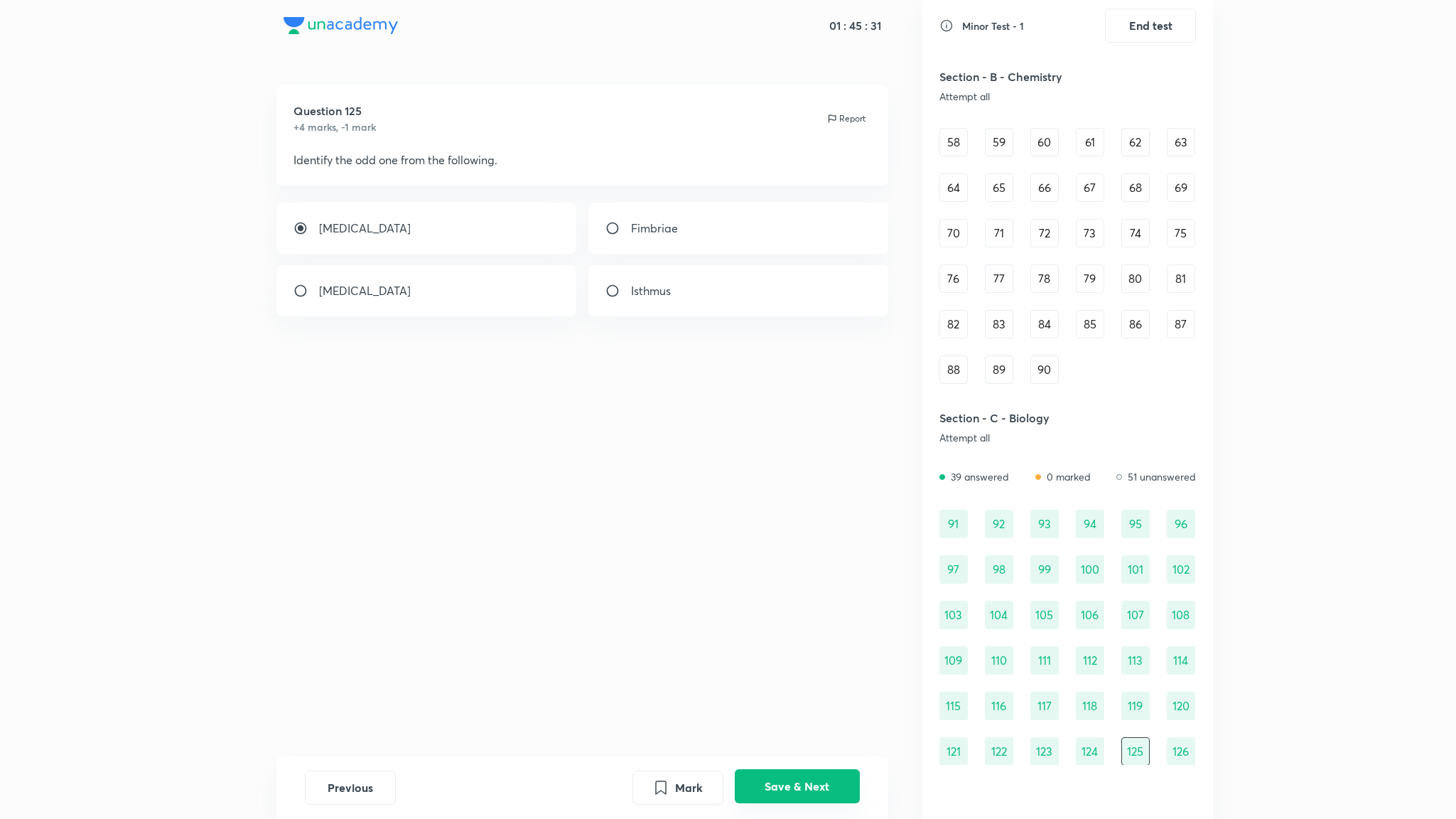 click on "Save & Next" at bounding box center [797, 786] 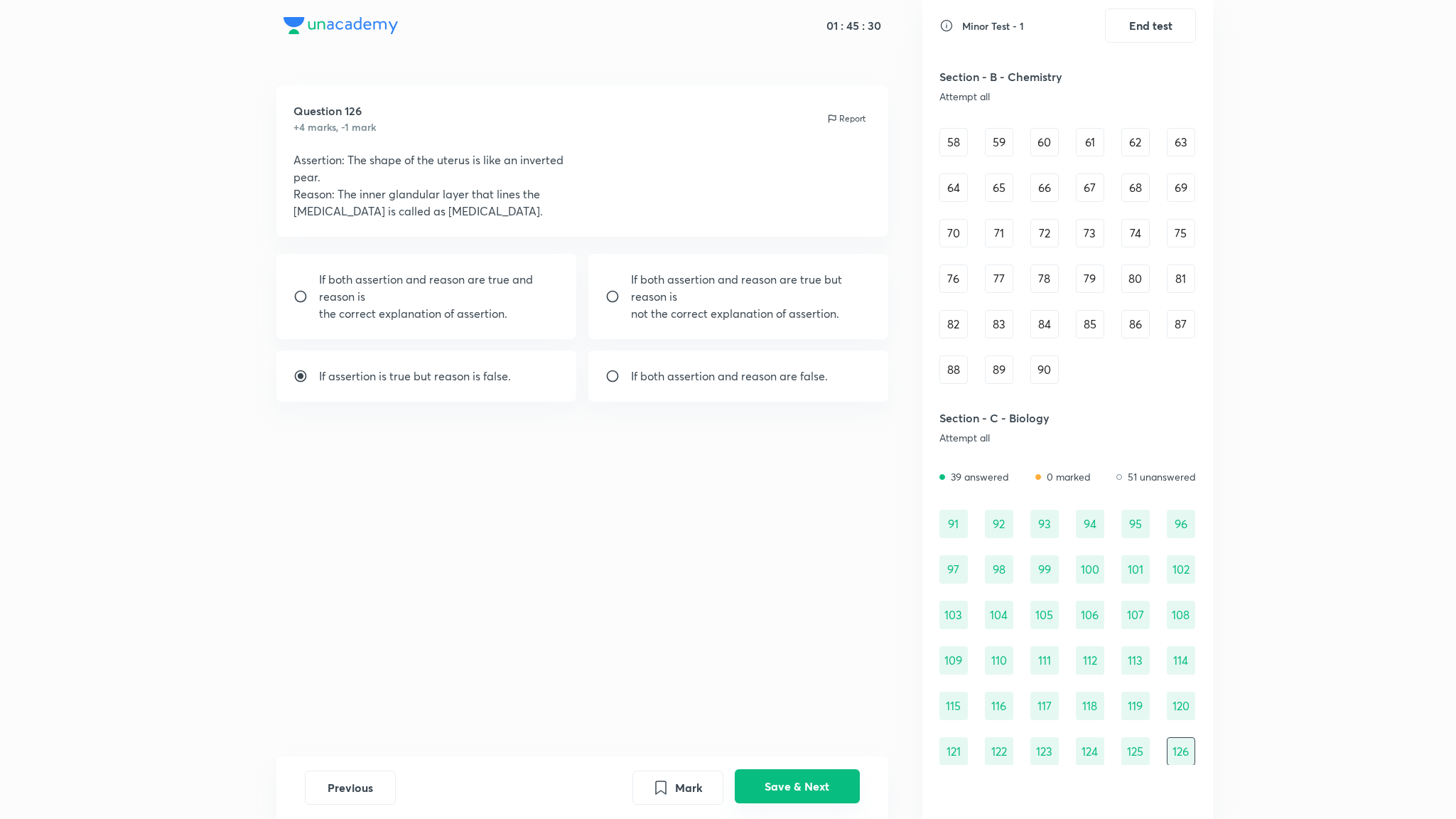 click on "Save & Next" at bounding box center [797, 786] 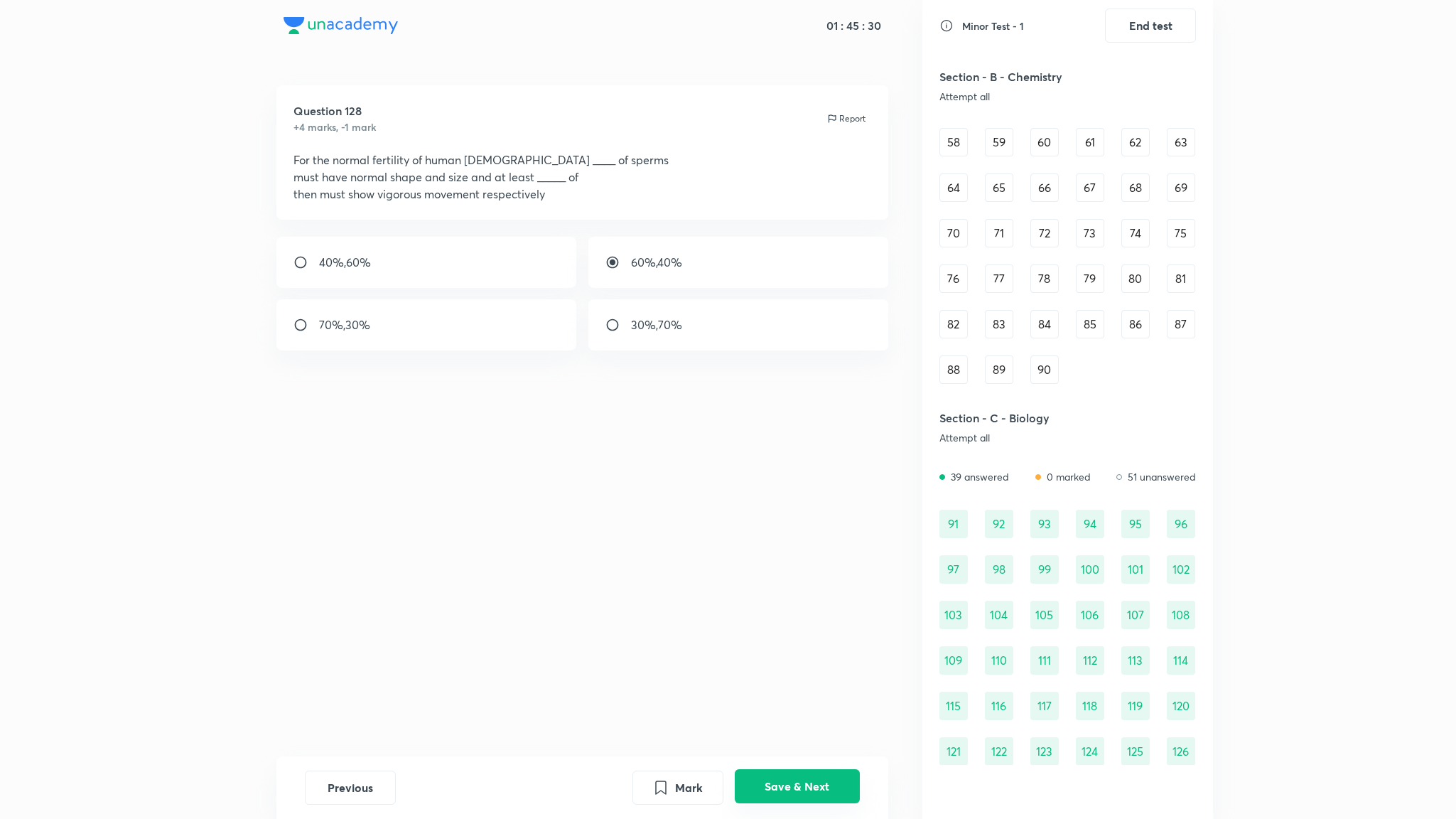 scroll, scrollTop: 651, scrollLeft: 0, axis: vertical 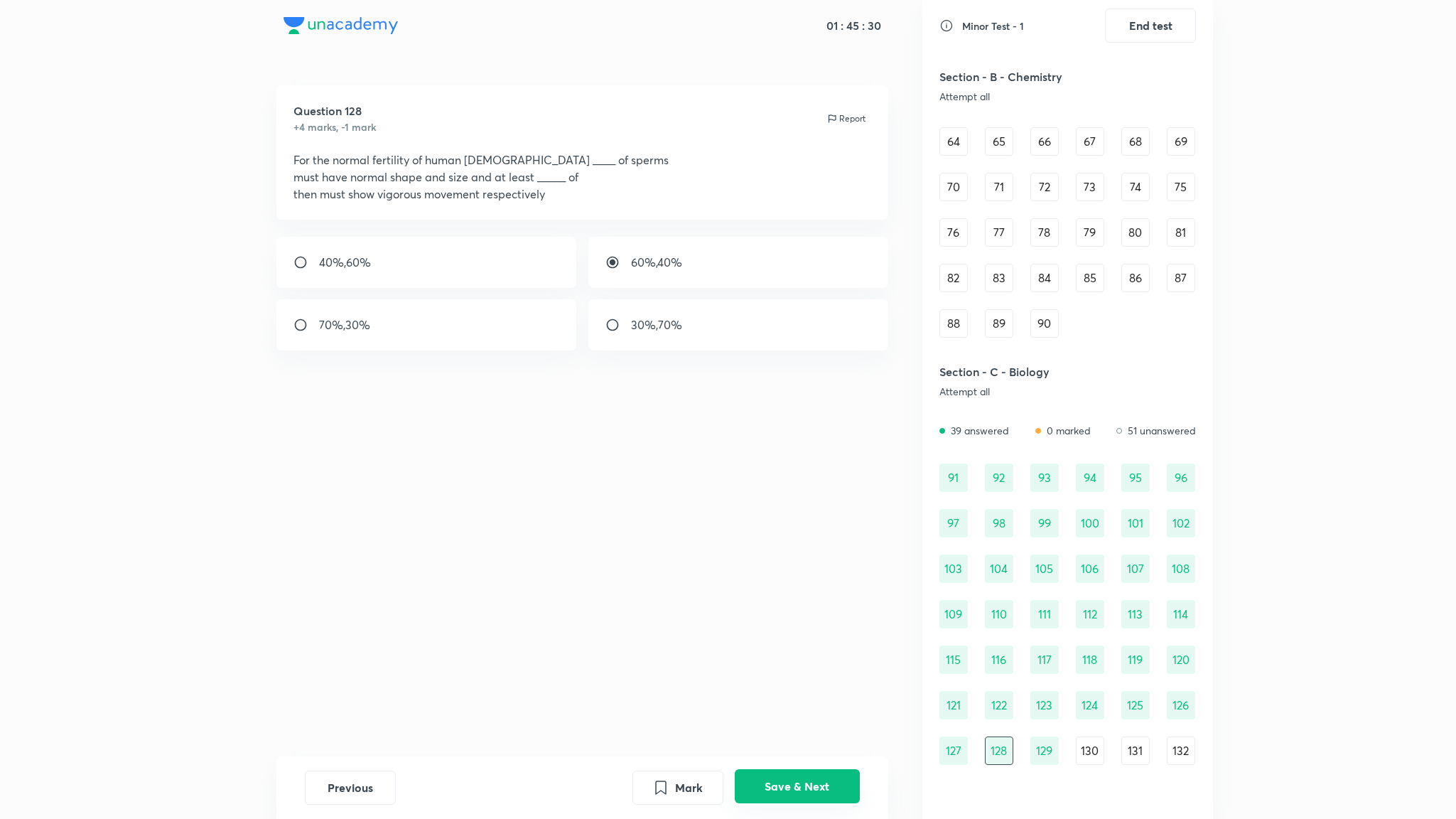 click on "Save & Next" at bounding box center [797, 786] 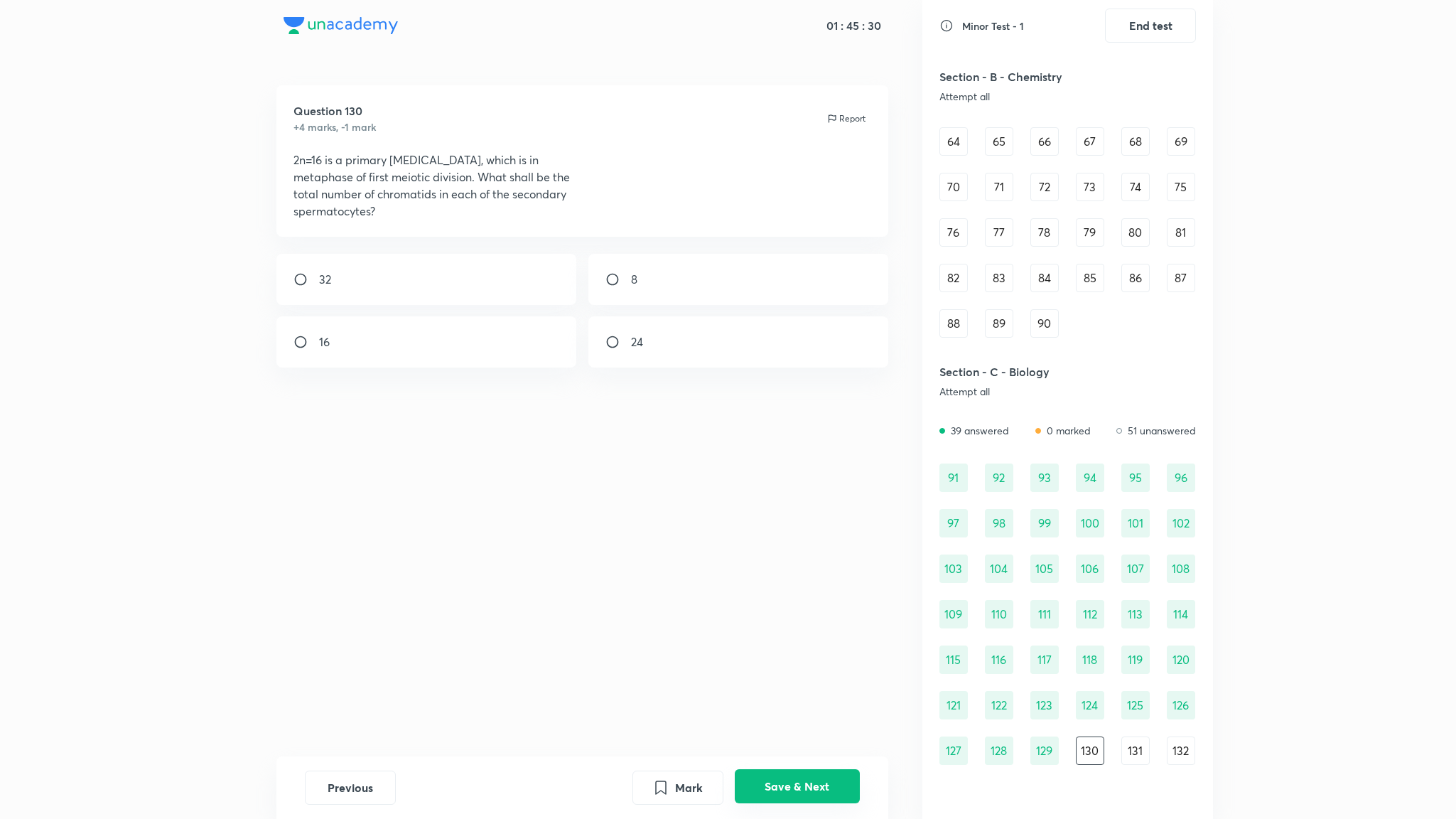 click on "Save & Next" at bounding box center (797, 786) 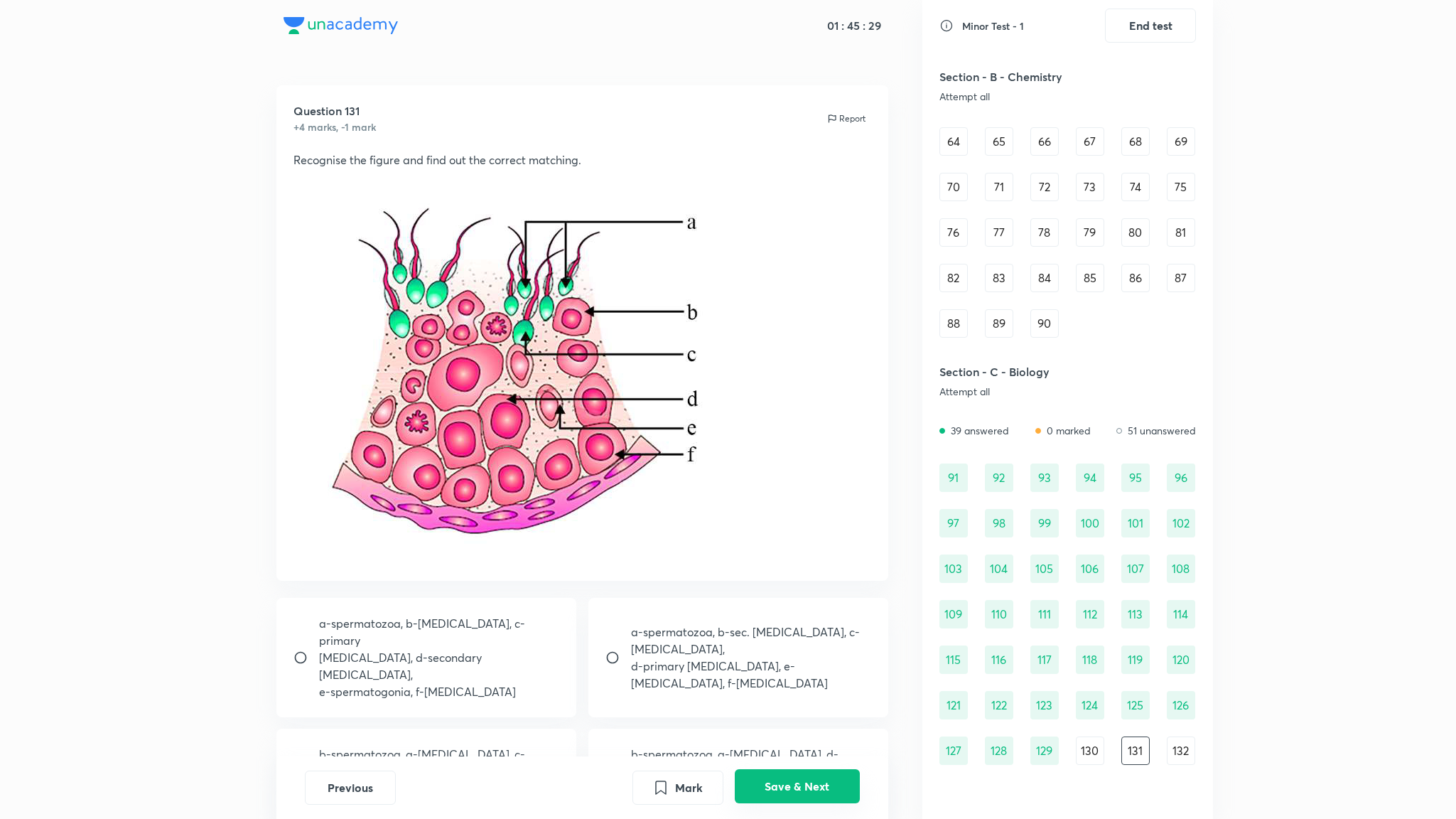 click on "Save & Next" at bounding box center (797, 786) 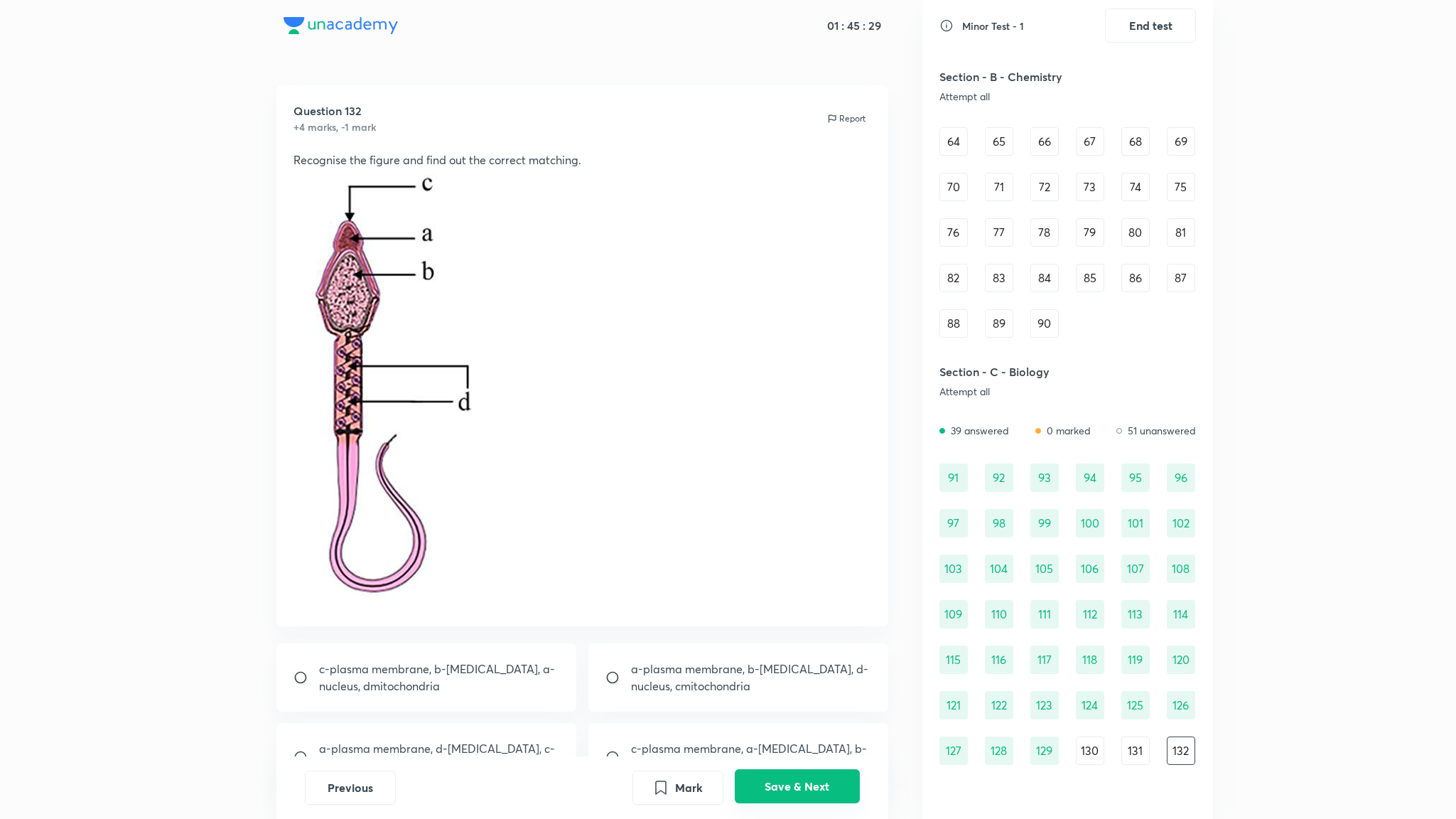 click on "Save & Next" at bounding box center [797, 786] 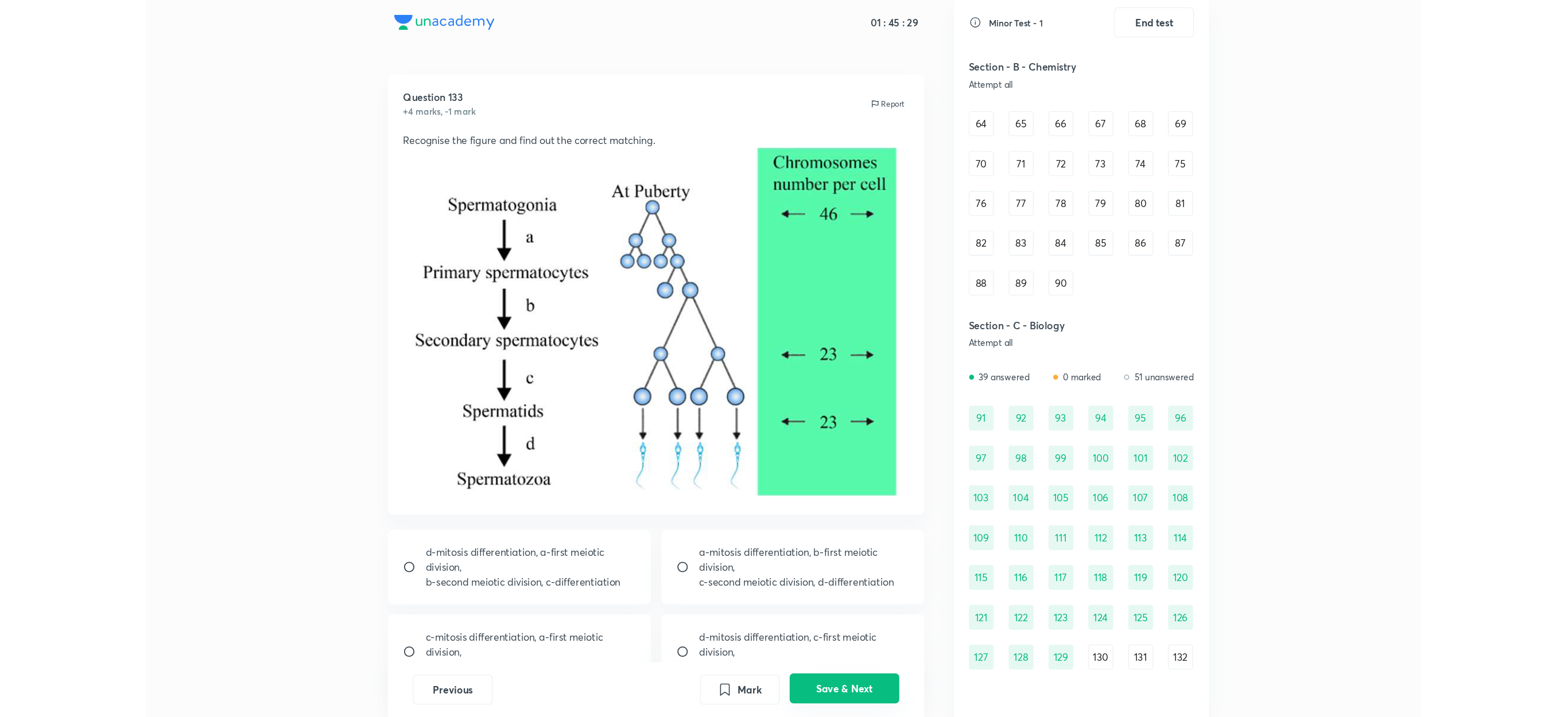 scroll, scrollTop: 562, scrollLeft: 0, axis: vertical 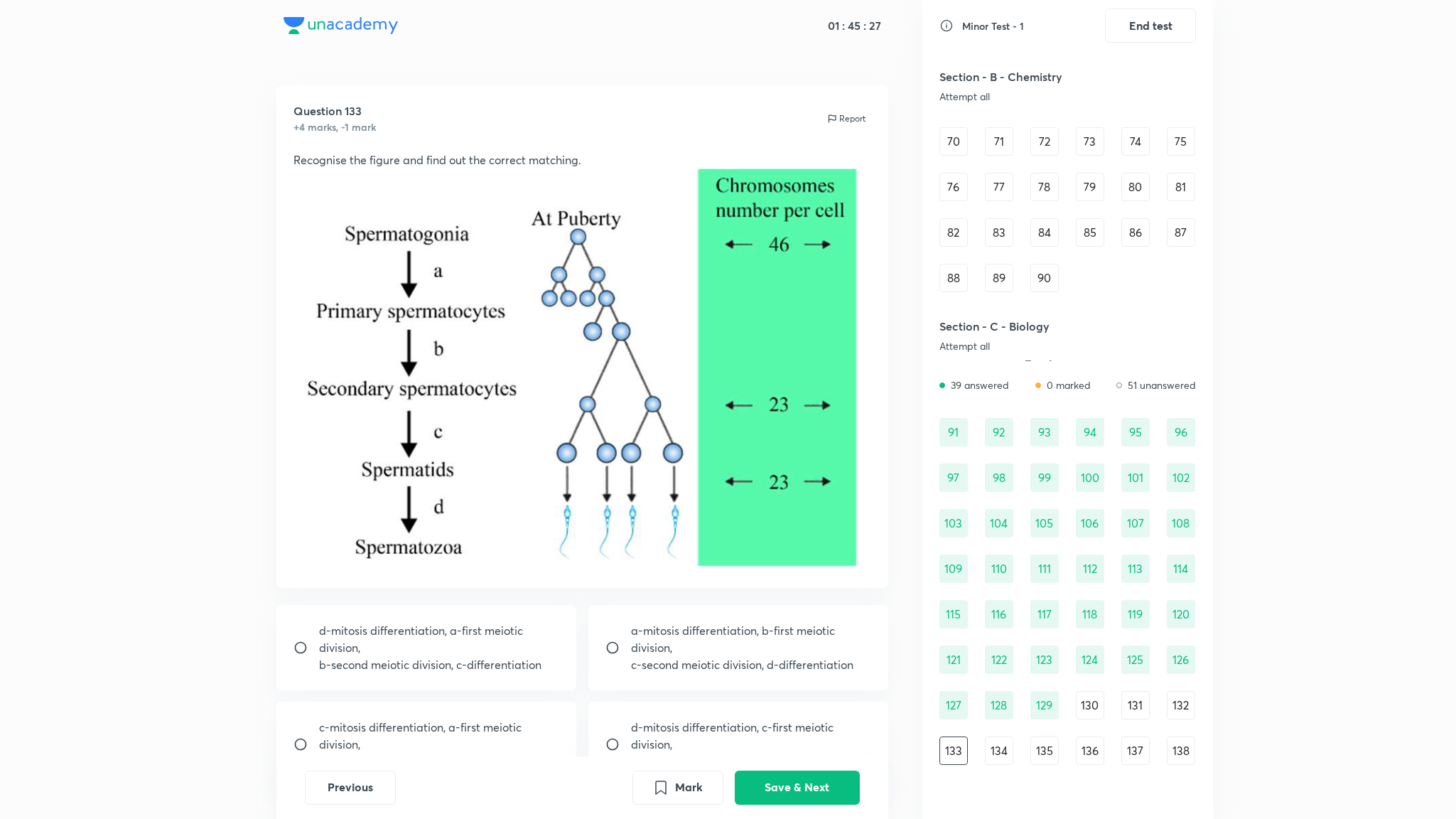 click on "130" at bounding box center [1090, 705] 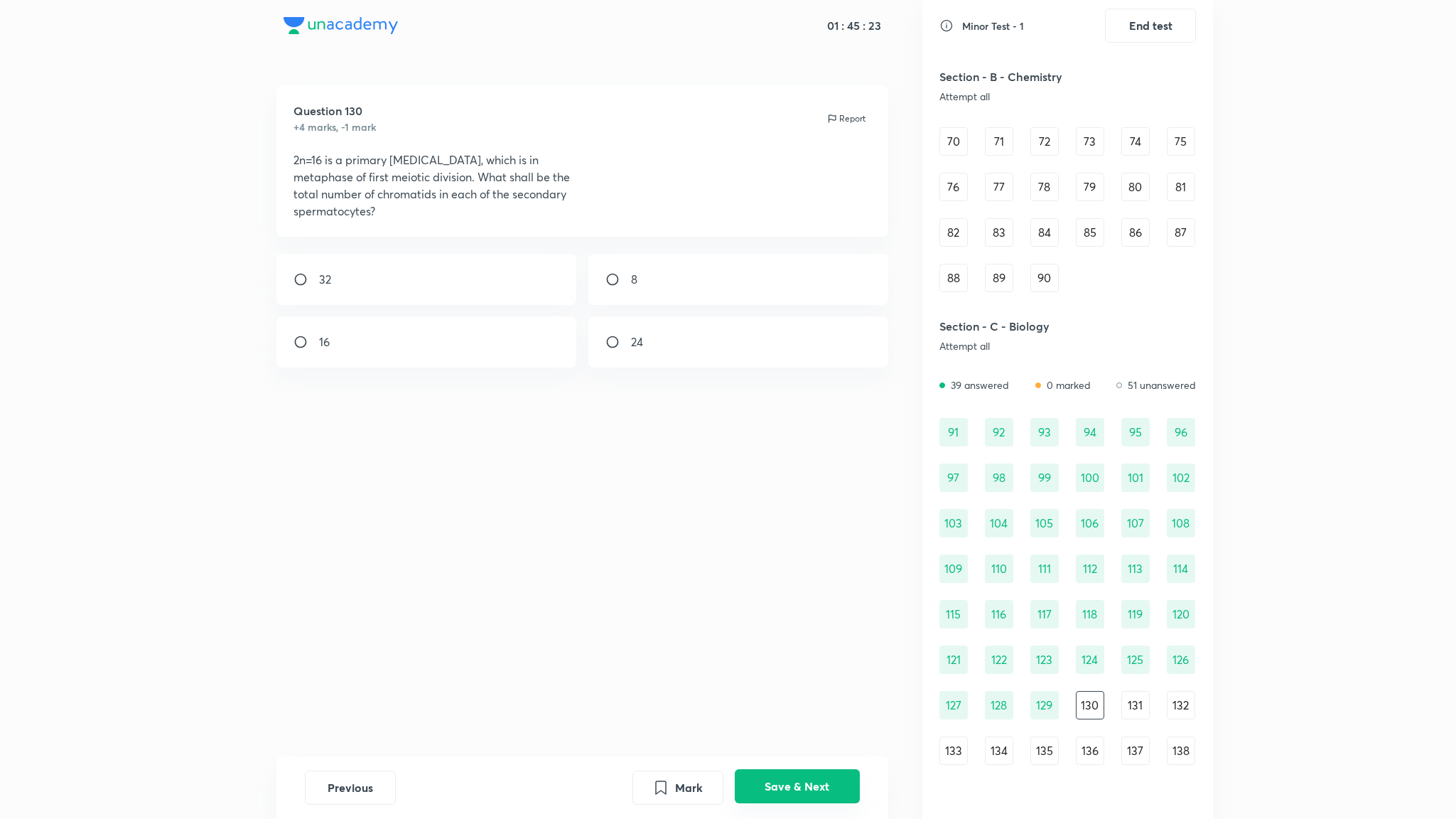 click on "Save & Next" at bounding box center (797, 786) 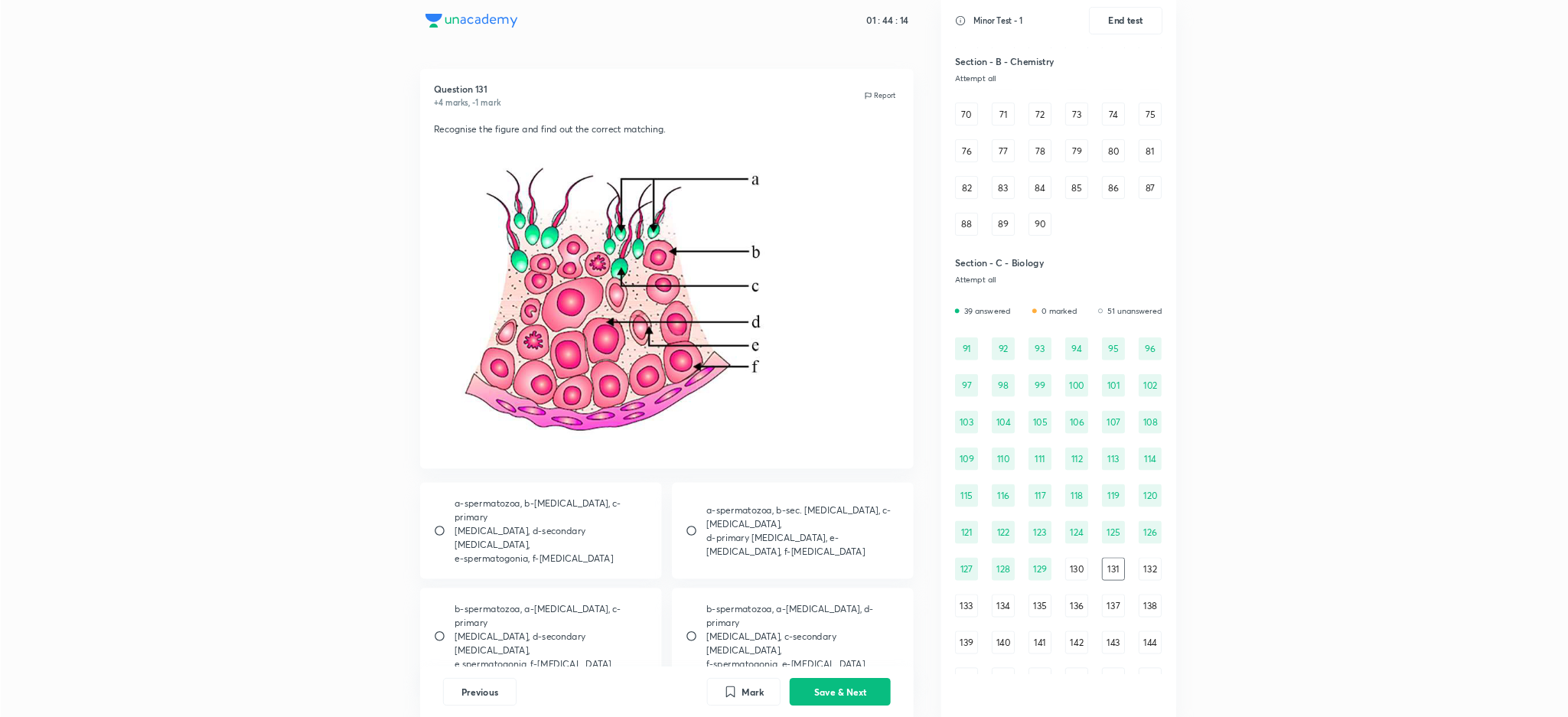 scroll, scrollTop: 748, scrollLeft: 0, axis: vertical 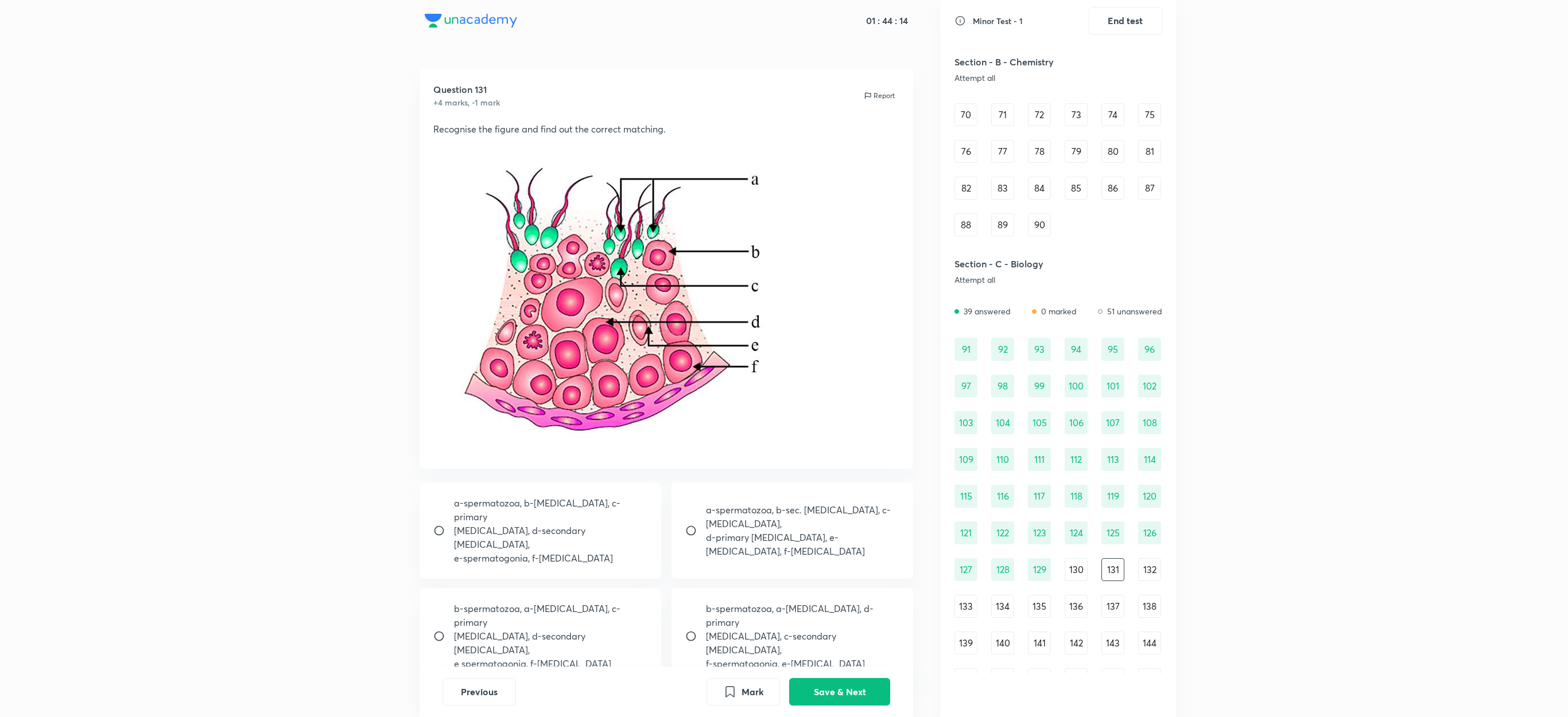 drag, startPoint x: 1174, startPoint y: 7, endPoint x: 769, endPoint y: 205, distance: 450.80927 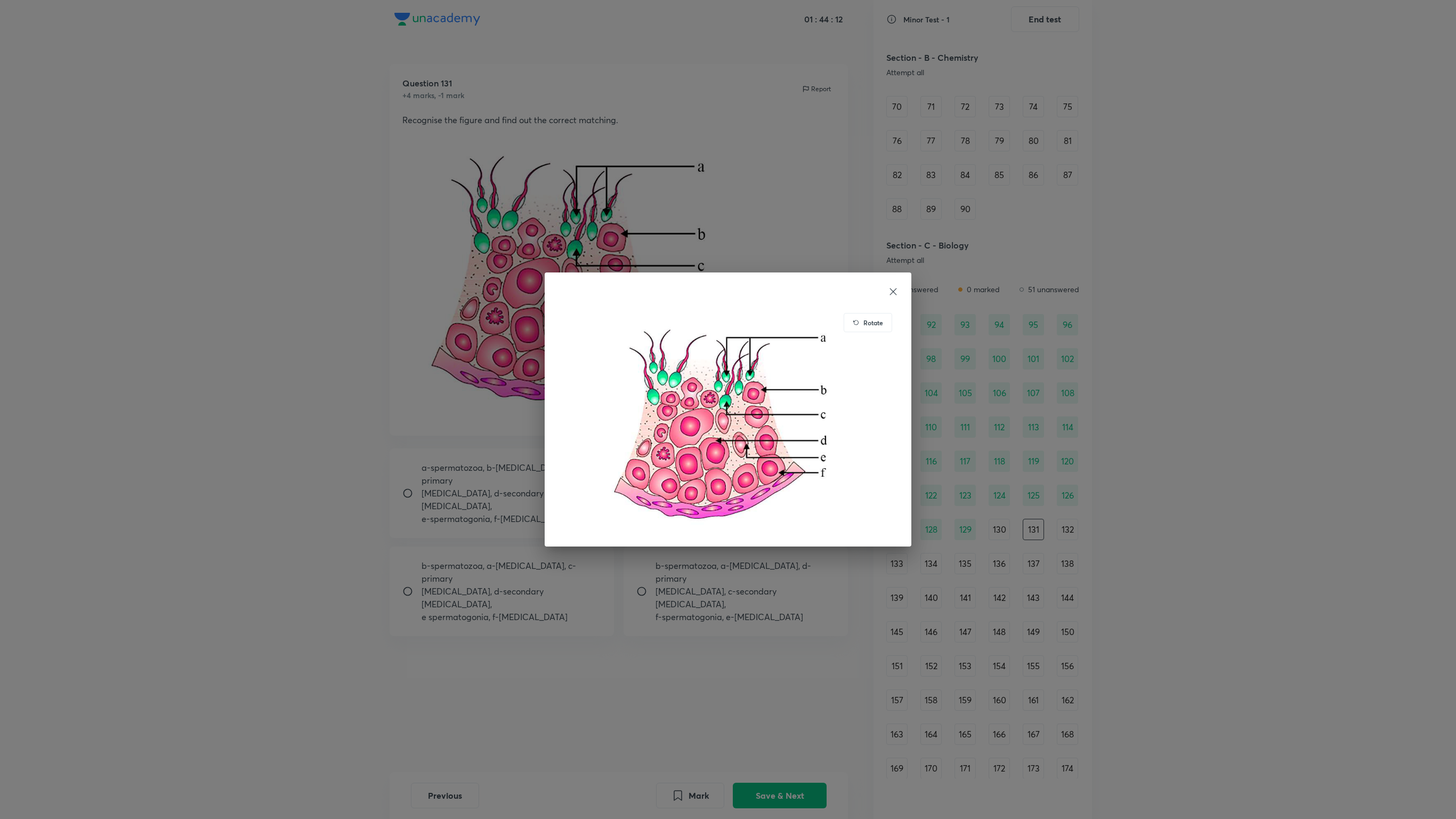 click on "Rotate" at bounding box center (728, 410) 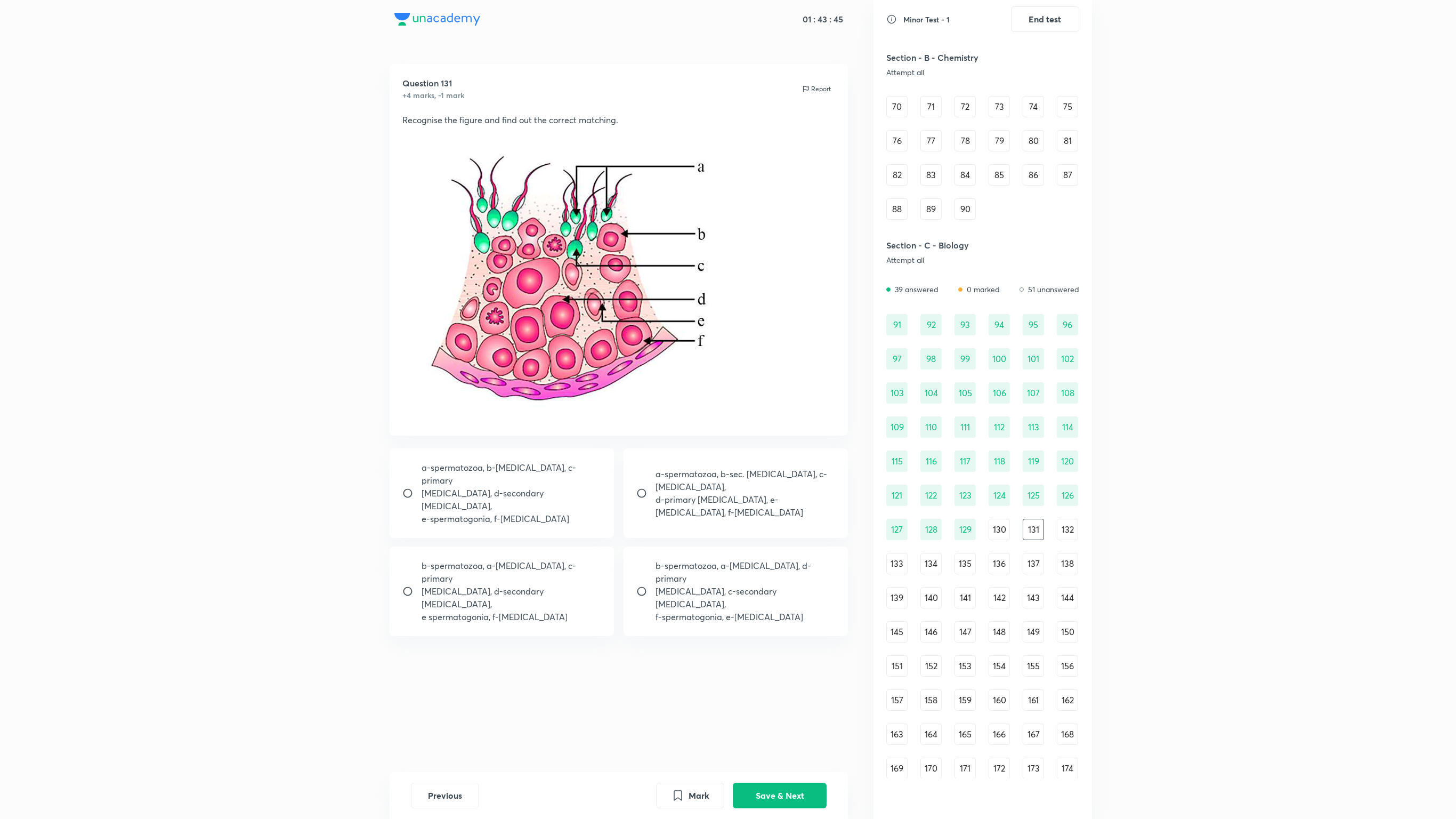 click on "a-spermatozoa, b-sec. [MEDICAL_DATA], c-[MEDICAL_DATA]," at bounding box center [746, 480] 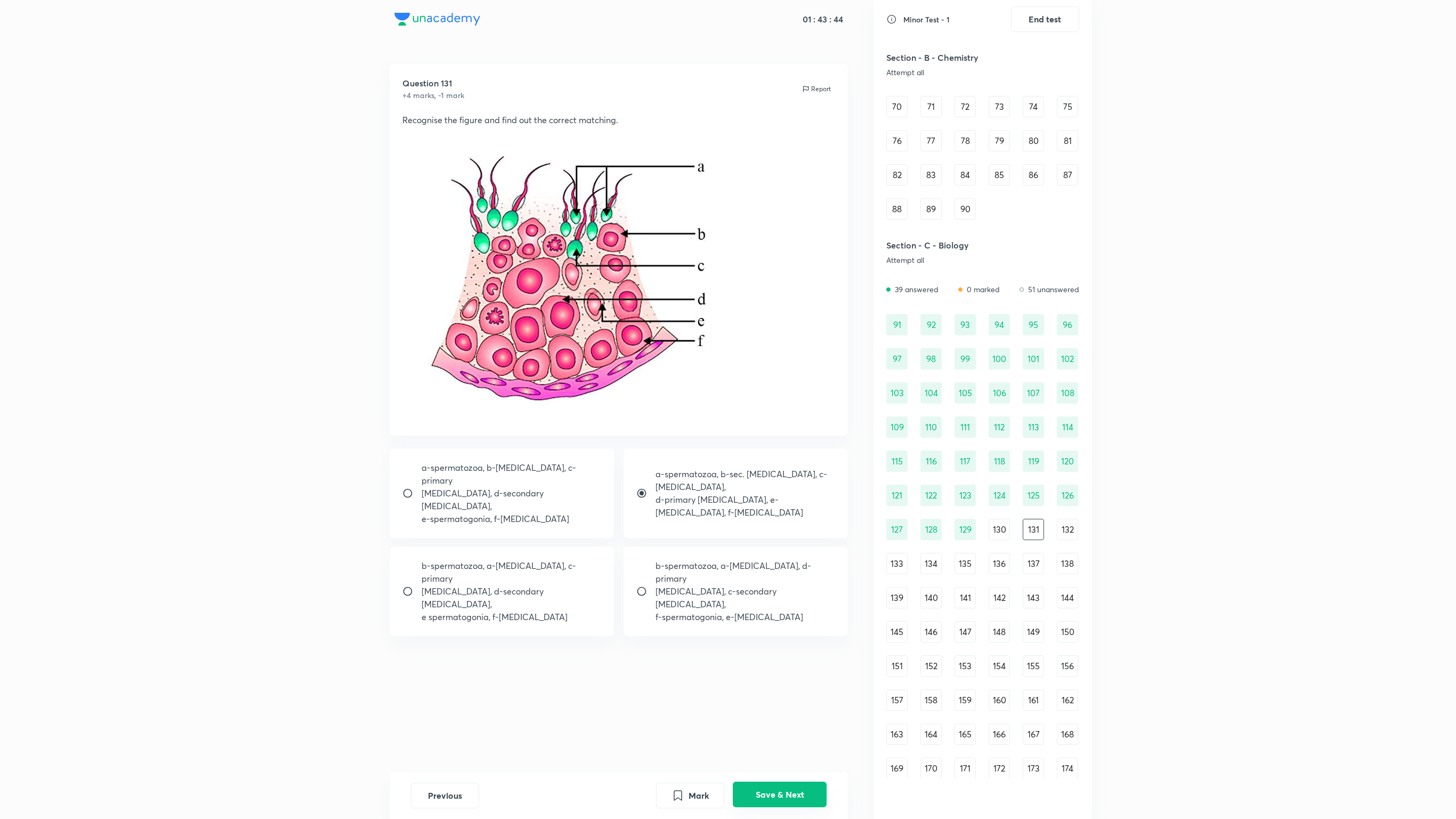 click on "Save & Next" at bounding box center (780, 794) 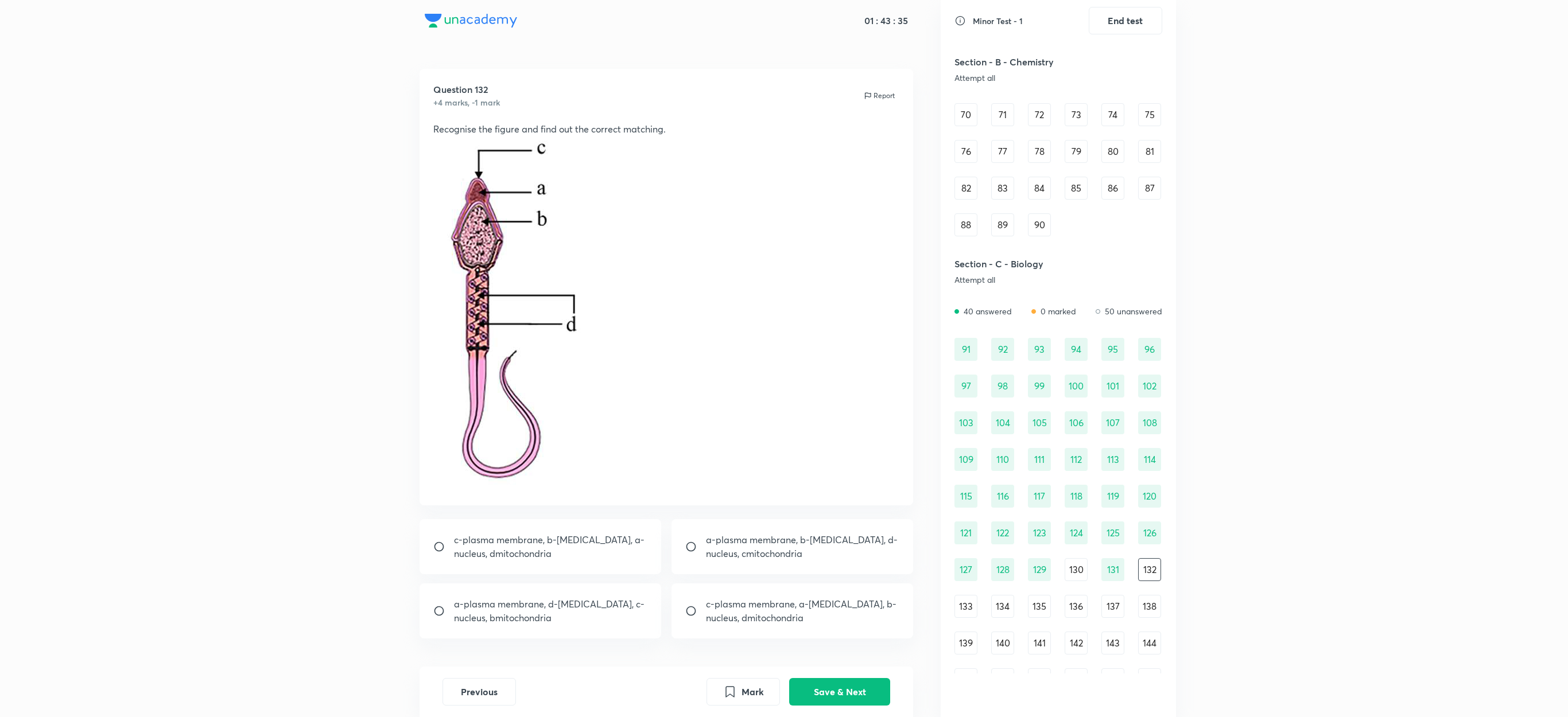 scroll, scrollTop: 561, scrollLeft: 0, axis: vertical 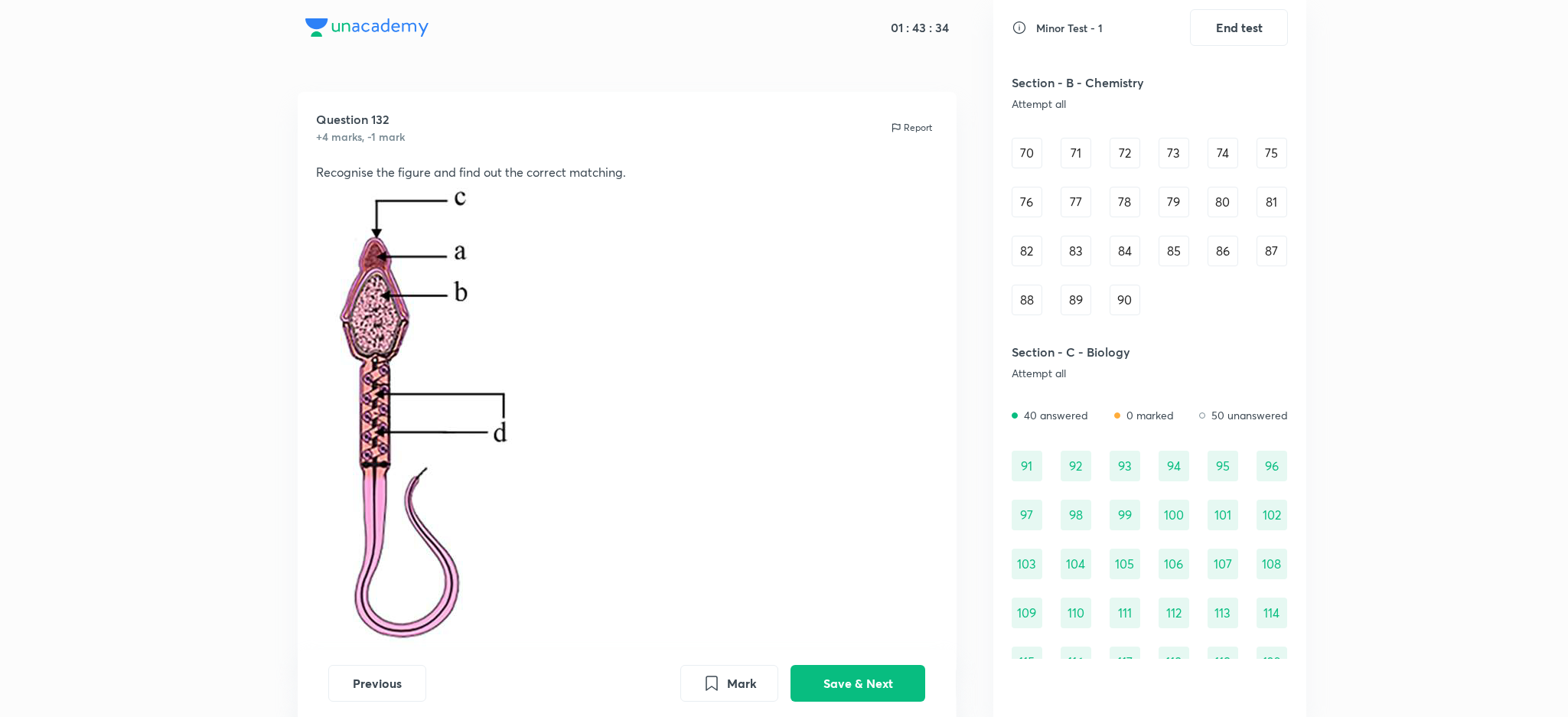 drag, startPoint x: 1974, startPoint y: 6, endPoint x: 202, endPoint y: 363, distance: 1807.604 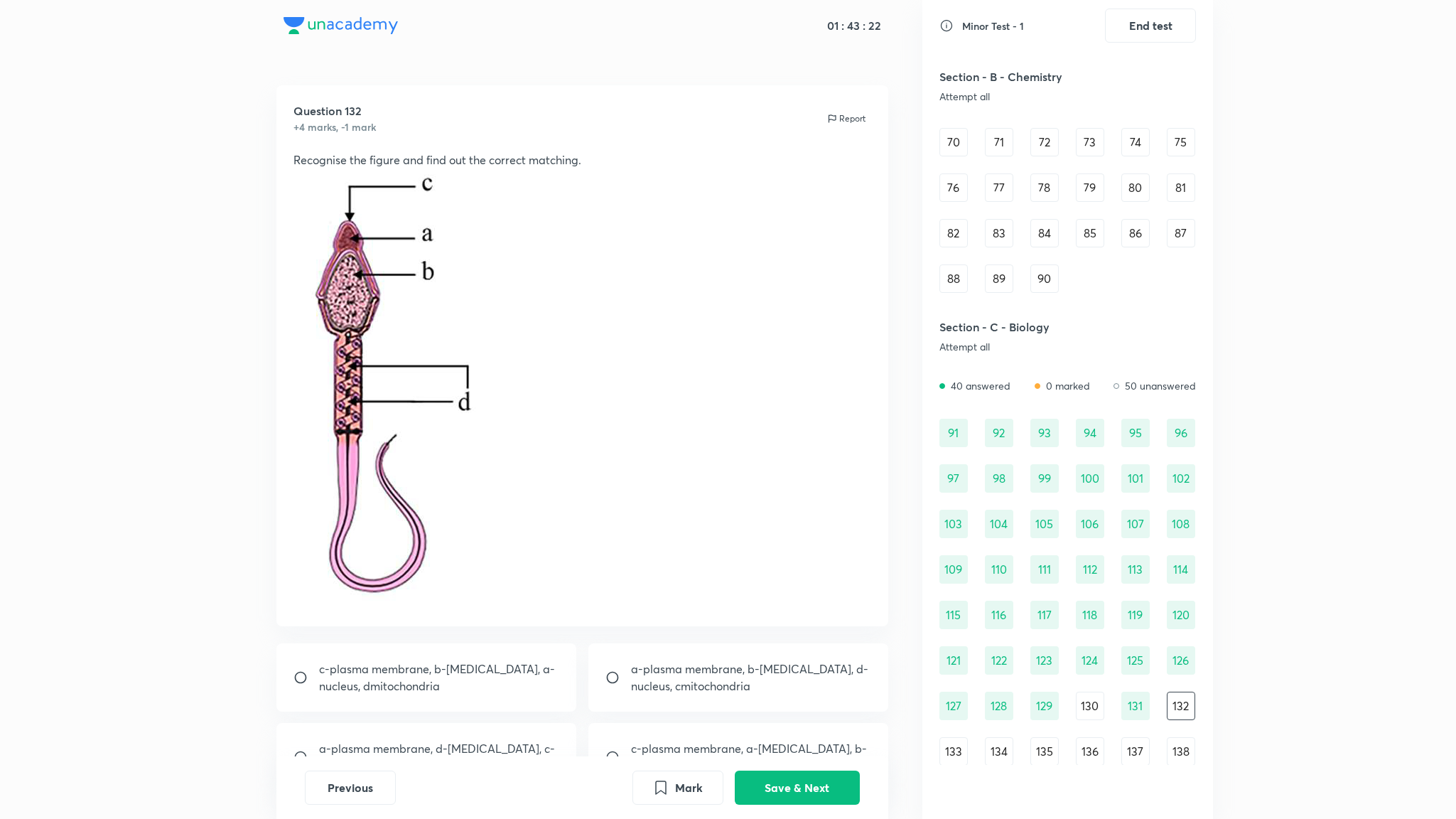 click on "c-plasma membrane, a-[MEDICAL_DATA], b-nucleus, dmitochondria" at bounding box center [751, 757] 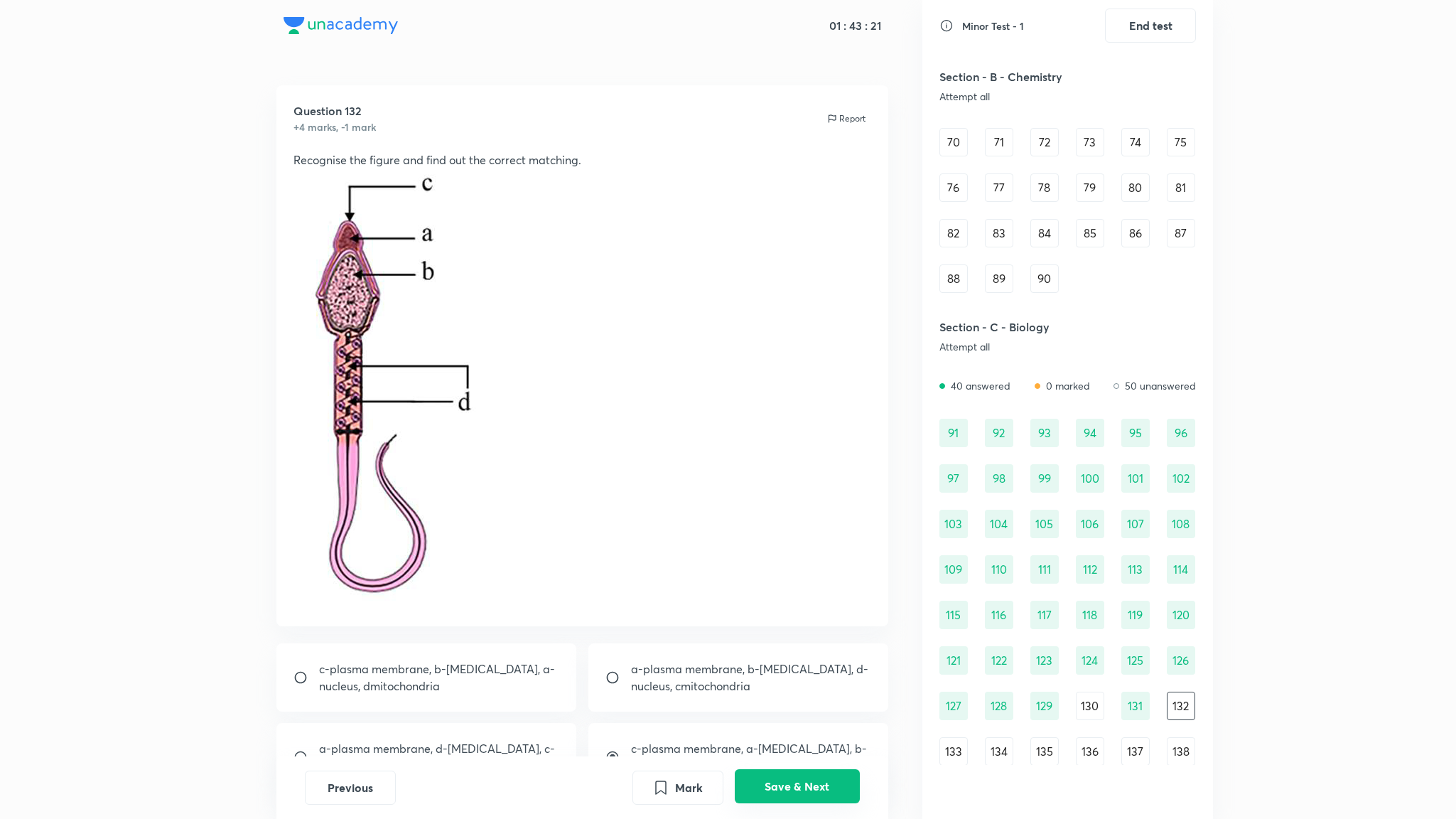 click on "Save & Next" at bounding box center [797, 786] 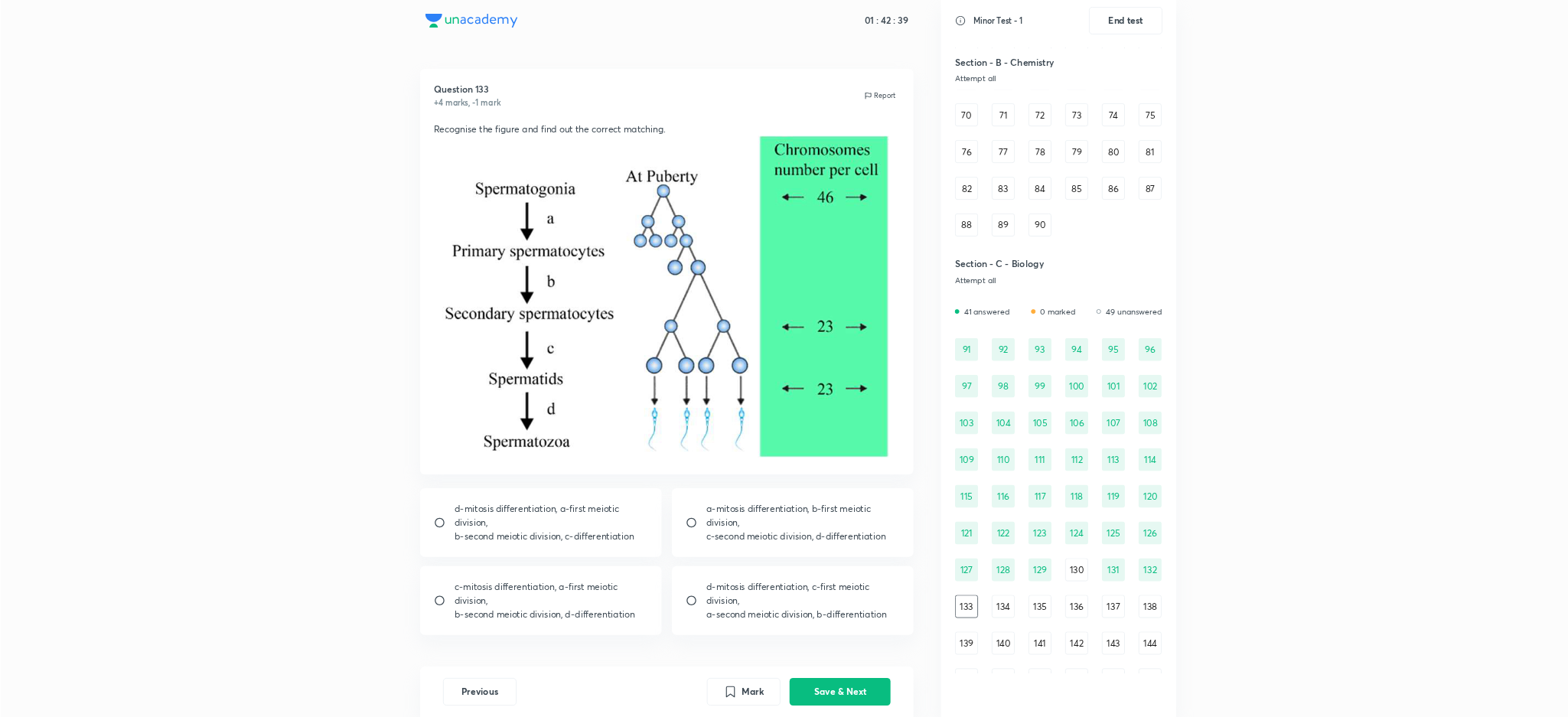 scroll, scrollTop: 748, scrollLeft: 0, axis: vertical 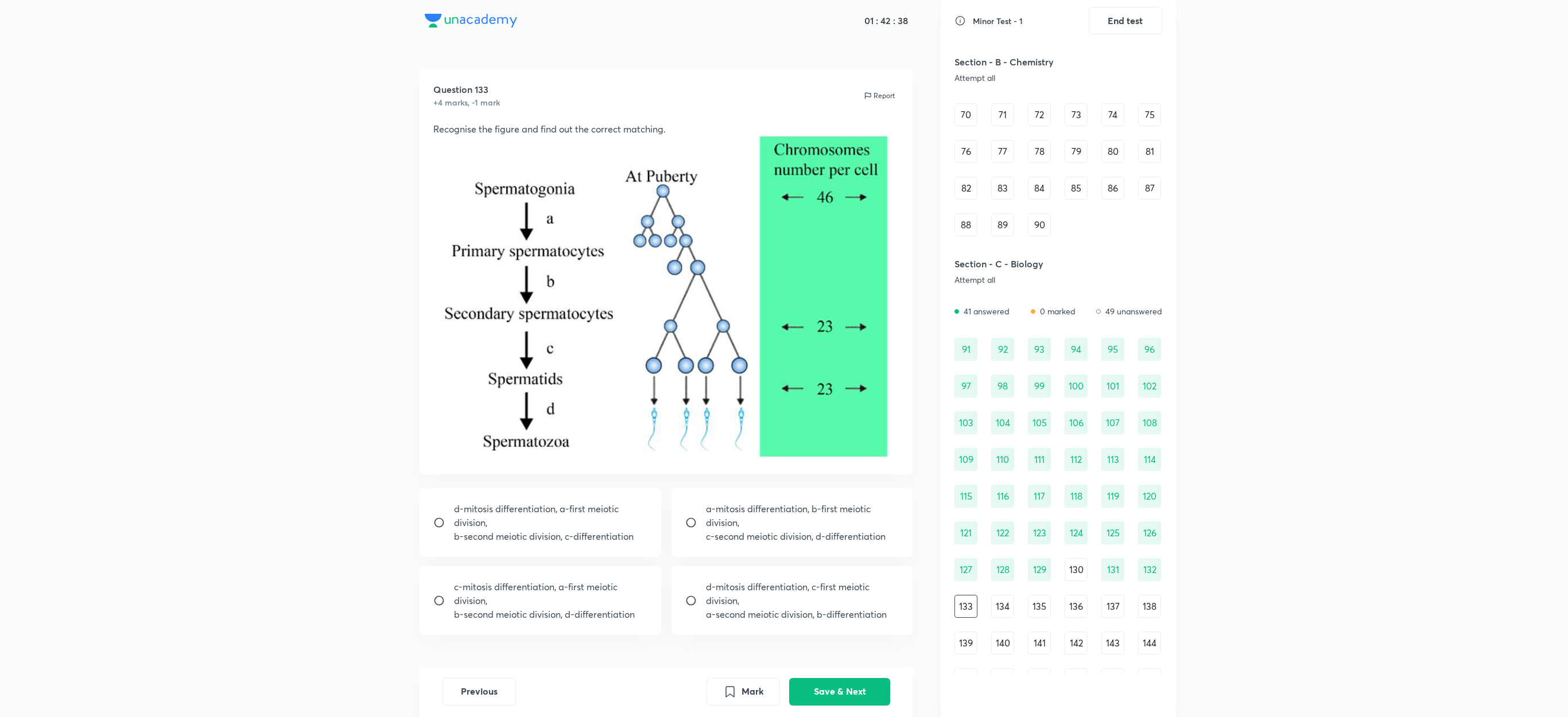 drag, startPoint x: 1084, startPoint y: 3, endPoint x: 149, endPoint y: 372, distance: 1005.1796 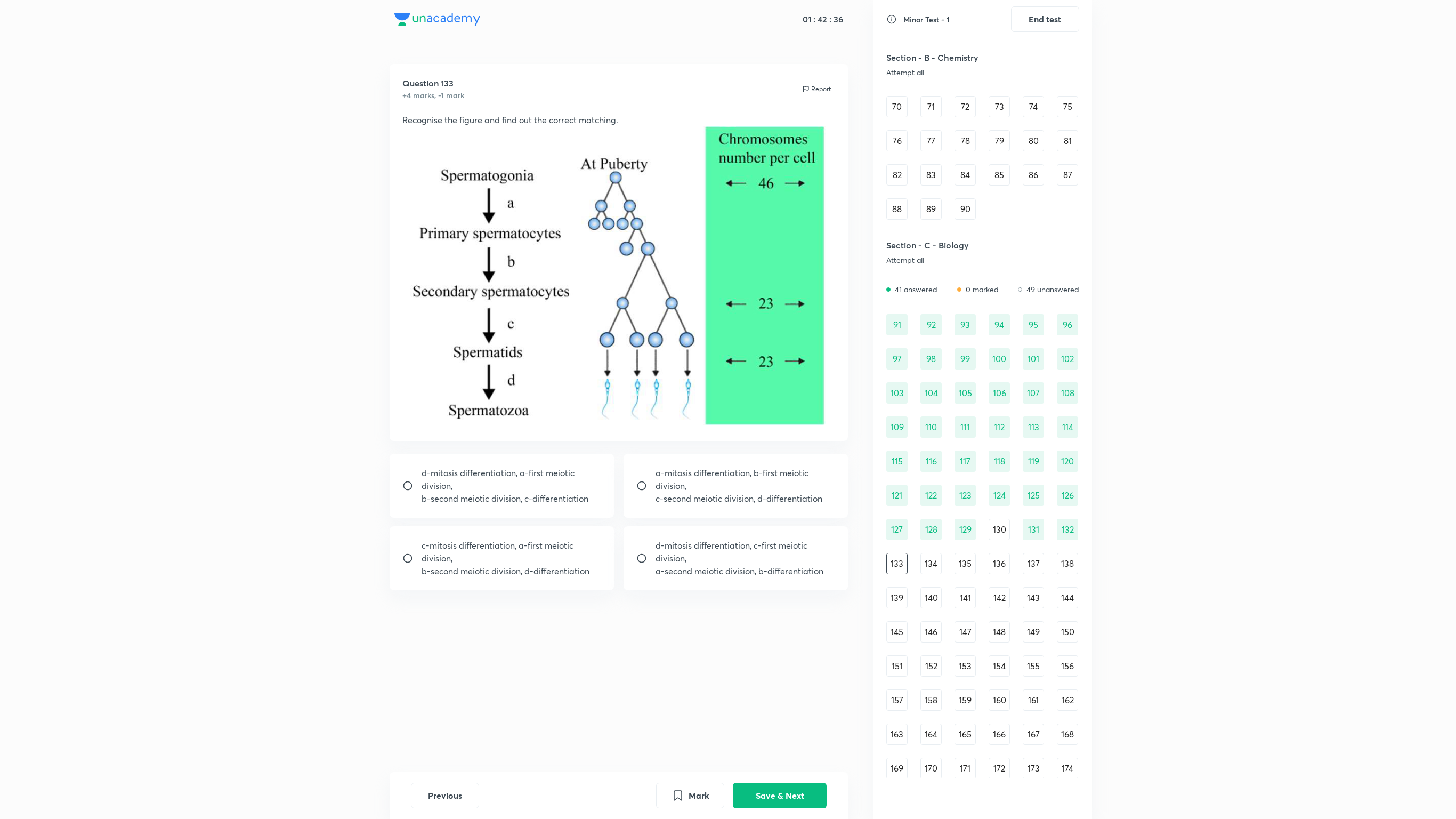 click on "01 :   42 :   36 Question 133 +4 marks, -1 mark Report Recognise the figure and find out the correct matching. d-mitosis differentiation, a-first meiotic division, b-second meiotic division, c-differentiation a-mitosis differentiation, b-first meiotic division, c-second meiotic division, d-differentiation c-mitosis differentiation, a-first meiotic division, b-second meiotic division, d-differentiation d-mitosis differentiation, c-first meiotic division, a-second meiotic division, b-differentiation Previous Mark Save & Next [MEDICAL_DATA] - 1 End test Section - A - Physics Attempt all 11 answered 0 marked 34 unanswered 1 2 3 4 5 6 7 8 9 10 11 12 13 14 15 16 17 18 19 20 21 22 23 24 25 26 27 28 29 30 31 32 33 34 35 36 37 38 39 40 41 42 43 44 45 Section - B - Chemistry Attempt all 0 answered 0 marked 45 unanswered 46 47 48 49 50 51 52 53 54 55 56 57 58 59 60 61 62 63 64 65 66 67 68 69 70 71 72 73 74 75 76 77 78 79 80 81 82 83 84 85 86 87 88 89 90 Section - C - Biology Attempt all 41 answered 0 marked 49 unanswered" at bounding box center (728, 410) 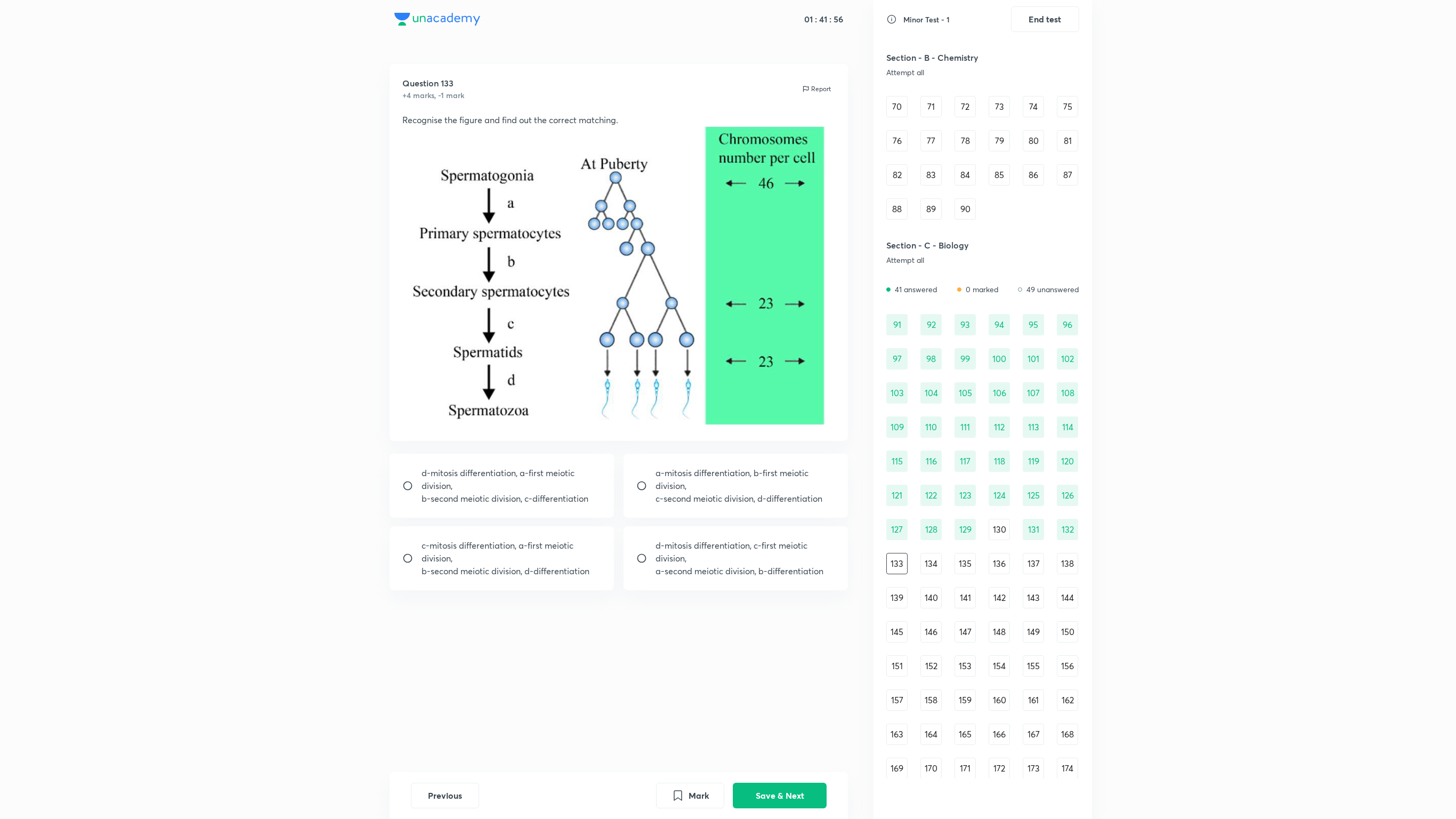 click on "a-mitosis differentiation, b-first meiotic division," at bounding box center (746, 479) 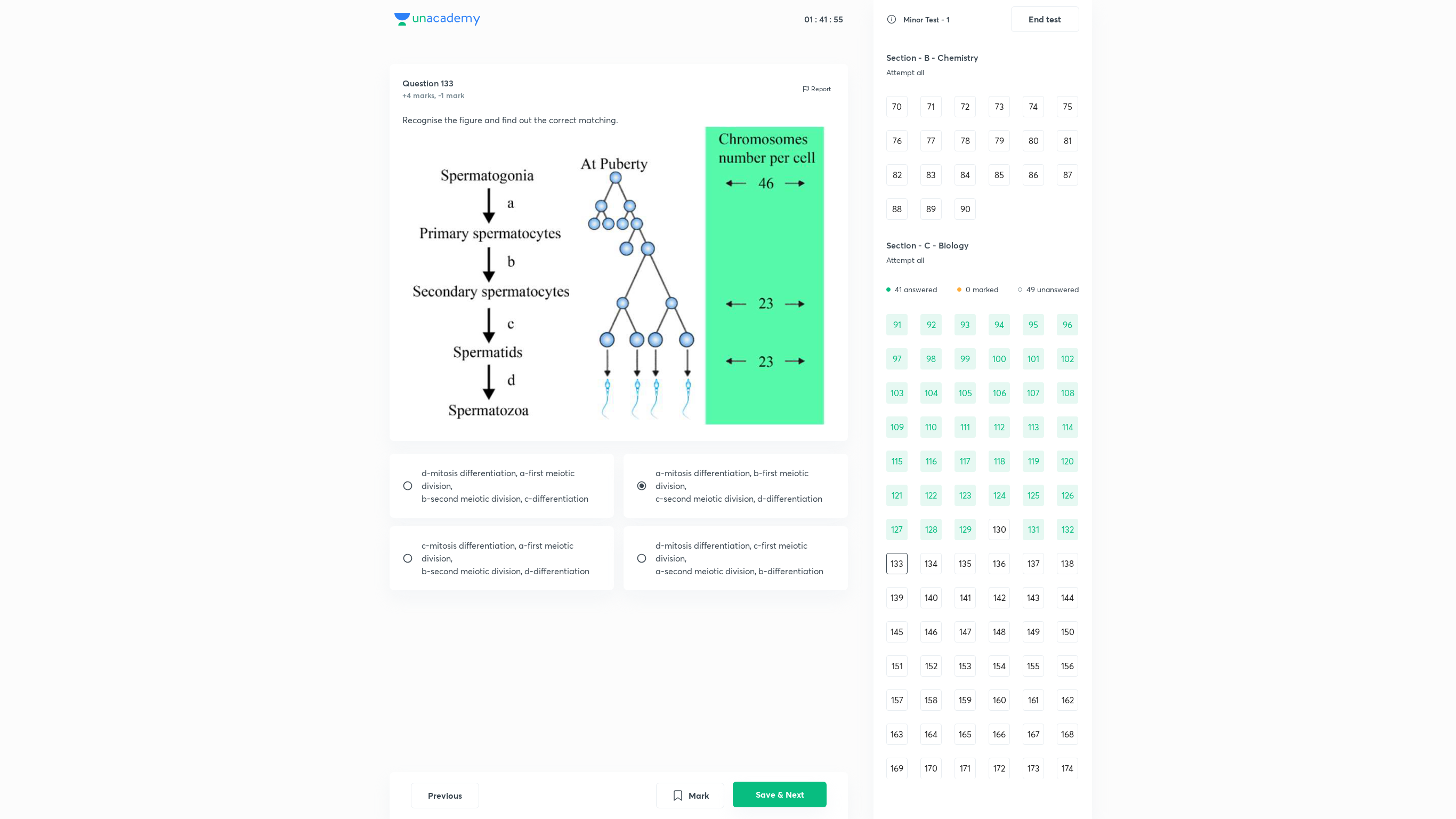 click on "Save & Next" at bounding box center (780, 794) 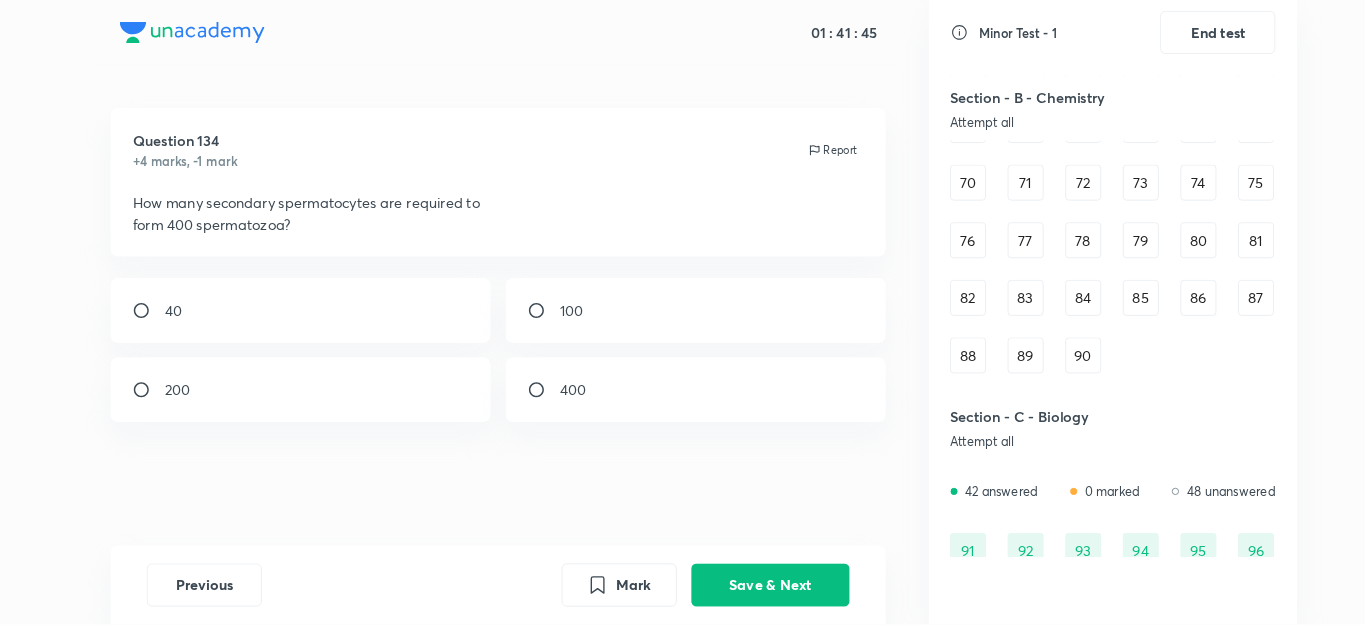 scroll, scrollTop: 975, scrollLeft: 0, axis: vertical 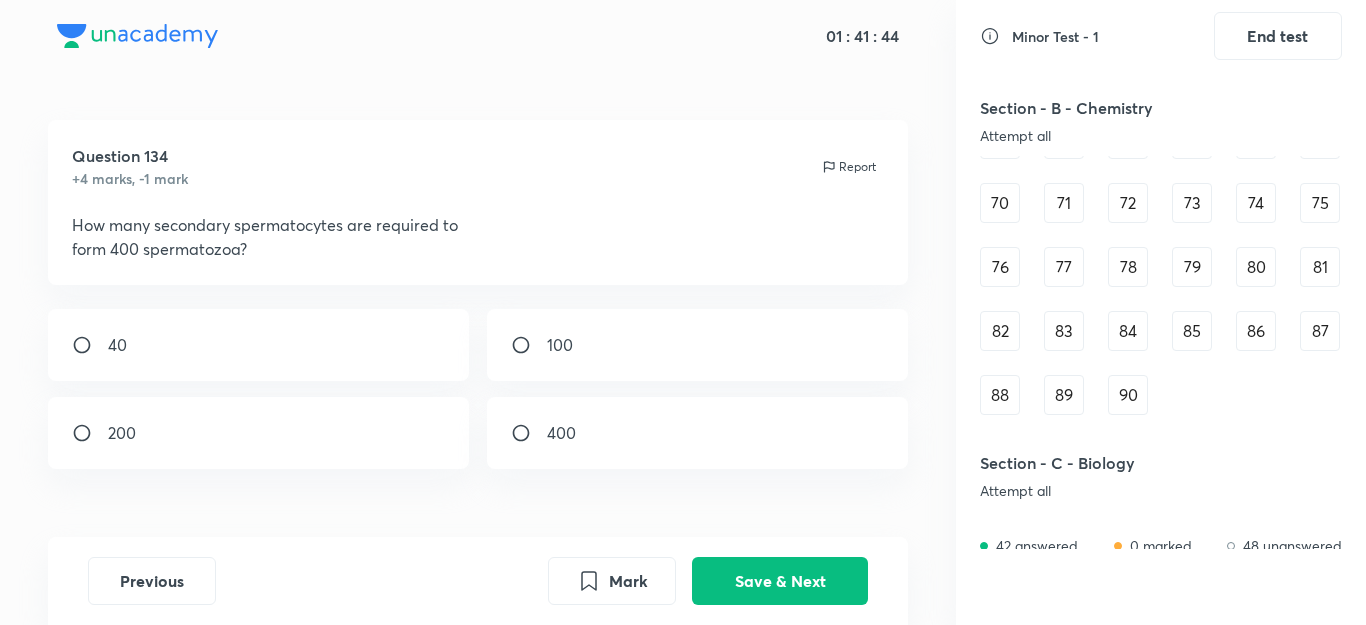 drag, startPoint x: 2626, startPoint y: 2, endPoint x: 474, endPoint y: 174, distance: 2158.8625 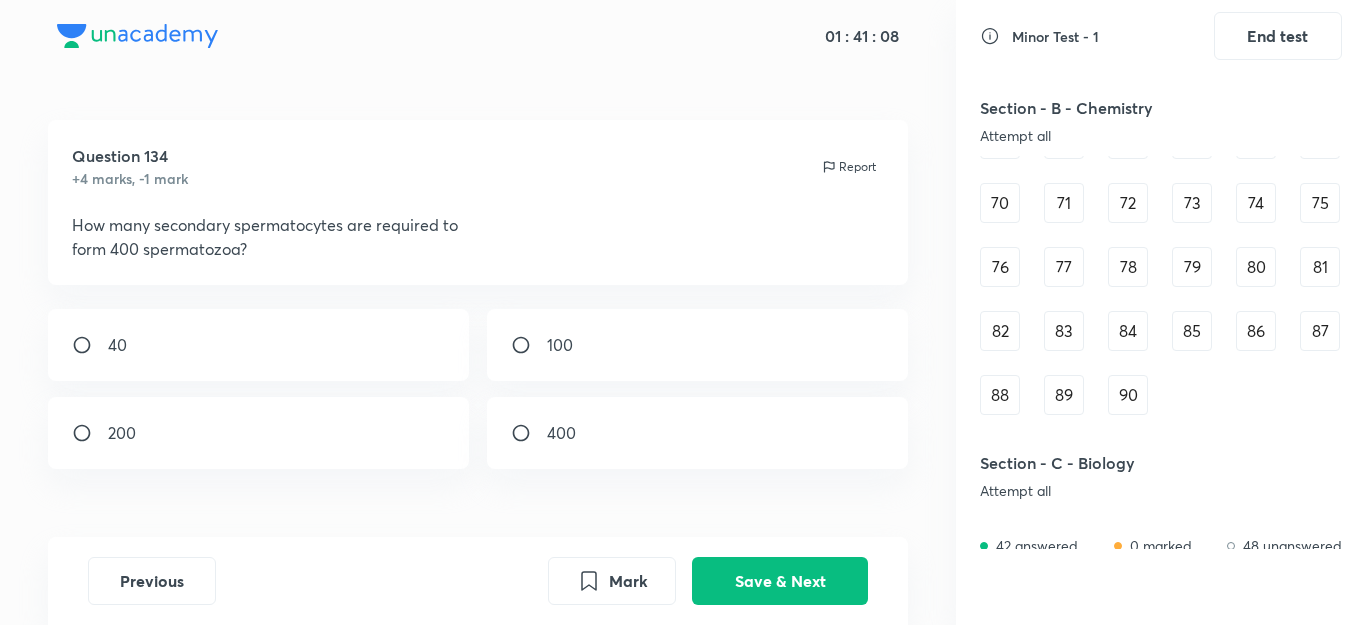 click on "200" at bounding box center [259, 433] 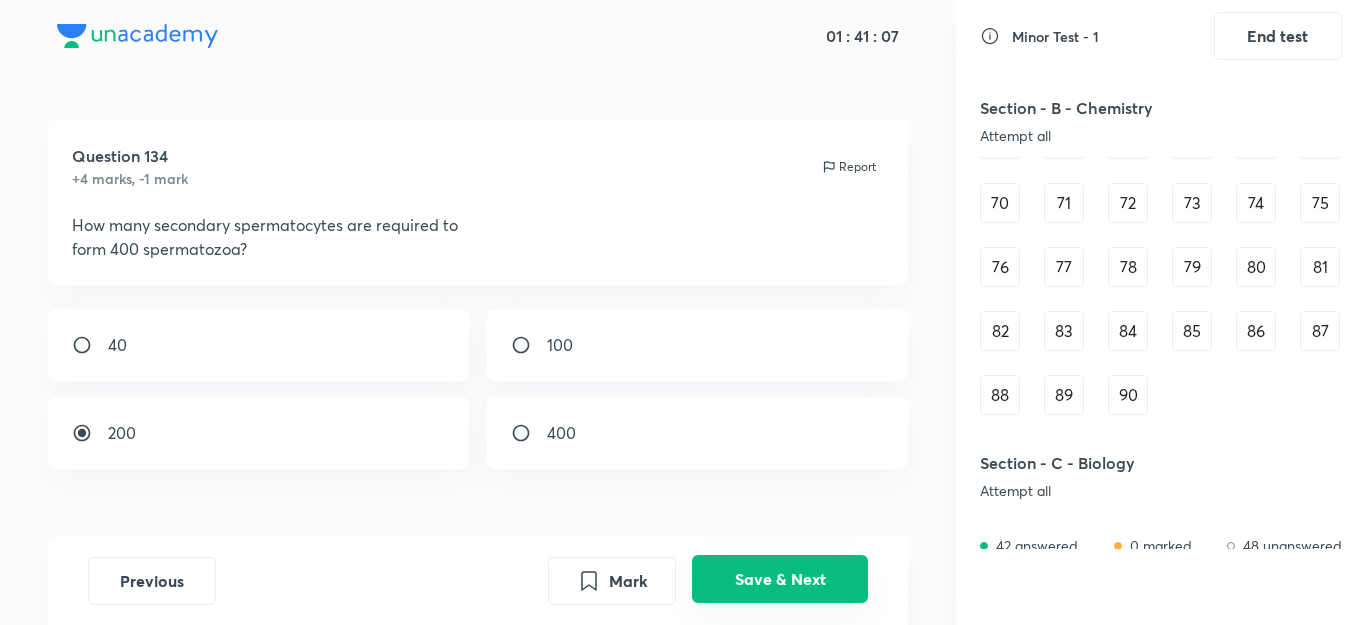 click on "Save & Next" at bounding box center [780, 579] 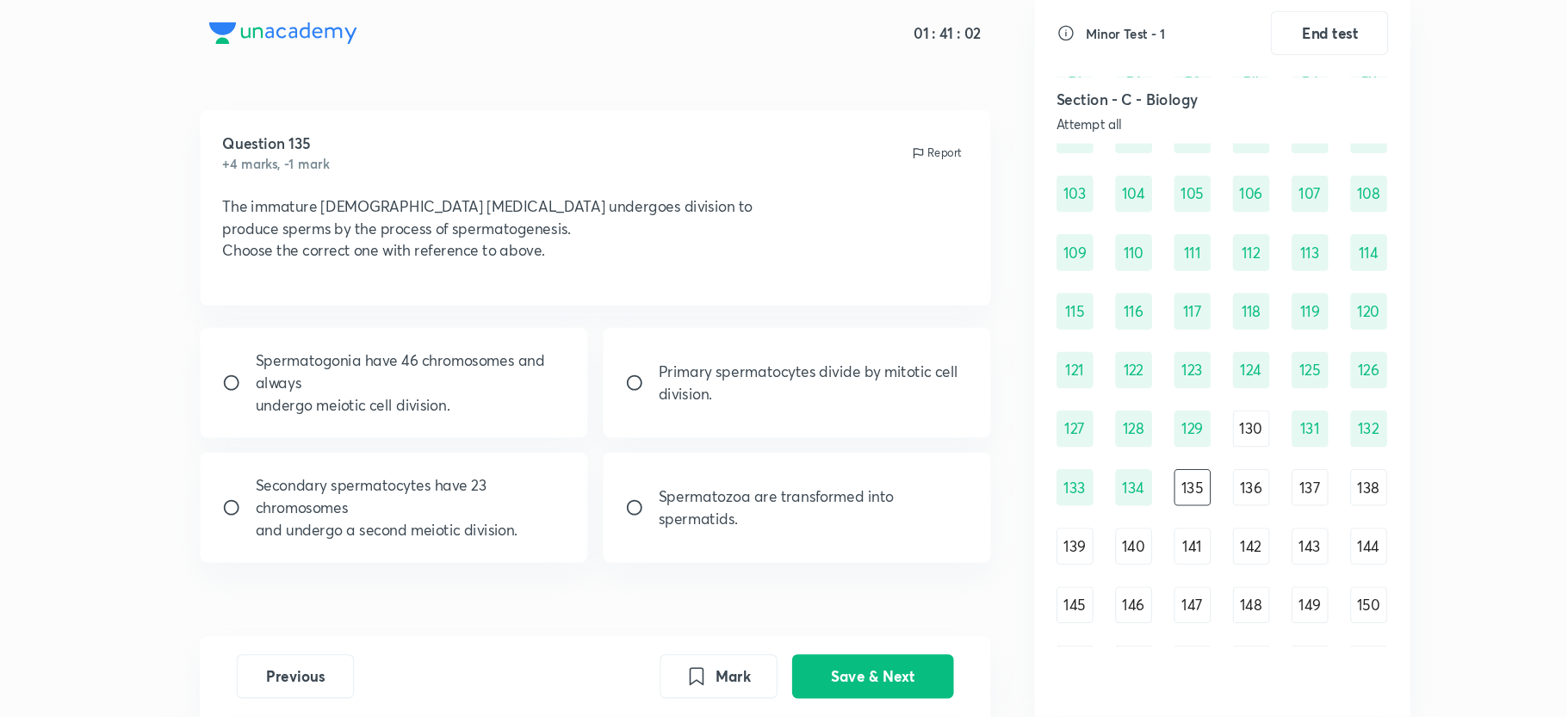 scroll, scrollTop: 1294, scrollLeft: 0, axis: vertical 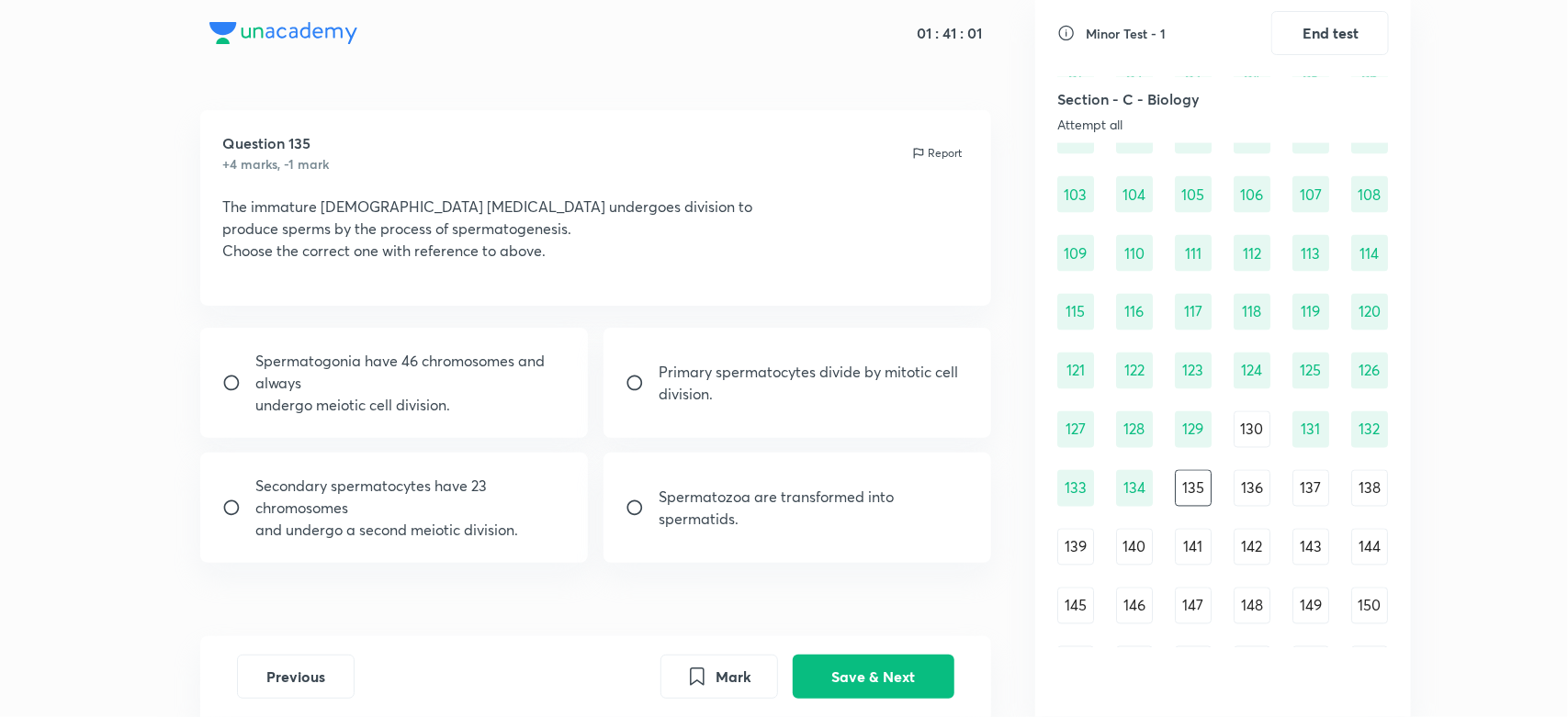 drag, startPoint x: 1254, startPoint y: 6, endPoint x: 690, endPoint y: 355, distance: 663.2473 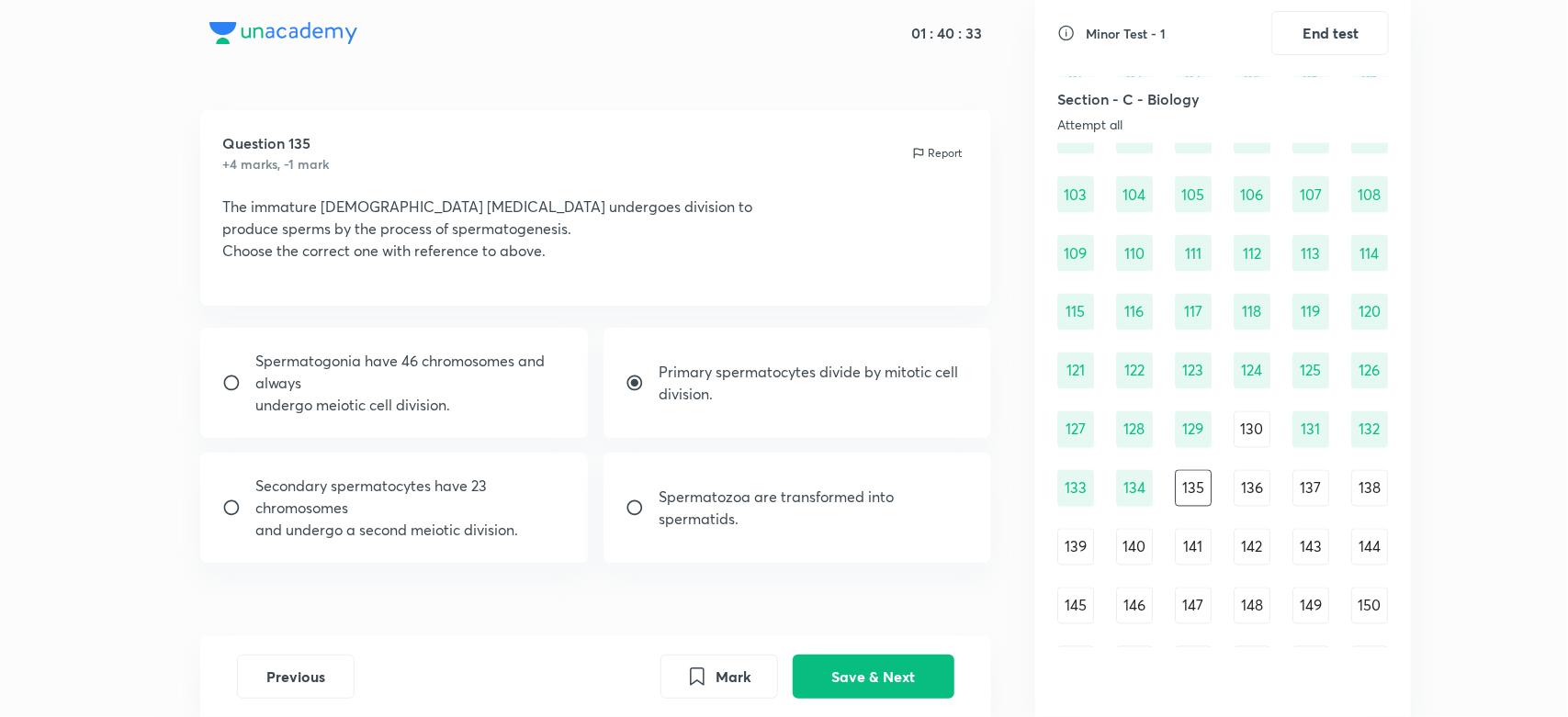 click on "and undergo a second meiotic division." at bounding box center (411, 530) 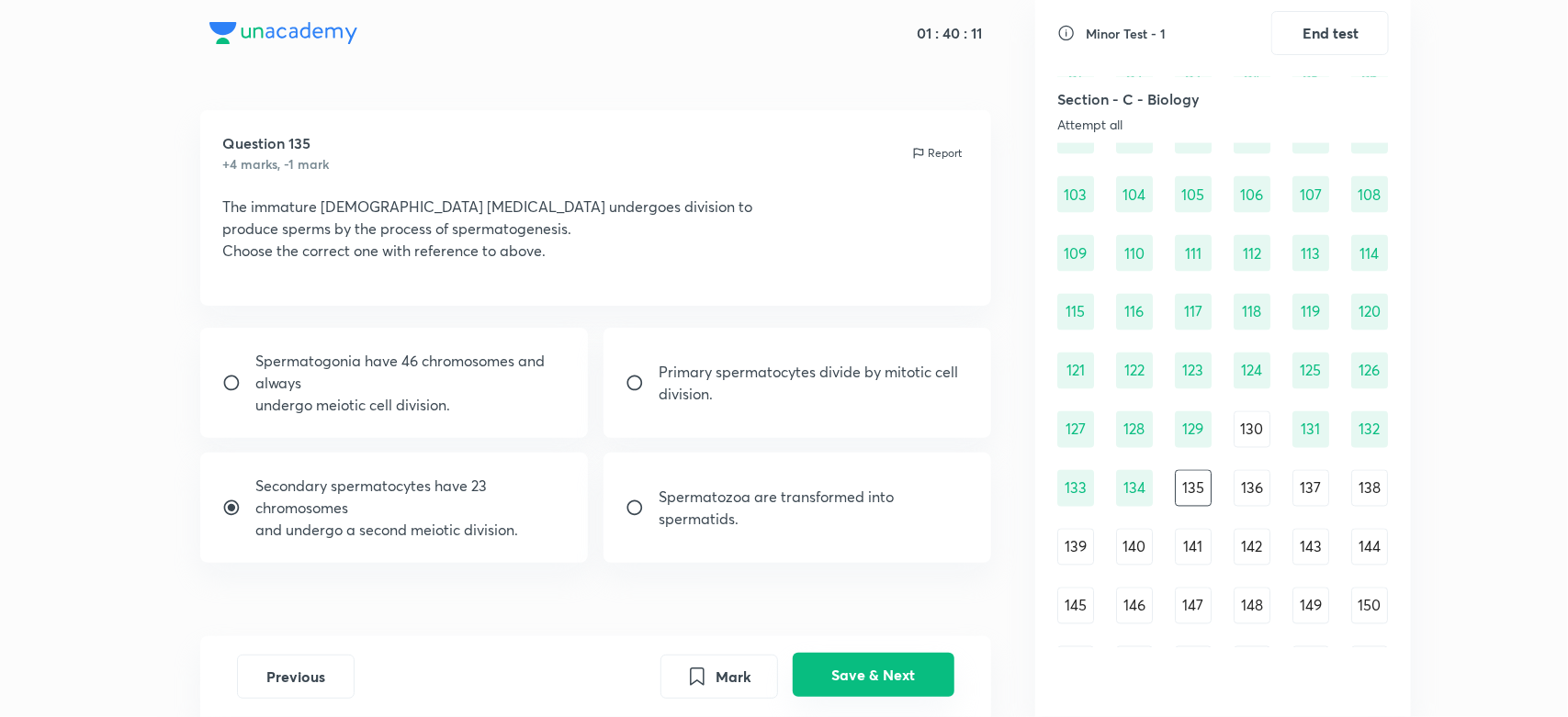 click on "Save & Next" at bounding box center [874, 675] 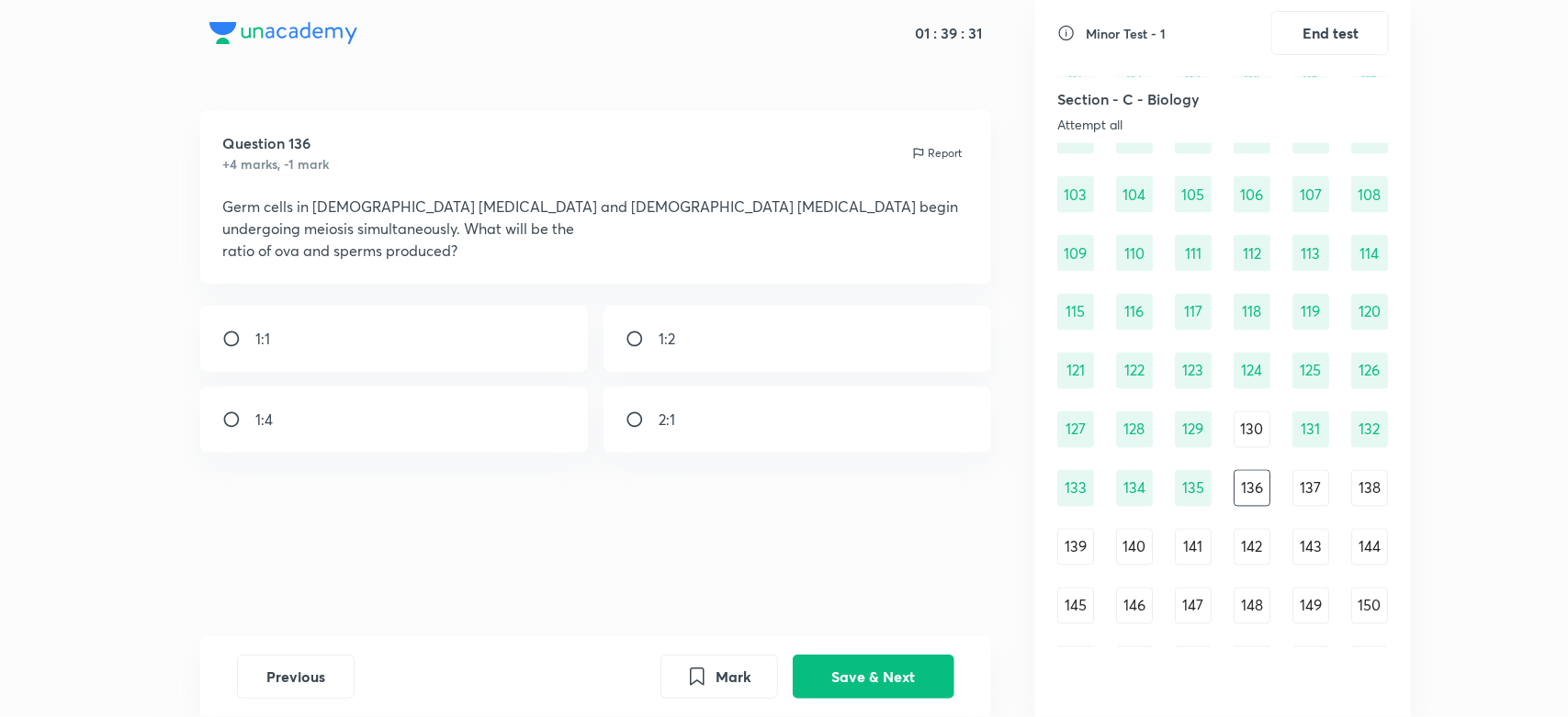 click on "1:4" at bounding box center (394, 420) 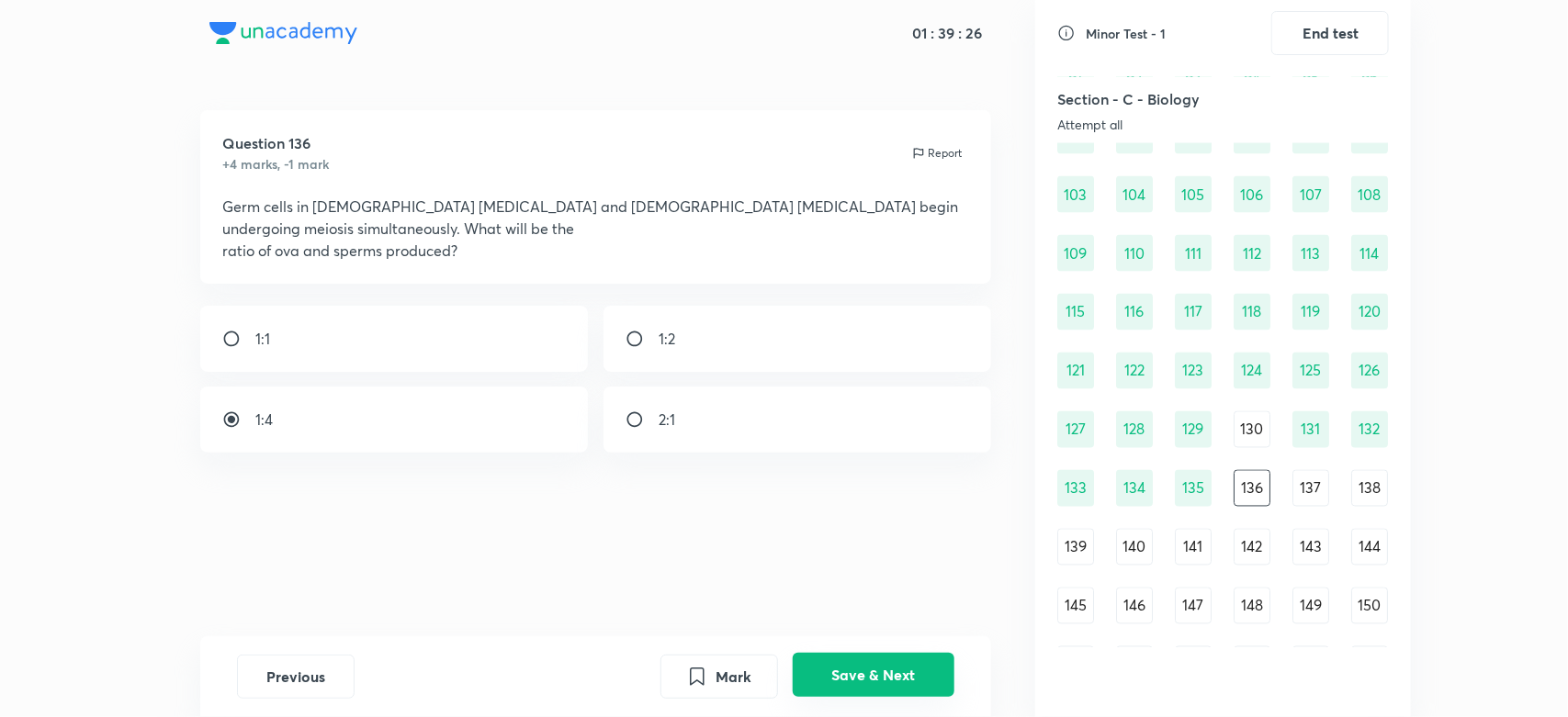 click on "Save & Next" at bounding box center [874, 675] 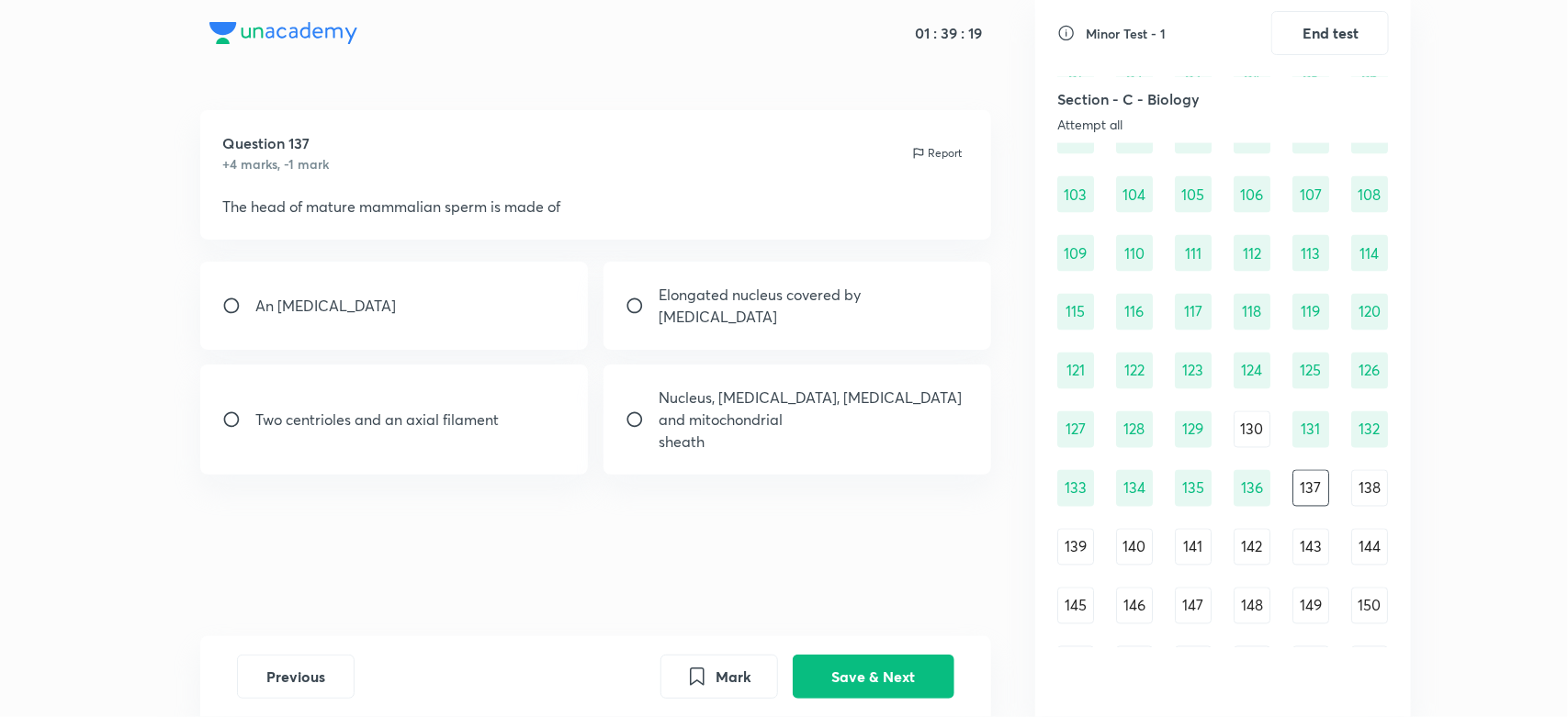 click on "An [MEDICAL_DATA]" at bounding box center (394, 306) 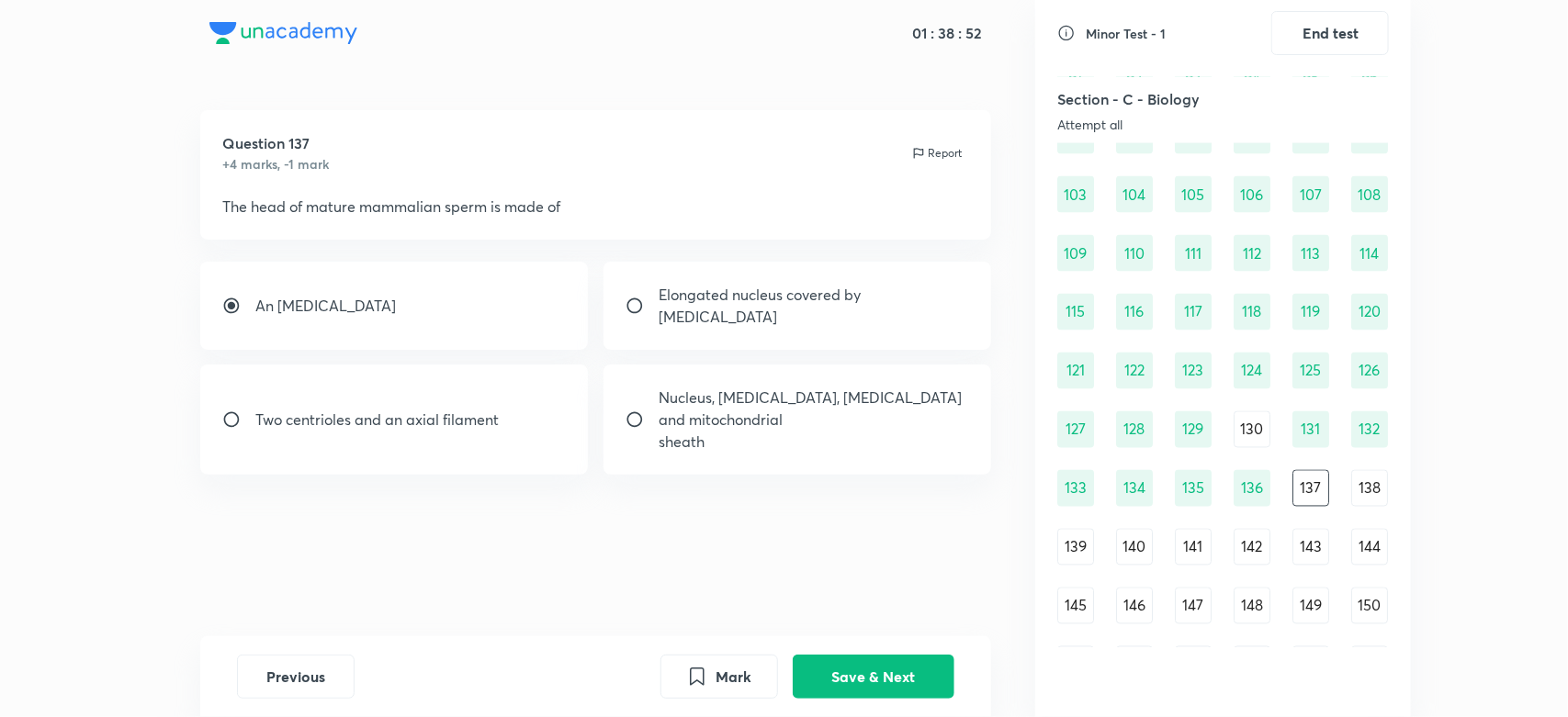 click on "sheath" at bounding box center [814, 442] 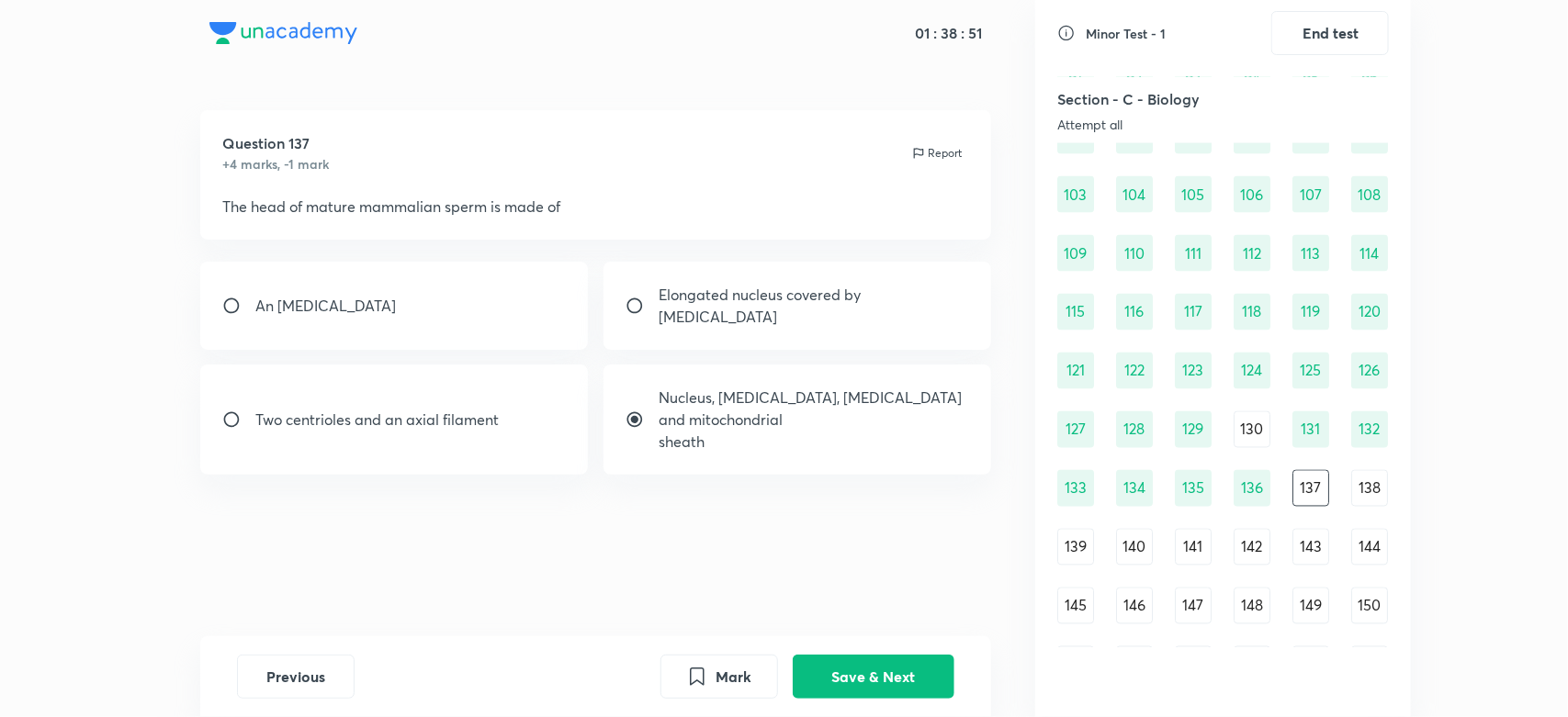 click on "Previous Mark Save & Next" at bounding box center [595, 677] 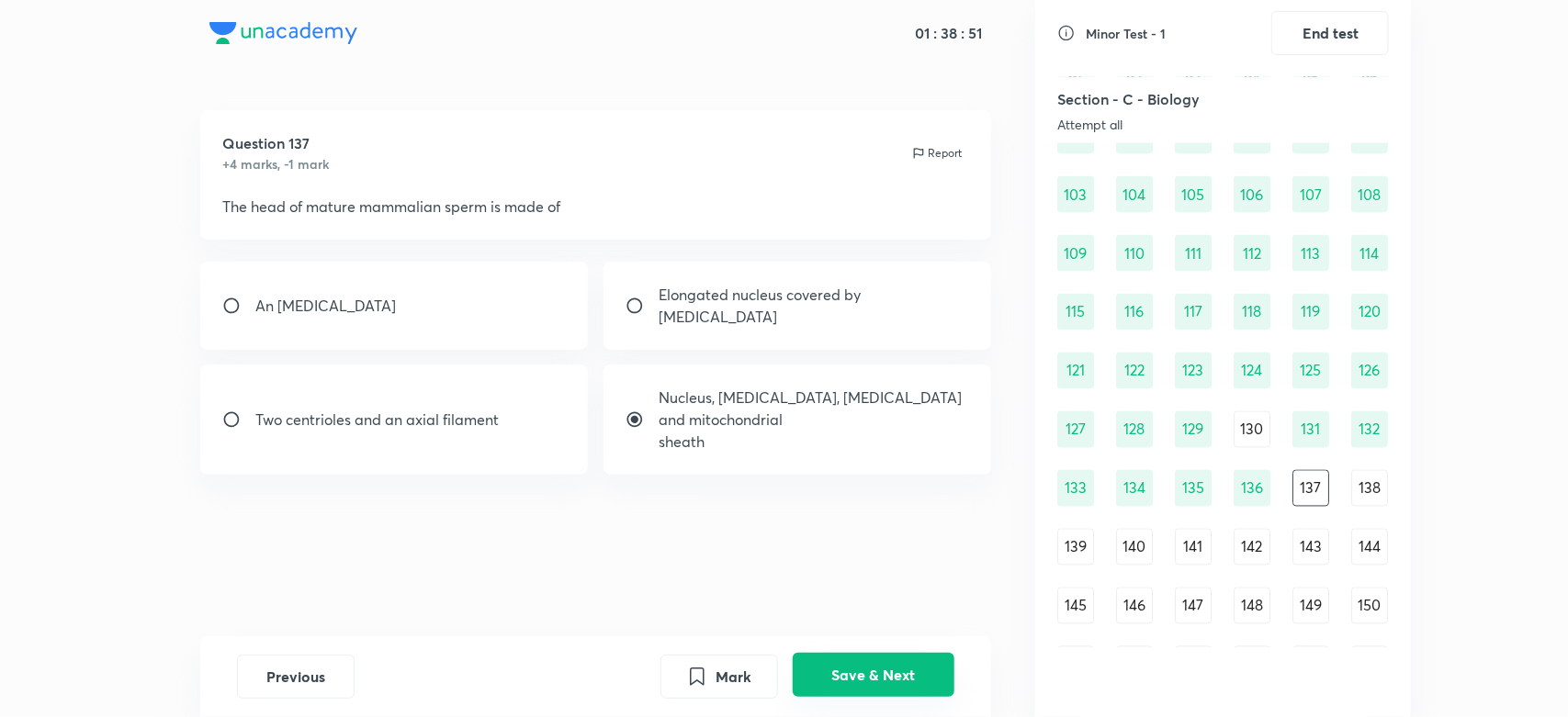 click on "Save & Next" at bounding box center (874, 675) 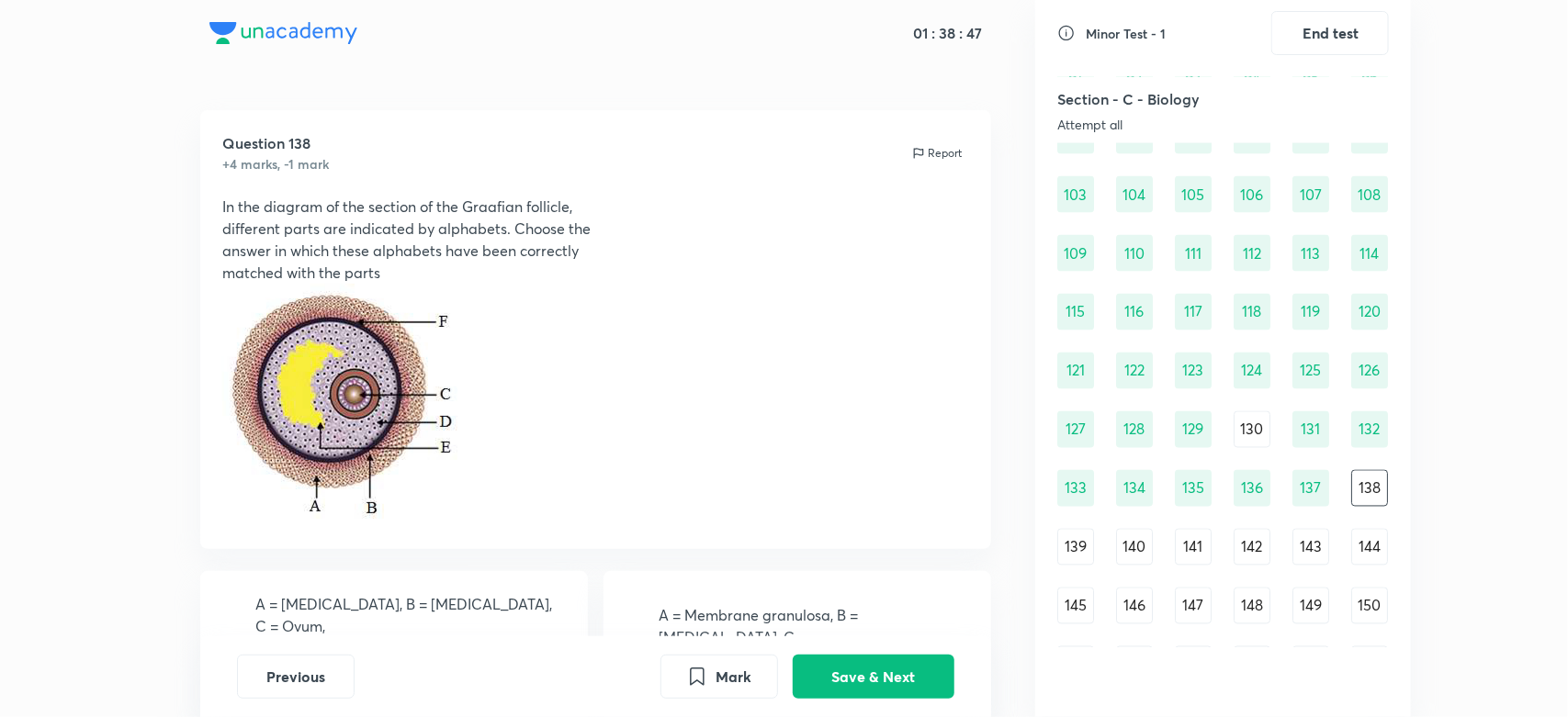 click on "Report" at bounding box center (944, 153) 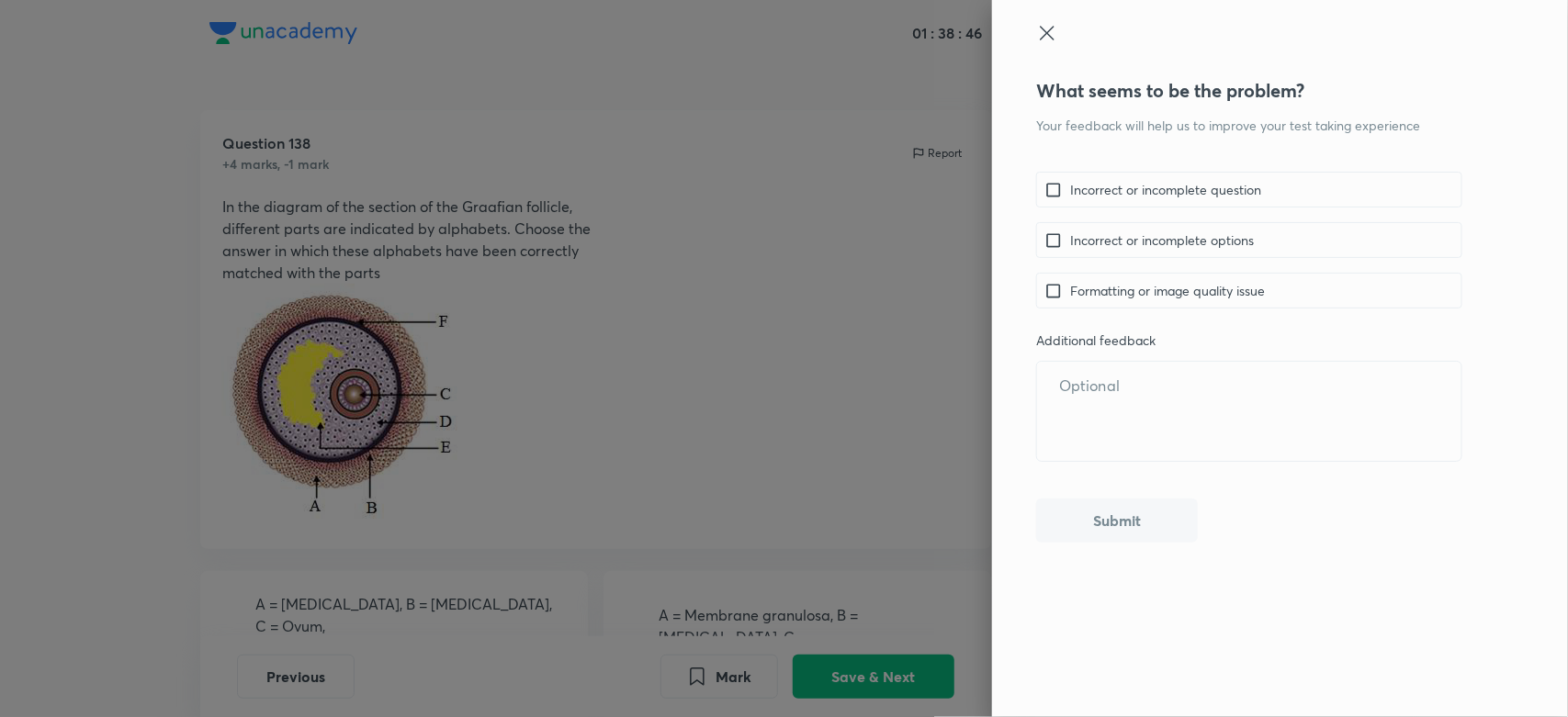 click on "Formatting or image quality issue" at bounding box center (1168, 290) 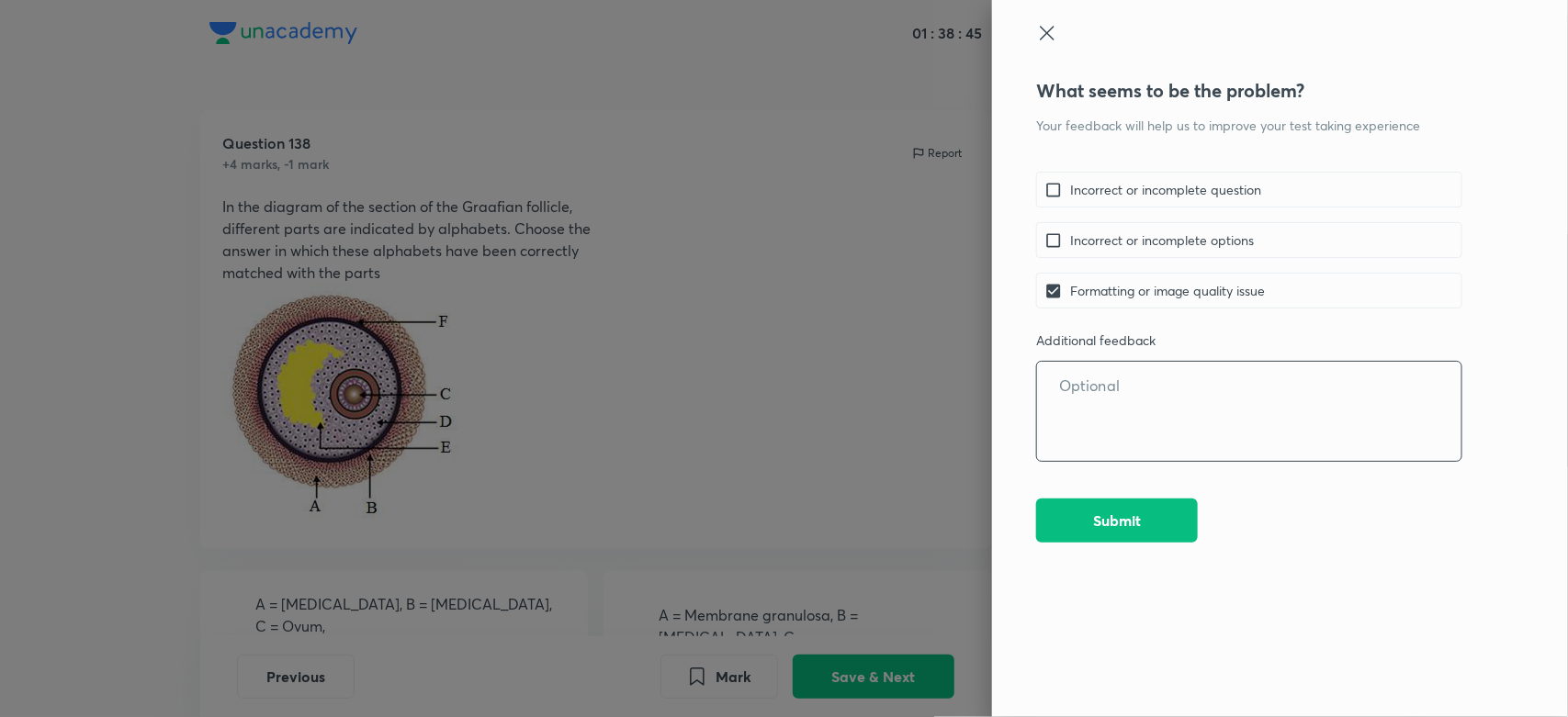 click at bounding box center (1249, 411) 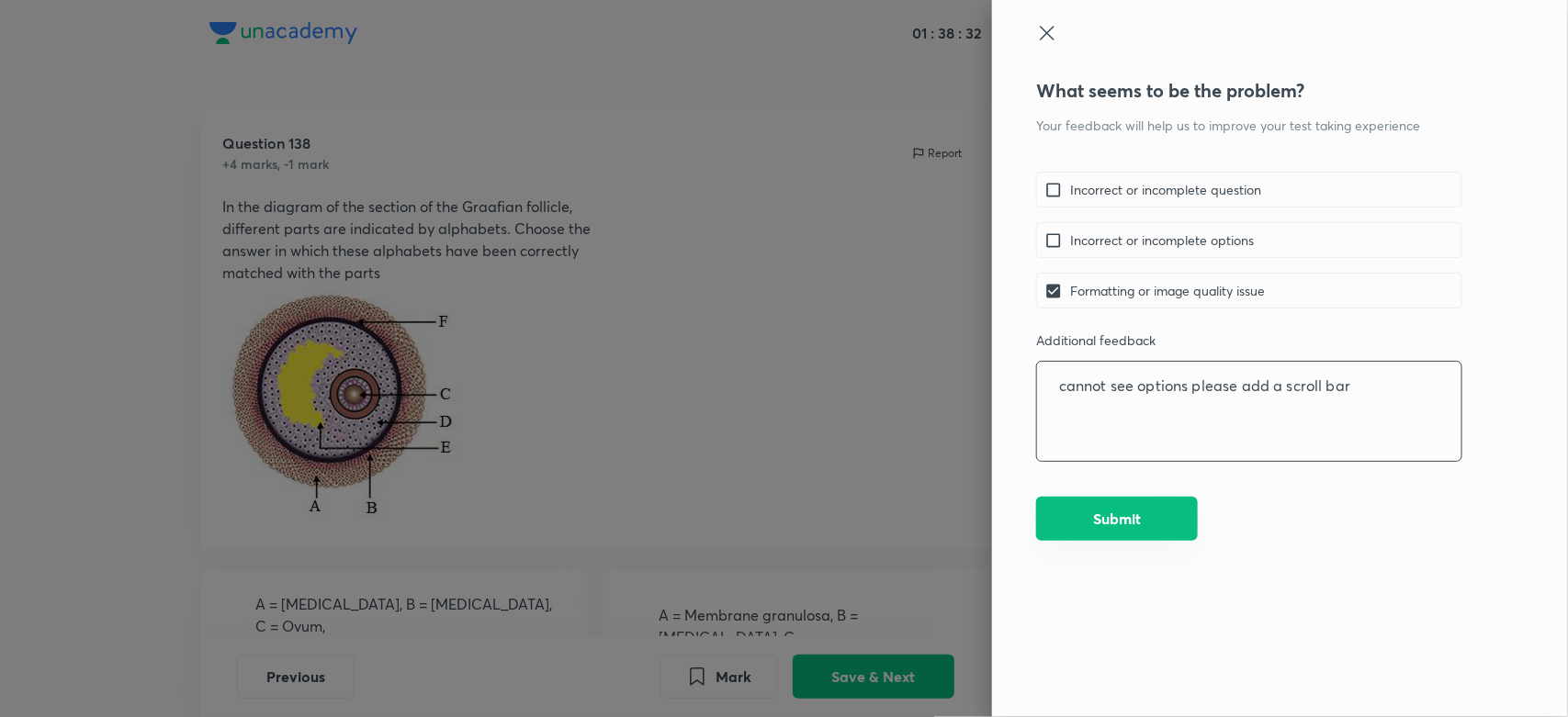 type on "cannot see options please add a scroll bar" 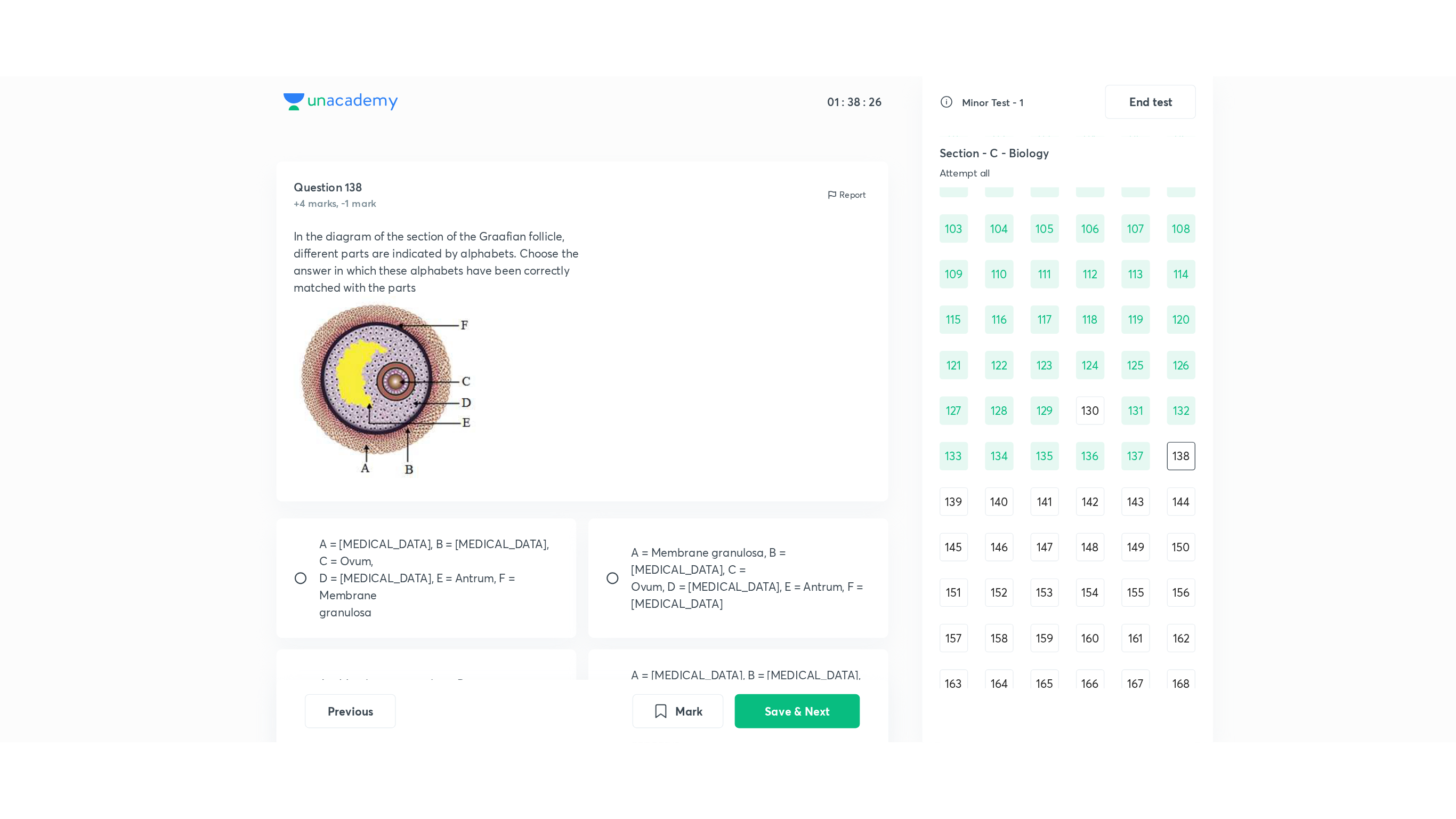 scroll, scrollTop: 733, scrollLeft: 0, axis: vertical 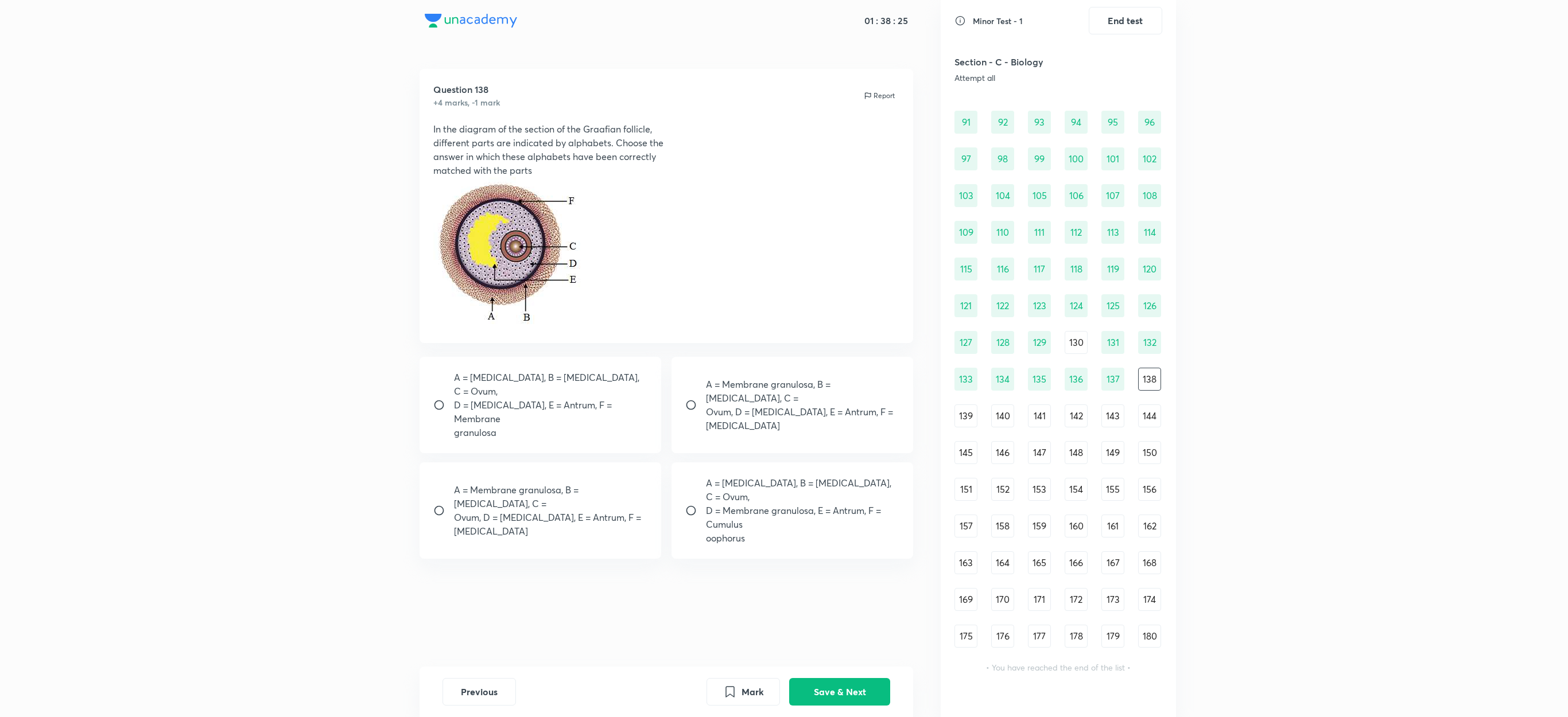 drag, startPoint x: 962, startPoint y: 4, endPoint x: 876, endPoint y: 228, distance: 239.94166 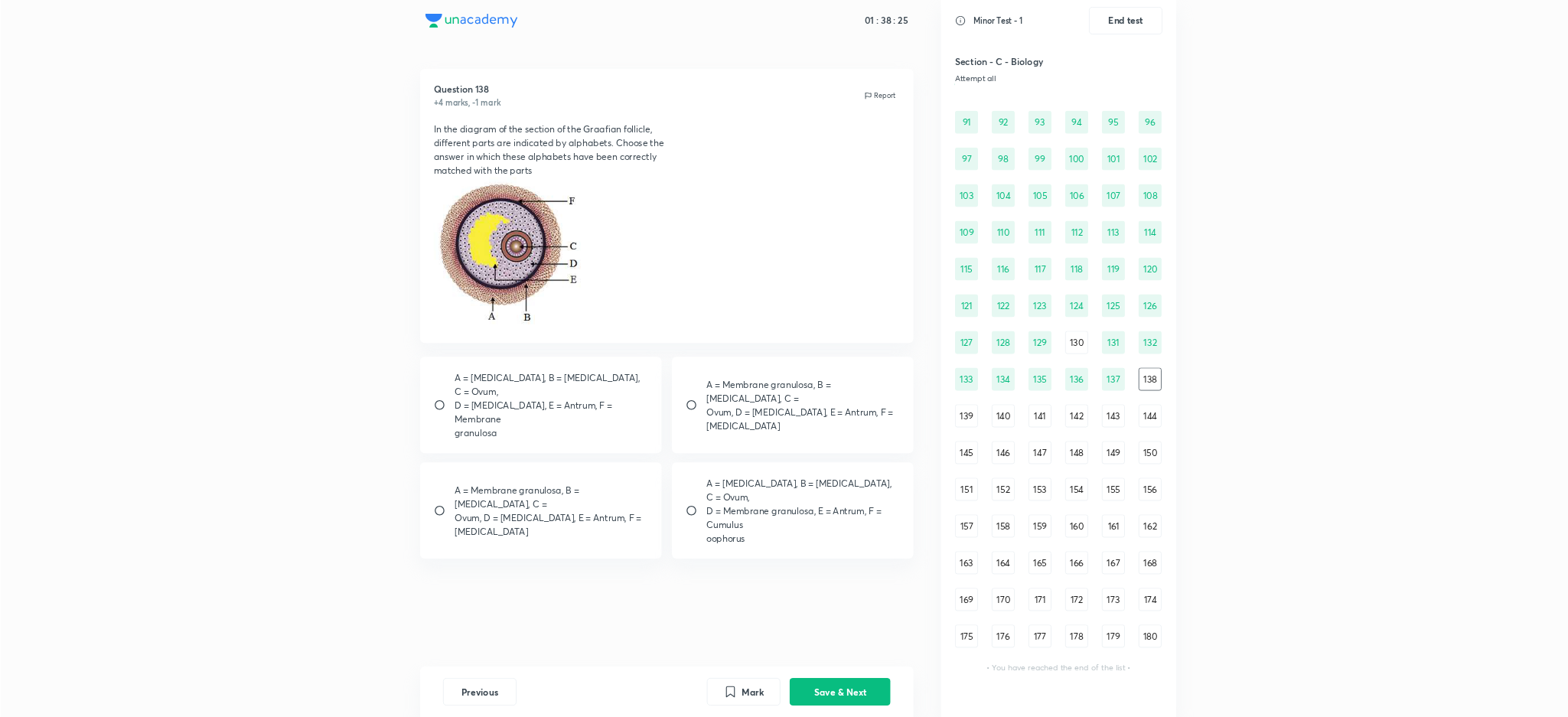 scroll, scrollTop: 833, scrollLeft: 0, axis: vertical 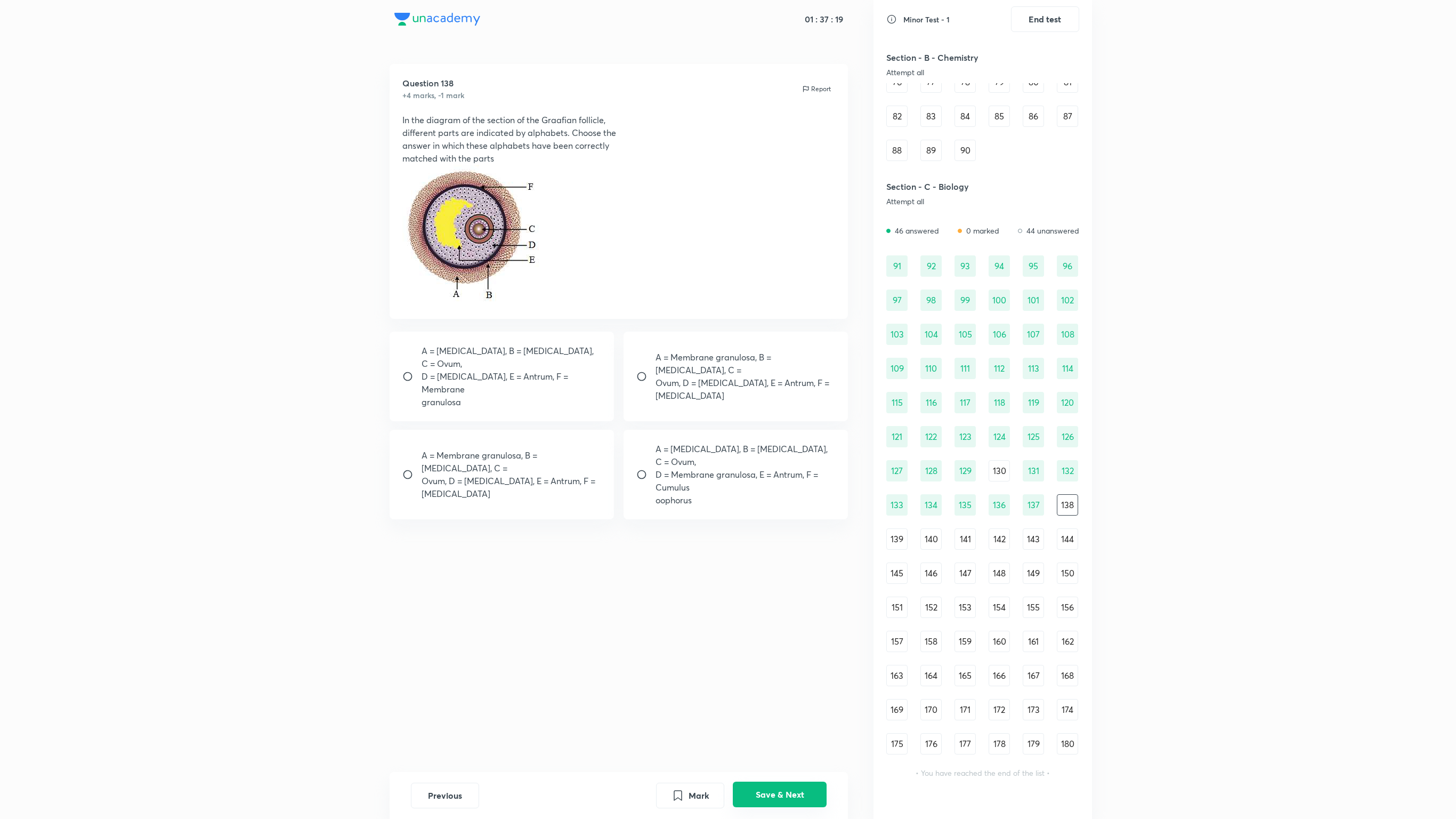 click on "Save & Next" at bounding box center [780, 794] 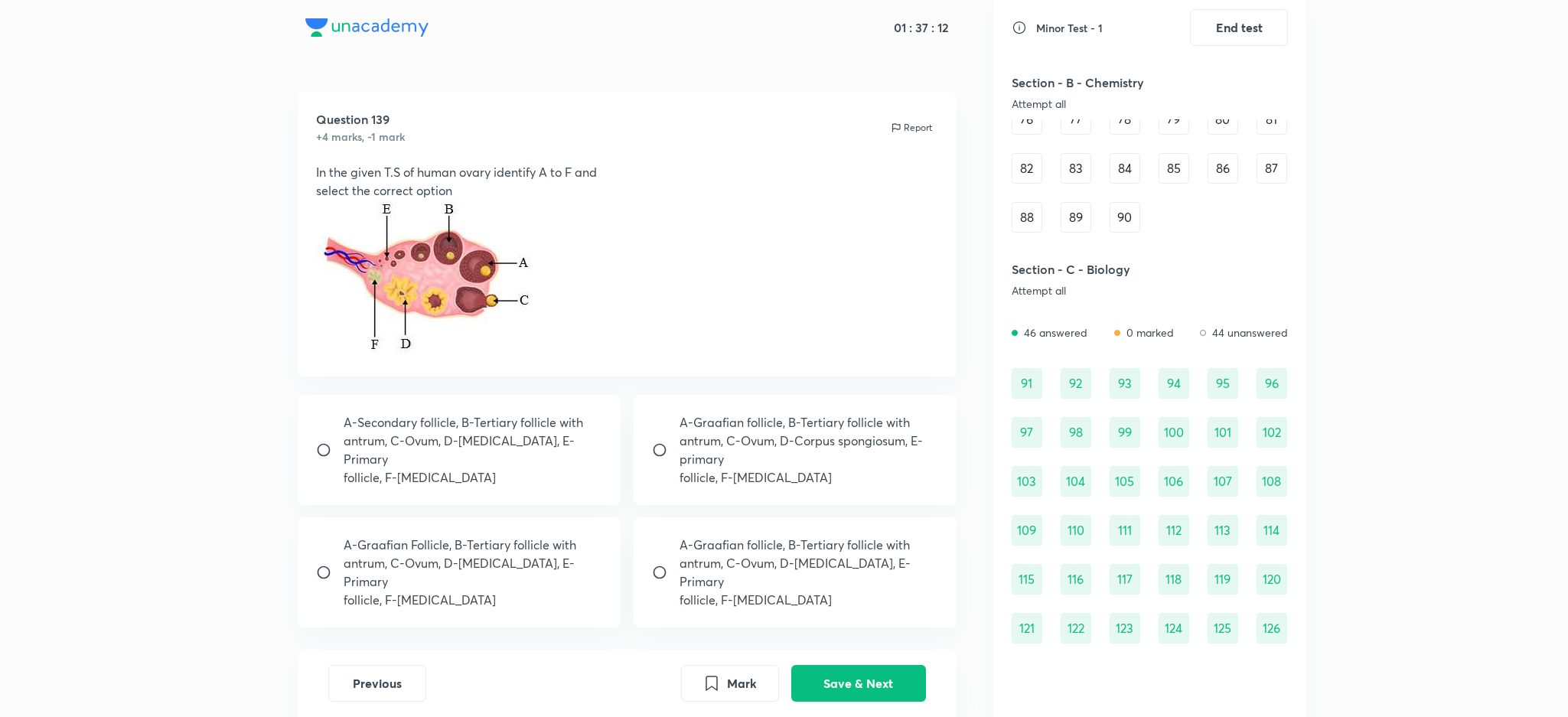 scroll, scrollTop: 831, scrollLeft: 0, axis: vertical 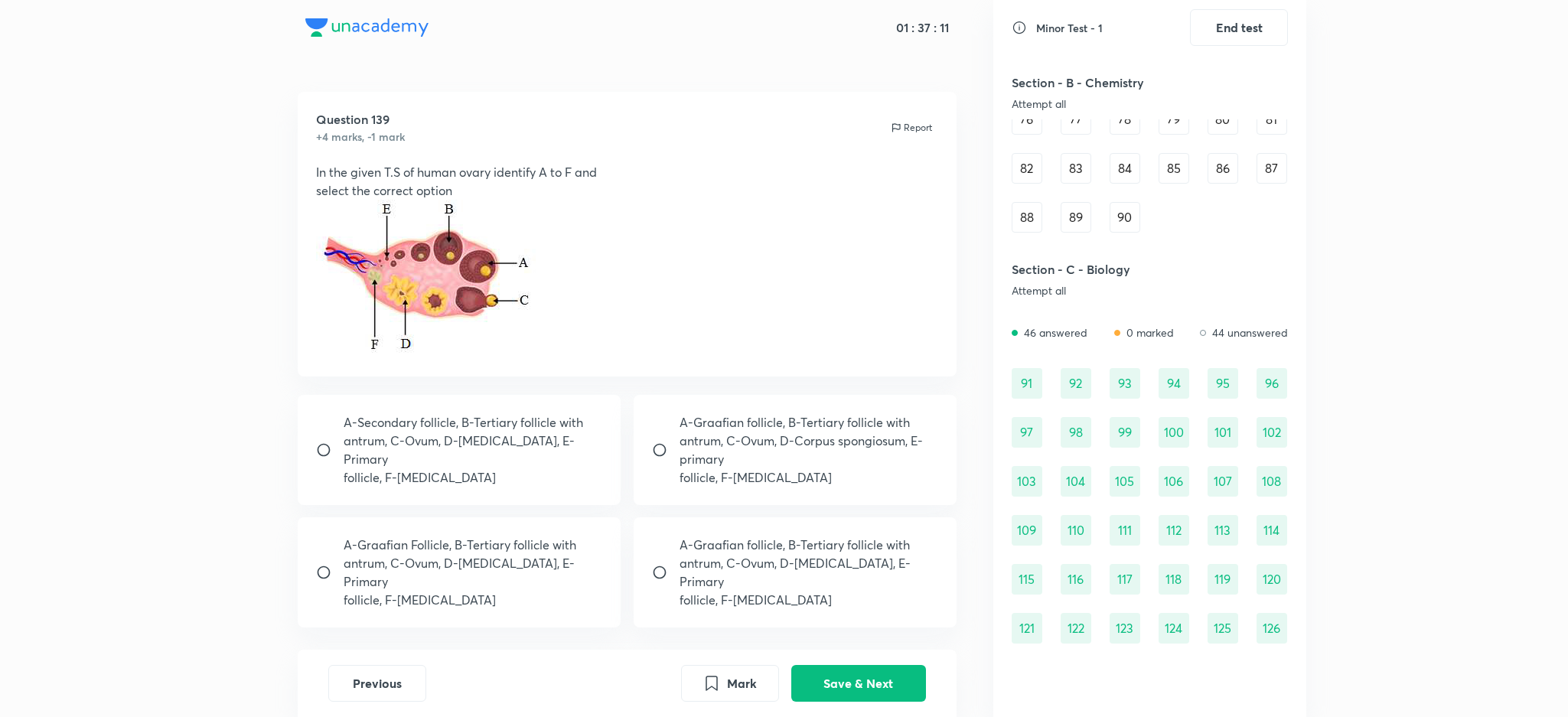 drag, startPoint x: 1719, startPoint y: 34, endPoint x: 189, endPoint y: 382, distance: 1569.0774 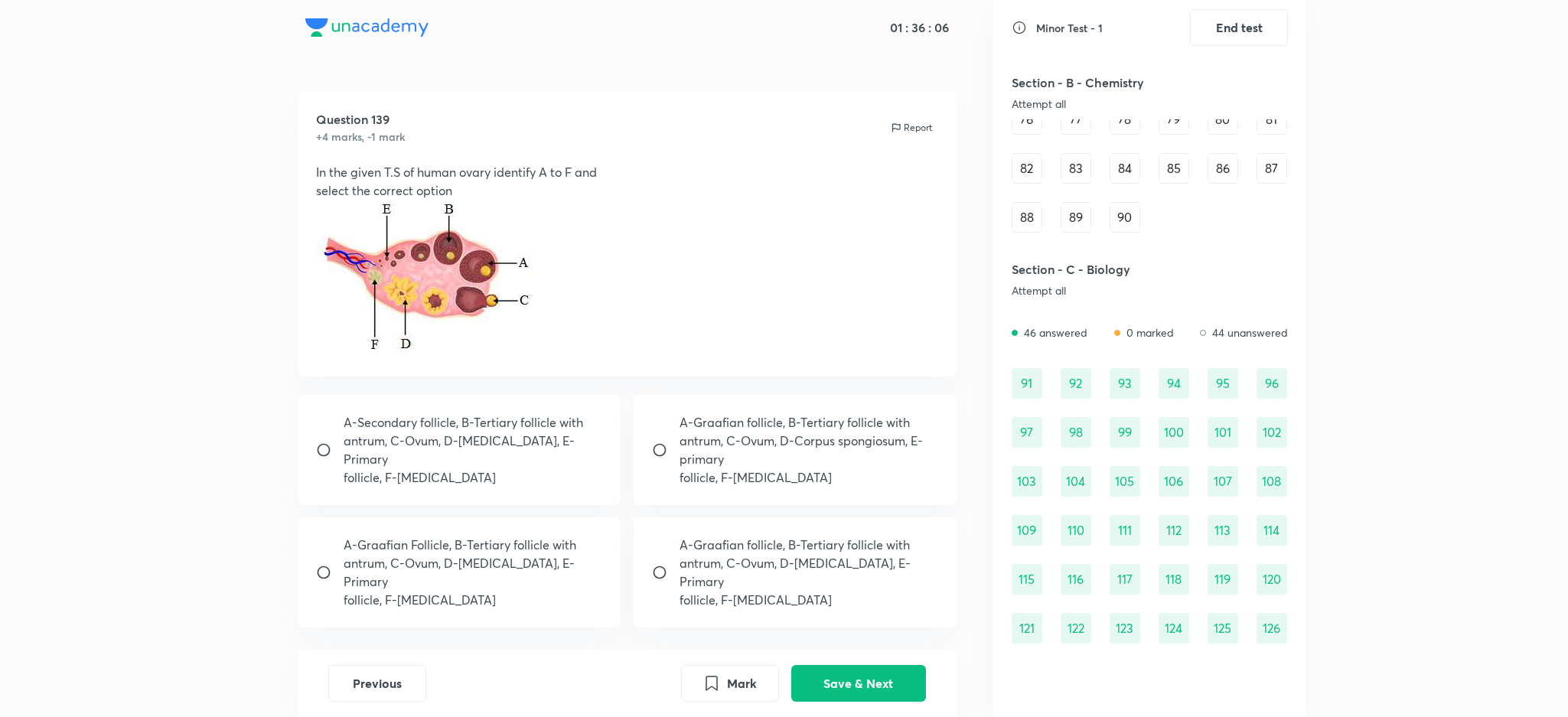 click on "antrum, C-Ovum, D-[MEDICAL_DATA], E-Primary" at bounding box center [809, 572] 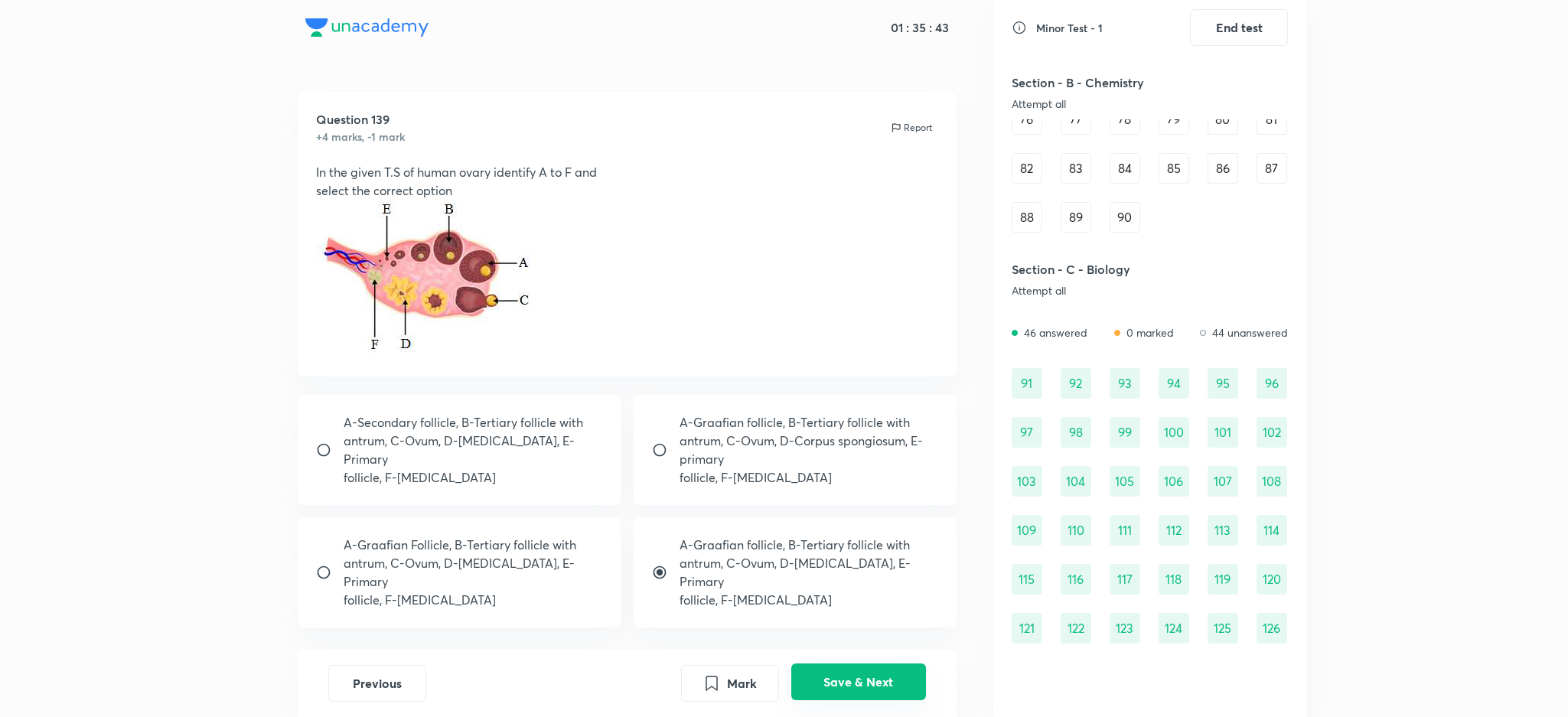click on "Save & Next" at bounding box center [859, 682] 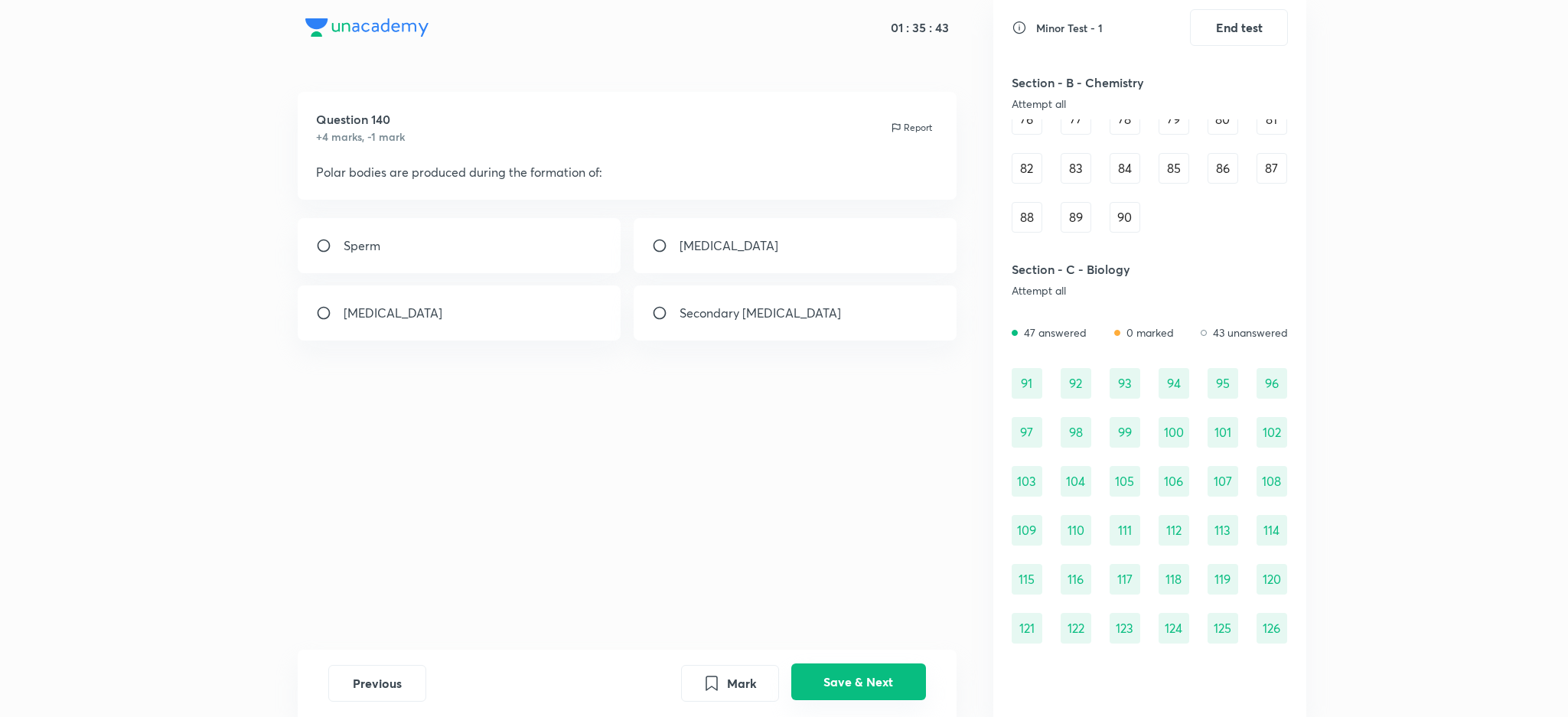 scroll, scrollTop: 962, scrollLeft: 0, axis: vertical 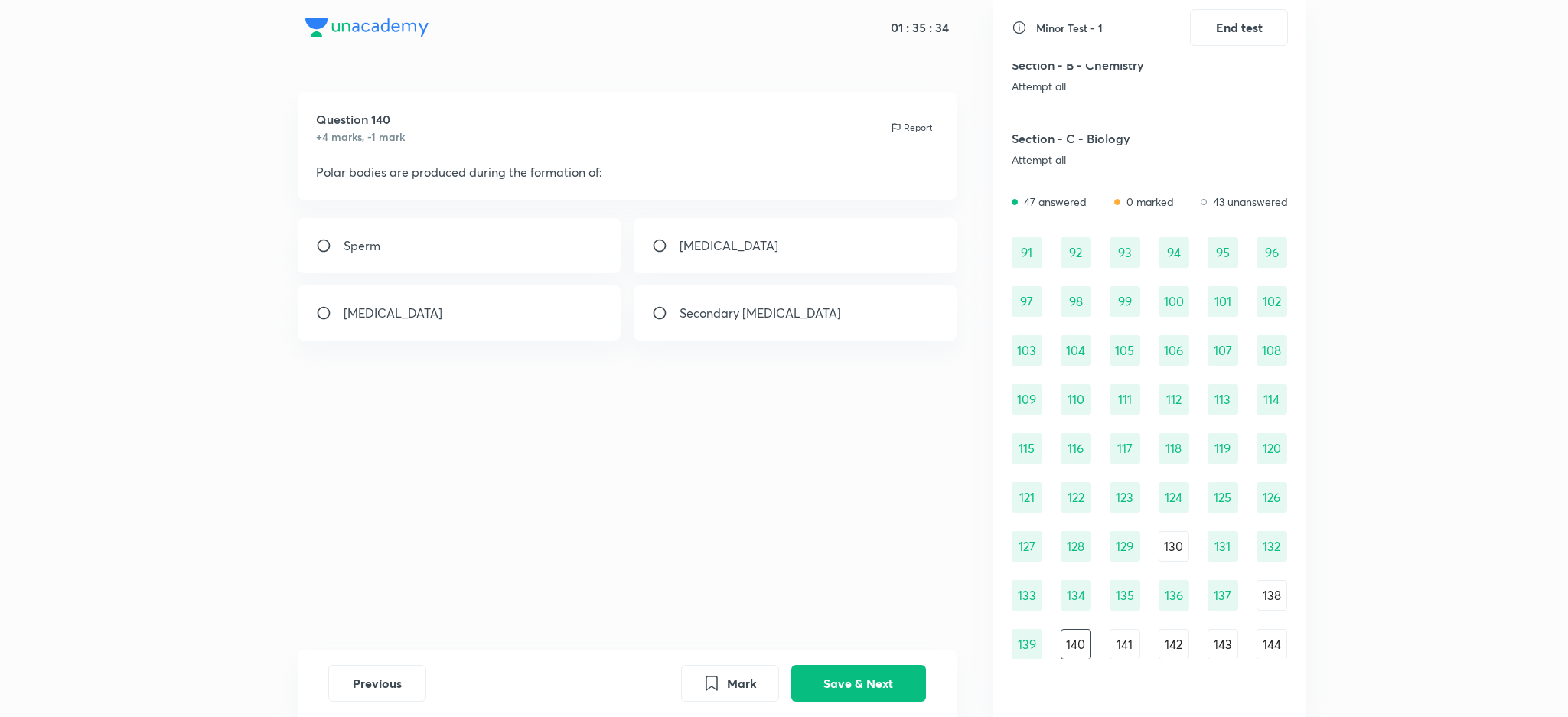 click on "[MEDICAL_DATA]" at bounding box center (729, 246) 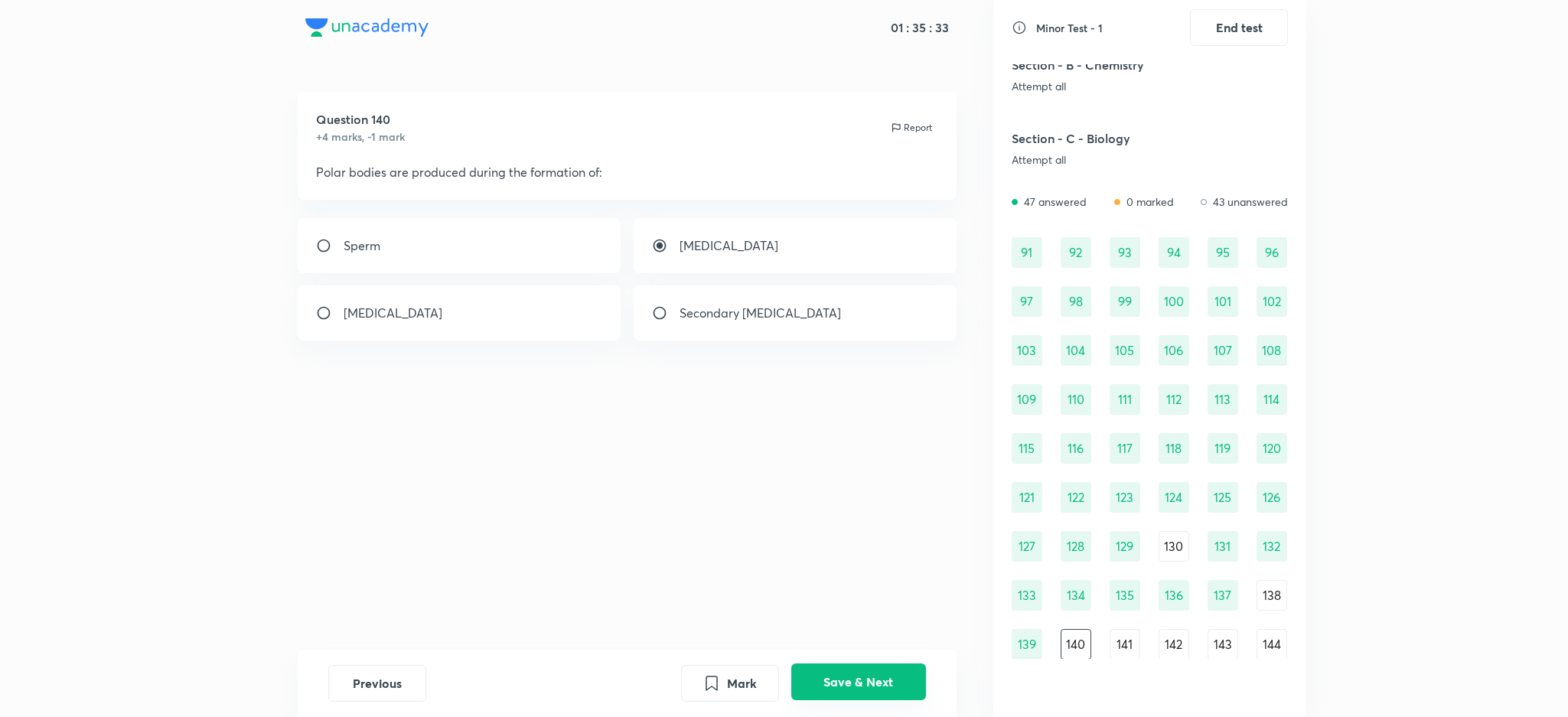 click on "Save & Next" at bounding box center (859, 682) 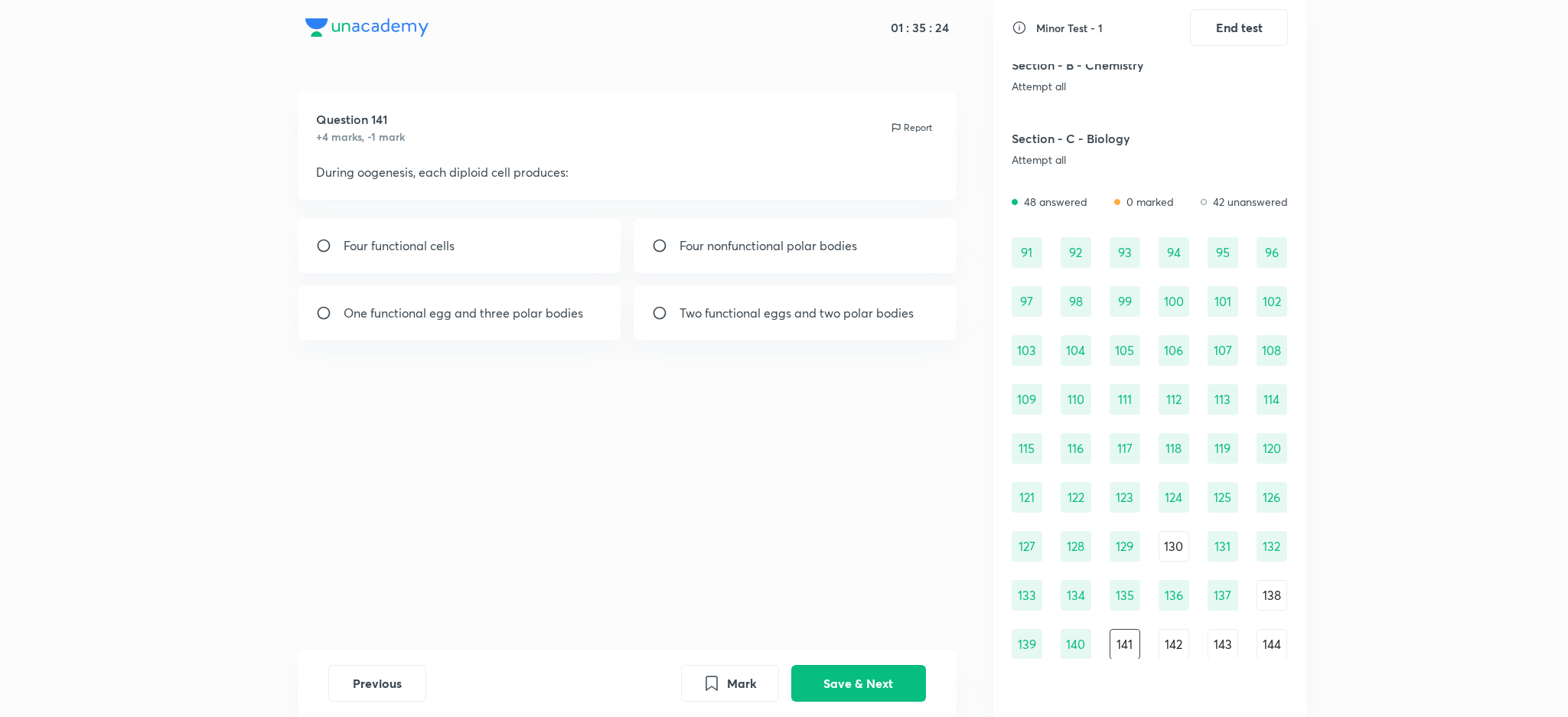 click on "One functional egg and three polar bodies" at bounding box center [459, 313] 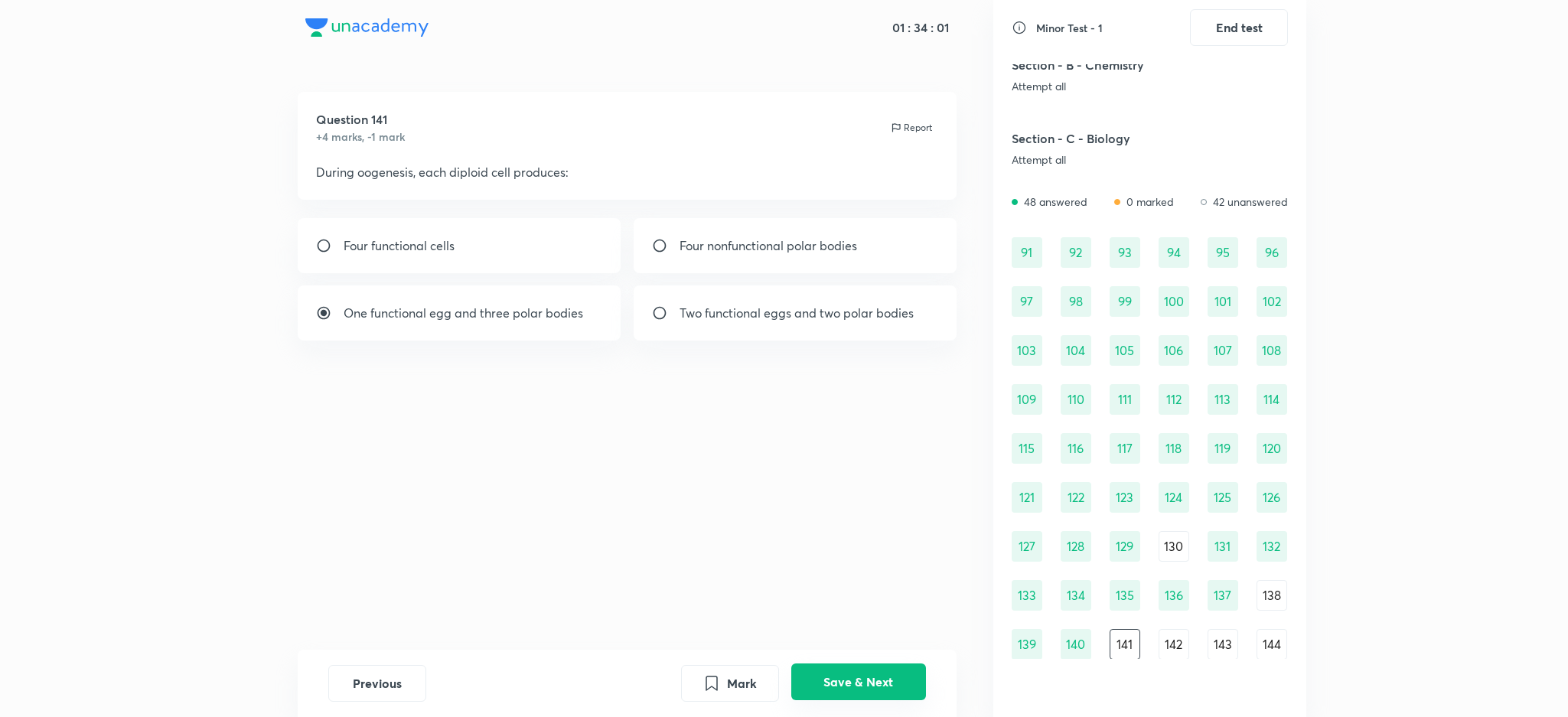 click on "Save & Next" at bounding box center [859, 682] 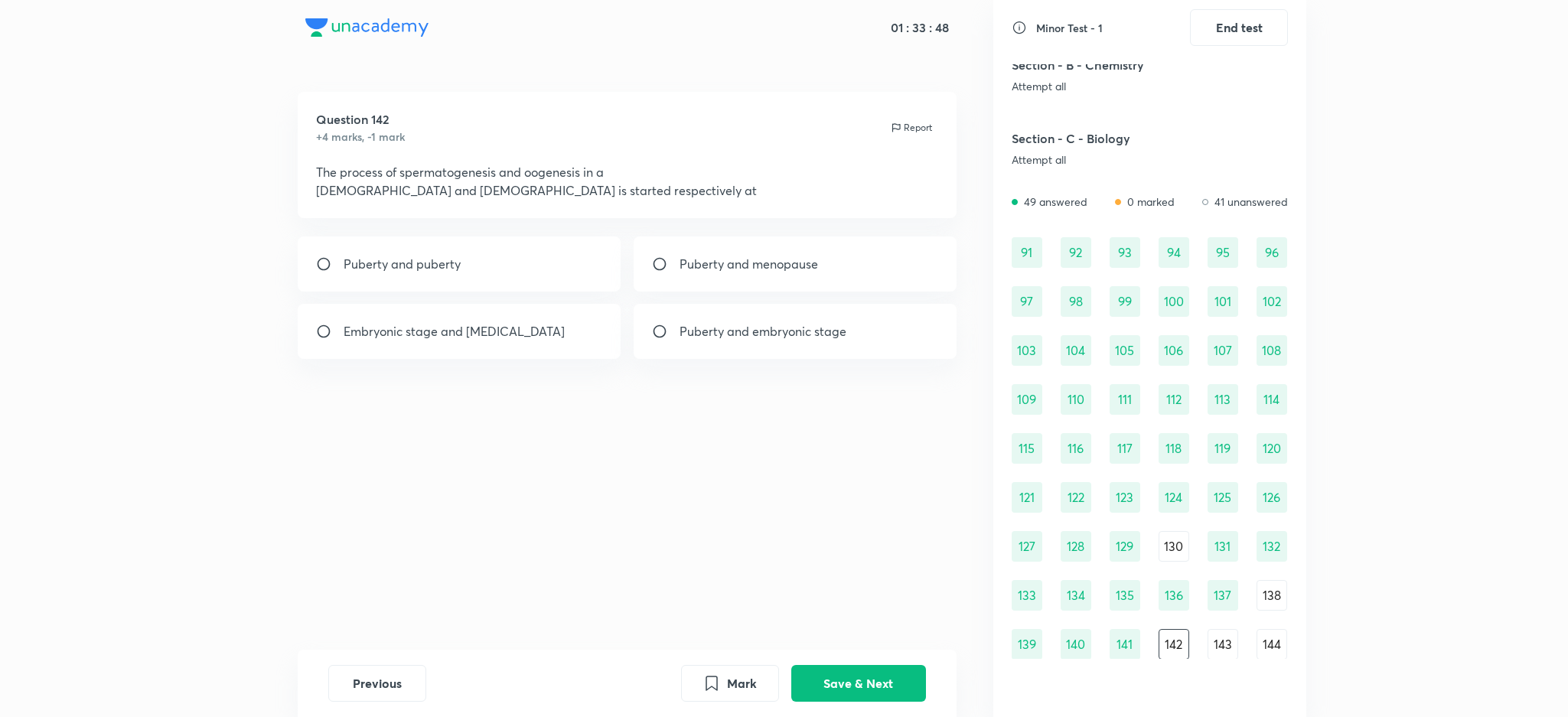 click on "Puberty and embryonic stage" at bounding box center (763, 331) 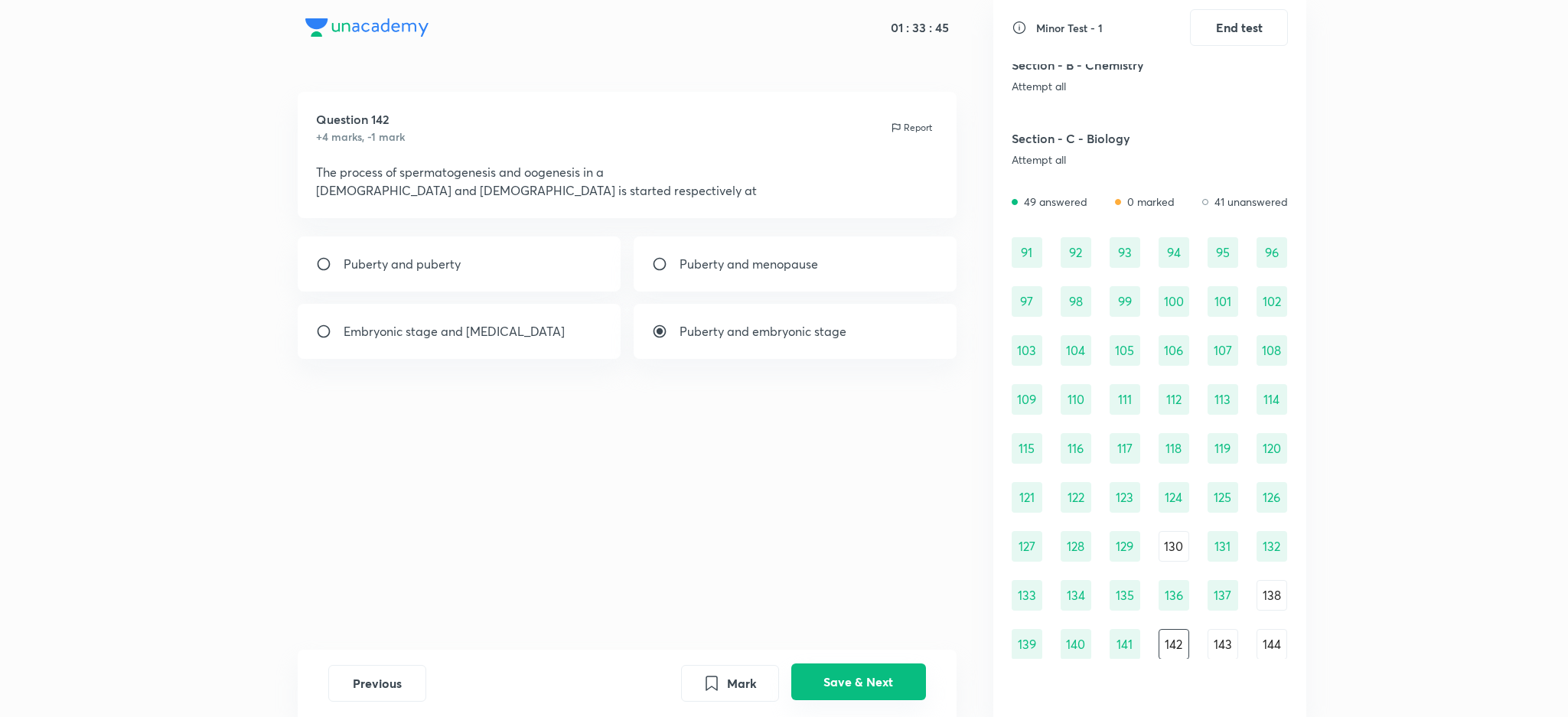 click on "Save & Next" at bounding box center [859, 682] 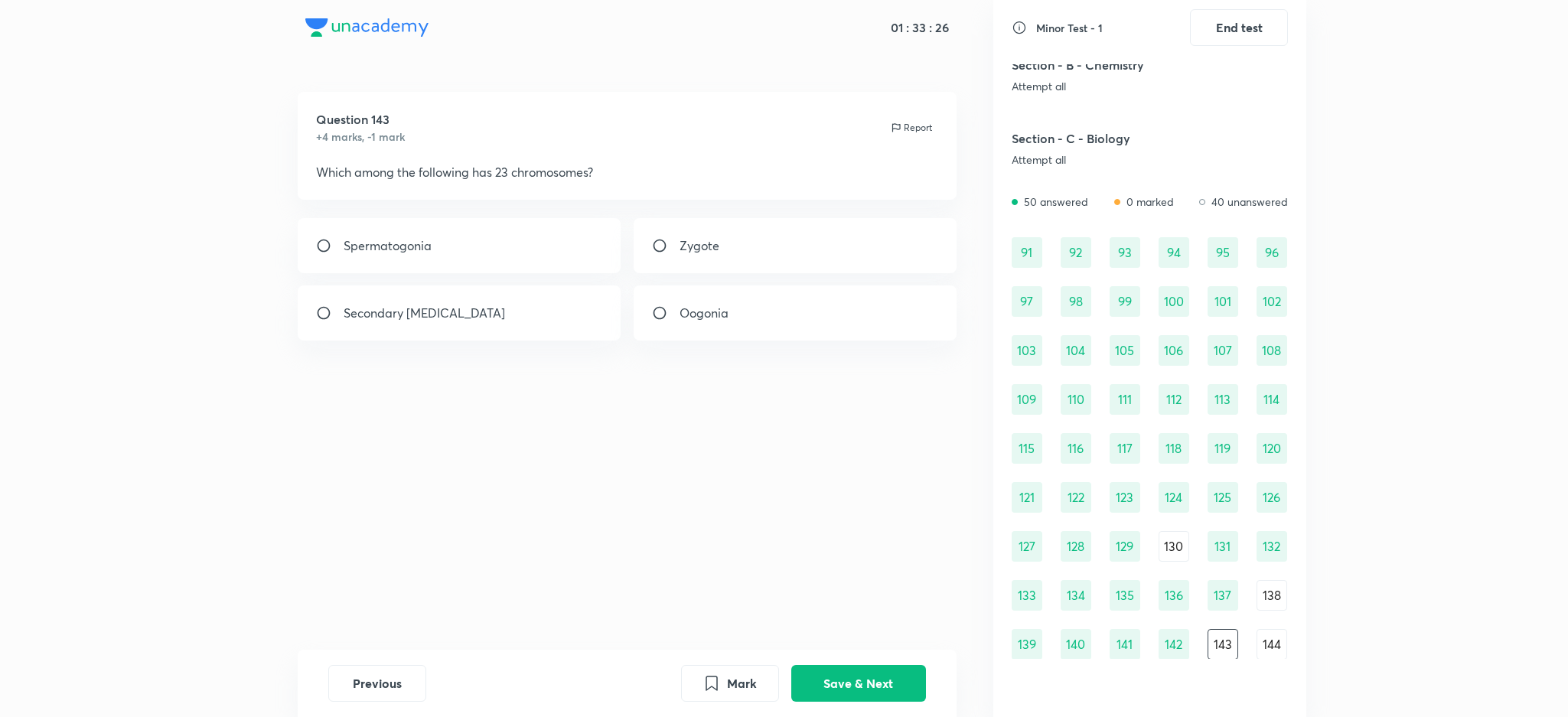 click on "Secondary [MEDICAL_DATA]" at bounding box center [459, 313] 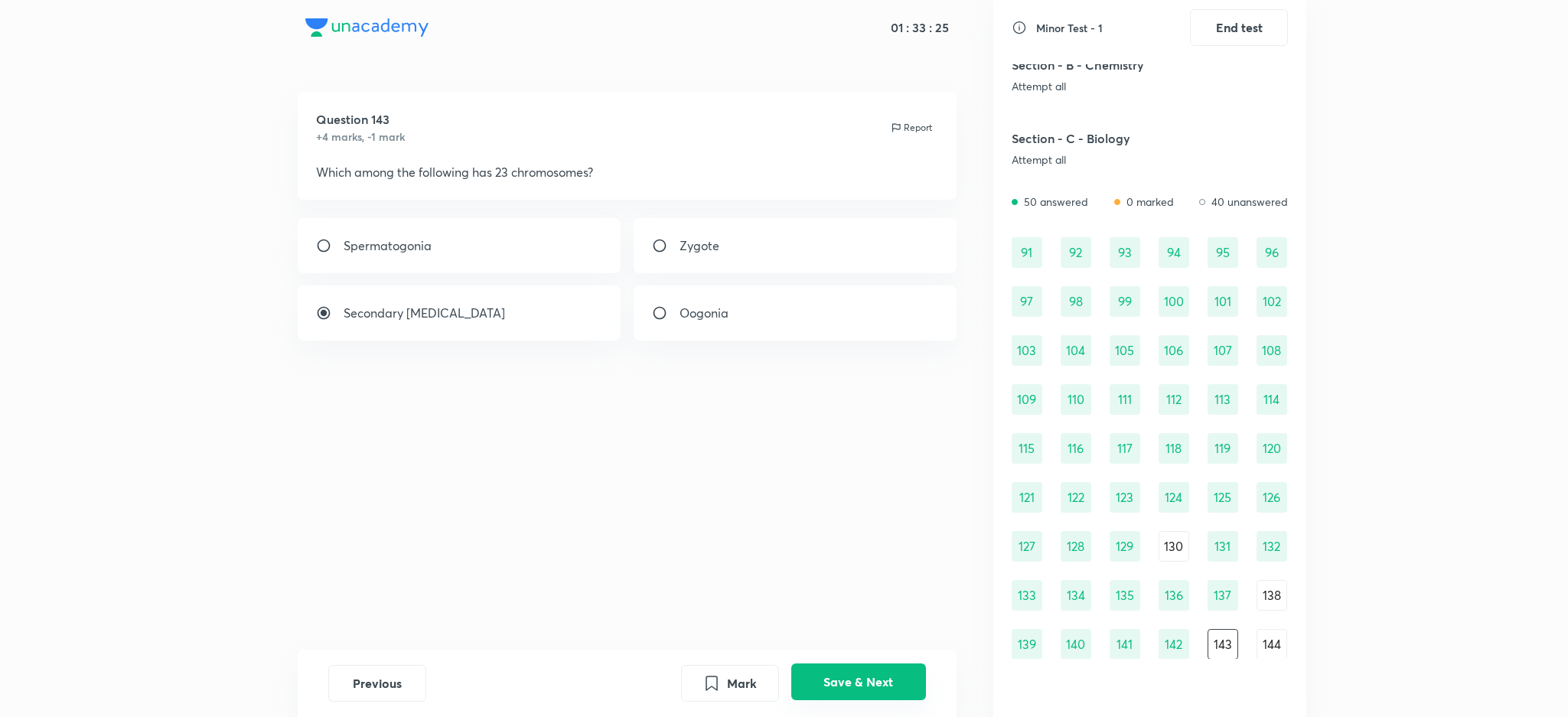 click on "Save & Next" at bounding box center [859, 682] 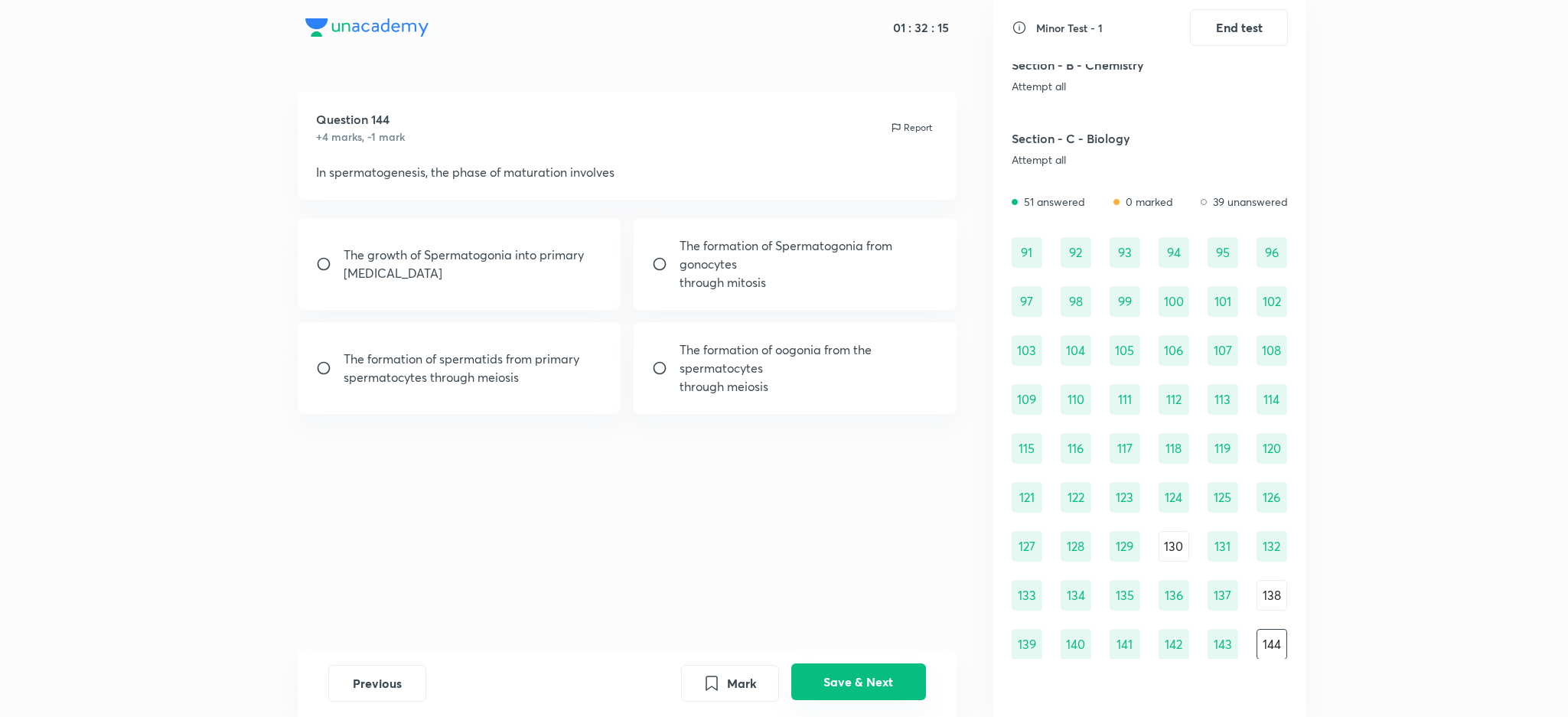 click on "Save & Next" at bounding box center (859, 682) 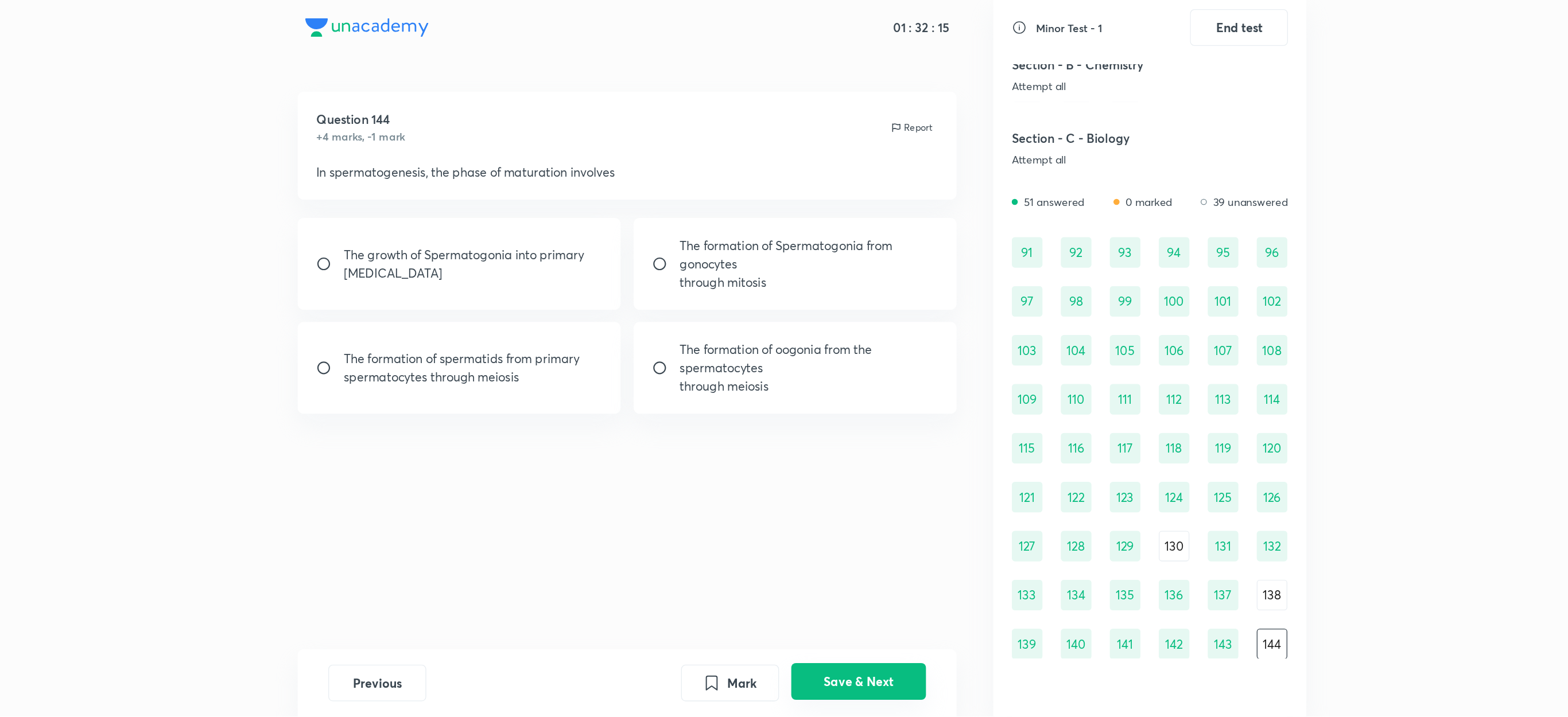 scroll, scrollTop: 758, scrollLeft: 0, axis: vertical 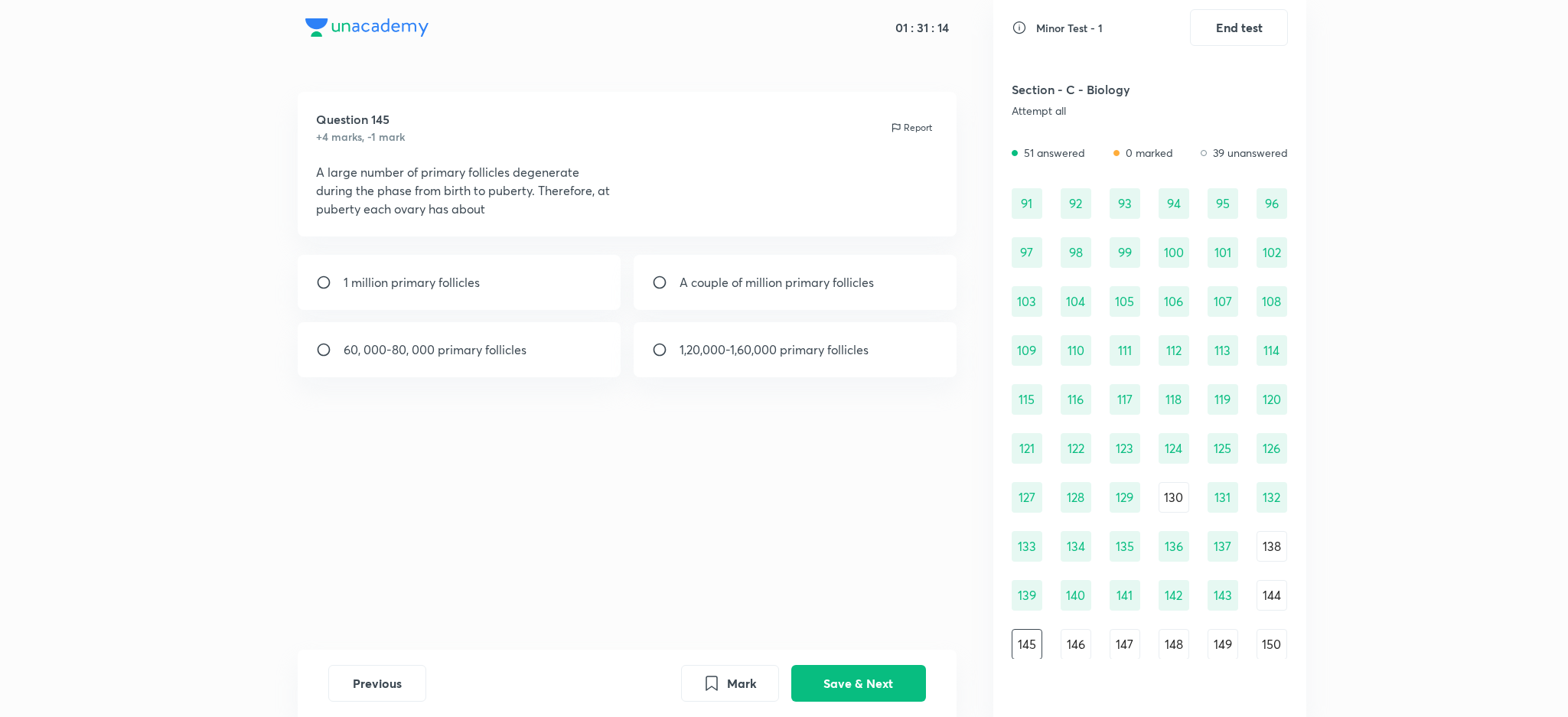 click on "60, 000-80, 000 primary follicles" at bounding box center [459, 350] 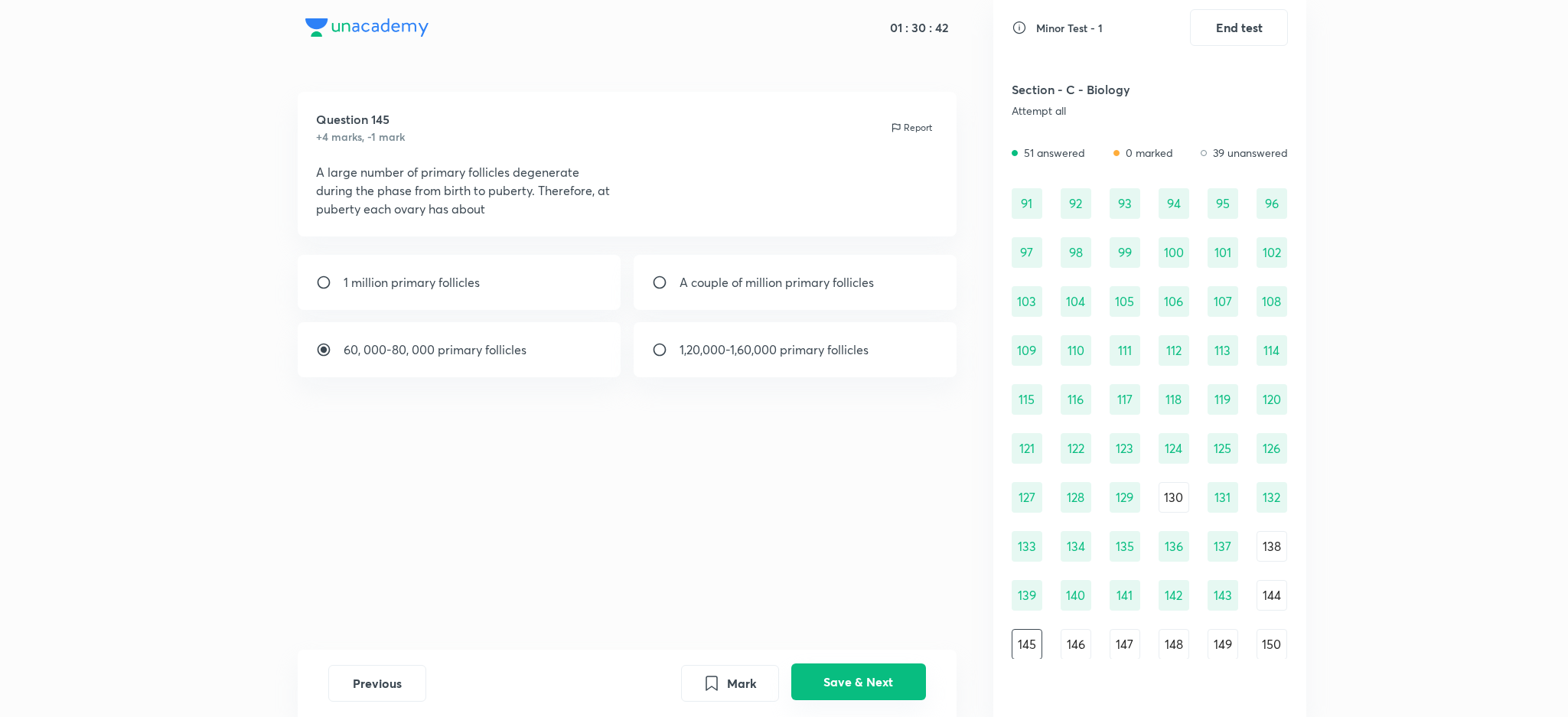 click on "Save & Next" at bounding box center [859, 682] 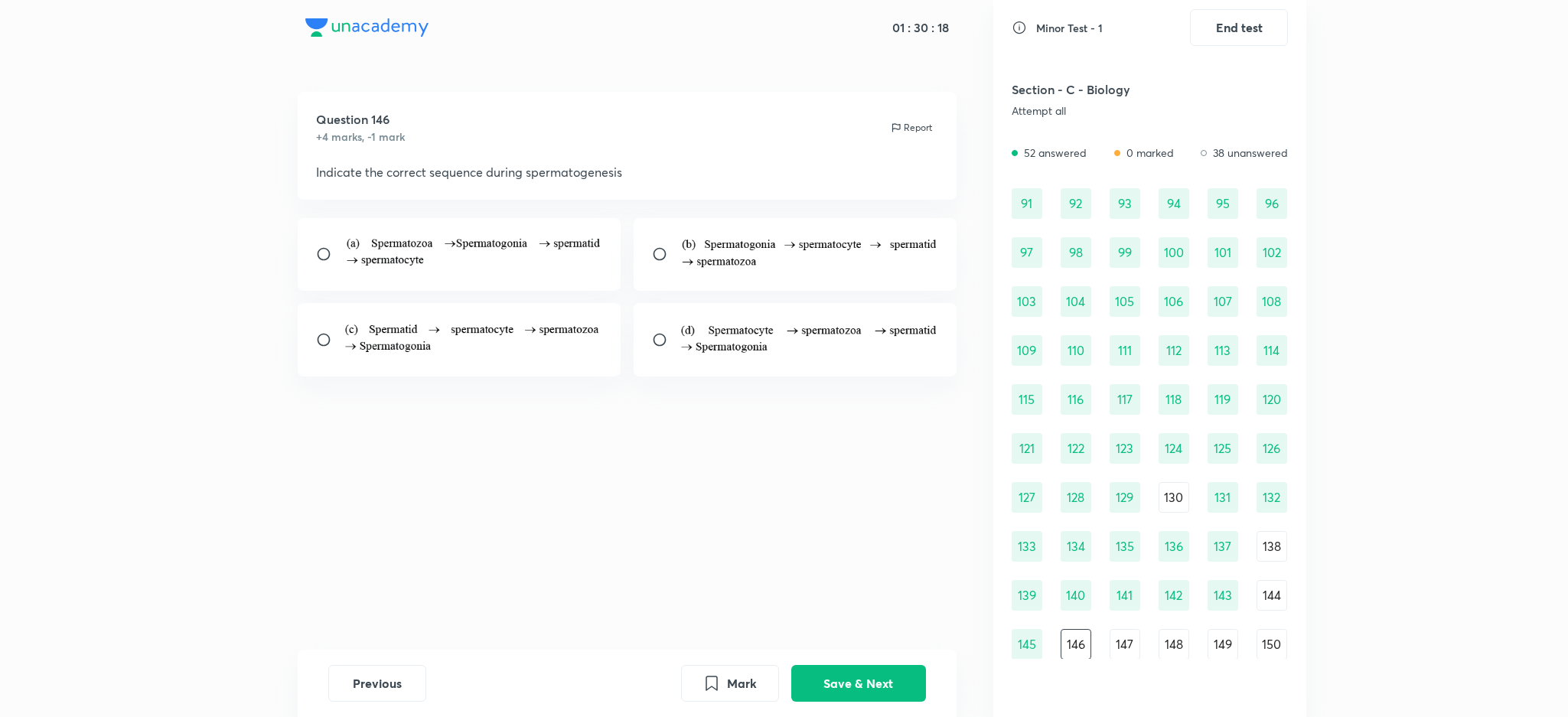 click at bounding box center [795, 254] 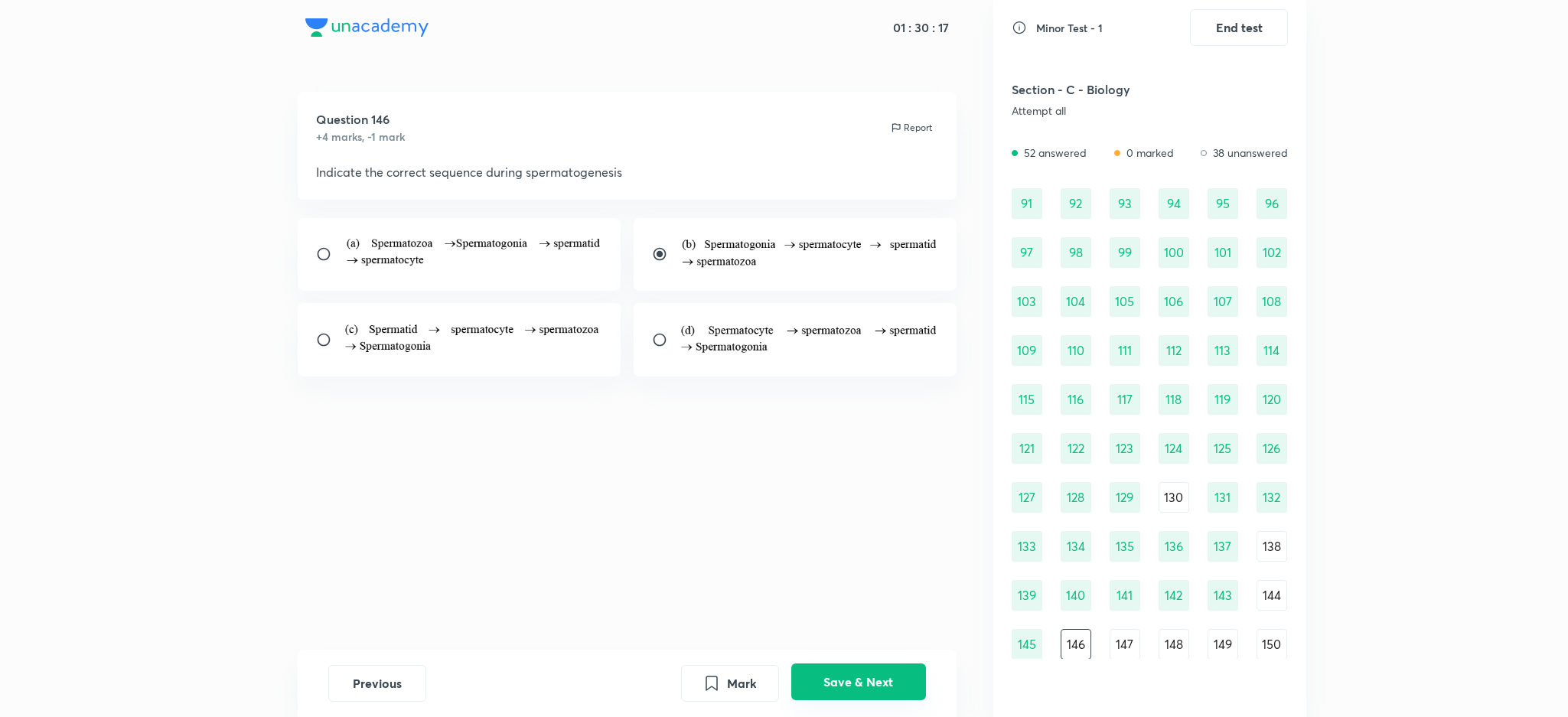 click on "Save & Next" at bounding box center (859, 682) 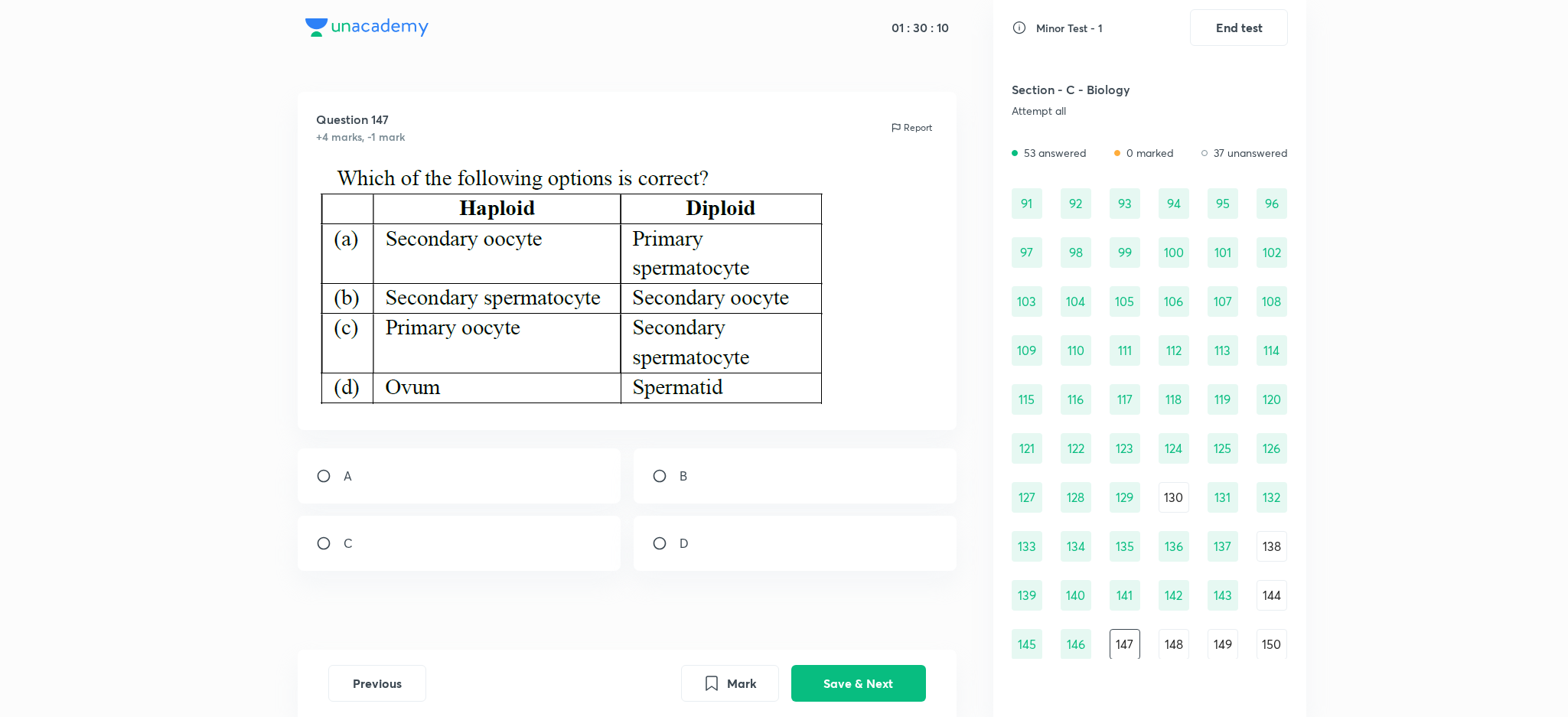 click at bounding box center (570, 285) 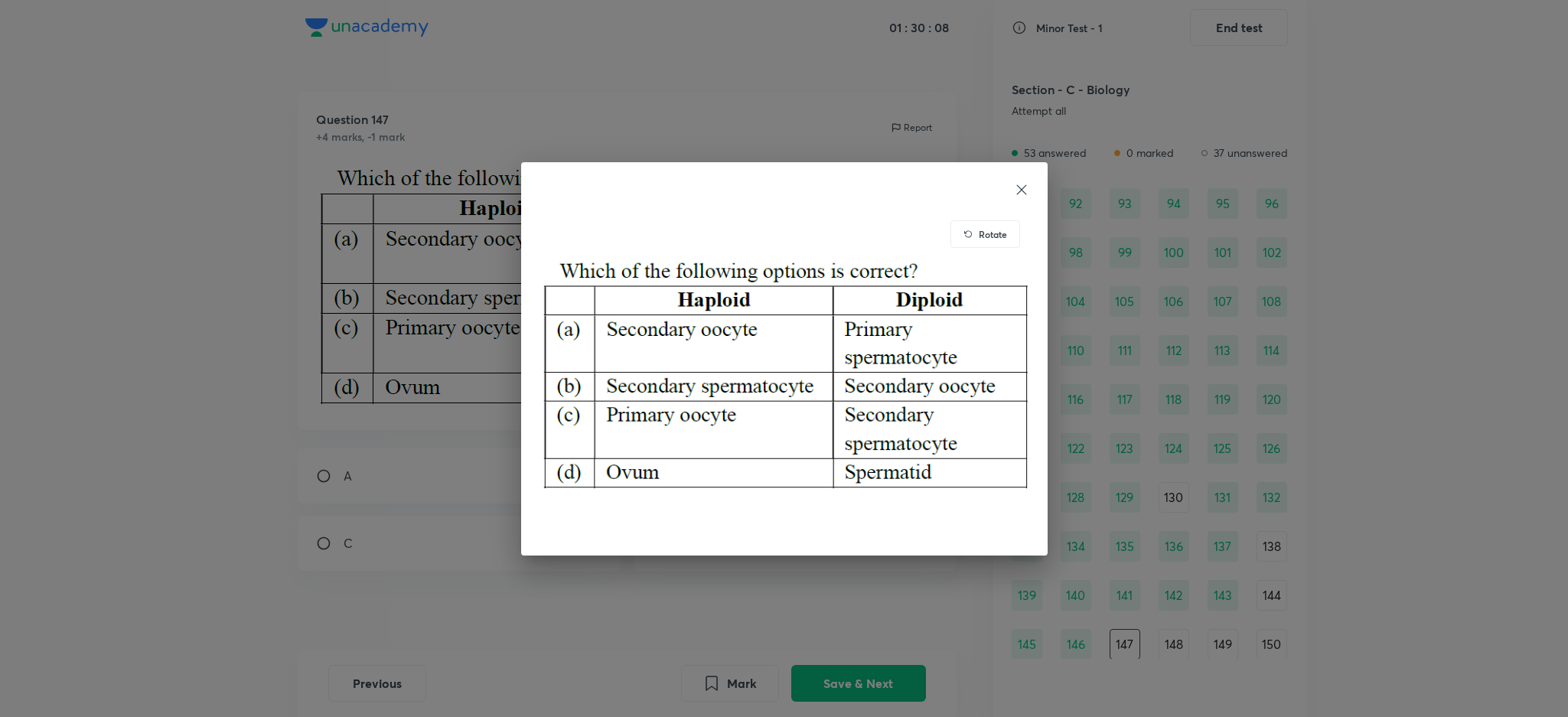 click on "Rotate" at bounding box center [784, 358] 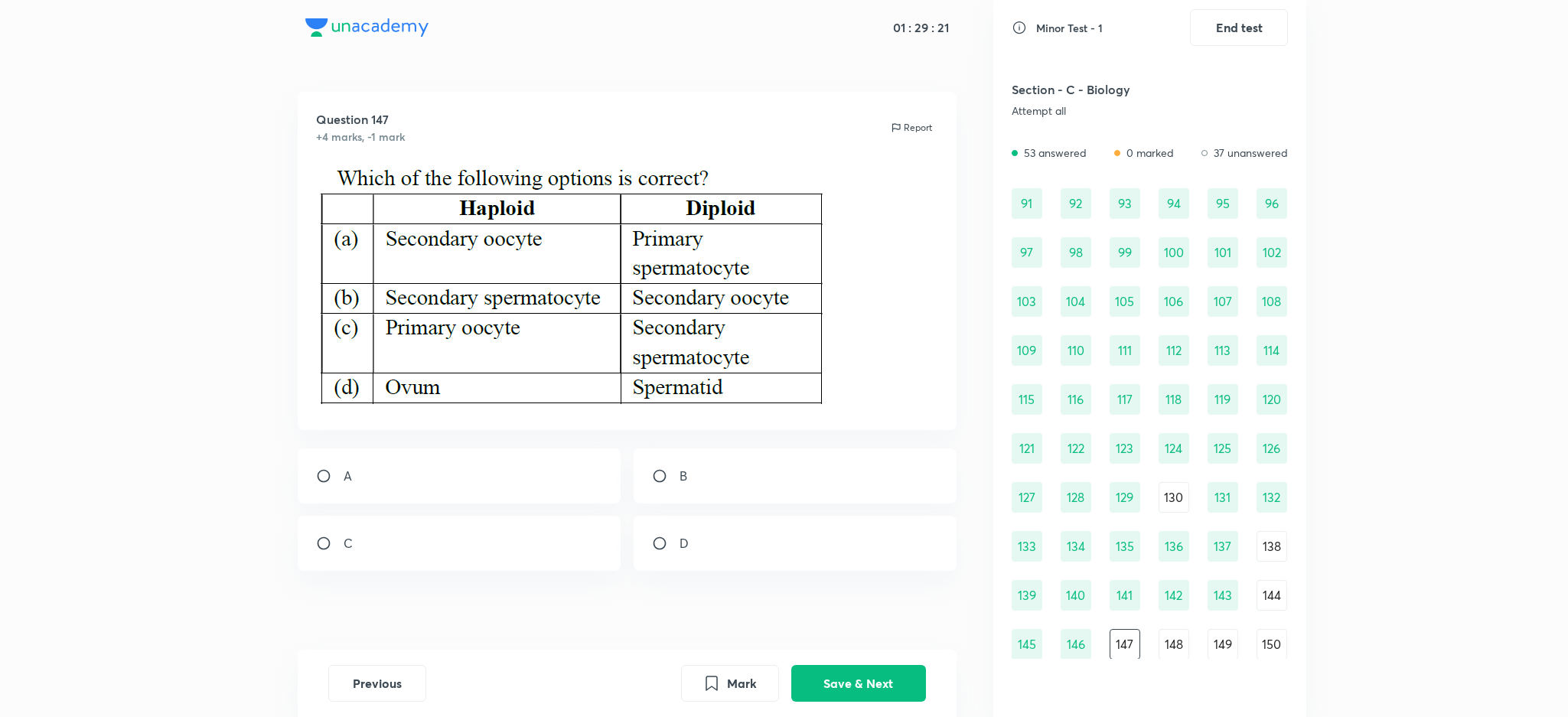 click on "A" at bounding box center (459, 476) 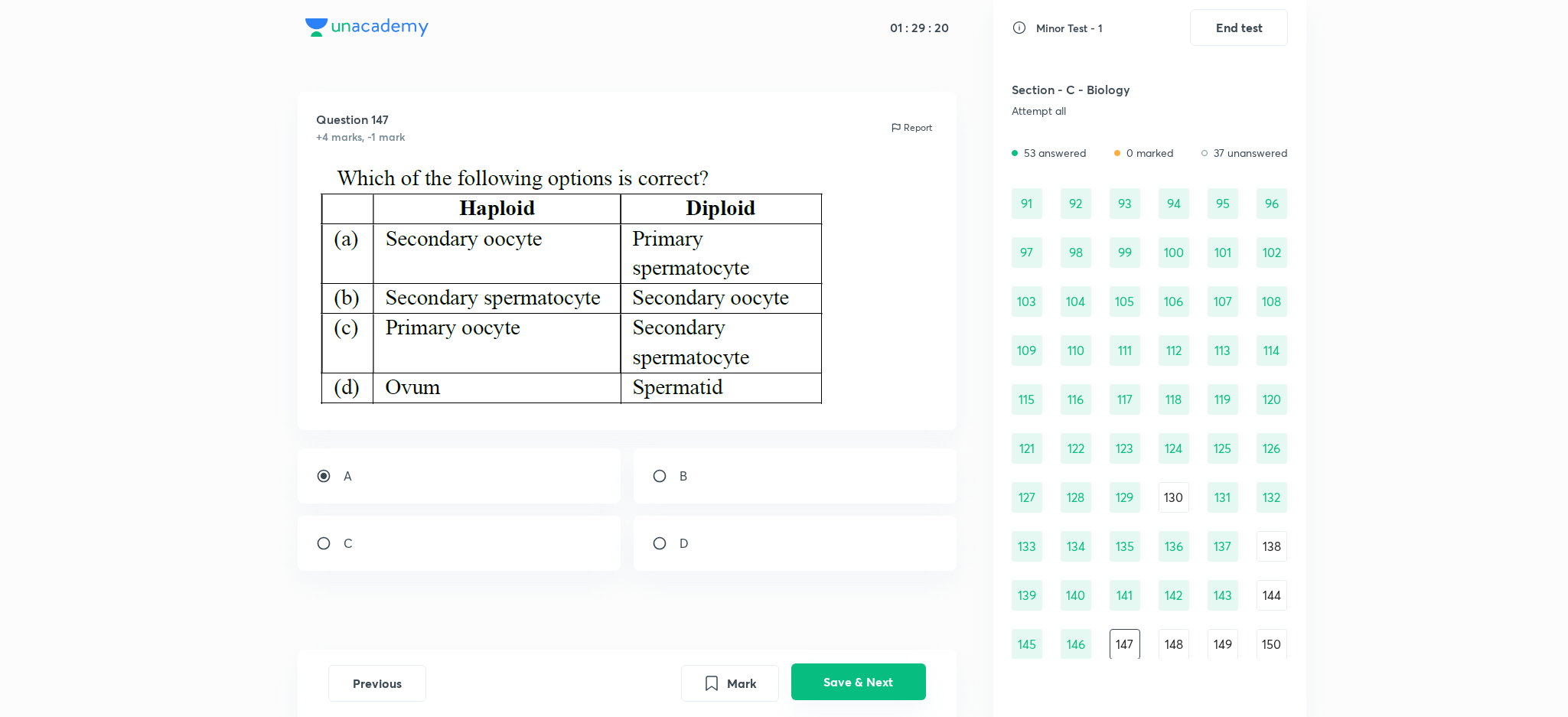 click on "Save & Next" at bounding box center (859, 682) 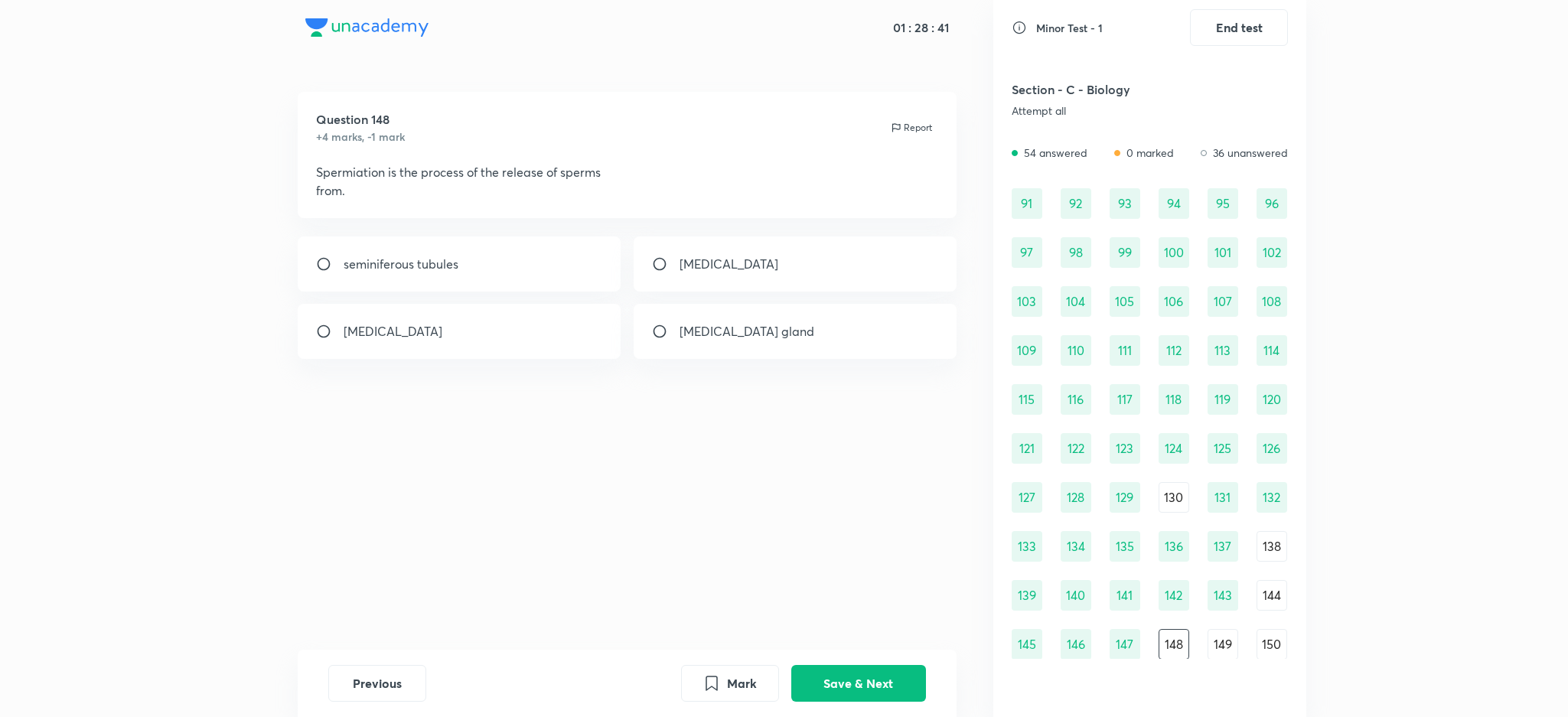 click on "seminiferous tubules" at bounding box center [459, 264] 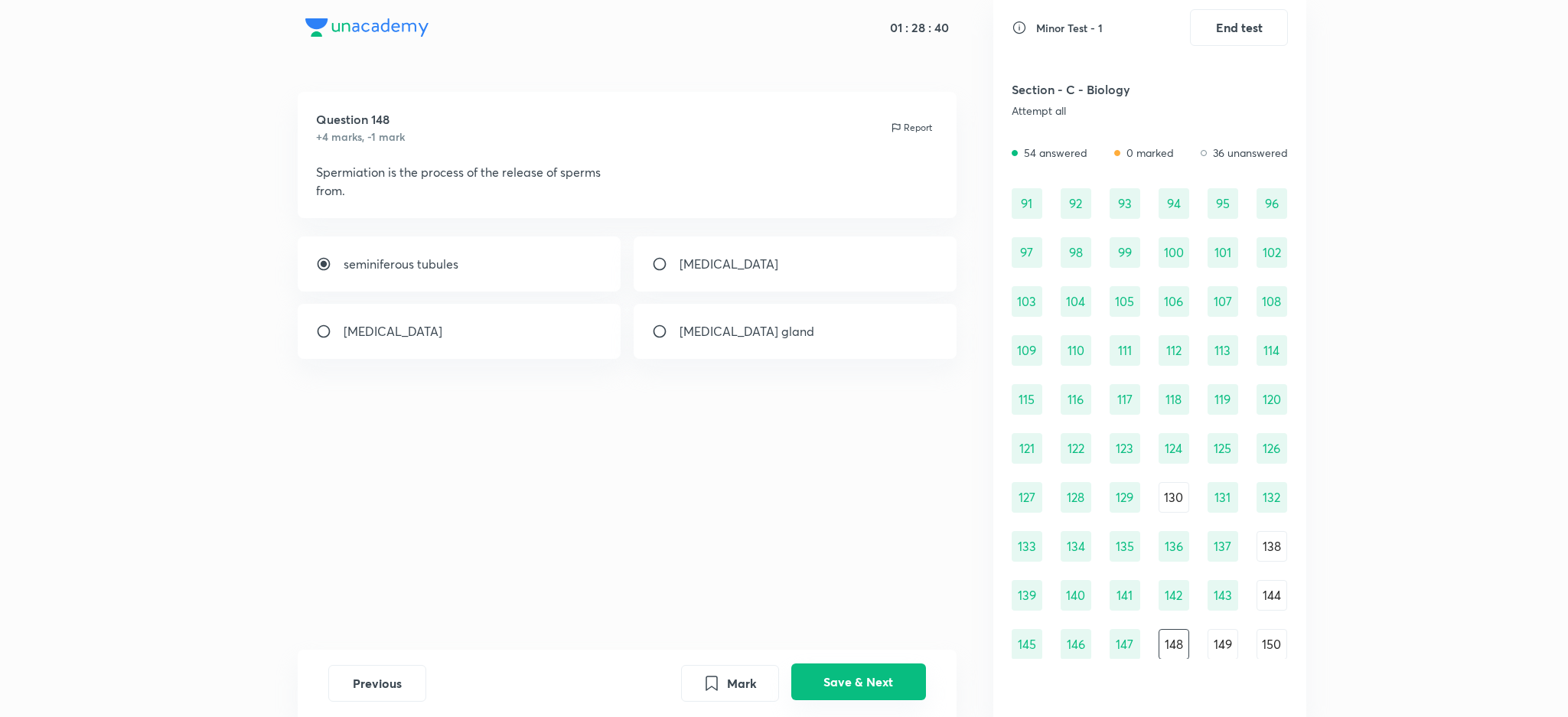 click on "Save & Next" at bounding box center [859, 682] 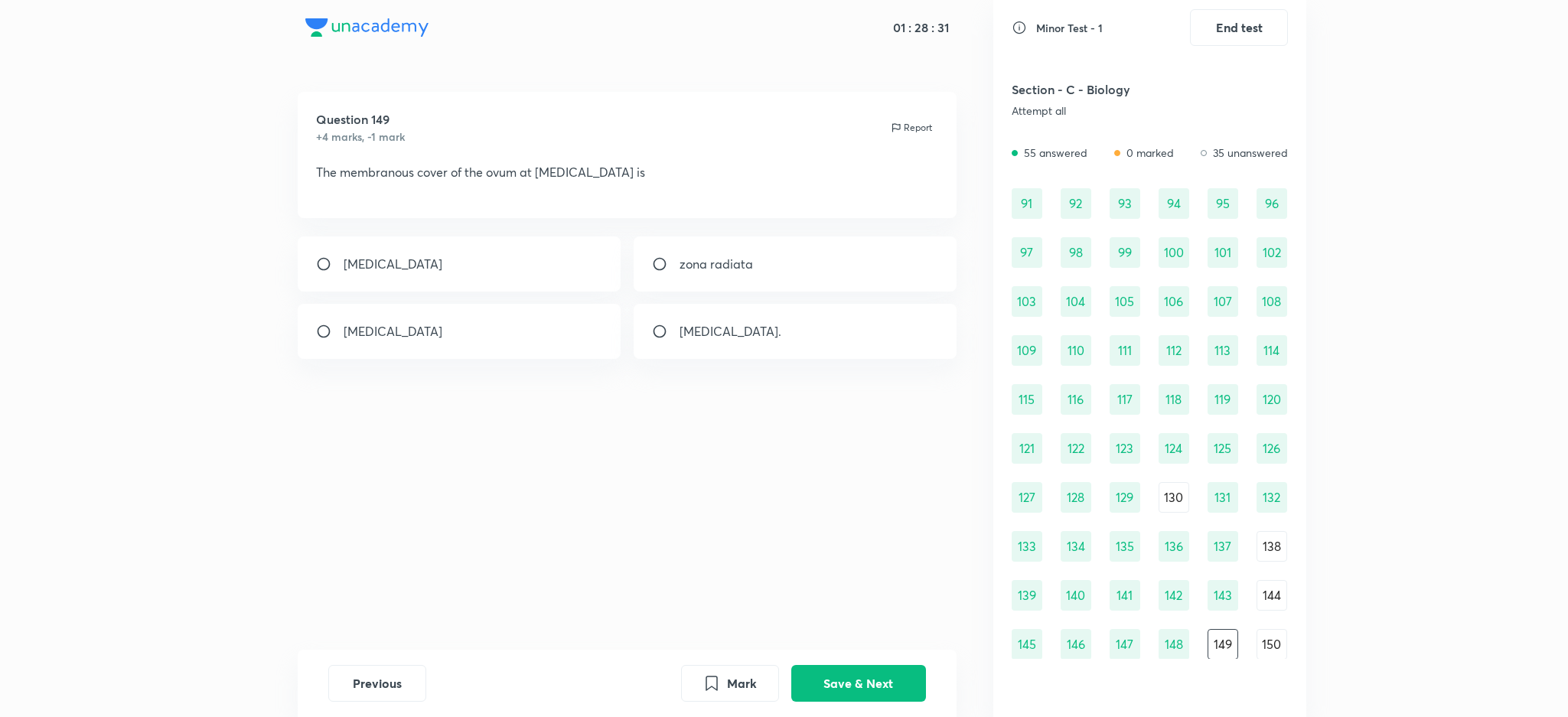 click on "[MEDICAL_DATA]" at bounding box center (459, 264) 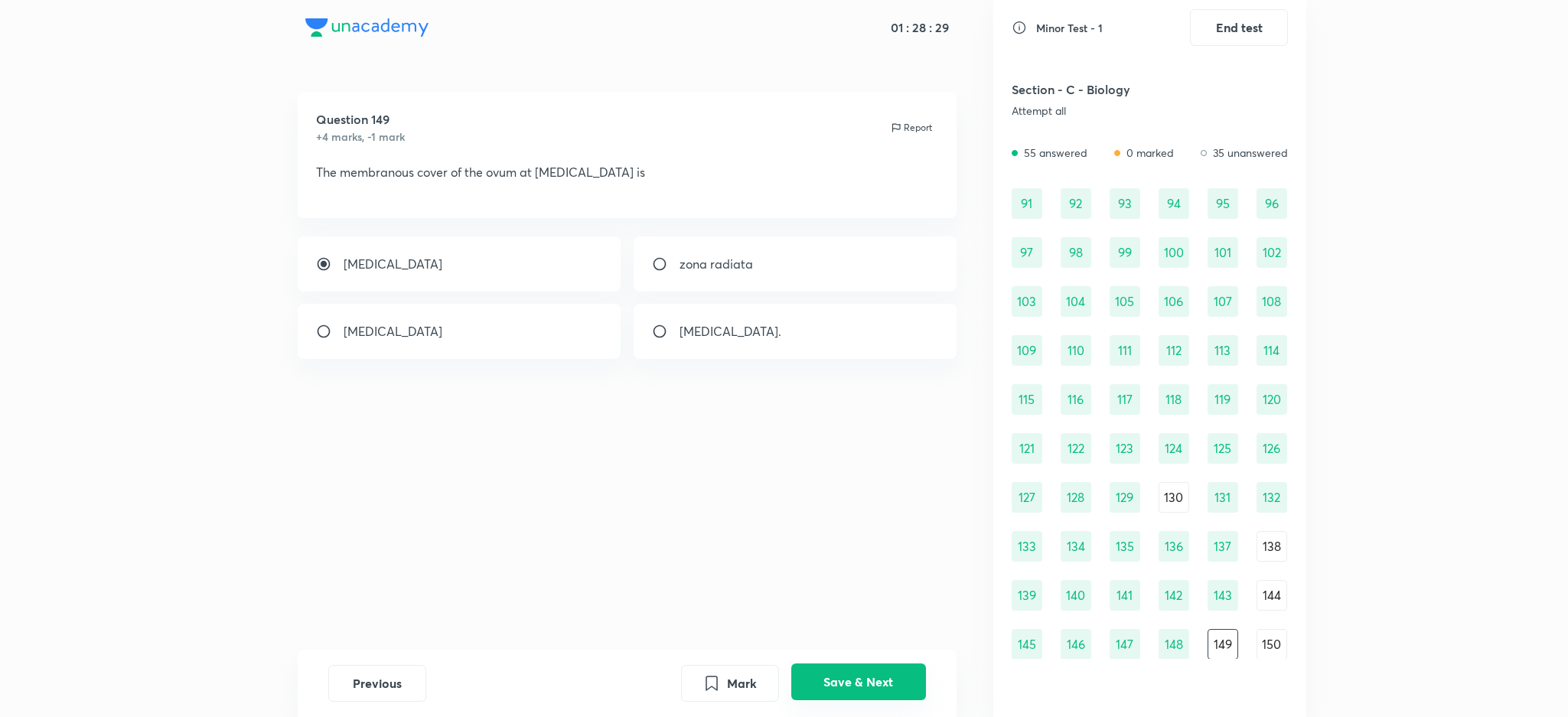 click on "Save & Next" at bounding box center (859, 682) 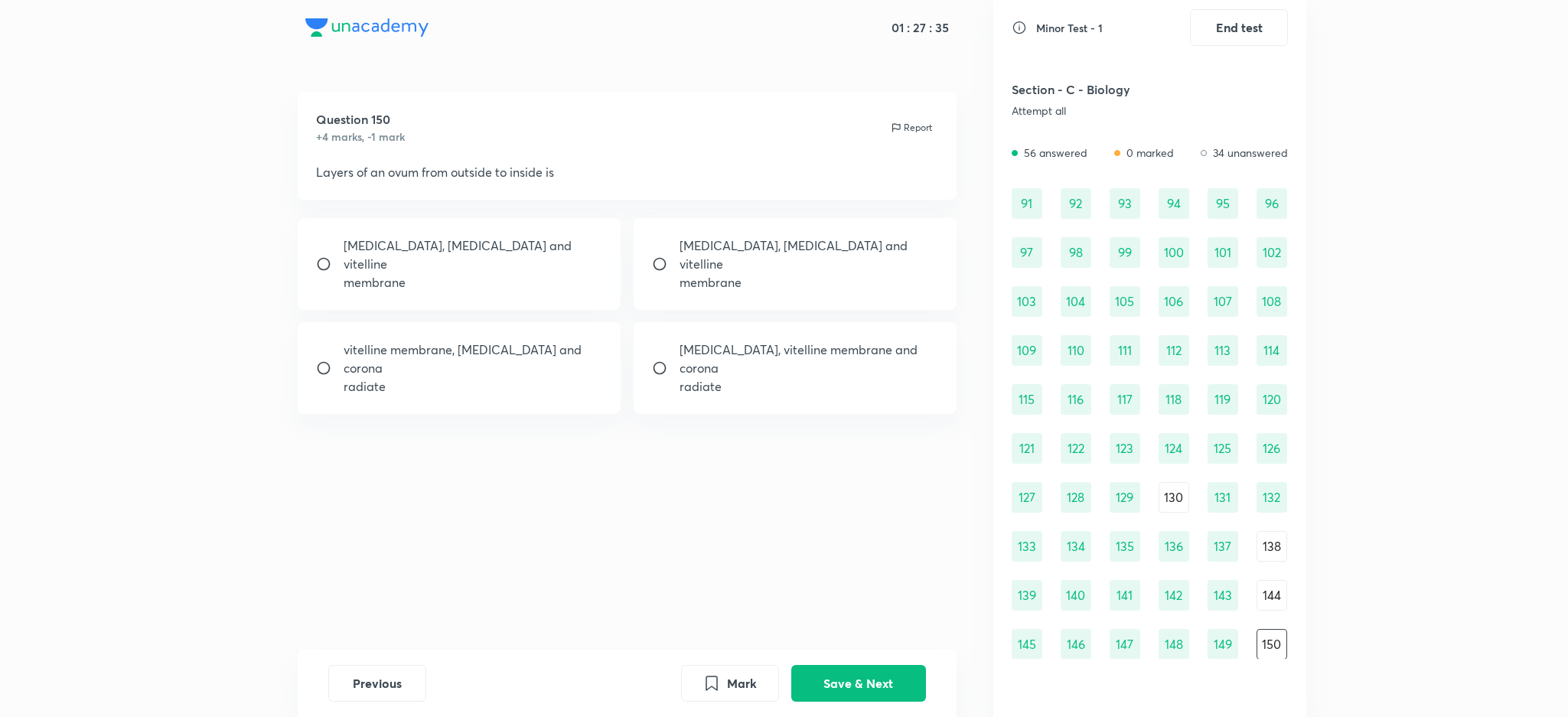 click on "130" at bounding box center [1174, 497] 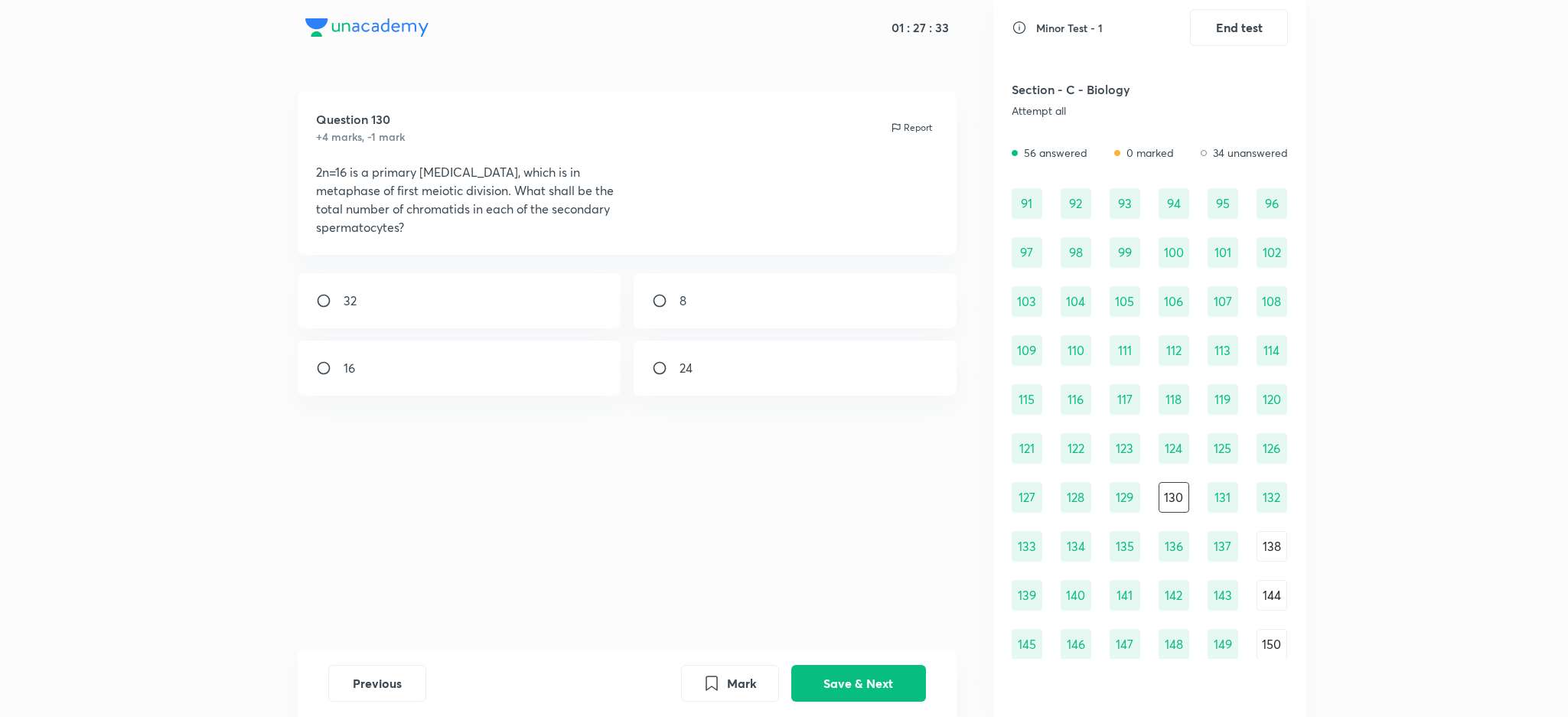click on "138" at bounding box center (1272, 546) 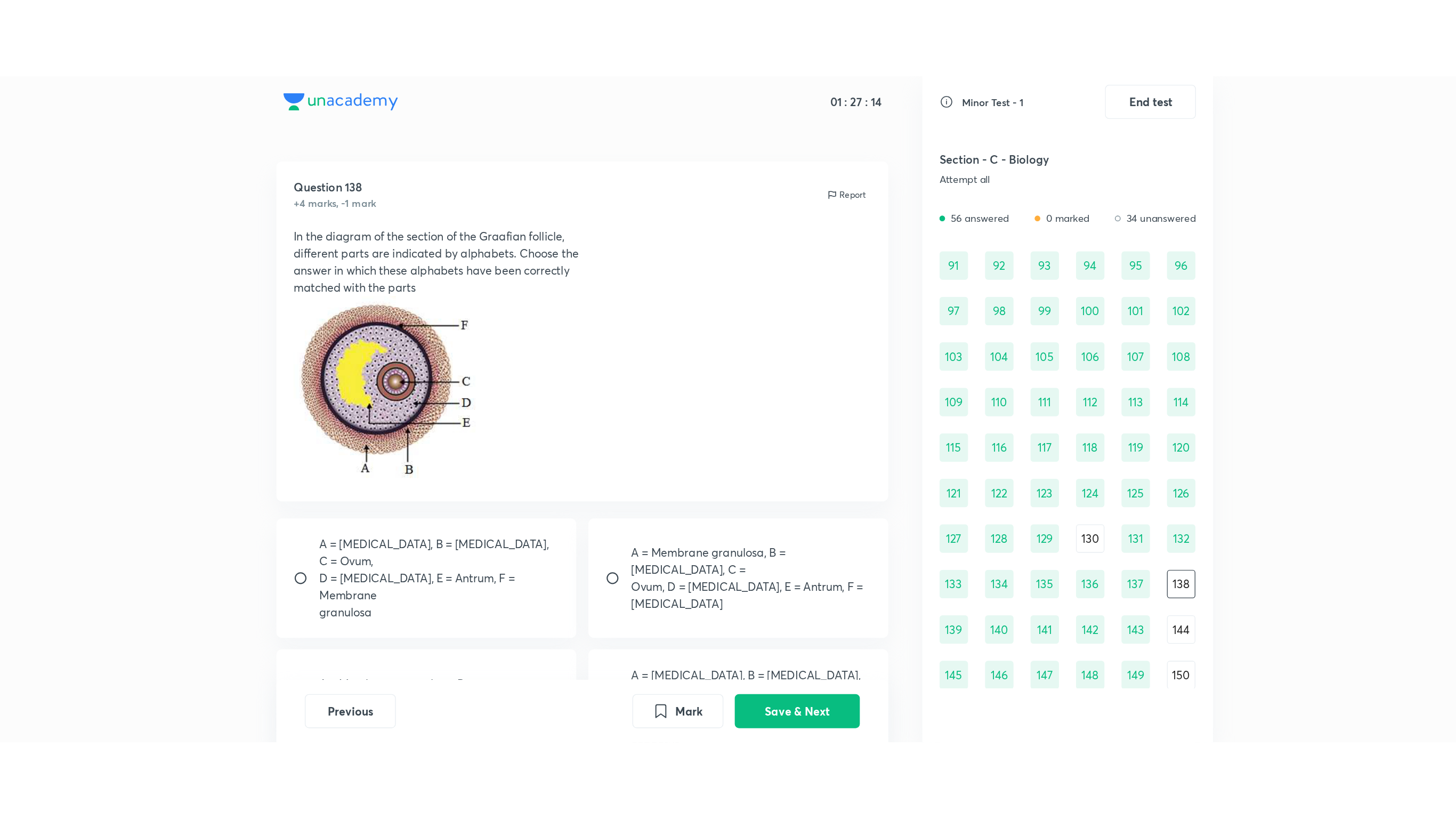 scroll, scrollTop: 704, scrollLeft: 0, axis: vertical 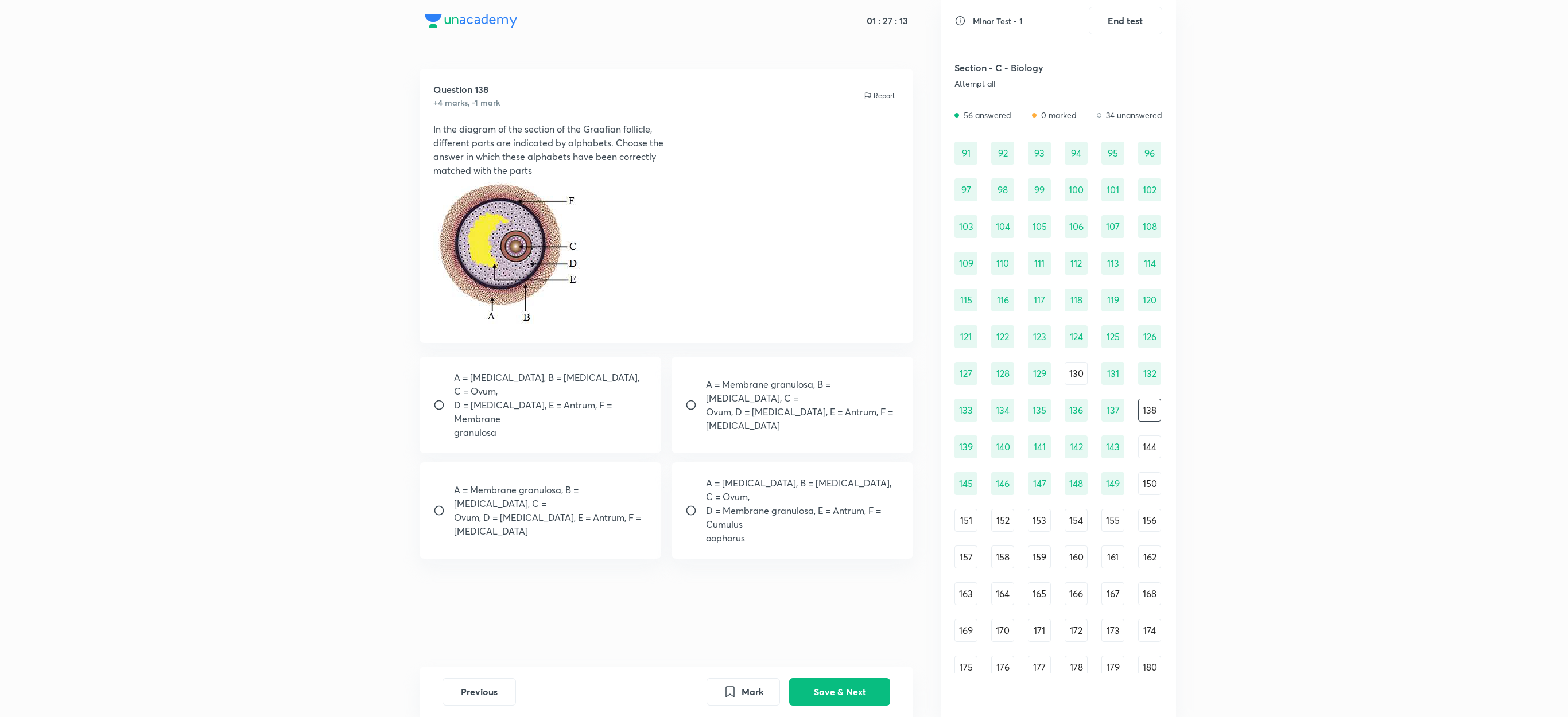 drag, startPoint x: 1109, startPoint y: 0, endPoint x: 773, endPoint y: 247, distance: 417.0192 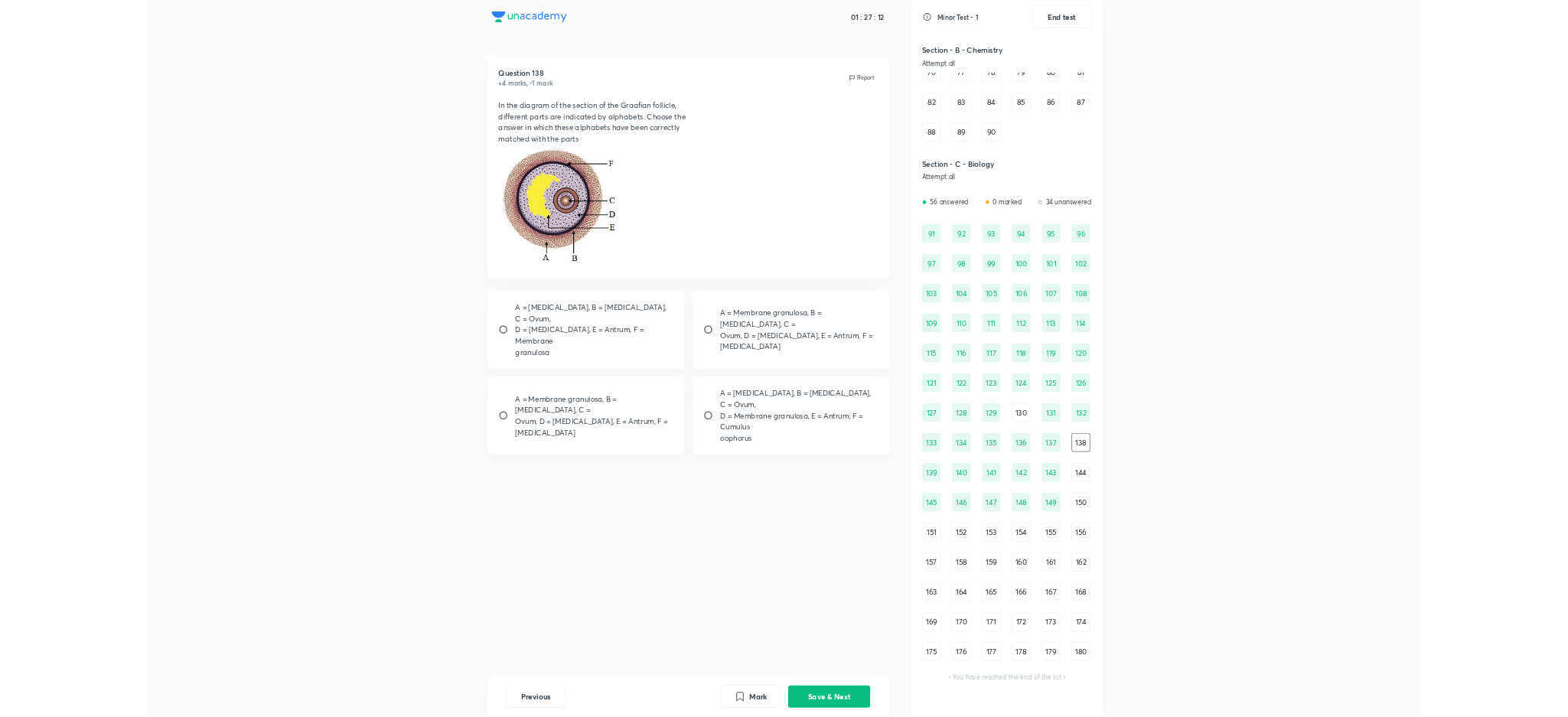 scroll, scrollTop: 833, scrollLeft: 0, axis: vertical 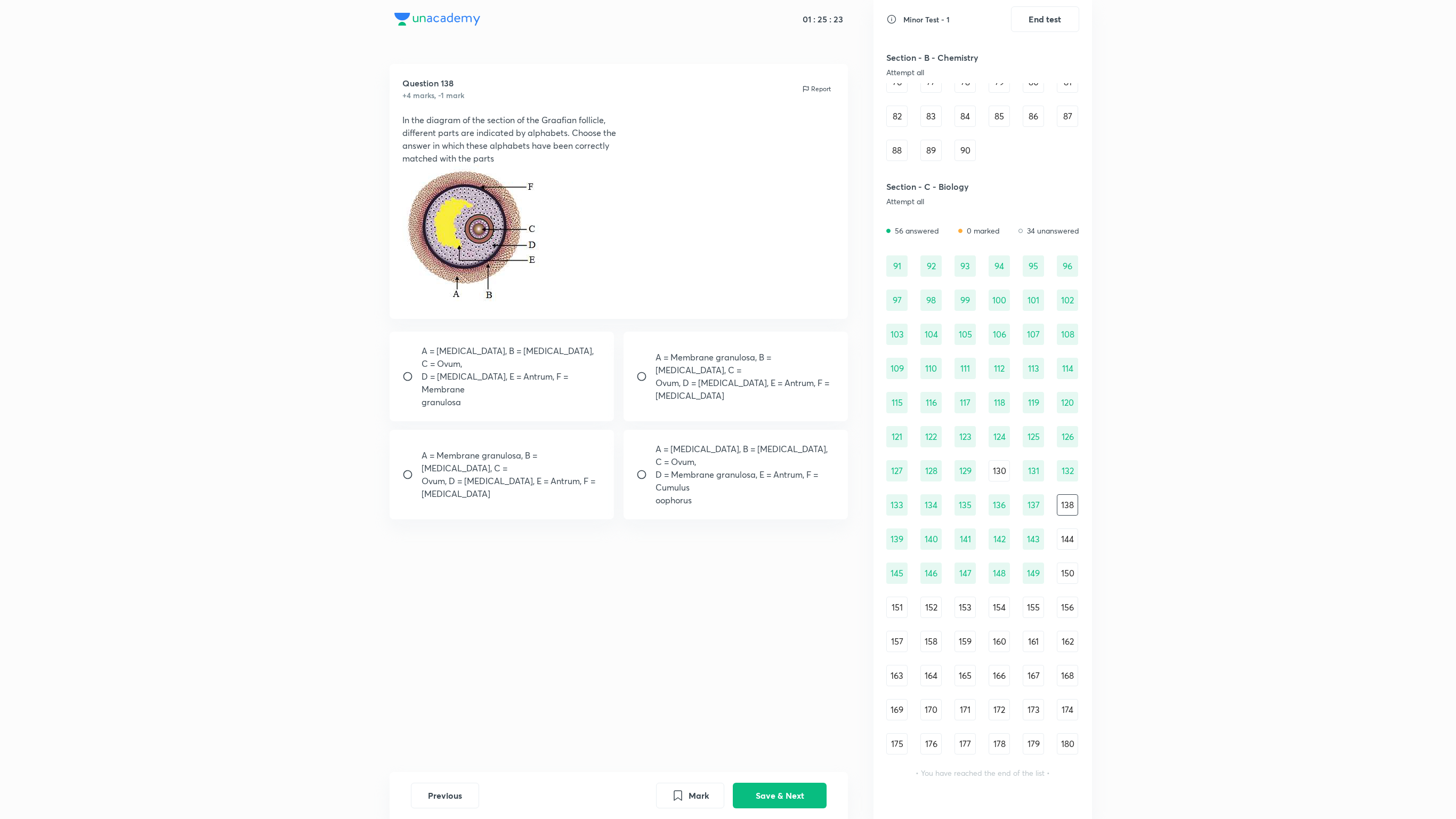 click on "Ovum, D = [MEDICAL_DATA], E = Antrum, F =" at bounding box center (746, 383) 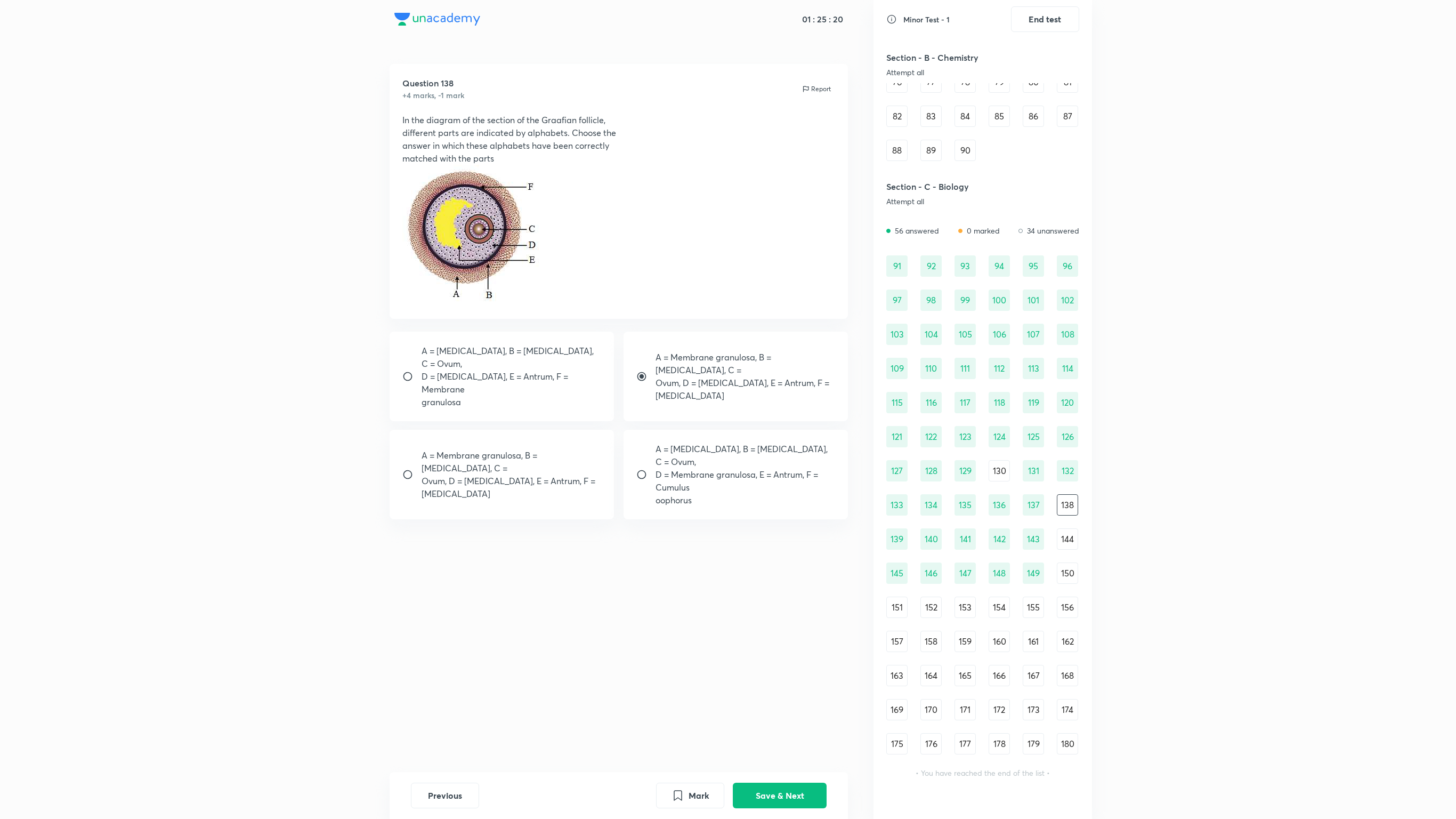 click on "150" at bounding box center (1067, 573) 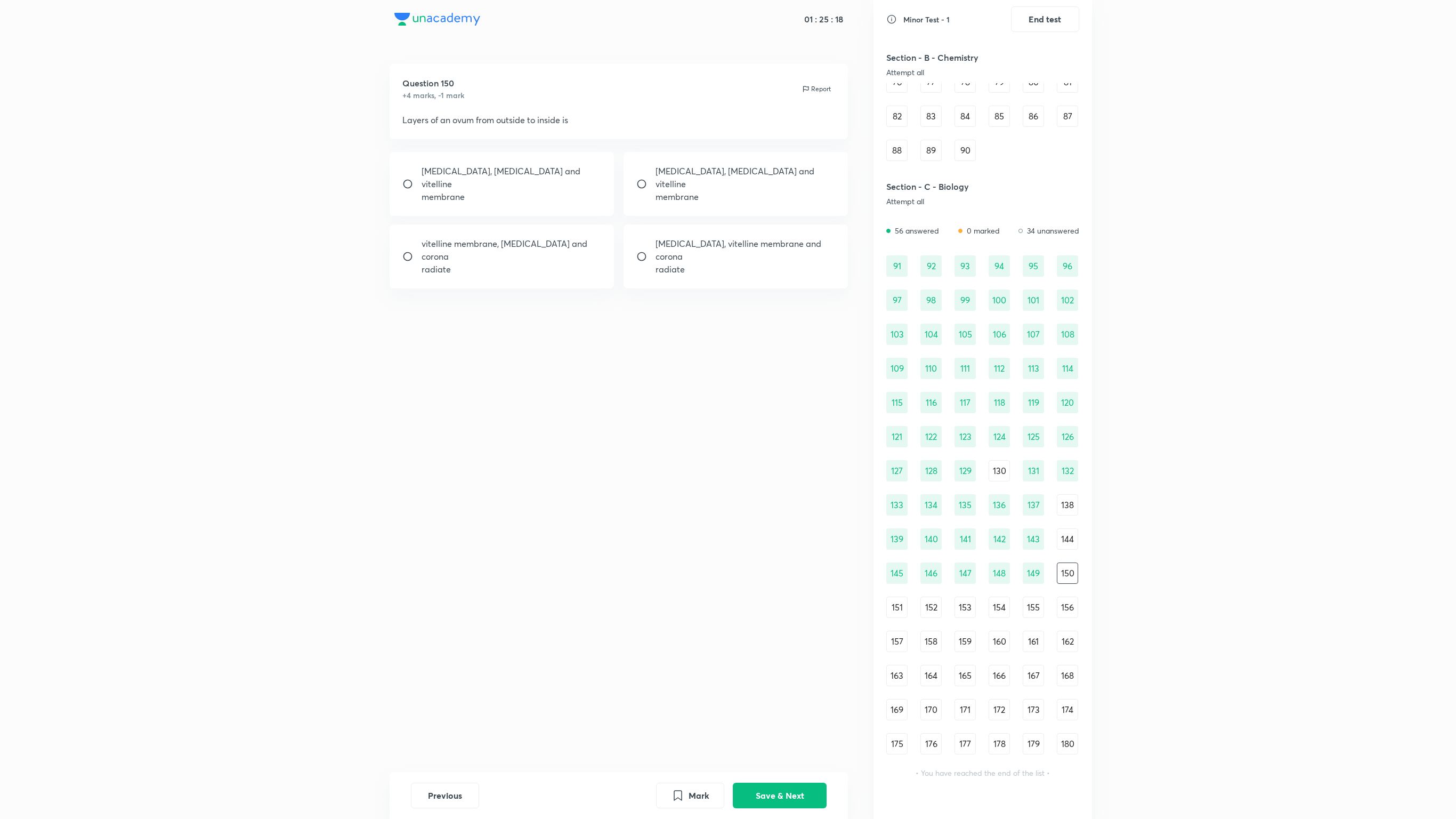 click on "138" at bounding box center (1067, 505) 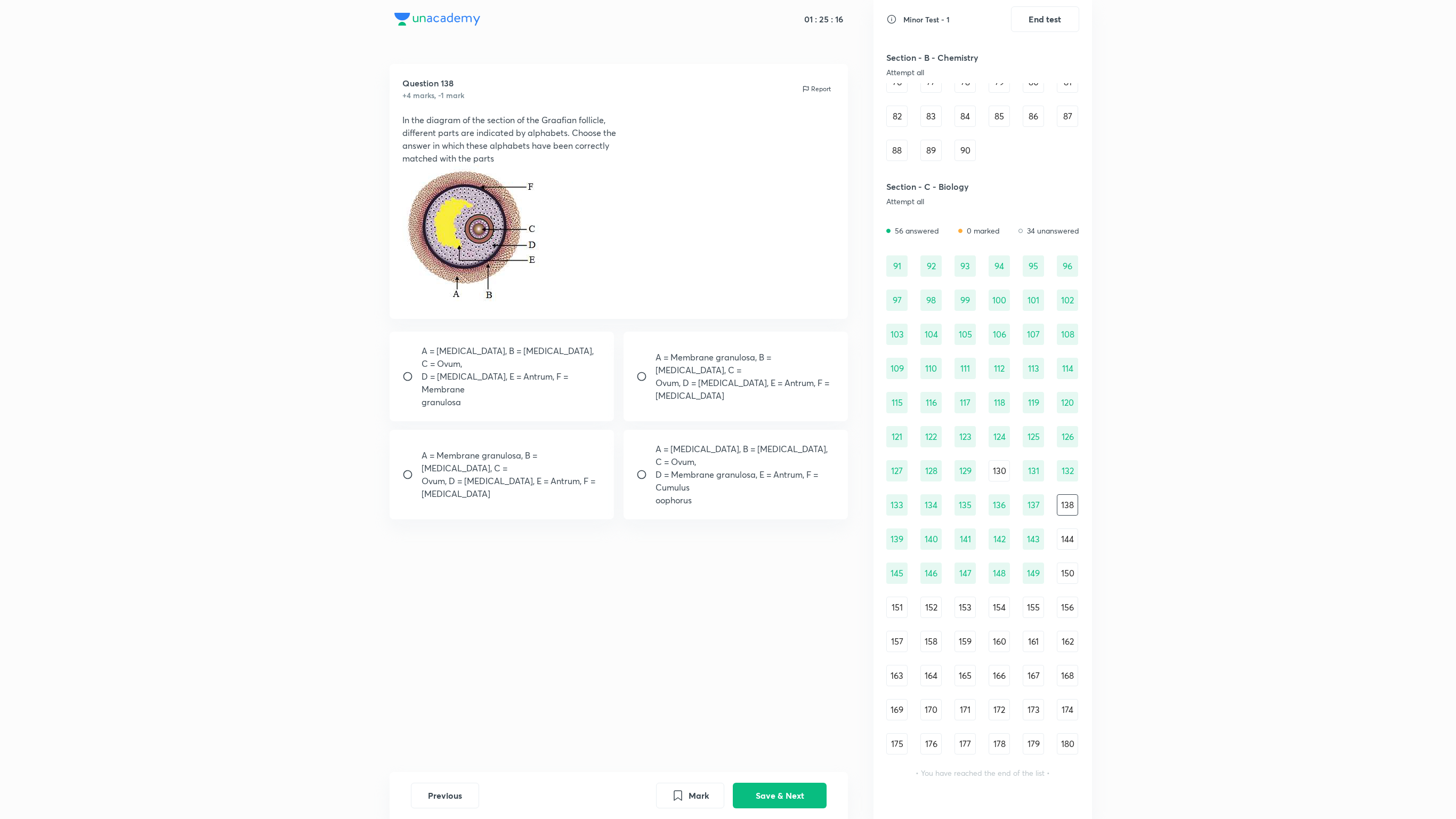 click on "A = [MEDICAL_DATA], B = [MEDICAL_DATA], C = Ovum," at bounding box center [746, 455] 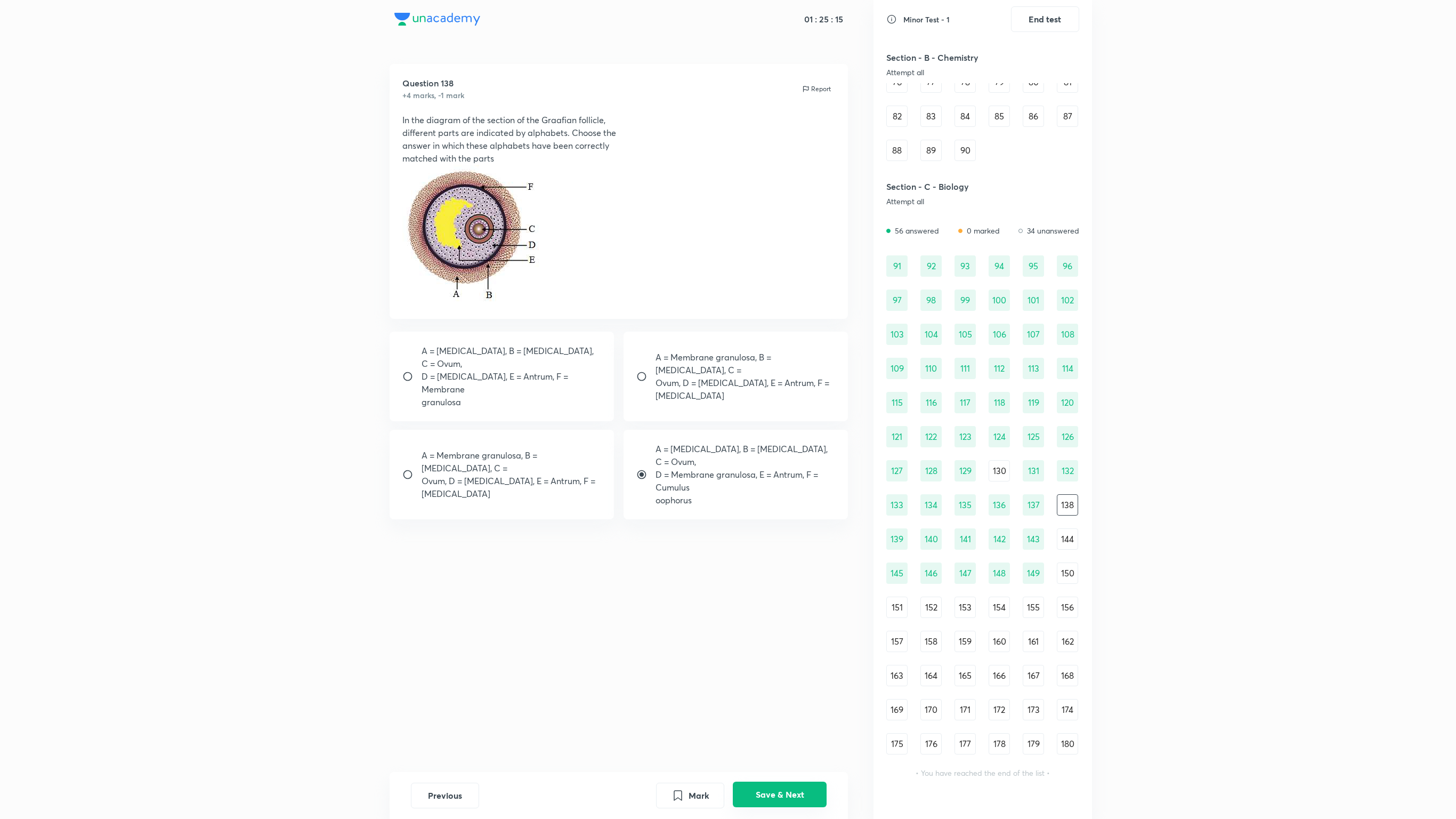 click on "Save & Next" at bounding box center [780, 794] 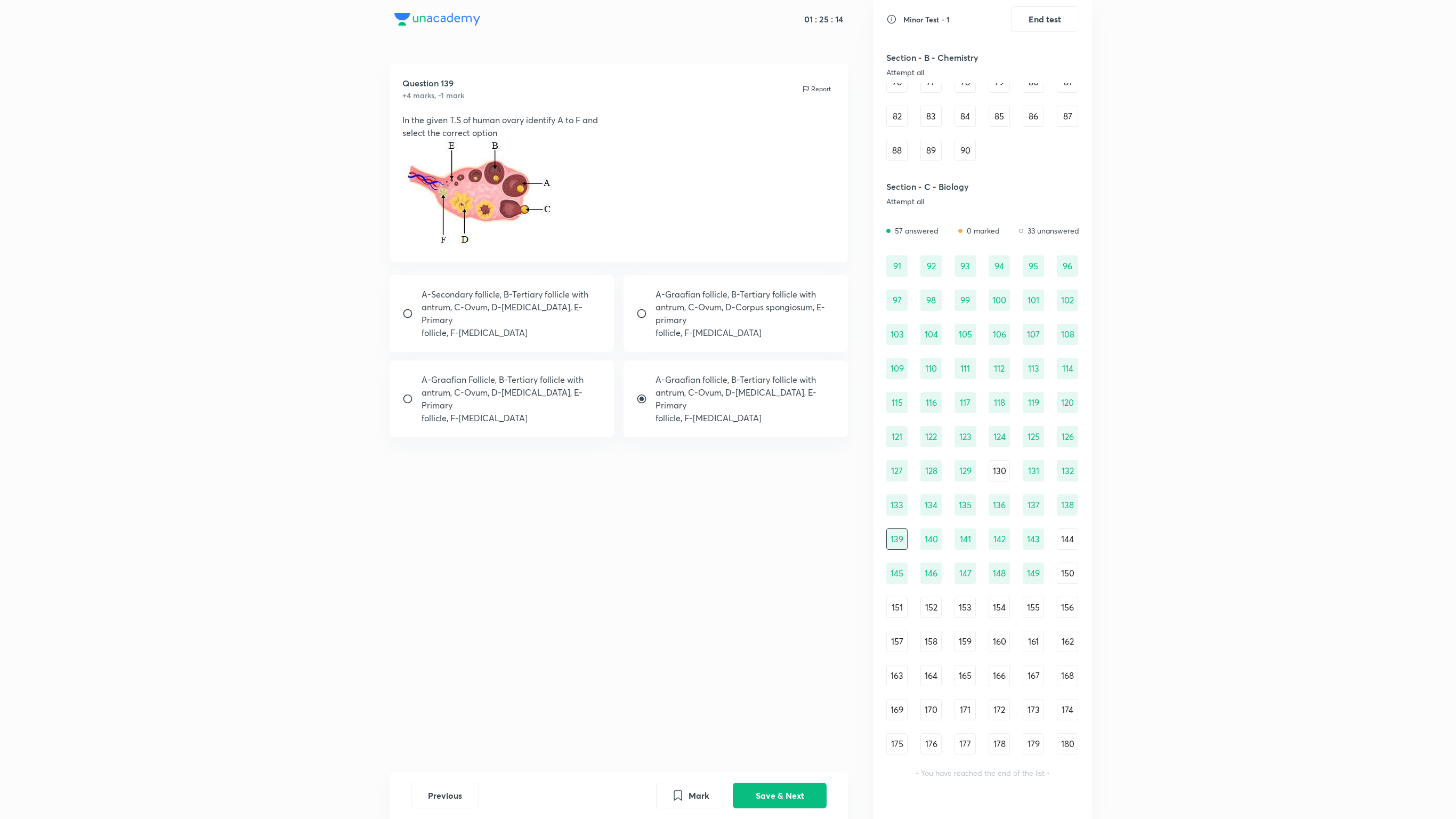 click on "150" at bounding box center [1067, 573] 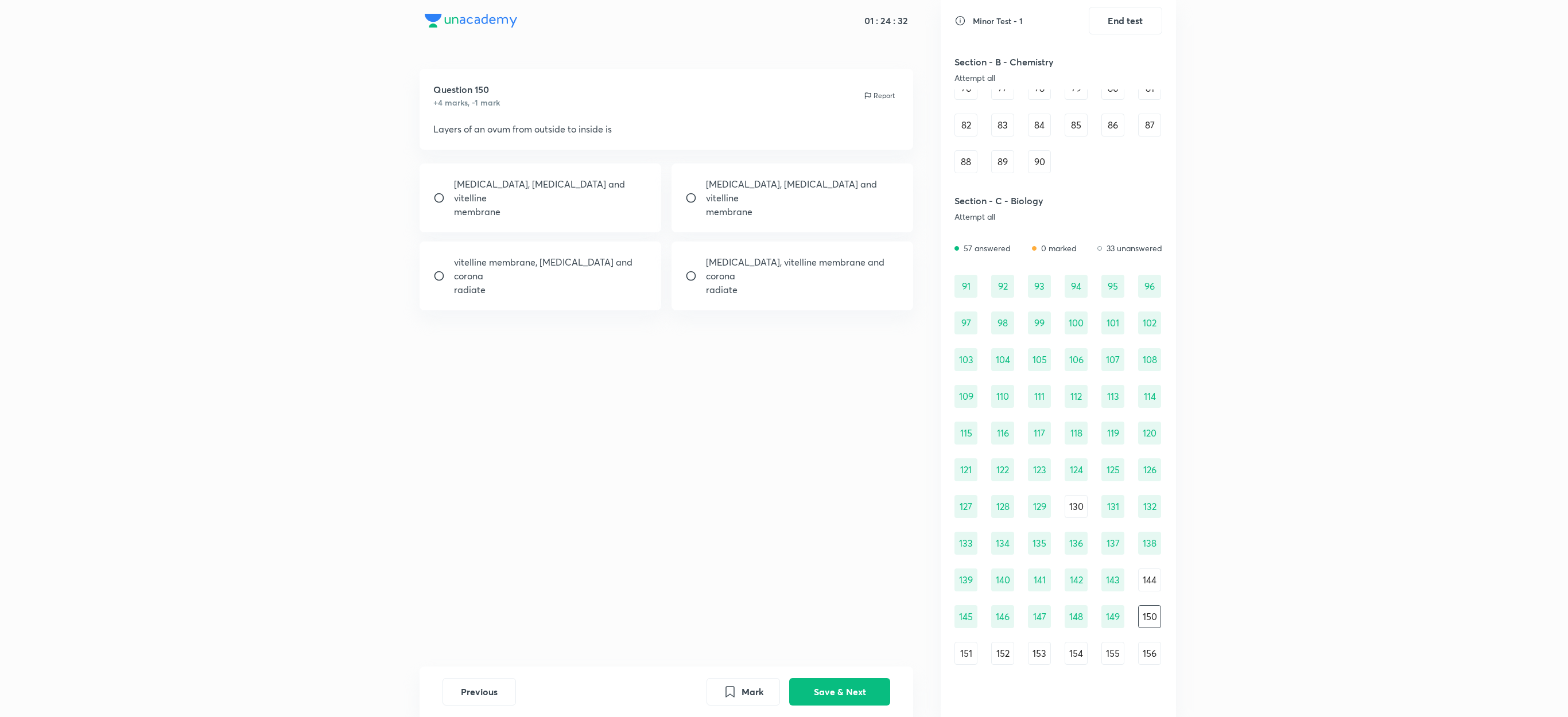 click on "[MEDICAL_DATA], [MEDICAL_DATA] and vitelline membrane" at bounding box center [541, 198] 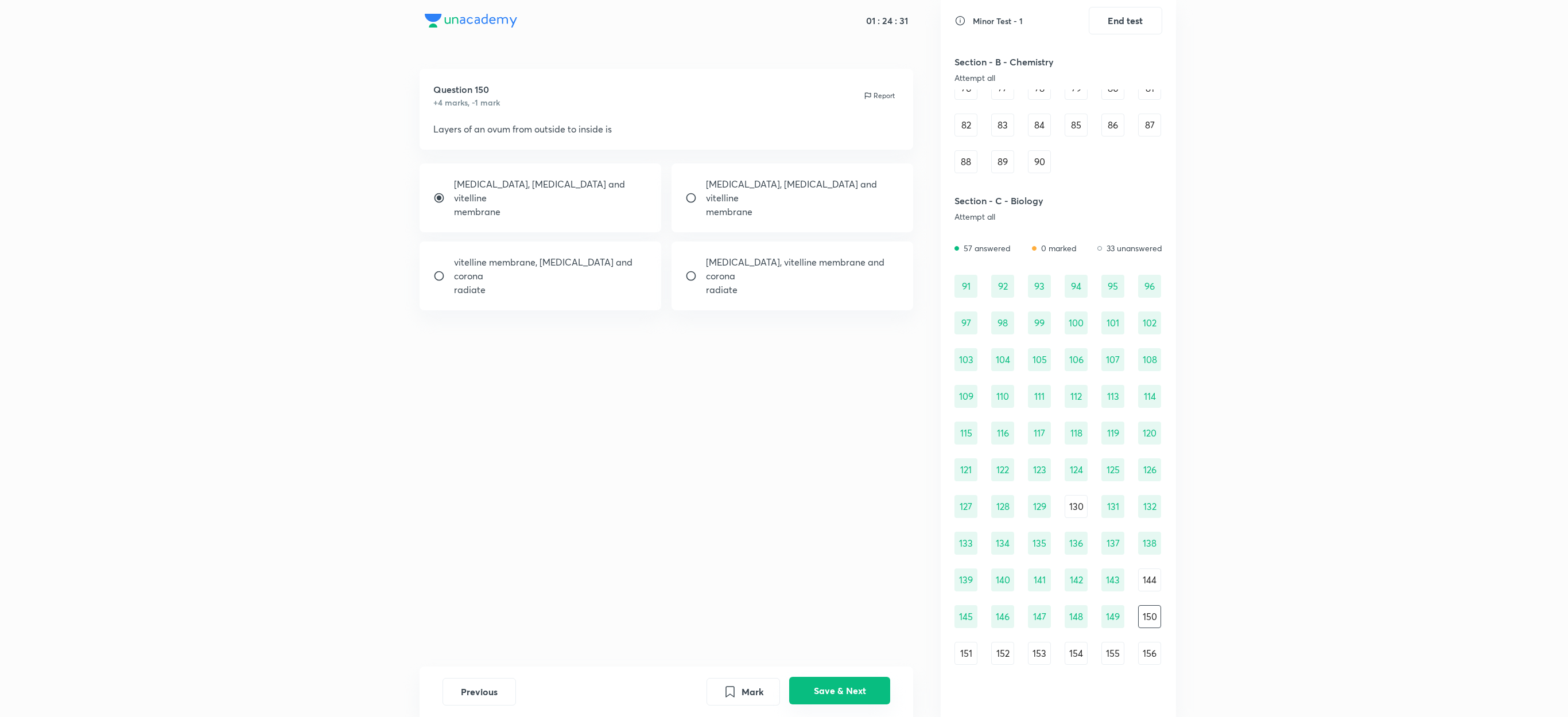 click on "Save & Next" at bounding box center [840, 691] 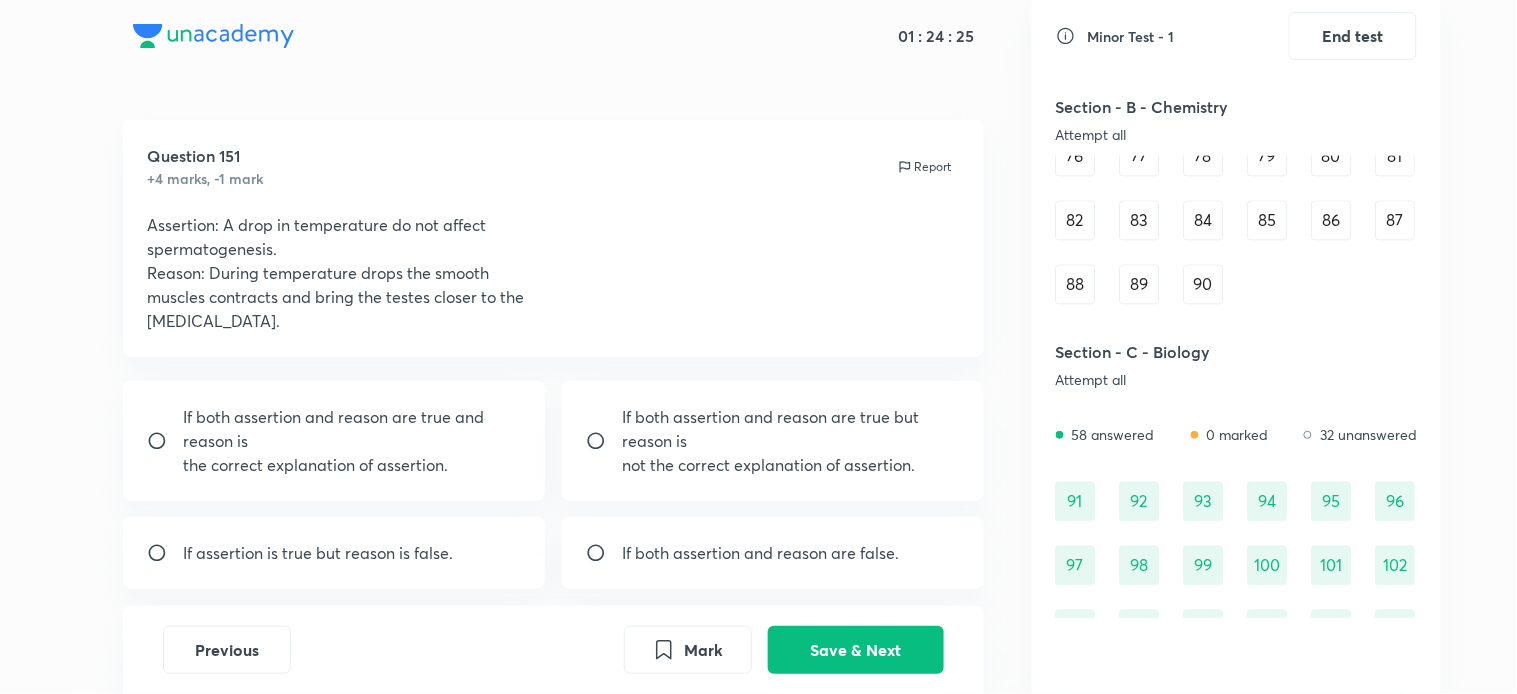 scroll, scrollTop: 1085, scrollLeft: 0, axis: vertical 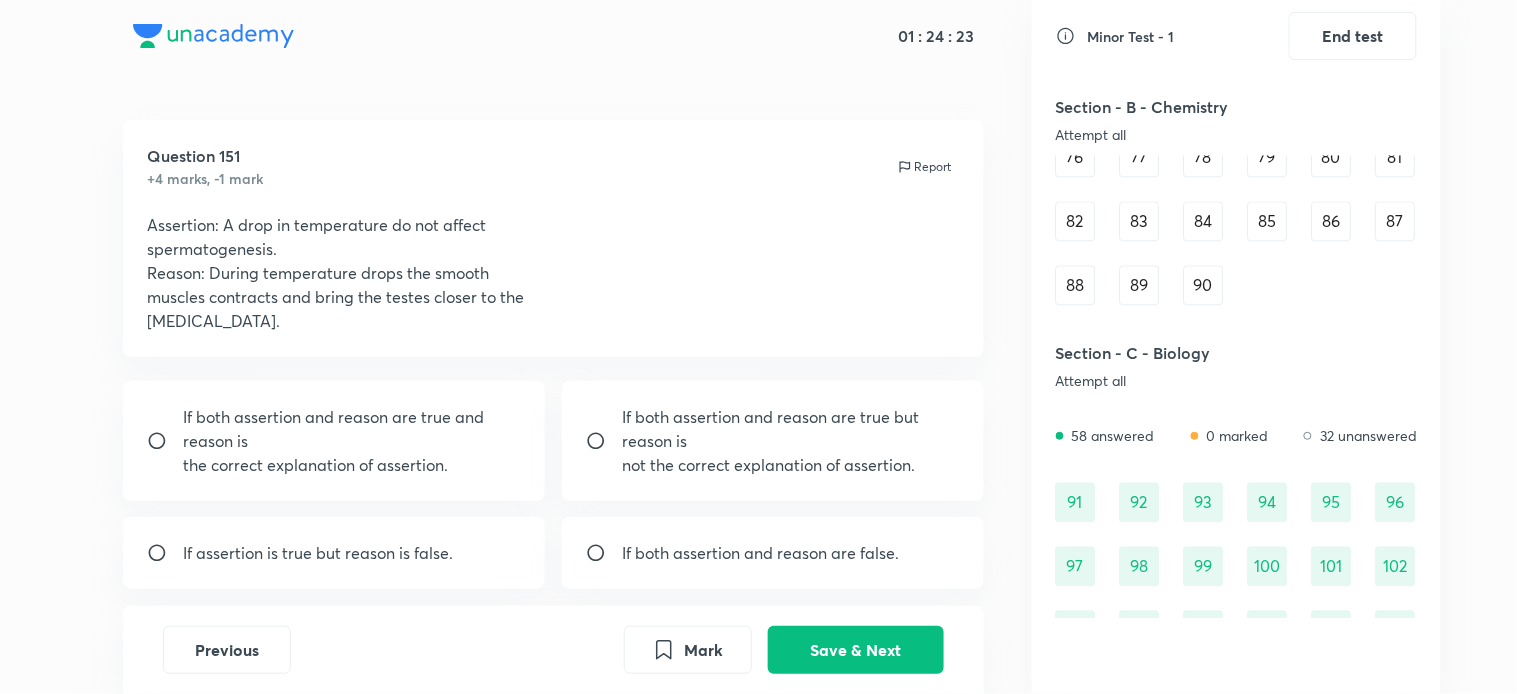 drag, startPoint x: 2108, startPoint y: 40, endPoint x: 770, endPoint y: 192, distance: 1346.6061 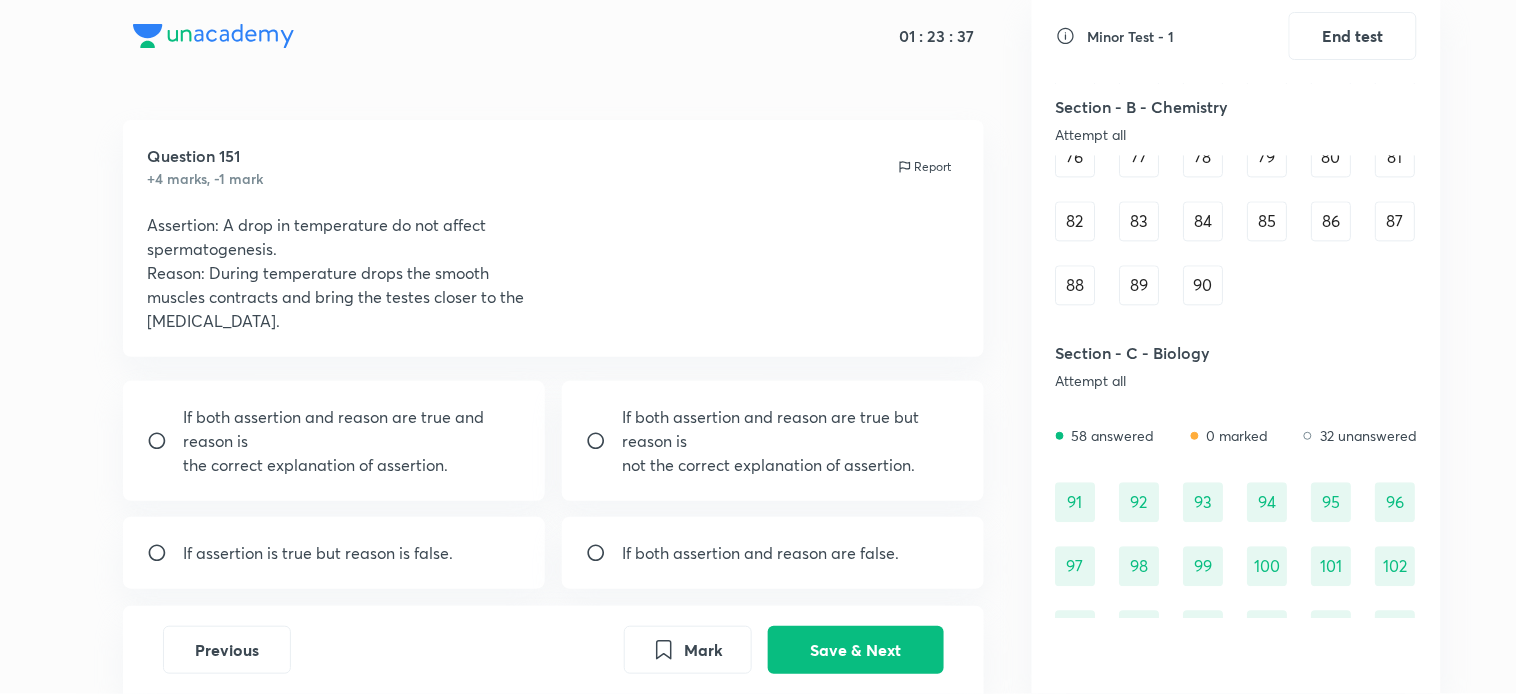 click on "If both assertion and reason are true and reason is" at bounding box center [352, 429] 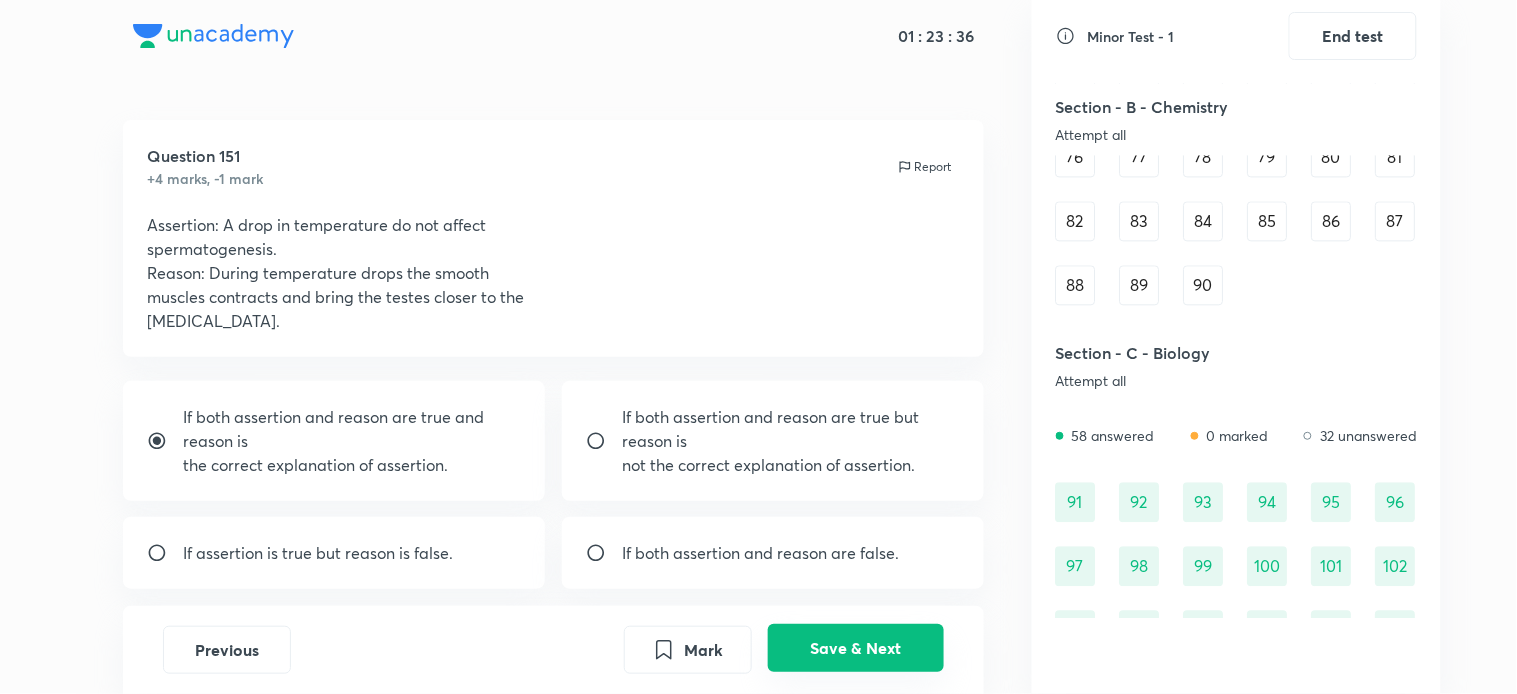 click on "Save & Next" at bounding box center [856, 648] 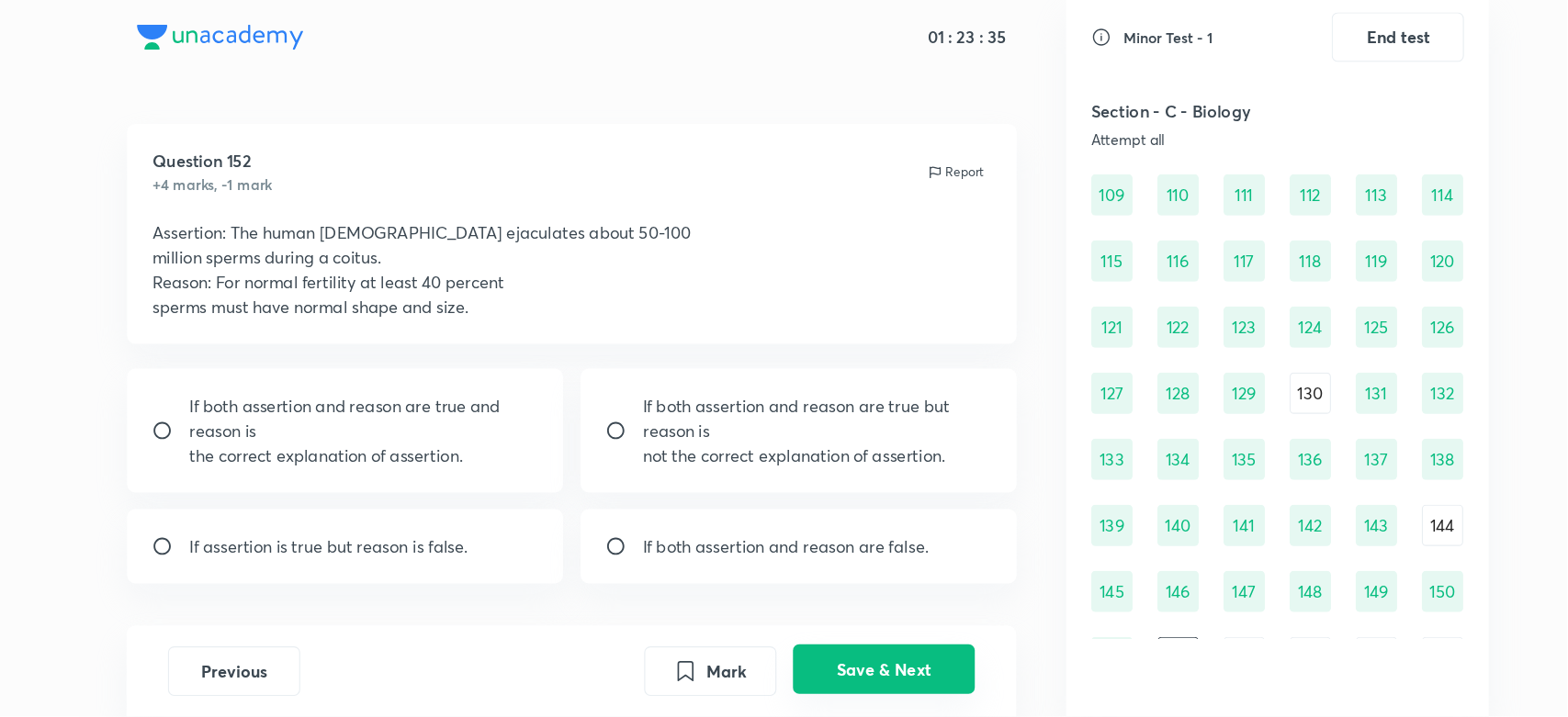 scroll, scrollTop: 1495, scrollLeft: 0, axis: vertical 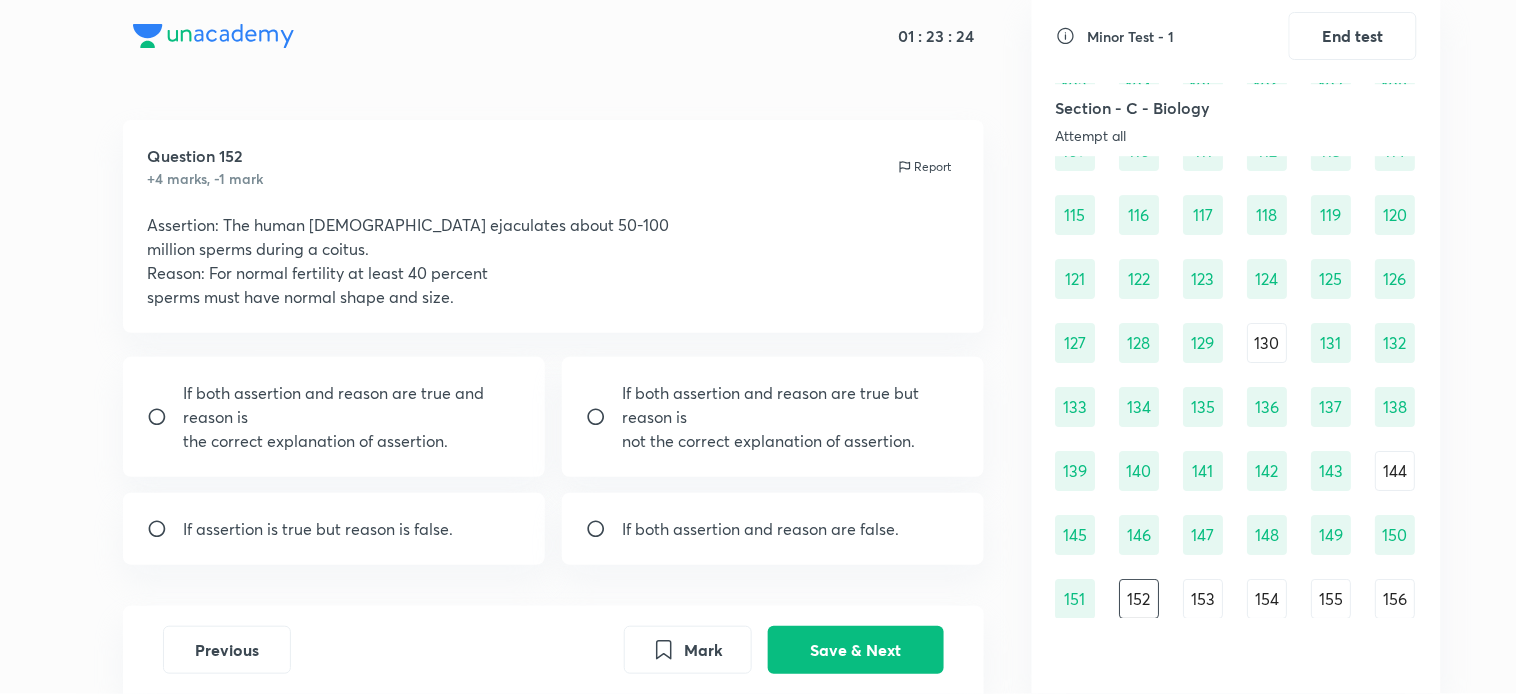 click on "If both assertion and reason are false." at bounding box center (760, 529) 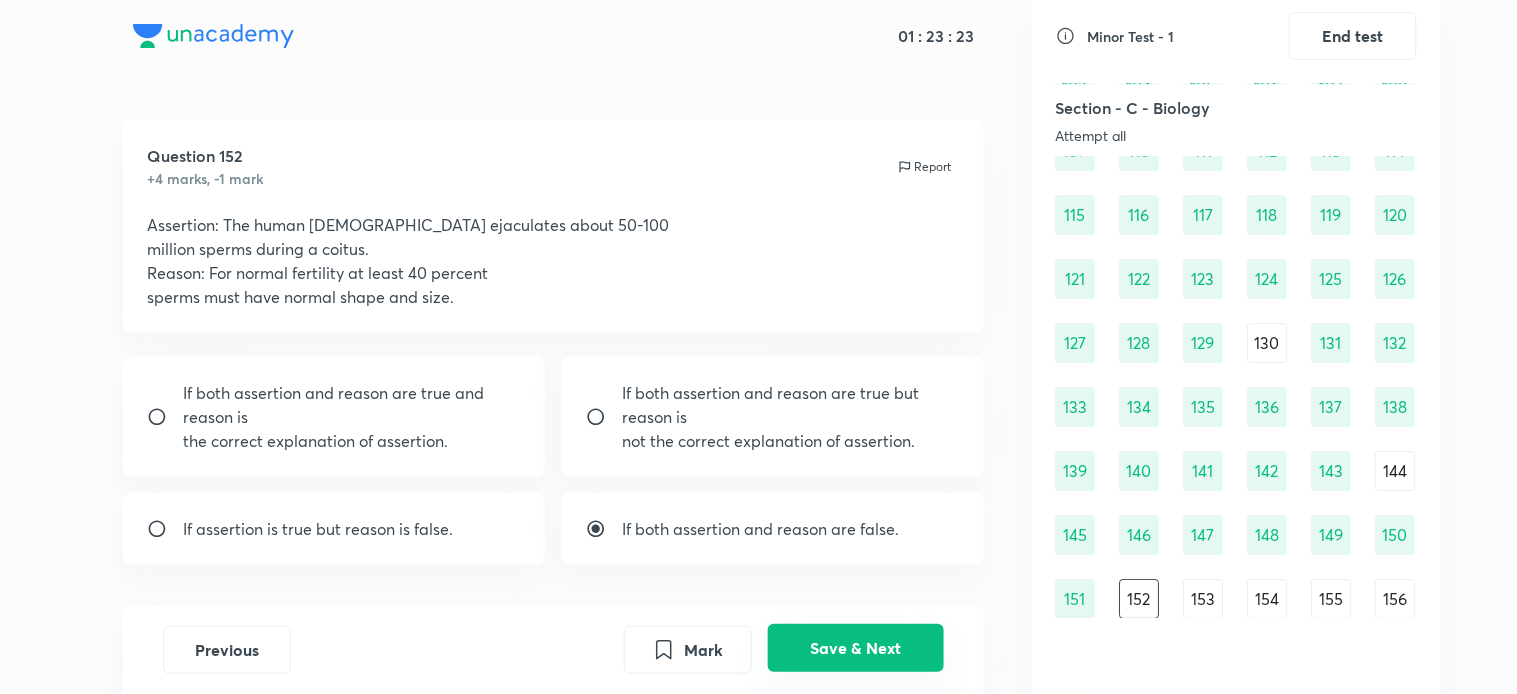 click on "Save & Next" at bounding box center (856, 648) 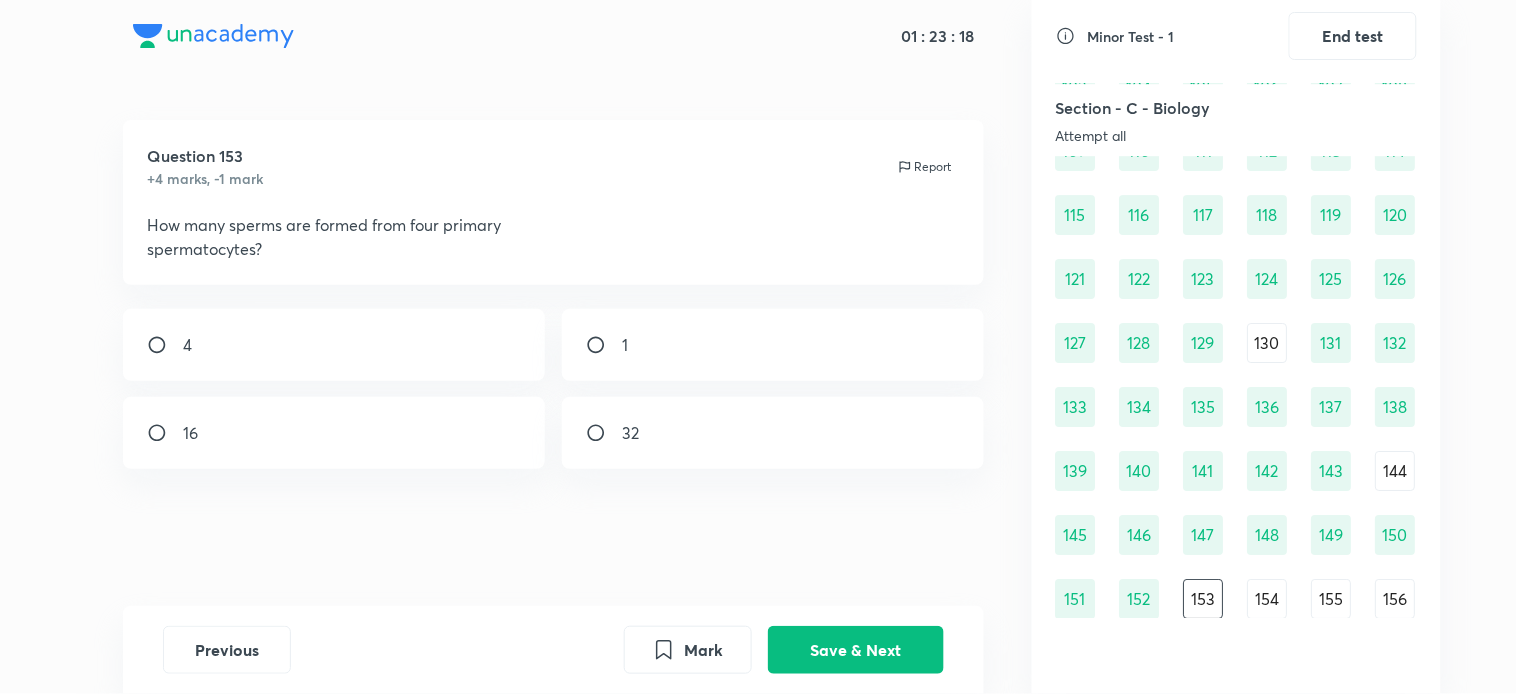 click on "152" at bounding box center [1140, 599] 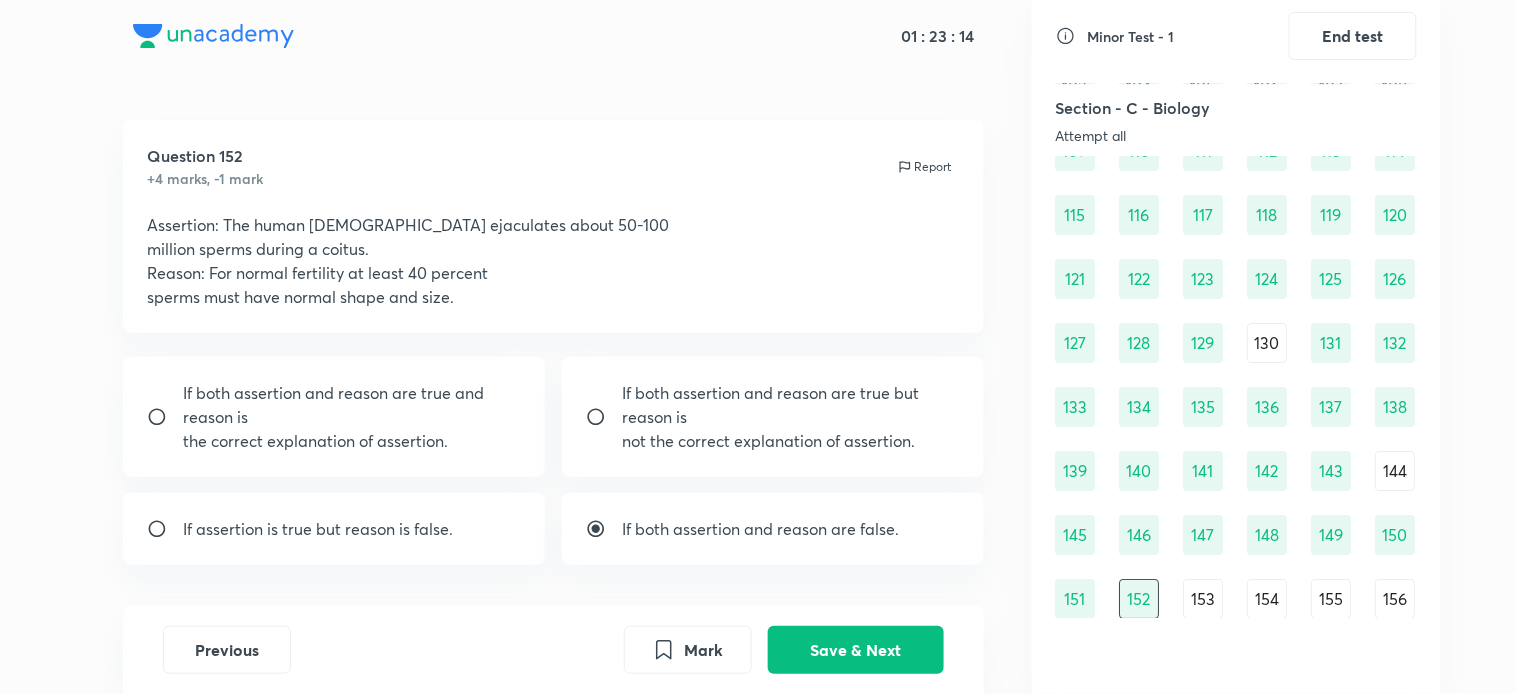 click on "153" at bounding box center [1204, 599] 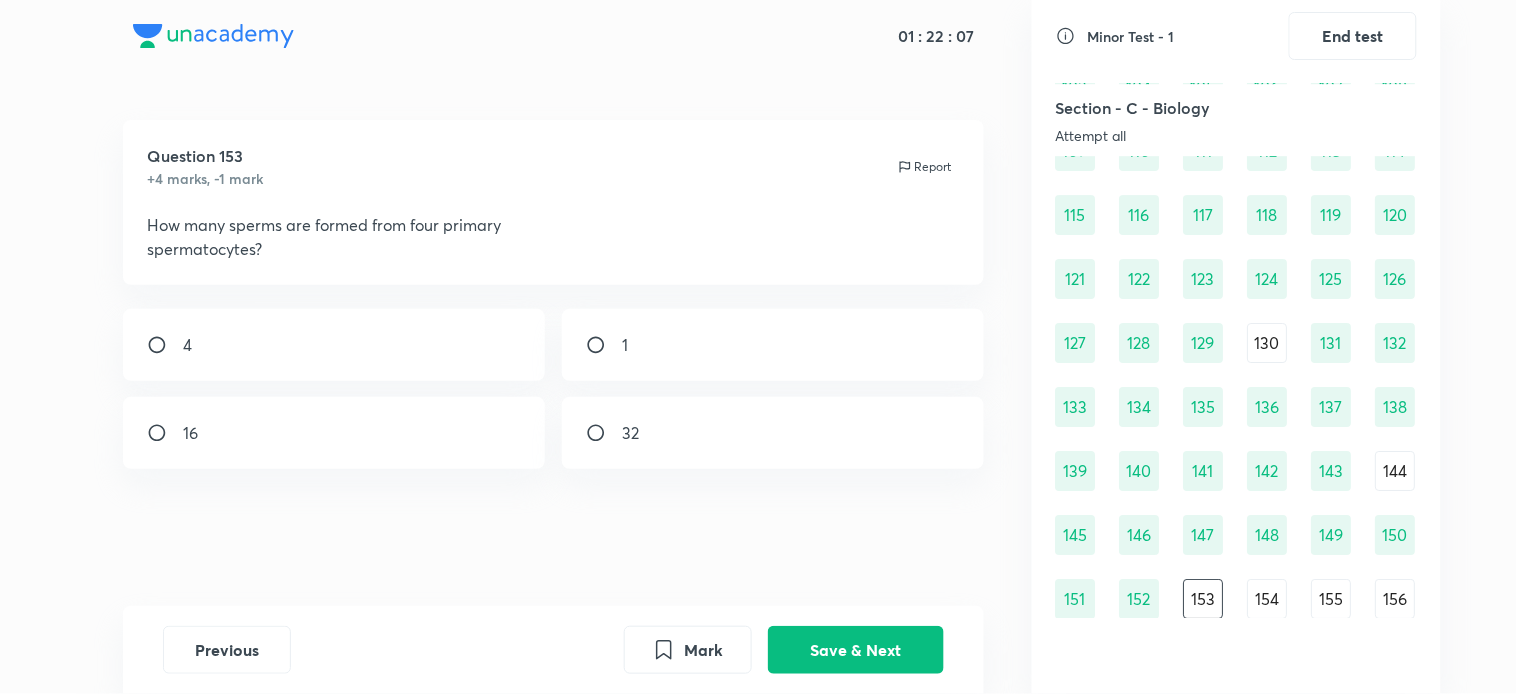 click on "16" at bounding box center (334, 433) 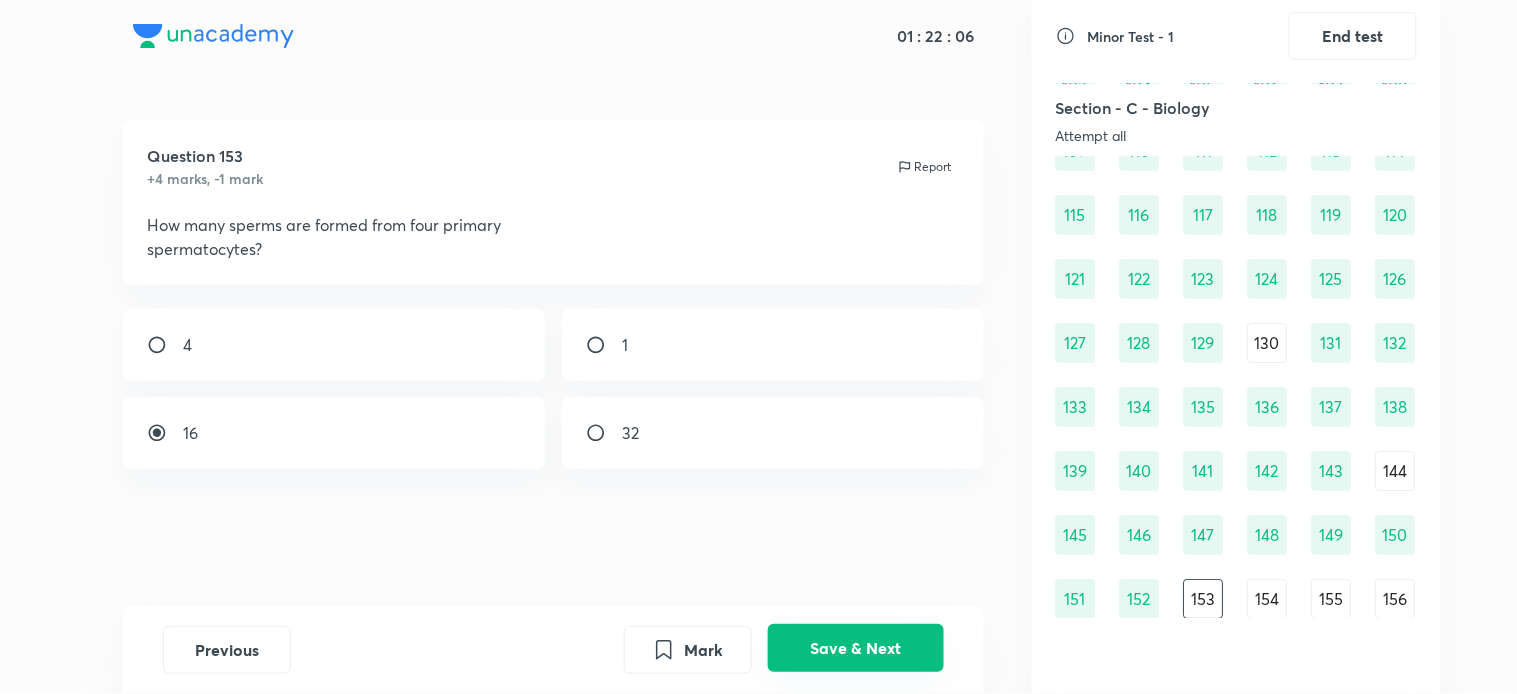 click on "Save & Next" at bounding box center (856, 648) 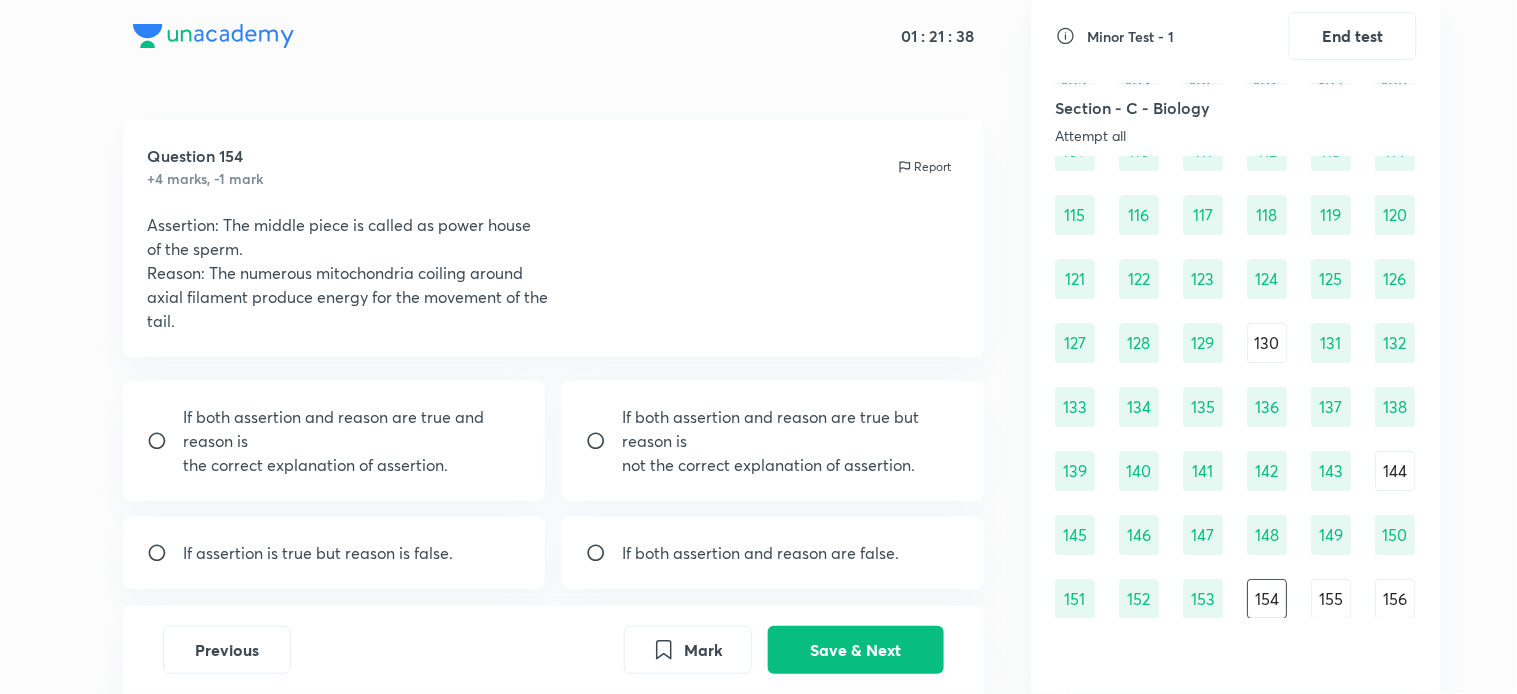 click on "123" at bounding box center [1204, 279] 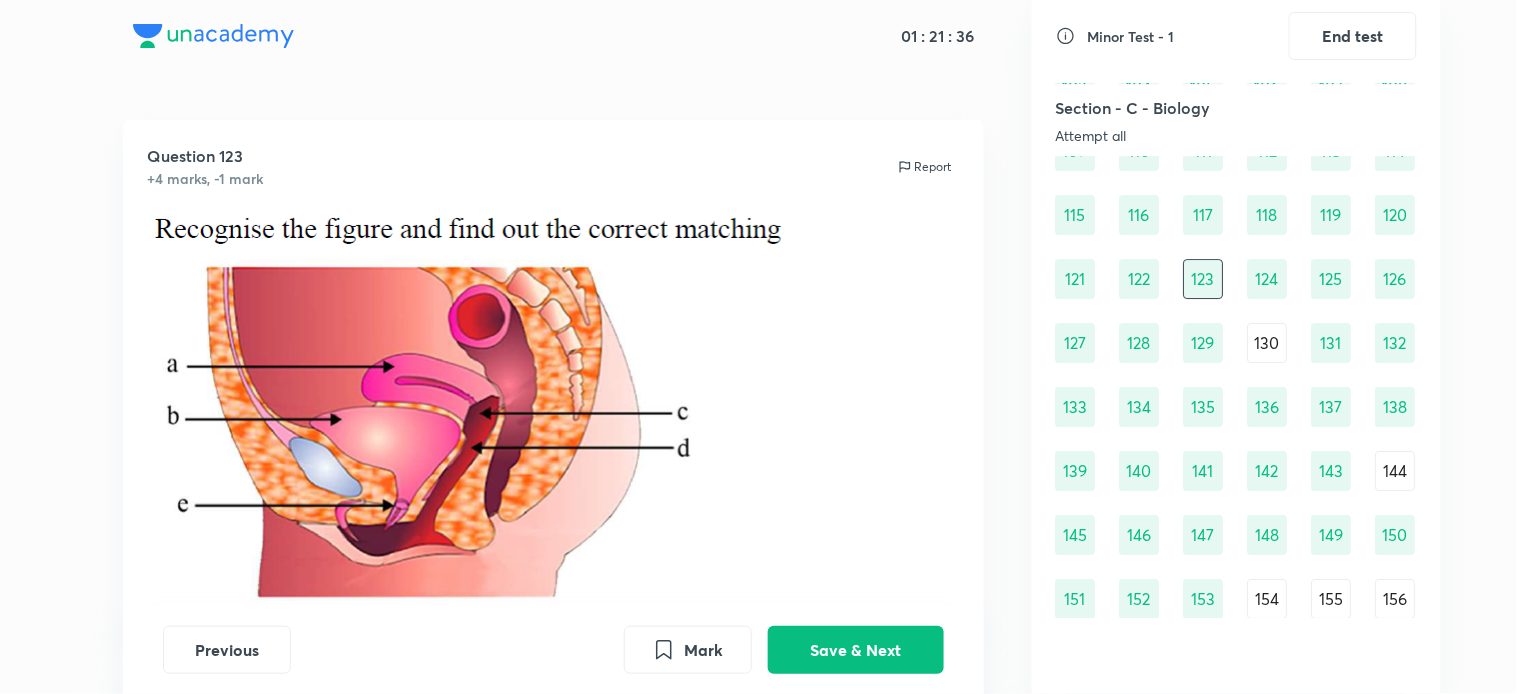 click on "124" at bounding box center [1268, 279] 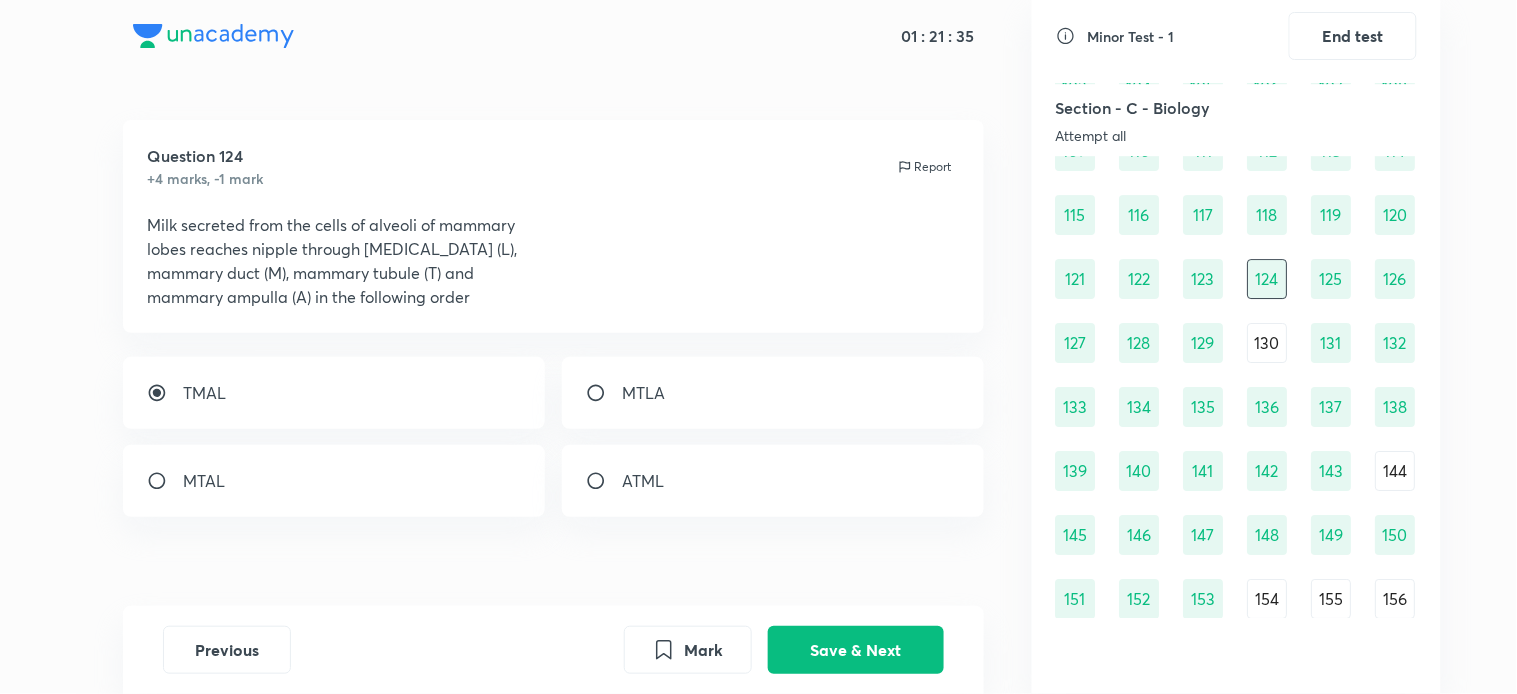 click on "125" at bounding box center (1332, 279) 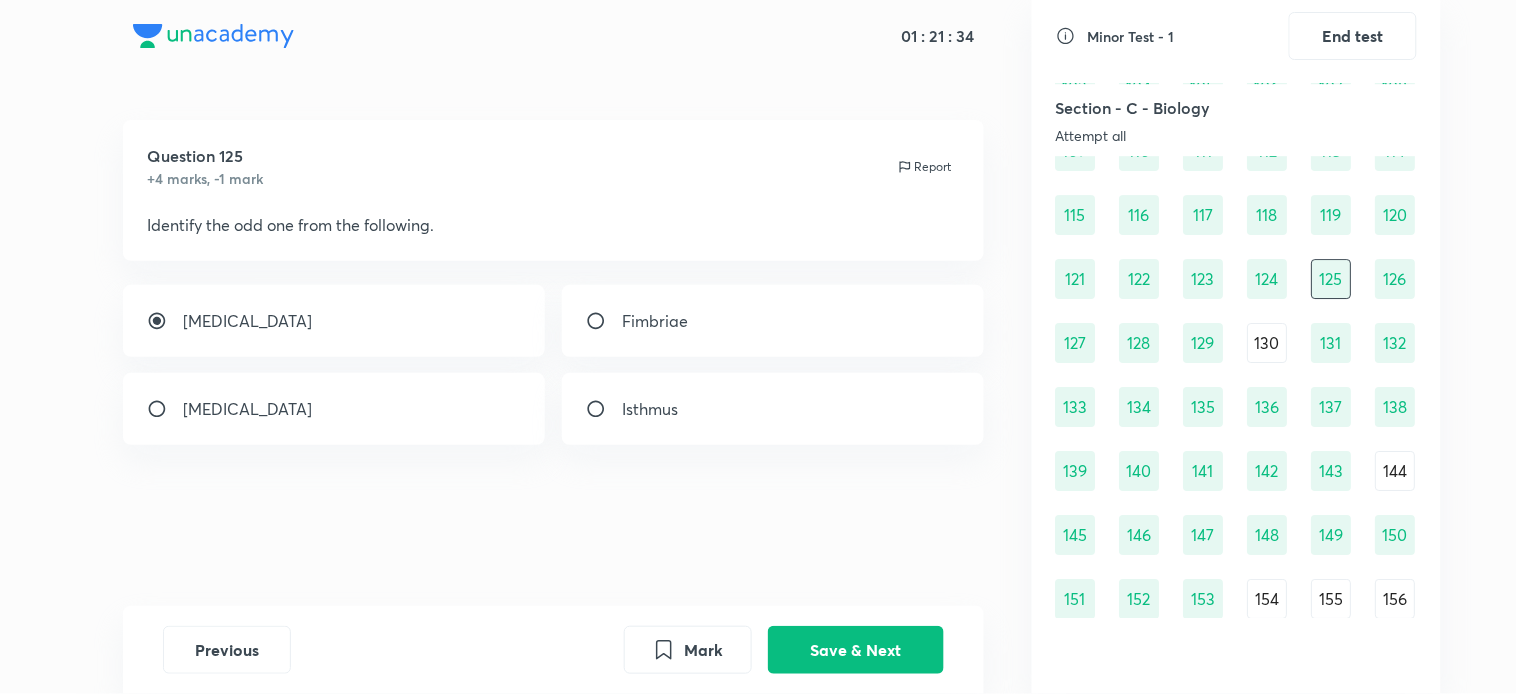 click on "126" at bounding box center [1396, 279] 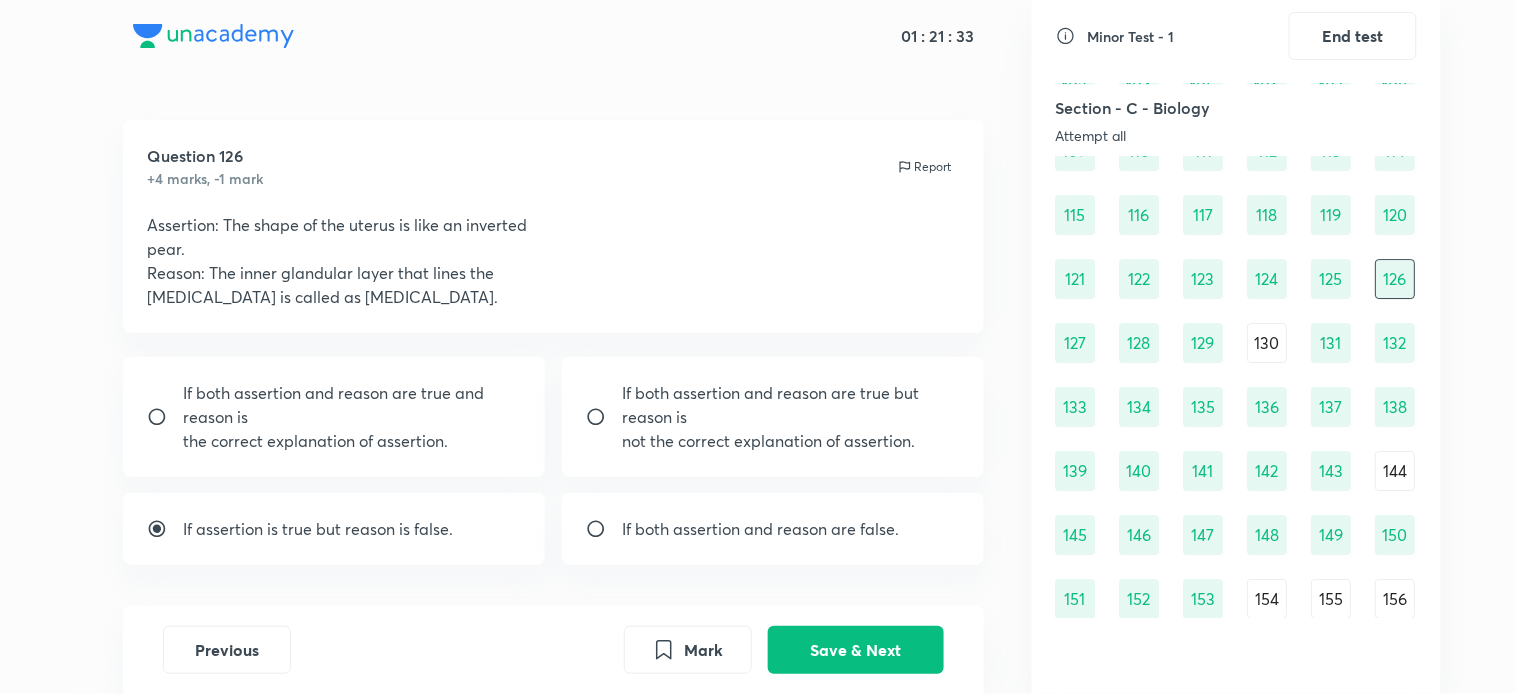 click on "127" at bounding box center [1076, 343] 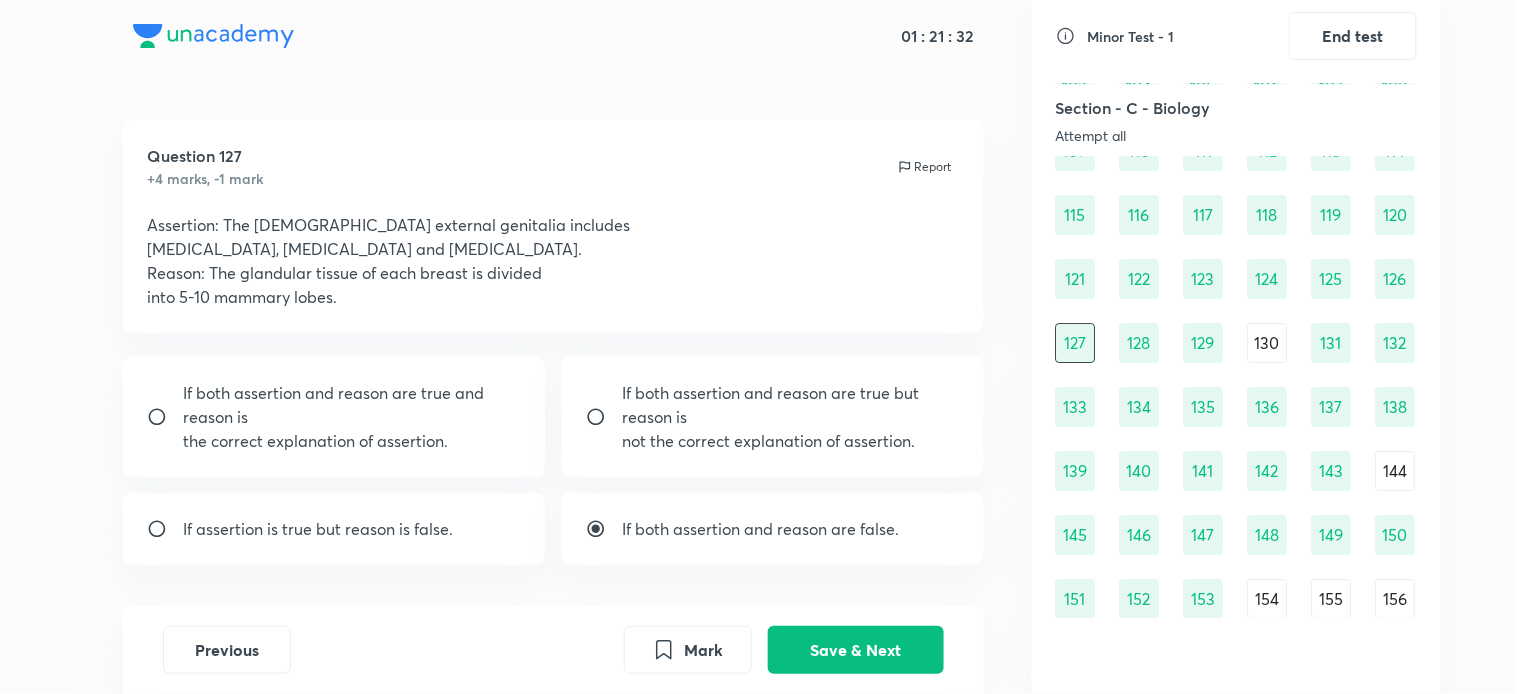 click on "128" at bounding box center [1140, 343] 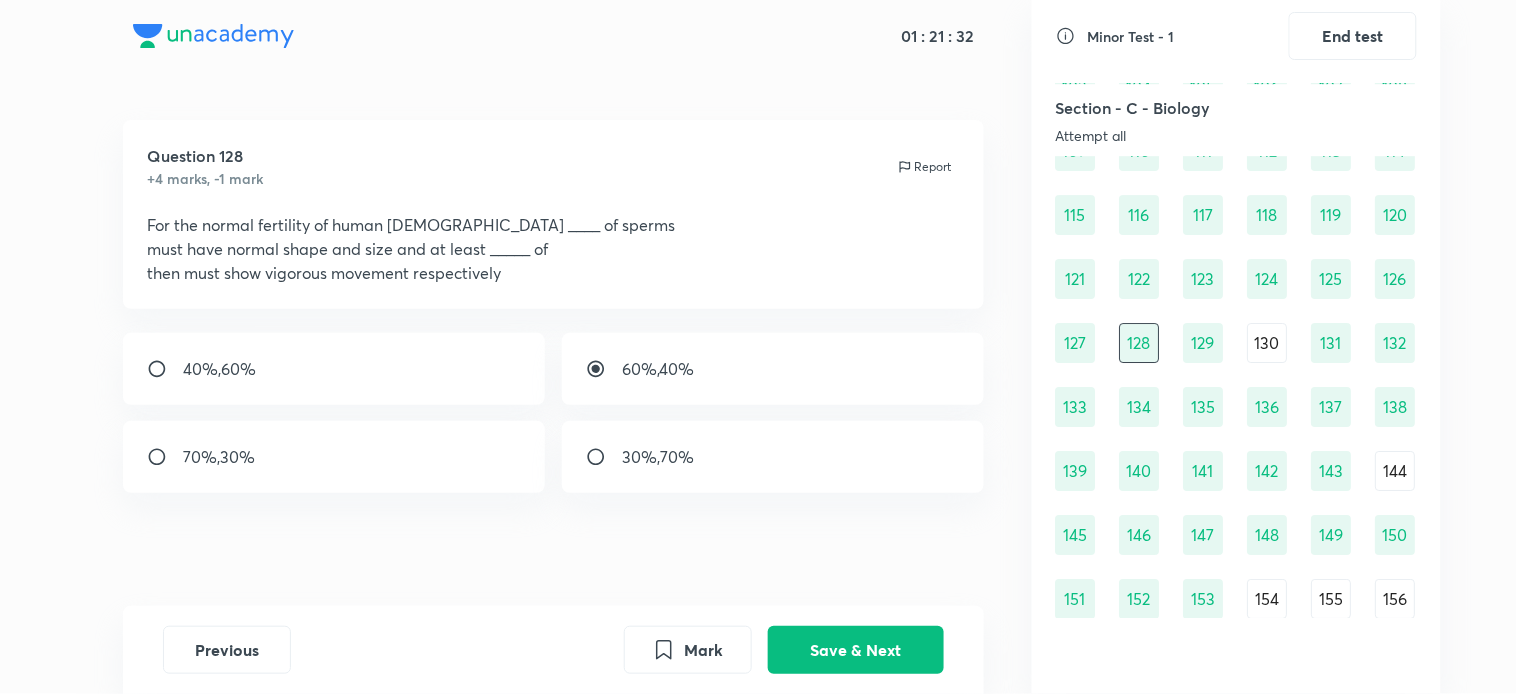 click on "91 92 93 94 95 96 97 98 99 100 101 102 103 104 105 106 107 108 109 110 111 112 113 114 115 116 117 118 119 120 121 122 123 124 125 126 127 128 129 130 131 132 133 134 135 136 137 138 139 140 141 142 143 144 145 146 147 148 149 150 151 152 153 154 155 156 157 158 159 160 161 162 163 164 165 166 167 168 169 170 171 172 173 174 175 176 177 178 179 180" at bounding box center [1237, 407] 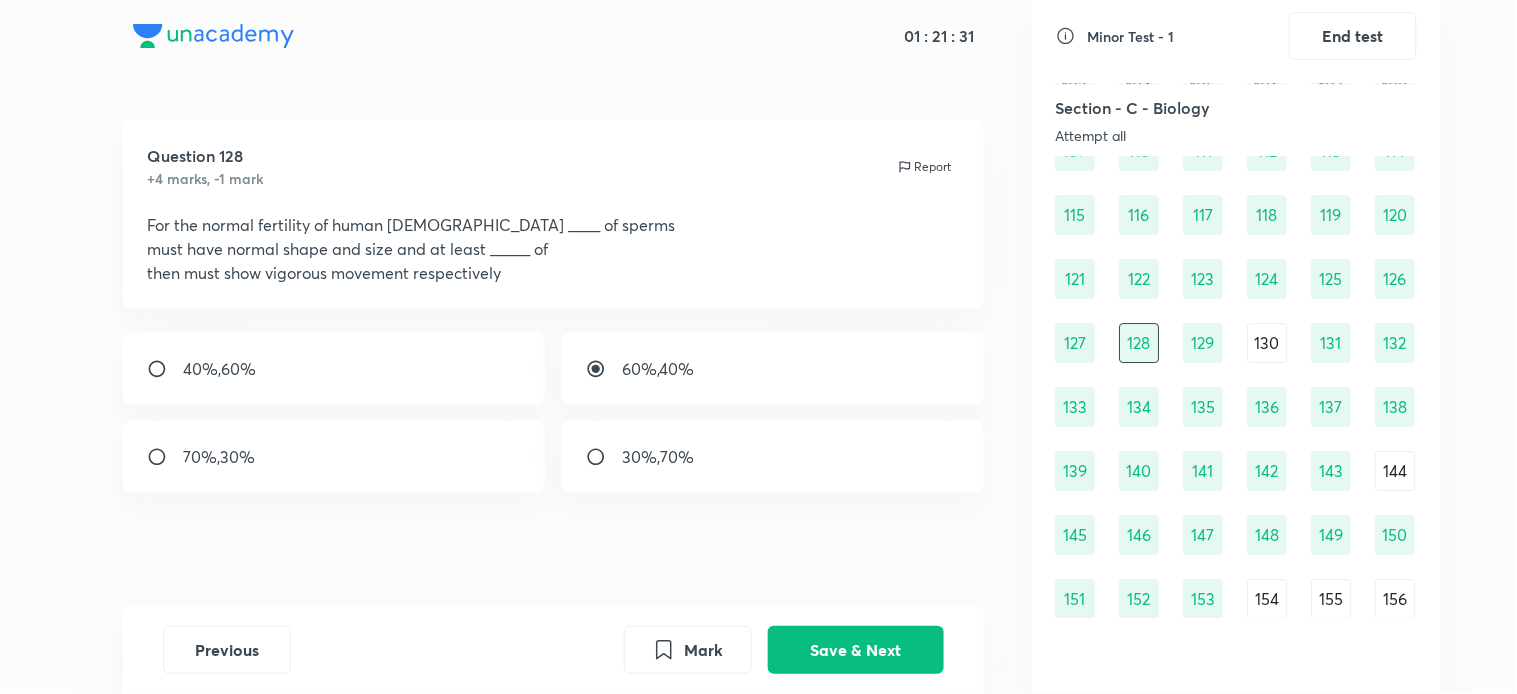 click on "129" at bounding box center [1204, 343] 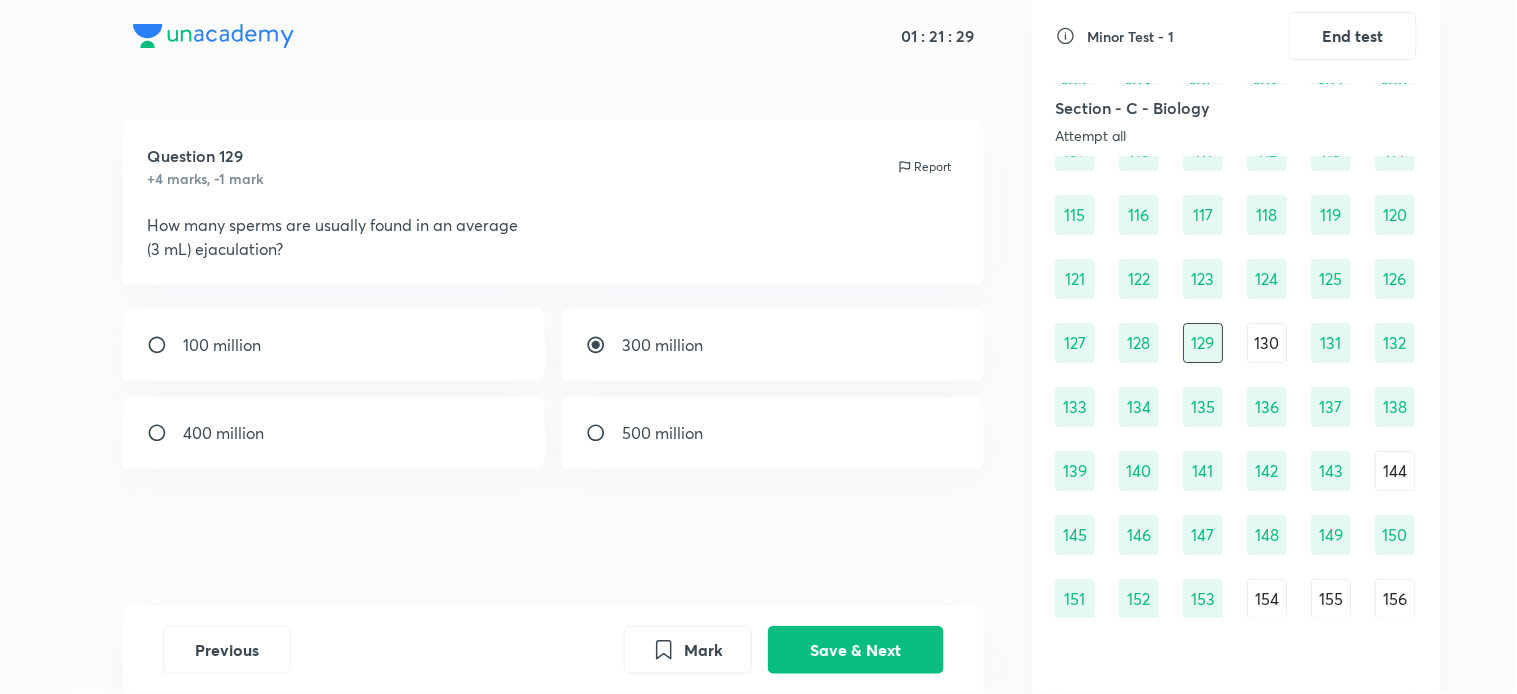 click on "131" at bounding box center [1332, 343] 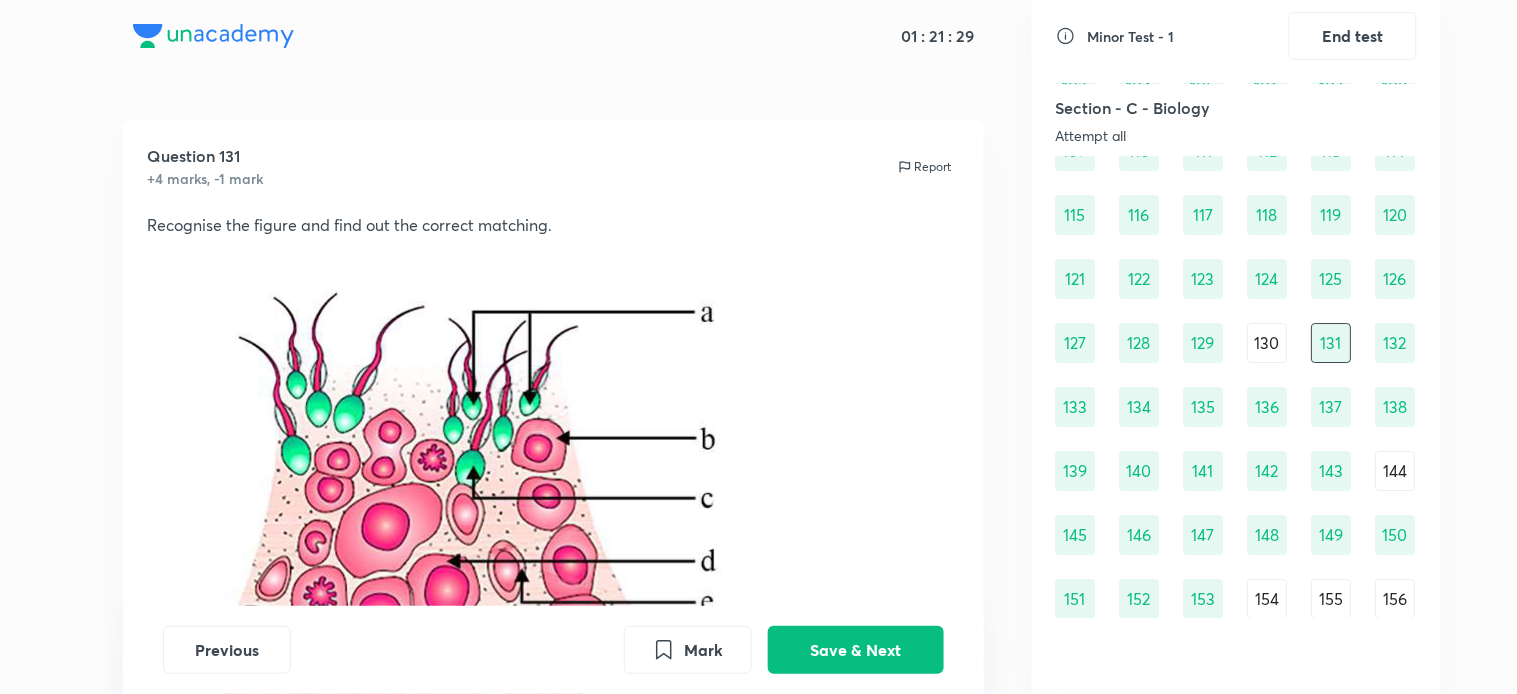click on "132" at bounding box center [1396, 343] 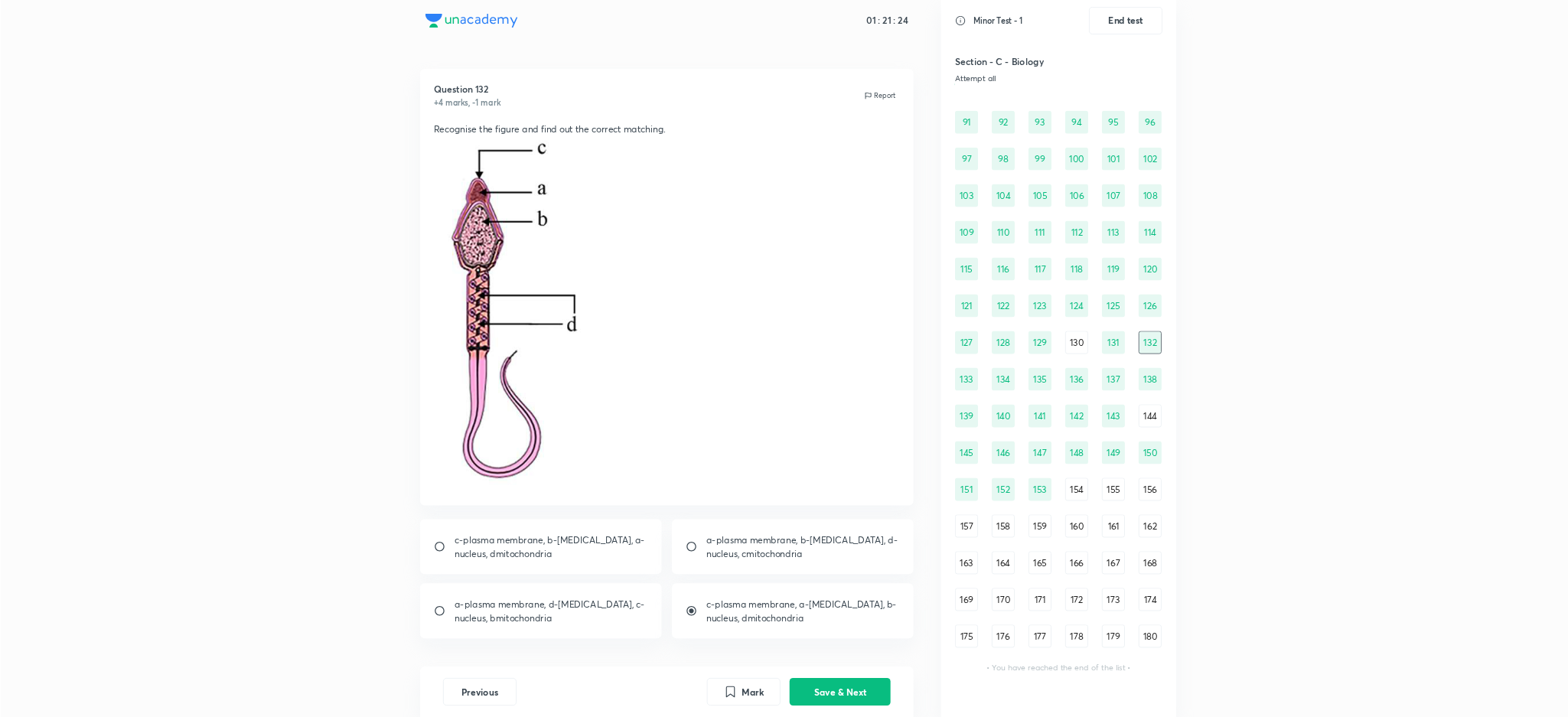 scroll, scrollTop: 1051, scrollLeft: 0, axis: vertical 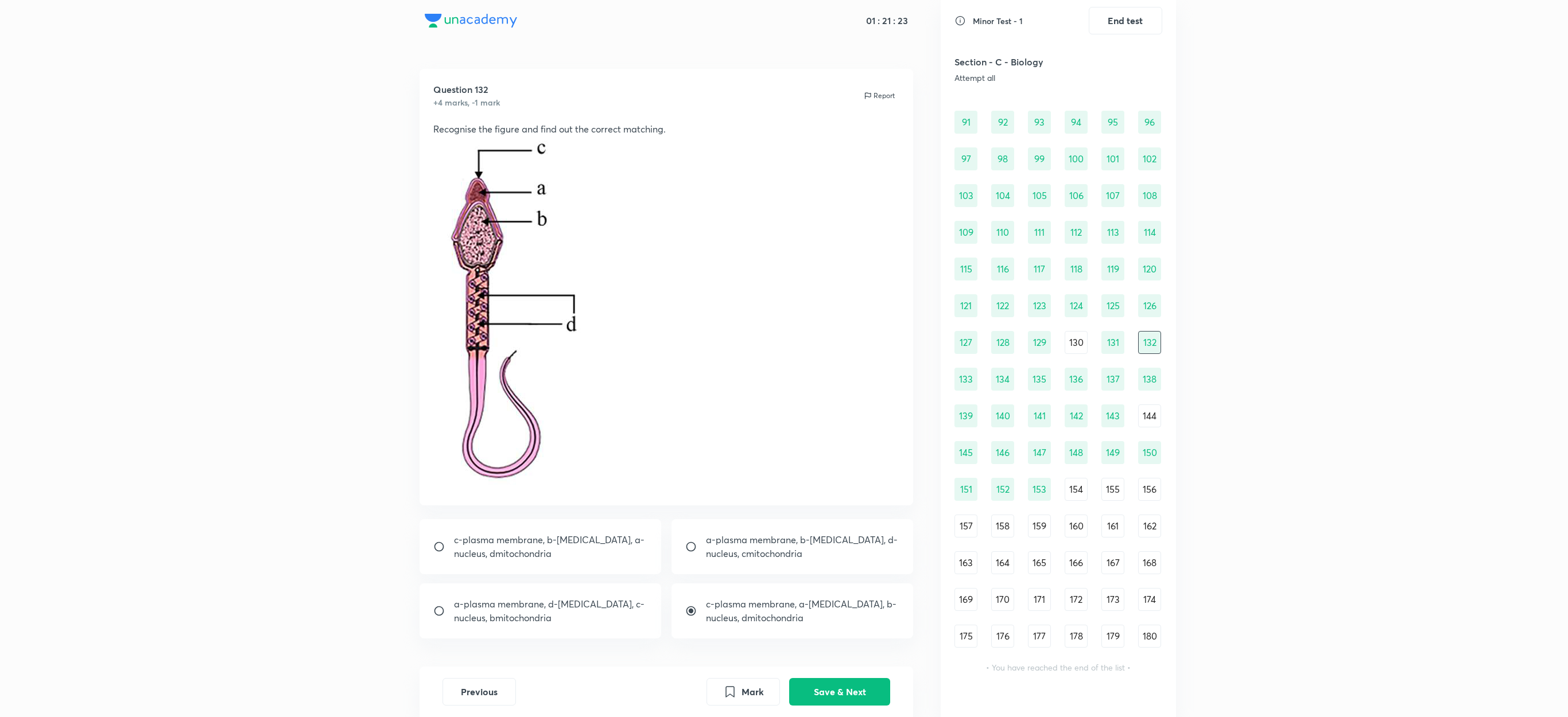 drag, startPoint x: 824, startPoint y: 2, endPoint x: 630, endPoint y: 217, distance: 289.58764 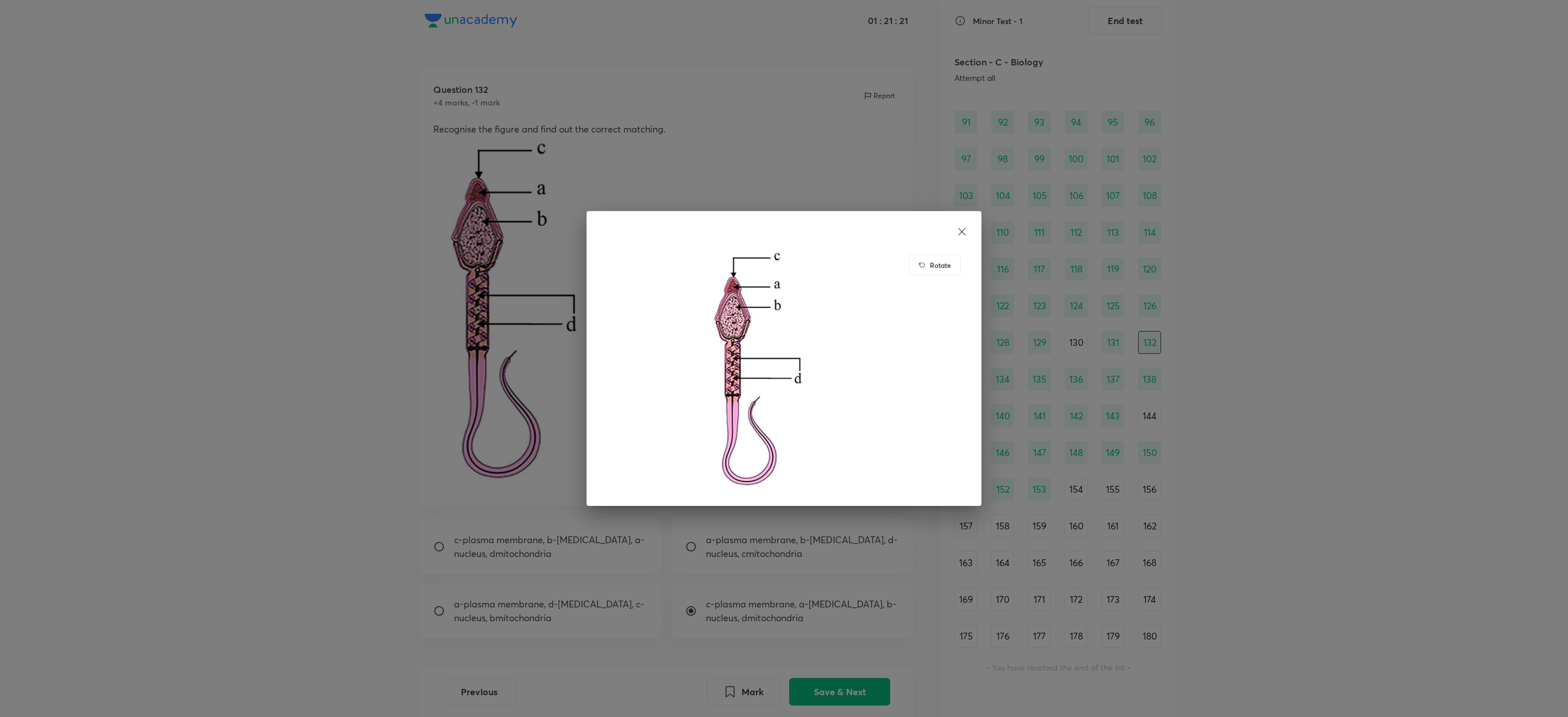 click 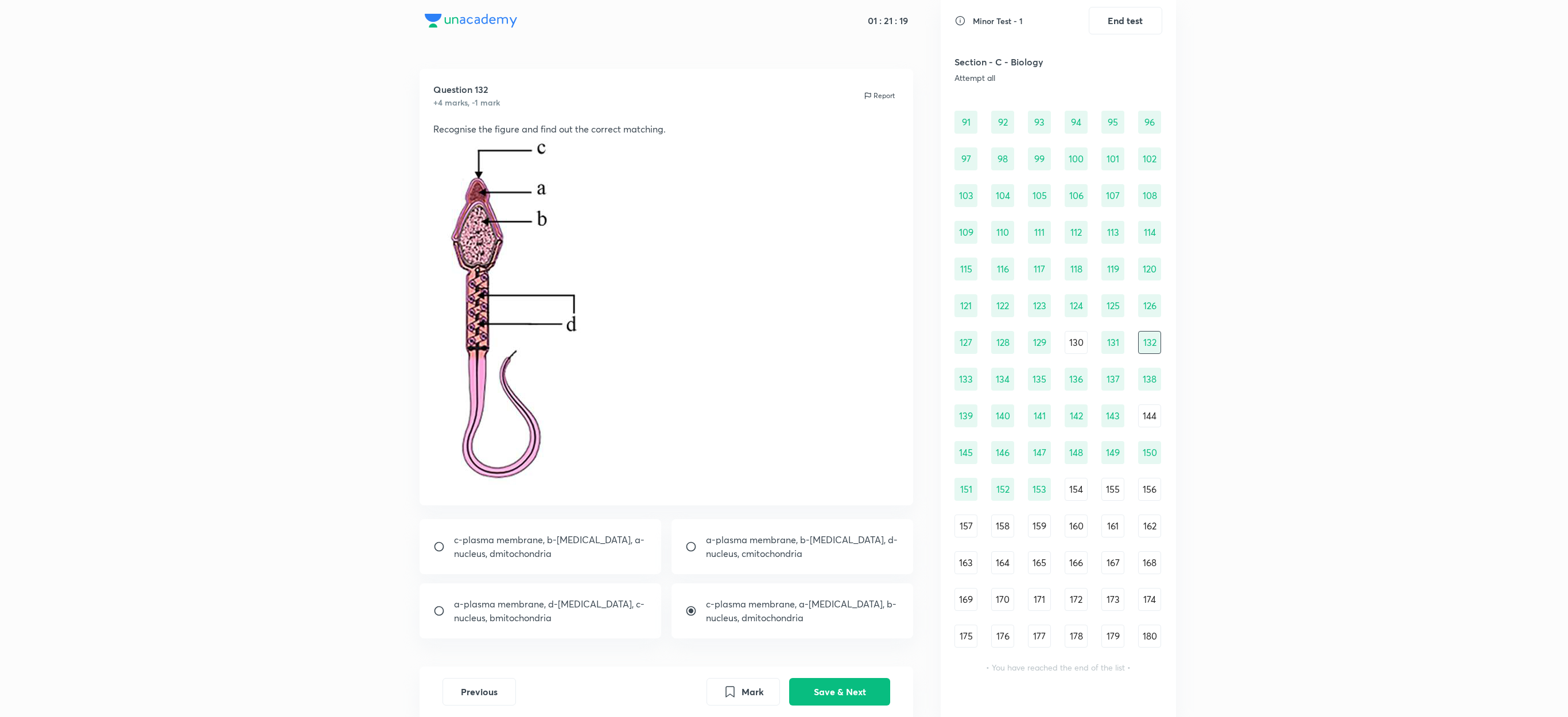 click on "133" at bounding box center [966, 379] 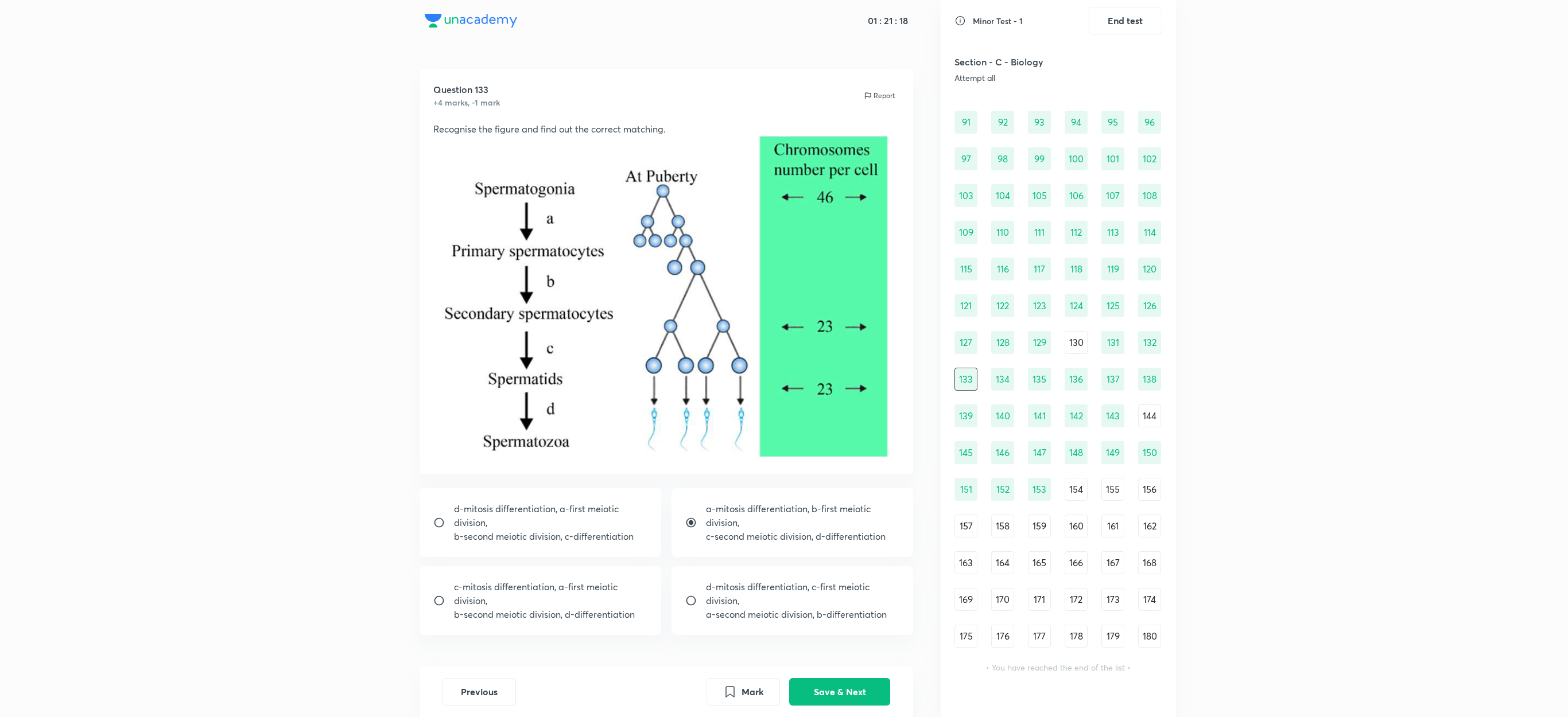 click on "134" at bounding box center [1003, 379] 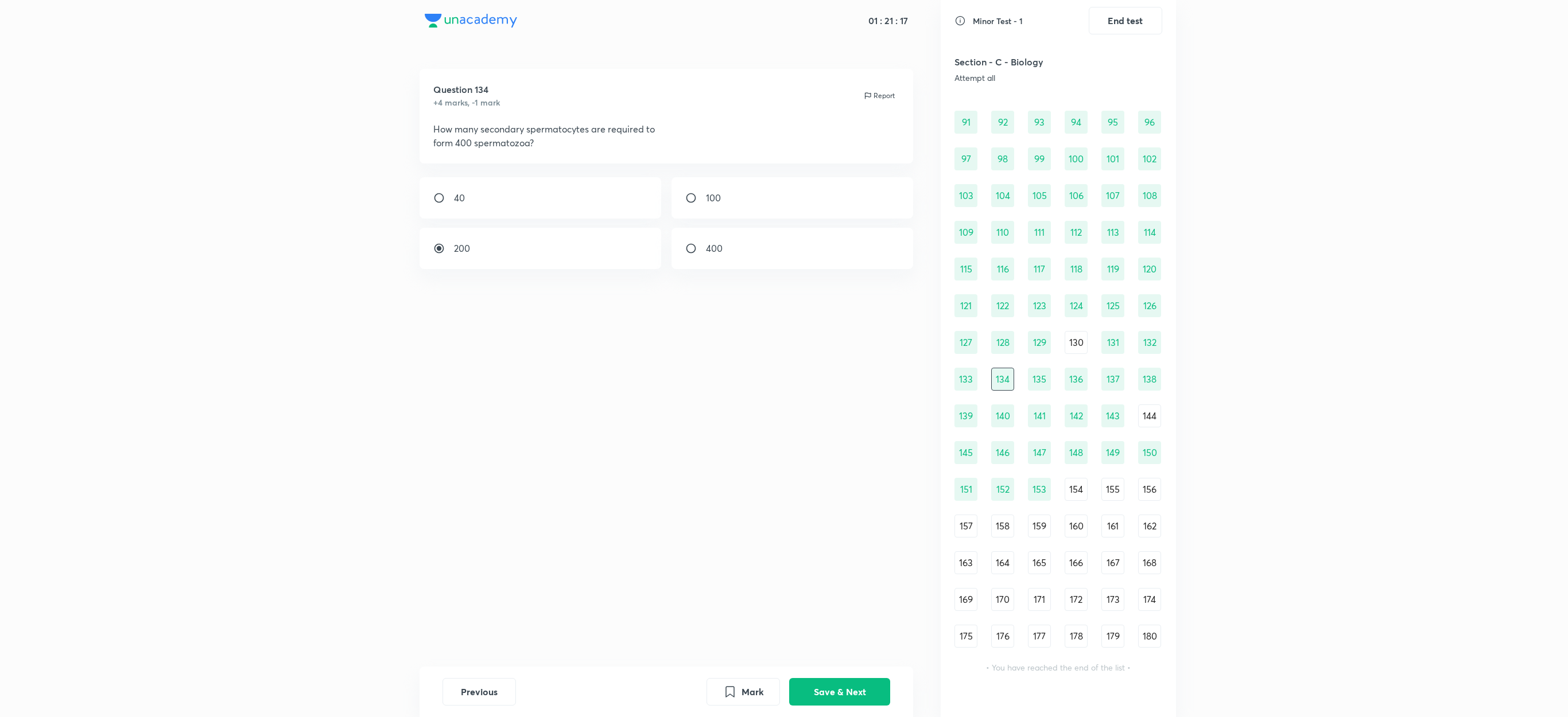 click on "91 92 93 94 95 96 97 98 99 100 101 102 103 104 105 106 107 108 109 110 111 112 113 114 115 116 117 118 119 120 121 122 123 124 125 126 127 128 129 130 131 132 133 134 135 136 137 138 139 140 141 142 143 144 145 146 147 148 149 150 151 152 153 154 155 156 157 158 159 160 161 162 163 164 165 166 167 168 169 170 171 172 173 174 175 176 177 178 179 180" at bounding box center (1058, 379) 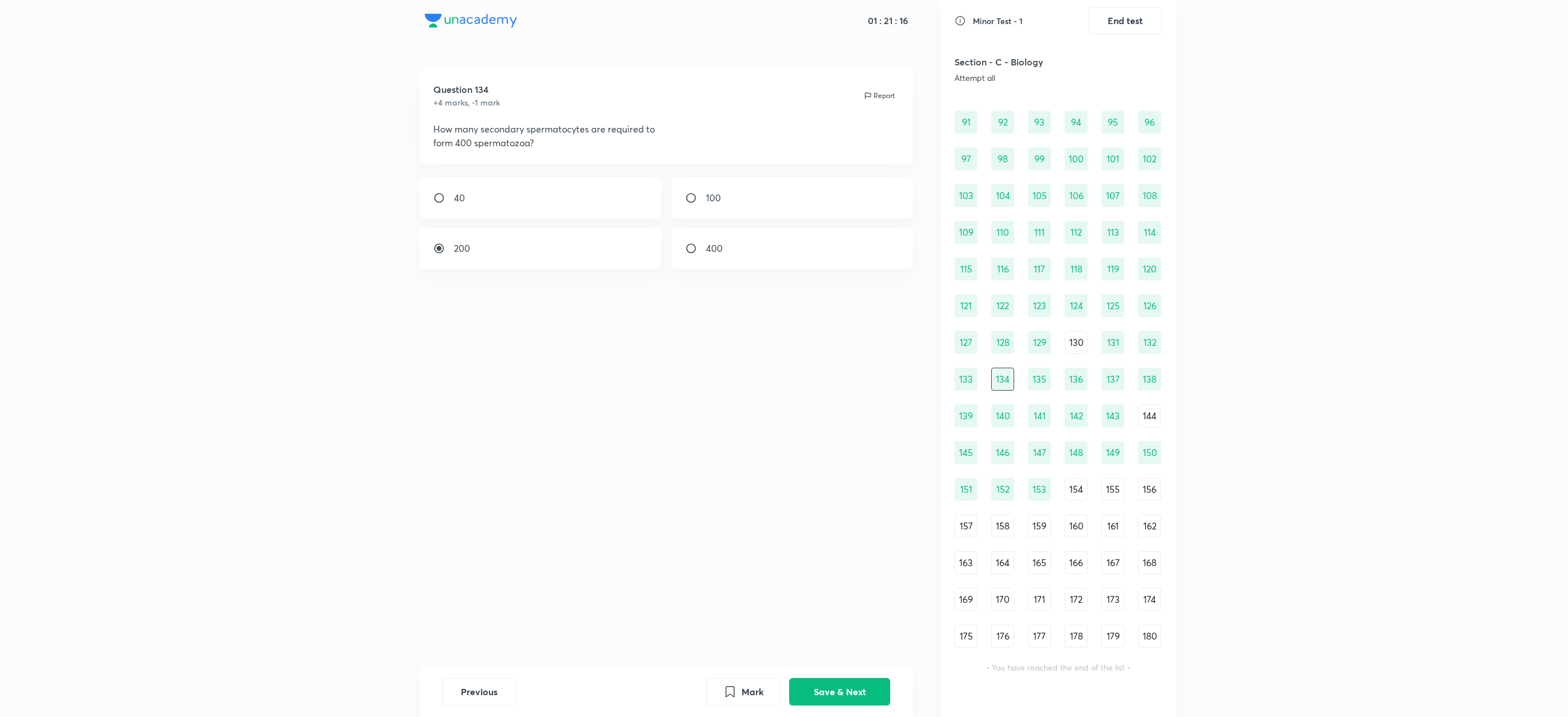 click on "135" at bounding box center (1039, 379) 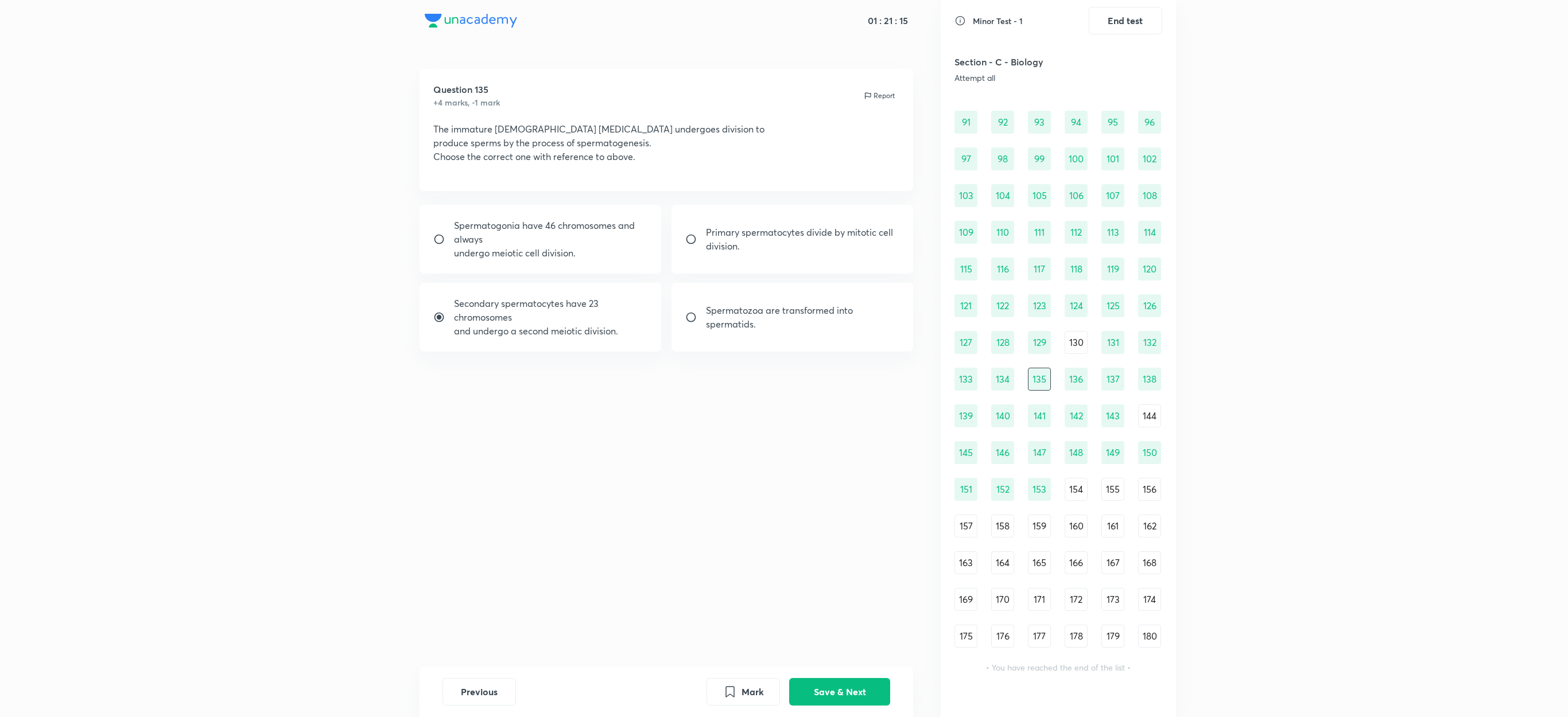 click on "136" at bounding box center (1076, 379) 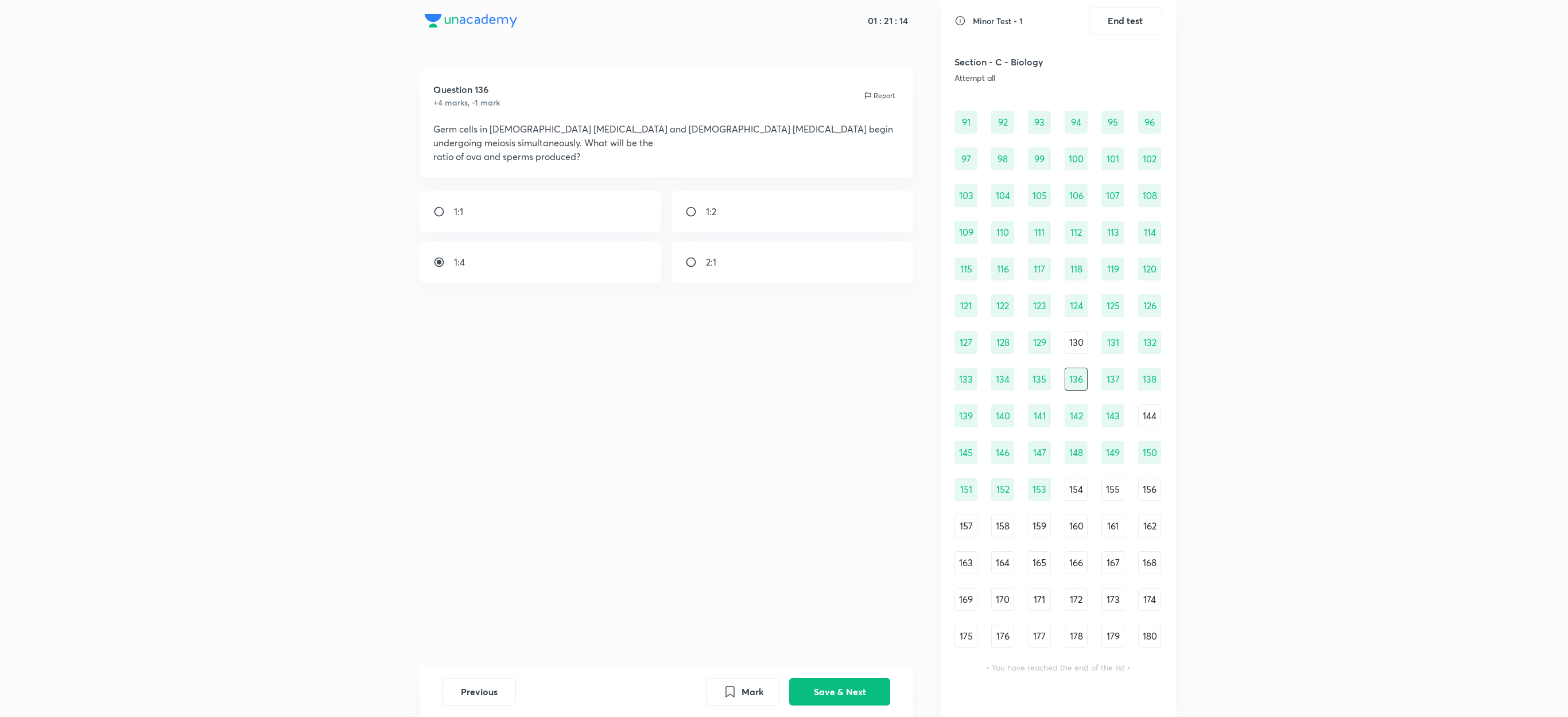 click on "91 92 93 94 95 96 97 98 99 100 101 102 103 104 105 106 107 108 109 110 111 112 113 114 115 116 117 118 119 120 121 122 123 124 125 126 127 128 129 130 131 132 133 134 135 136 137 138 139 140 141 142 143 144 145 146 147 148 149 150 151 152 153 154 155 156 157 158 159 160 161 162 163 164 165 166 167 168 169 170 171 172 173 174 175 176 177 178 179 180" at bounding box center (1058, 379) 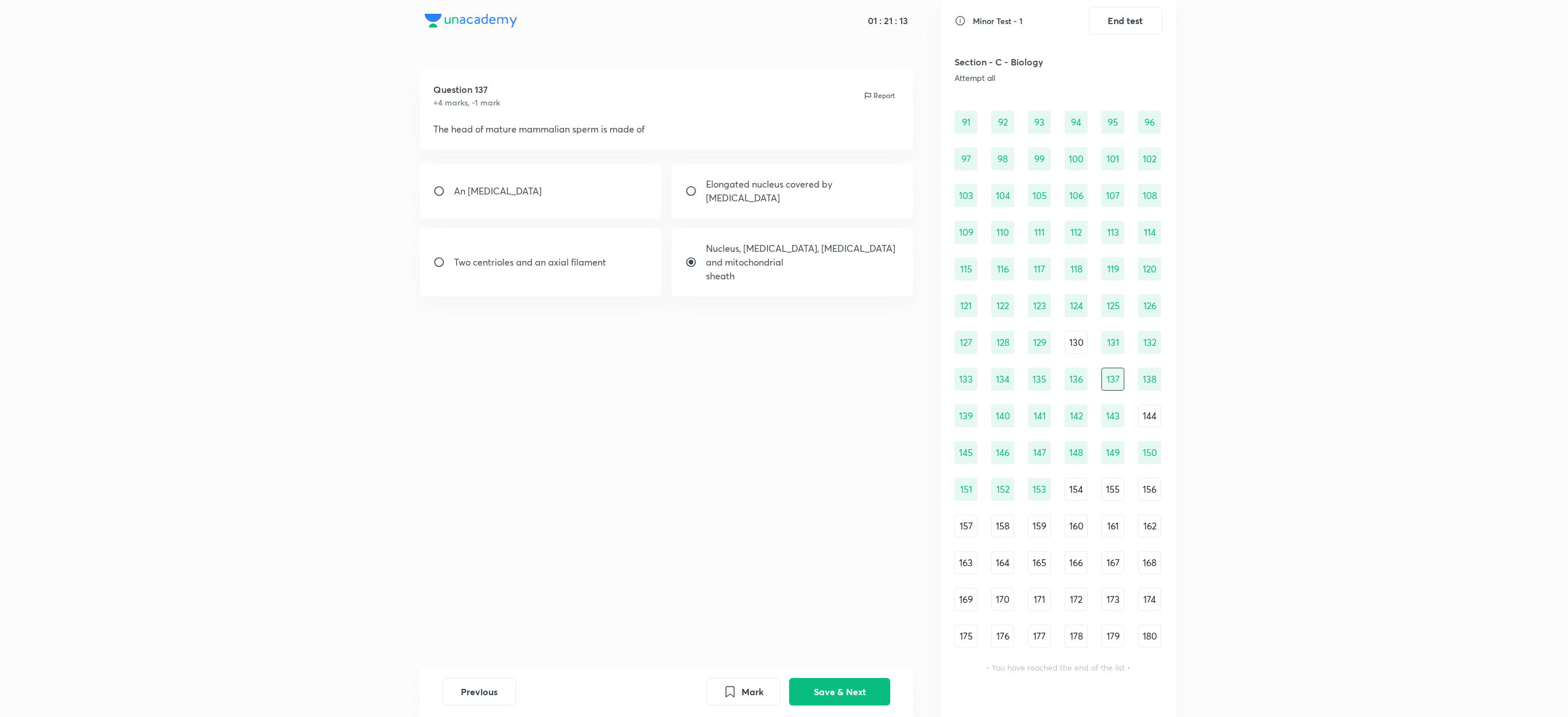click on "138" at bounding box center [1150, 379] 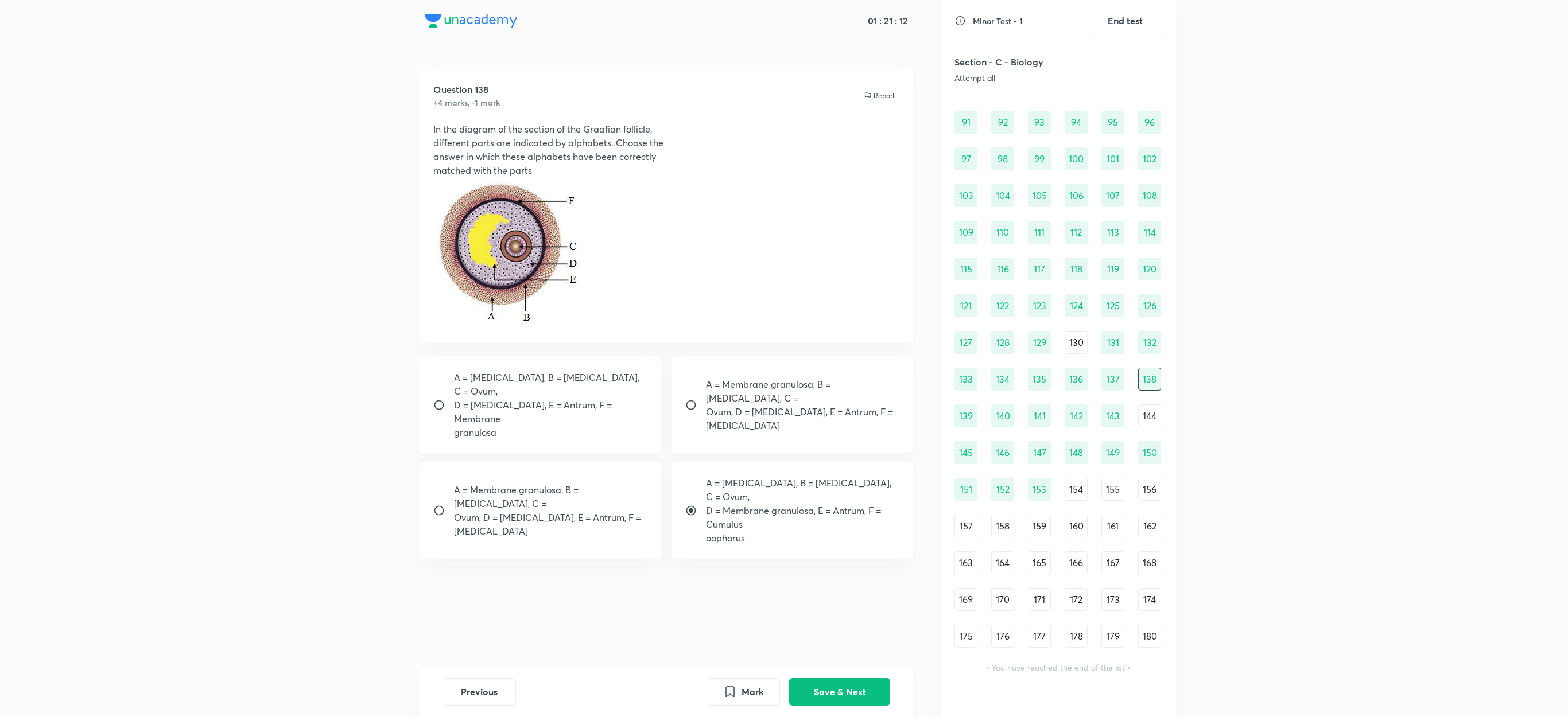 click on "137" at bounding box center [1113, 379] 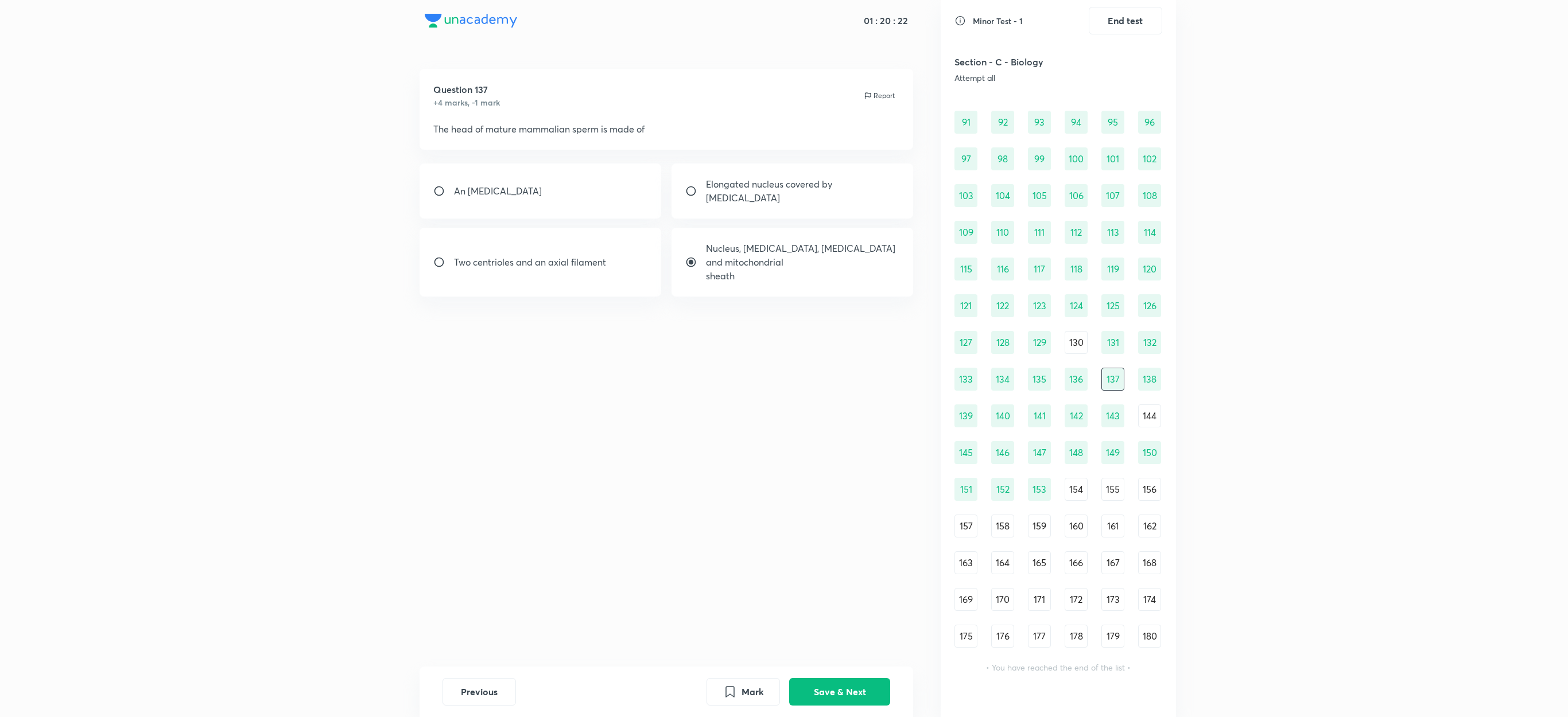 click on "An [MEDICAL_DATA]" at bounding box center [541, 191] 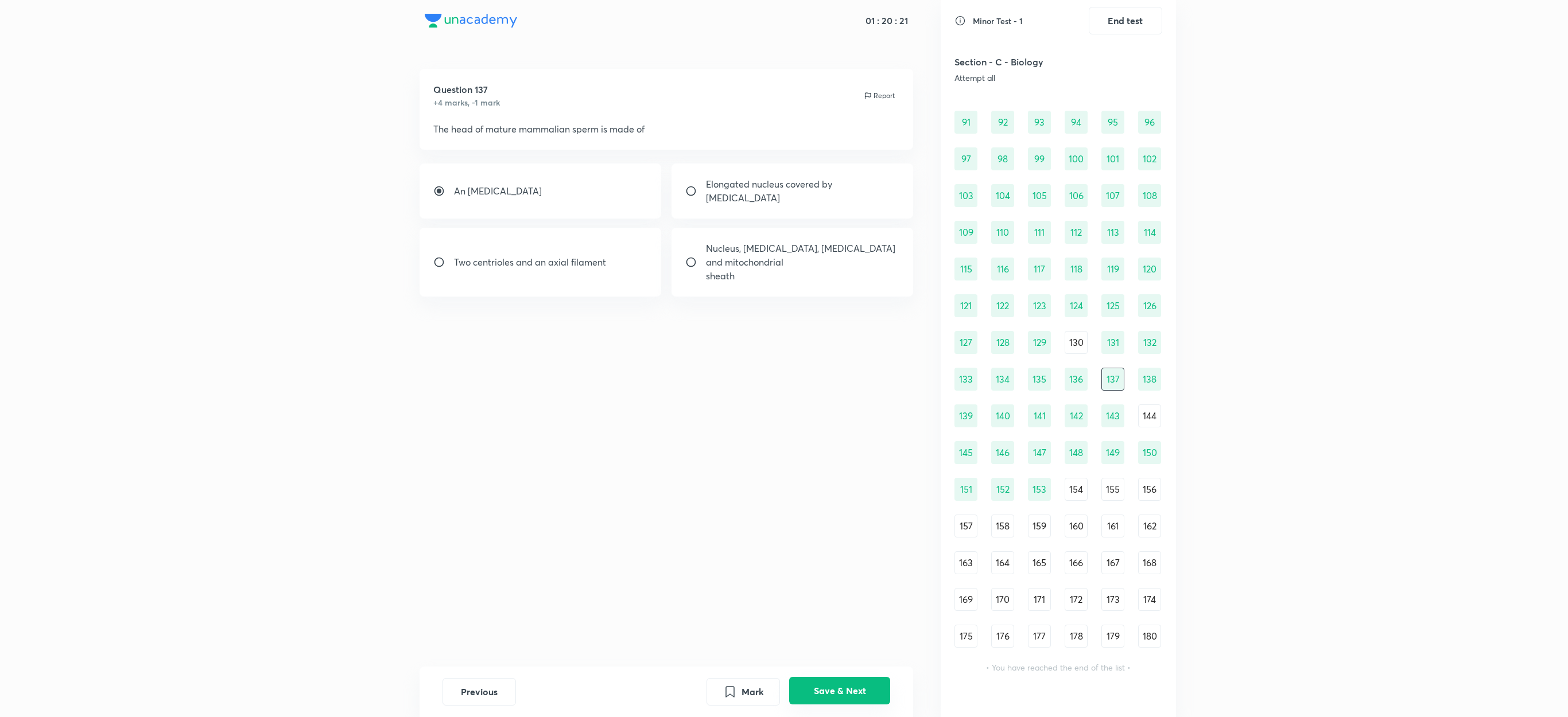 click on "Save & Next" at bounding box center (840, 691) 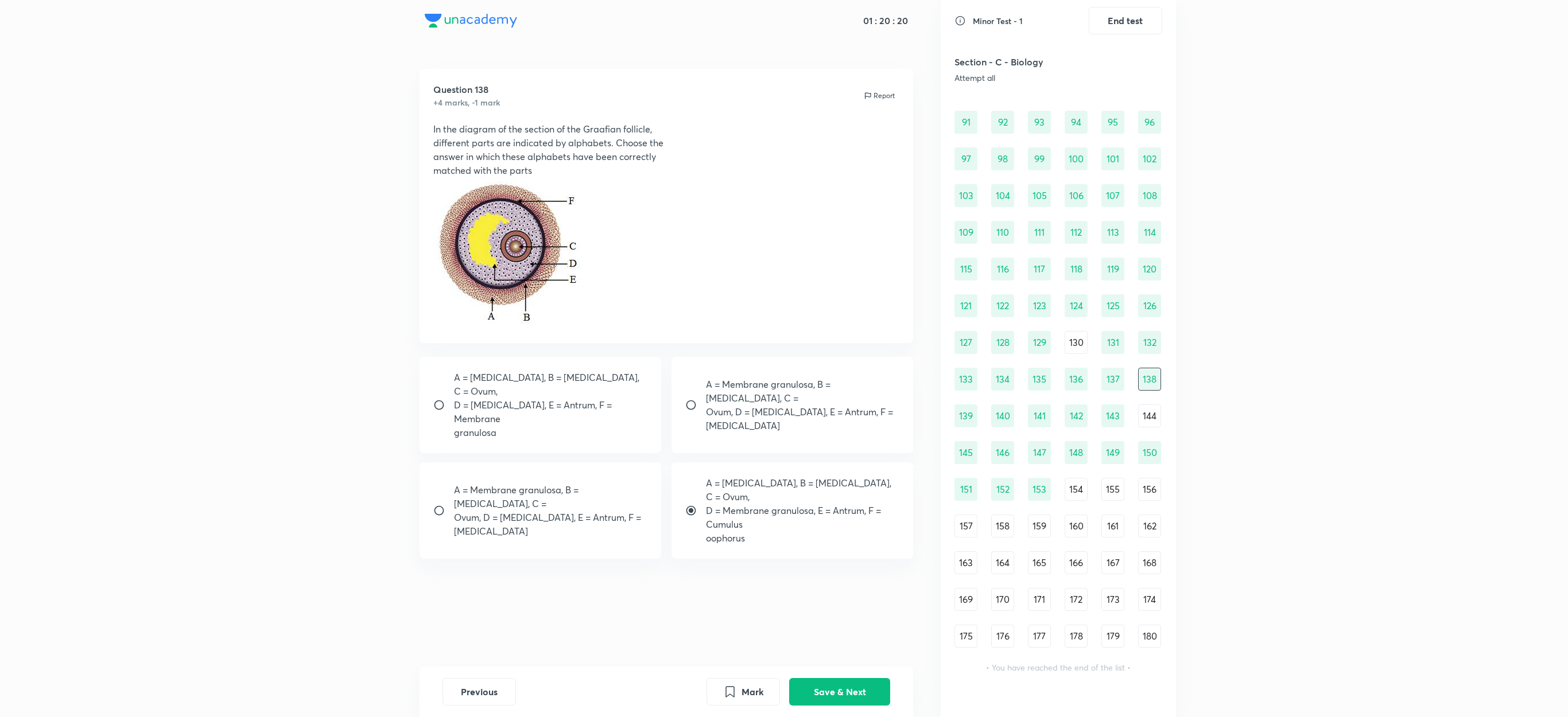 click on "154" at bounding box center [1076, 489] 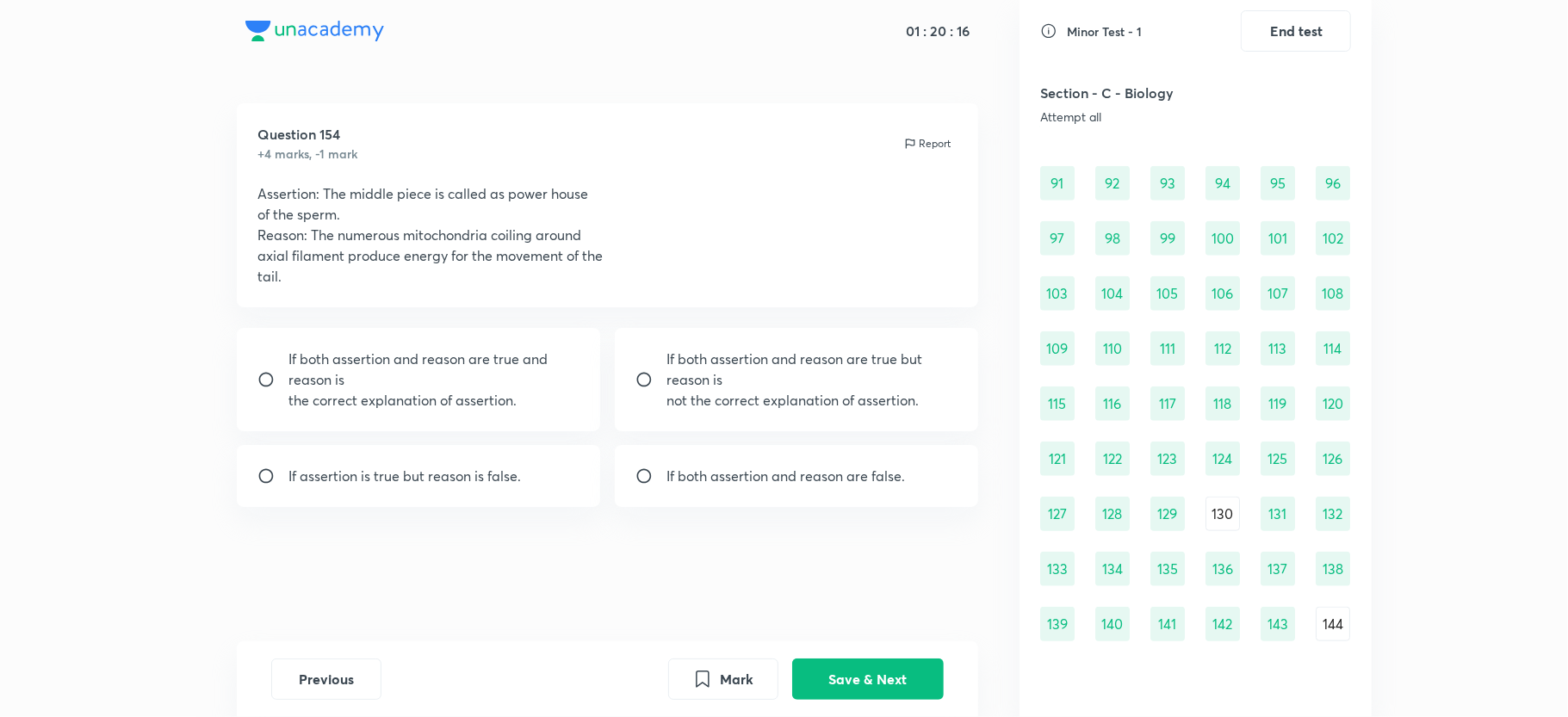 scroll, scrollTop: 1182, scrollLeft: 0, axis: vertical 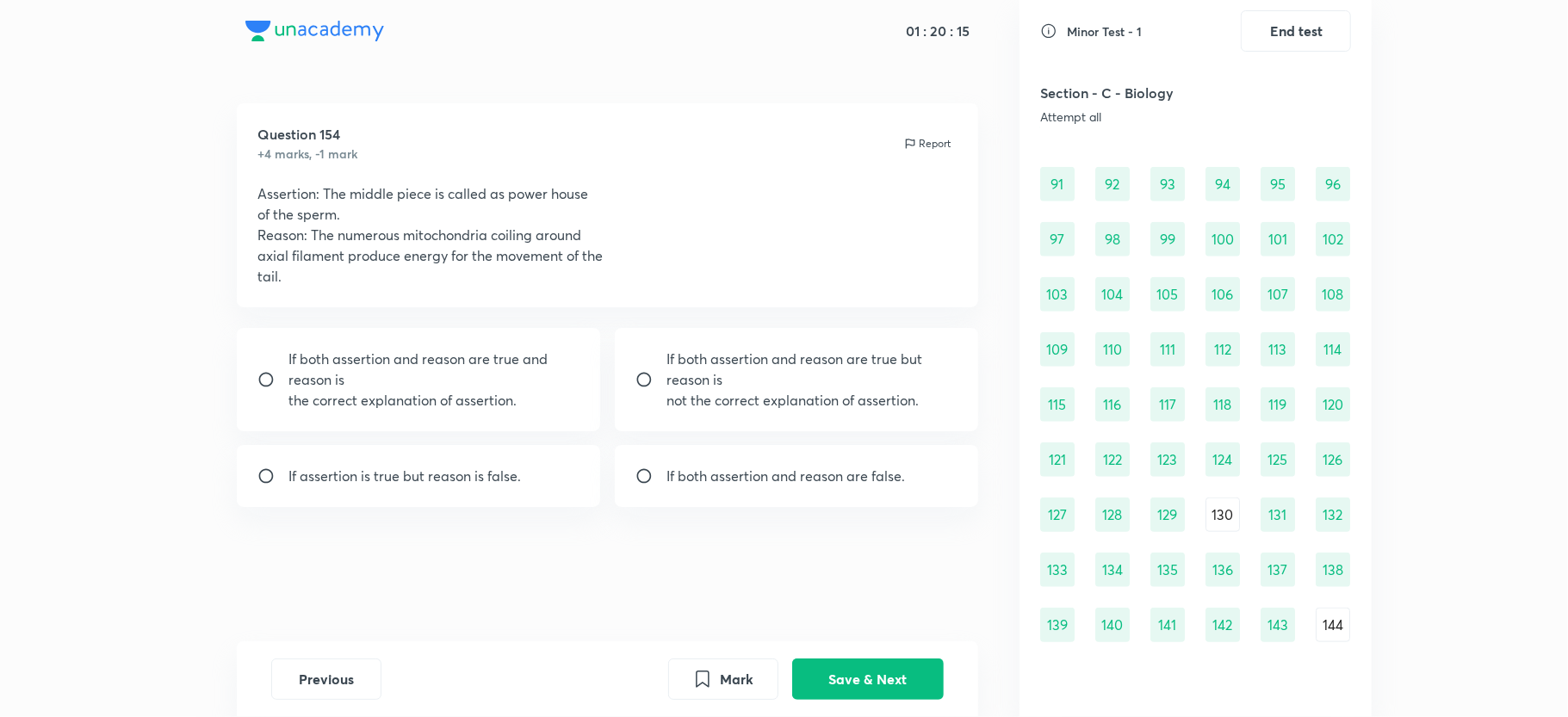 drag, startPoint x: 2268, startPoint y: 2, endPoint x: 745, endPoint y: 250, distance: 1543.0596 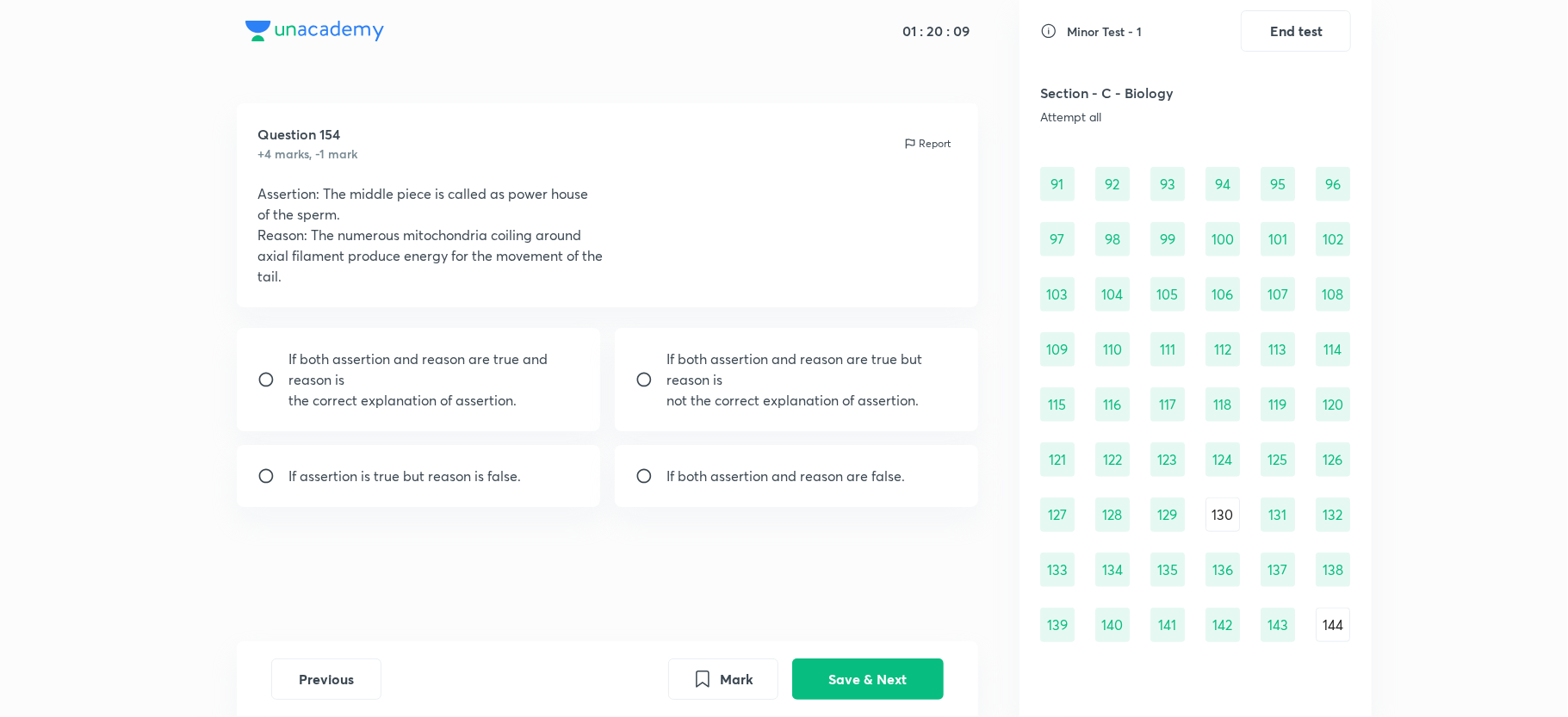 click on "If both assertion and reason are true and reason is" at bounding box center (434, 369) 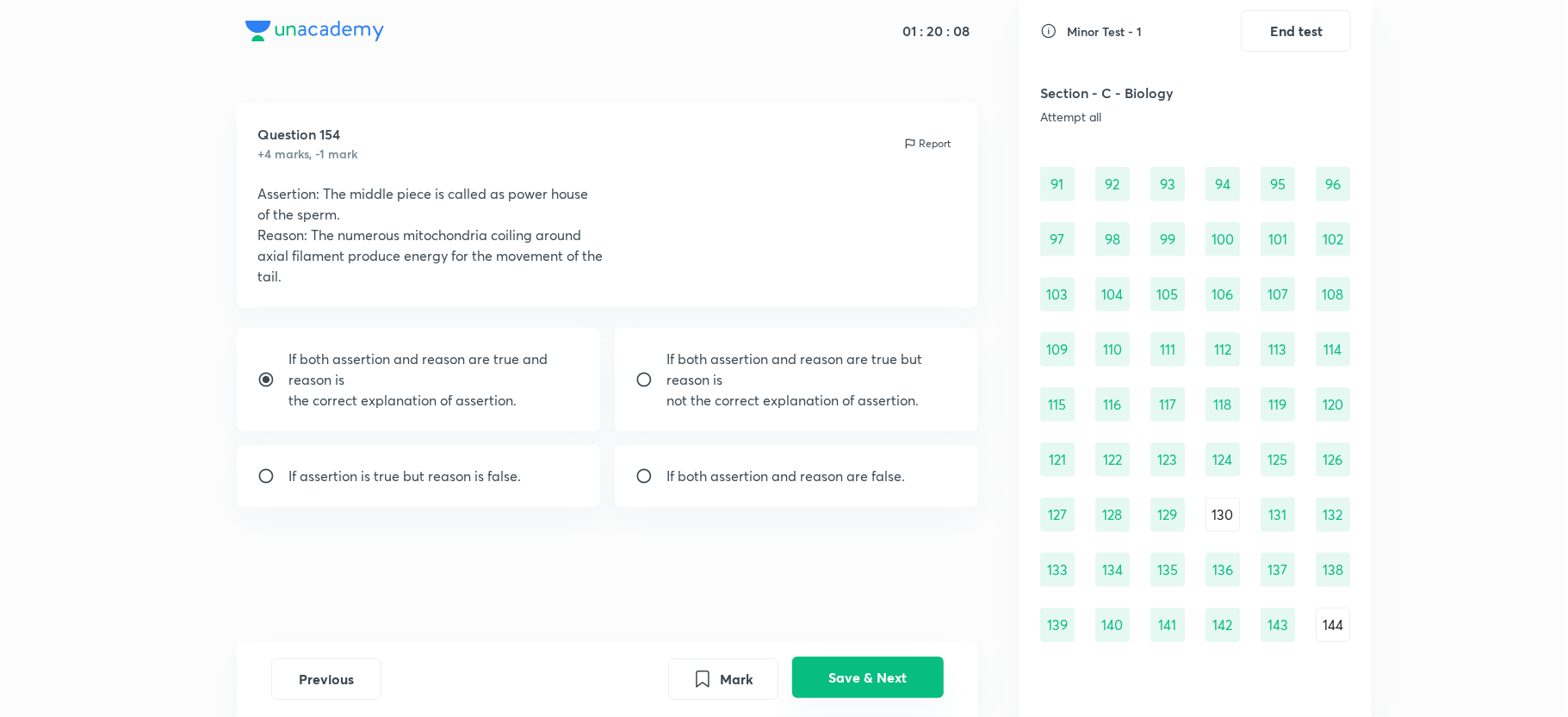 click on "Save & Next" at bounding box center (868, 677) 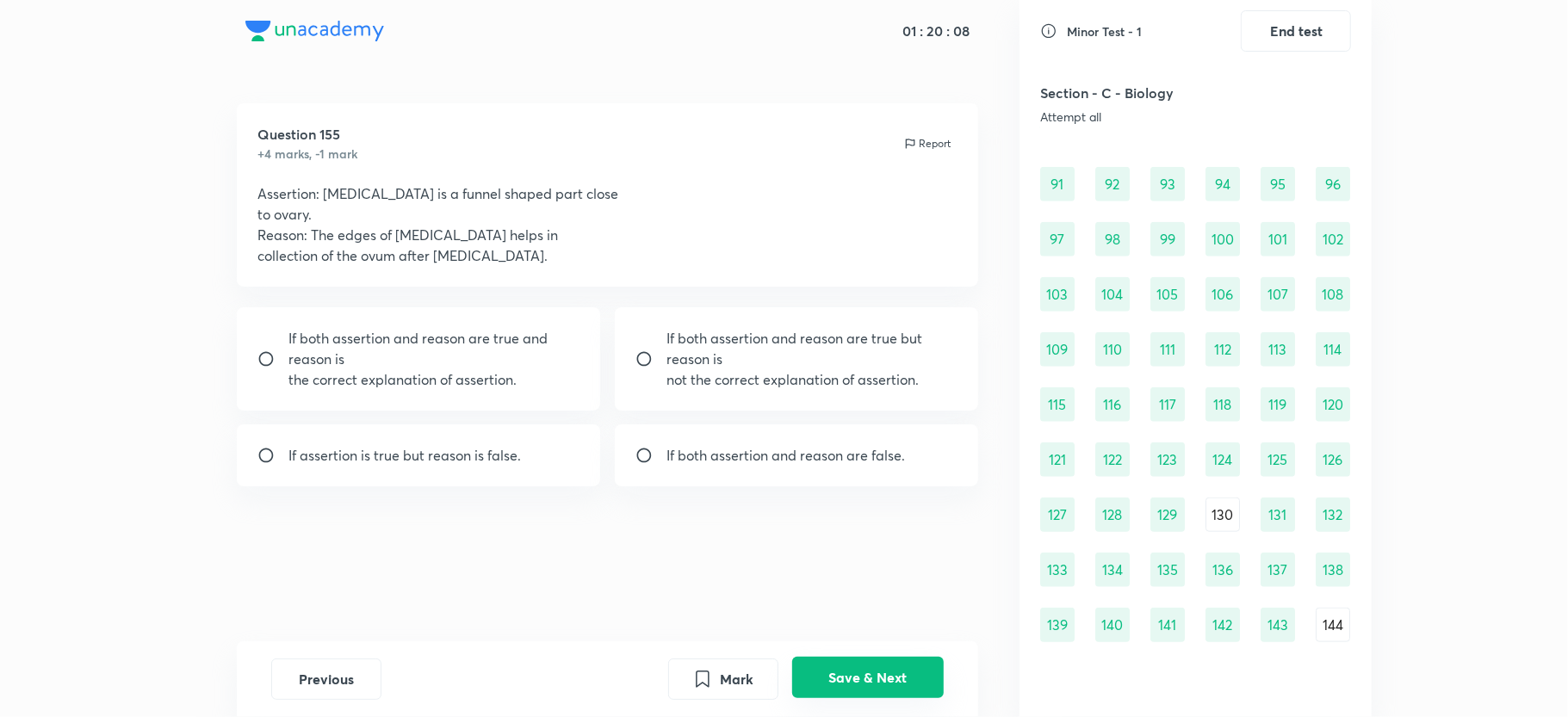 scroll, scrollTop: 1282, scrollLeft: 0, axis: vertical 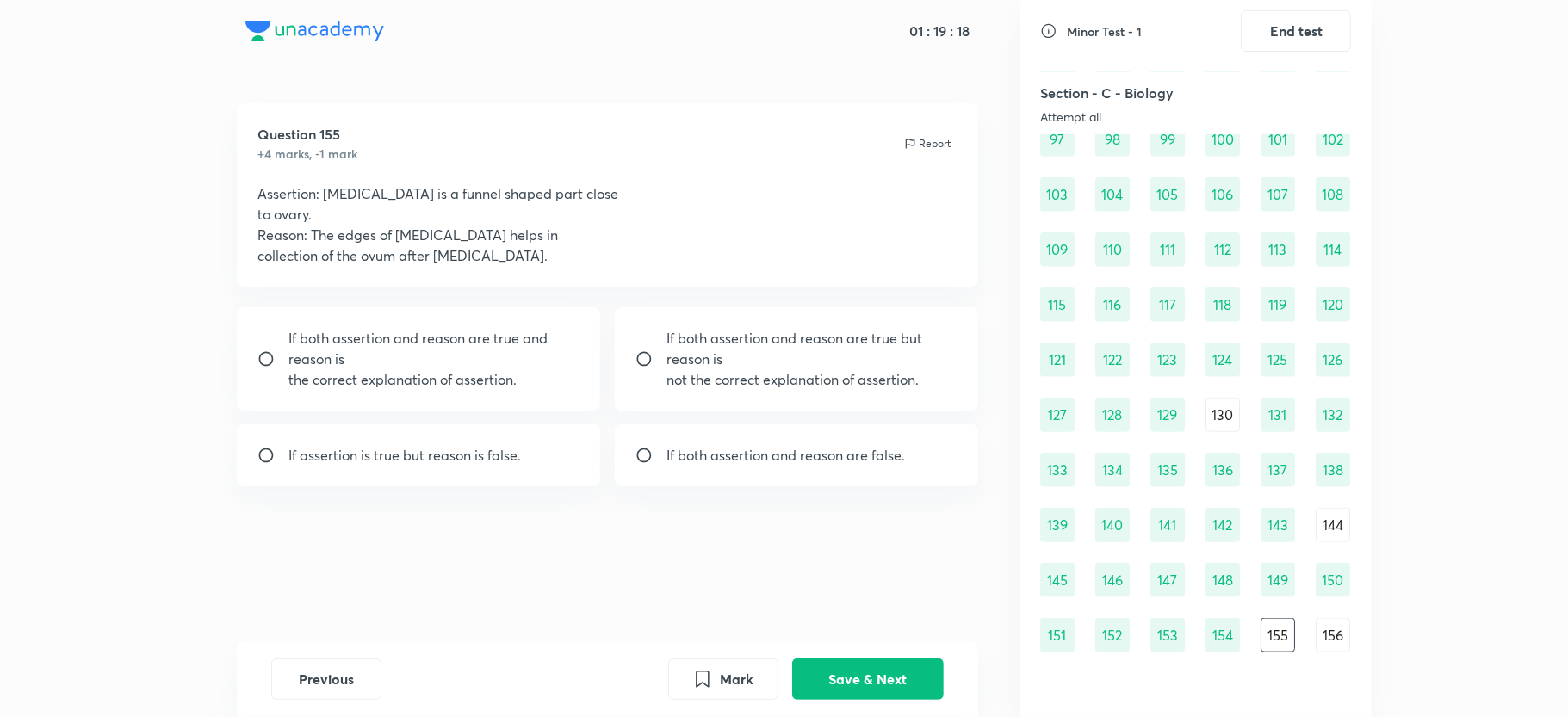 click on "If both assertion and reason are true and reason is" at bounding box center [434, 349] 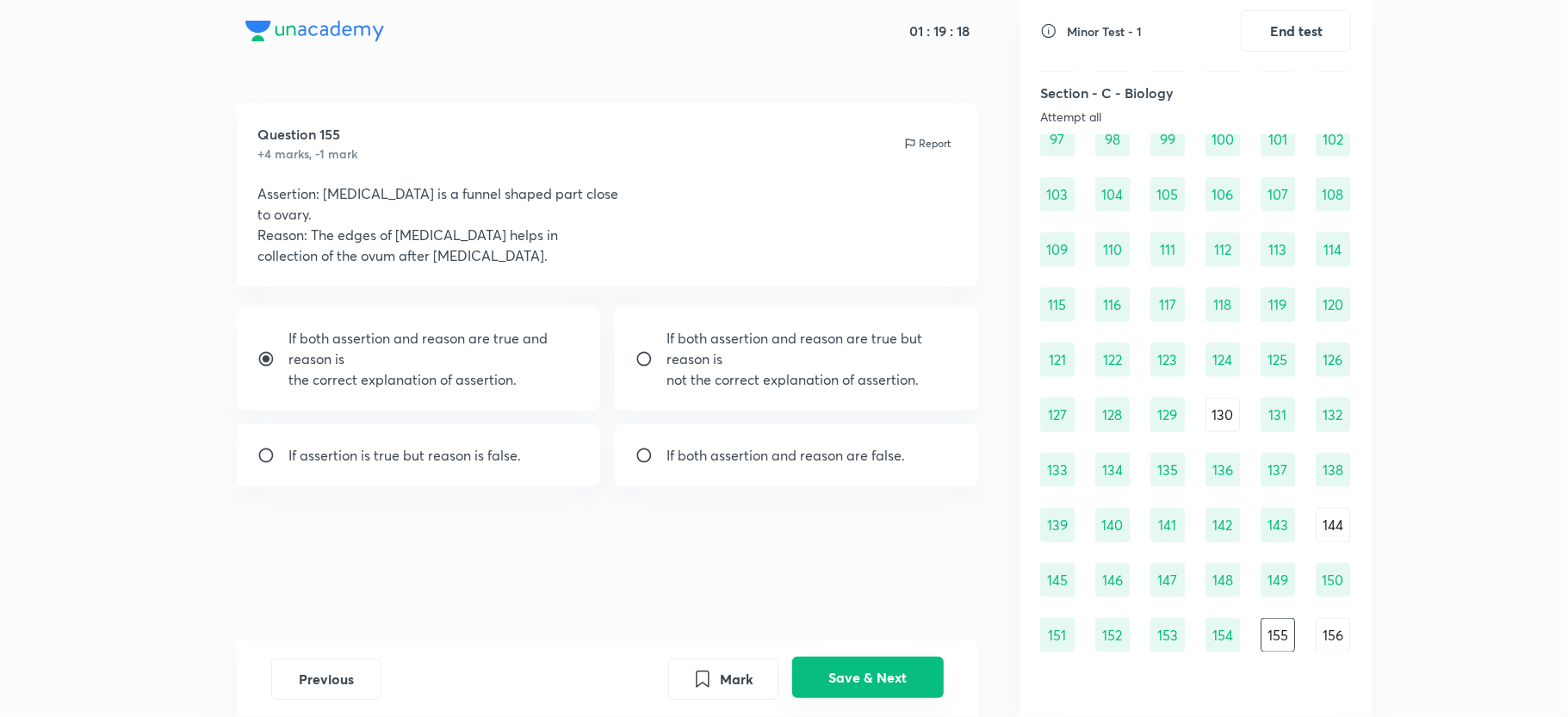 click on "Save & Next" at bounding box center [868, 677] 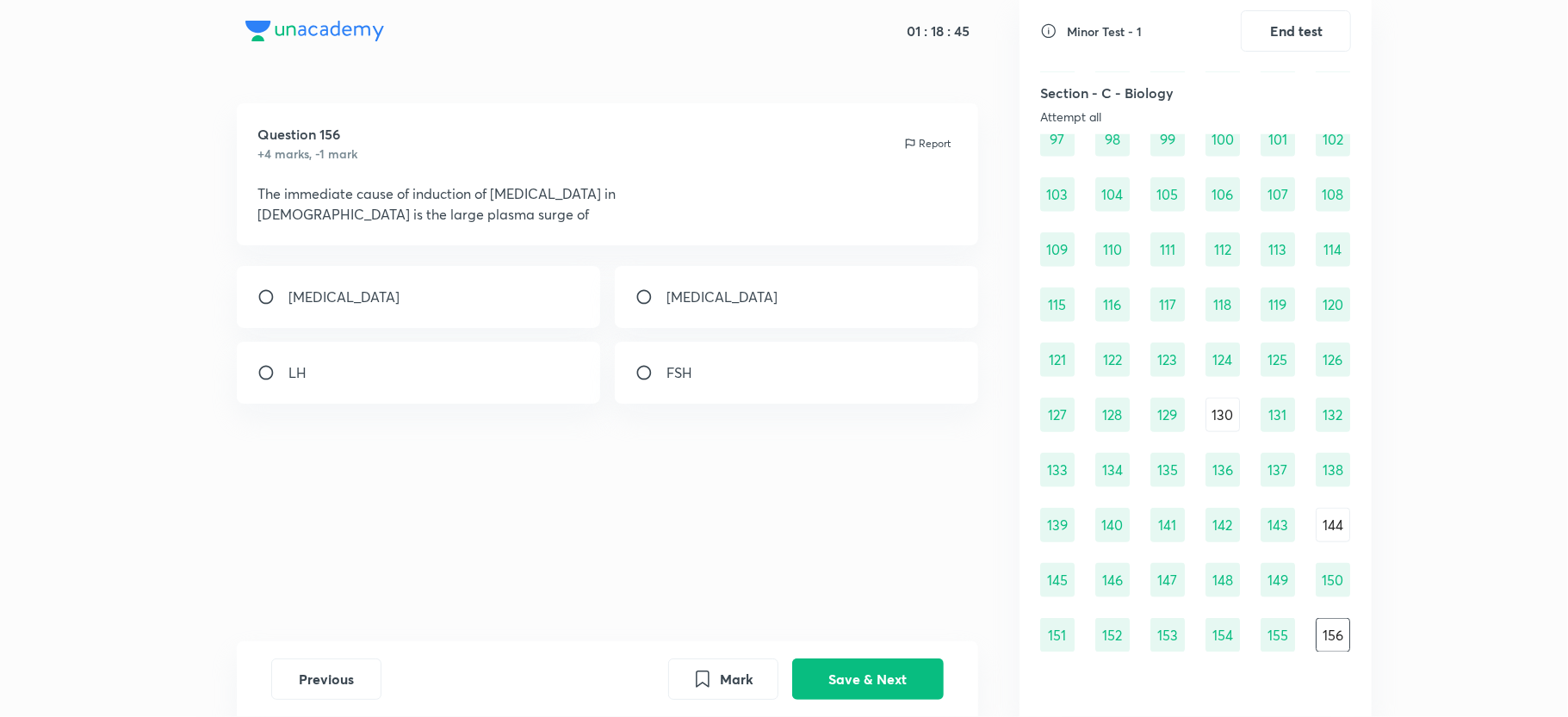 click on "LH" at bounding box center (418, 373) 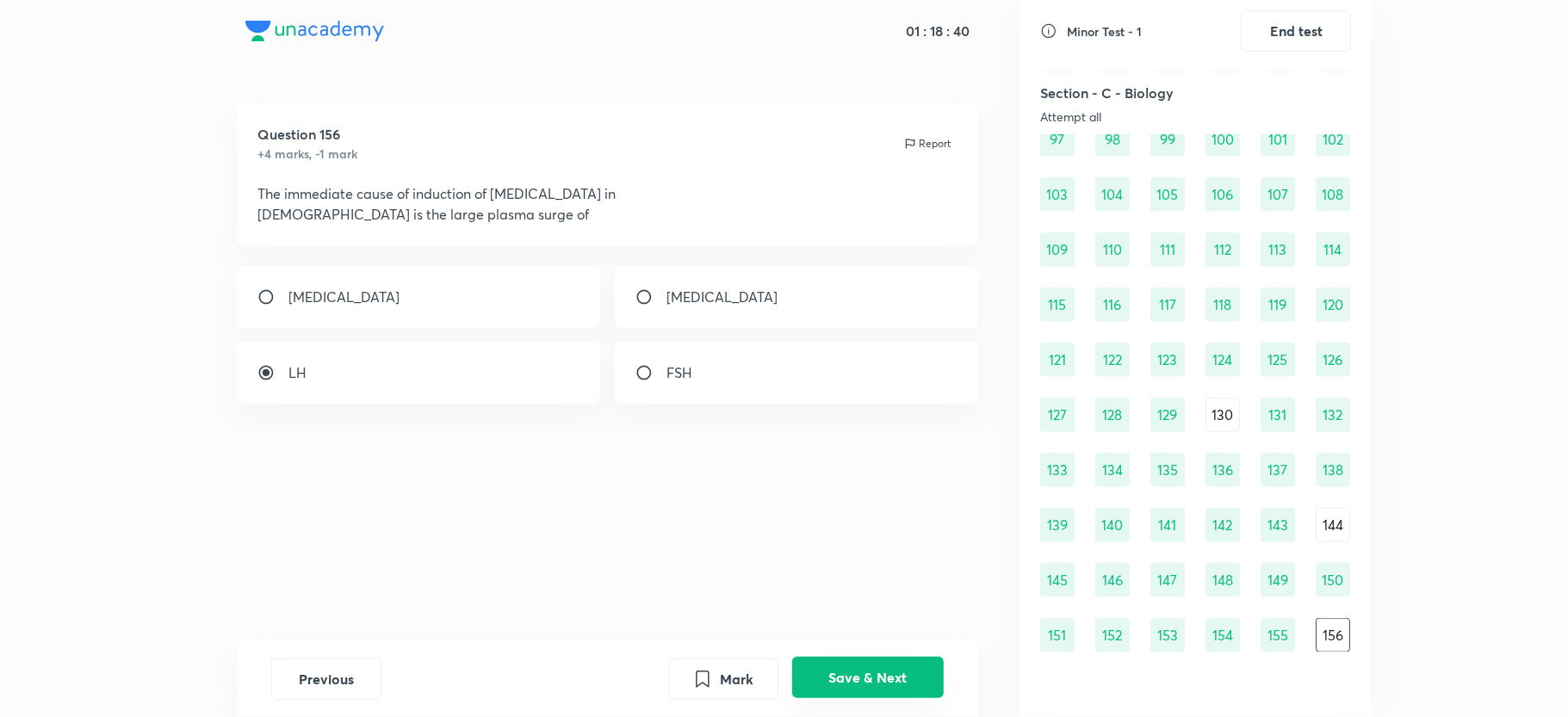 click on "Save & Next" at bounding box center [868, 677] 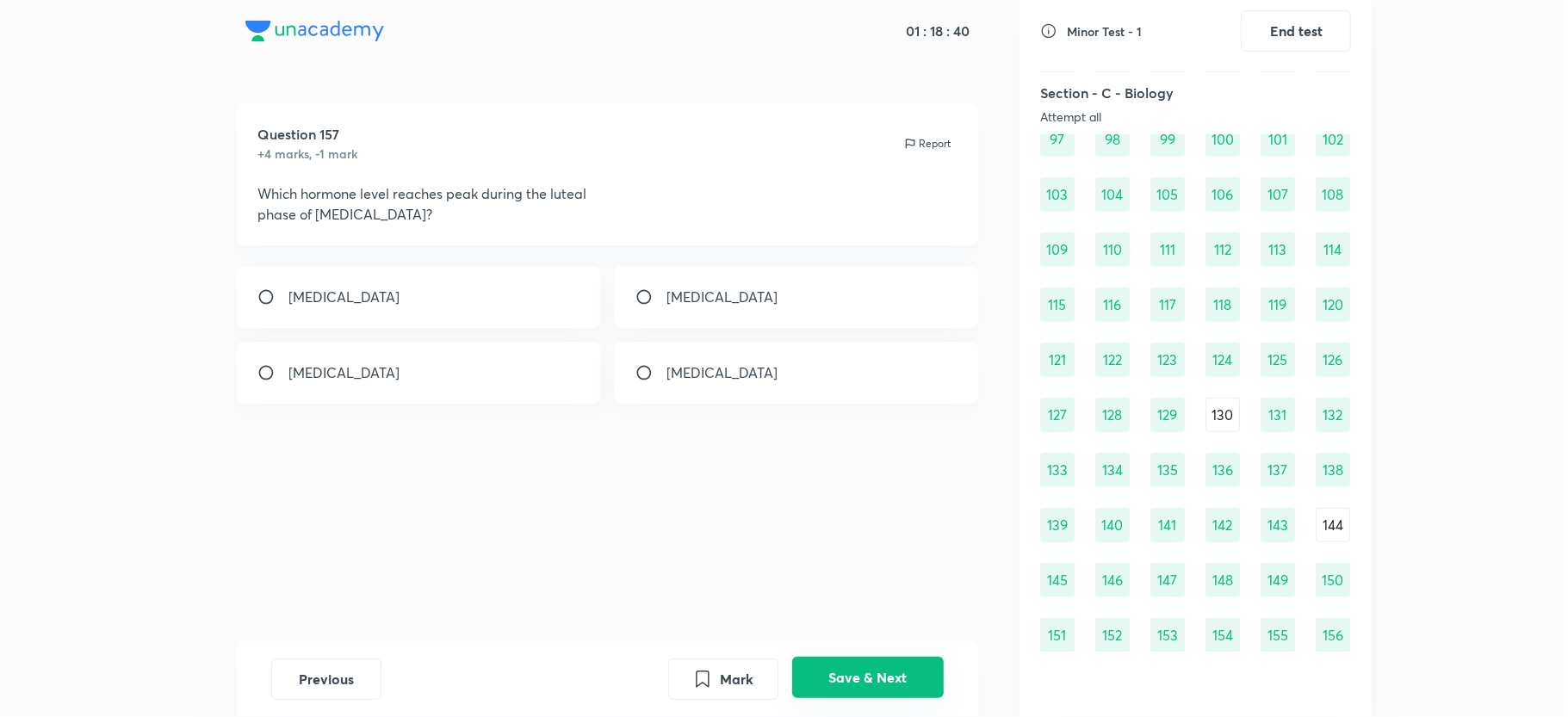 scroll, scrollTop: 1337, scrollLeft: 0, axis: vertical 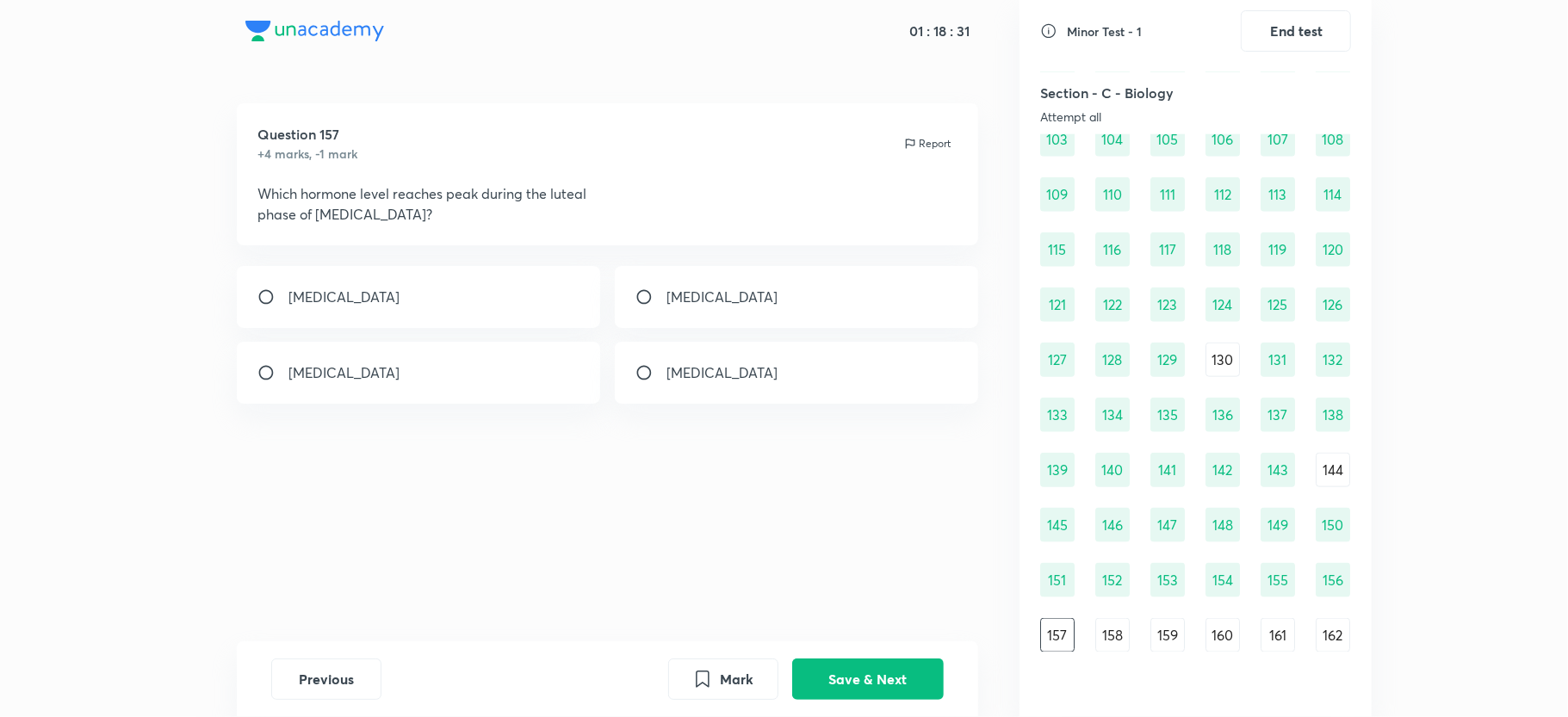 click on "[MEDICAL_DATA]" at bounding box center (796, 373) 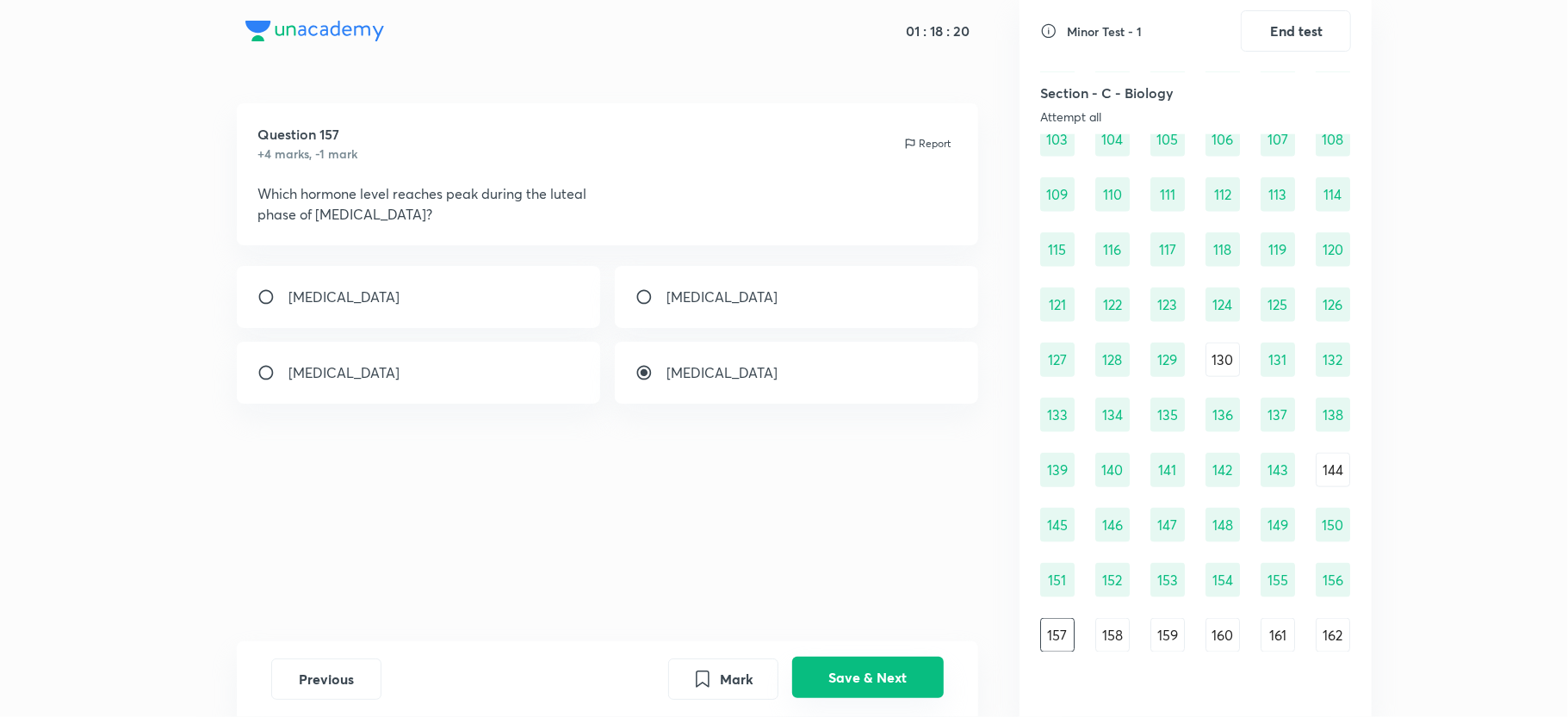 click on "Save & Next" at bounding box center (868, 677) 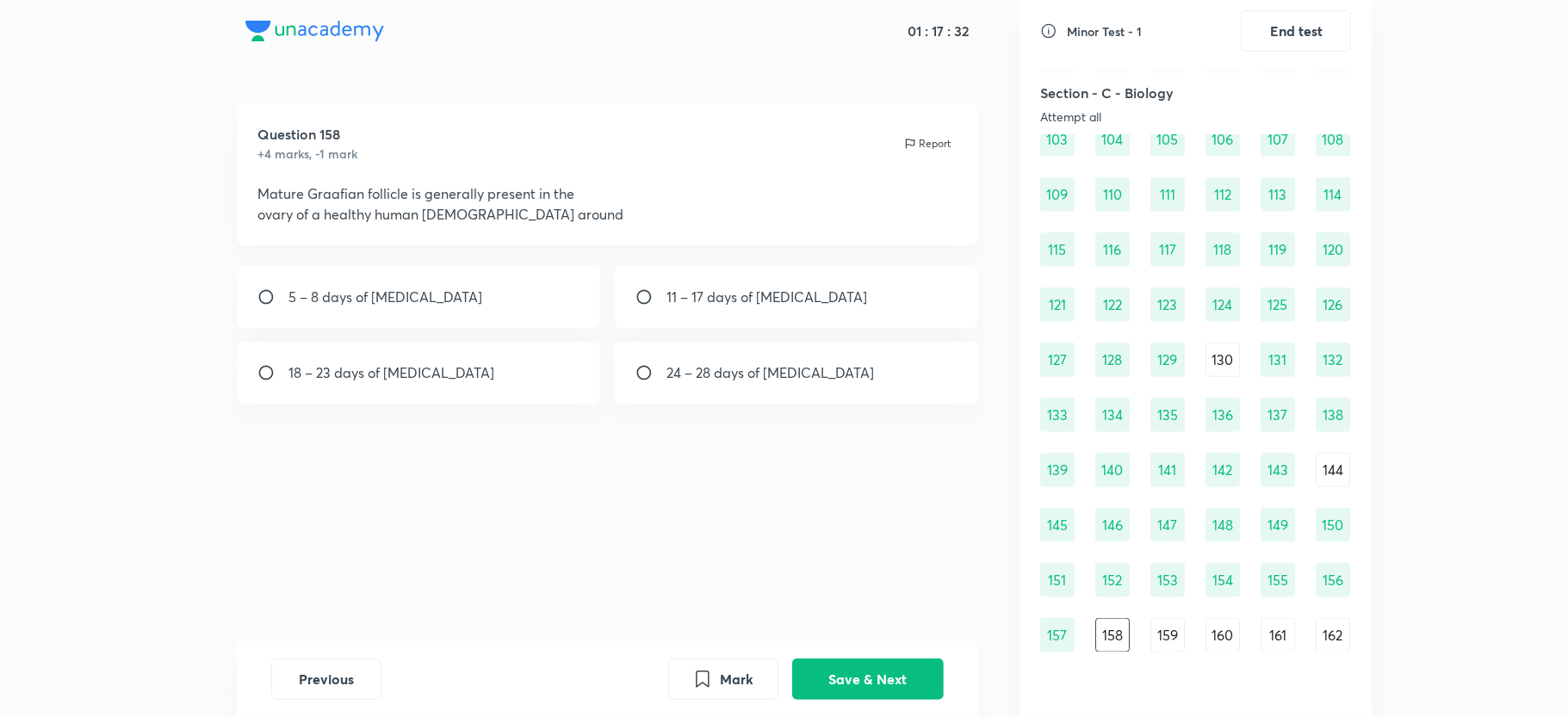 click on "11 – 17 days of [MEDICAL_DATA]" at bounding box center [796, 297] 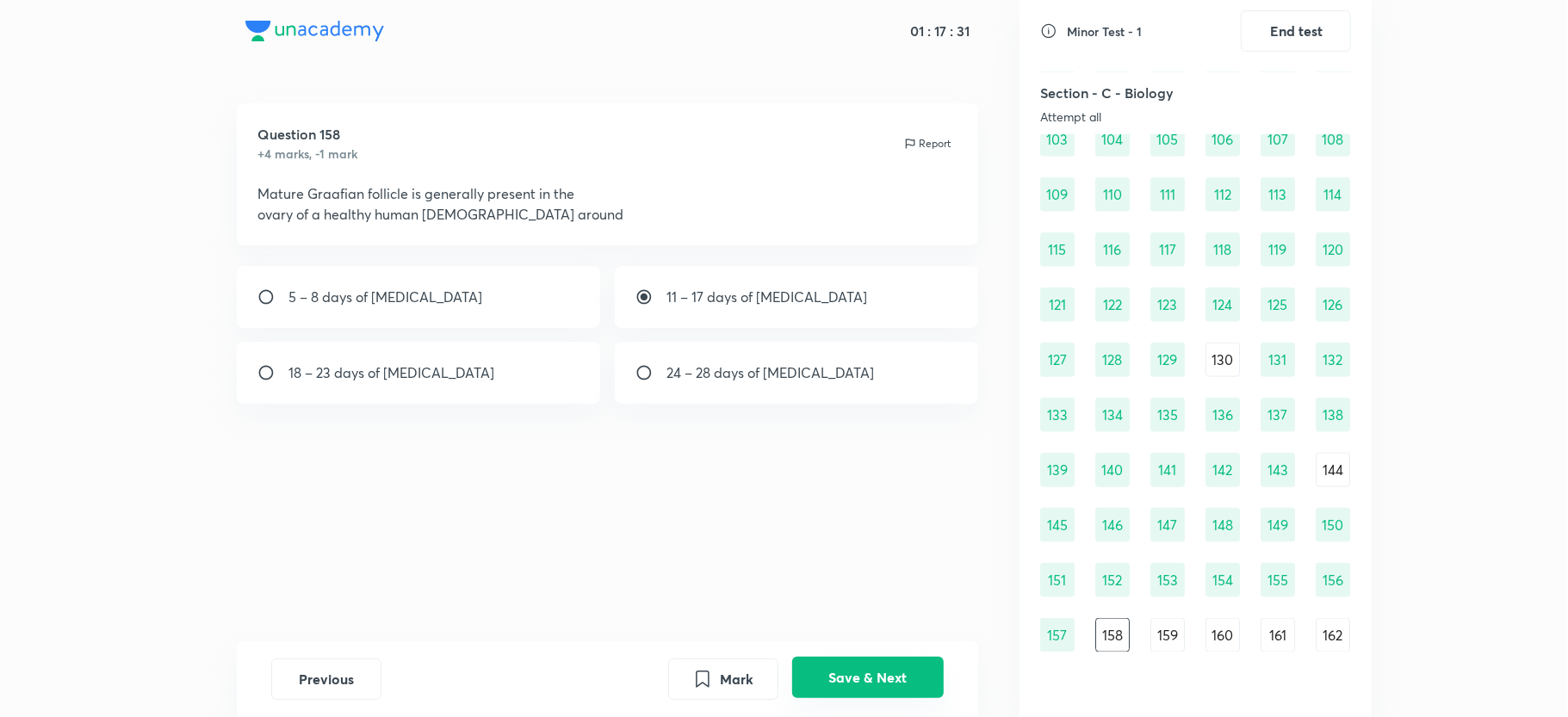 click on "Save & Next" at bounding box center (868, 677) 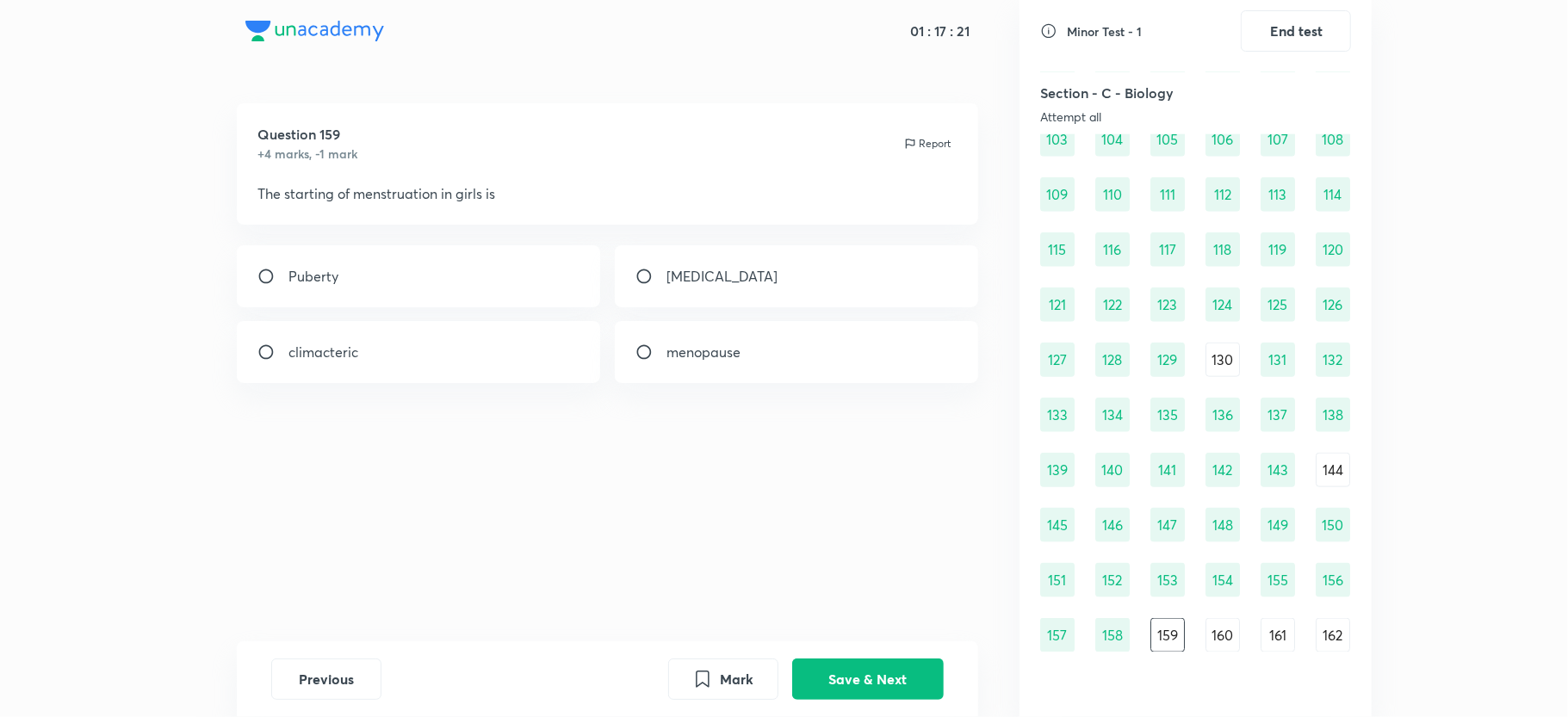 click on "[MEDICAL_DATA]" at bounding box center (796, 276) 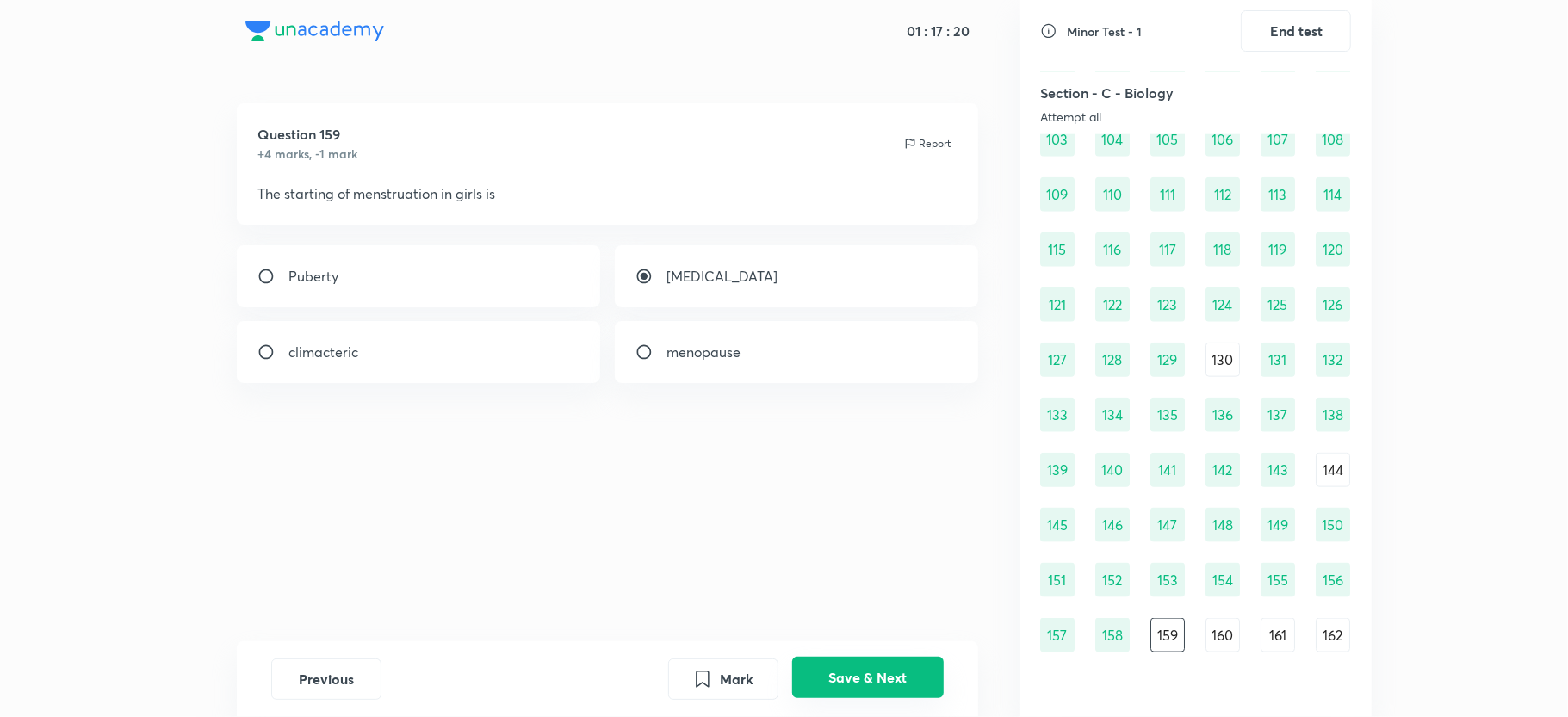 click on "Save & Next" at bounding box center (868, 677) 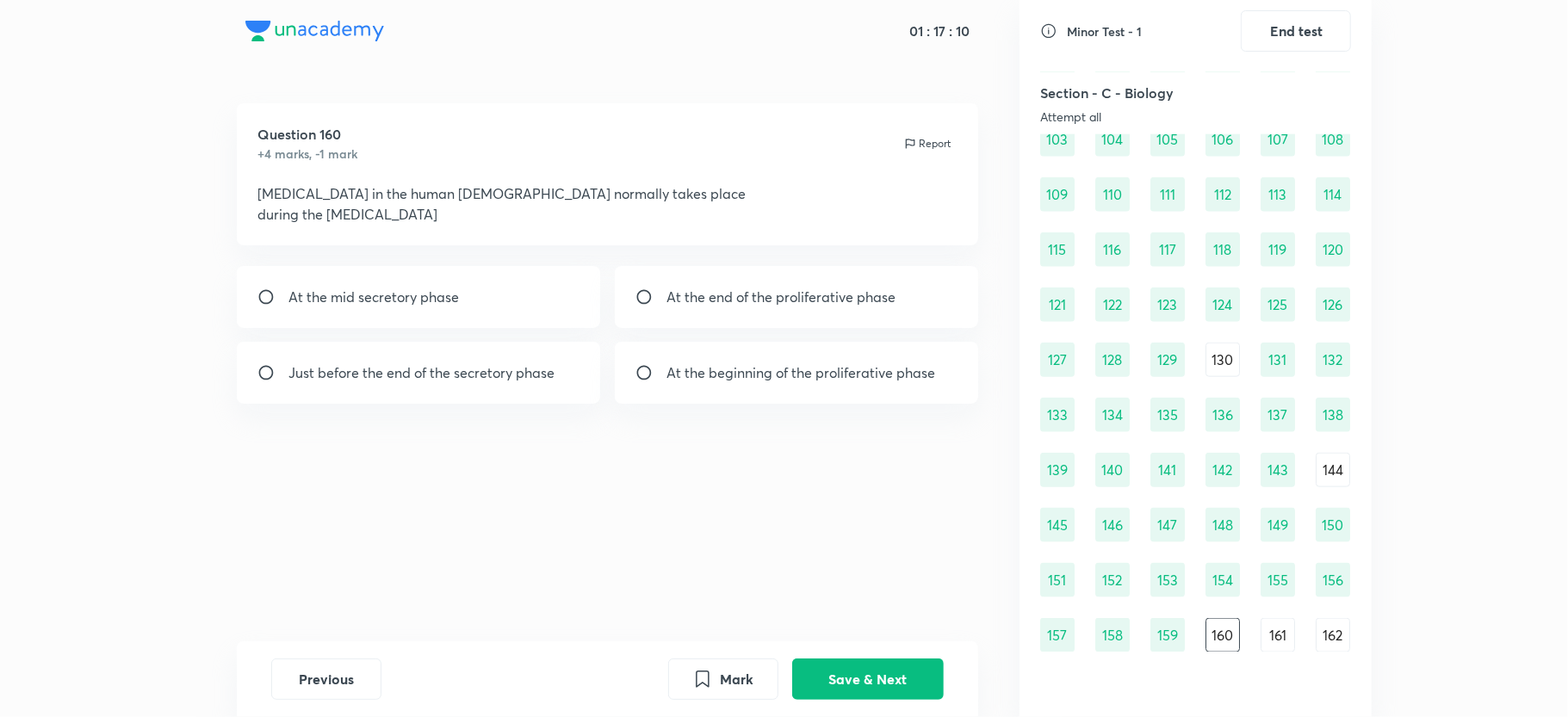 click on "At the end of the proliferative phase" at bounding box center [796, 297] 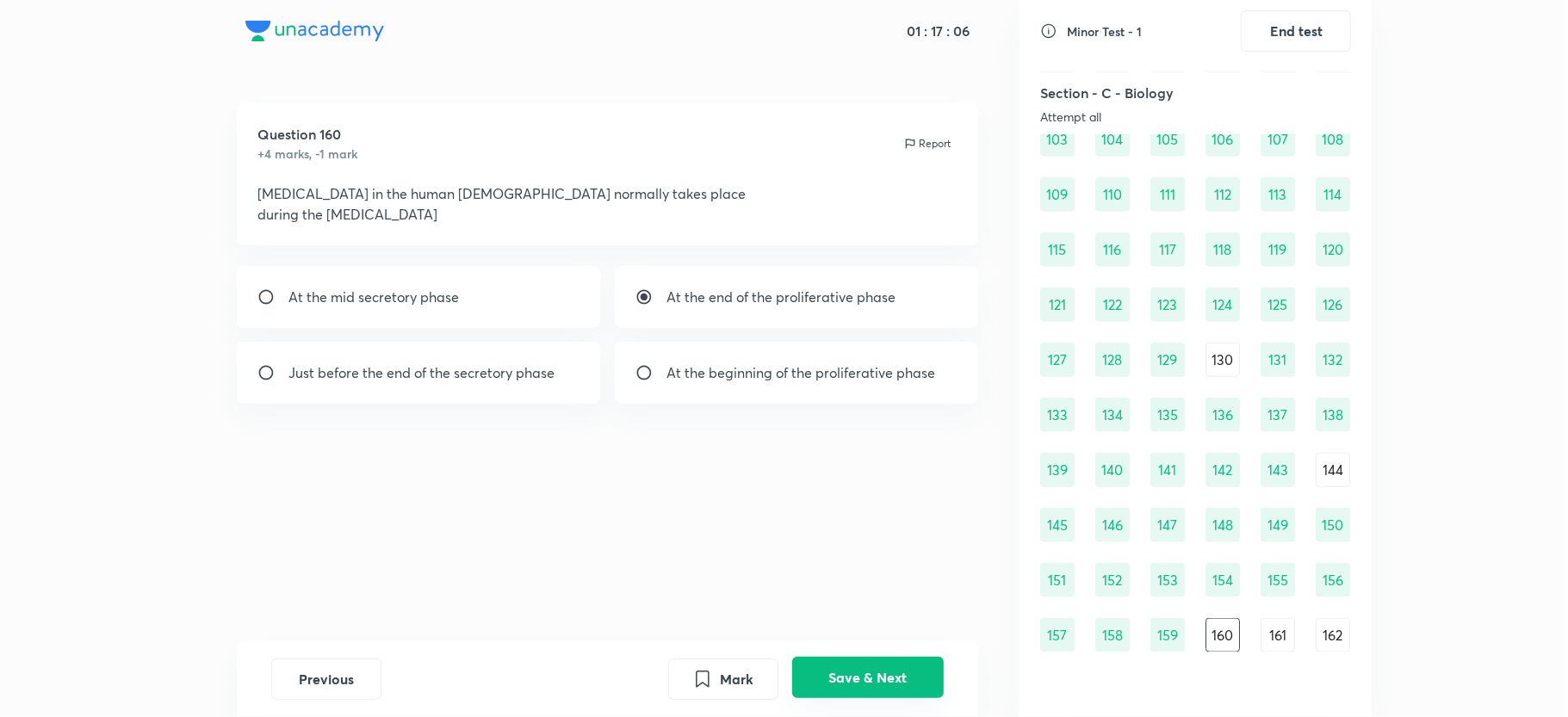 click on "Save & Next" at bounding box center (868, 677) 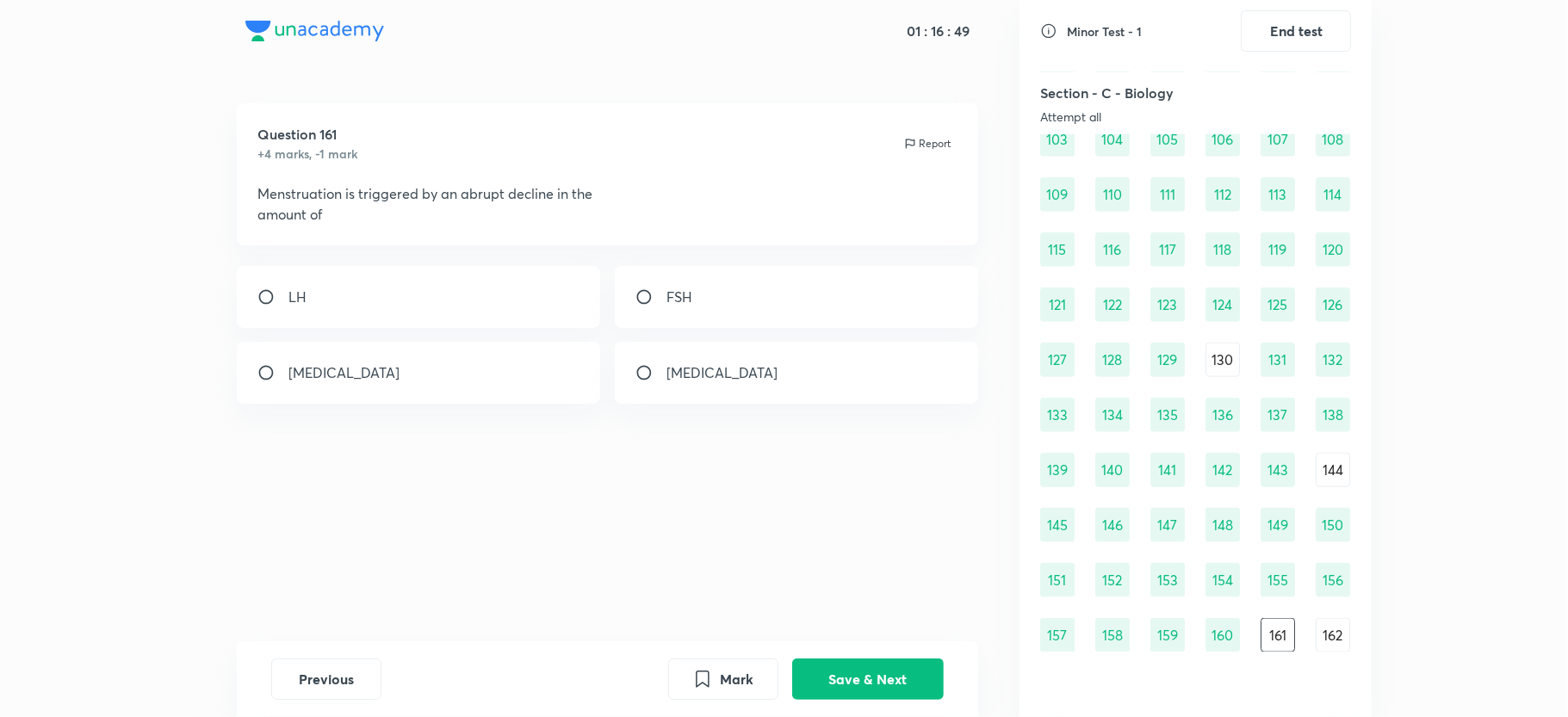 click on "[MEDICAL_DATA]" at bounding box center [796, 373] 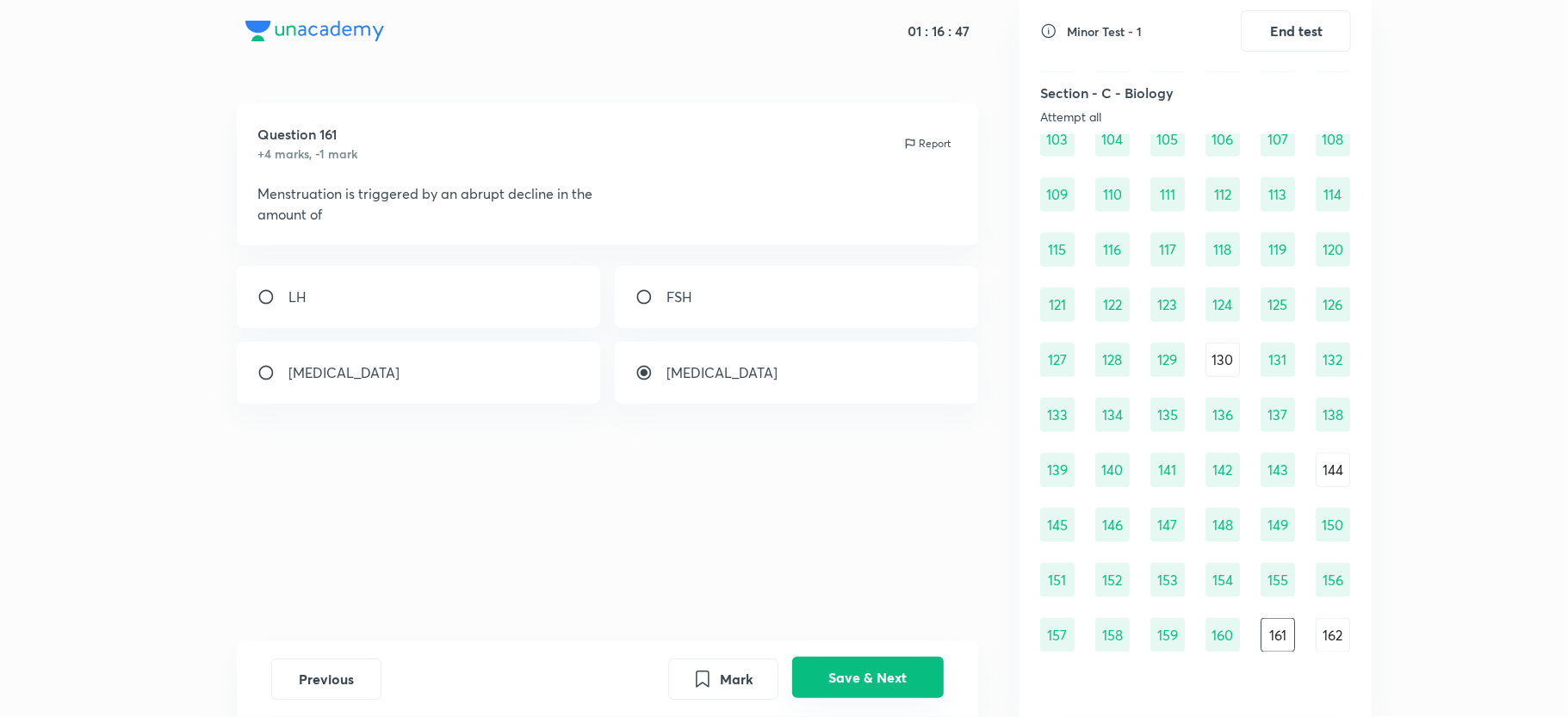 click on "Save & Next" at bounding box center [868, 677] 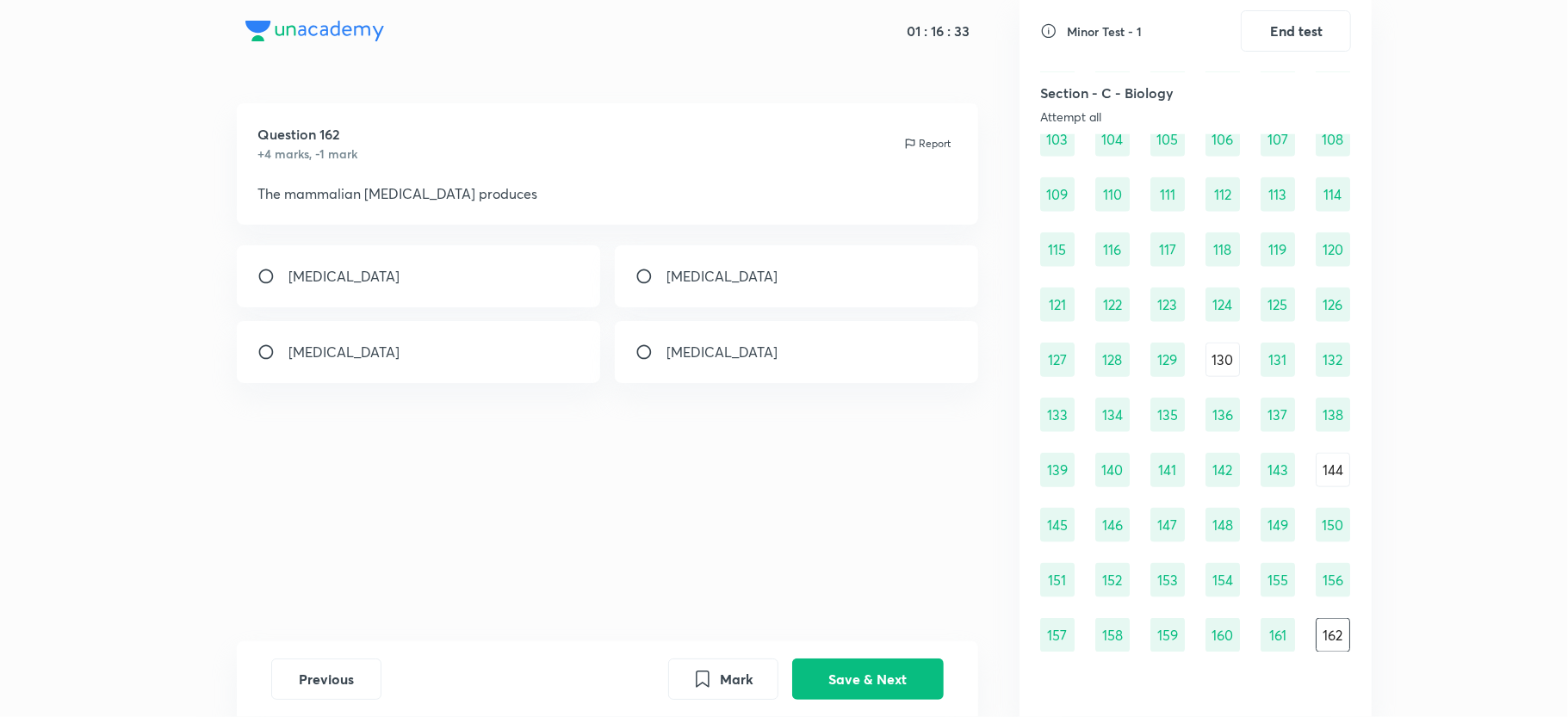 click on "[MEDICAL_DATA]" at bounding box center (796, 276) 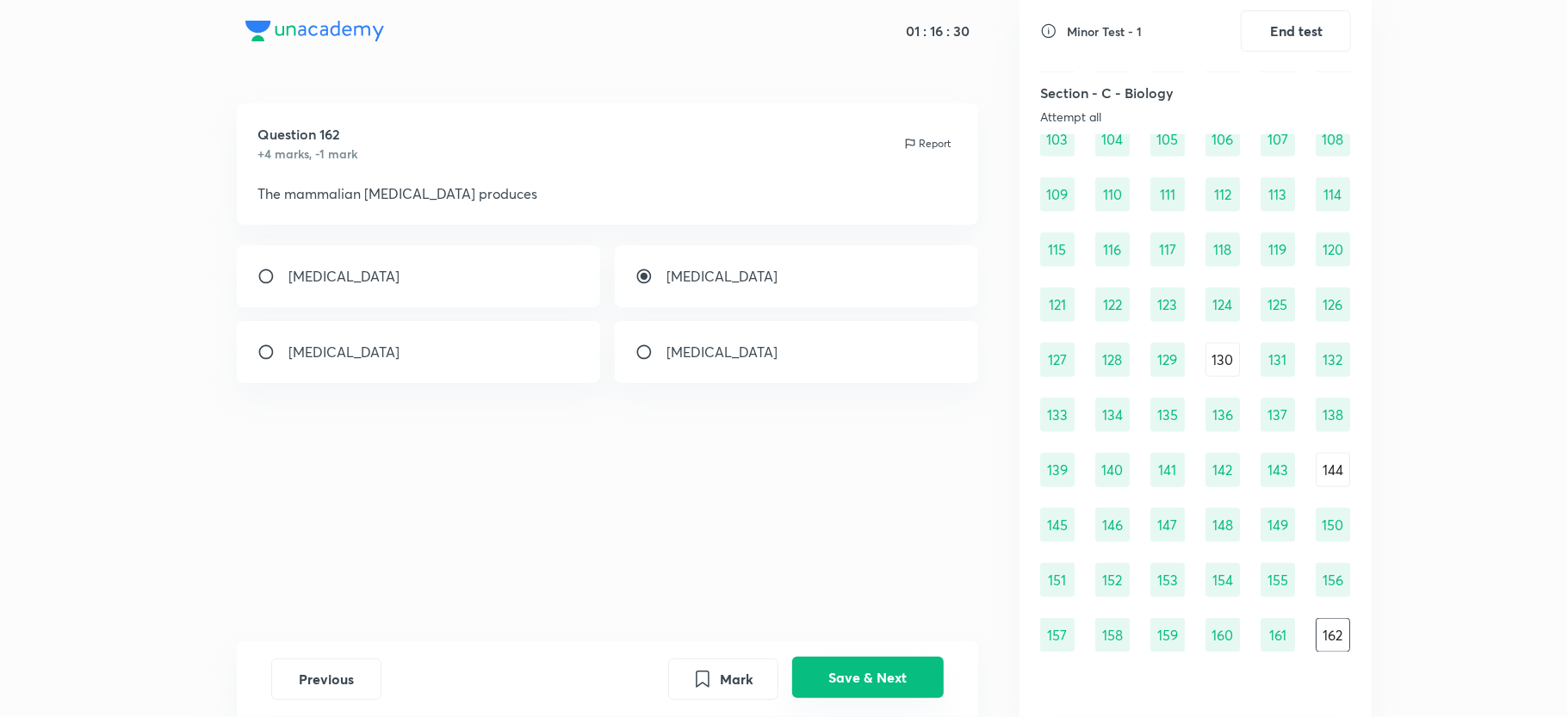 click on "Save & Next" at bounding box center (868, 677) 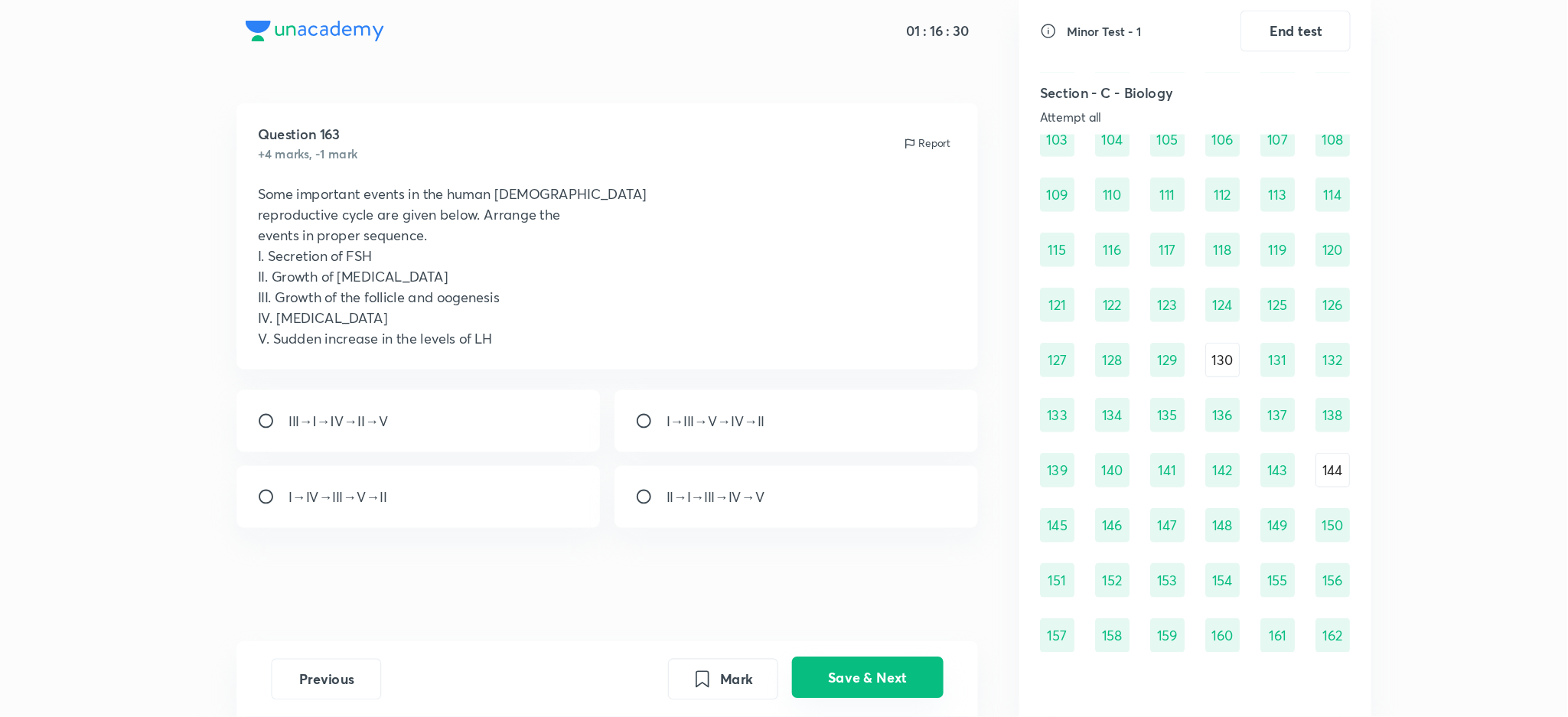 scroll, scrollTop: 1237, scrollLeft: 0, axis: vertical 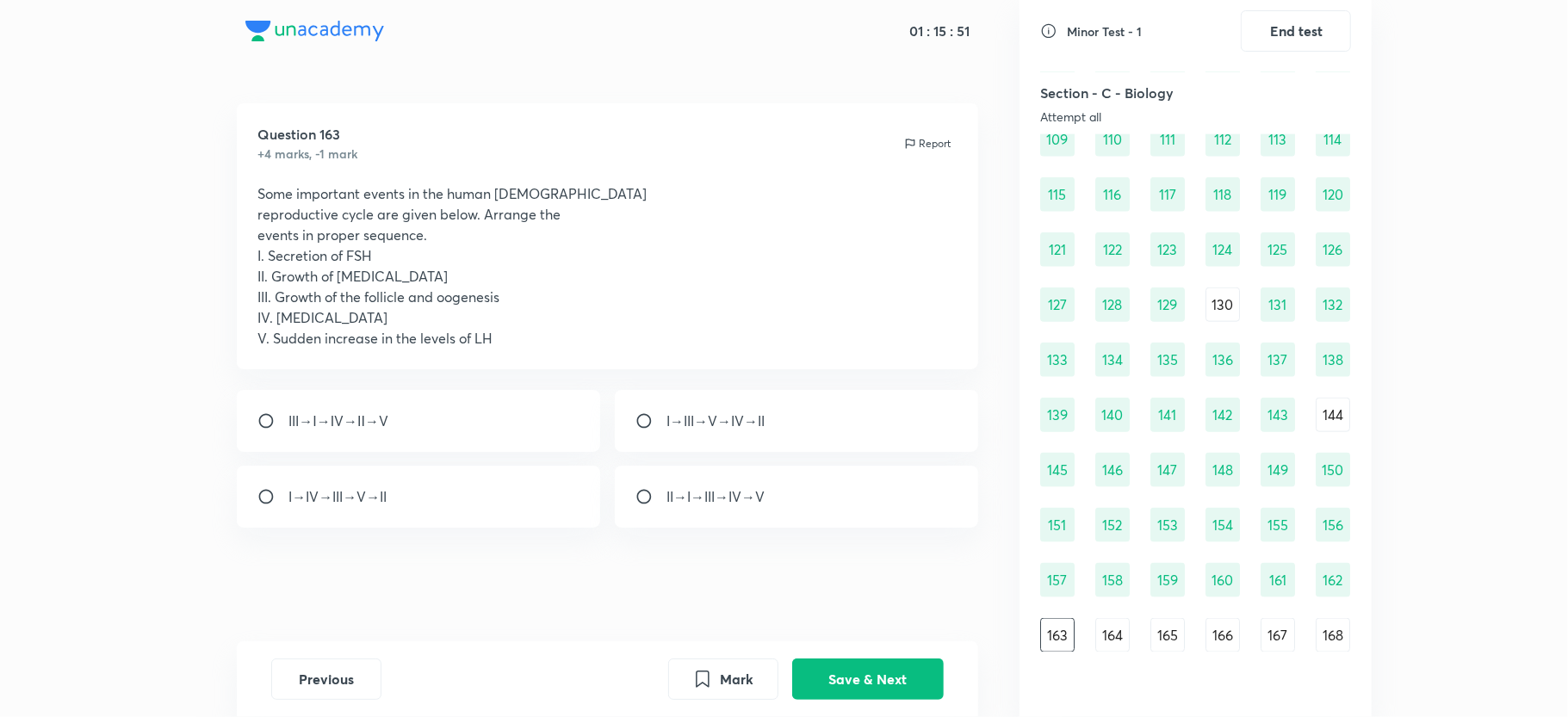 click on "I→III→V→IV→II" at bounding box center [716, 421] 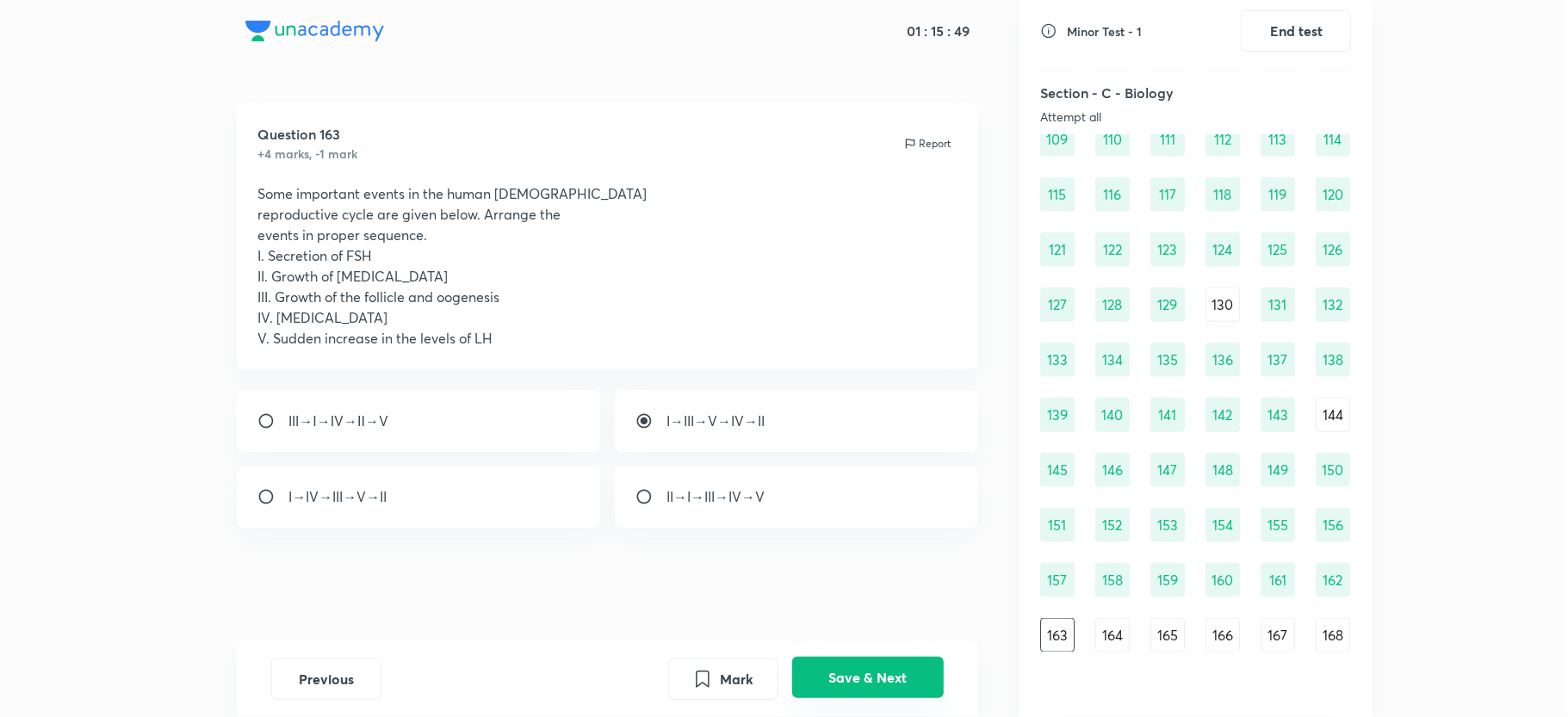 click on "Save & Next" at bounding box center (868, 677) 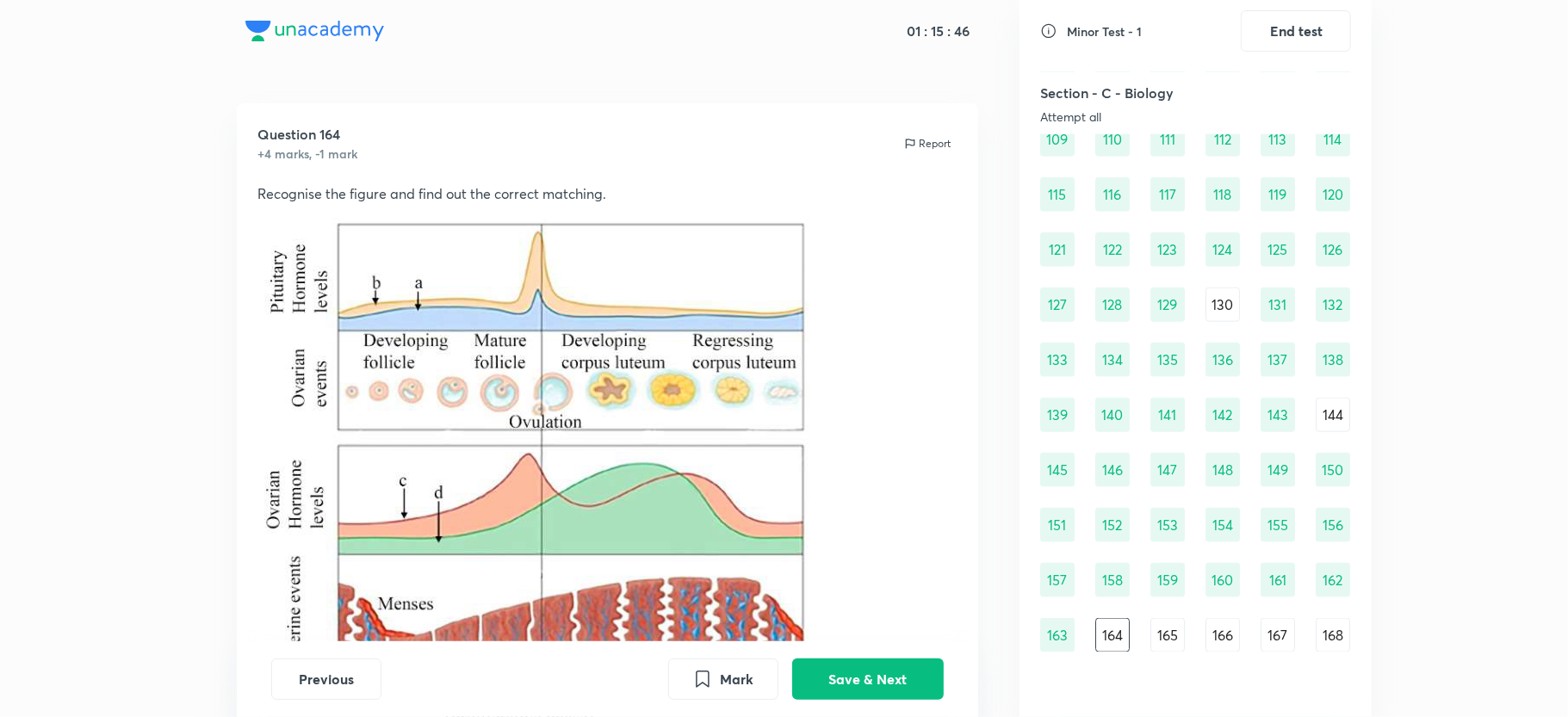 click on "Report" at bounding box center [934, 144] 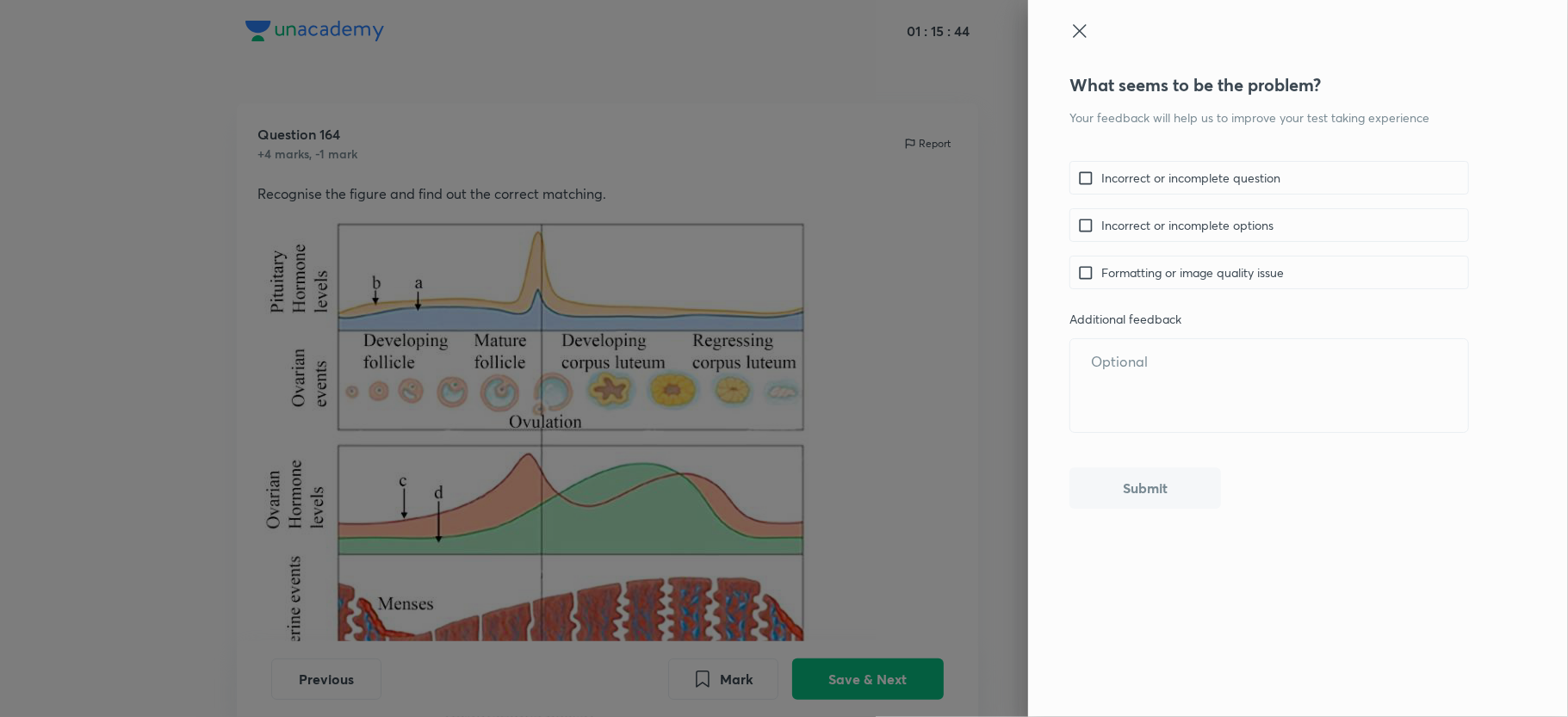 click at bounding box center [784, 358] 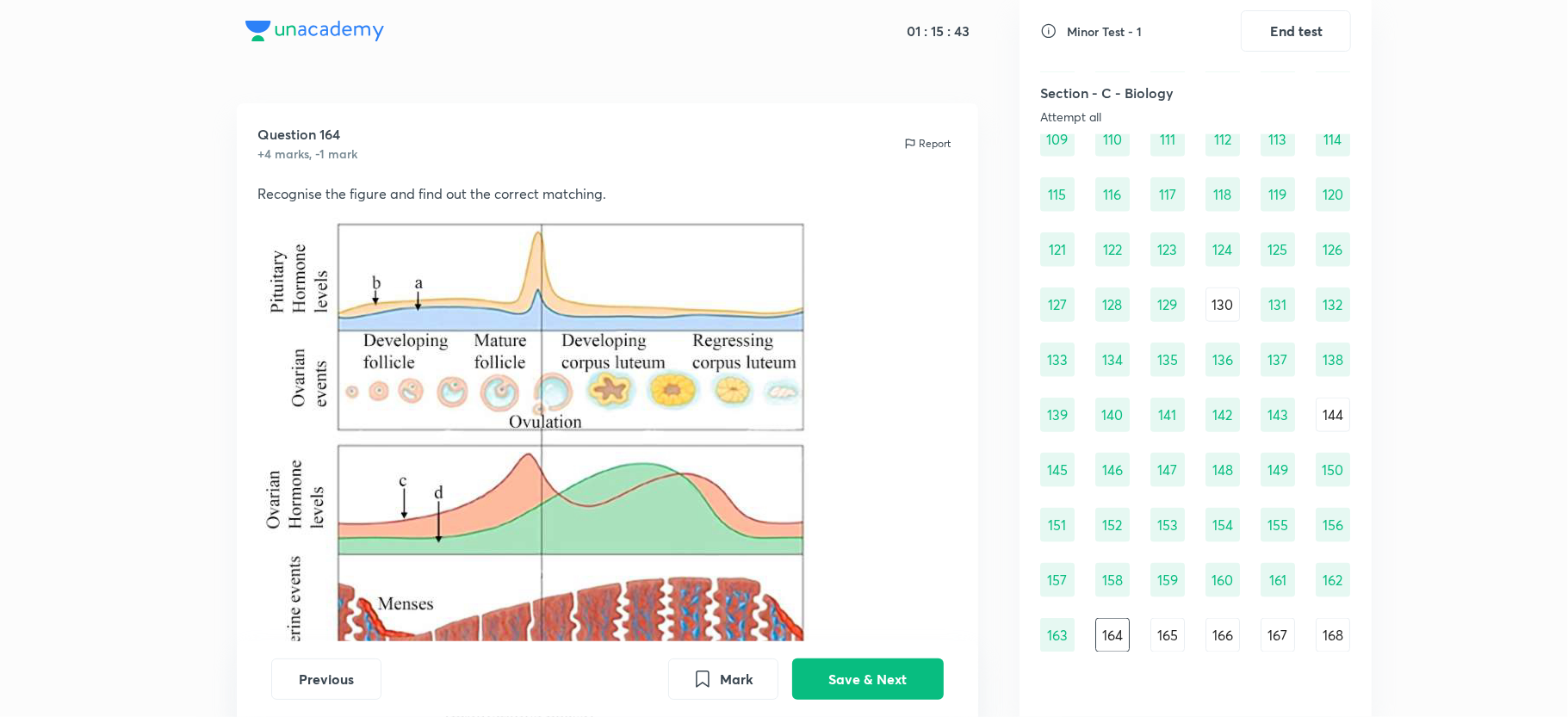 click at bounding box center (561, 472) 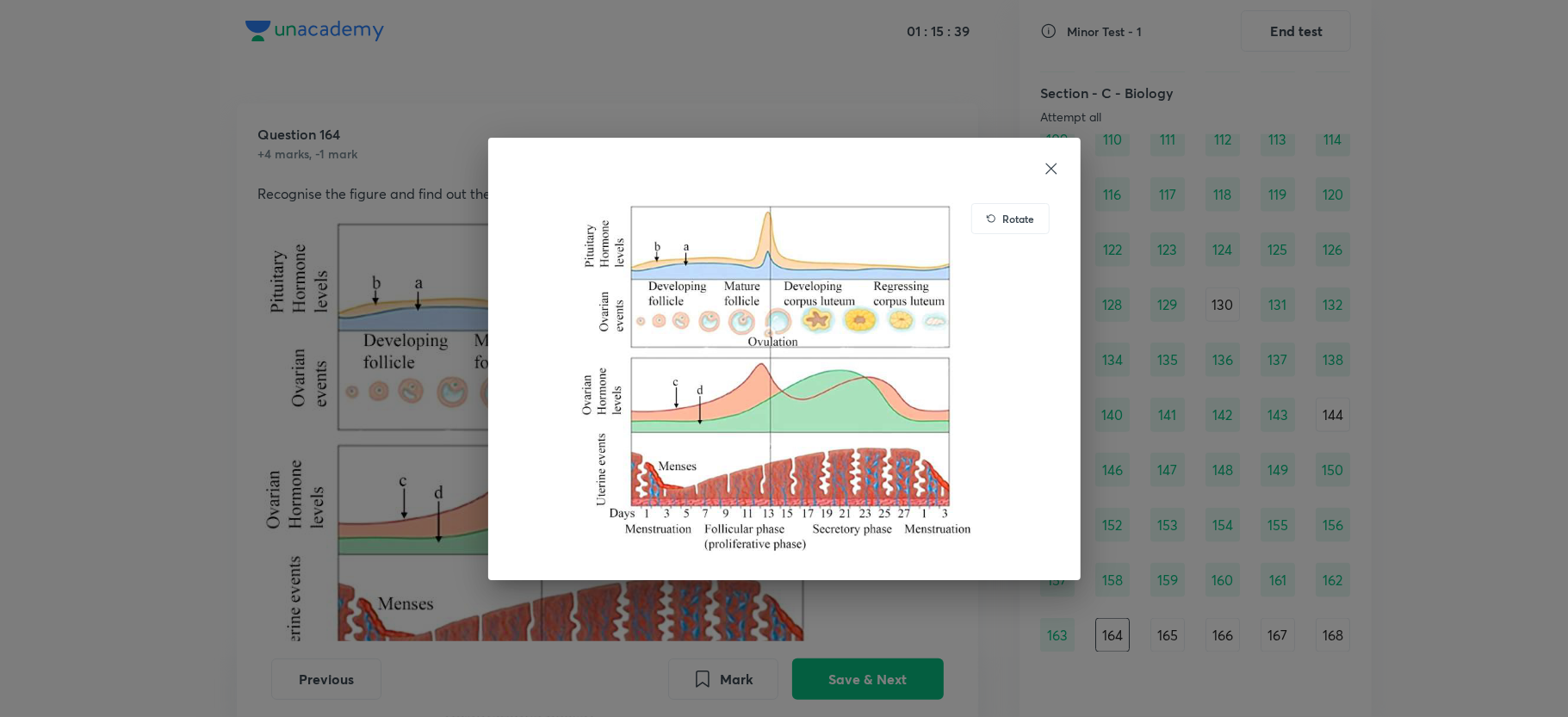 click on "Rotate" at bounding box center [784, 358] 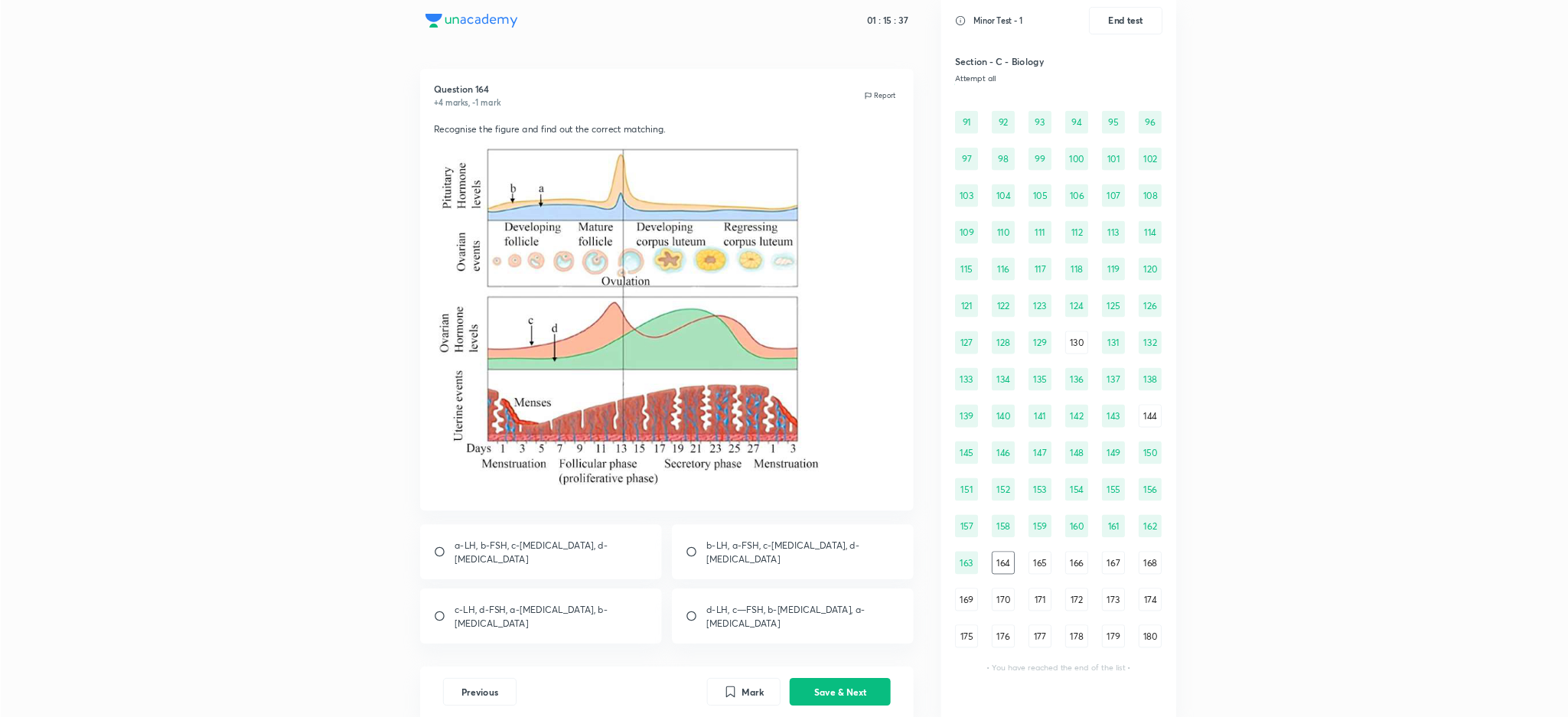 scroll, scrollTop: 1051, scrollLeft: 0, axis: vertical 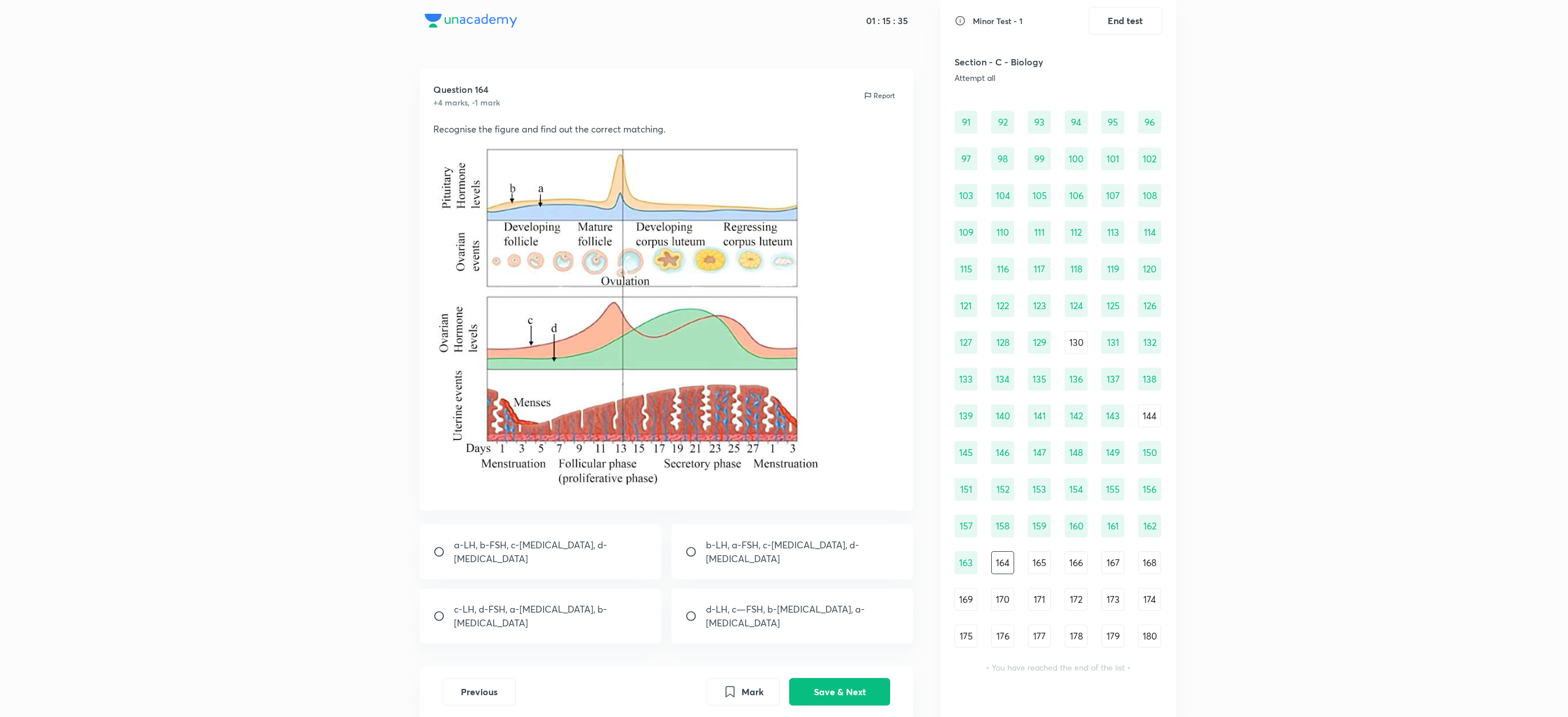 drag, startPoint x: 911, startPoint y: 5, endPoint x: 258, endPoint y: 373, distance: 749.5552 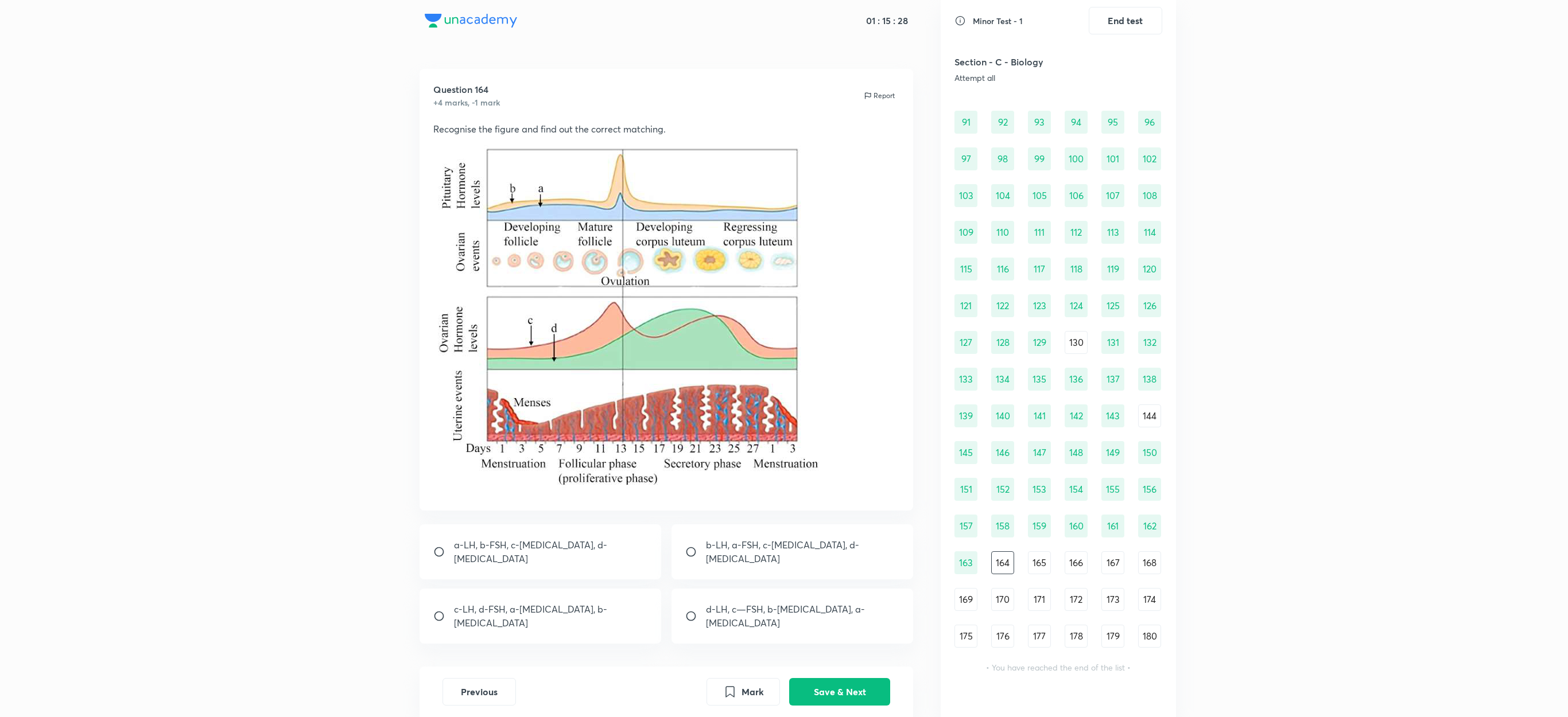 click on "b-LH, a-FSH, c-[MEDICAL_DATA], d-[MEDICAL_DATA]" at bounding box center [793, 552] 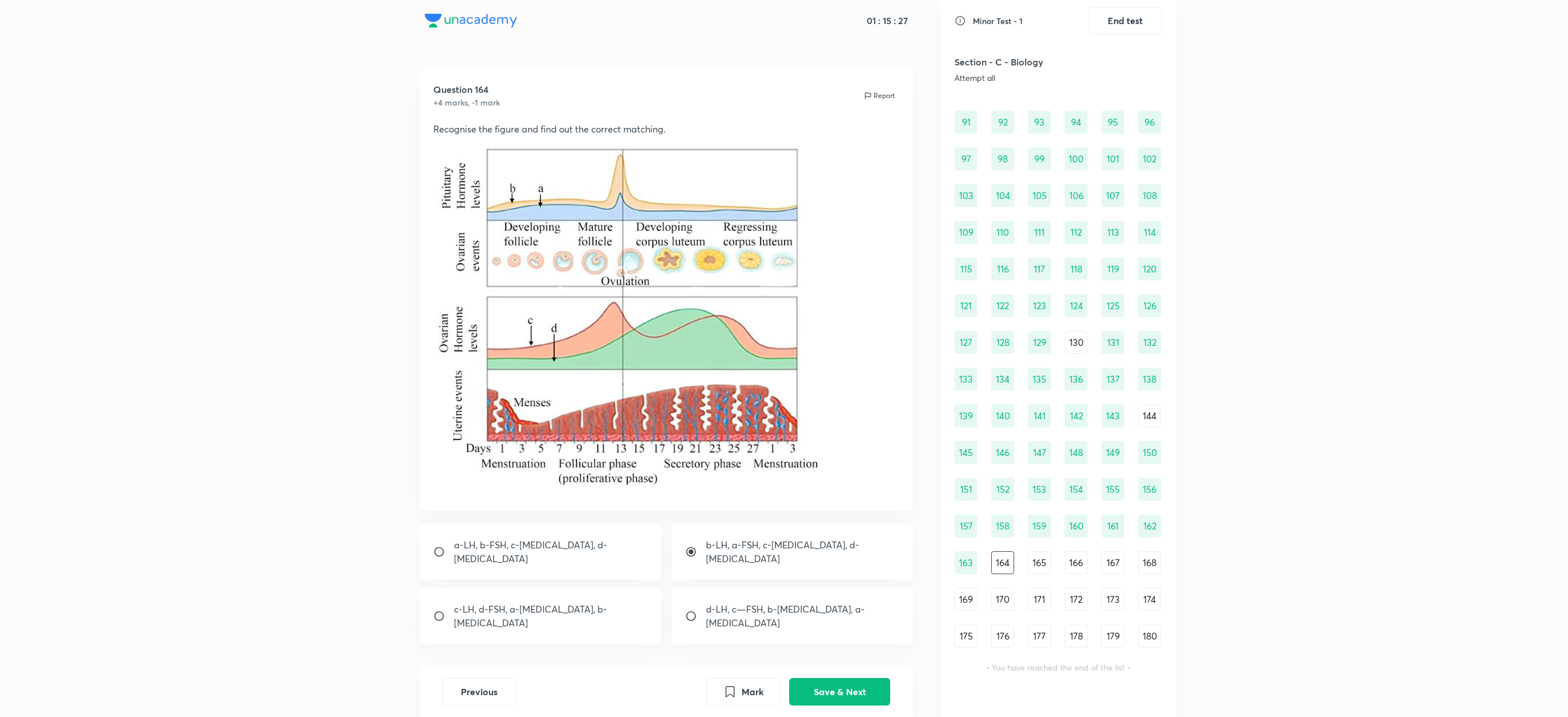 radio on "true" 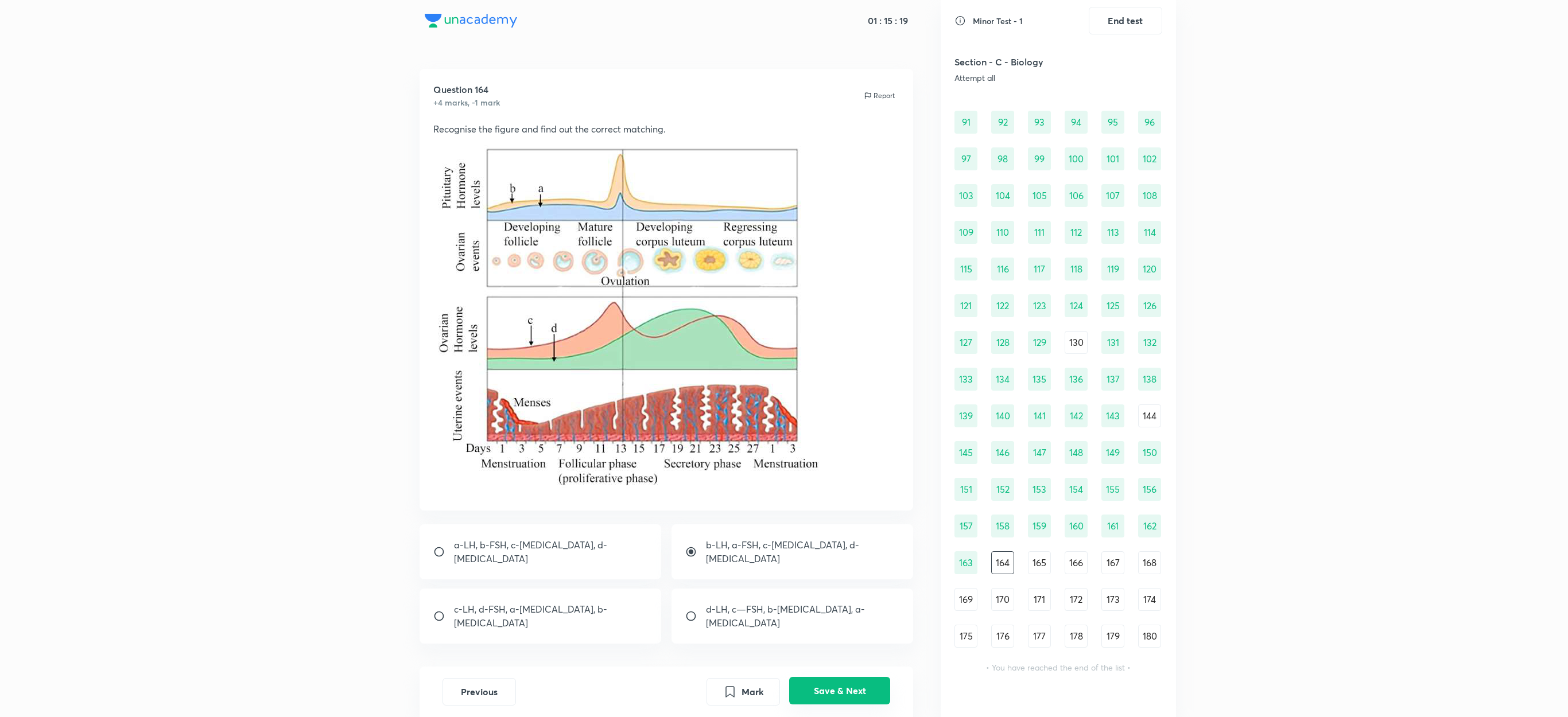 click on "Save & Next" at bounding box center [840, 691] 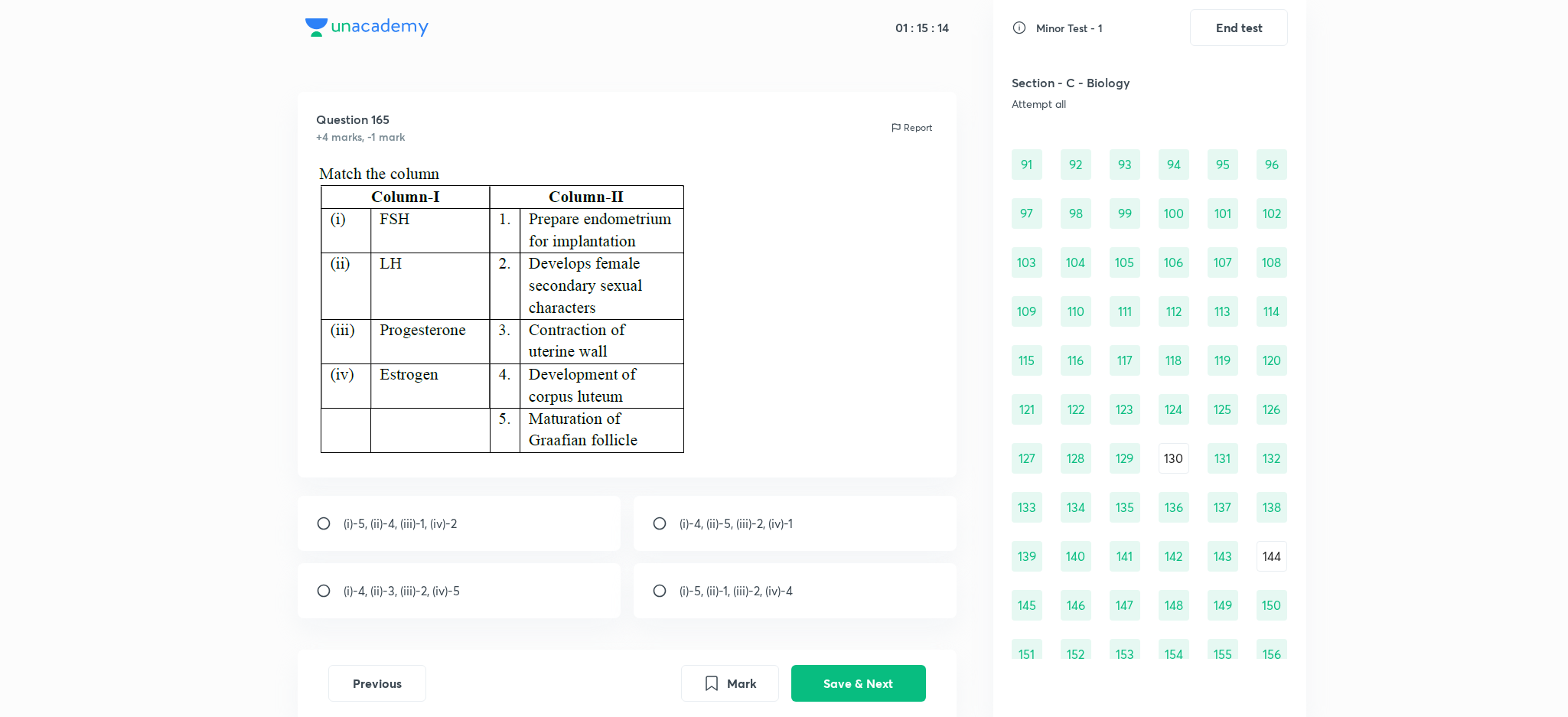 scroll, scrollTop: 1049, scrollLeft: 0, axis: vertical 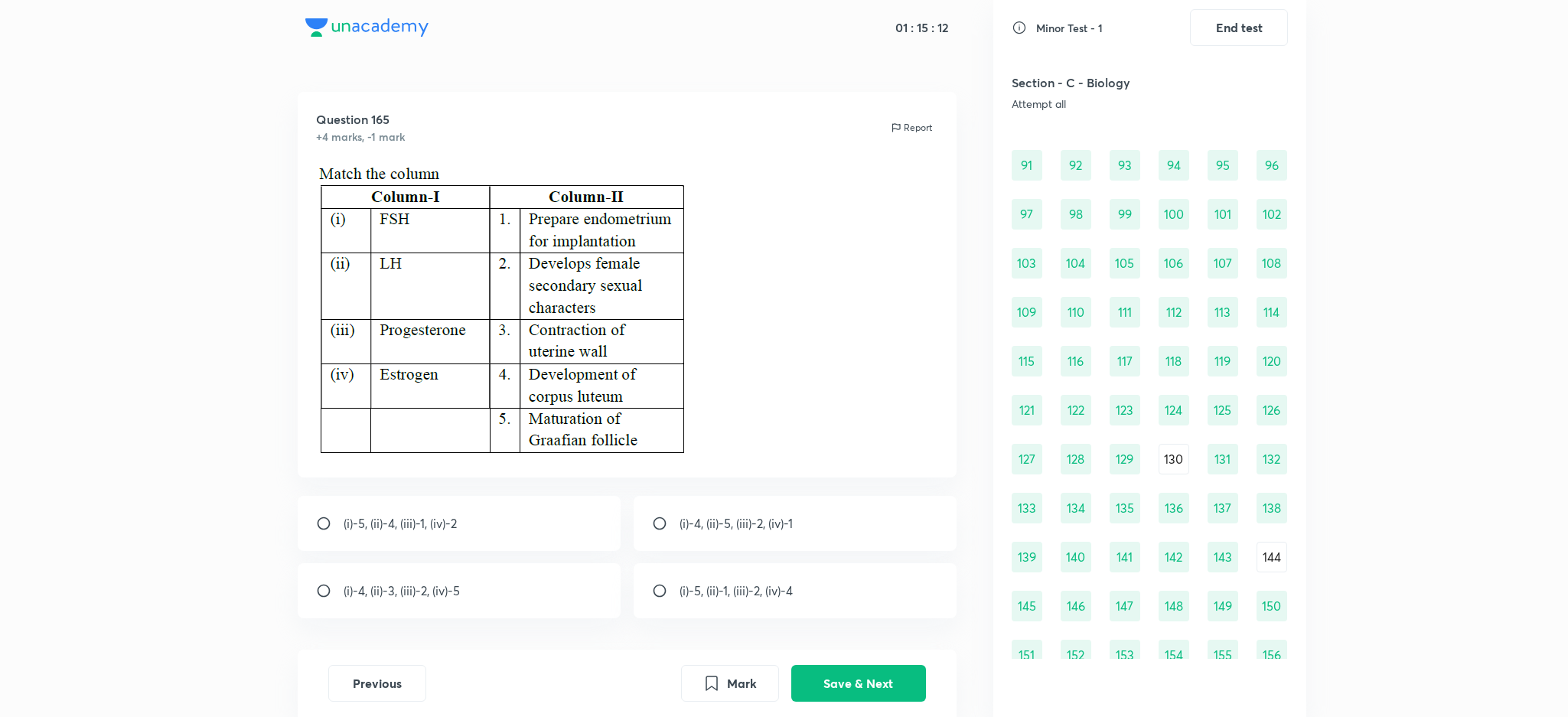 drag, startPoint x: 2039, startPoint y: 6, endPoint x: 248, endPoint y: 296, distance: 1814.327 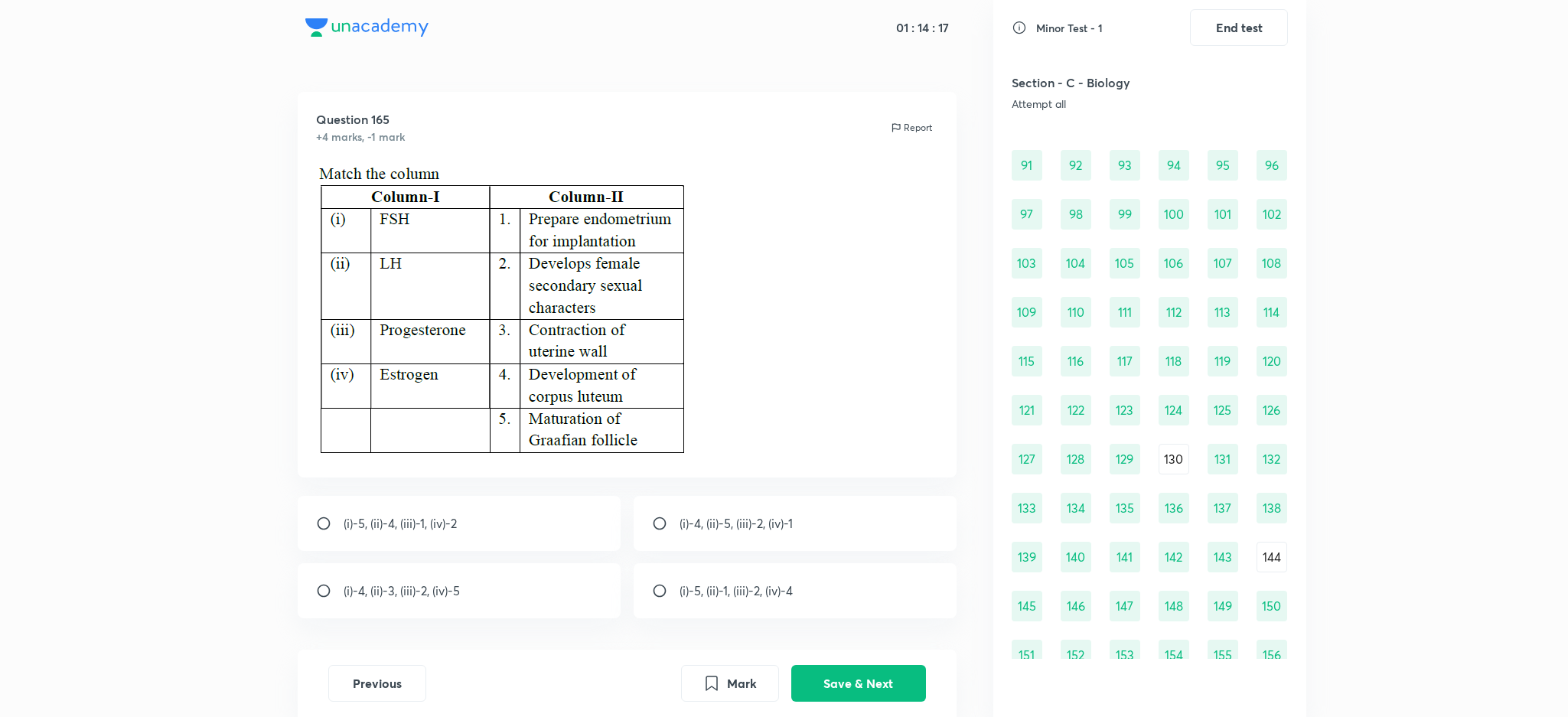 click on "(i)-5, (ii)-4, (iii)-1, (iv)-2" at bounding box center (400, 523) 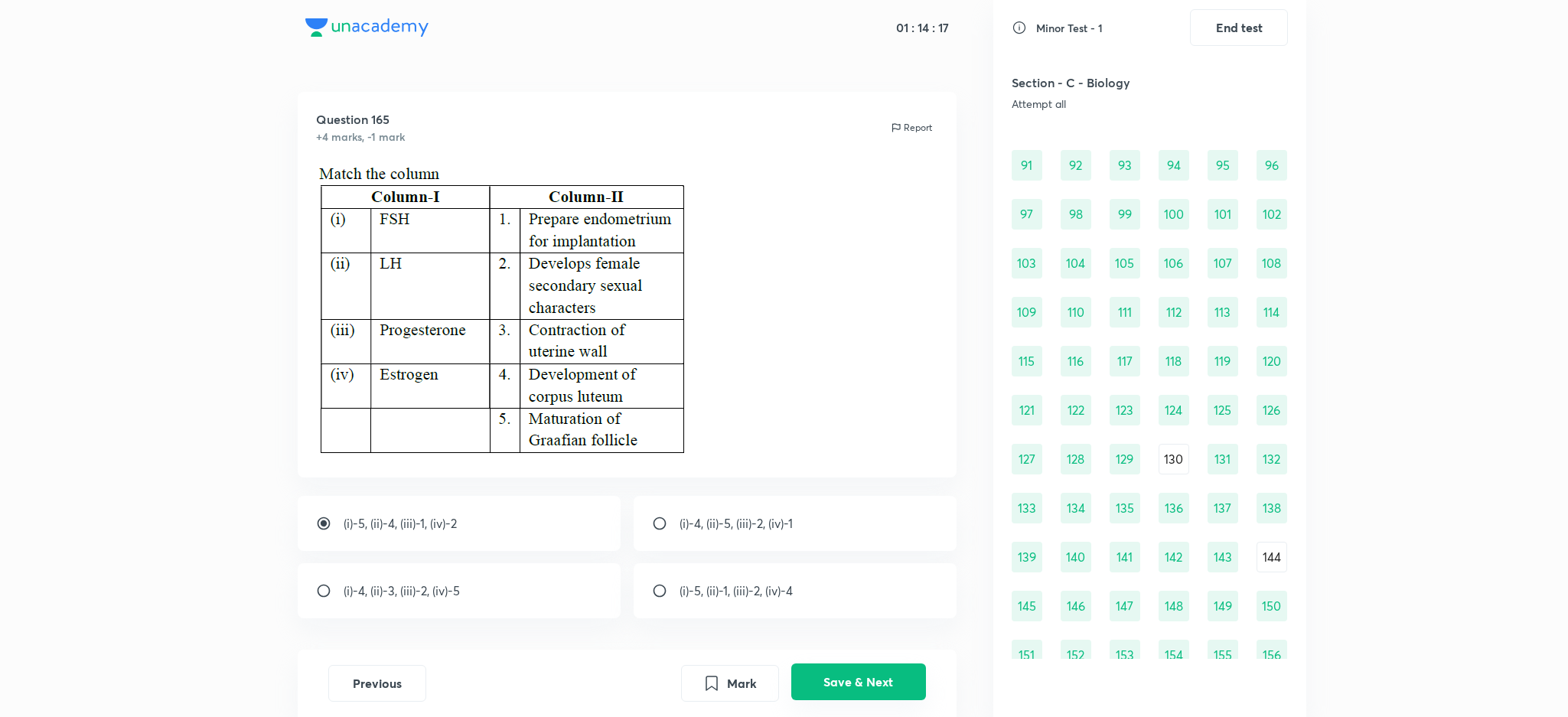 click on "Save & Next" at bounding box center [859, 682] 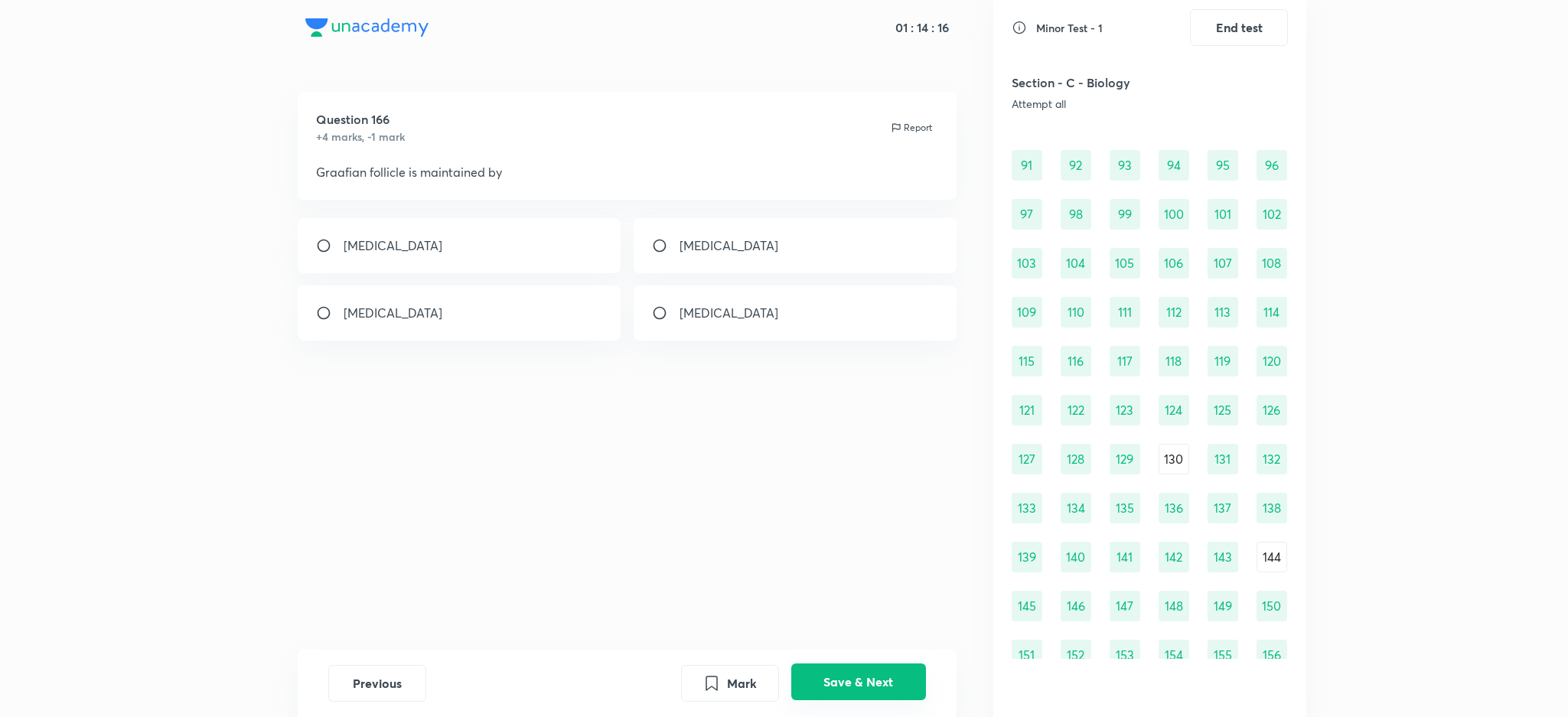 scroll, scrollTop: 1158, scrollLeft: 0, axis: vertical 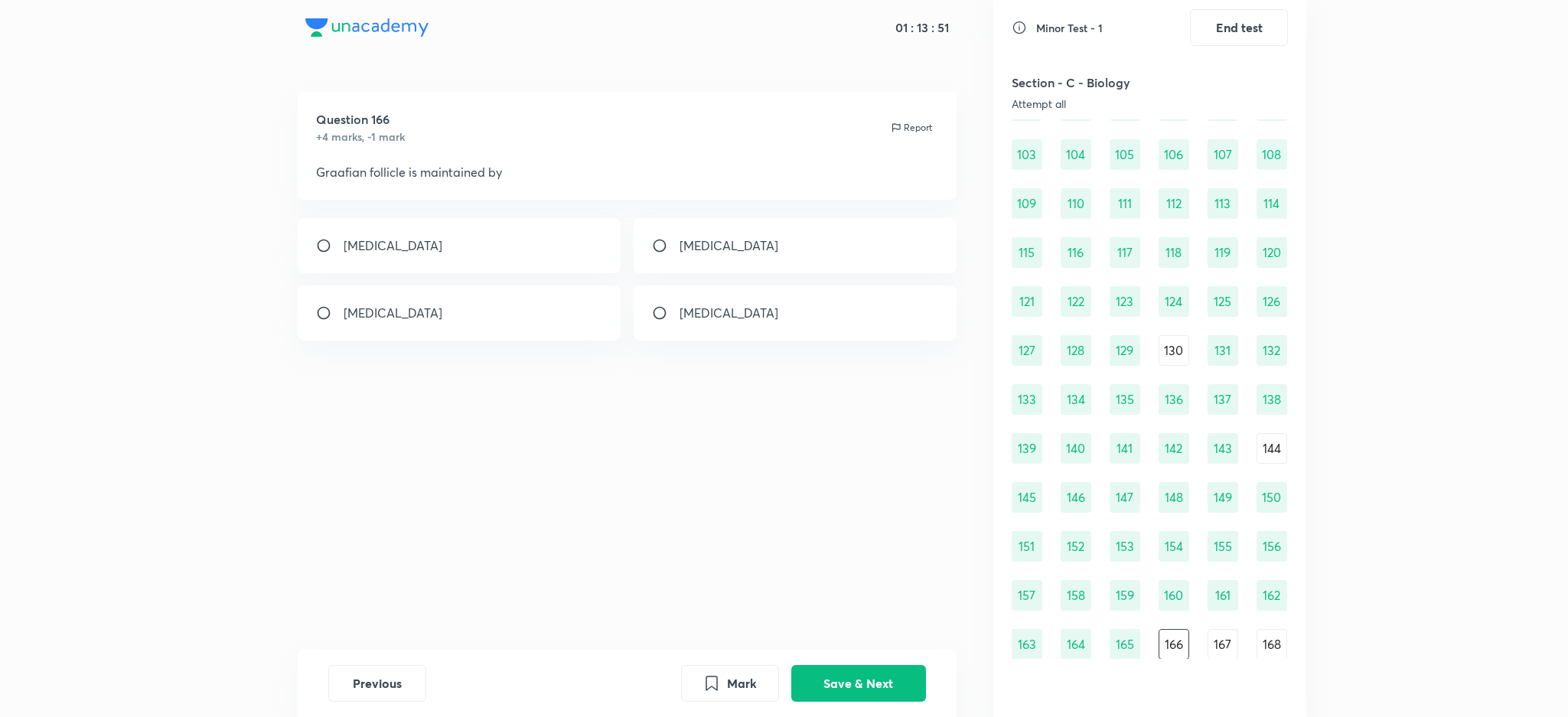 click on "[MEDICAL_DATA]" at bounding box center (729, 313) 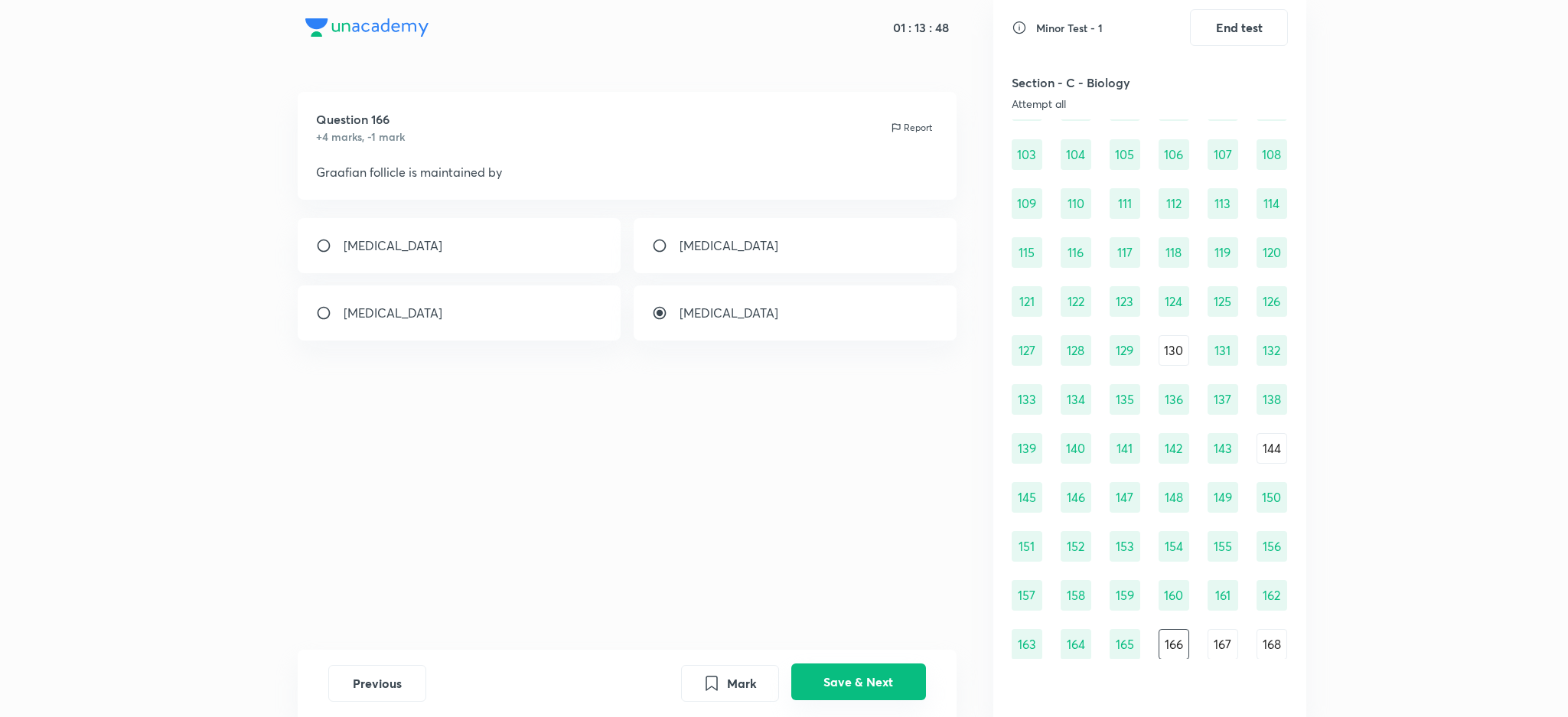 click on "Save & Next" at bounding box center (859, 682) 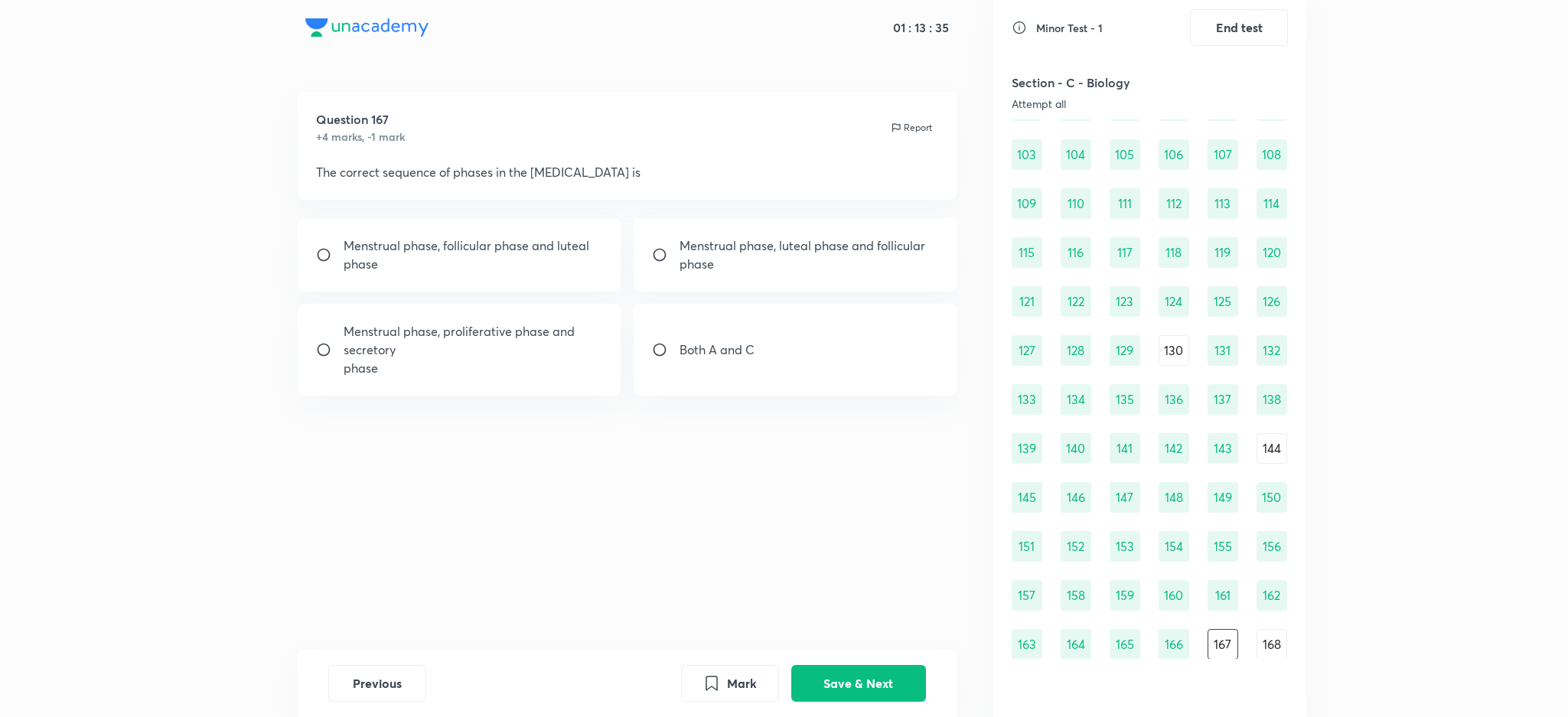 click on "Both A and C" at bounding box center [795, 350] 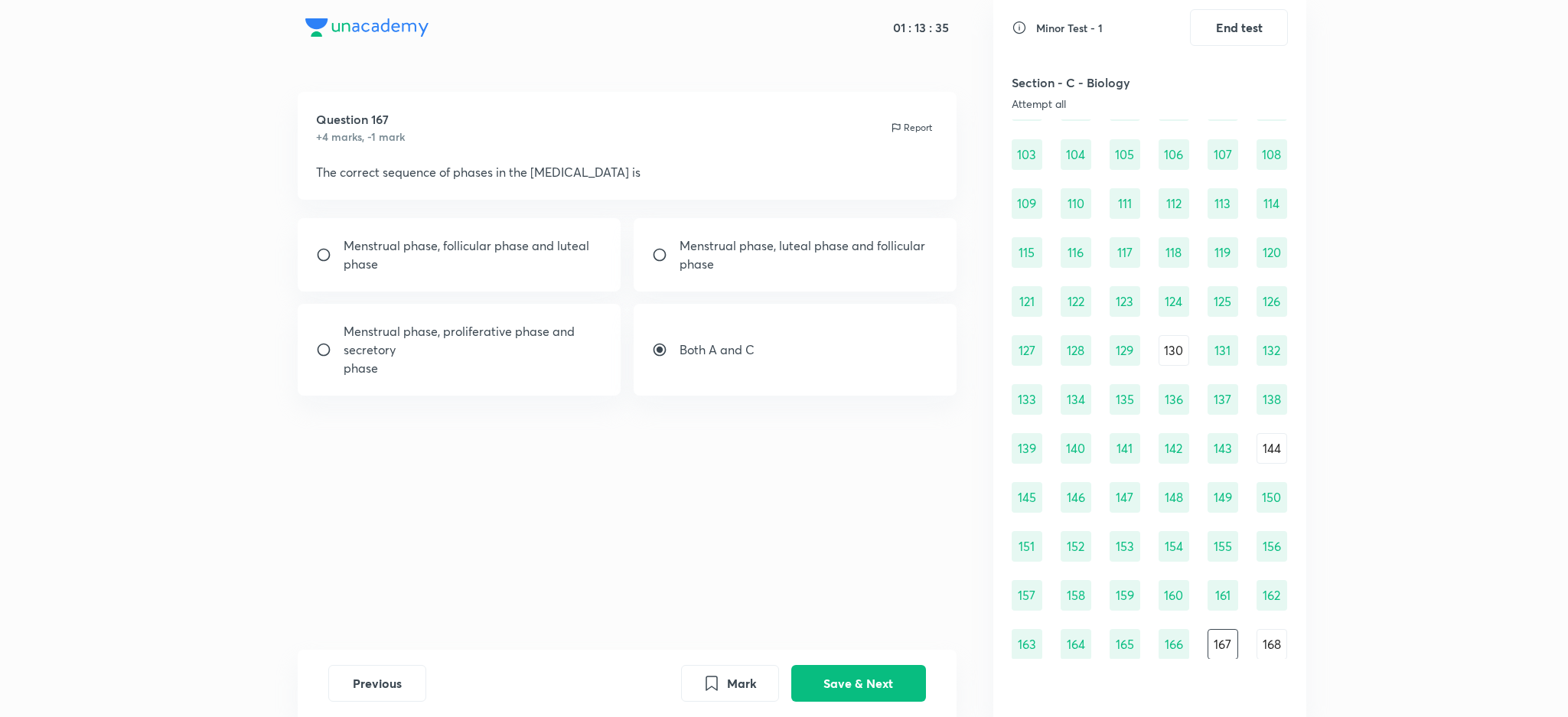 click on "Both A and C" at bounding box center [795, 350] 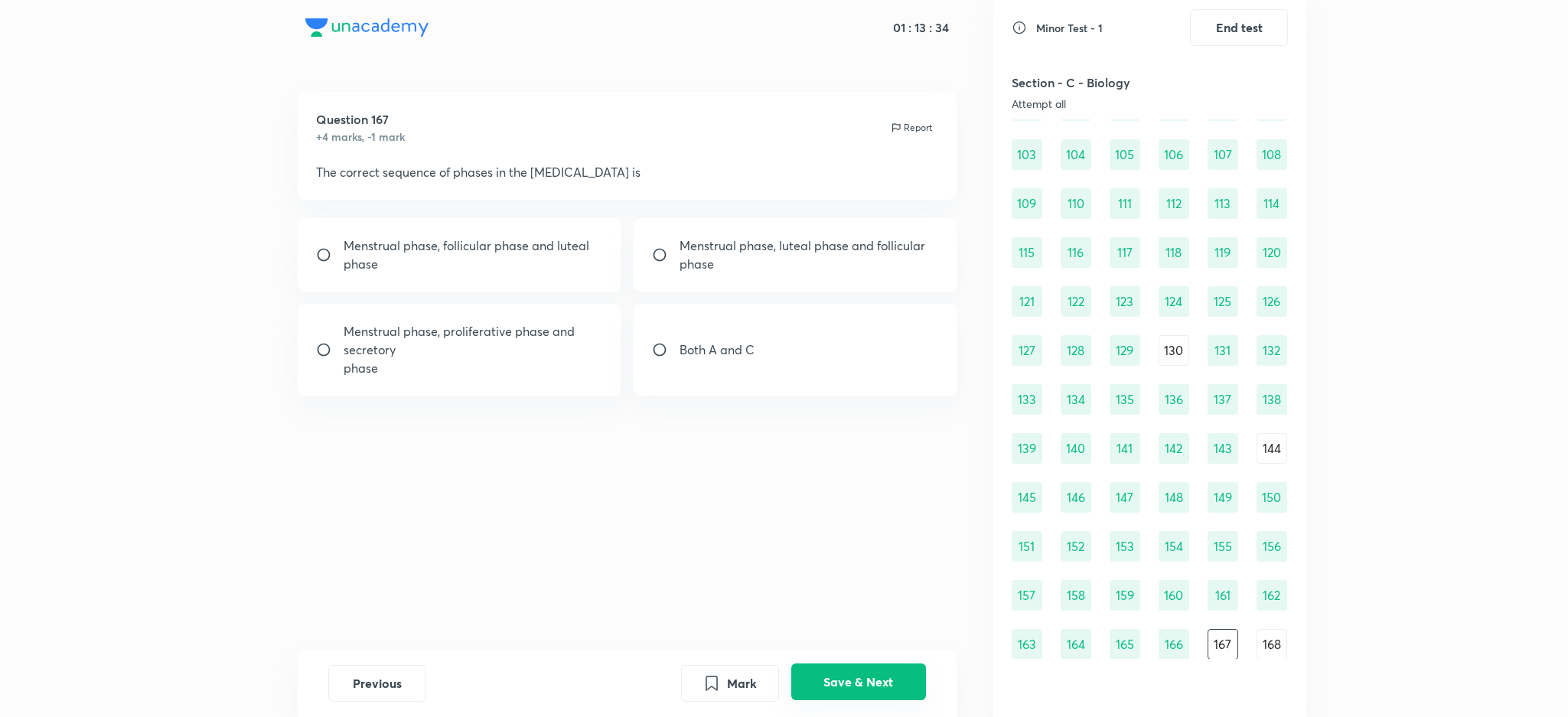 click on "Save & Next" at bounding box center [859, 682] 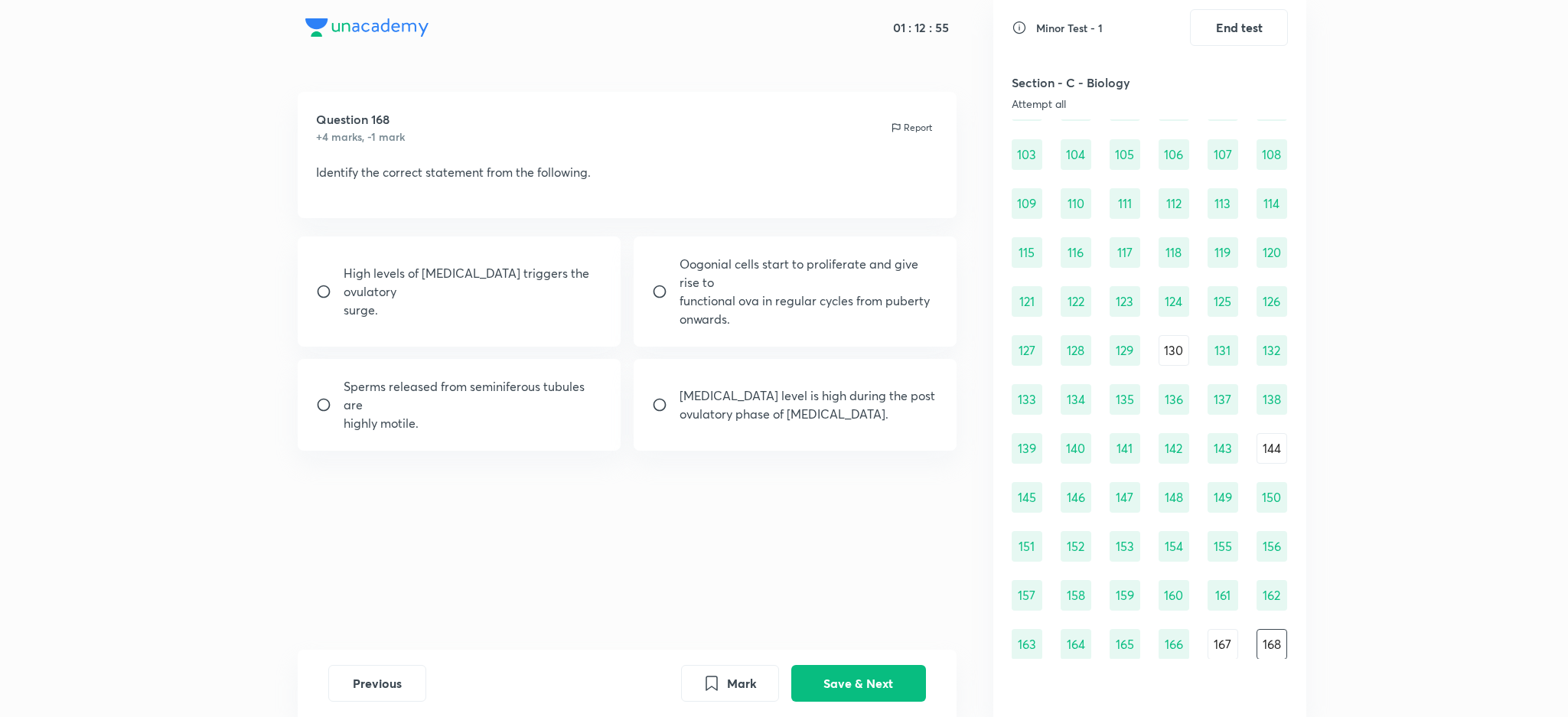 click on "ovulatory phase of [MEDICAL_DATA]." at bounding box center (807, 414) 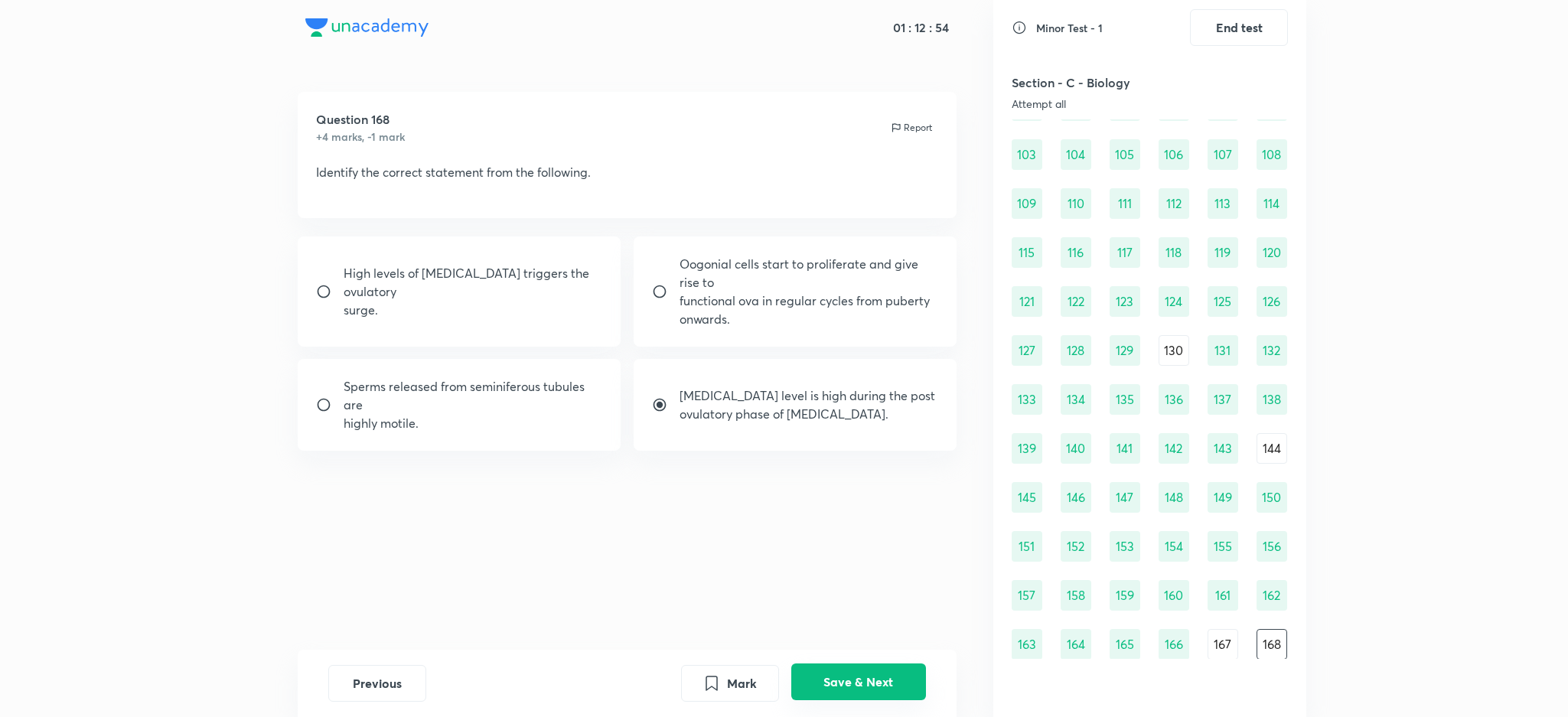click on "Save & Next" at bounding box center [859, 682] 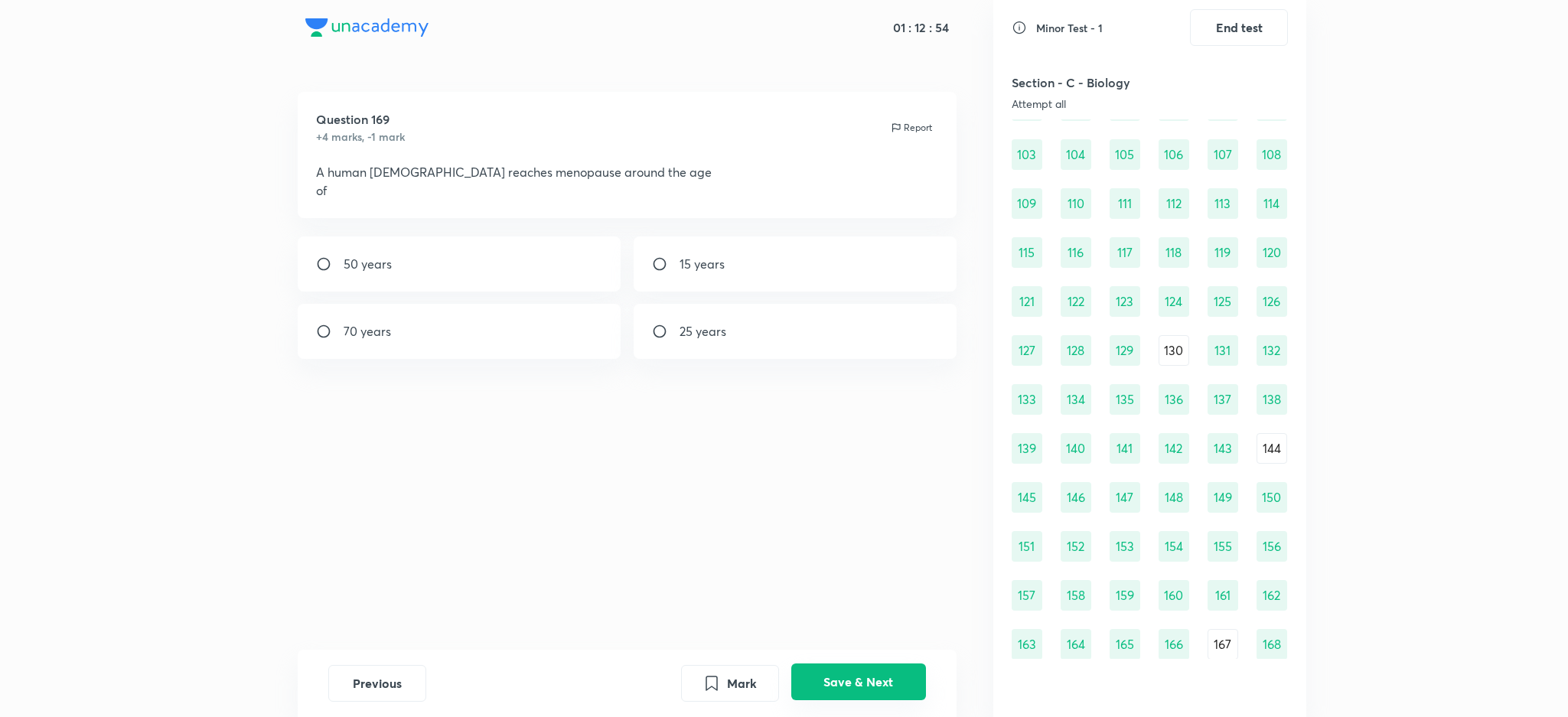 scroll, scrollTop: 1207, scrollLeft: 0, axis: vertical 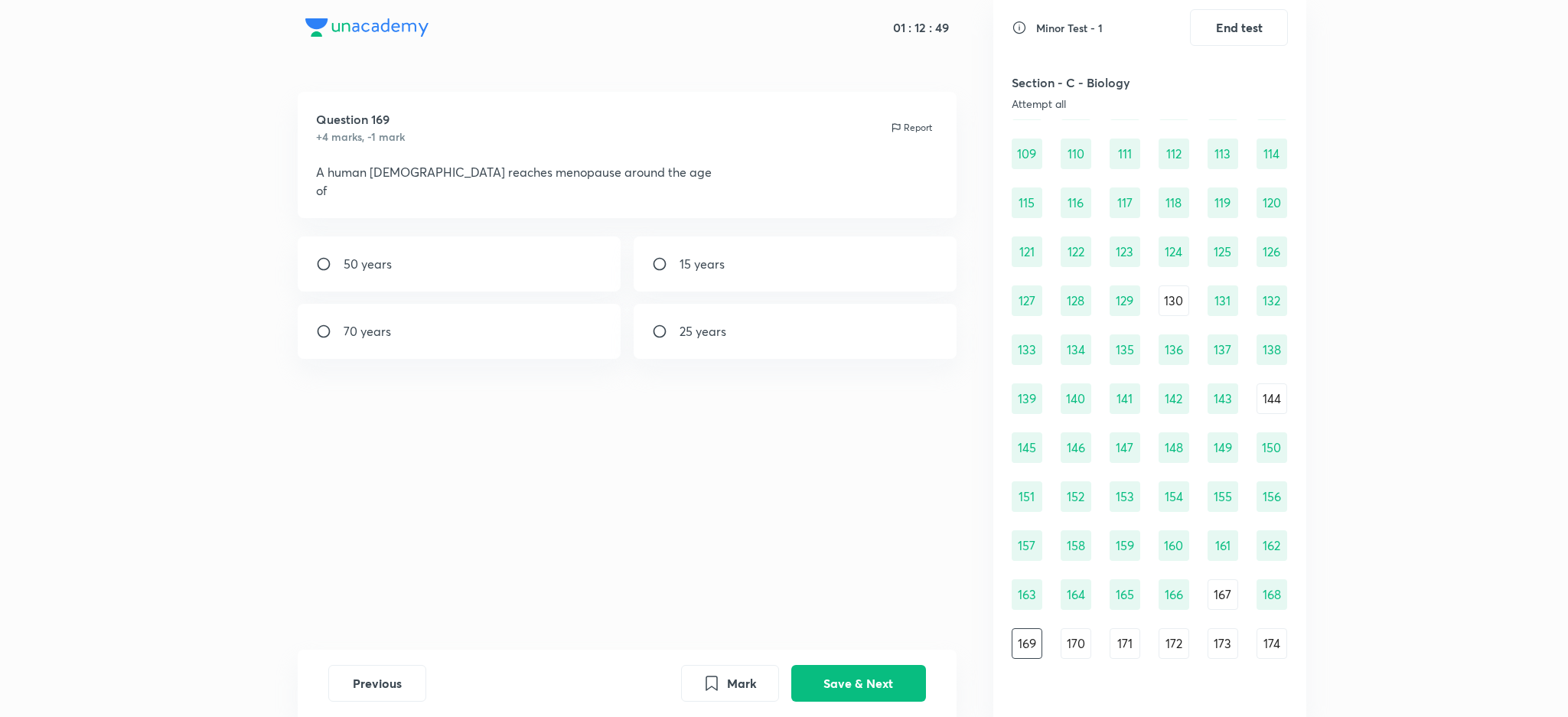 click on "50 years" at bounding box center [459, 264] 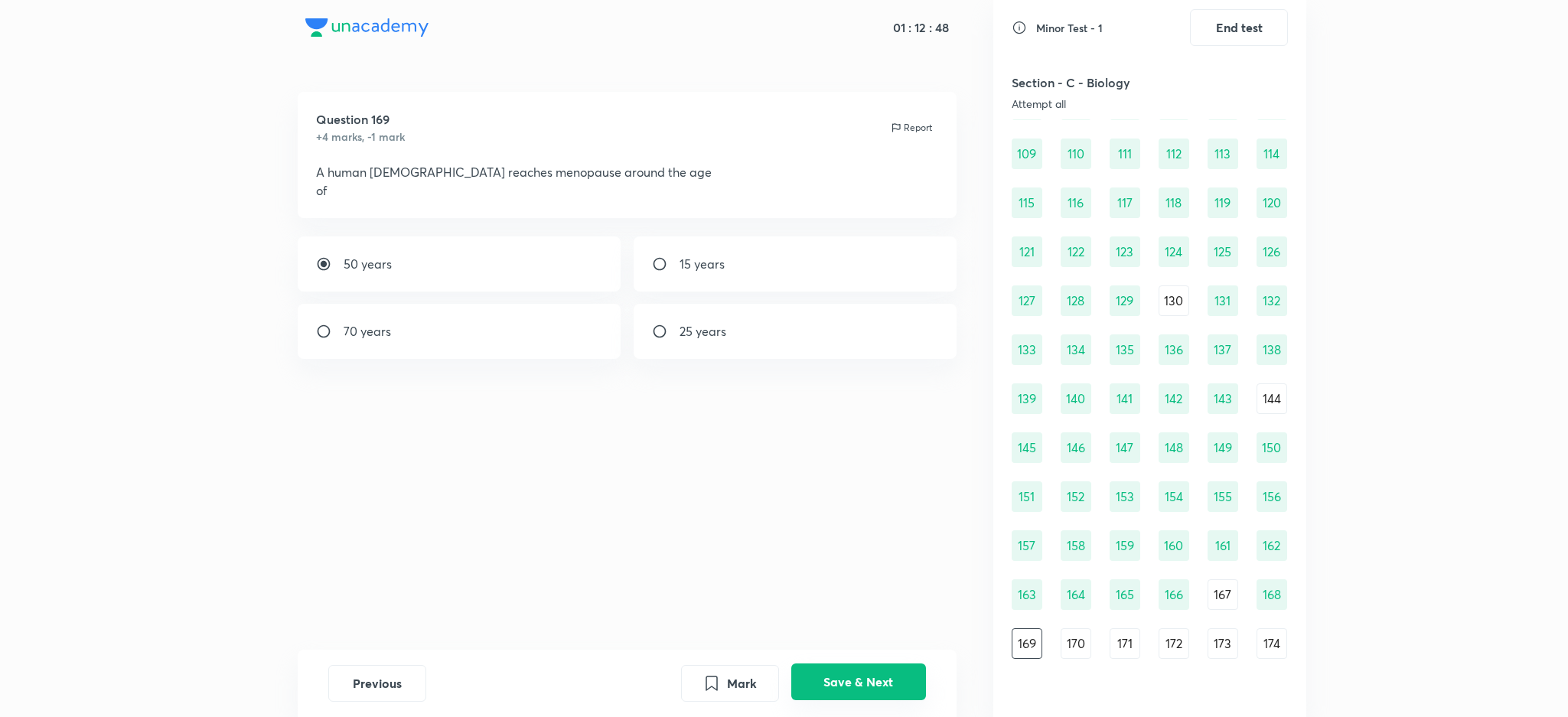 click on "Save & Next" at bounding box center [859, 682] 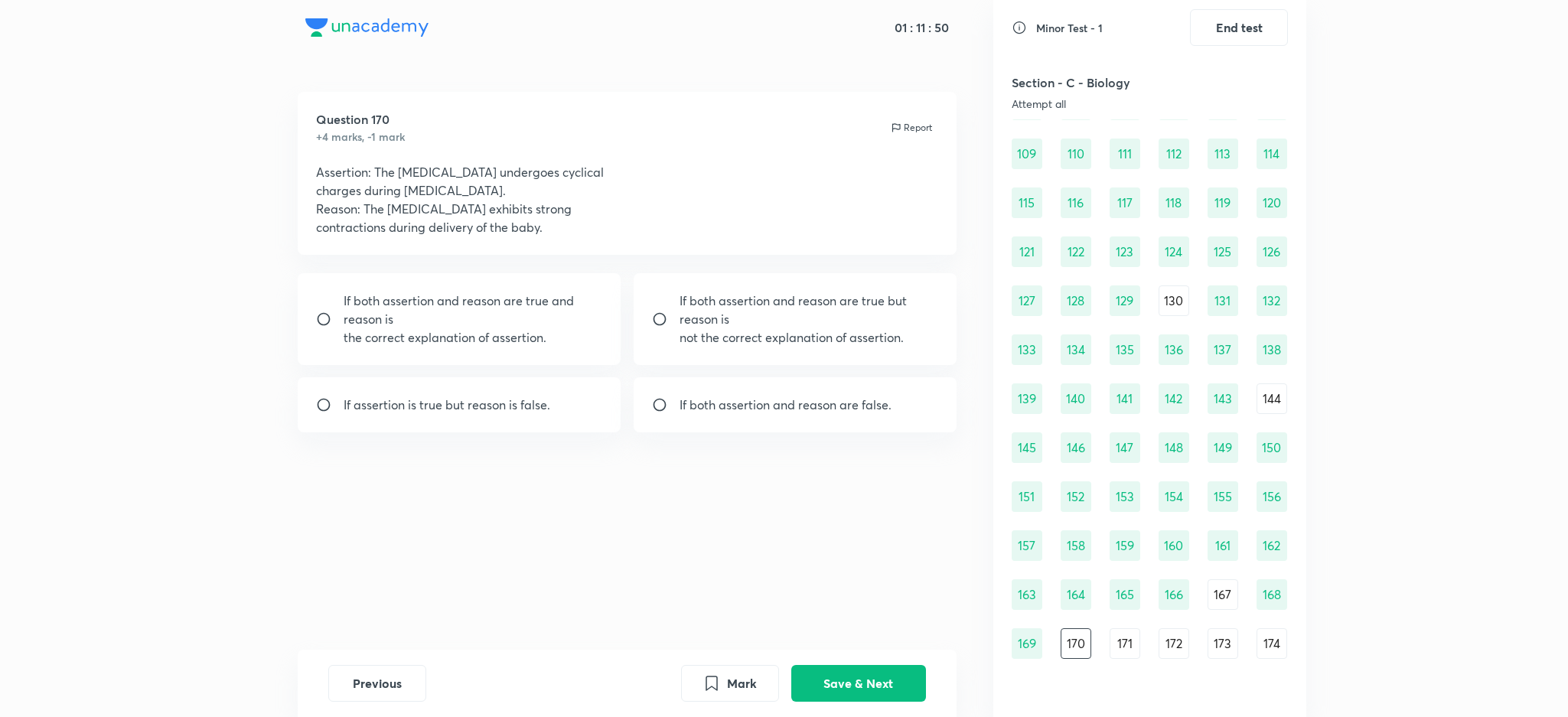 click on "If both assertion and reason are true and reason is" at bounding box center [473, 310] 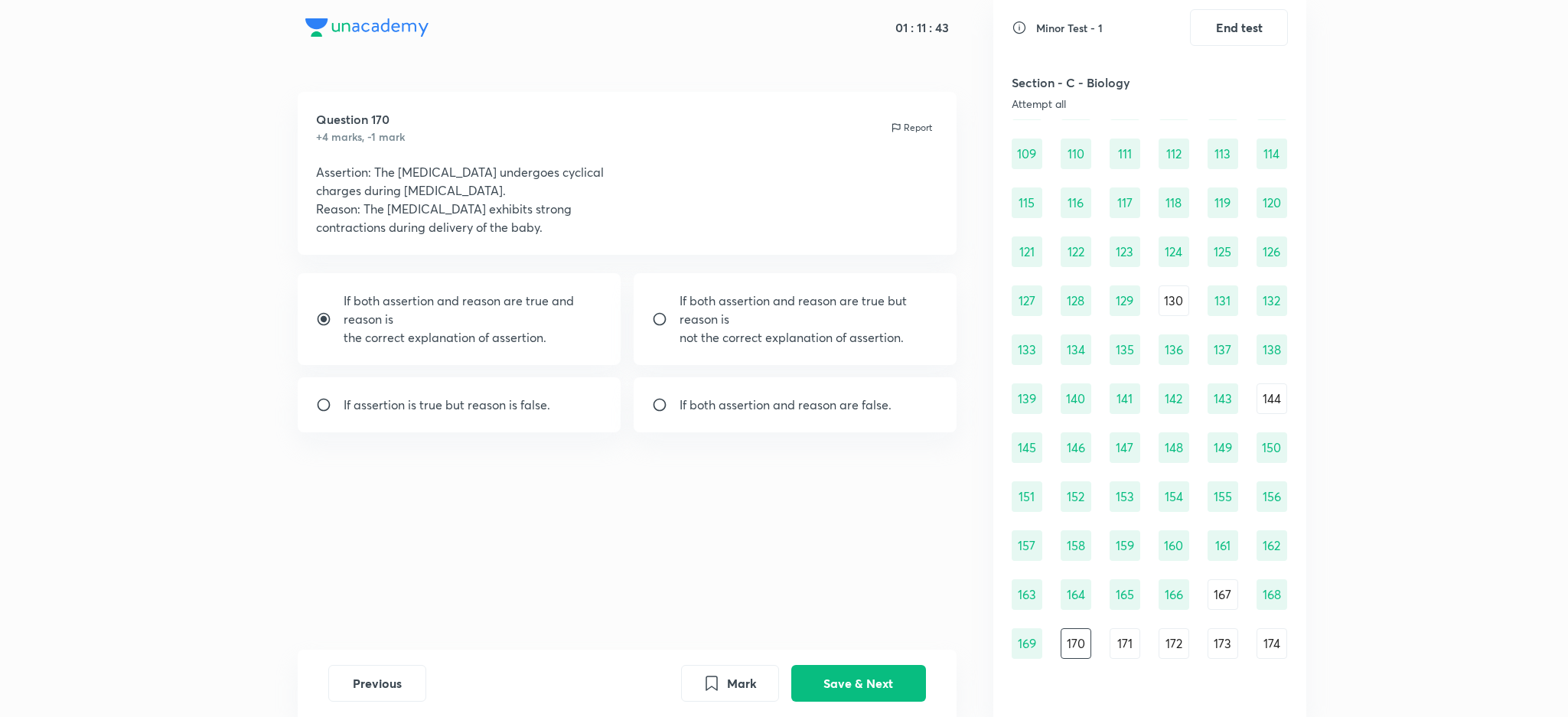 click on "If both assertion and reason are true but reason is" at bounding box center [809, 310] 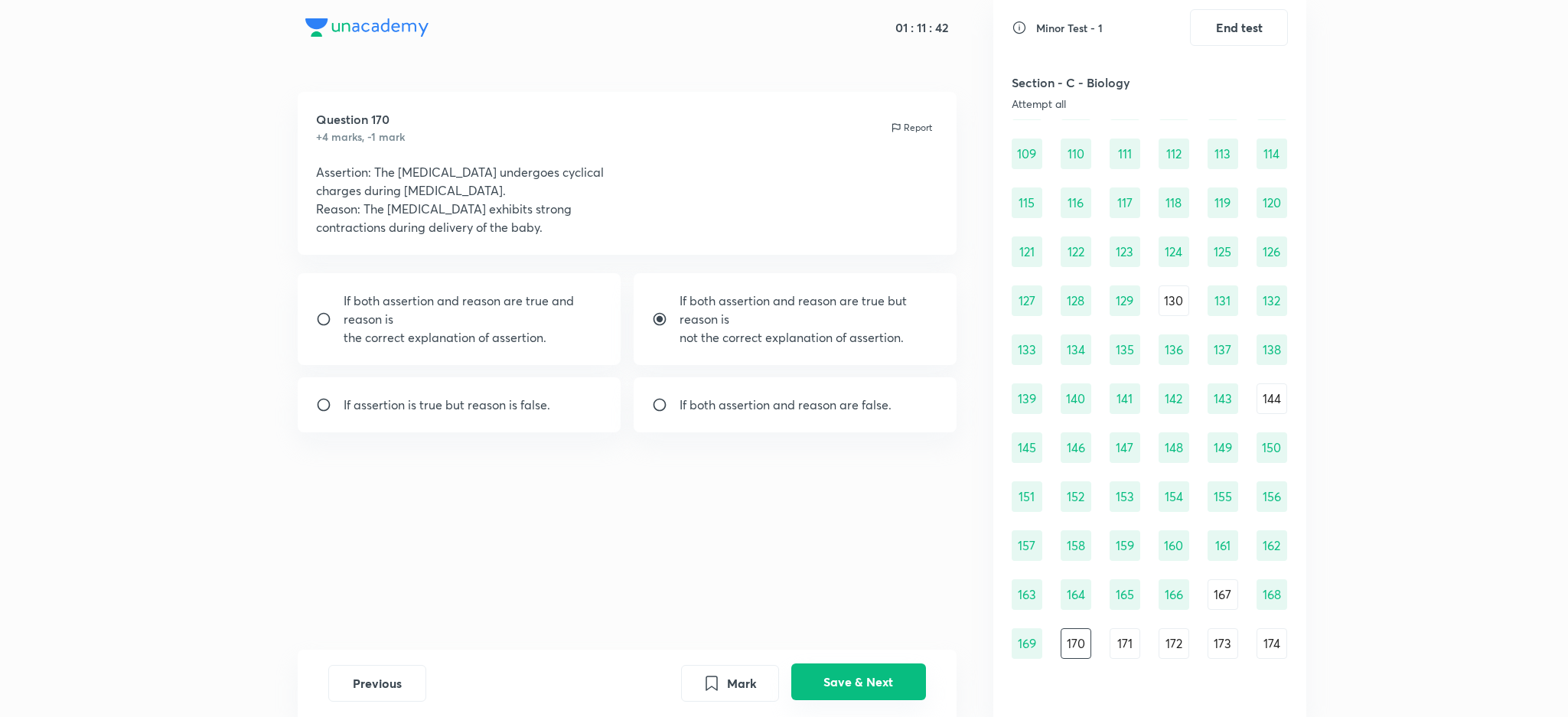 click on "Save & Next" at bounding box center [859, 682] 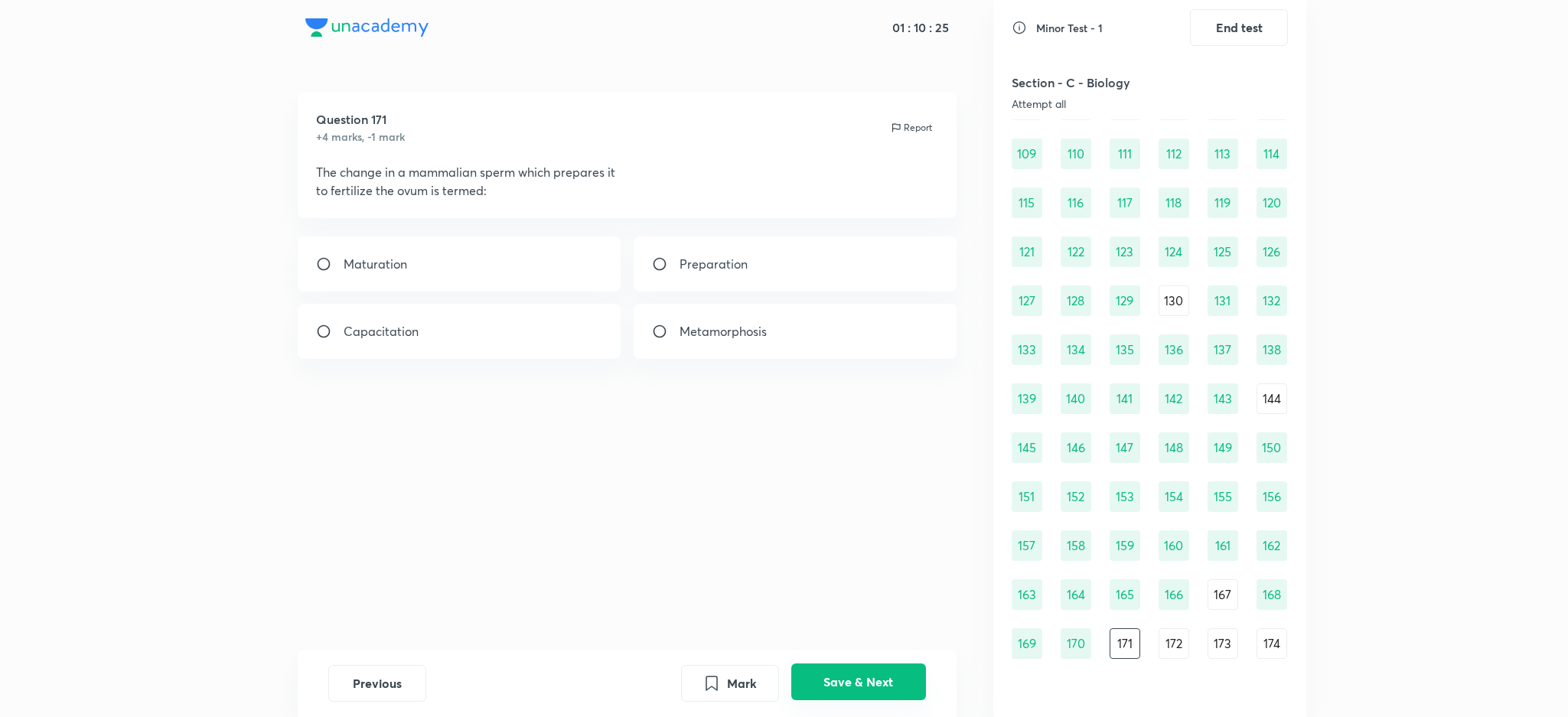 click on "Save & Next" at bounding box center (859, 682) 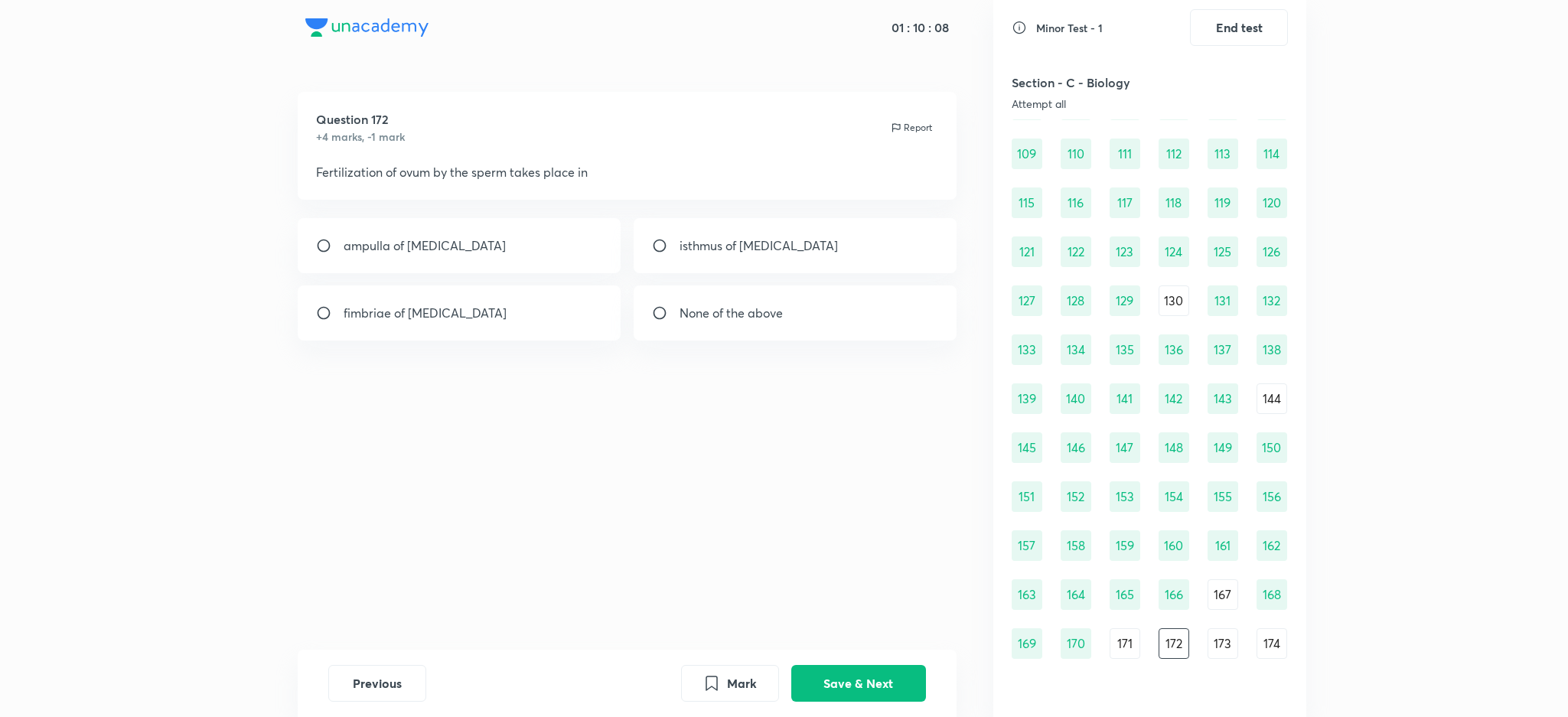 click on "ampulla of [MEDICAL_DATA]" at bounding box center [459, 246] 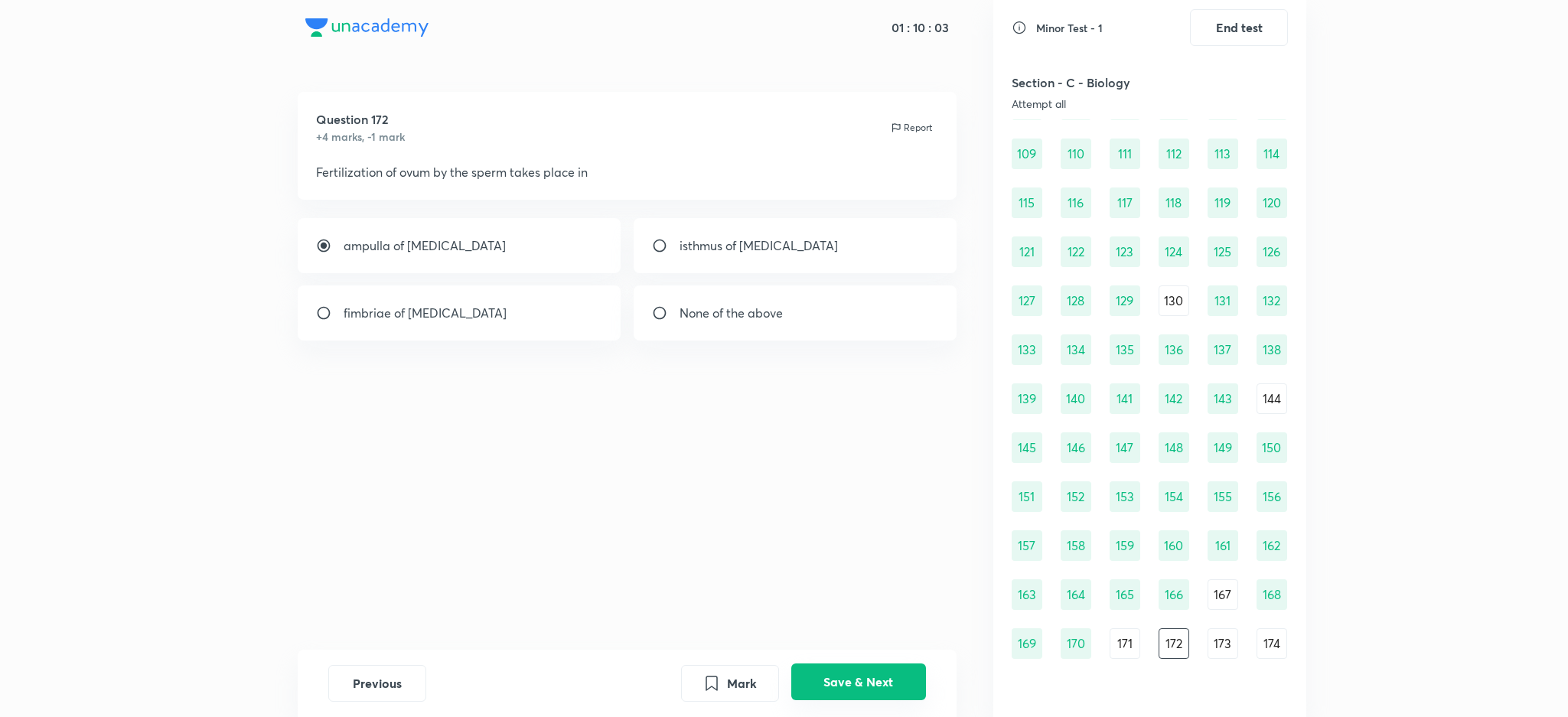 click on "Save & Next" at bounding box center (859, 682) 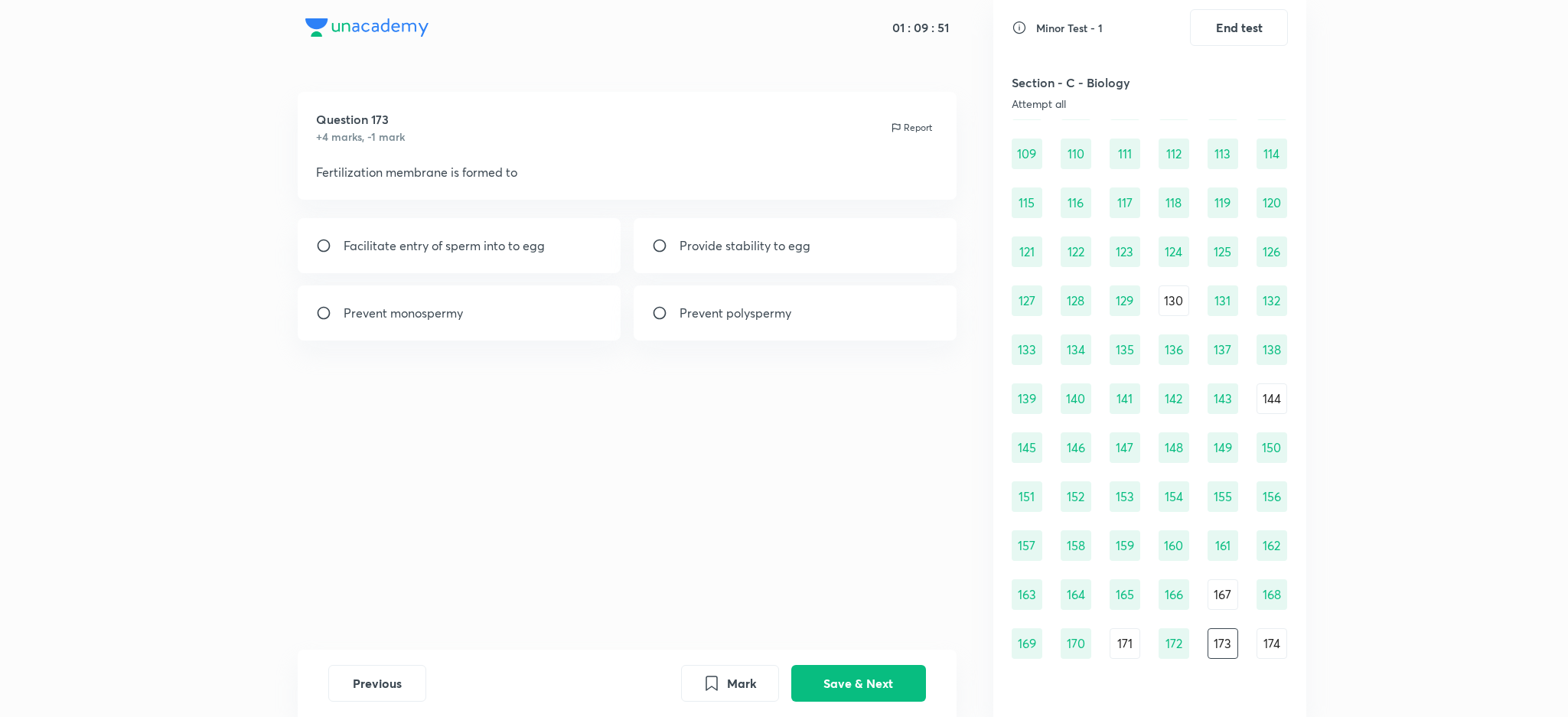 click on "Prevent polyspermy" at bounding box center [795, 313] 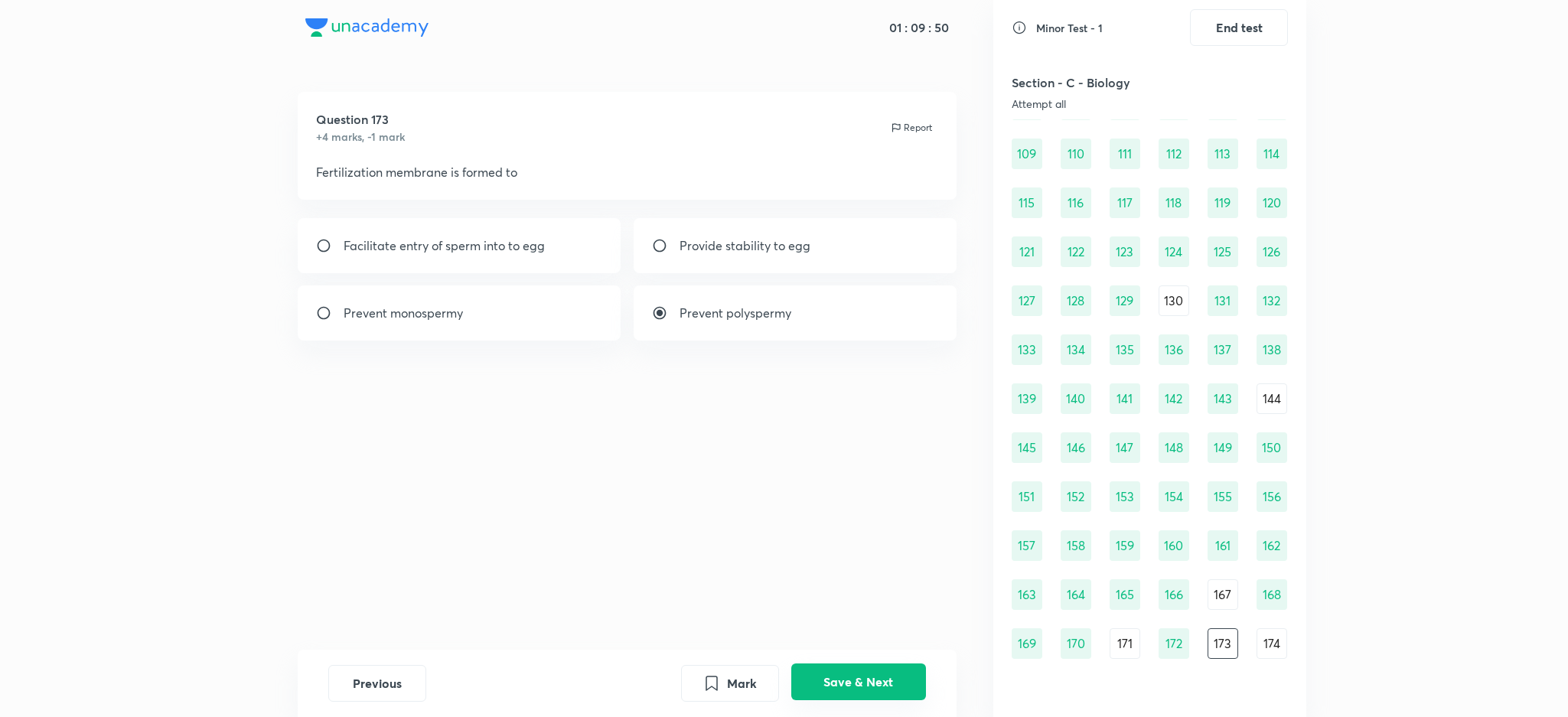 click on "Save & Next" at bounding box center (859, 682) 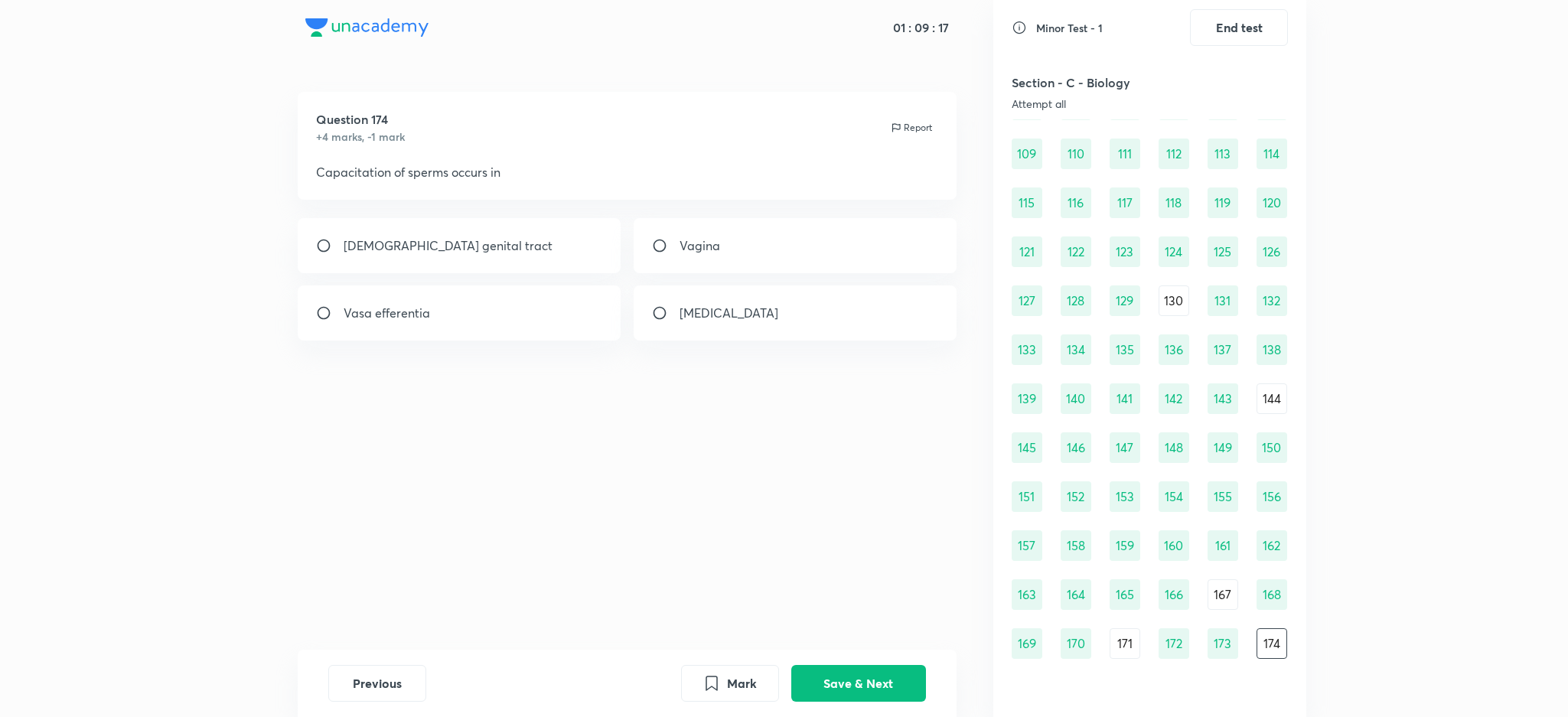click on "[DEMOGRAPHIC_DATA] genital tract" at bounding box center [459, 246] 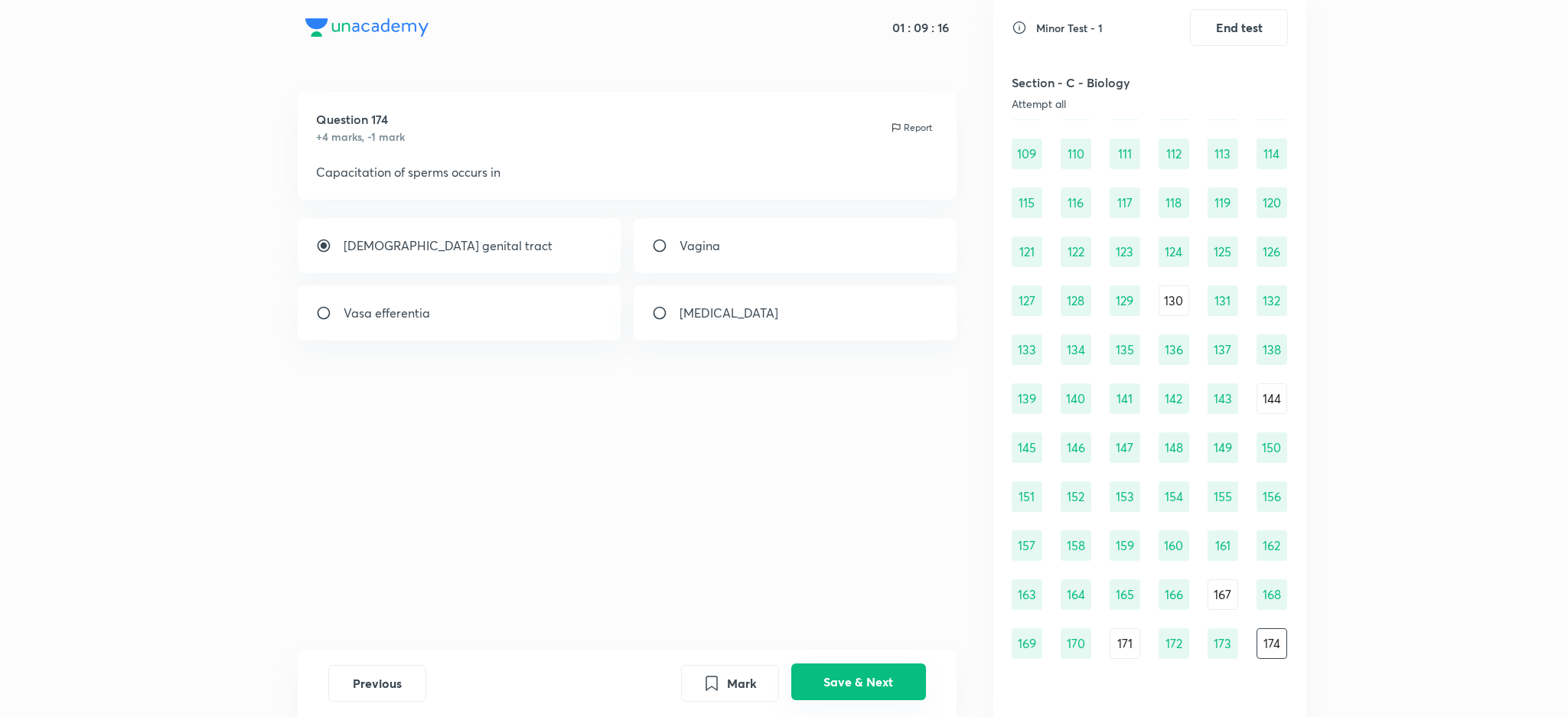 click on "Save & Next" at bounding box center [859, 682] 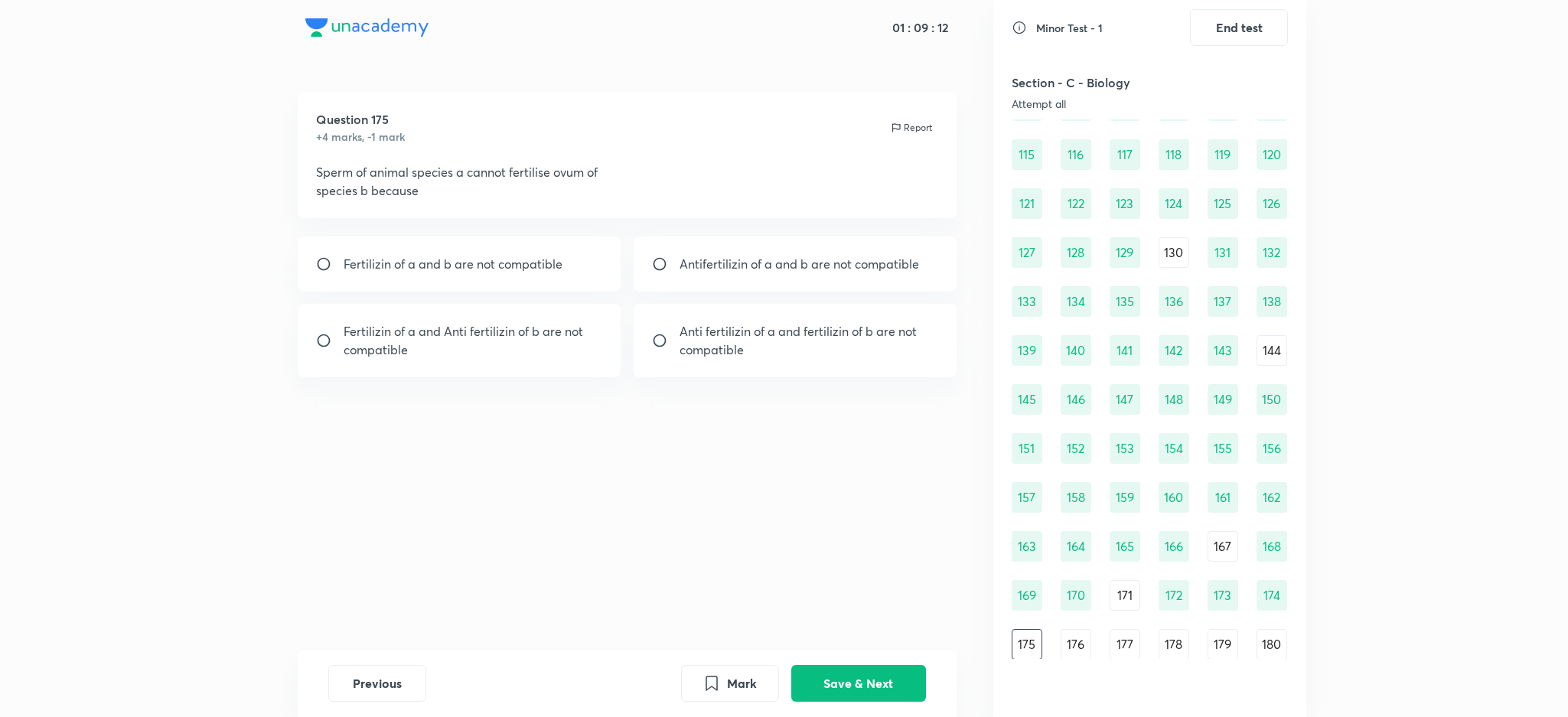 click on "171" at bounding box center [1125, 595] 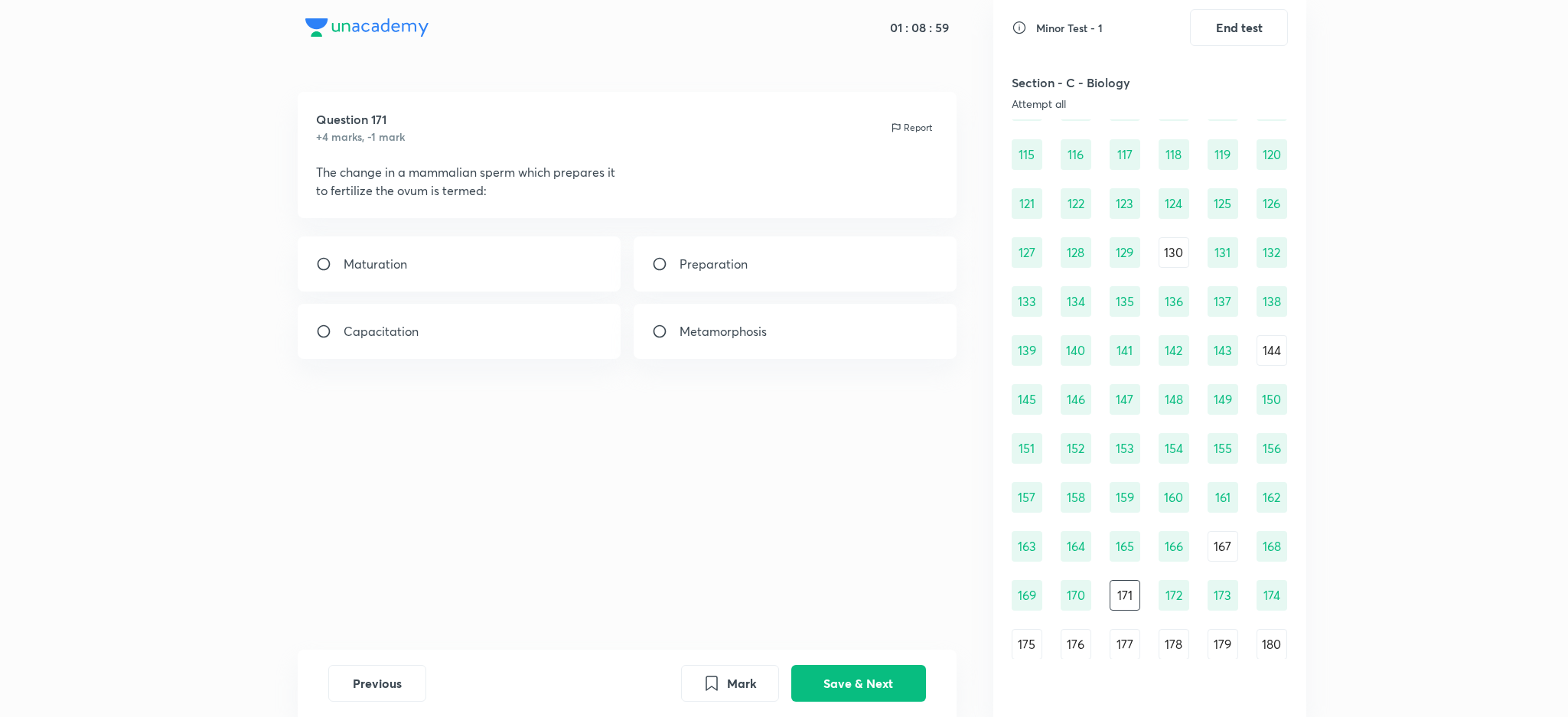 click on "175" at bounding box center [1027, 644] 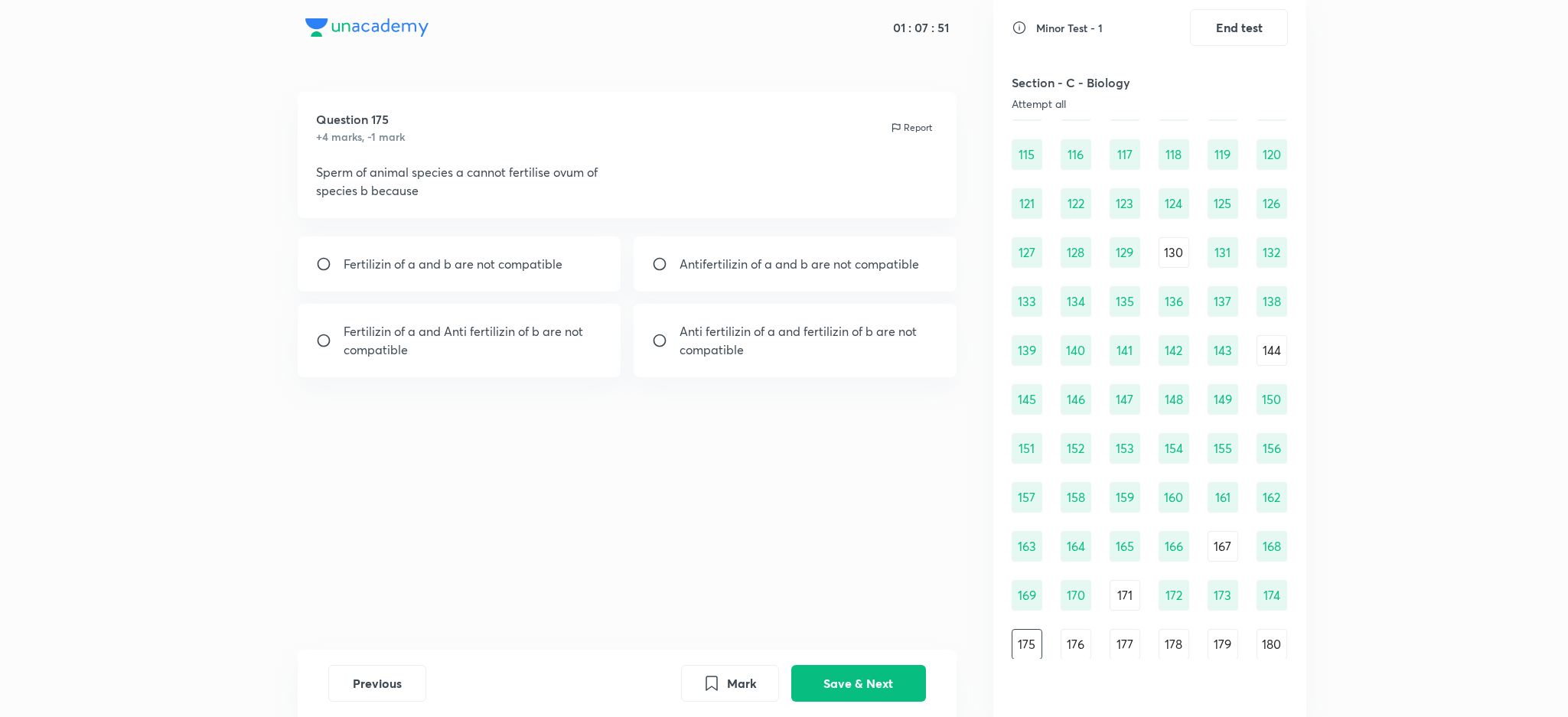 click on "compatible" at bounding box center (798, 350) 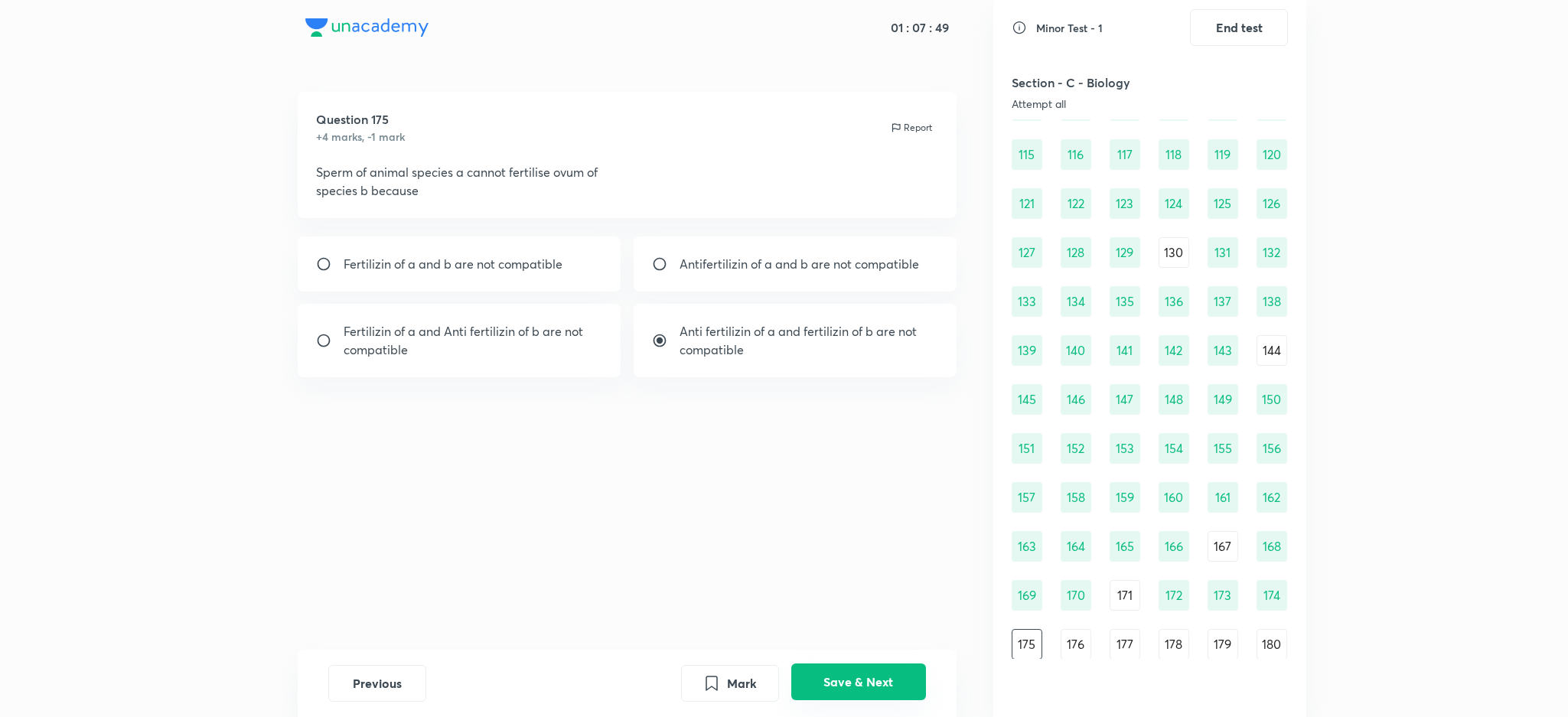click on "Save & Next" at bounding box center [859, 682] 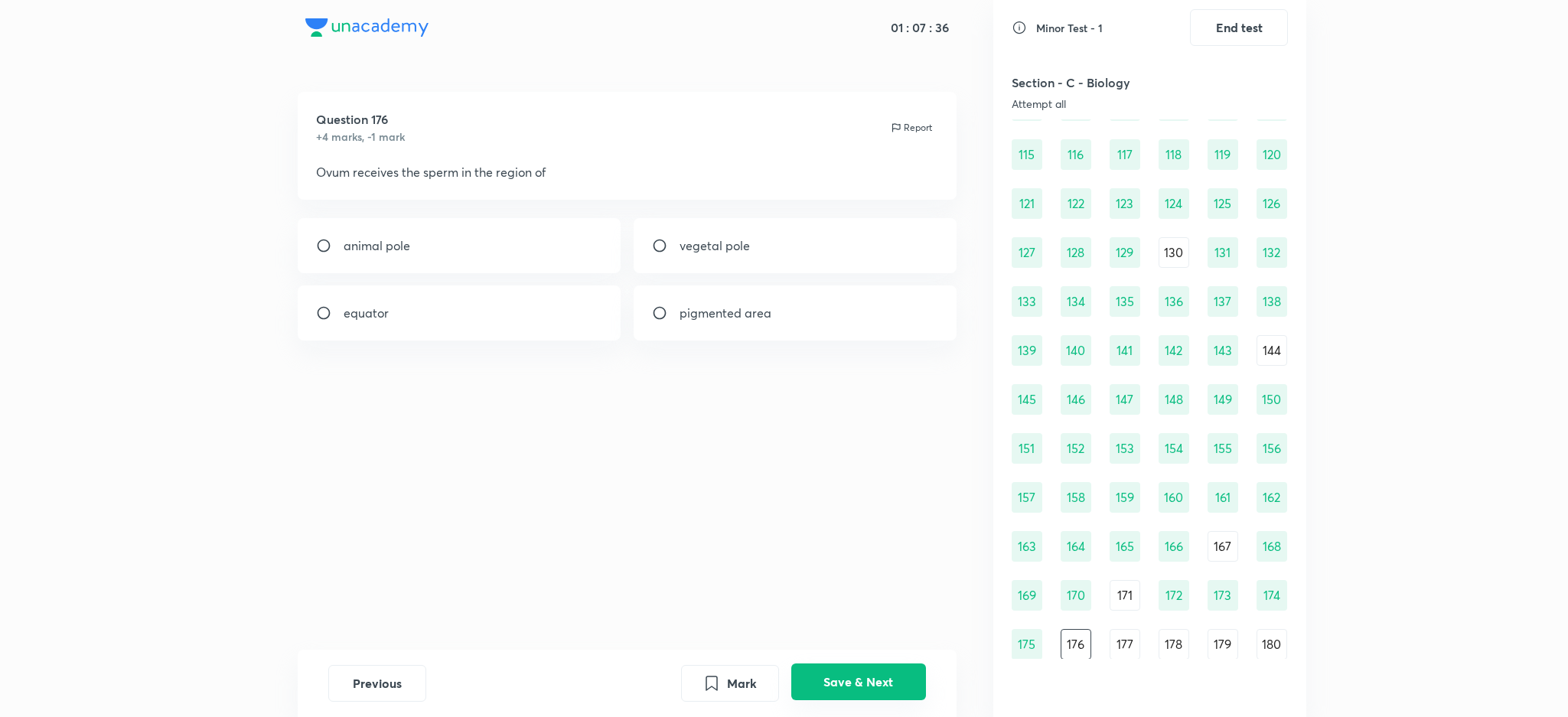 click on "Save & Next" at bounding box center [859, 682] 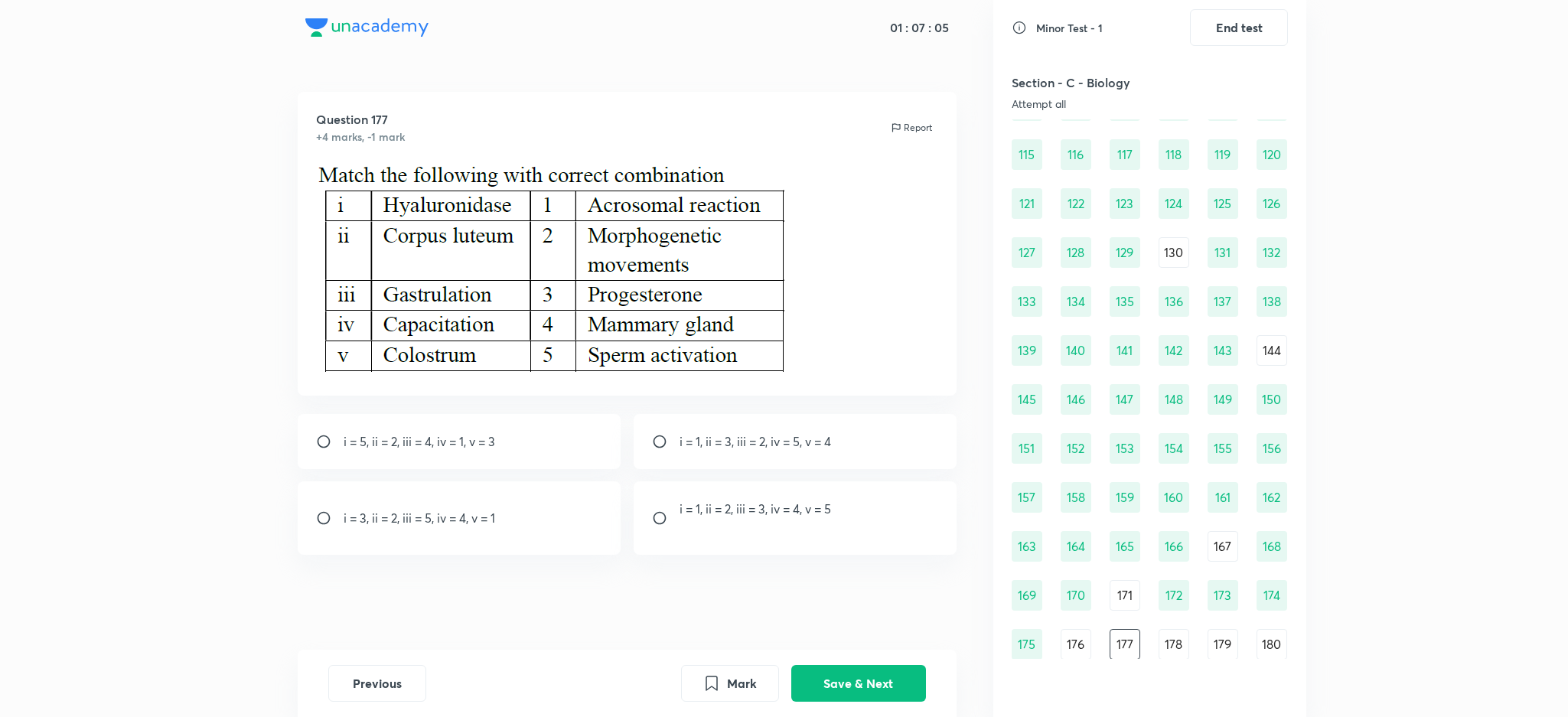 click on "i = 1, ii = 3, iii = 2, iv = 5, v = 4" at bounding box center [795, 442] 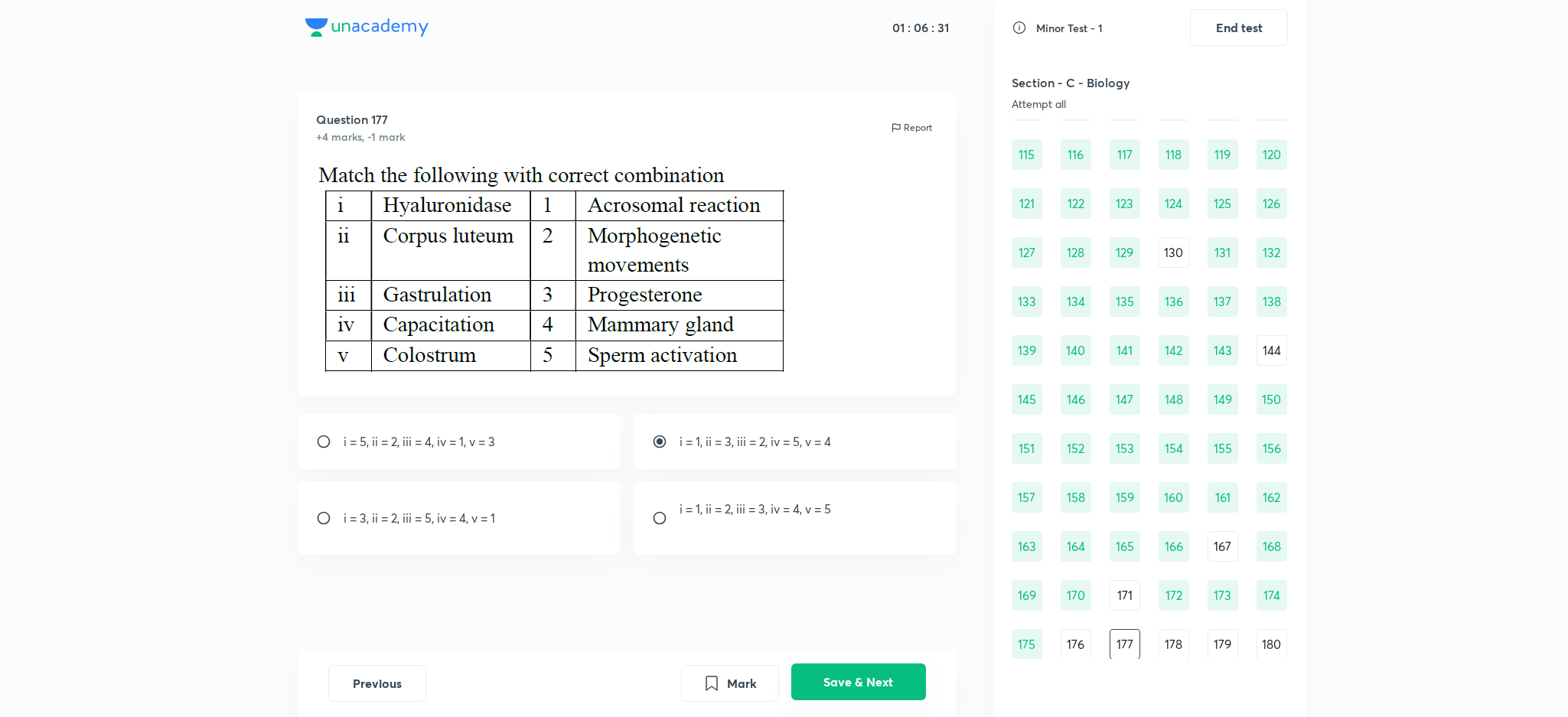 click on "Save & Next" at bounding box center (859, 682) 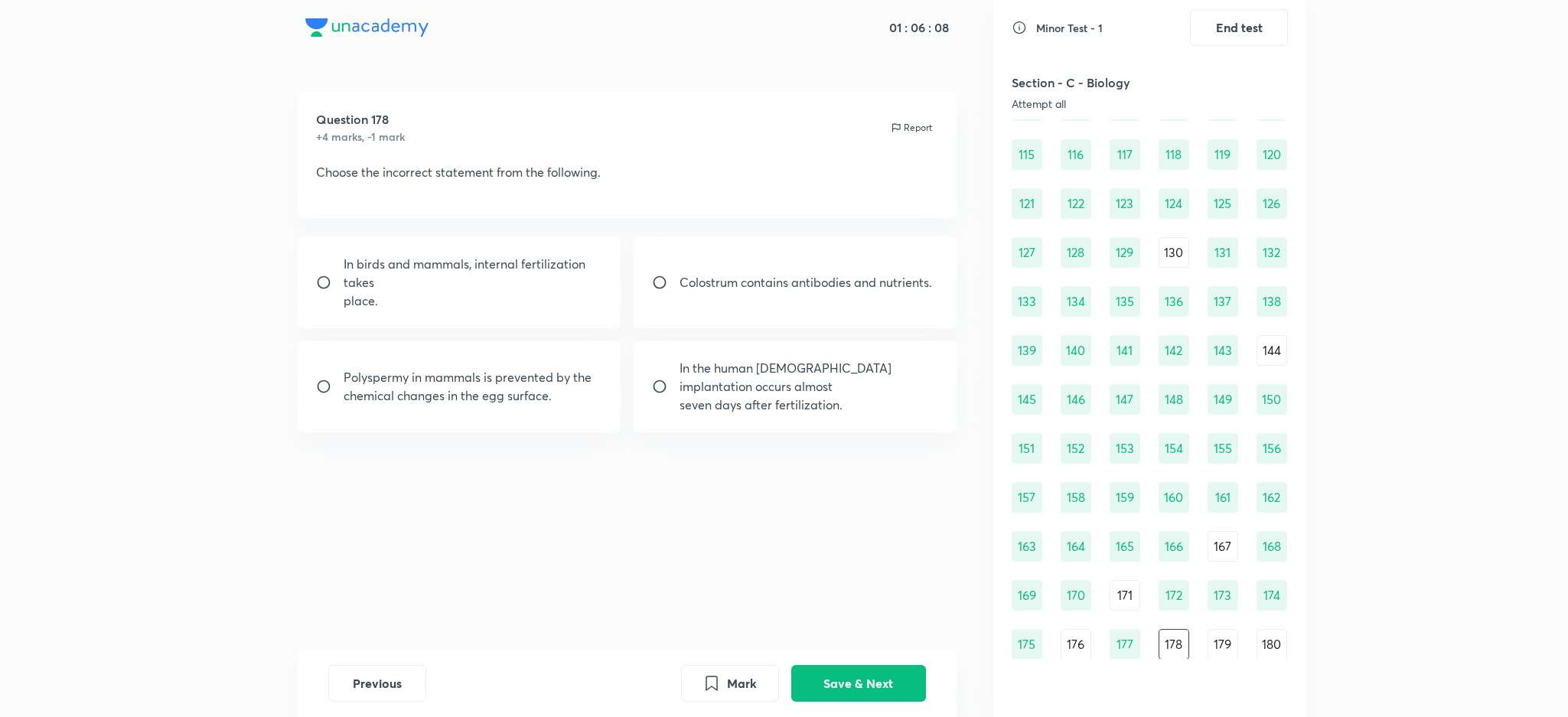 click on "In birds and mammals, internal fertilization takes" at bounding box center (473, 273) 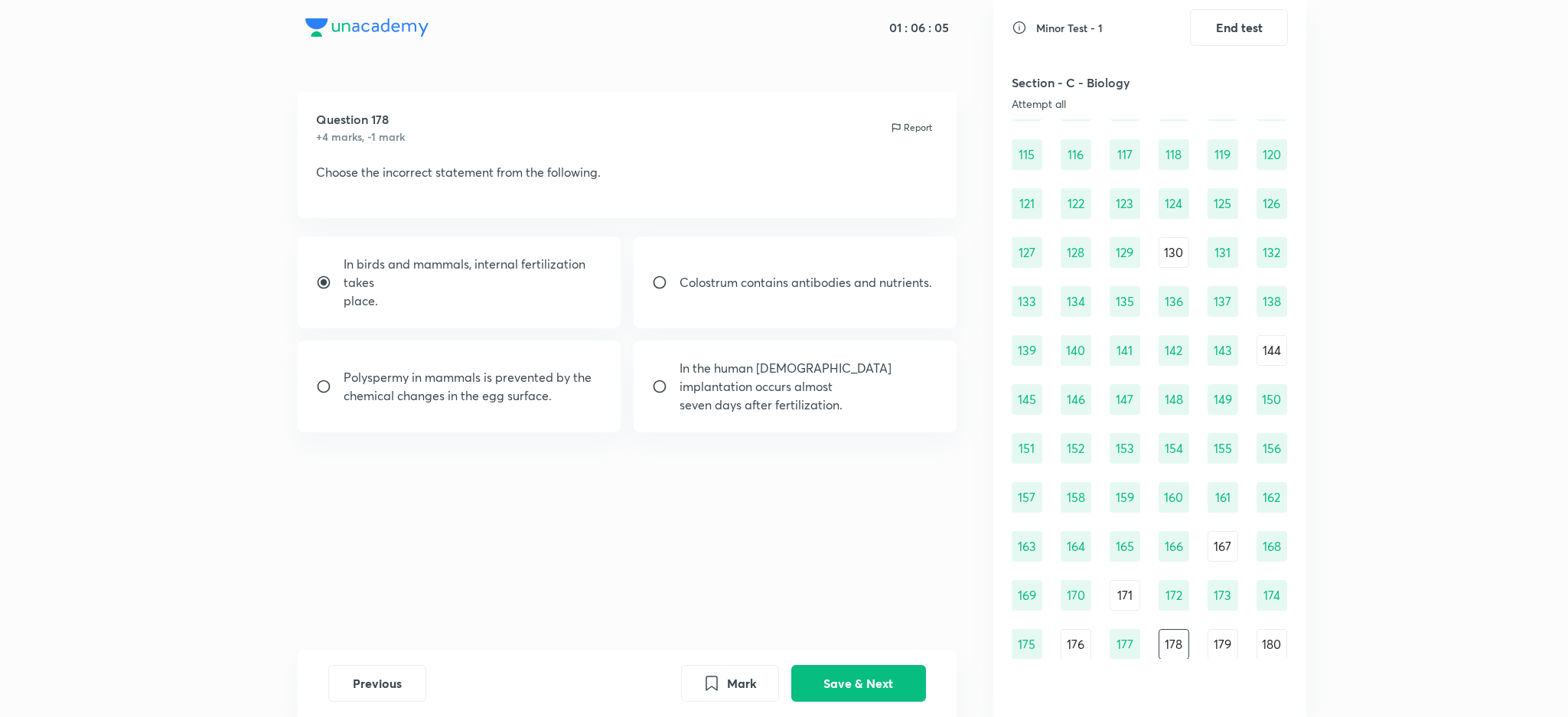 click on "Question 178 +4 marks, -1 mark Report Choose the incorrect statement from the following. In birds and mammals, internal fertilization takes place. Colostrum contains antibodies and nutrients.  Polyspermy in mammals is prevented by the chemical changes in the egg surface. In the human [DEMOGRAPHIC_DATA] implantation occurs almost seven days after fertilization." at bounding box center [628, 370] 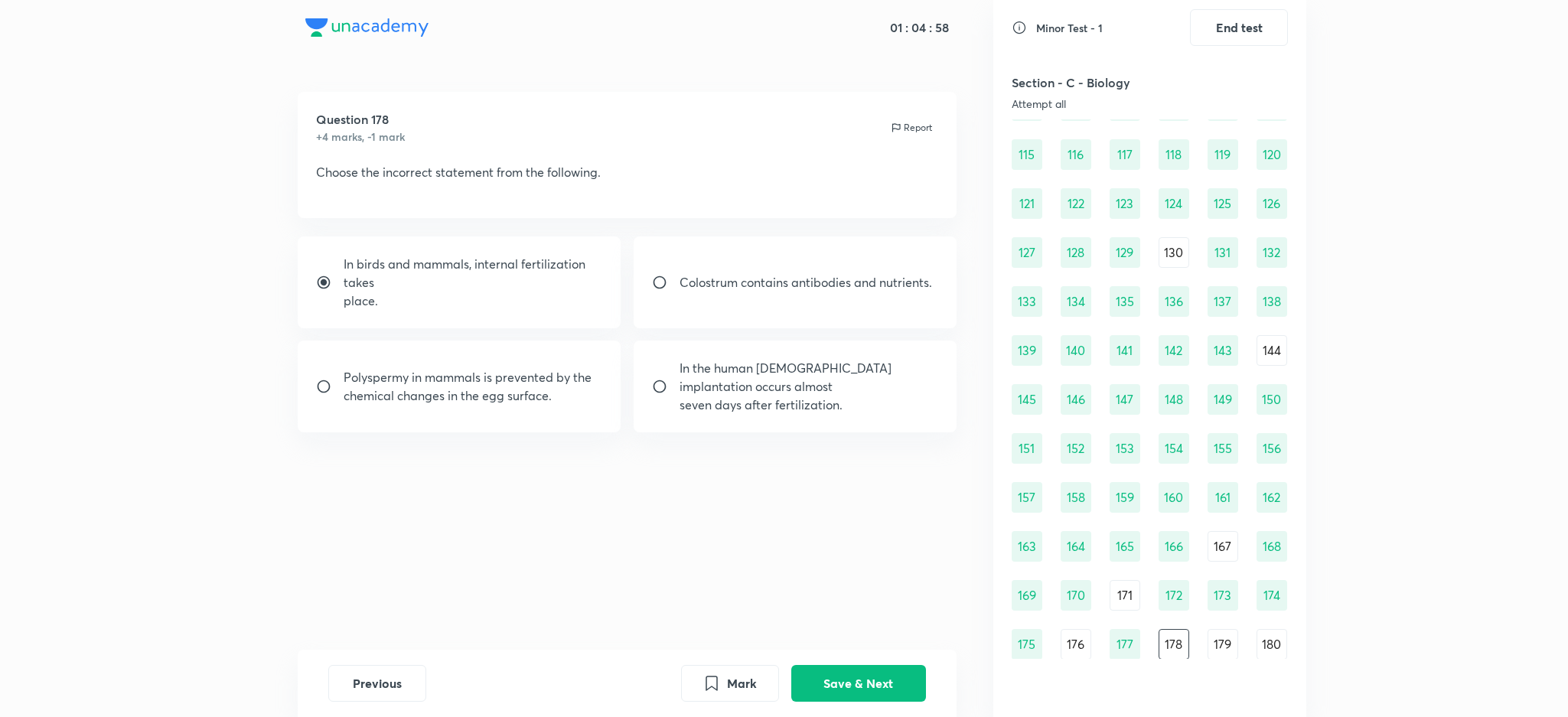 click on "Polyspermy in mammals is prevented by the chemical changes in the egg surface." at bounding box center [459, 386] 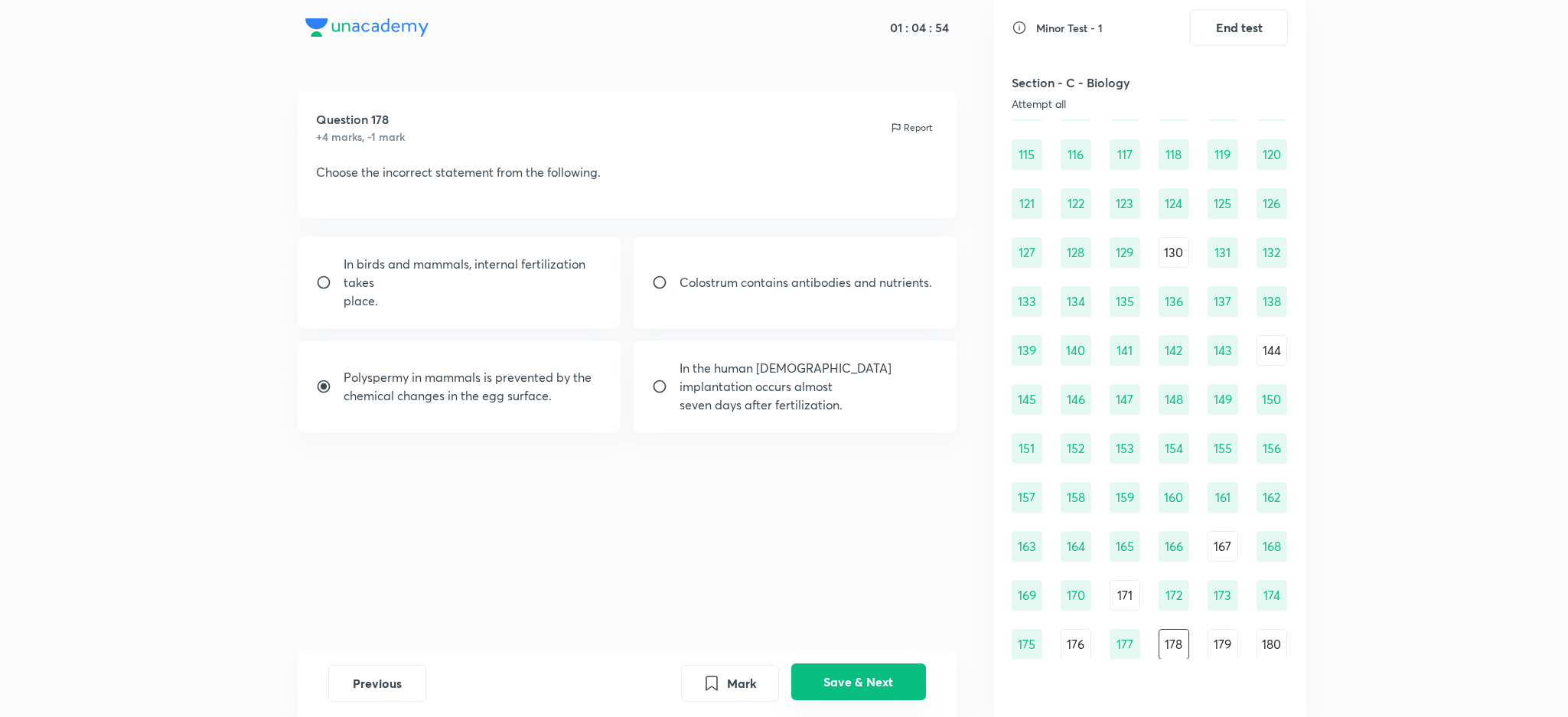 click on "Save & Next" at bounding box center (859, 682) 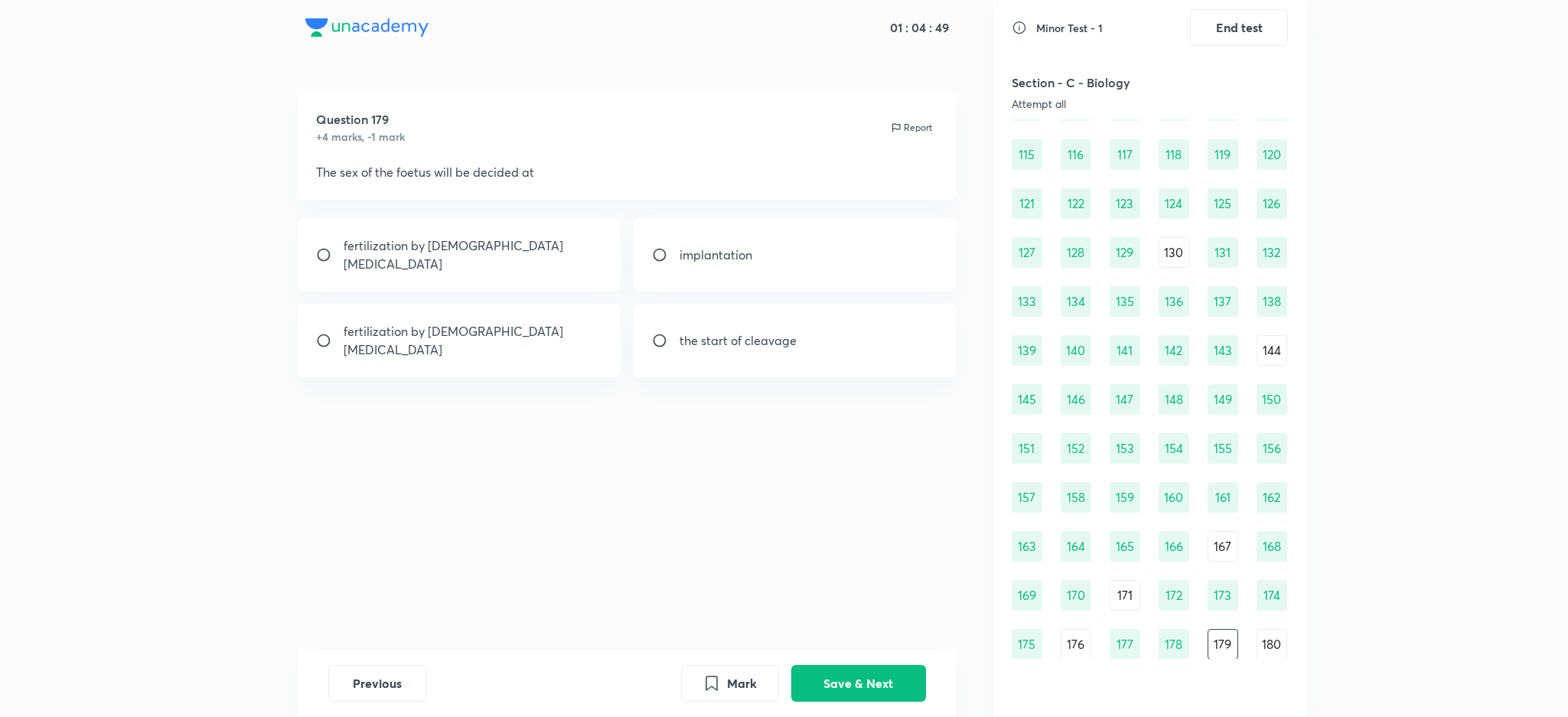 click on "fertilization by [DEMOGRAPHIC_DATA] [MEDICAL_DATA]" at bounding box center (459, 255) 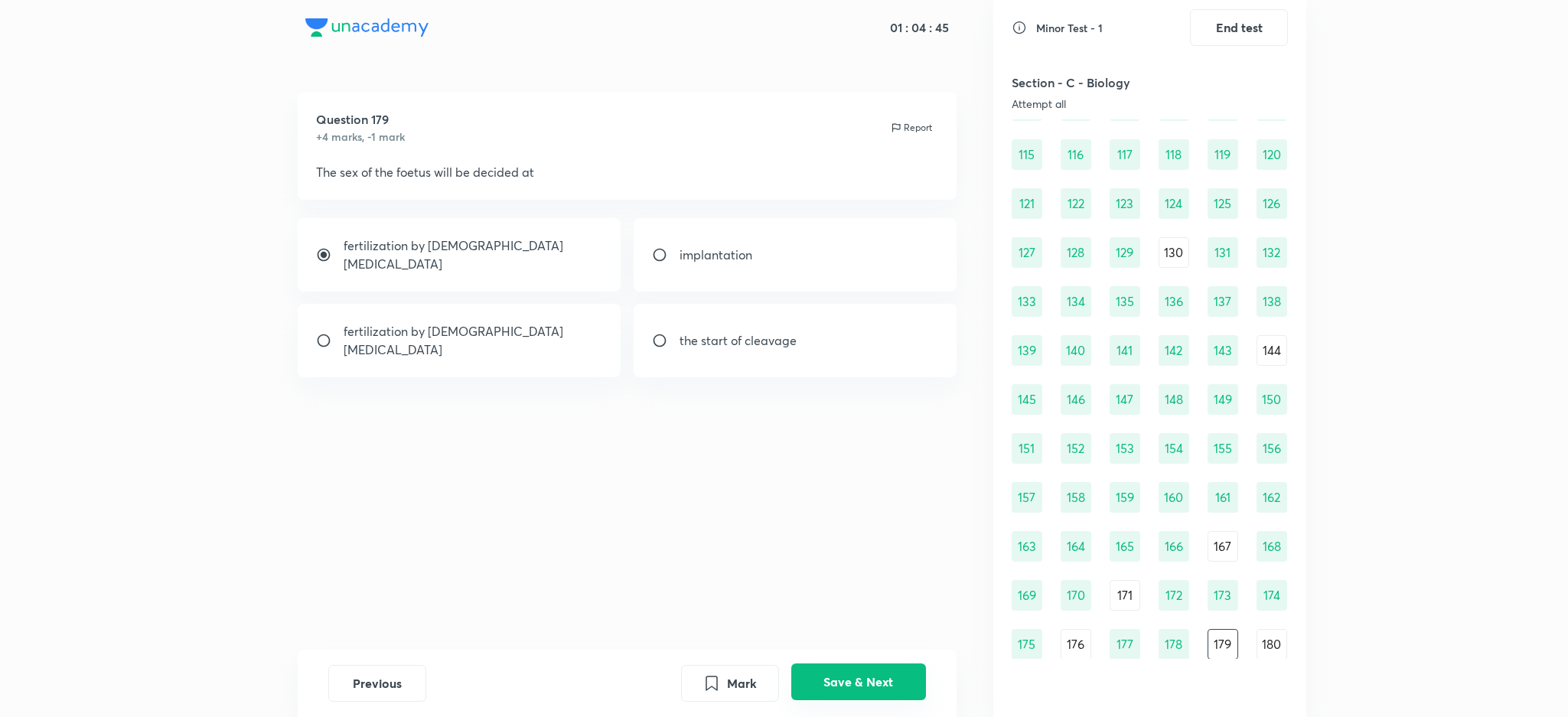 click on "Save & Next" at bounding box center (859, 682) 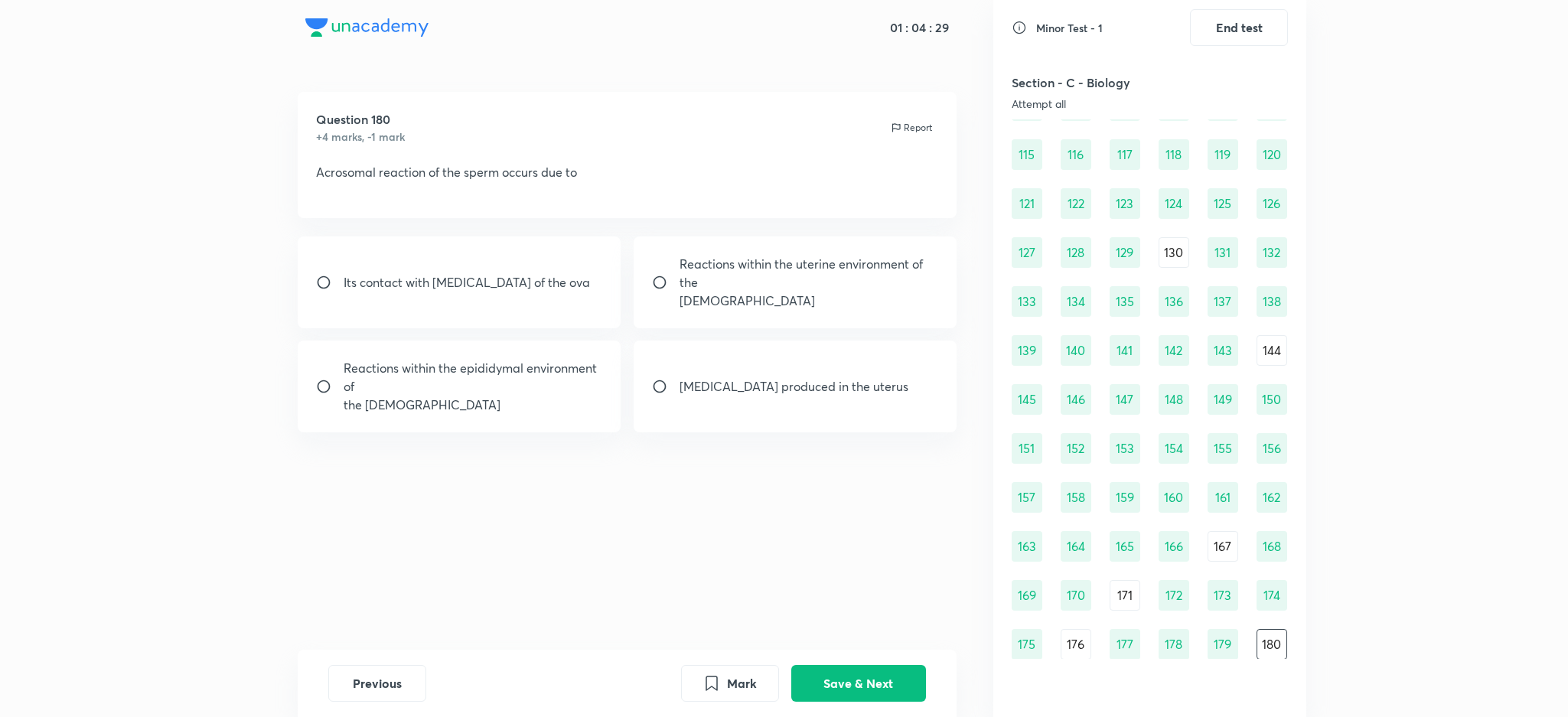 click on "Its contact with [MEDICAL_DATA] of the ova" at bounding box center [459, 282] 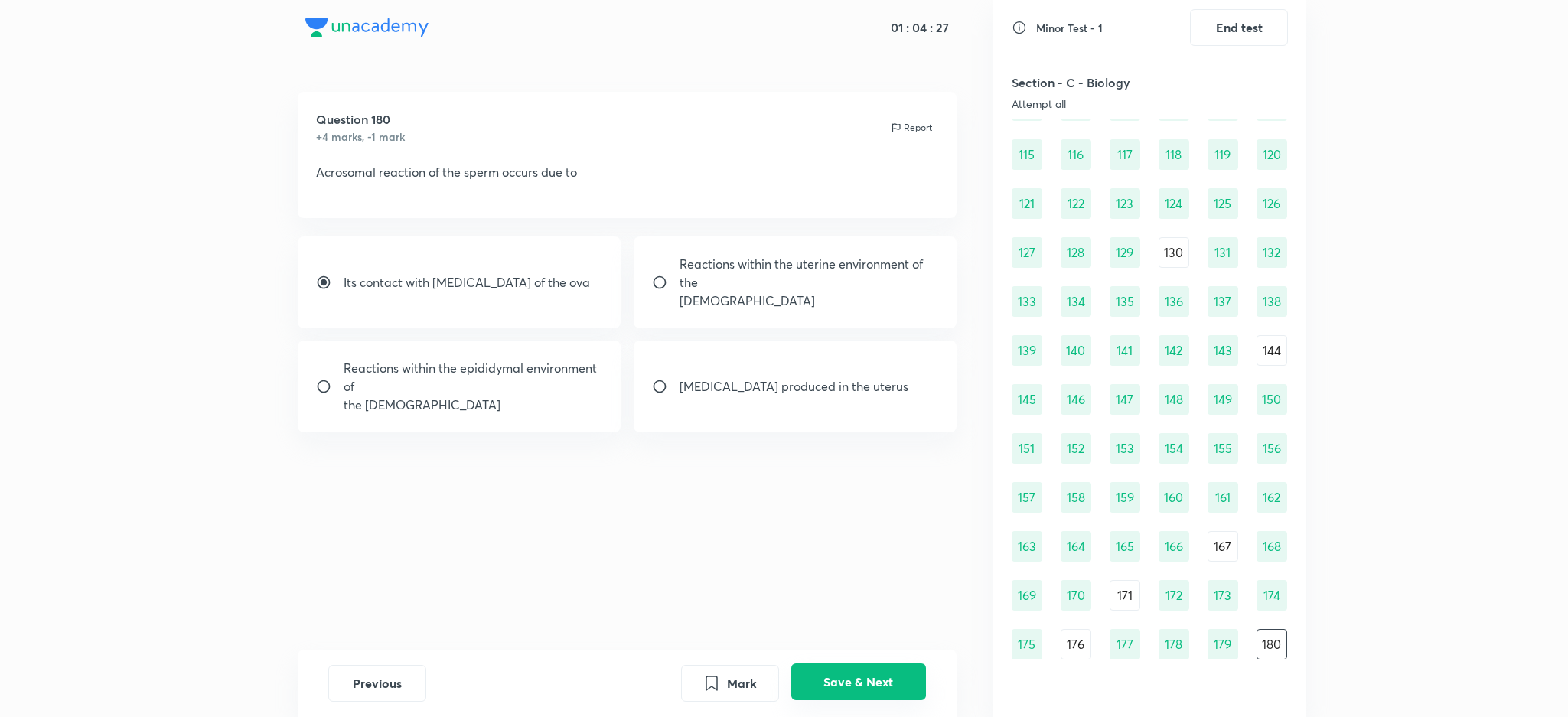 click on "Save & Next" at bounding box center (859, 682) 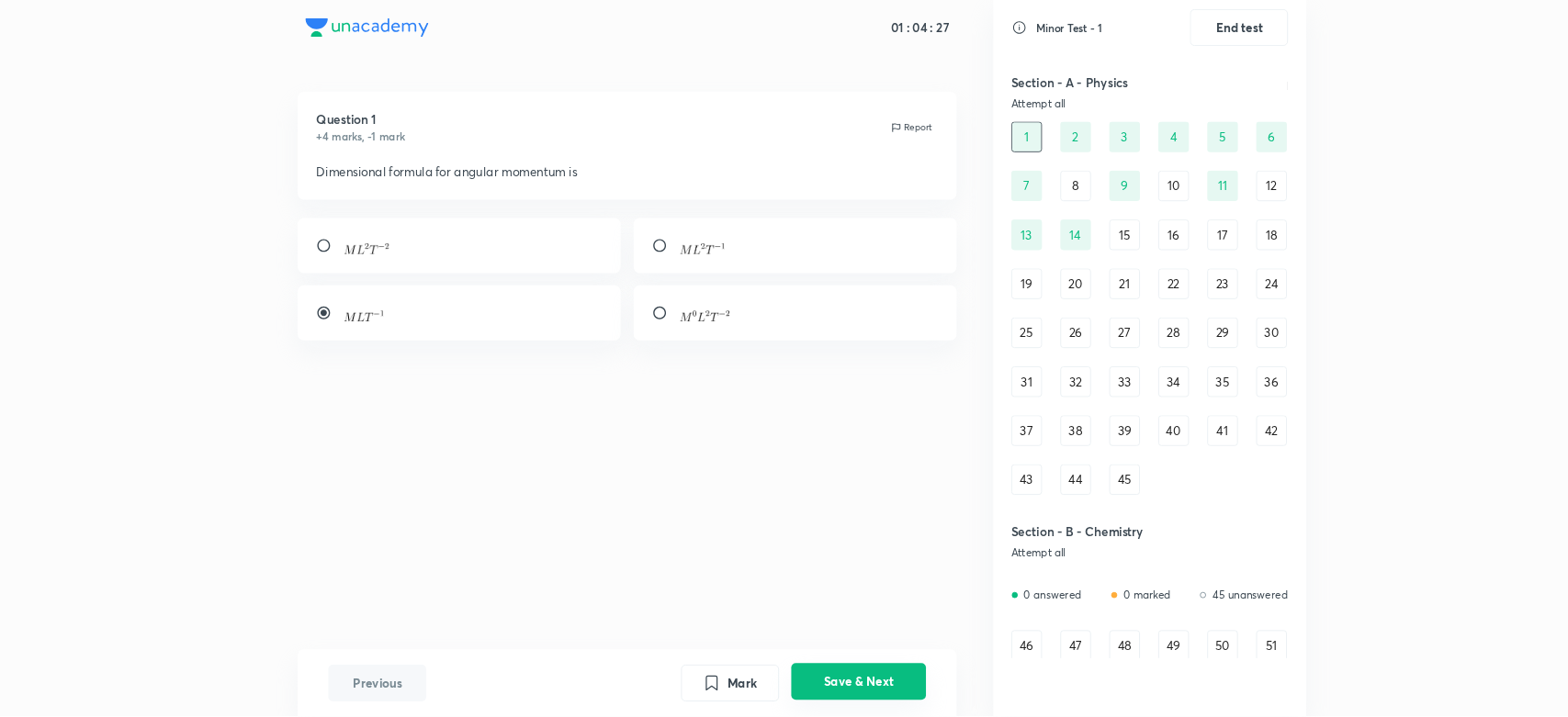 scroll, scrollTop: 0, scrollLeft: 0, axis: both 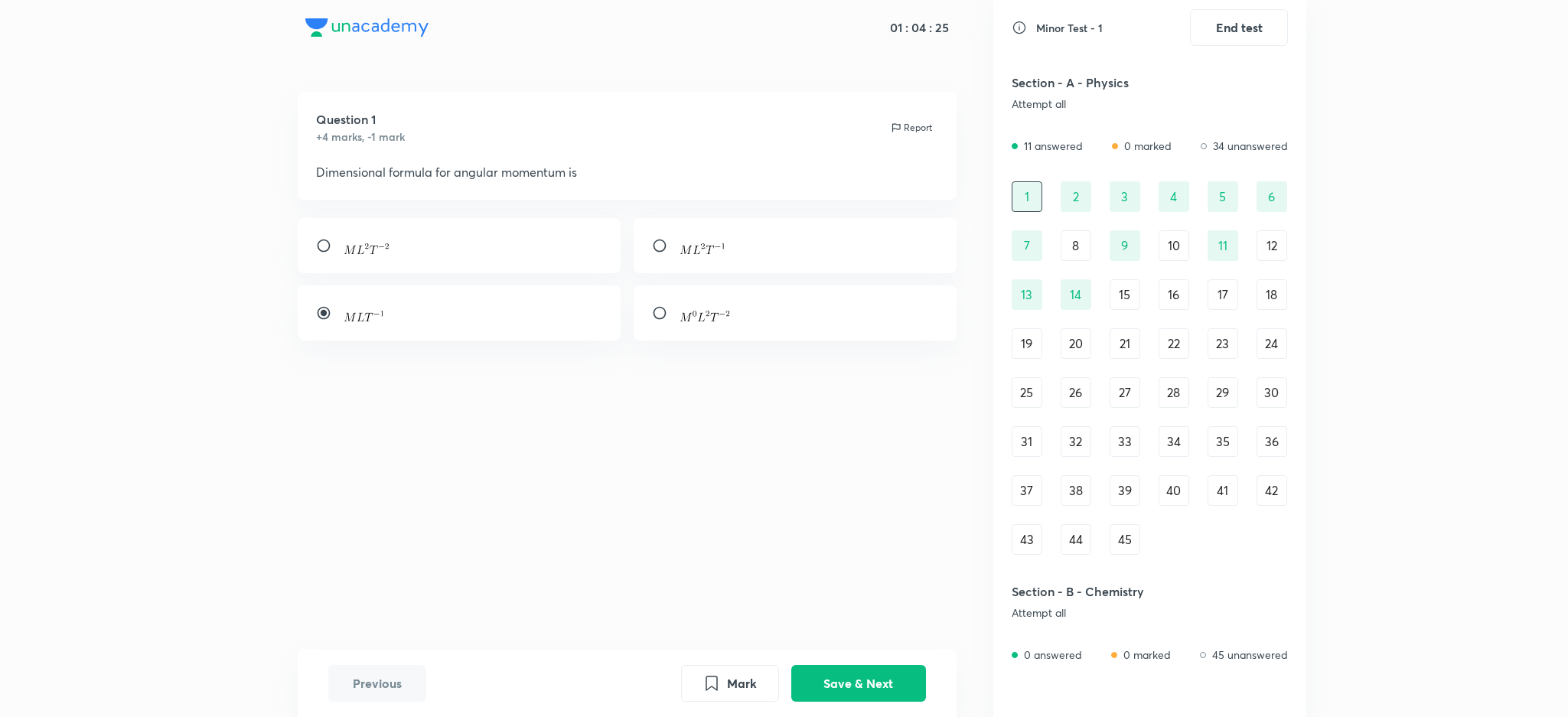 click on "15" at bounding box center [1125, 295] 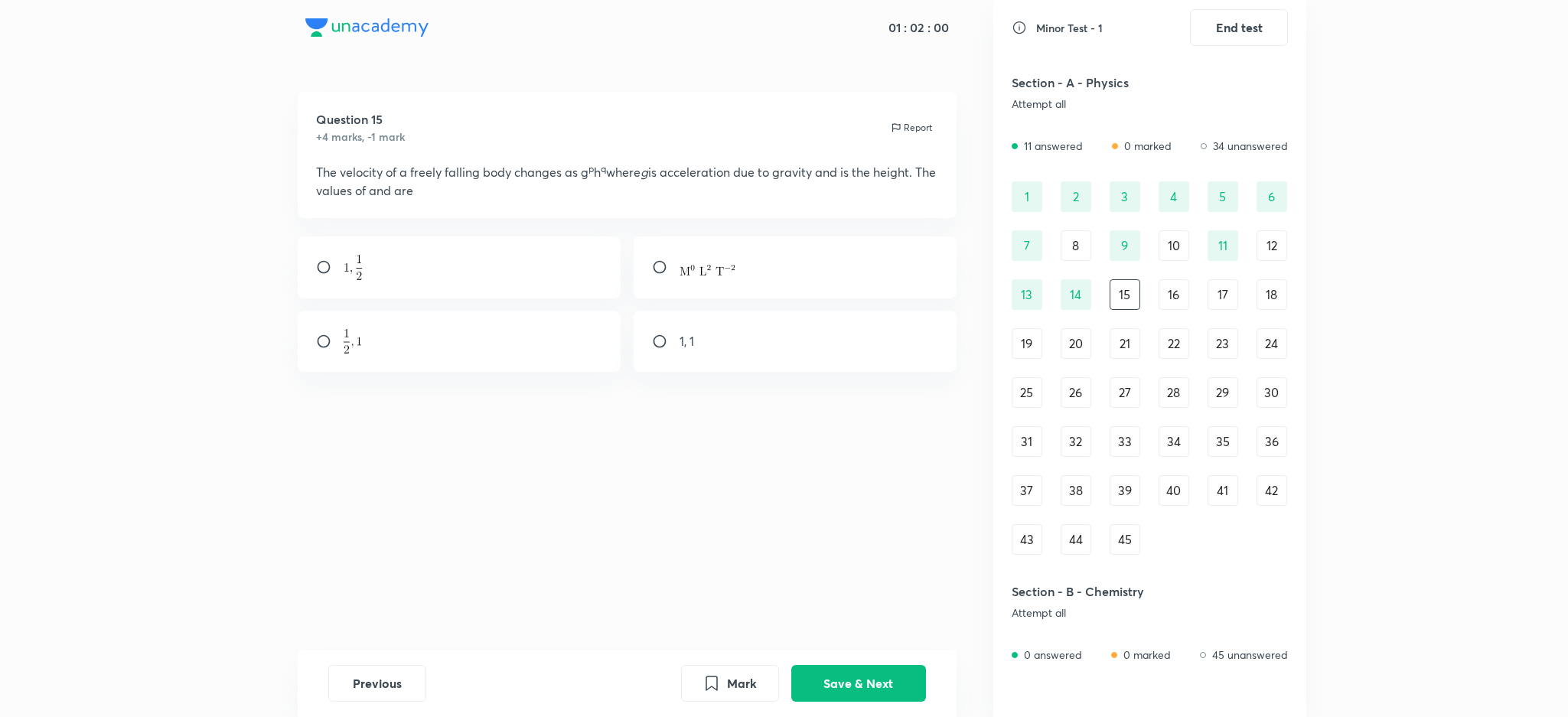 click on "Question 15 +4 marks, -1 mark Report The velocity of a freely falling body changes as g p h q  where  g  is acceleration due to gravity and is the height. The values of and are  1, 1" at bounding box center (628, 370) 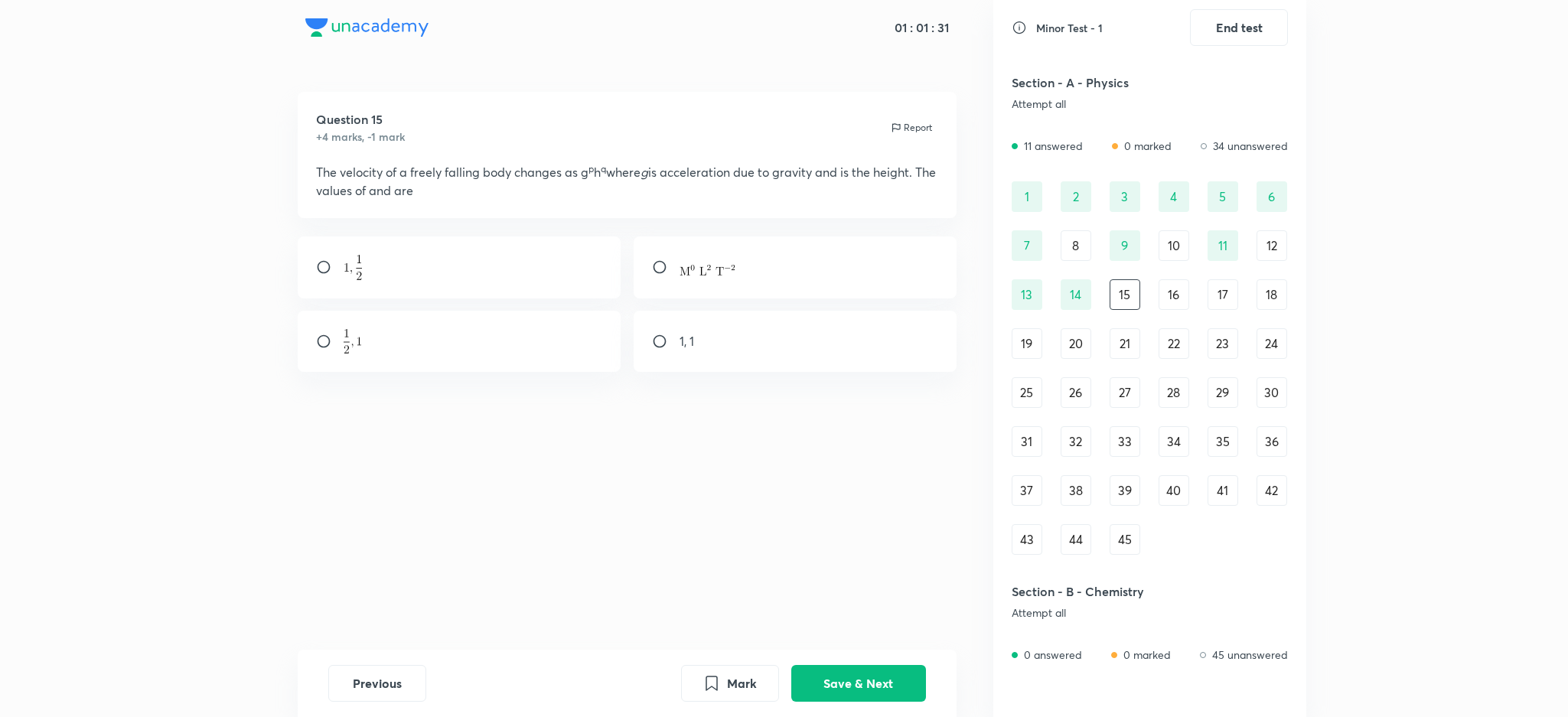 click on "1, 1" at bounding box center (795, 341) 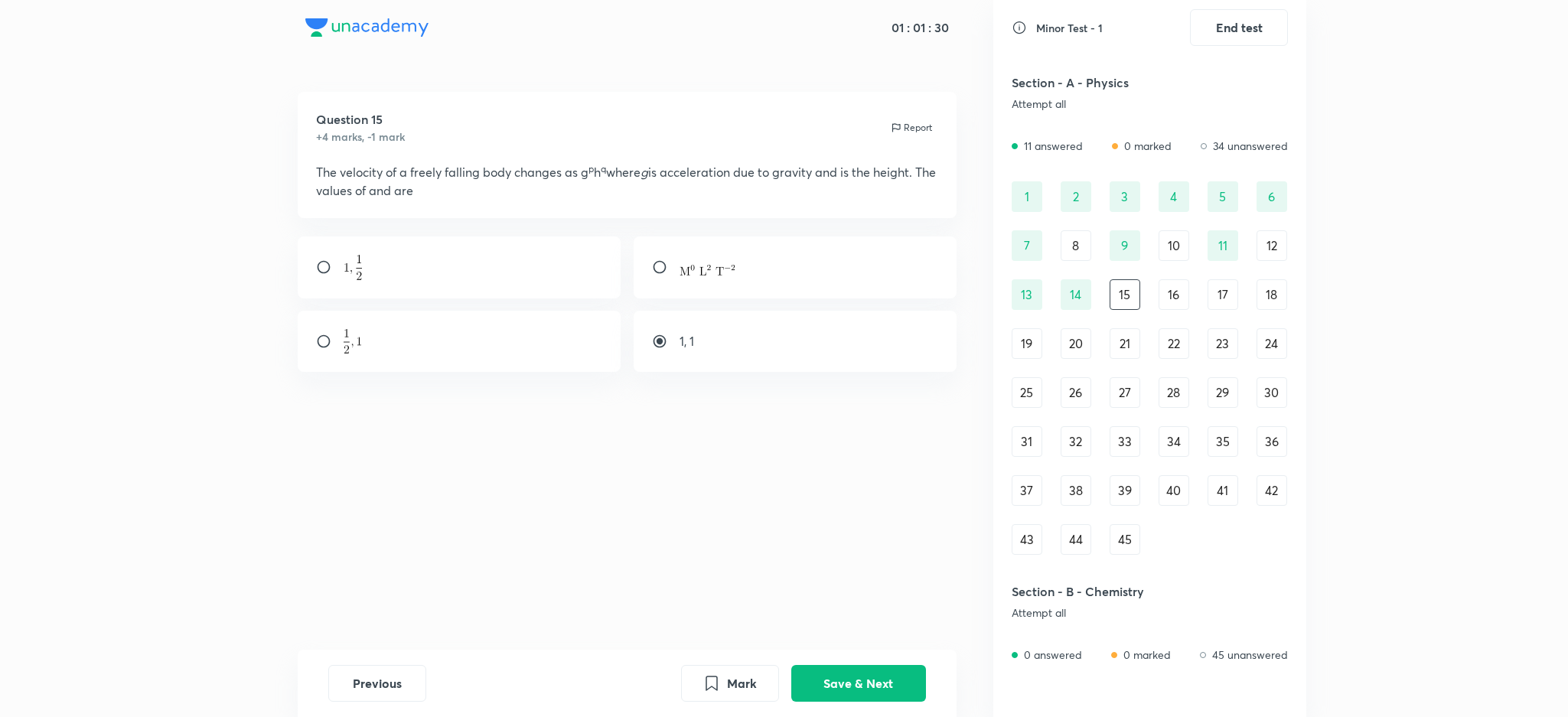 click on "1, 1" at bounding box center [795, 341] 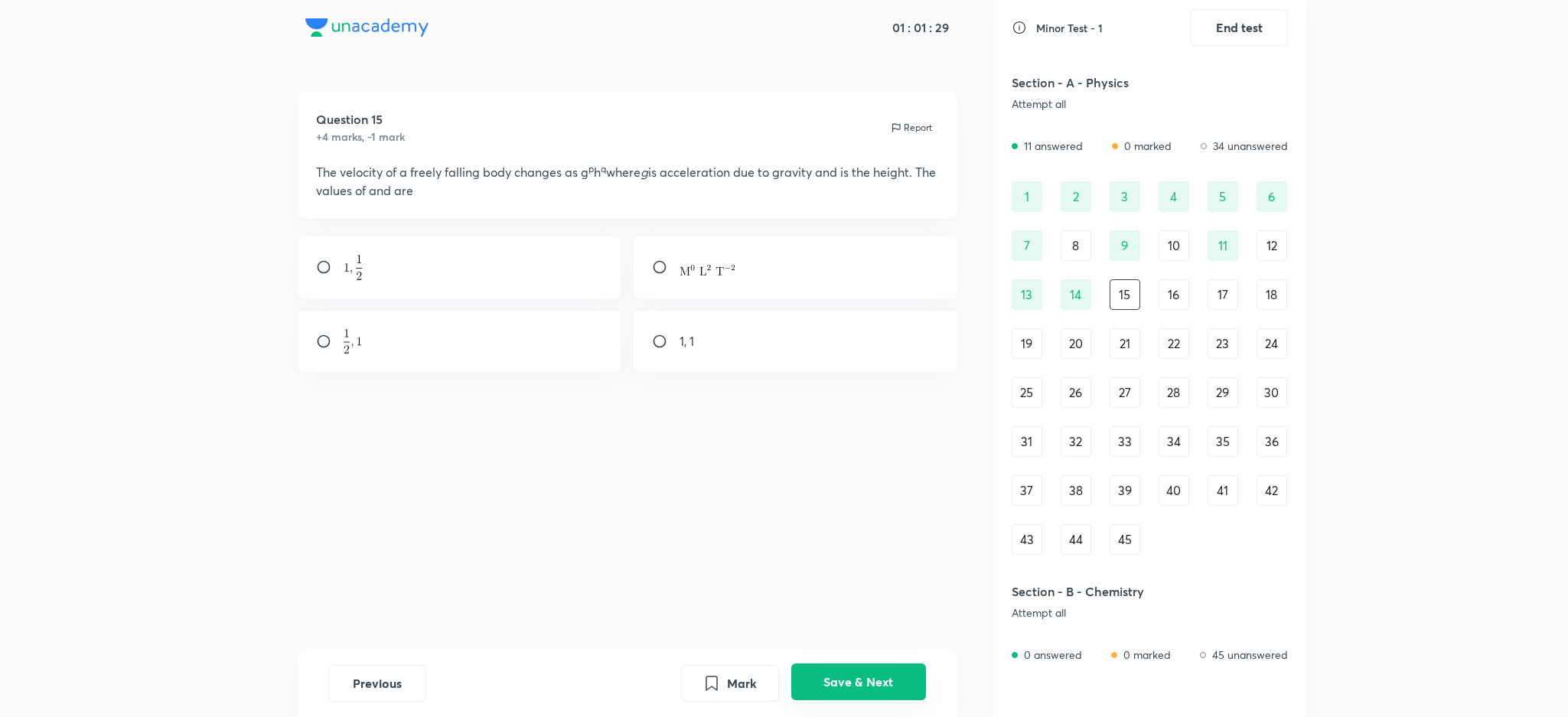 click on "Save & Next" at bounding box center (859, 682) 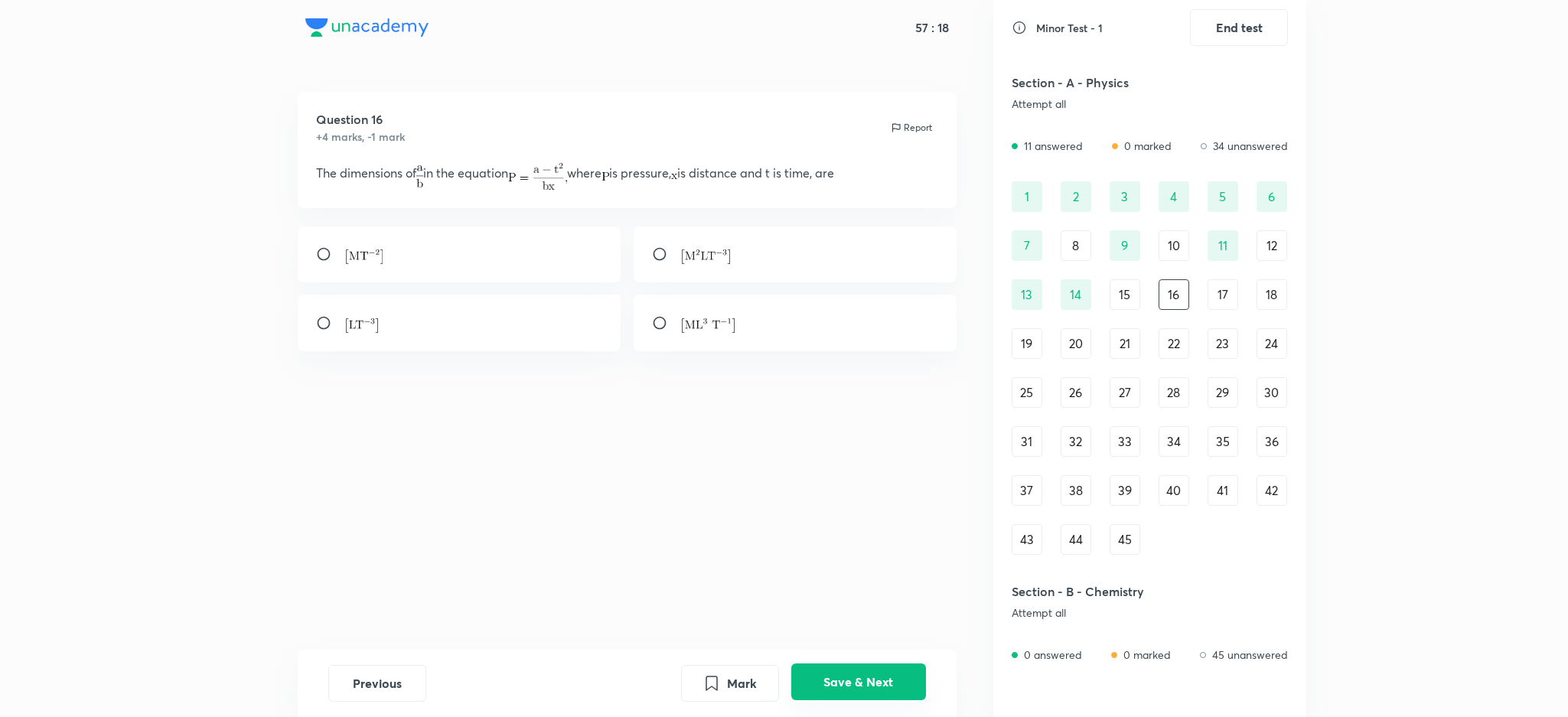 click on "Save & Next" at bounding box center [859, 682] 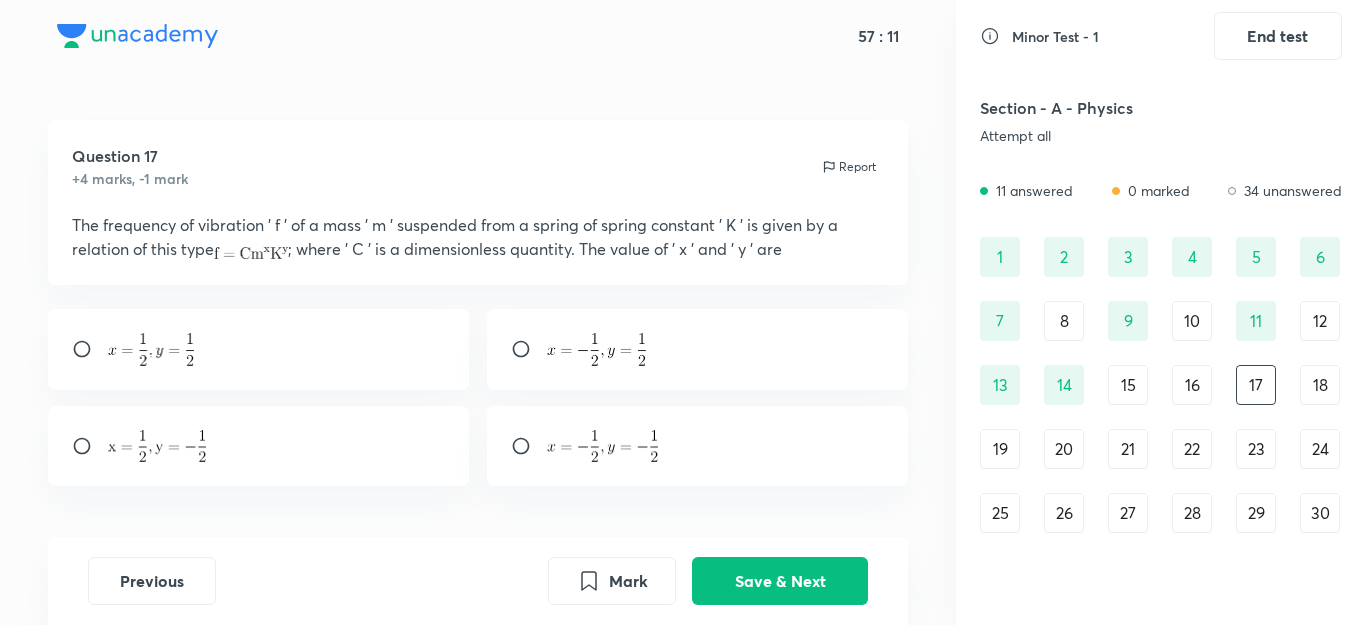 drag, startPoint x: 1512, startPoint y: 15, endPoint x: 689, endPoint y: 51, distance: 823.787 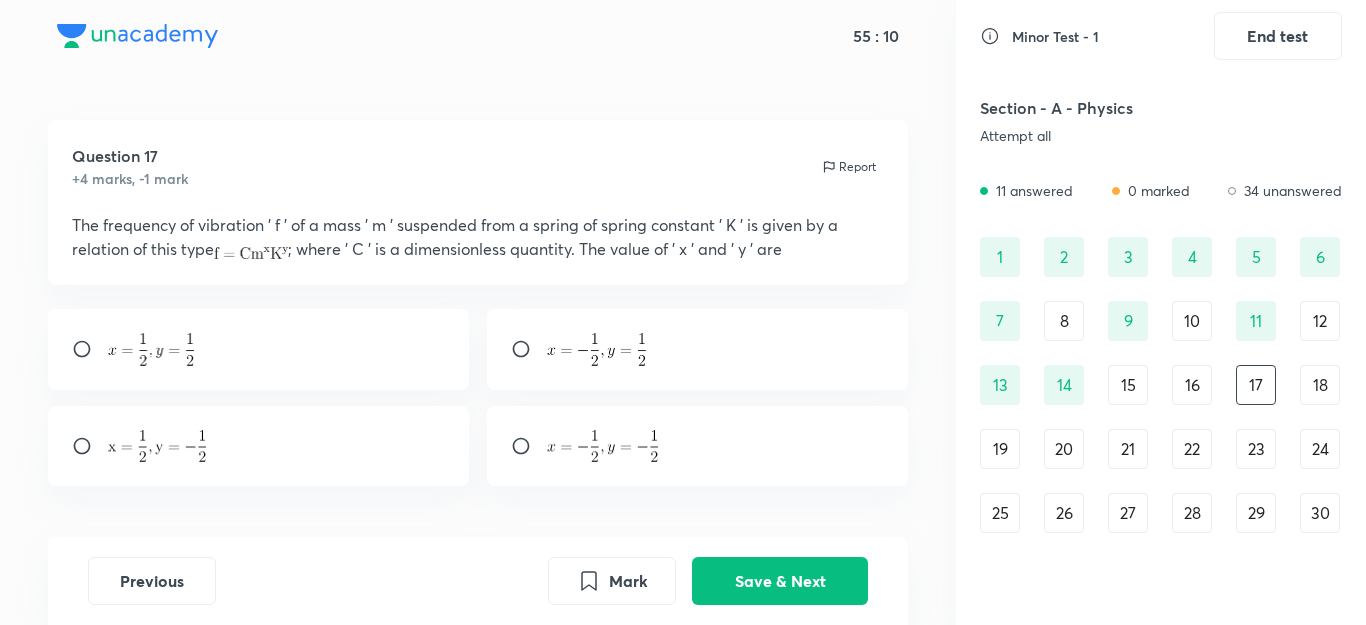 click at bounding box center [259, 349] 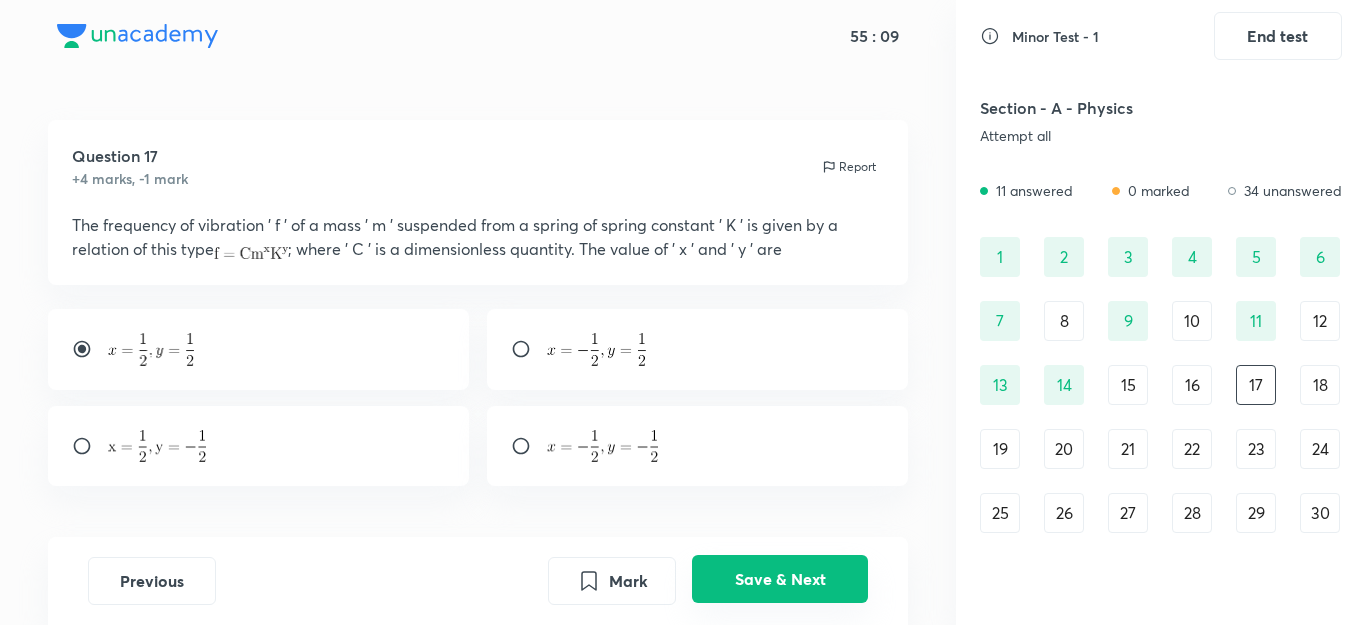 click on "Save & Next" at bounding box center [780, 579] 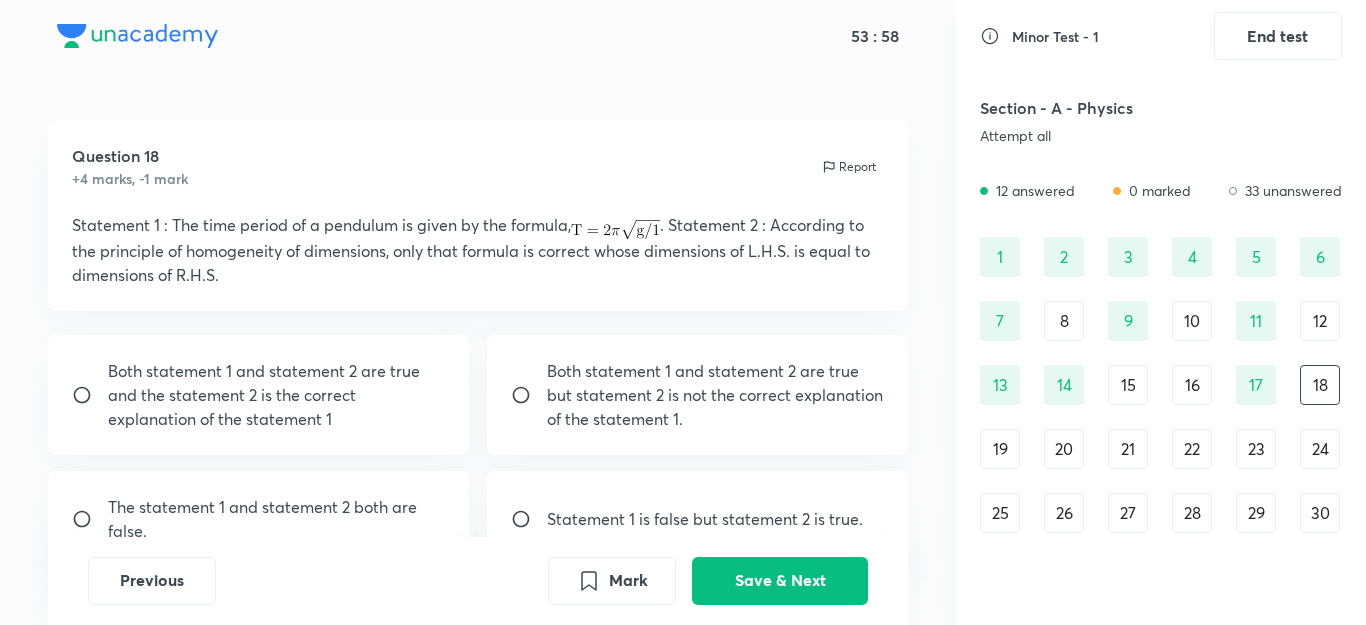 click on "Statement 1 is false but statement 2 is true." at bounding box center (698, 519) 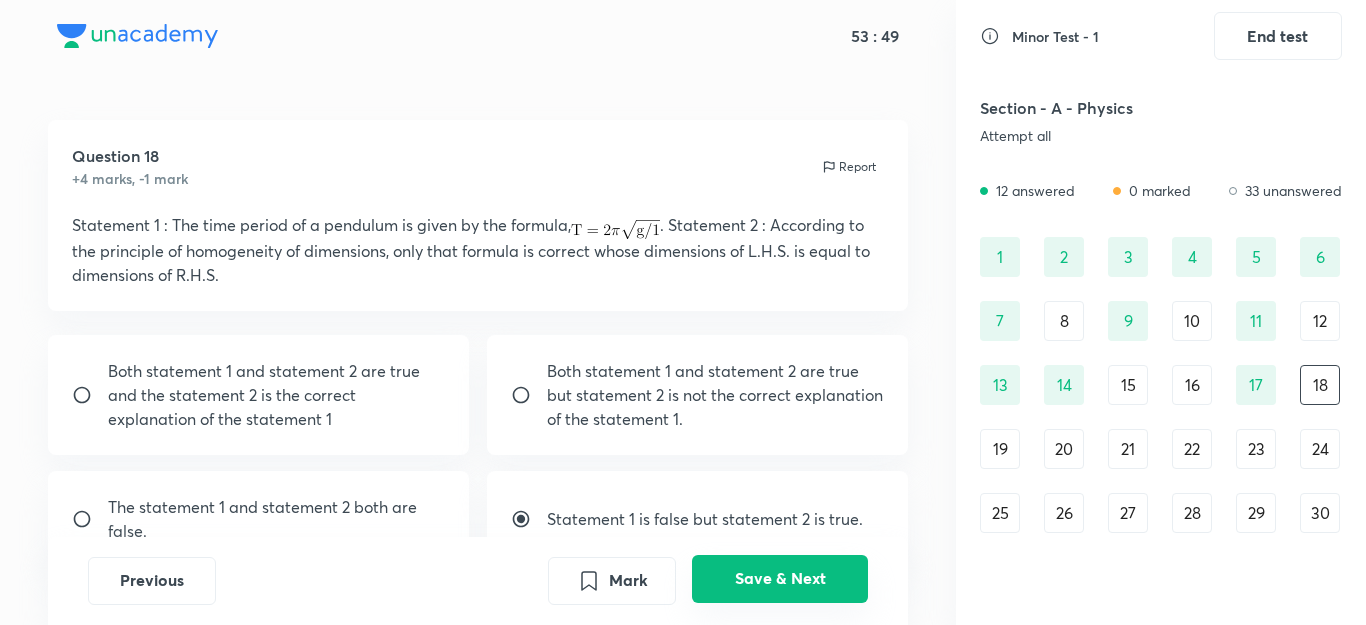 click on "Save & Next" at bounding box center [780, 579] 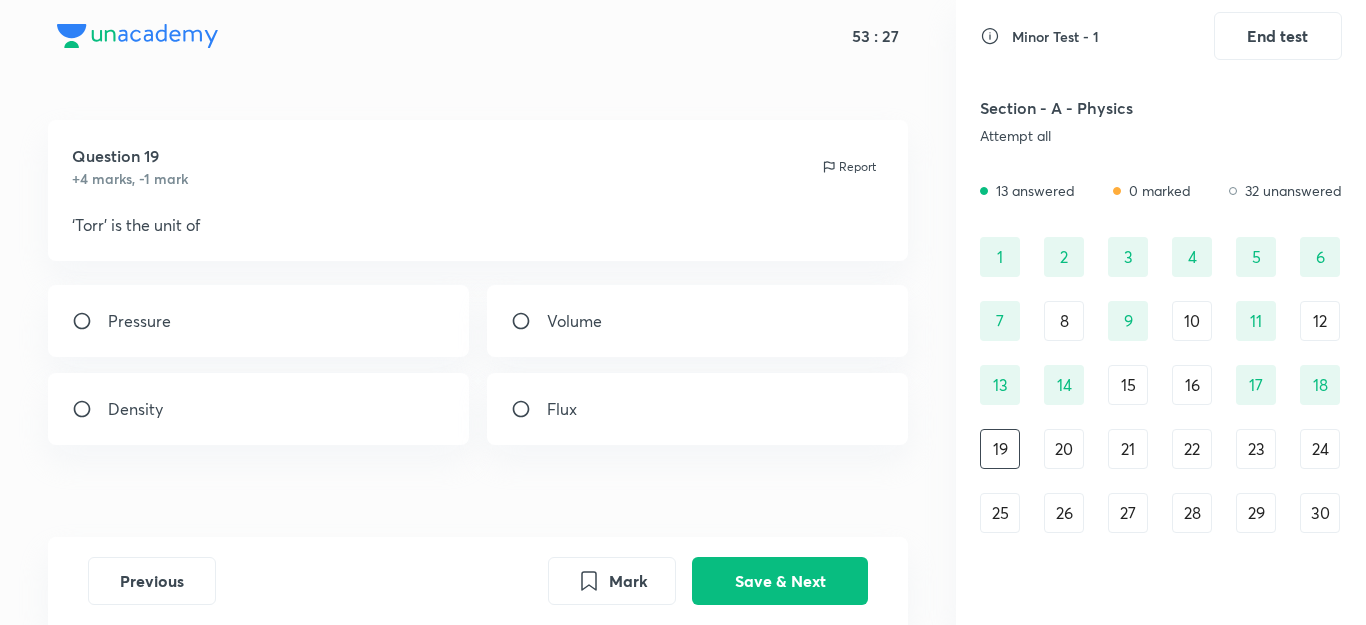 click on "Pressure" at bounding box center [259, 321] 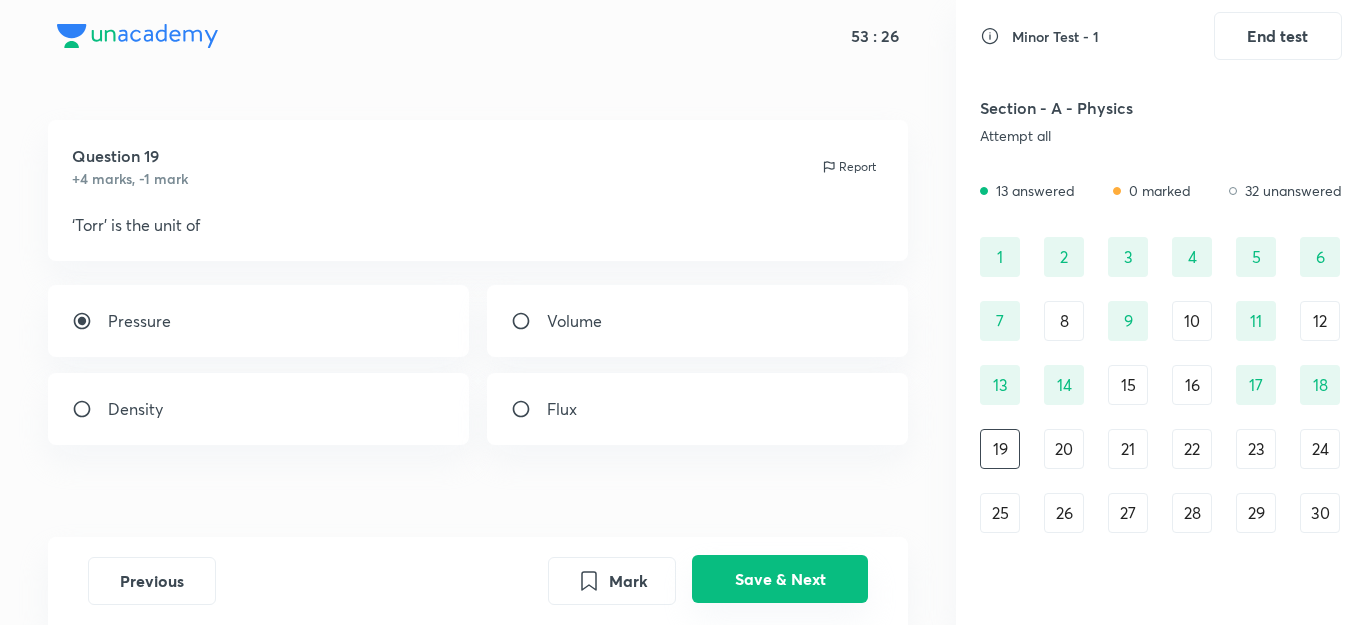 click on "Save & Next" at bounding box center [780, 579] 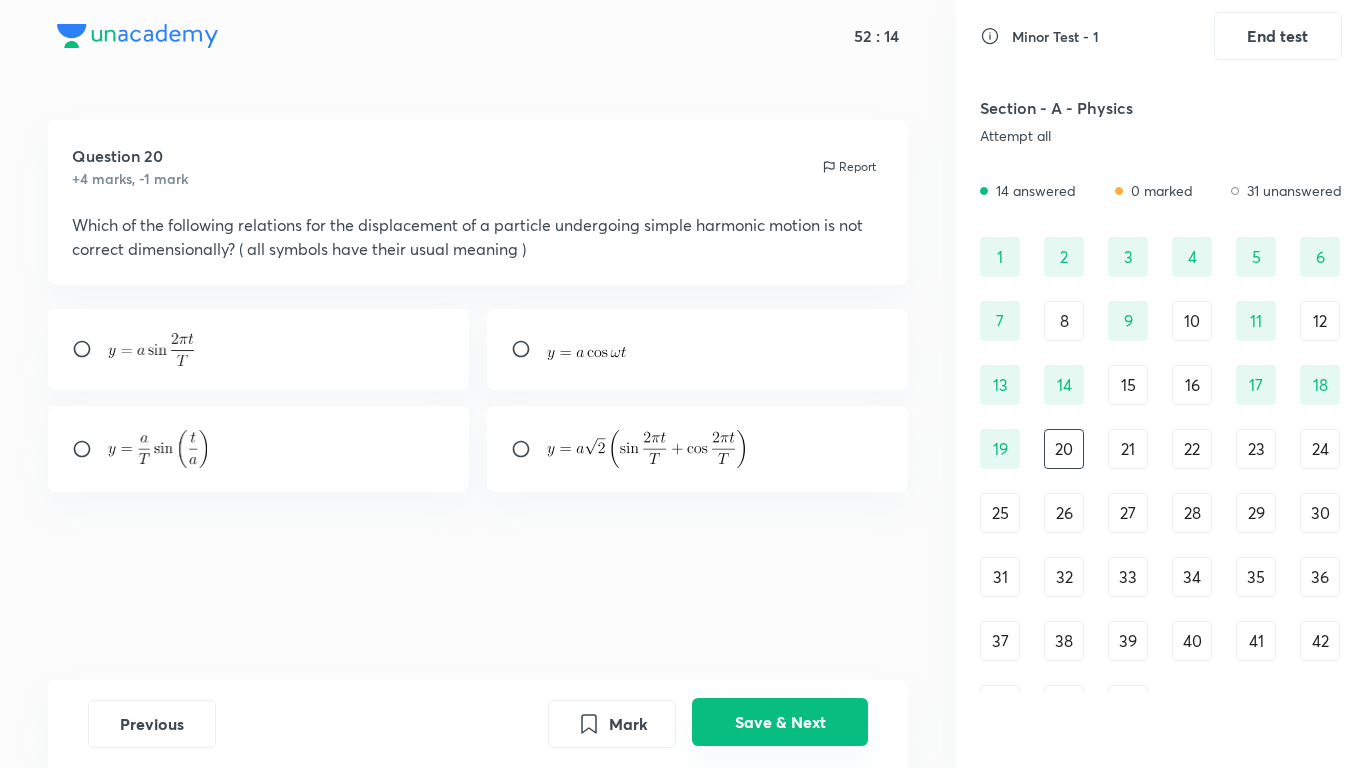click on "Save & Next" at bounding box center (780, 722) 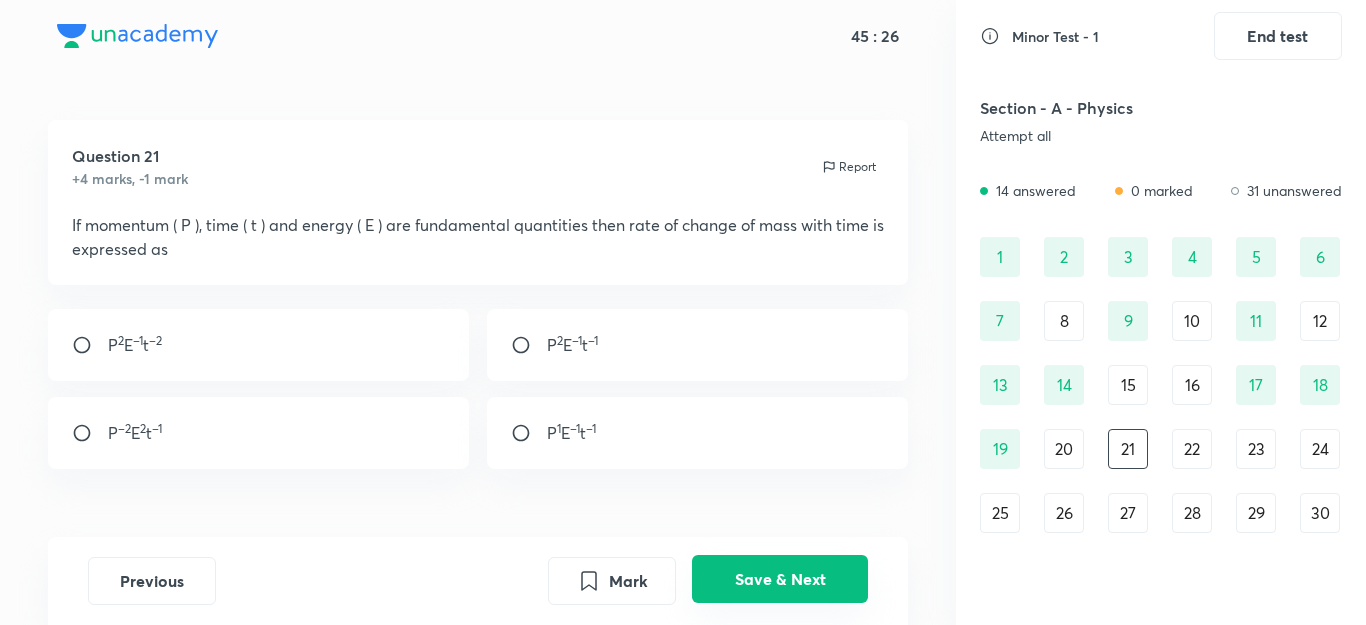 click on "Save & Next" at bounding box center [780, 579] 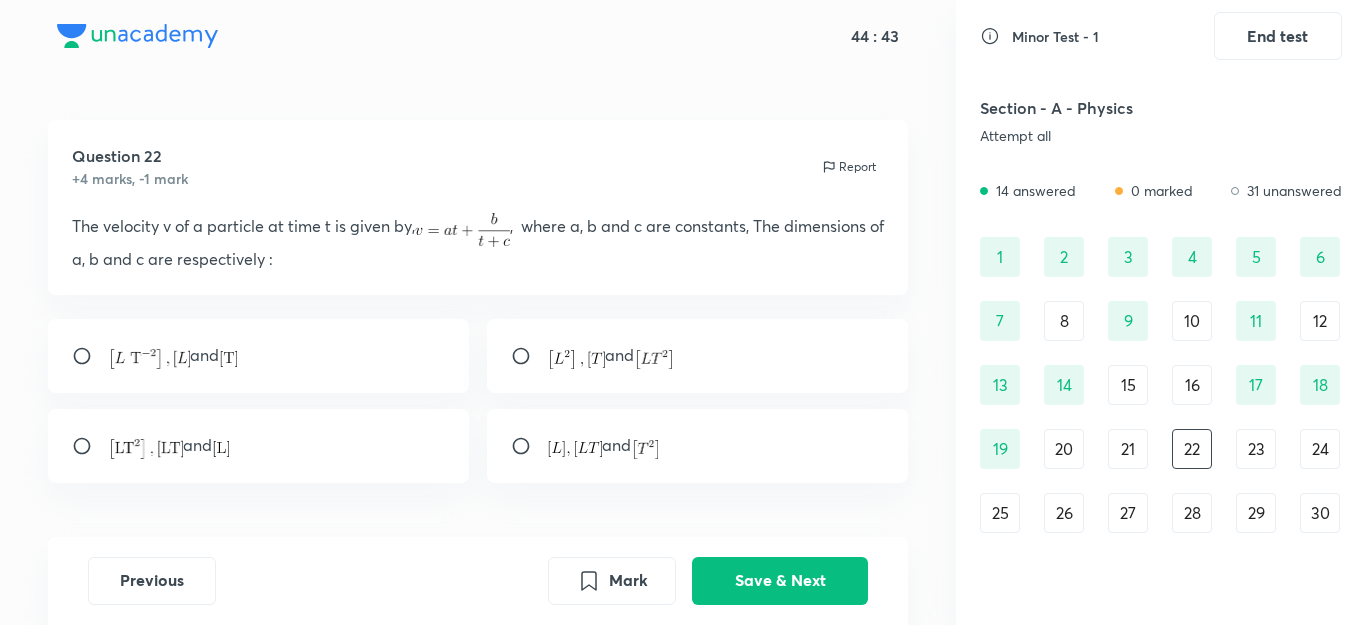 click on "and" at bounding box center [259, 356] 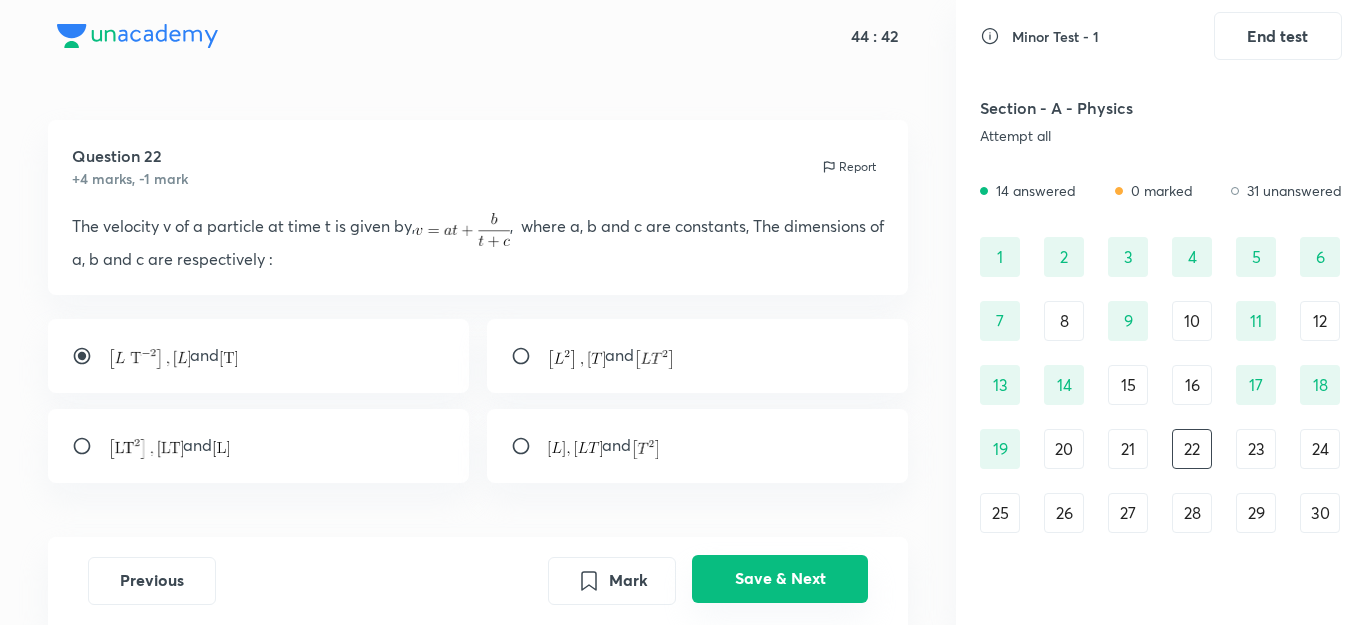 click on "Save & Next" at bounding box center [780, 579] 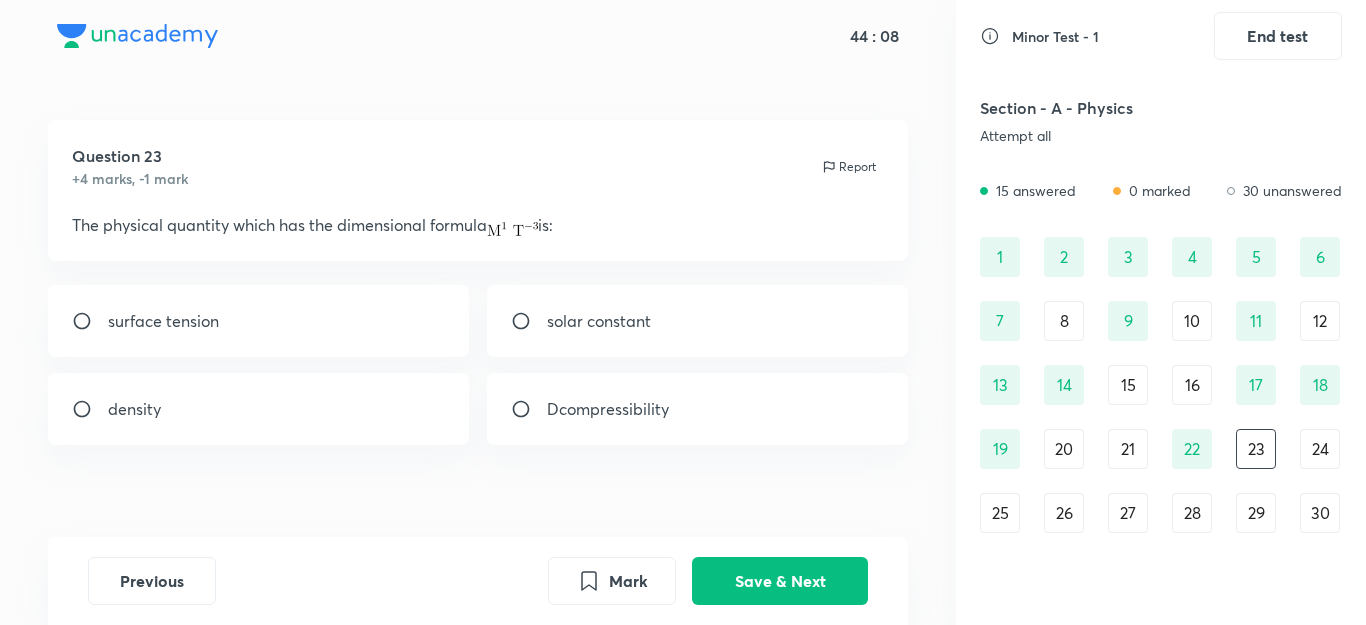 click on "solar constant" at bounding box center [599, 321] 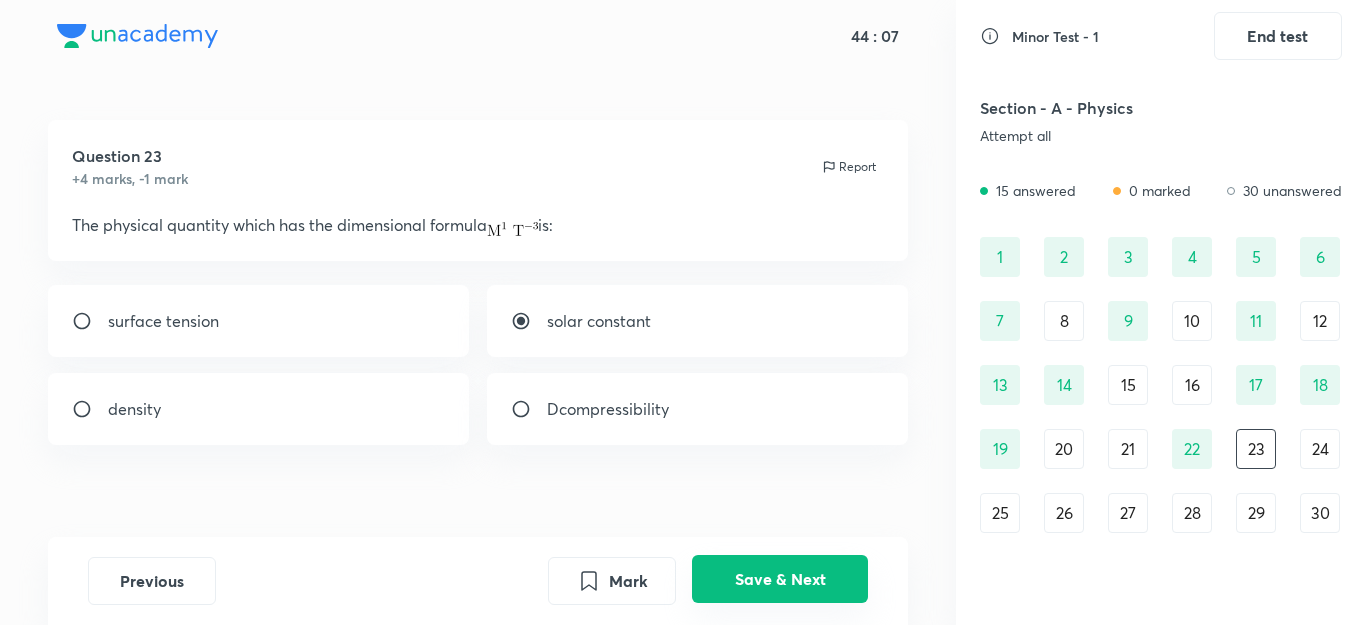 click on "Save & Next" at bounding box center [780, 579] 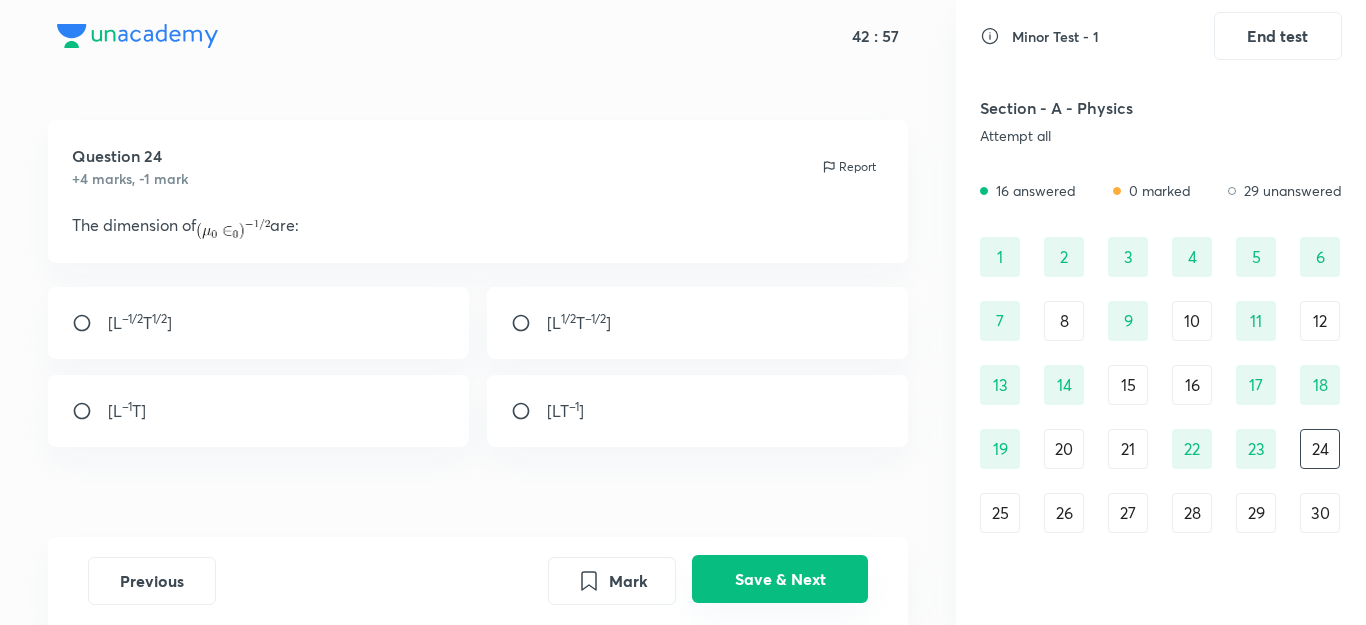 click on "Save & Next" at bounding box center [780, 579] 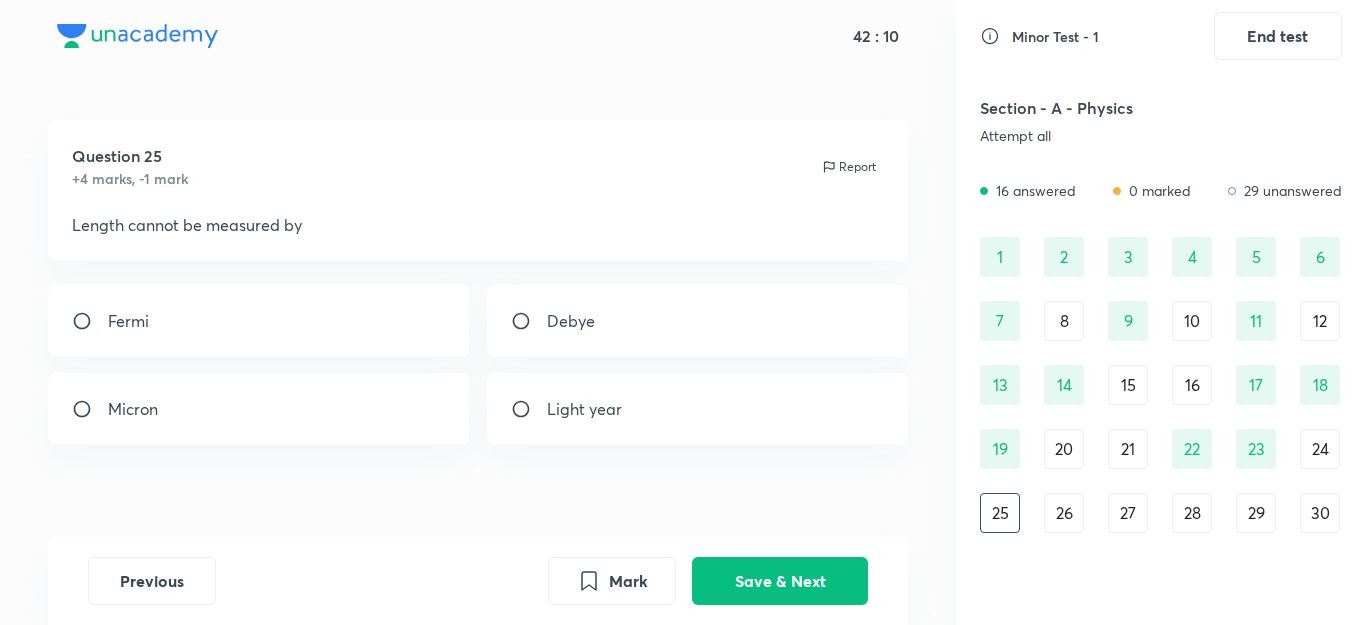 click on "Micron" at bounding box center [259, 409] 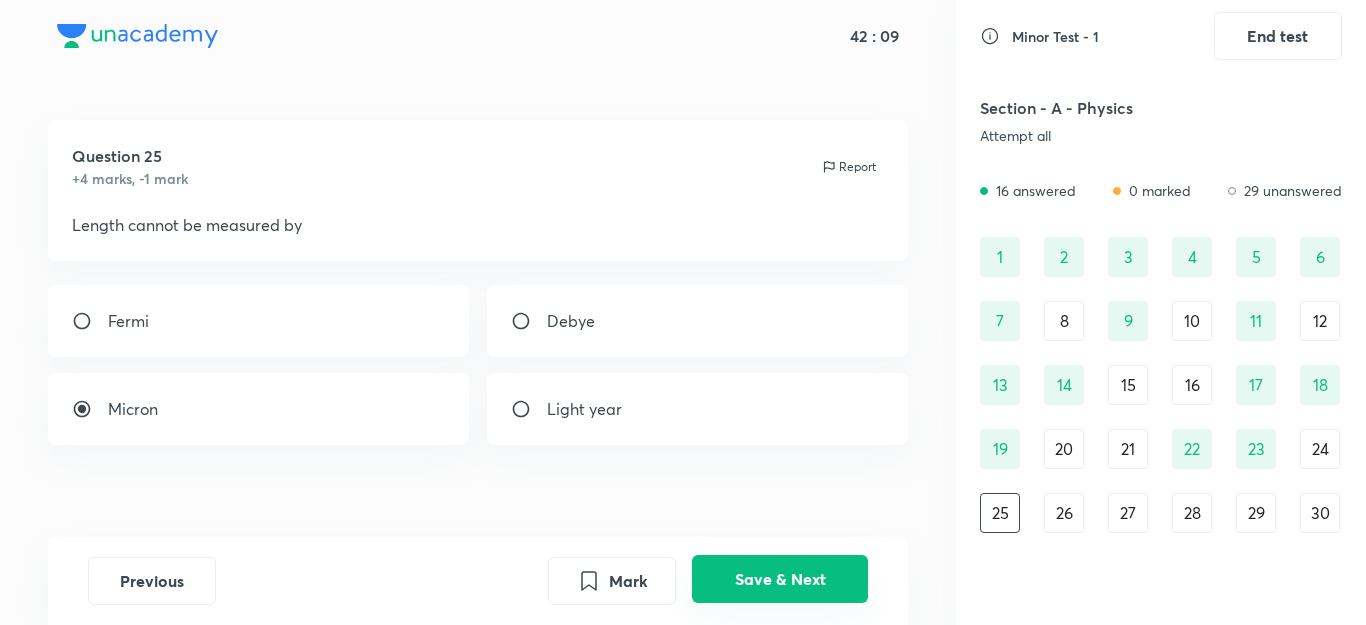click on "Save & Next" at bounding box center [780, 579] 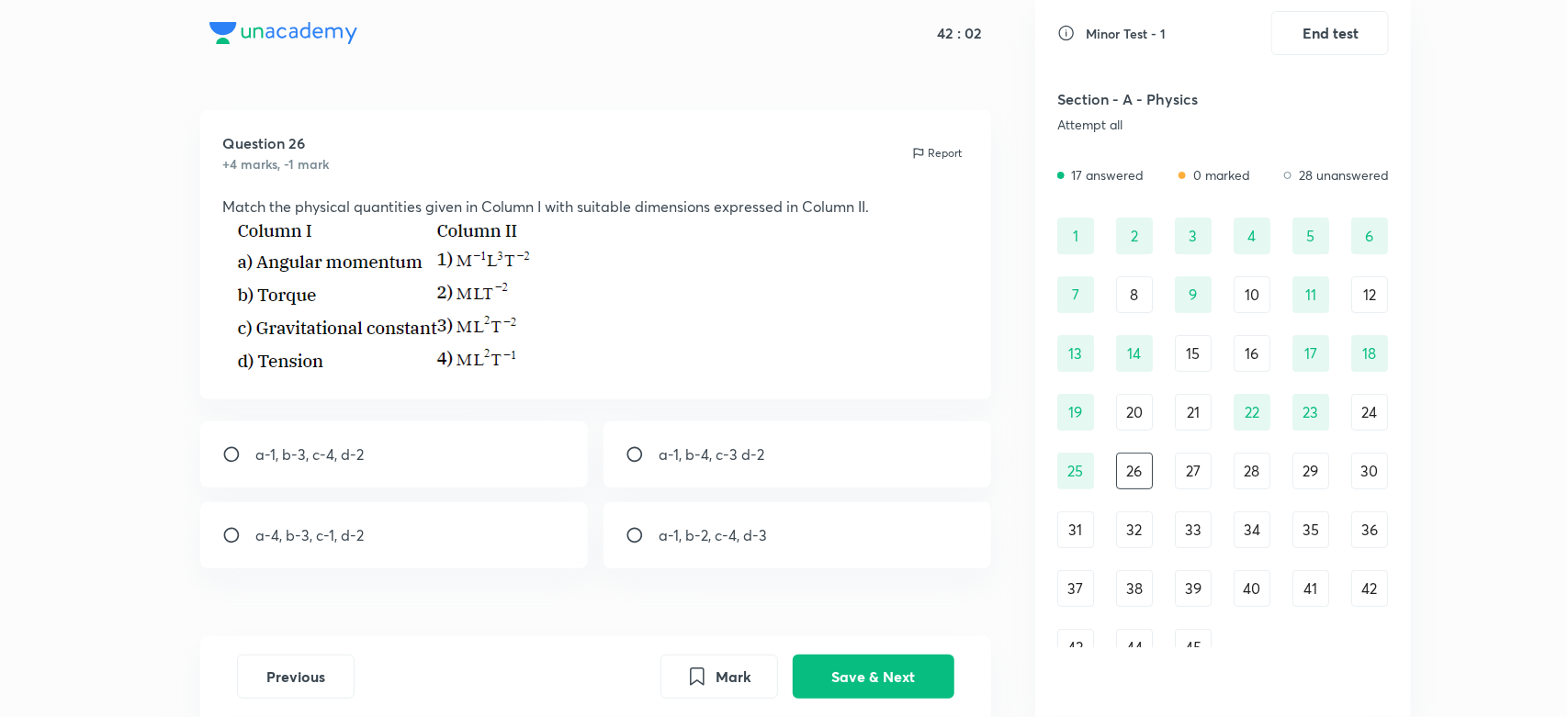 drag, startPoint x: 1194, startPoint y: 4, endPoint x: 744, endPoint y: 41, distance: 451.5185 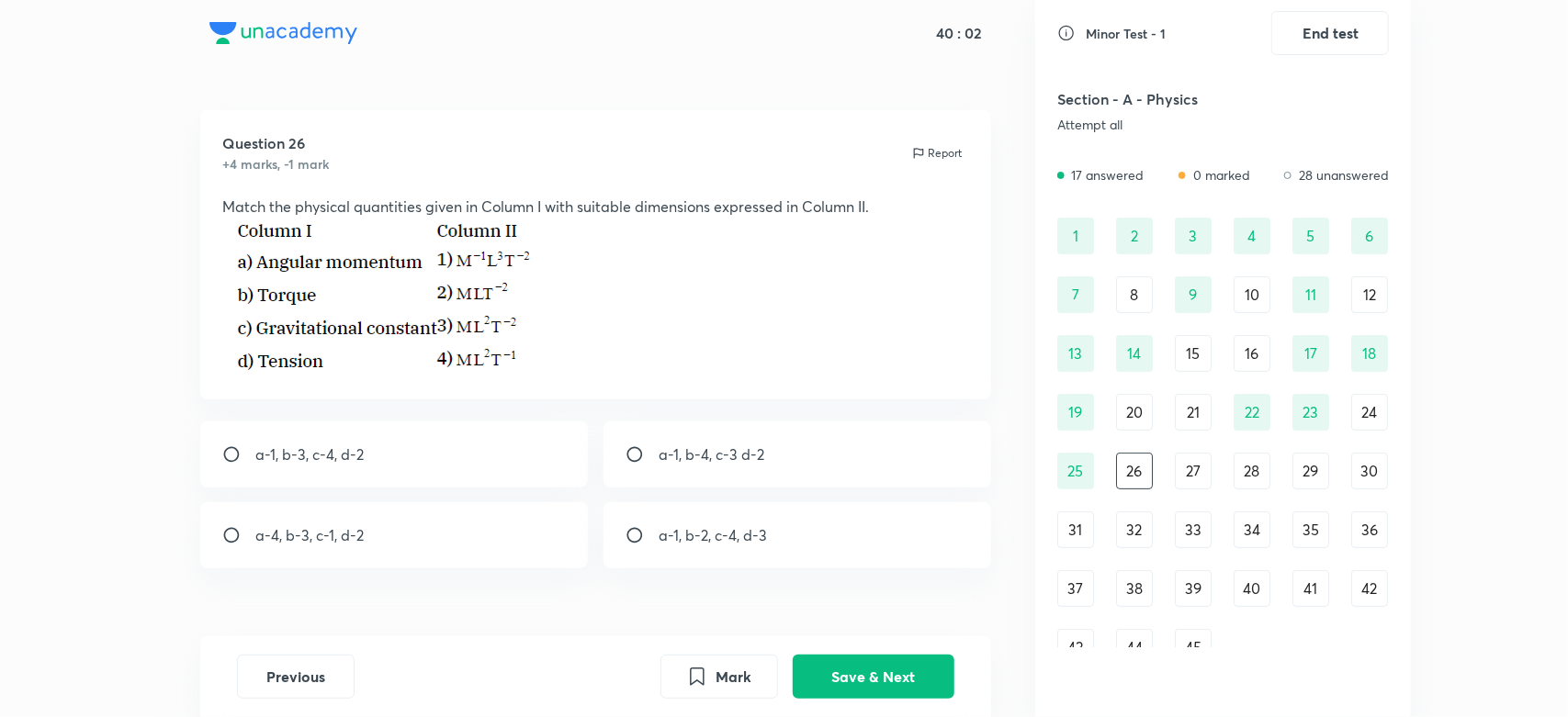 click on "a-4, b-3, c-1, d-2" at bounding box center (394, 535) 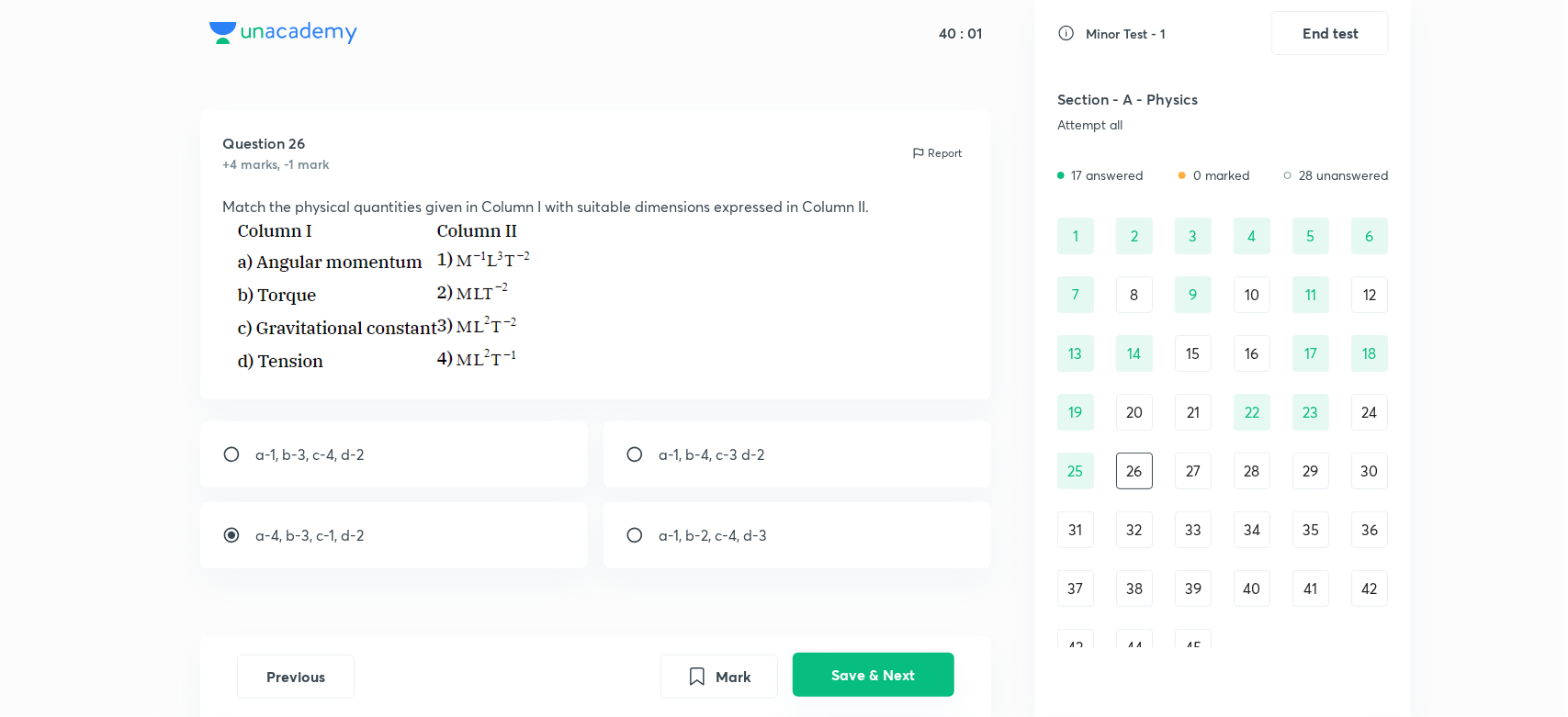 click on "Save & Next" at bounding box center (874, 675) 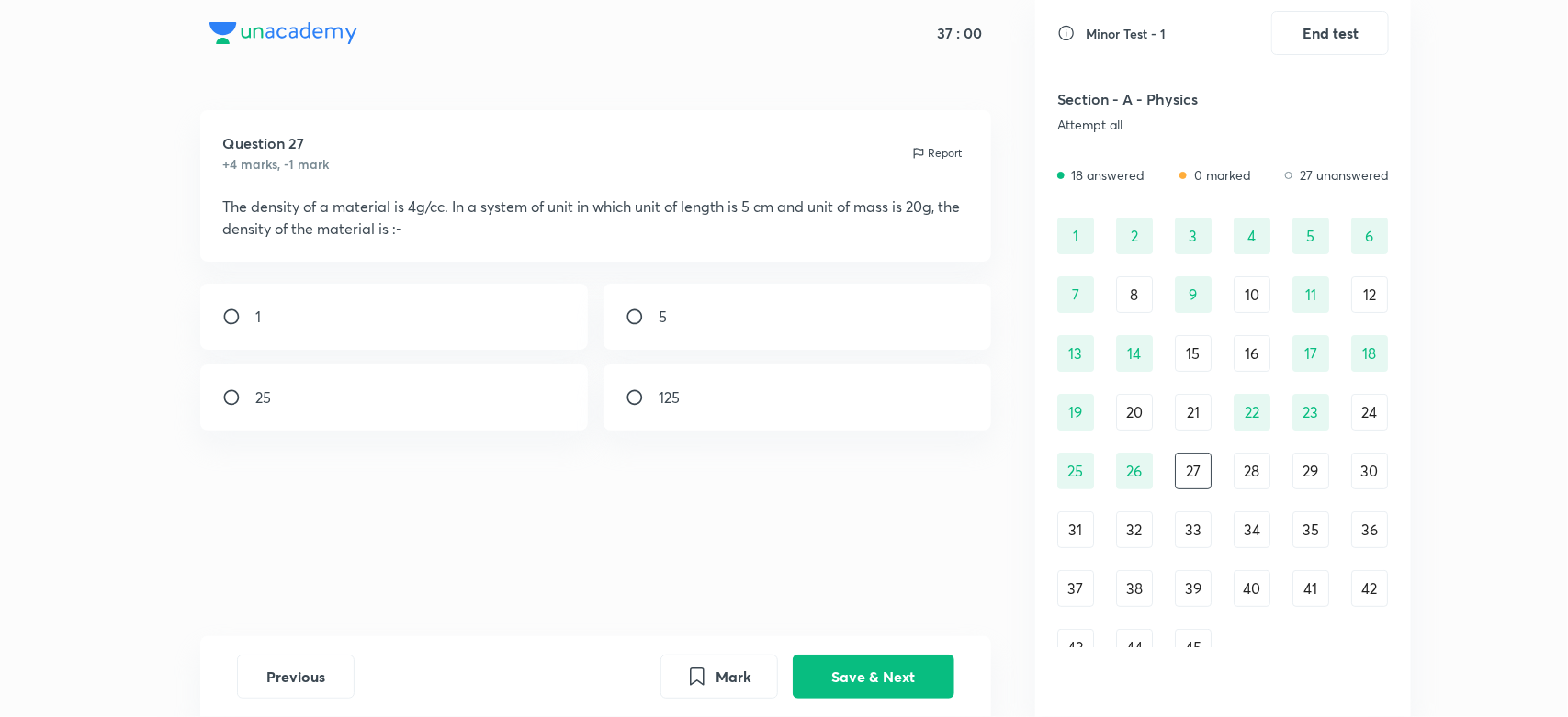 click on "25" at bounding box center (394, 398) 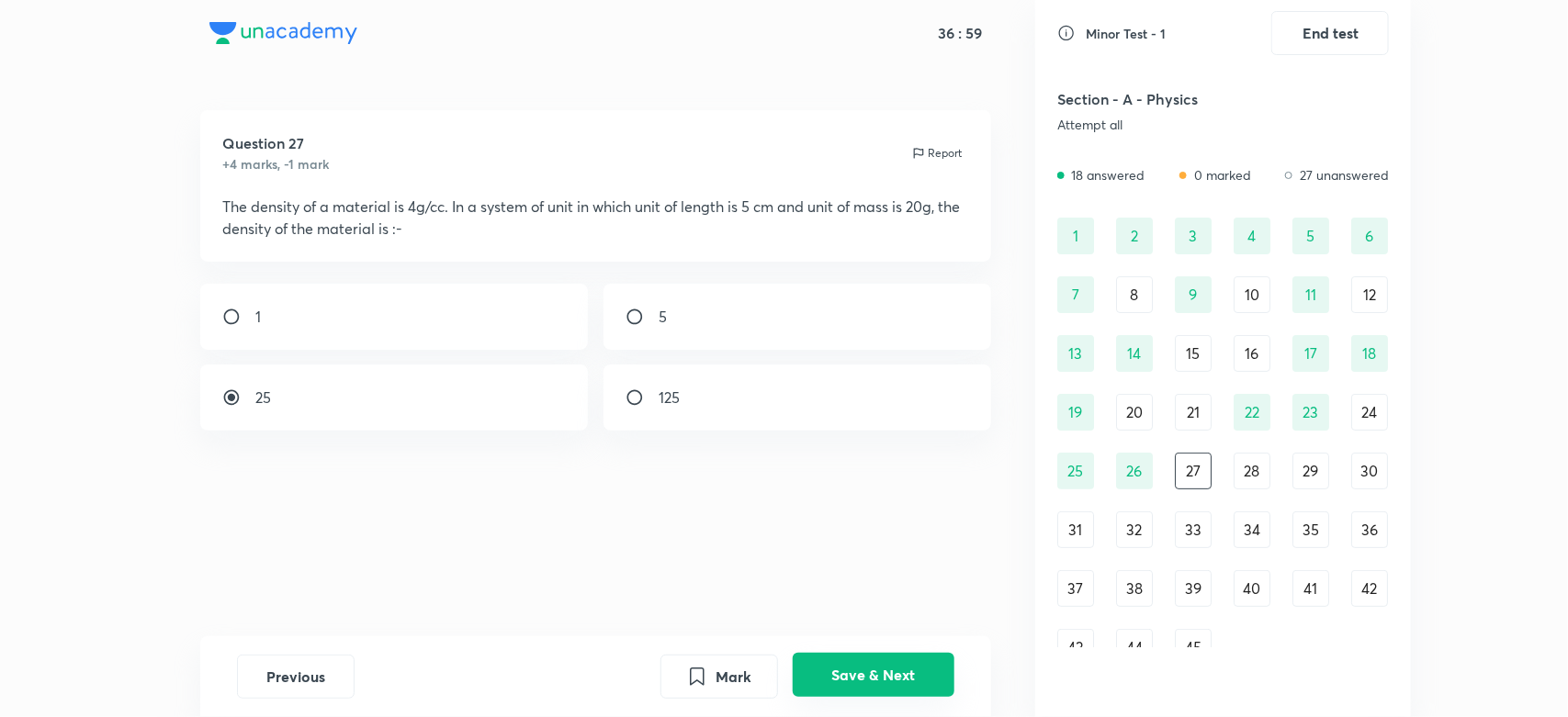 click on "Save & Next" at bounding box center (874, 675) 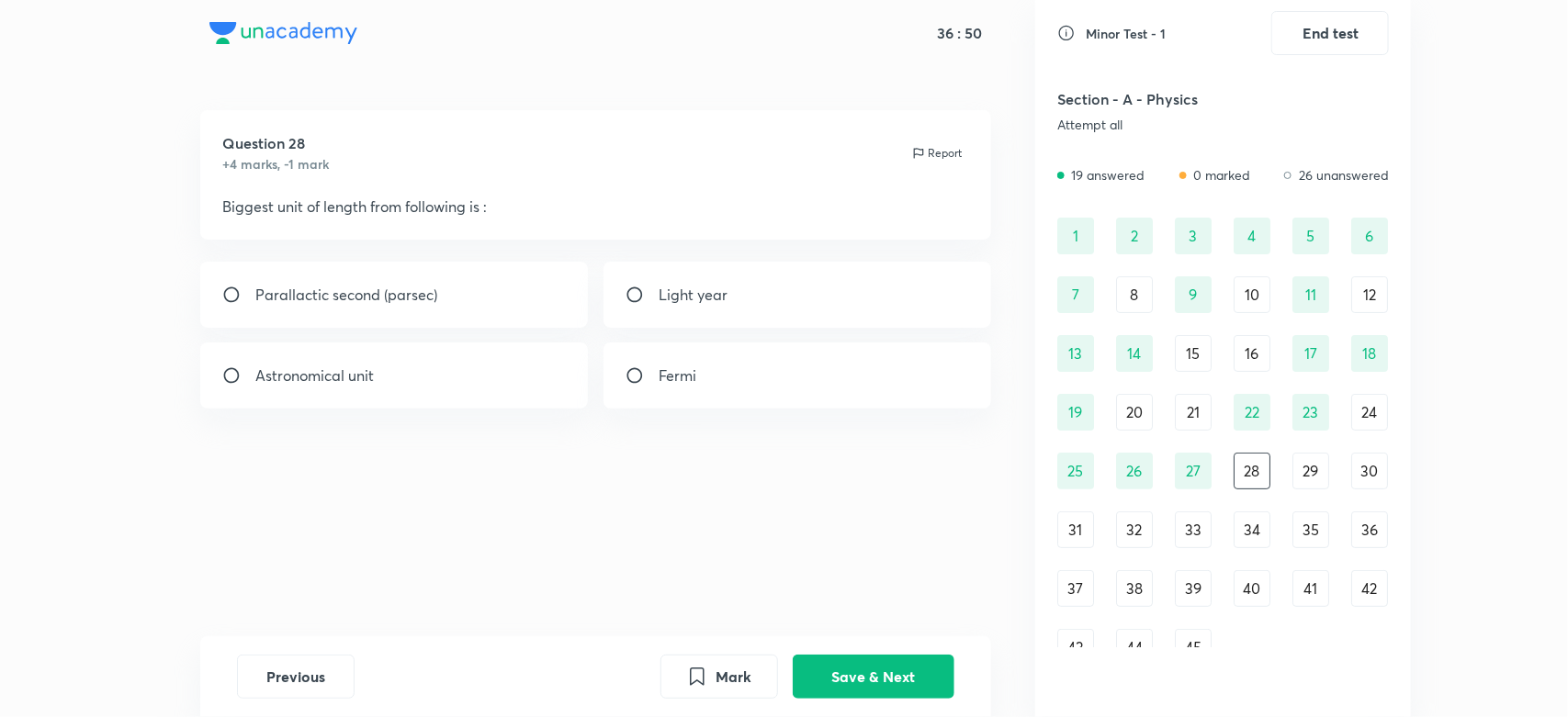 click on "Light year" at bounding box center (797, 295) 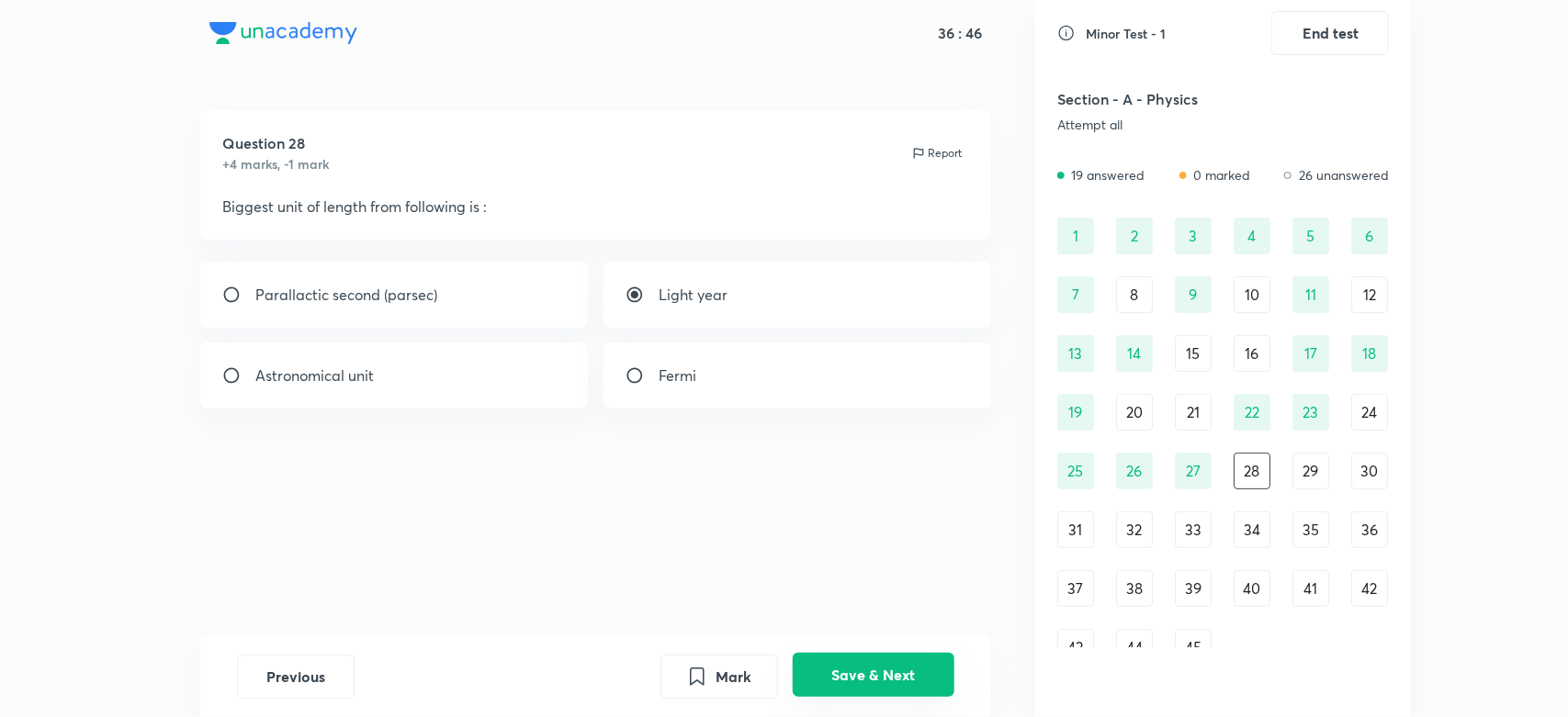 click on "Save & Next" at bounding box center [874, 675] 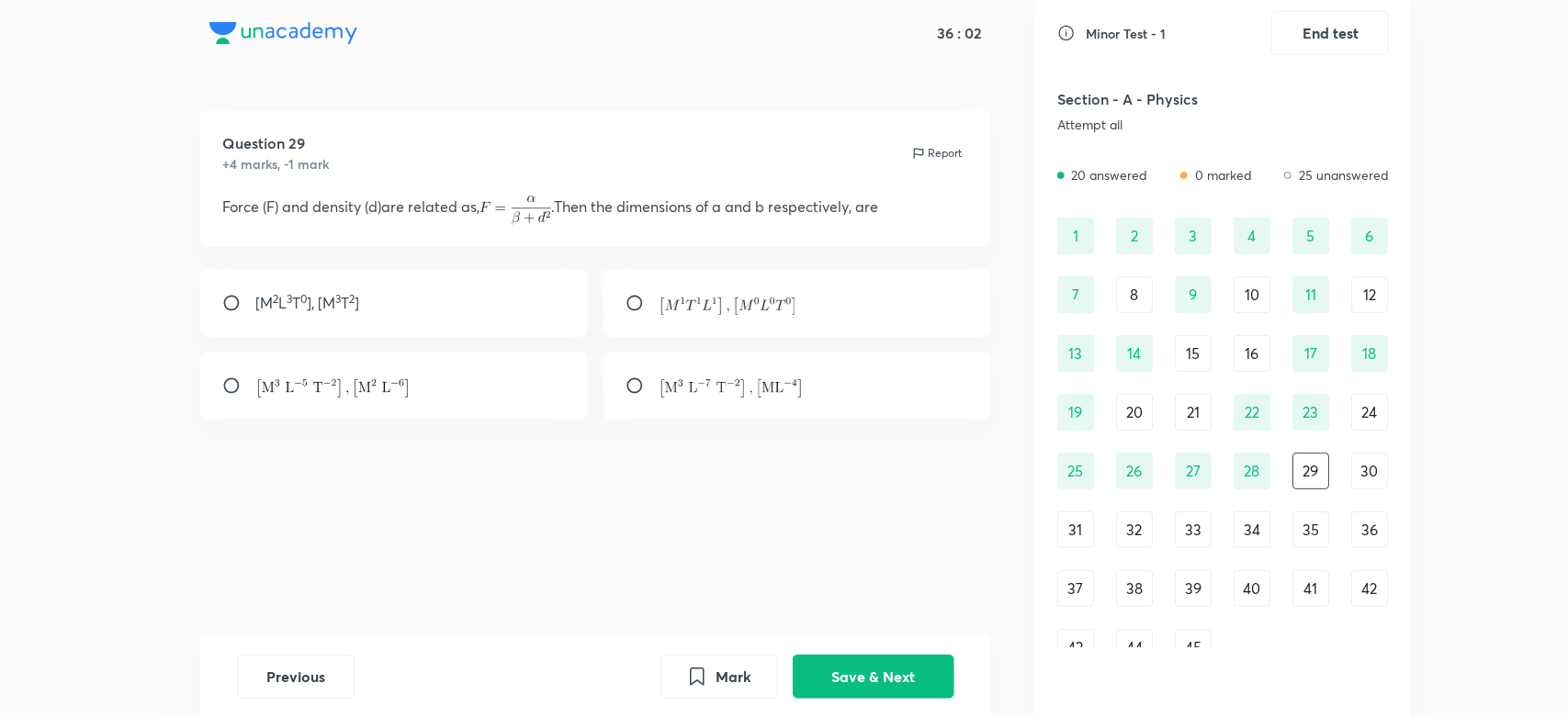 click at bounding box center (394, 386) 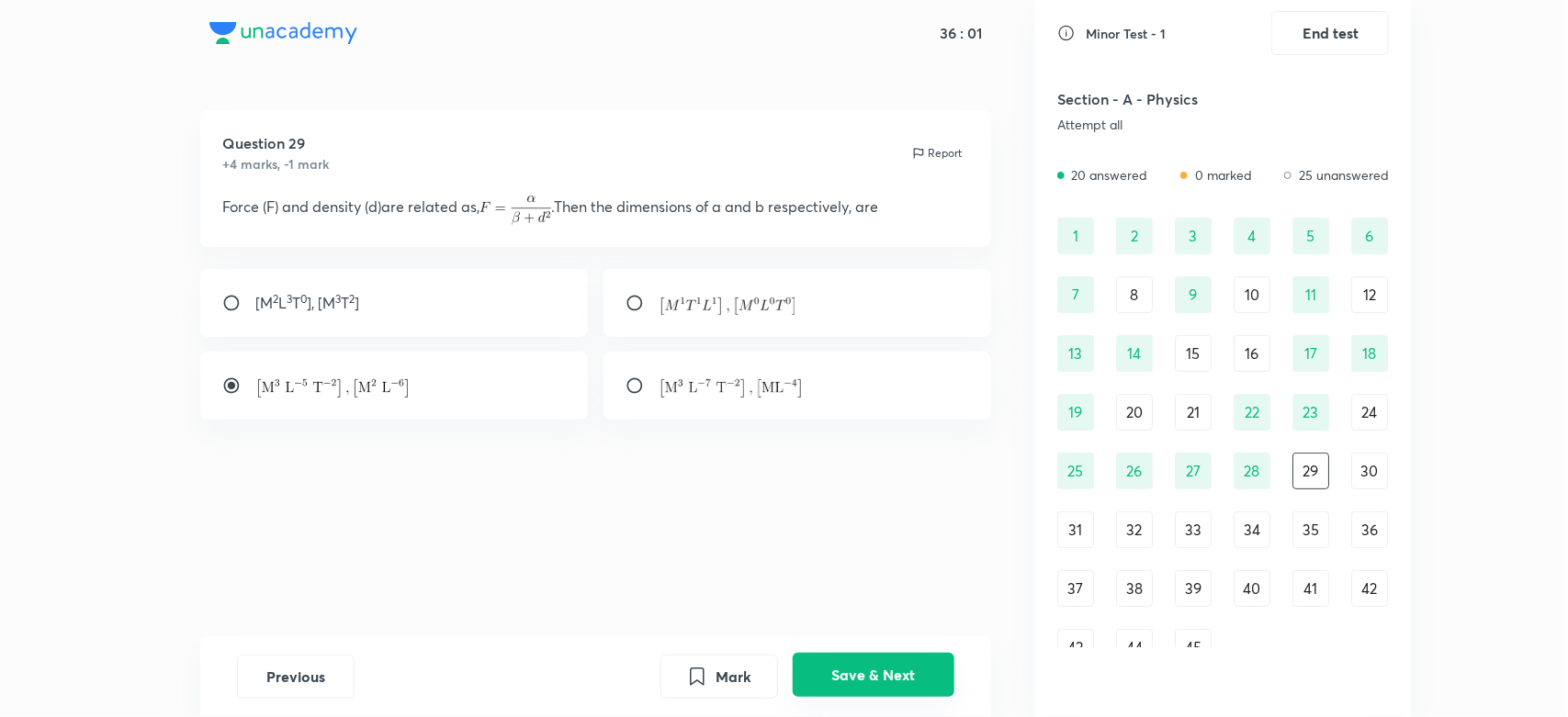 click on "Save & Next" at bounding box center (874, 675) 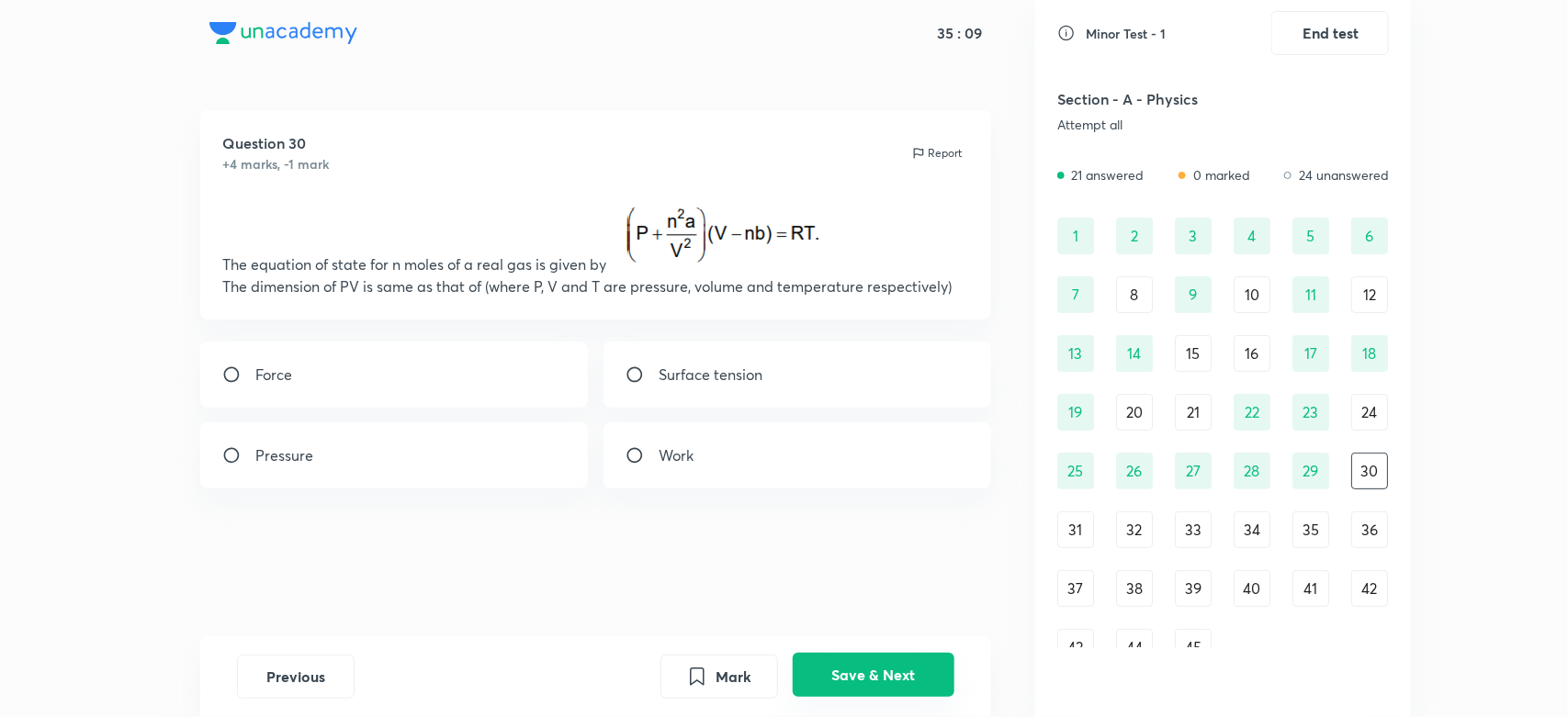 click on "Save & Next" at bounding box center [874, 675] 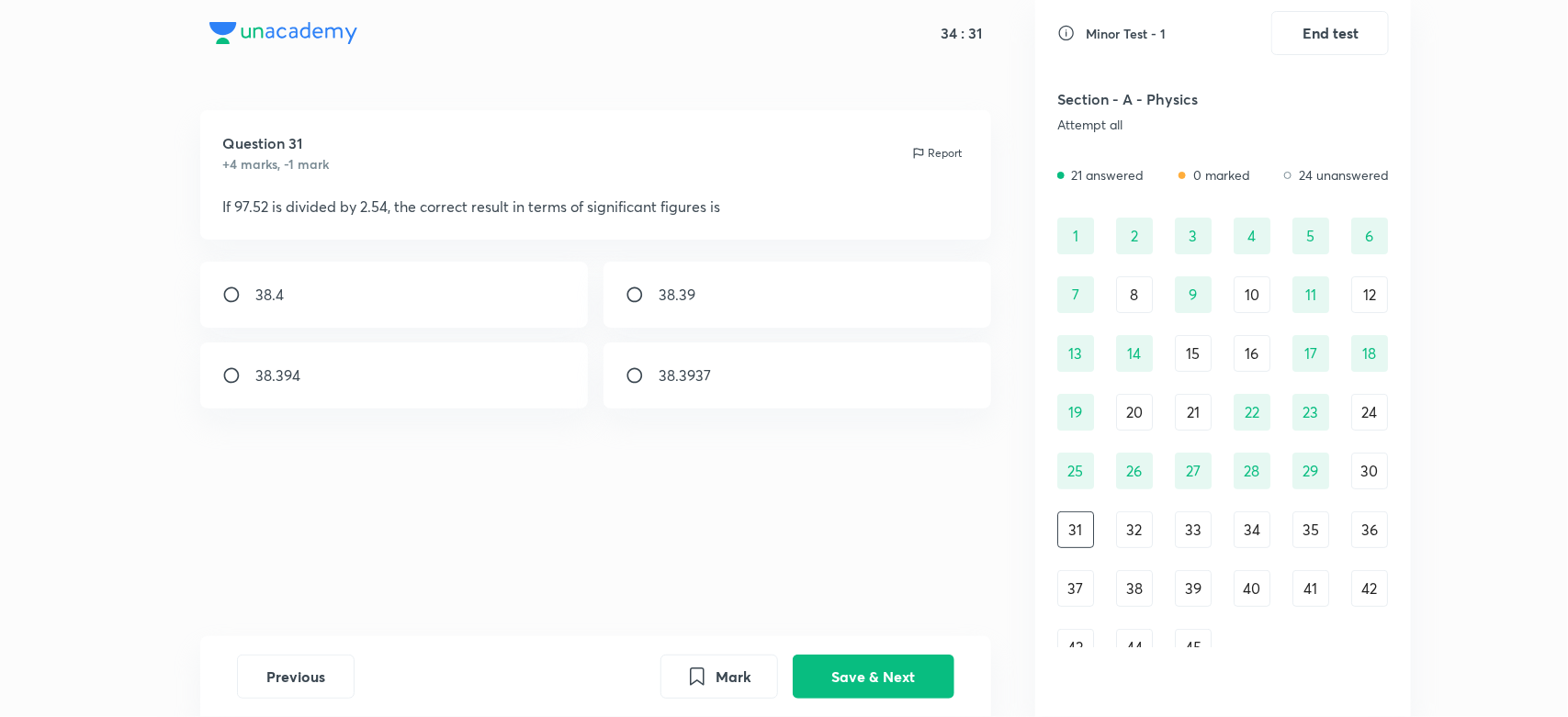 click on "38.4" at bounding box center [394, 295] 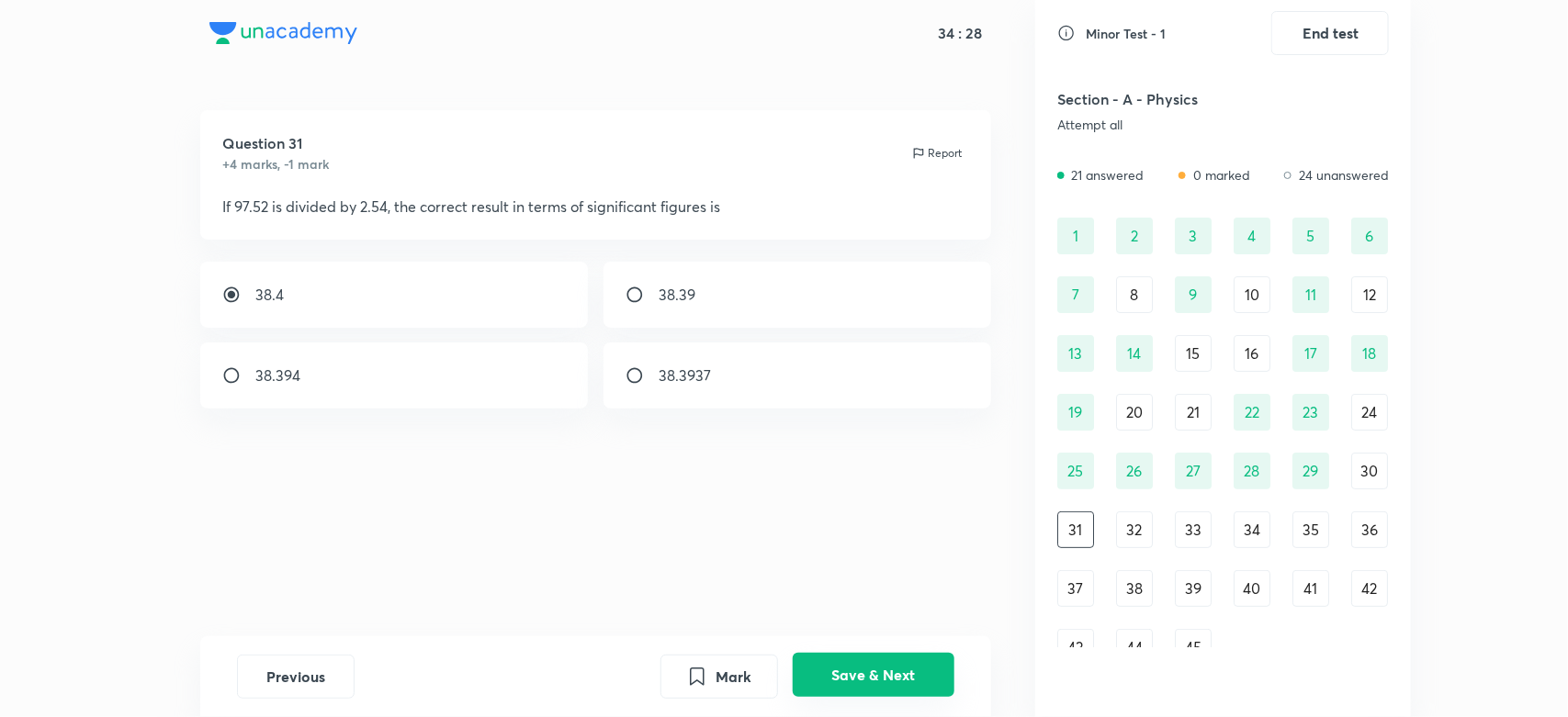 click on "Save & Next" at bounding box center [874, 675] 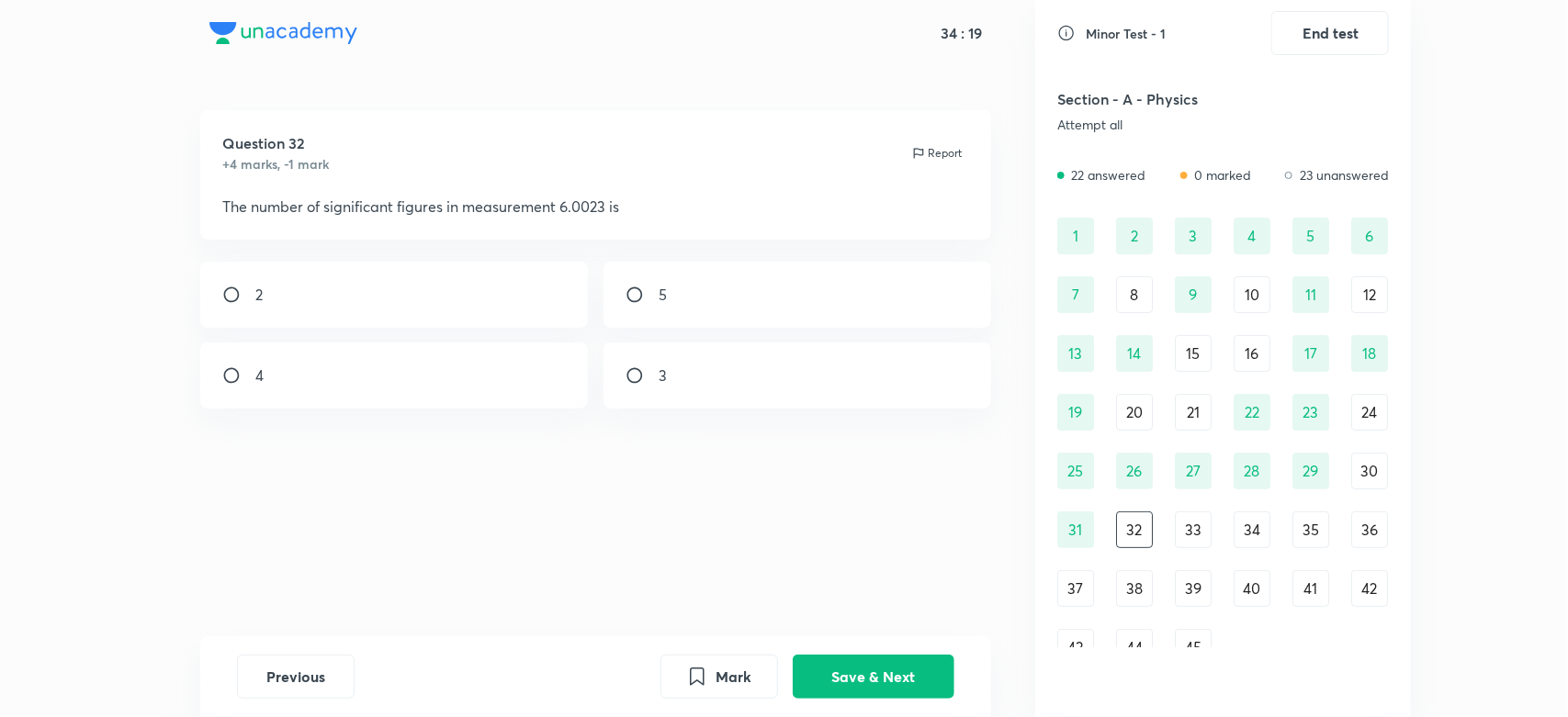 click on "5" at bounding box center [797, 295] 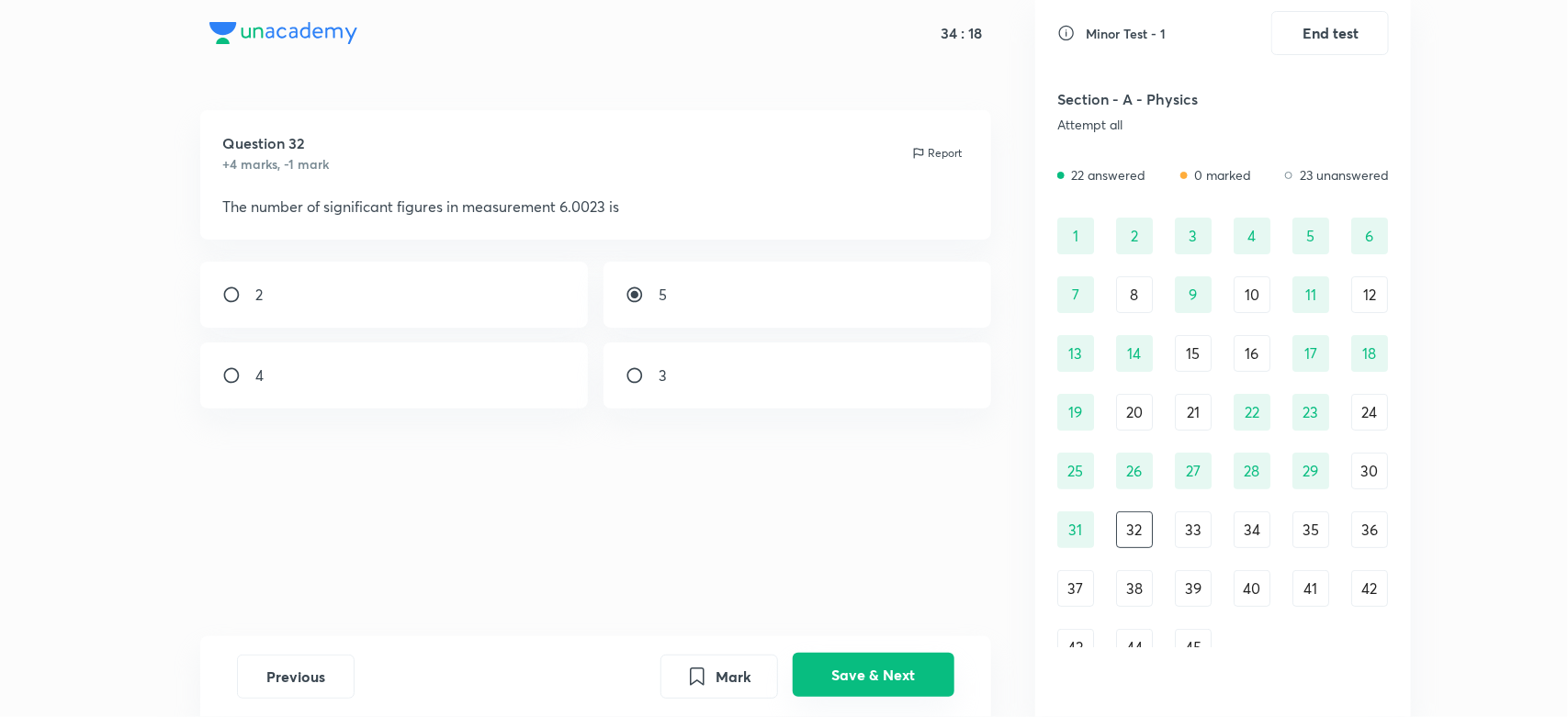click on "Save & Next" at bounding box center (874, 675) 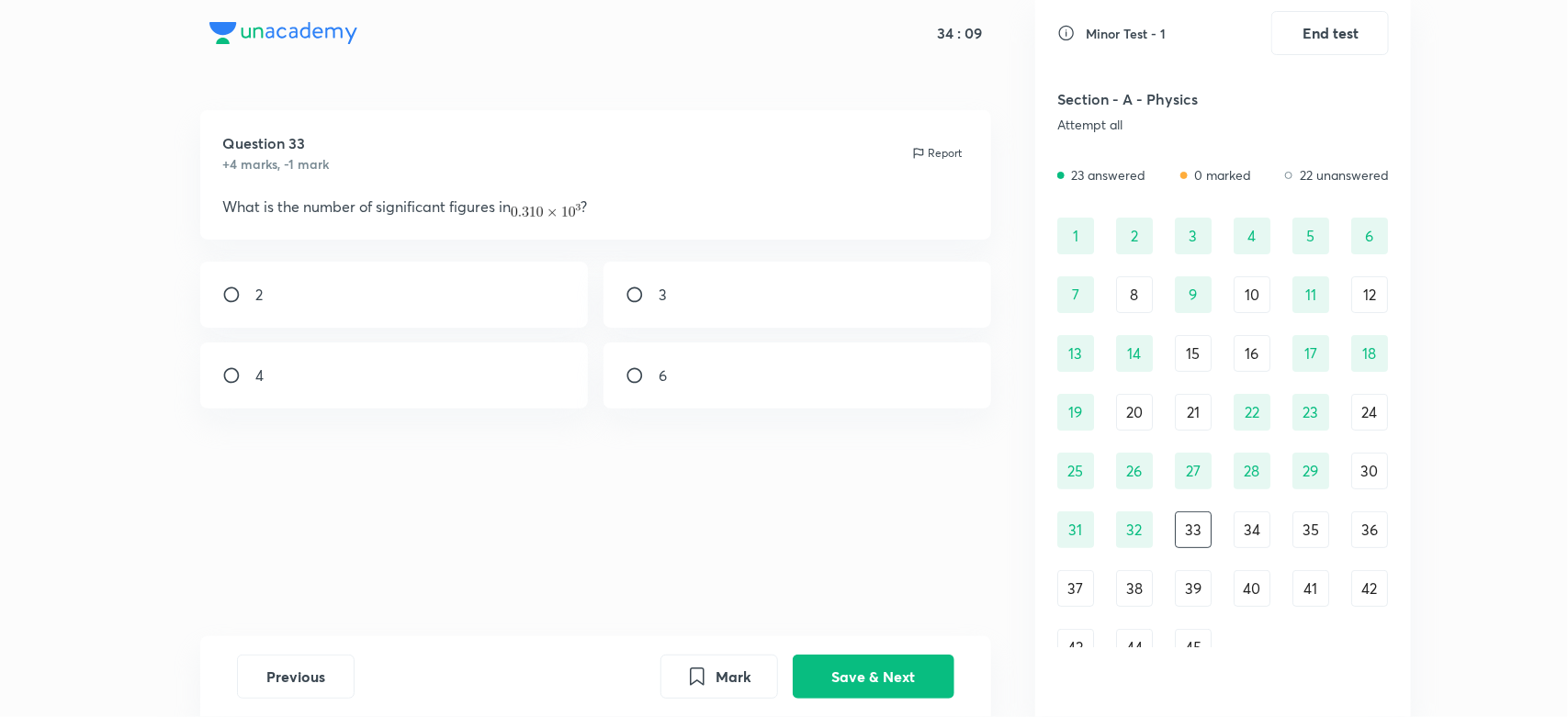 click on "4" at bounding box center [394, 375] 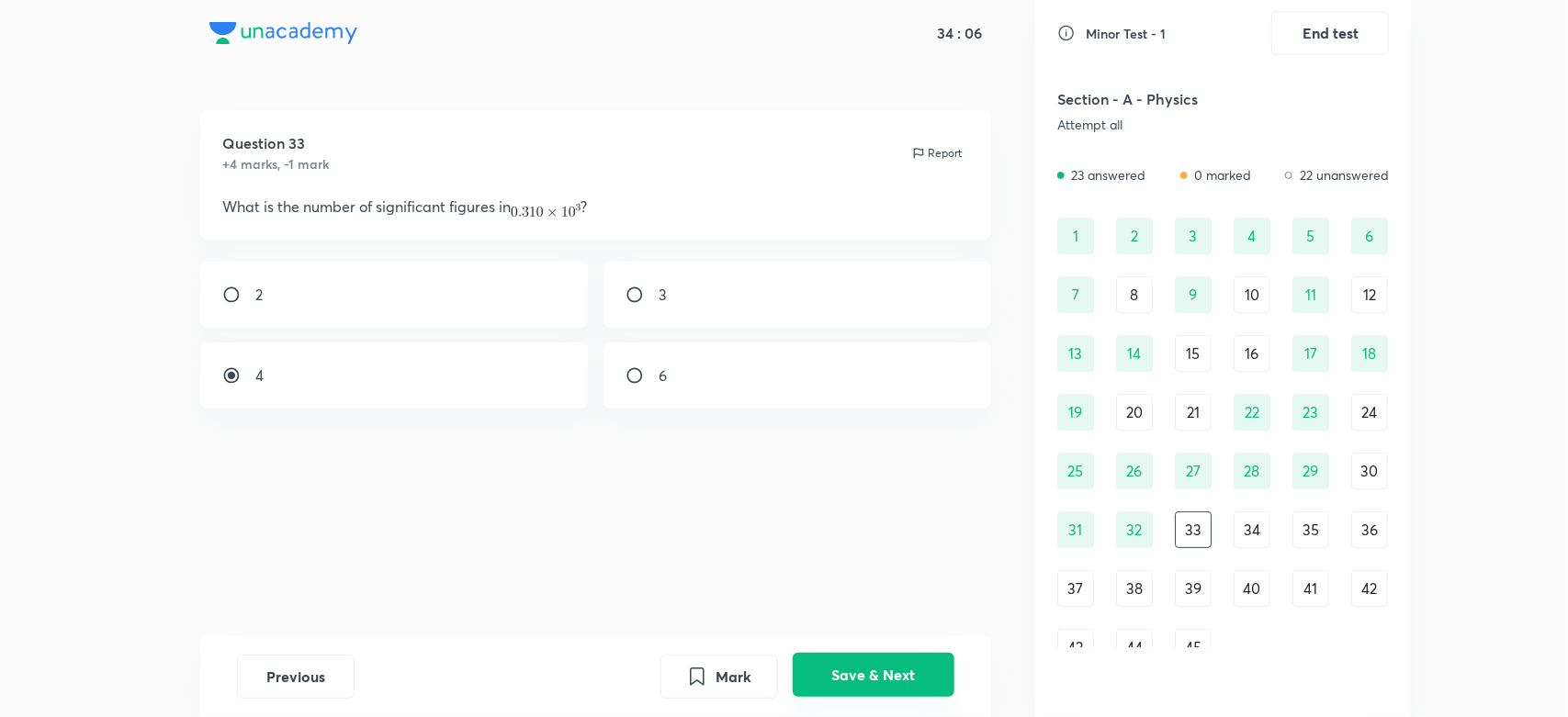 click on "Save & Next" at bounding box center (874, 675) 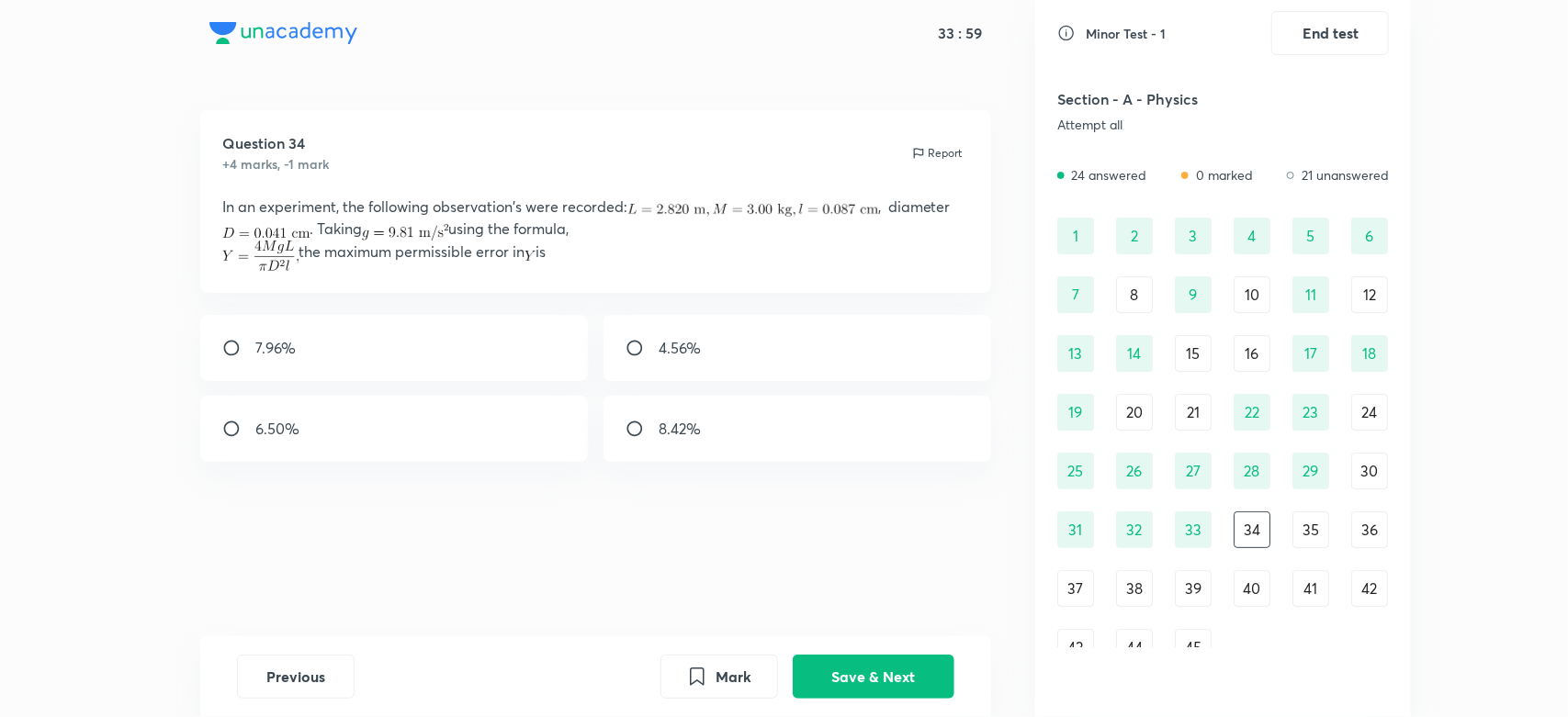 click on "33" at bounding box center [1193, 530] 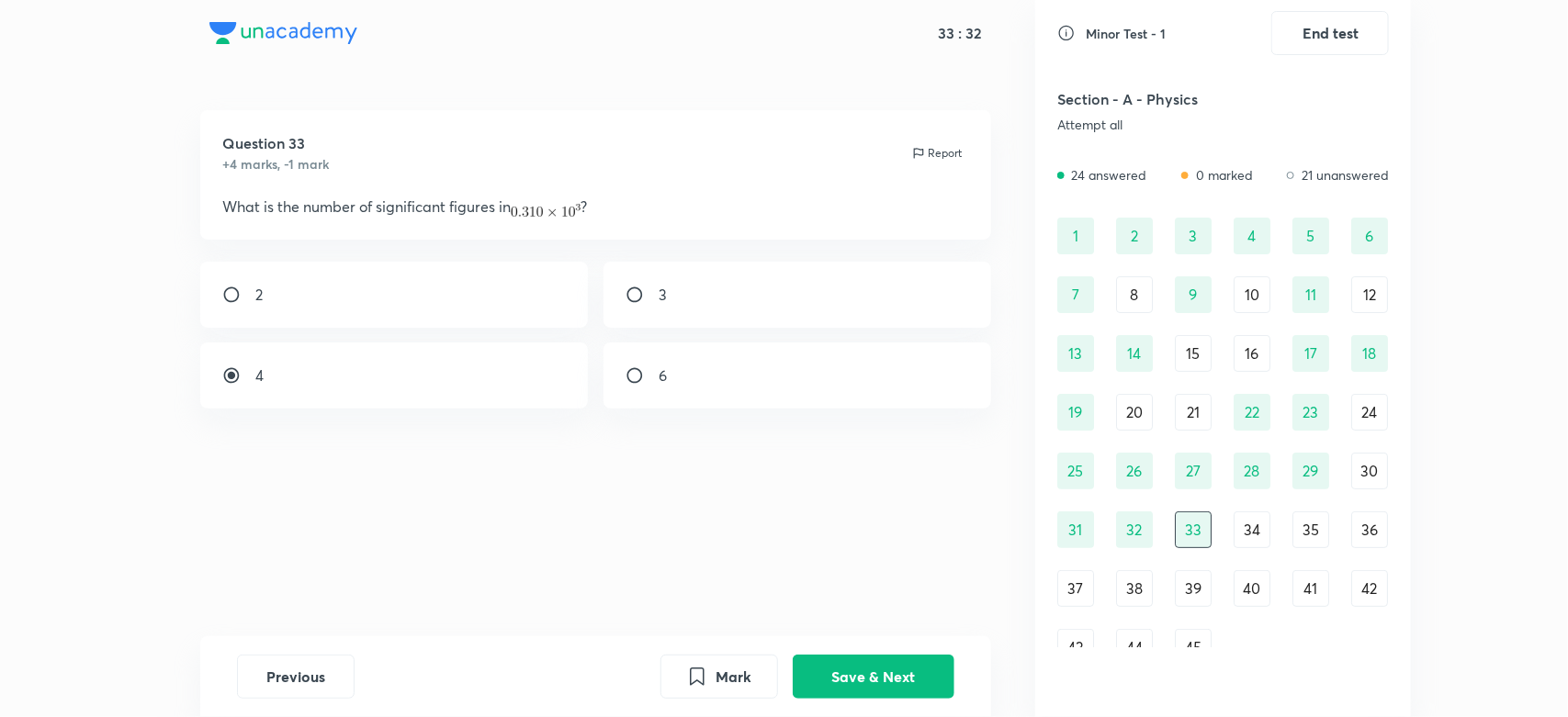 click on "3" at bounding box center (797, 295) 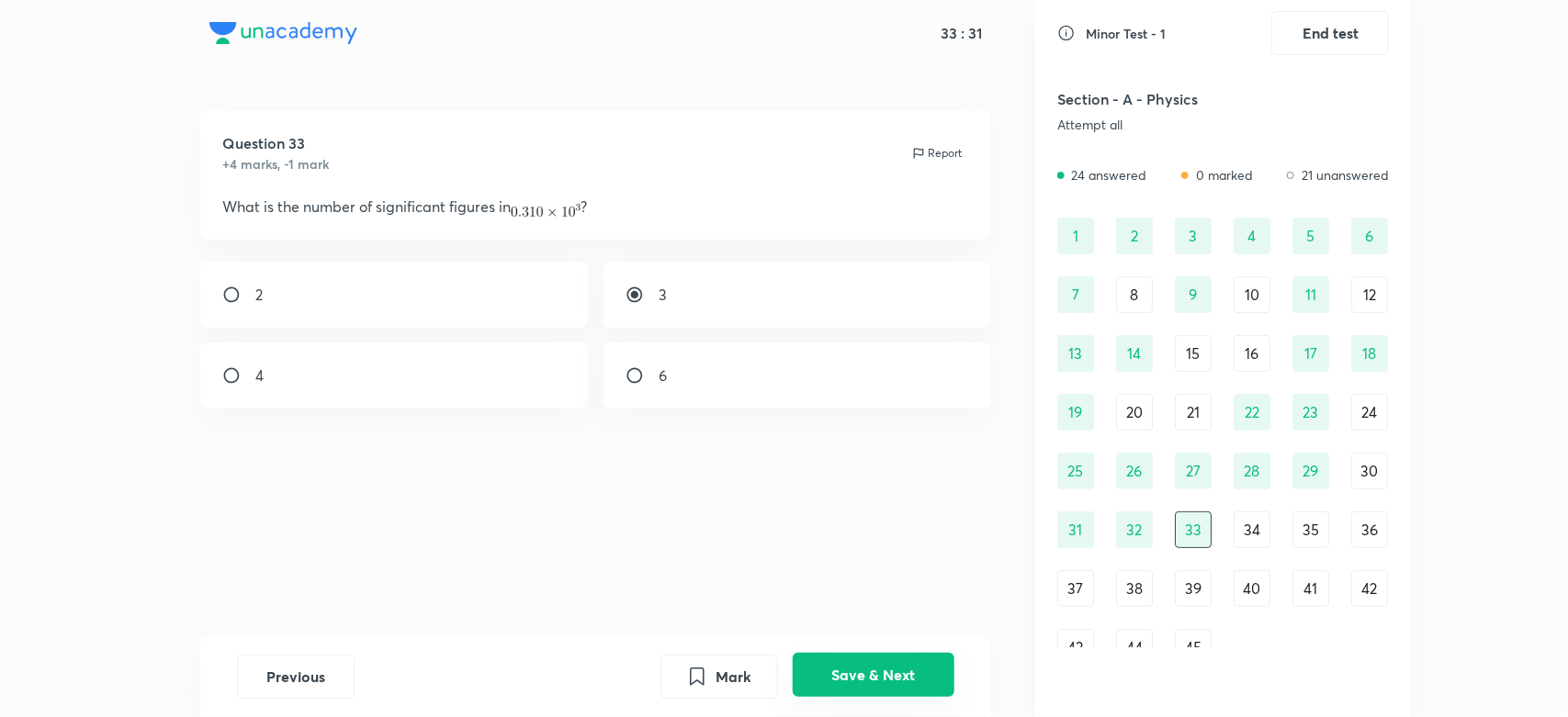 click on "Save & Next" at bounding box center (874, 675) 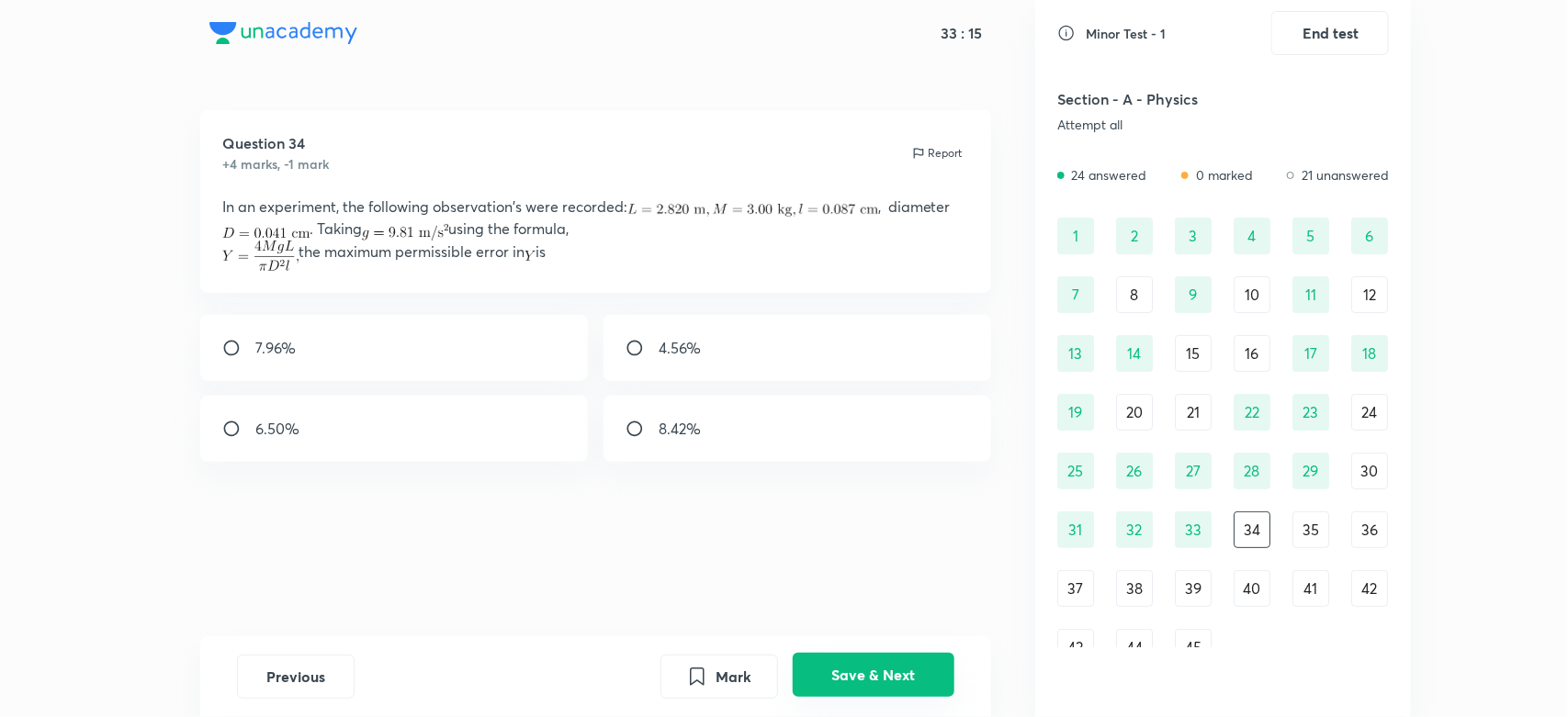 click on "Save & Next" at bounding box center (874, 675) 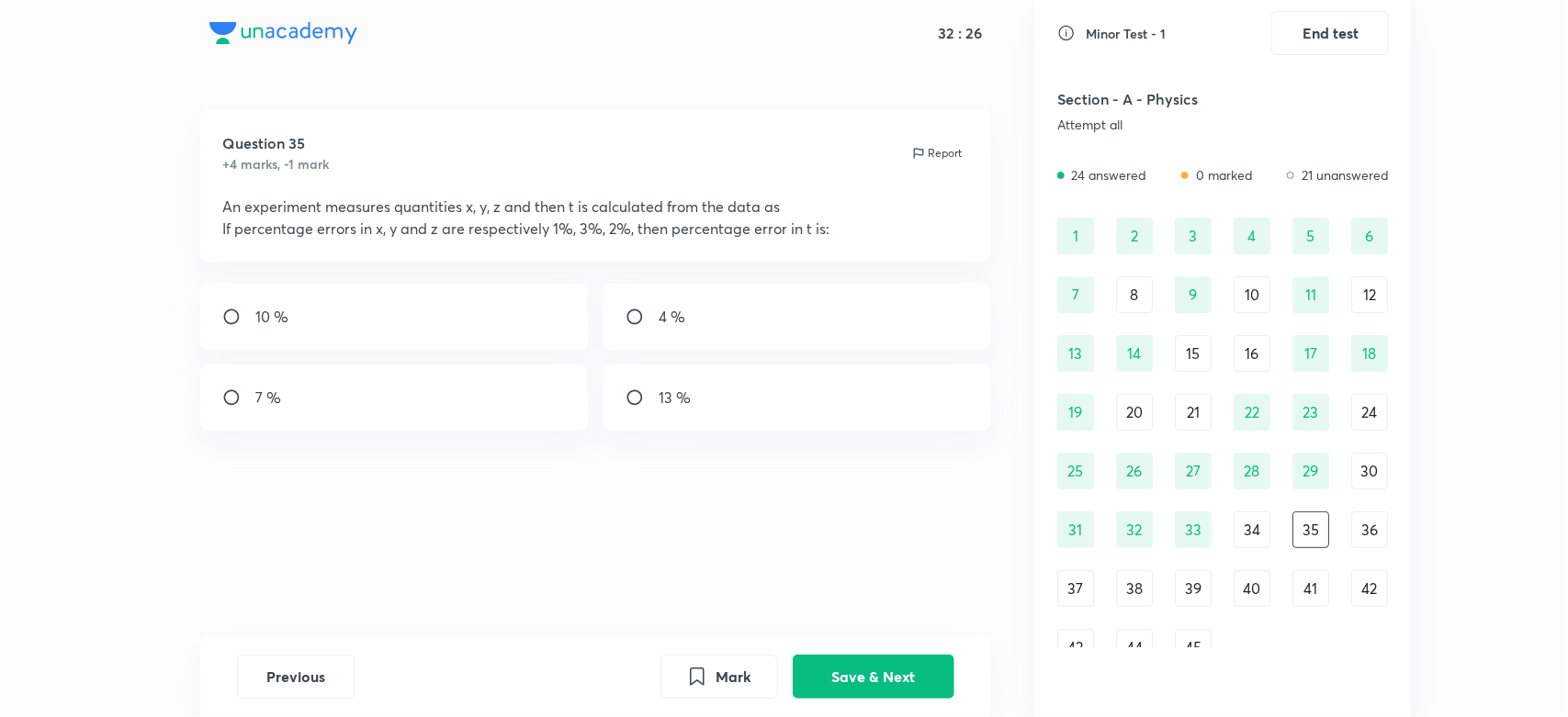click on "13 %" at bounding box center [797, 398] 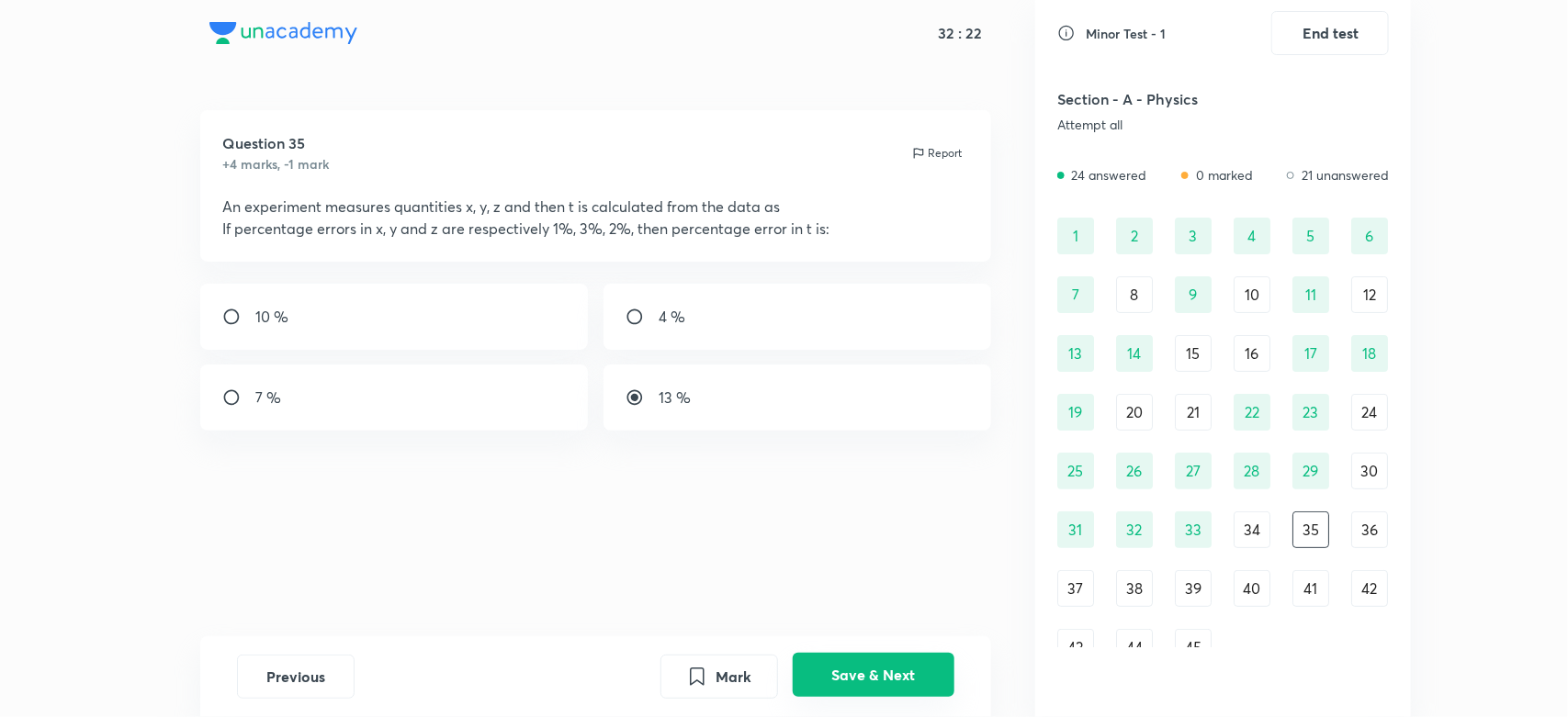click on "Save & Next" at bounding box center [874, 675] 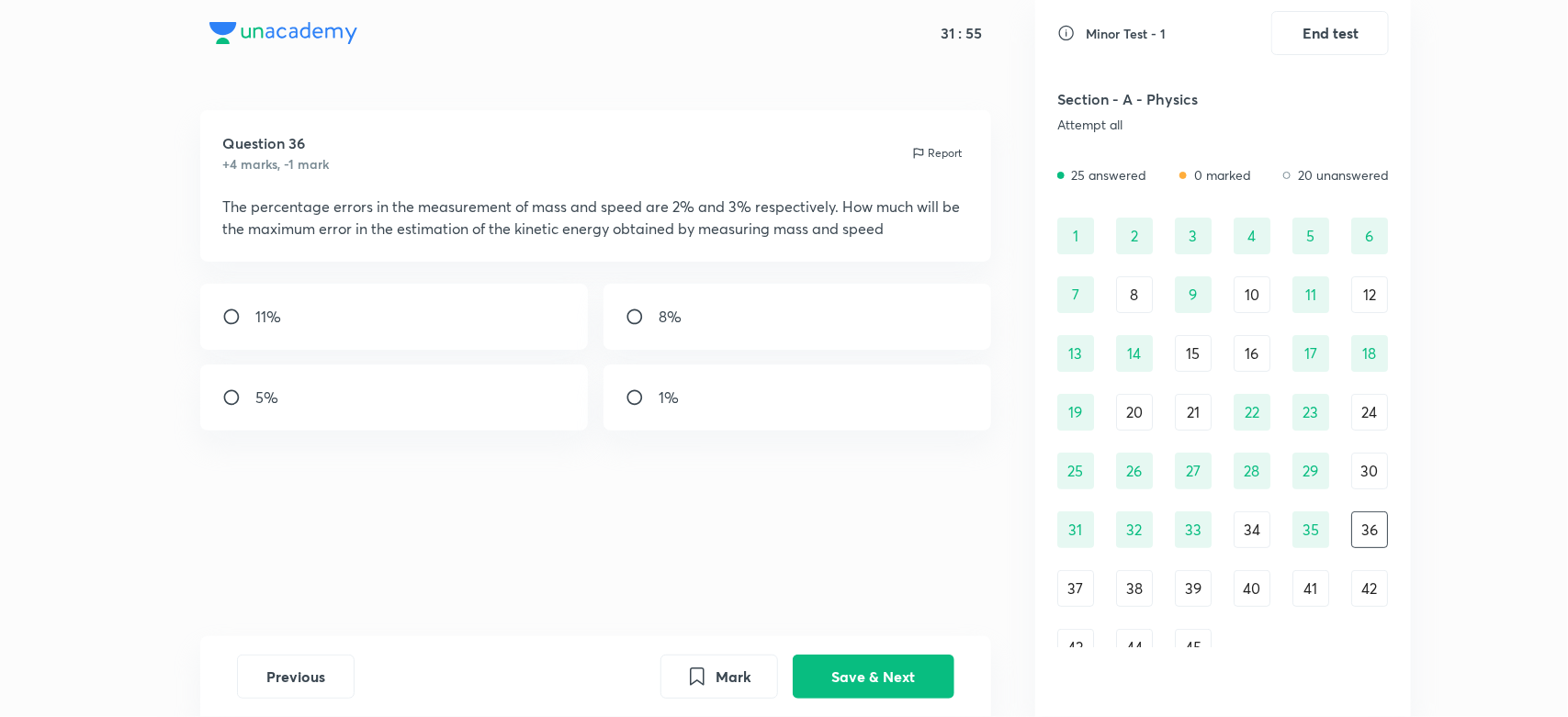 click on "8%" at bounding box center (797, 317) 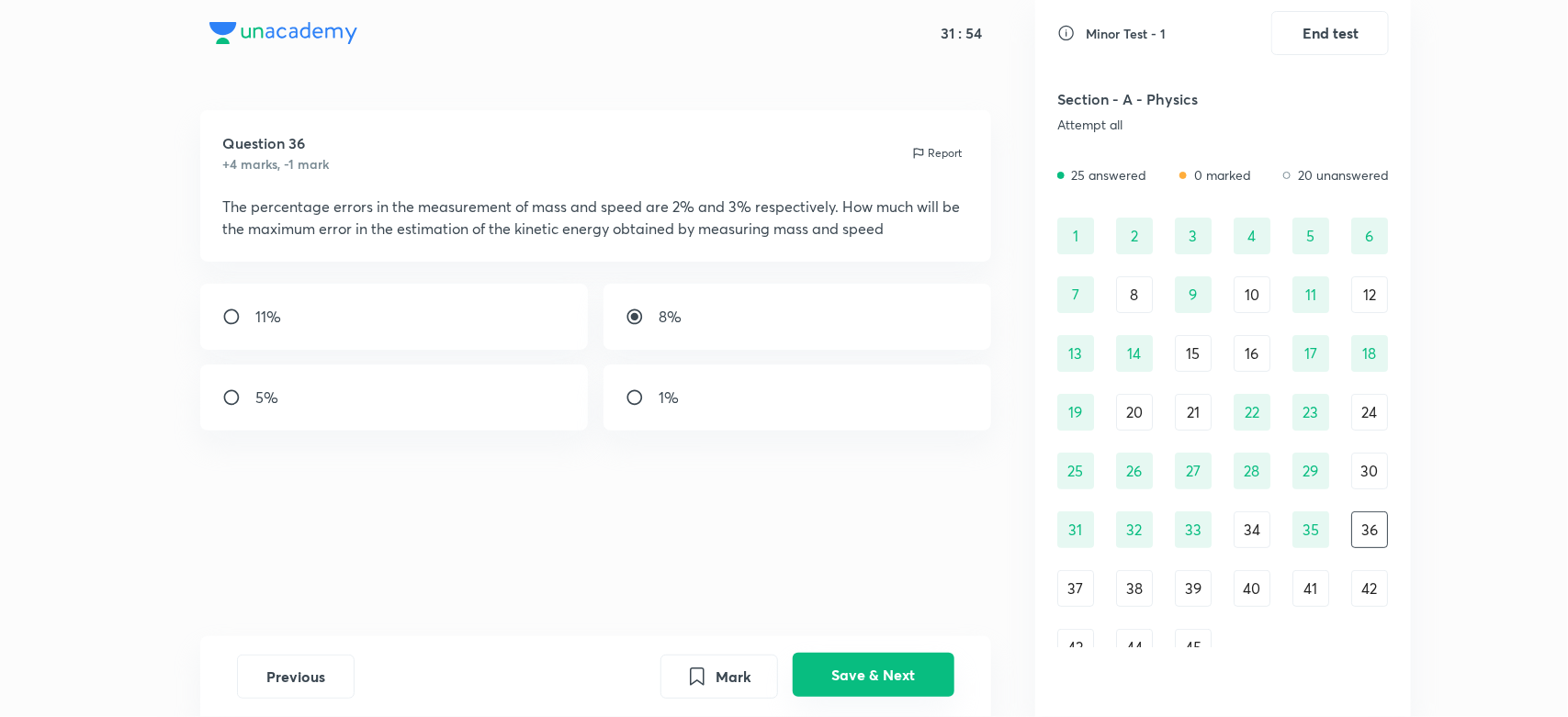 click on "Save & Next" at bounding box center [874, 675] 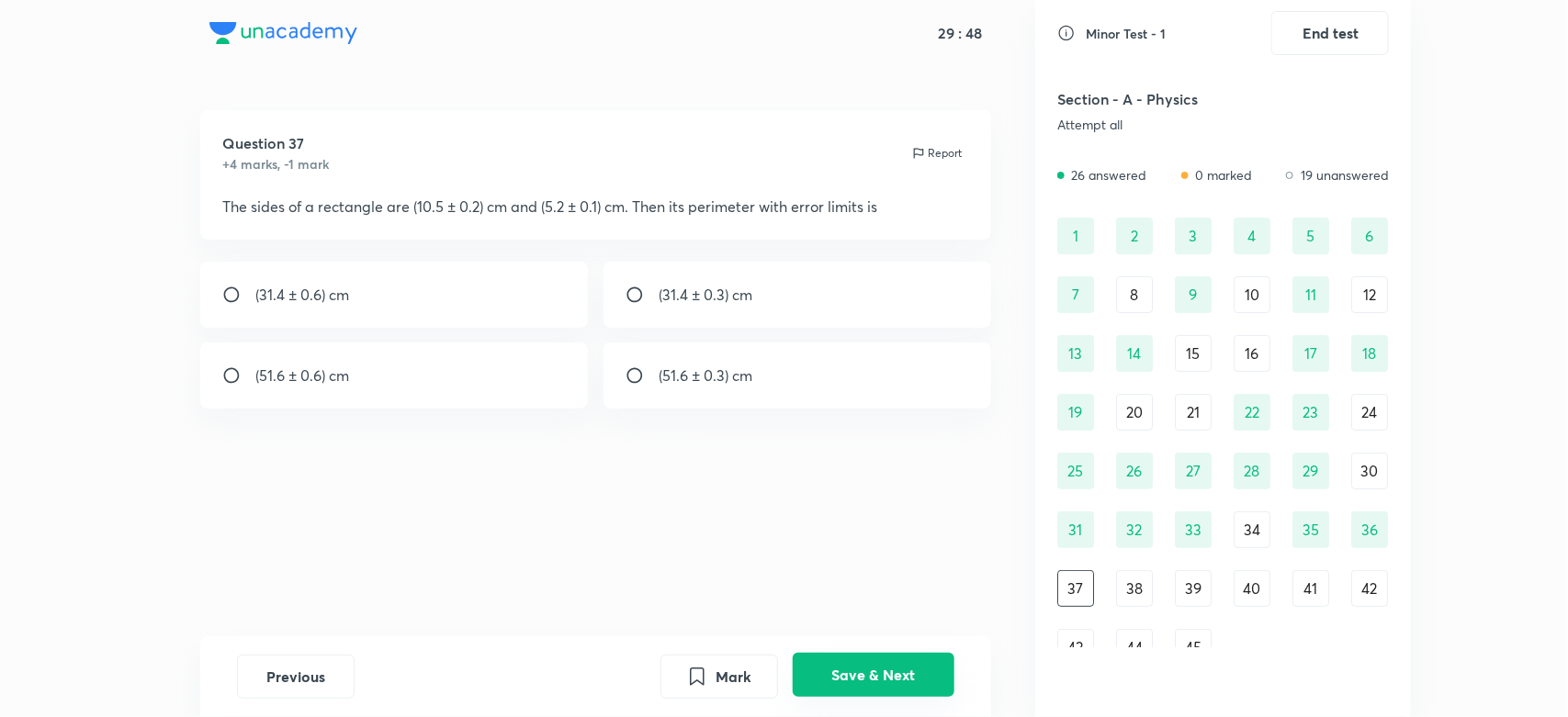 click on "Save & Next" at bounding box center [874, 675] 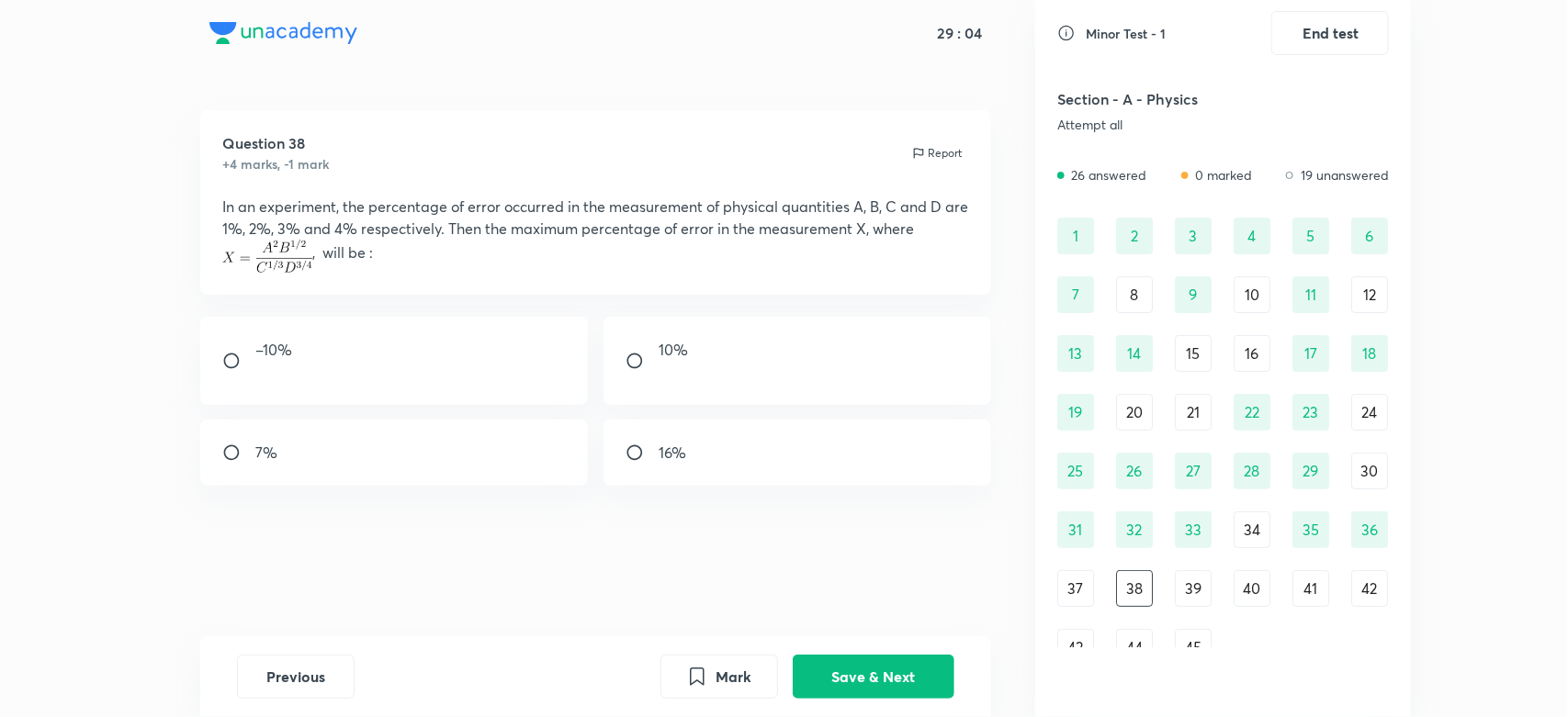 click on "10%" at bounding box center [797, 361] 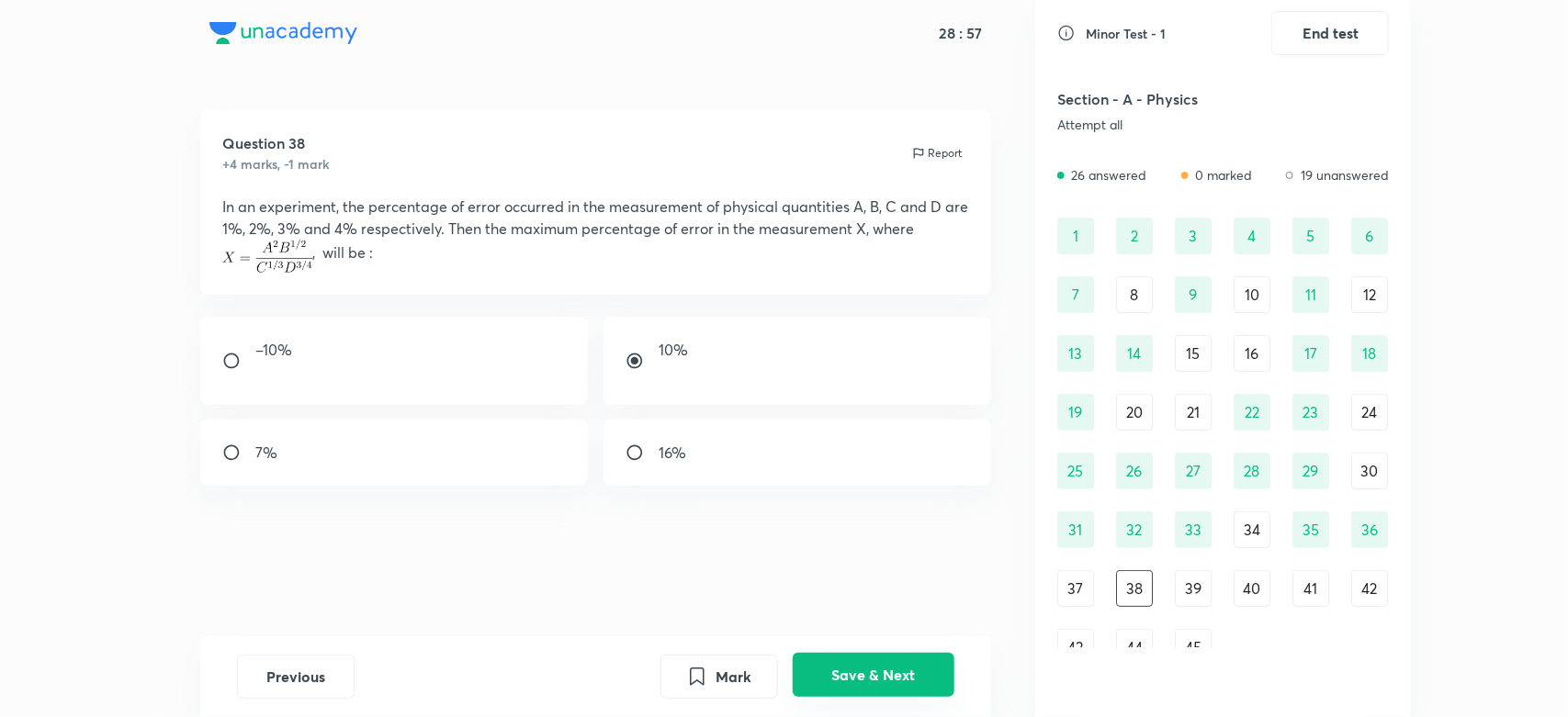 click on "Save & Next" at bounding box center [874, 675] 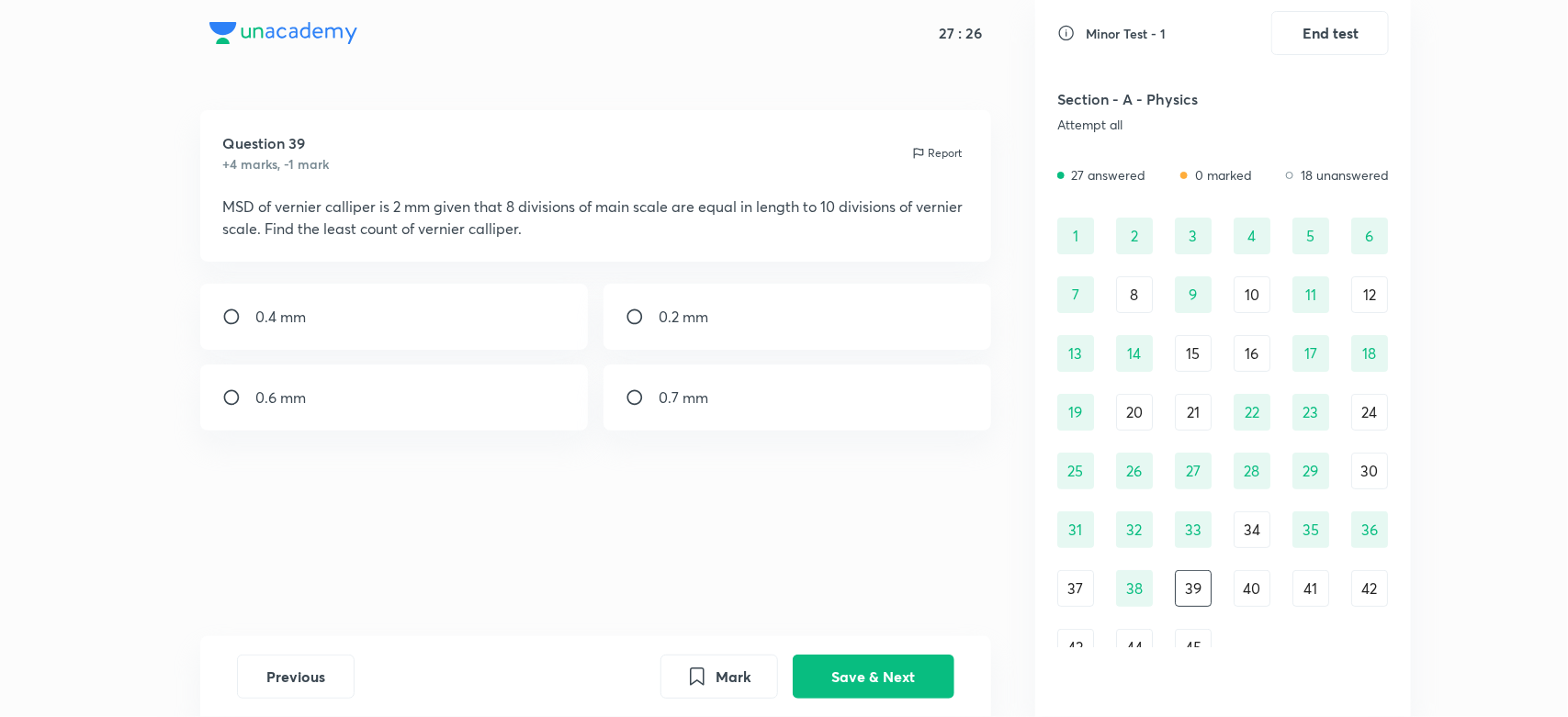click on "0.4 mm" at bounding box center (394, 317) 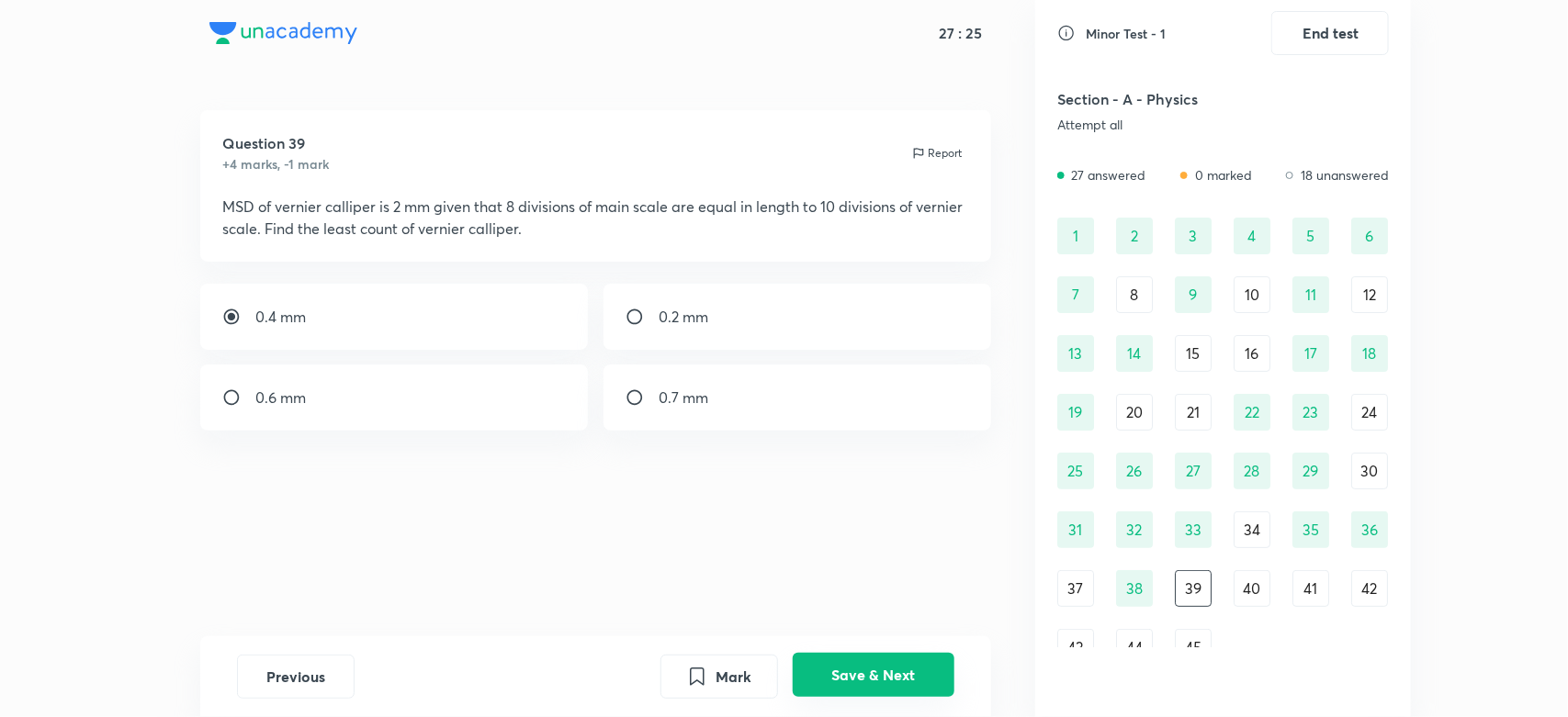 click on "Save & Next" at bounding box center [874, 675] 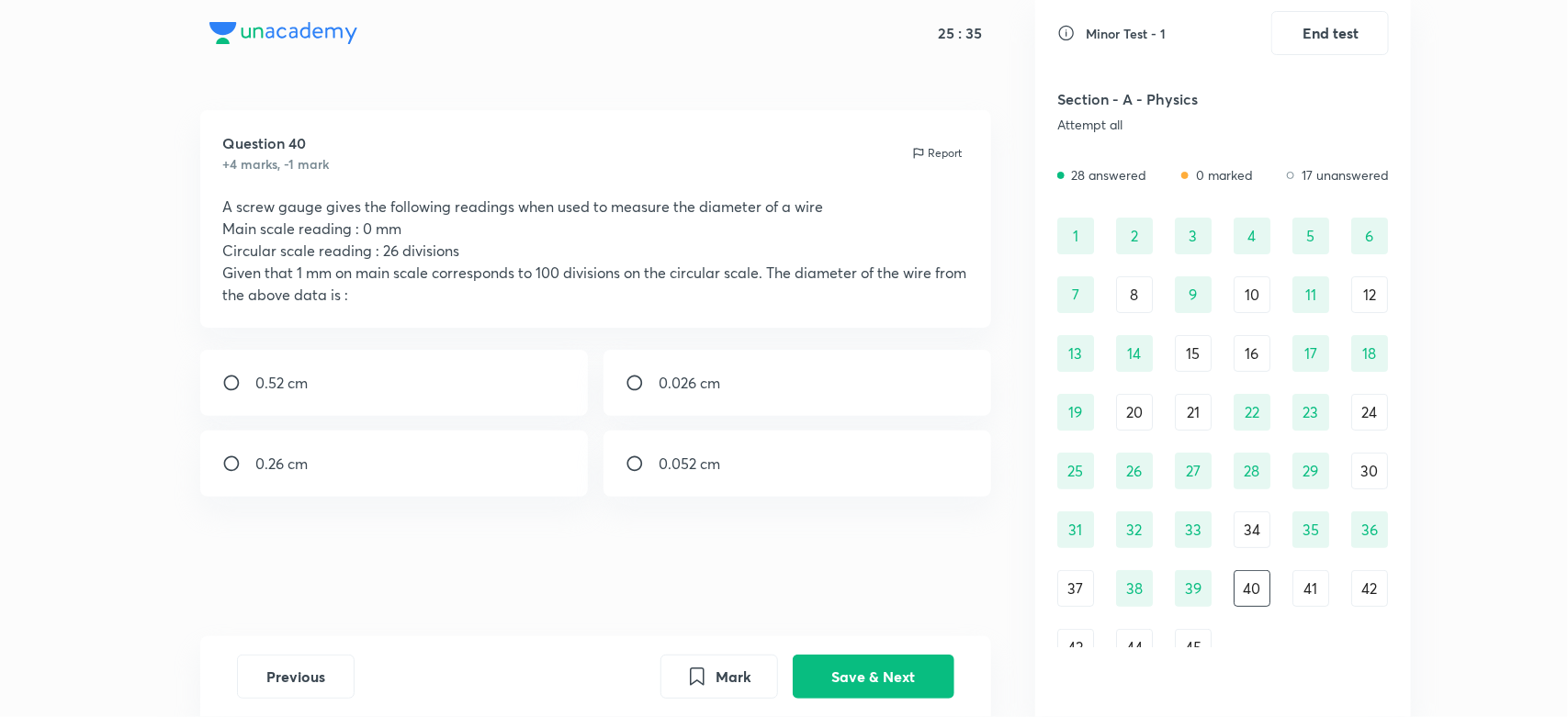 click on "0.026 cm" at bounding box center [797, 383] 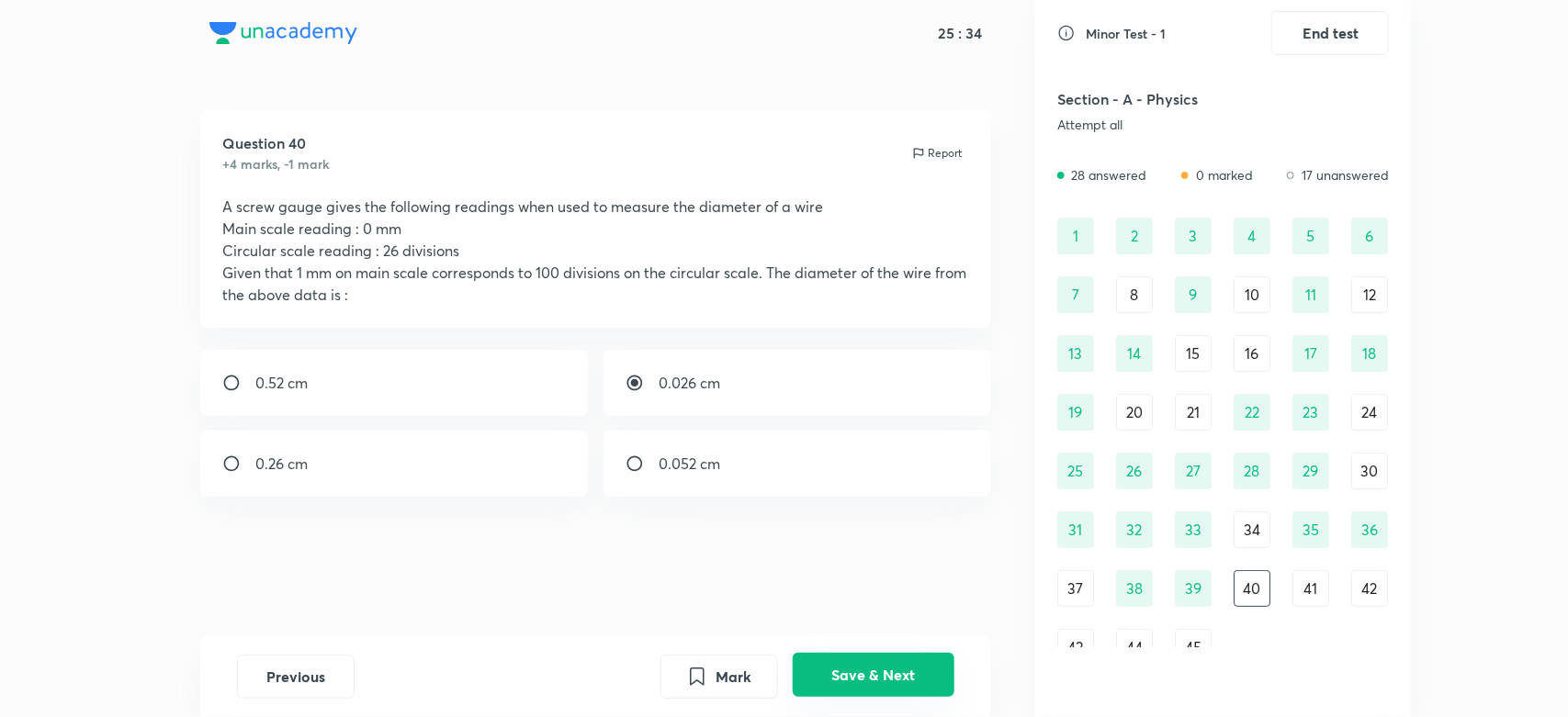 click on "Save & Next" at bounding box center (874, 675) 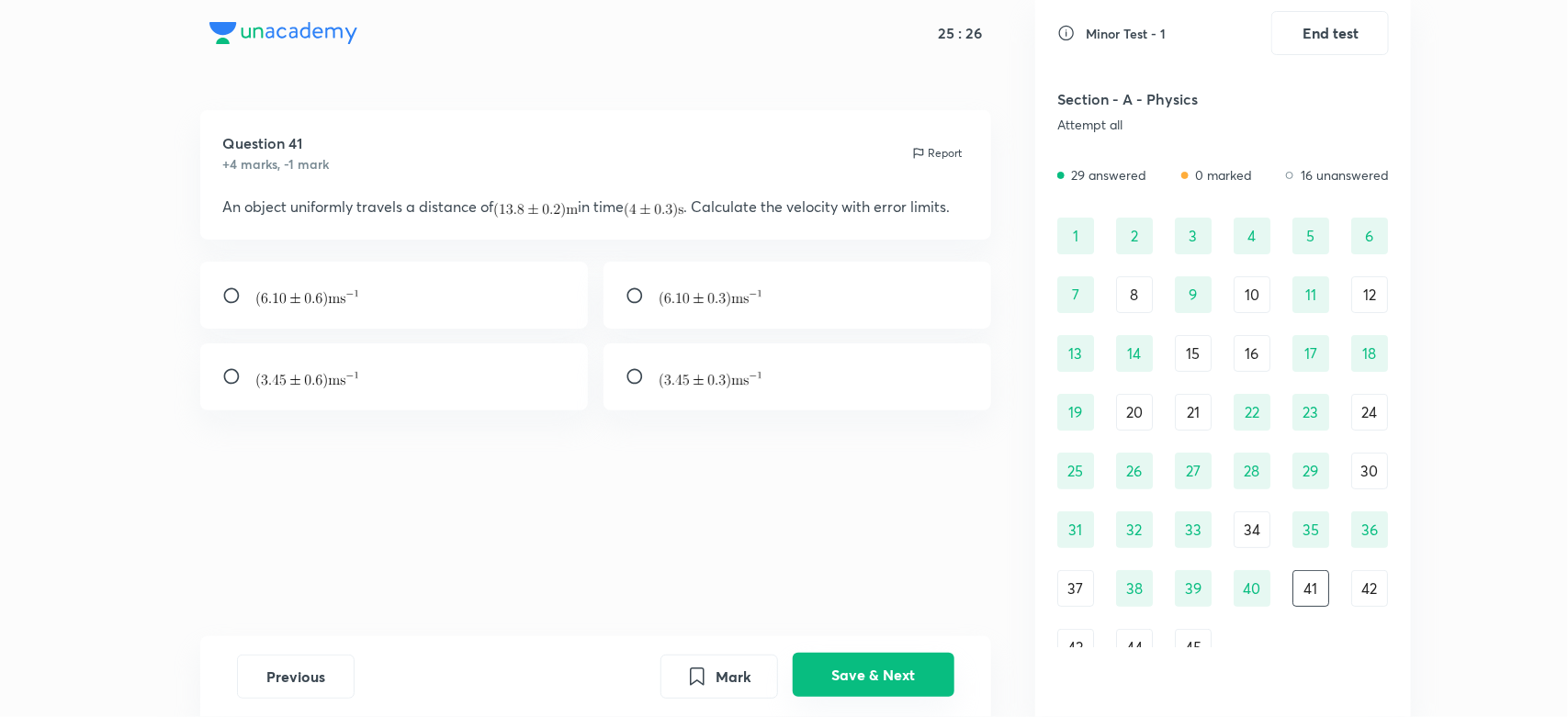 click on "Save & Next" at bounding box center [874, 675] 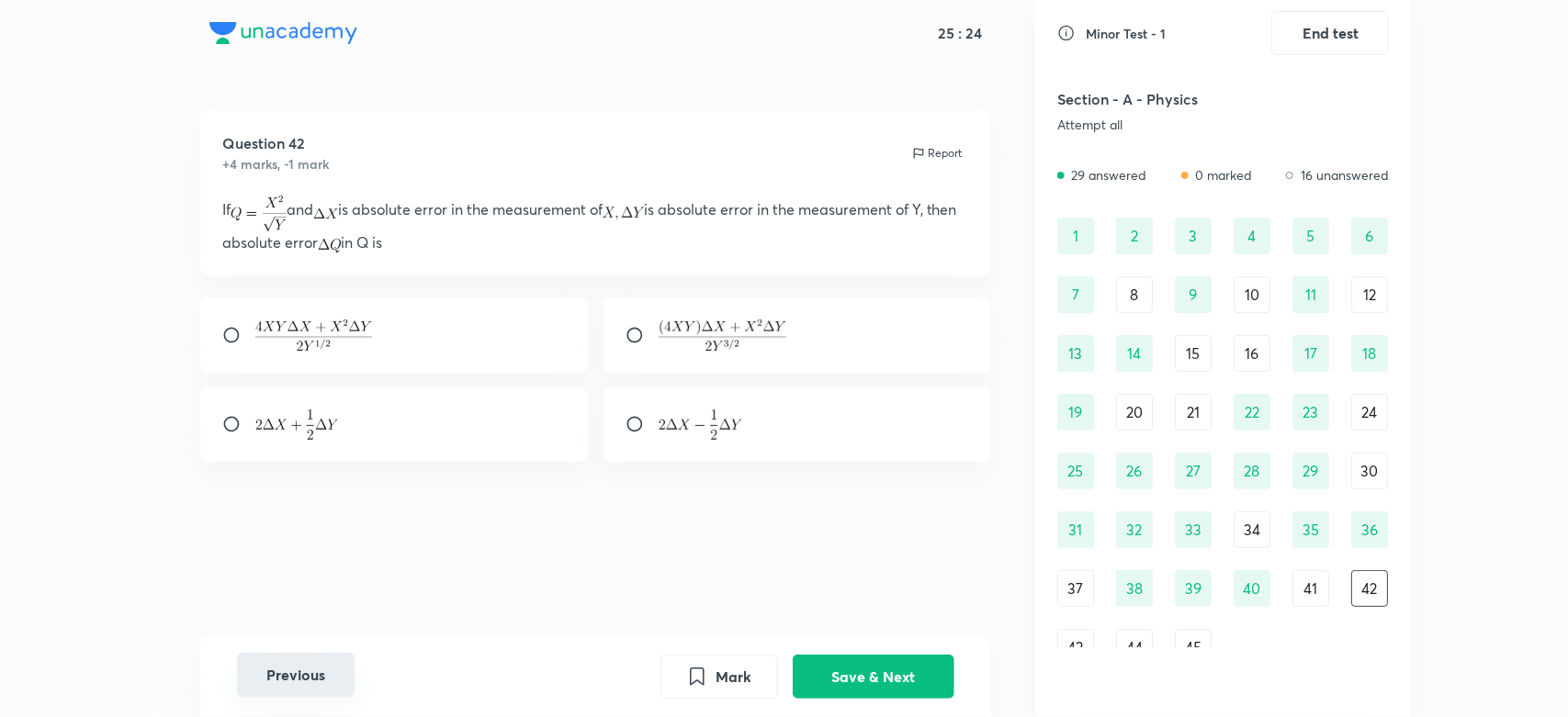 click on "Previous" at bounding box center (296, 675) 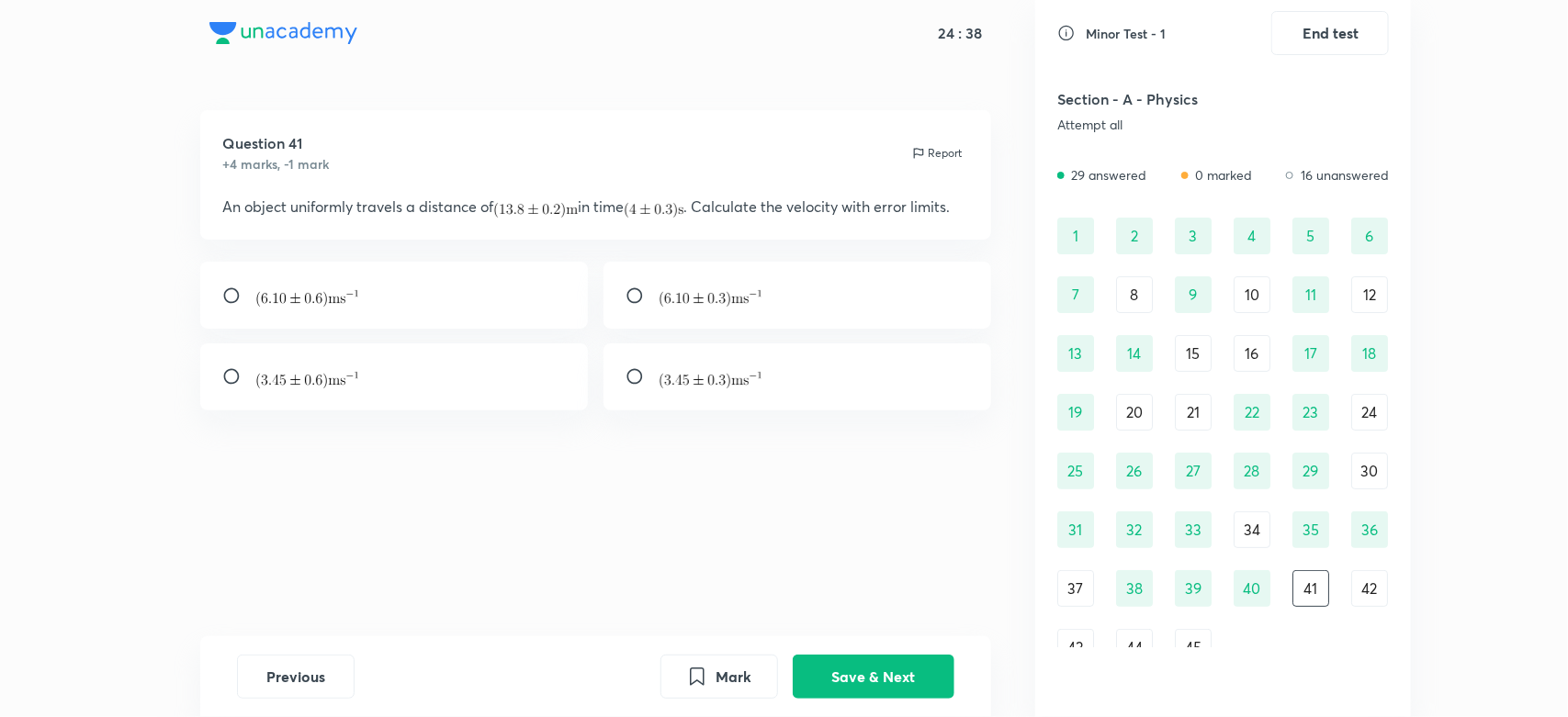 click at bounding box center [394, 376] 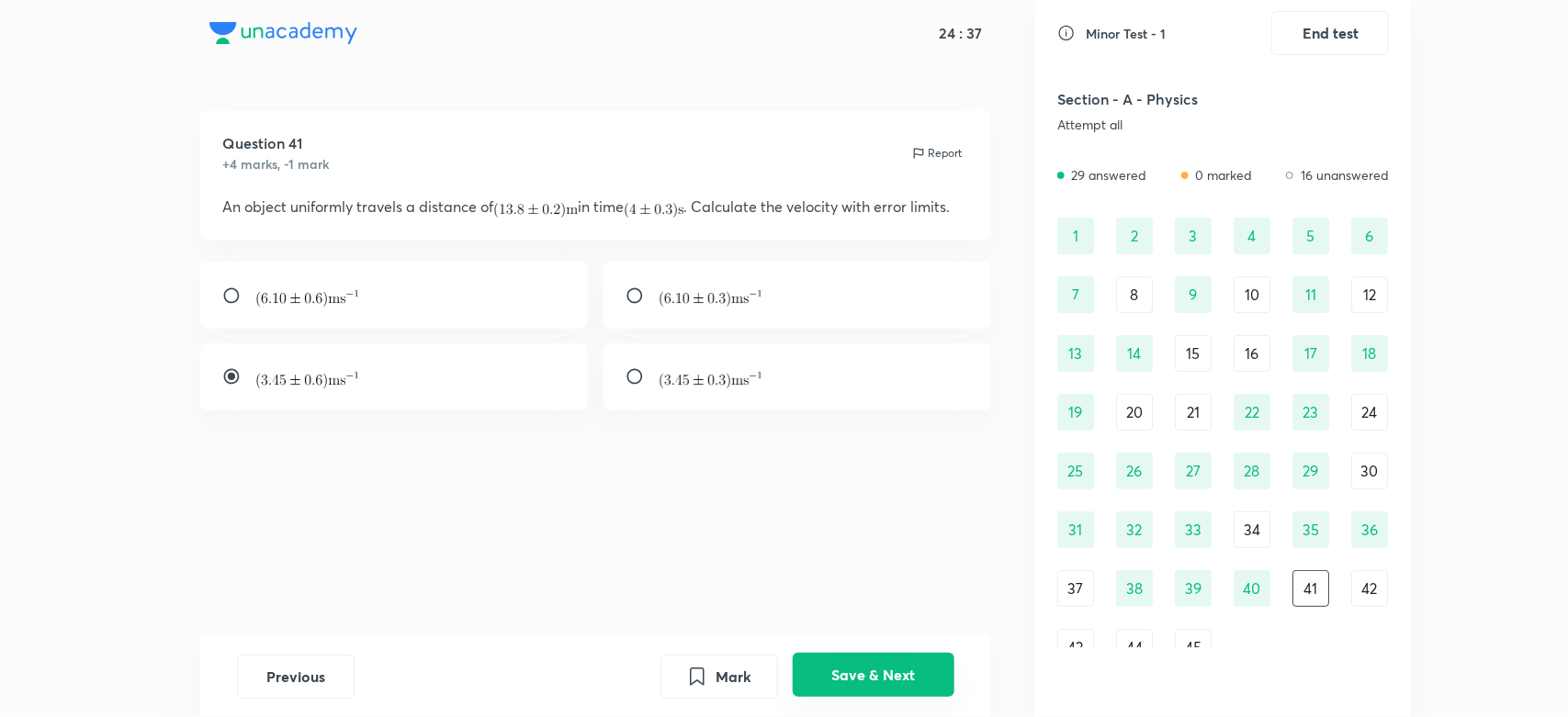 click on "Save & Next" at bounding box center (874, 675) 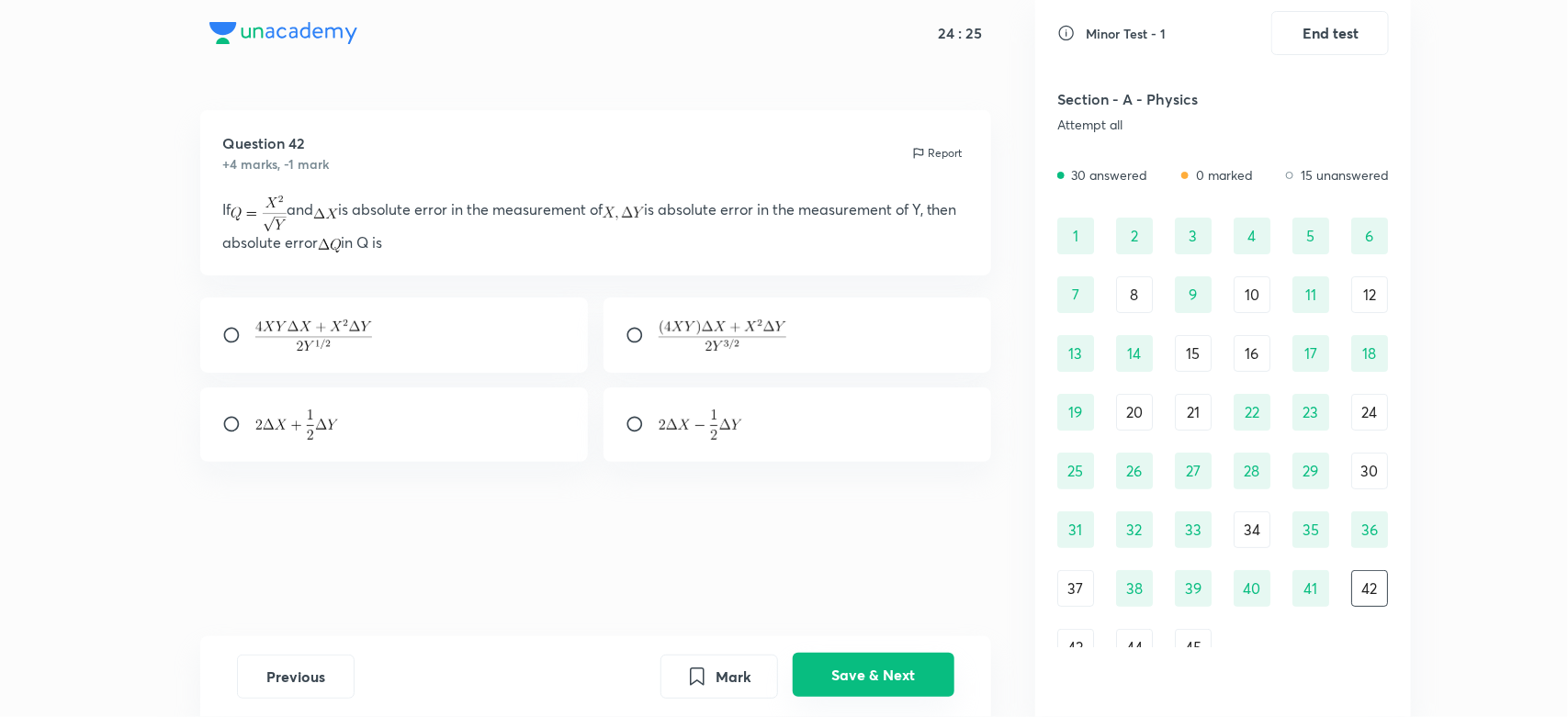 click on "Save & Next" at bounding box center (874, 675) 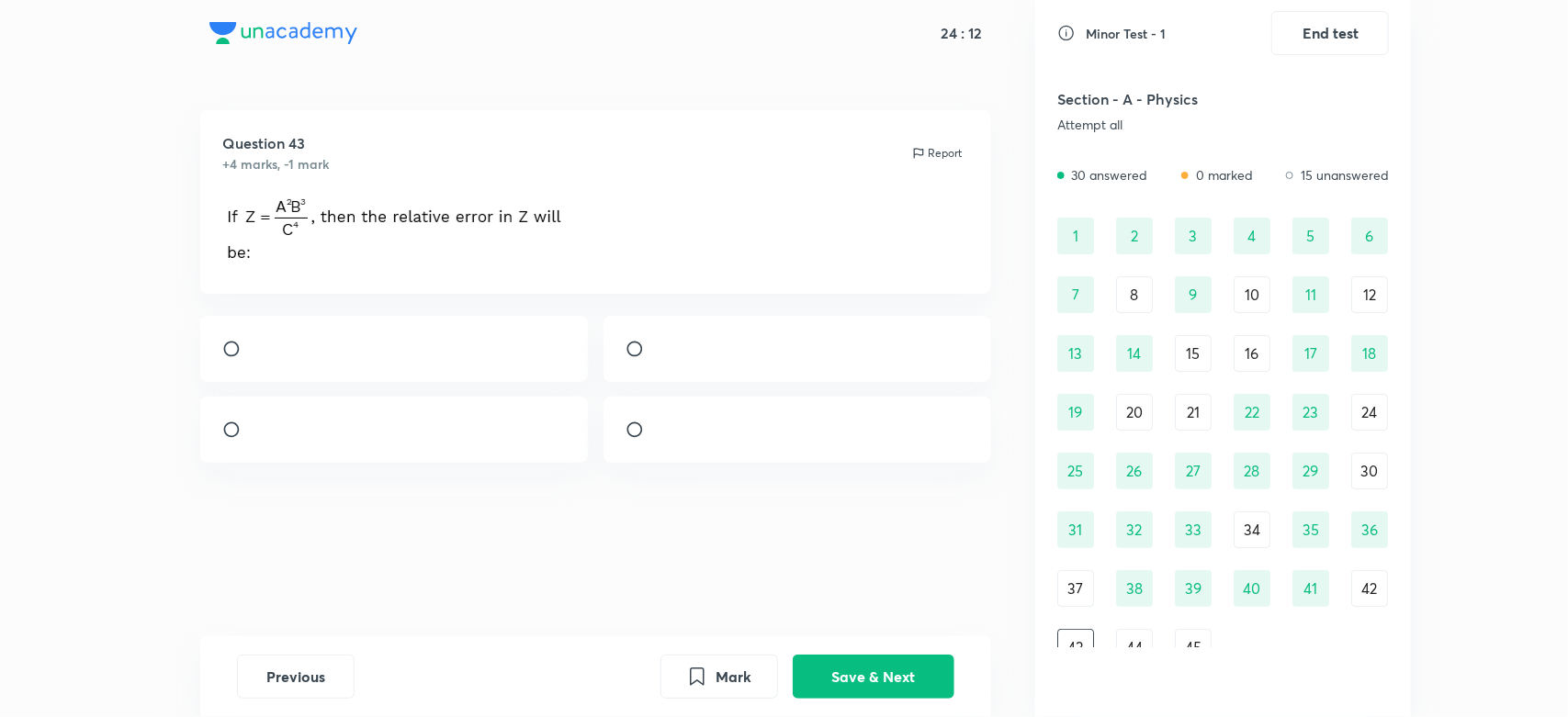 click at bounding box center [394, 430] 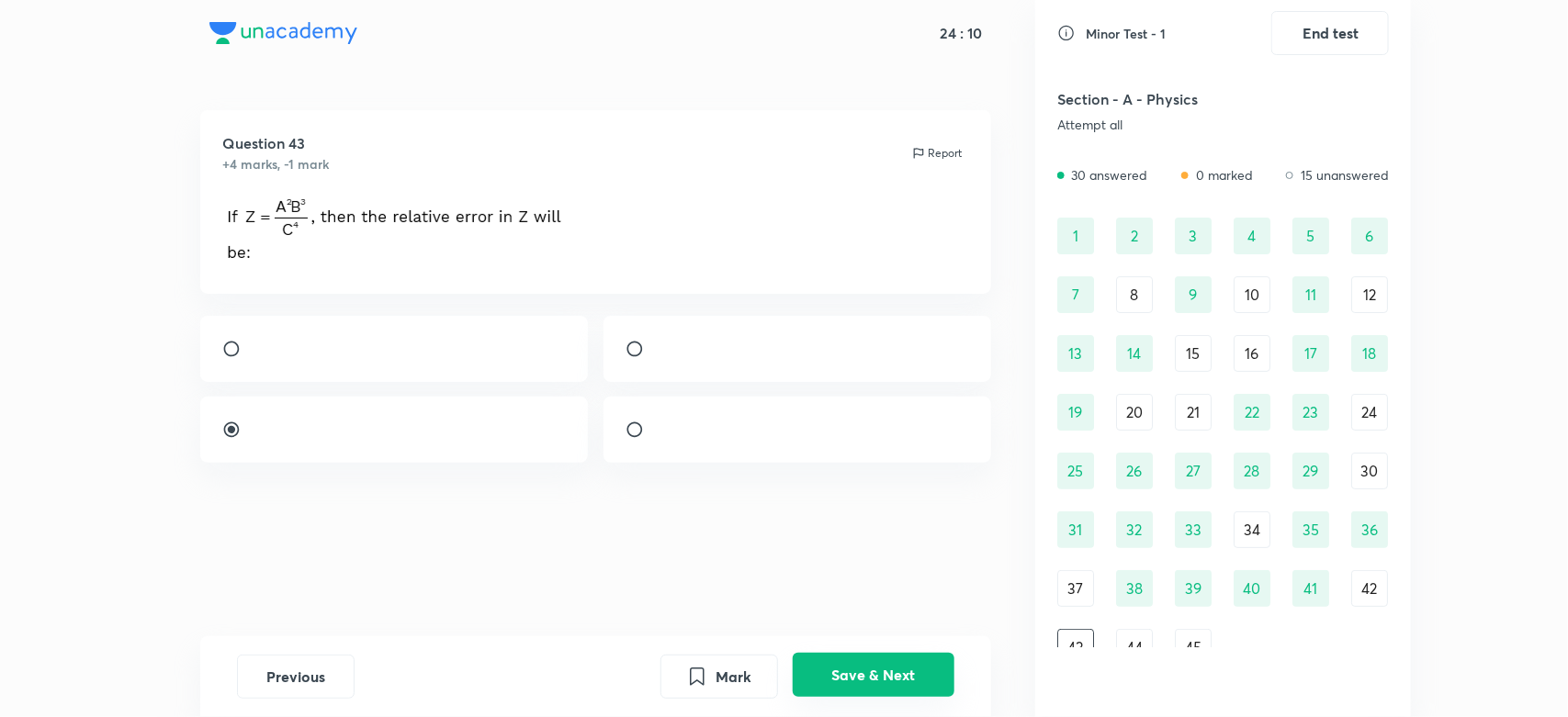 click on "Save & Next" at bounding box center [874, 675] 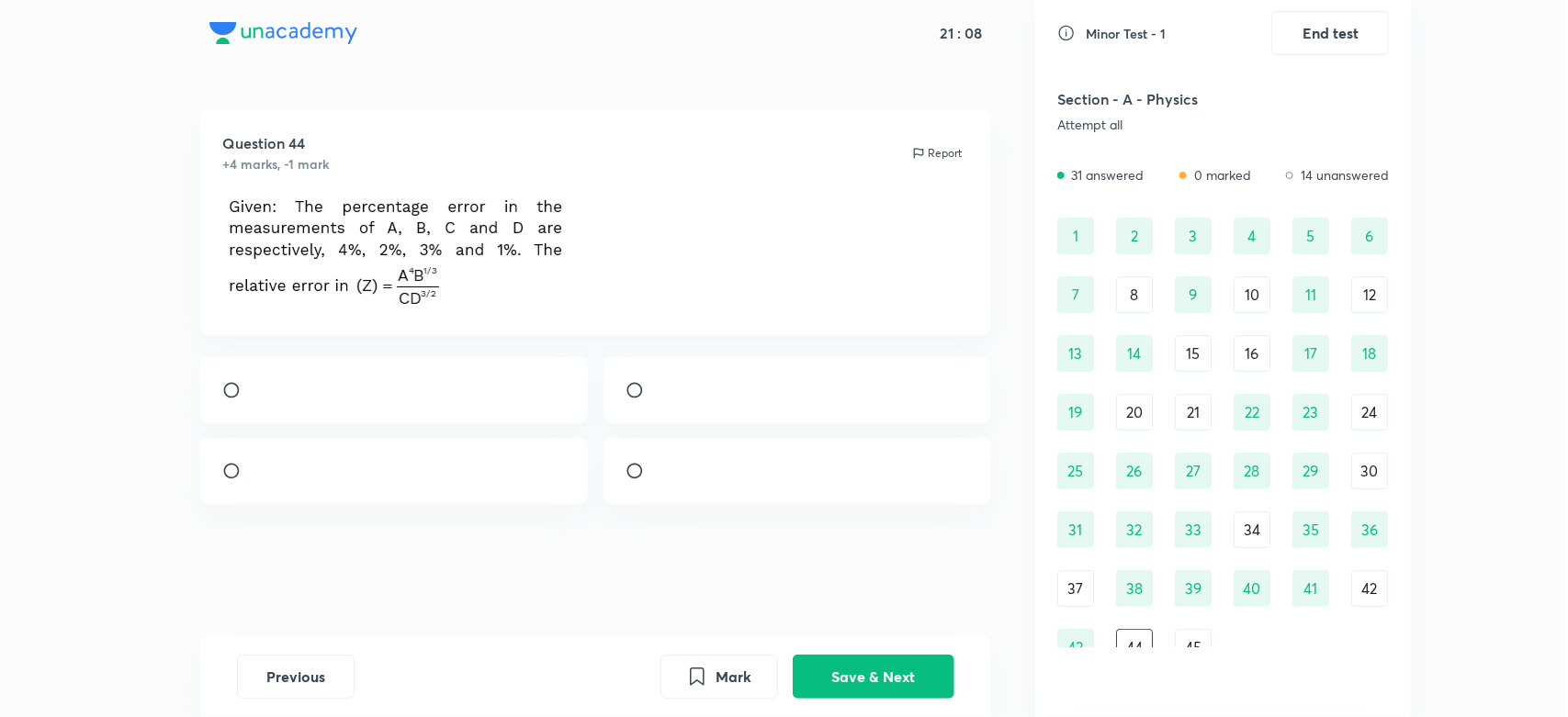 click at bounding box center (394, 471) 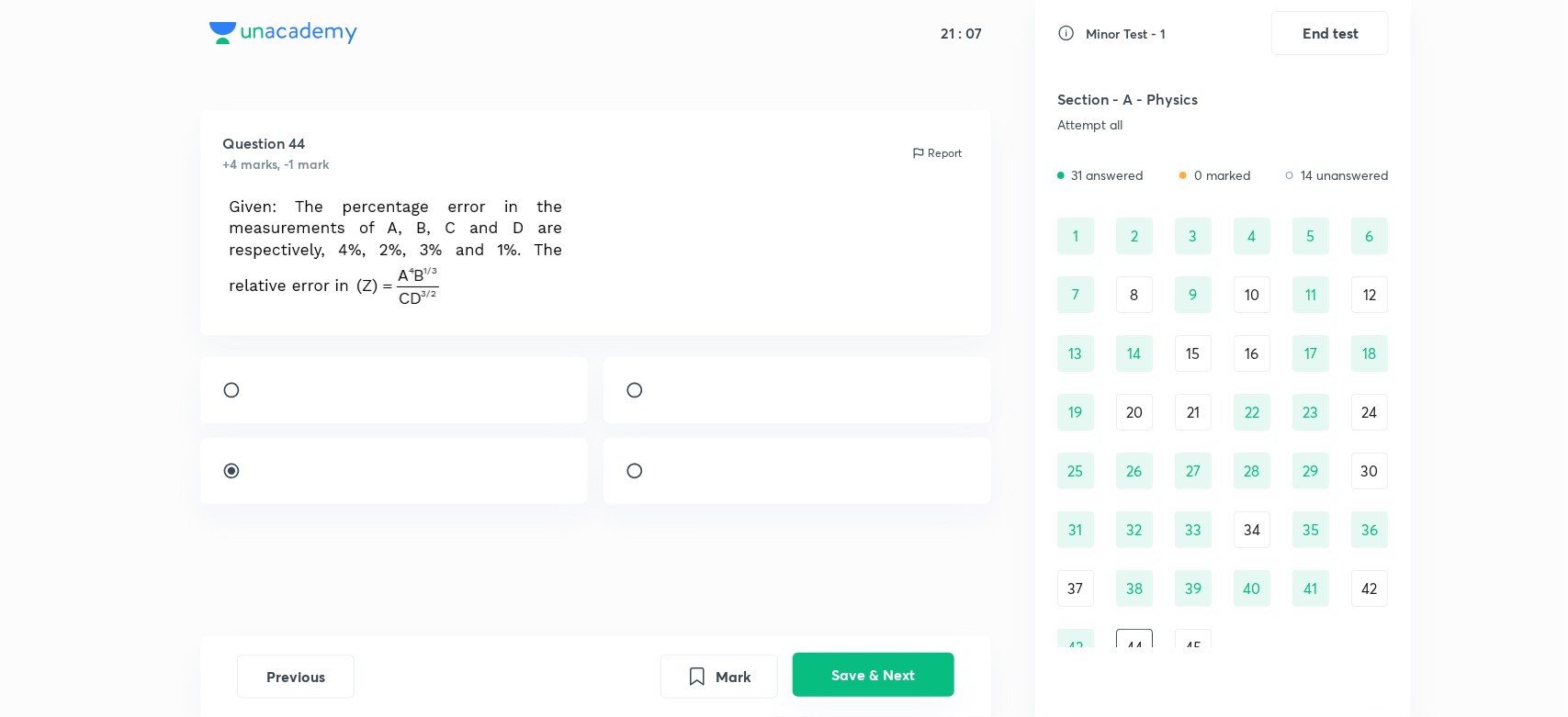 click on "Save & Next" at bounding box center (874, 675) 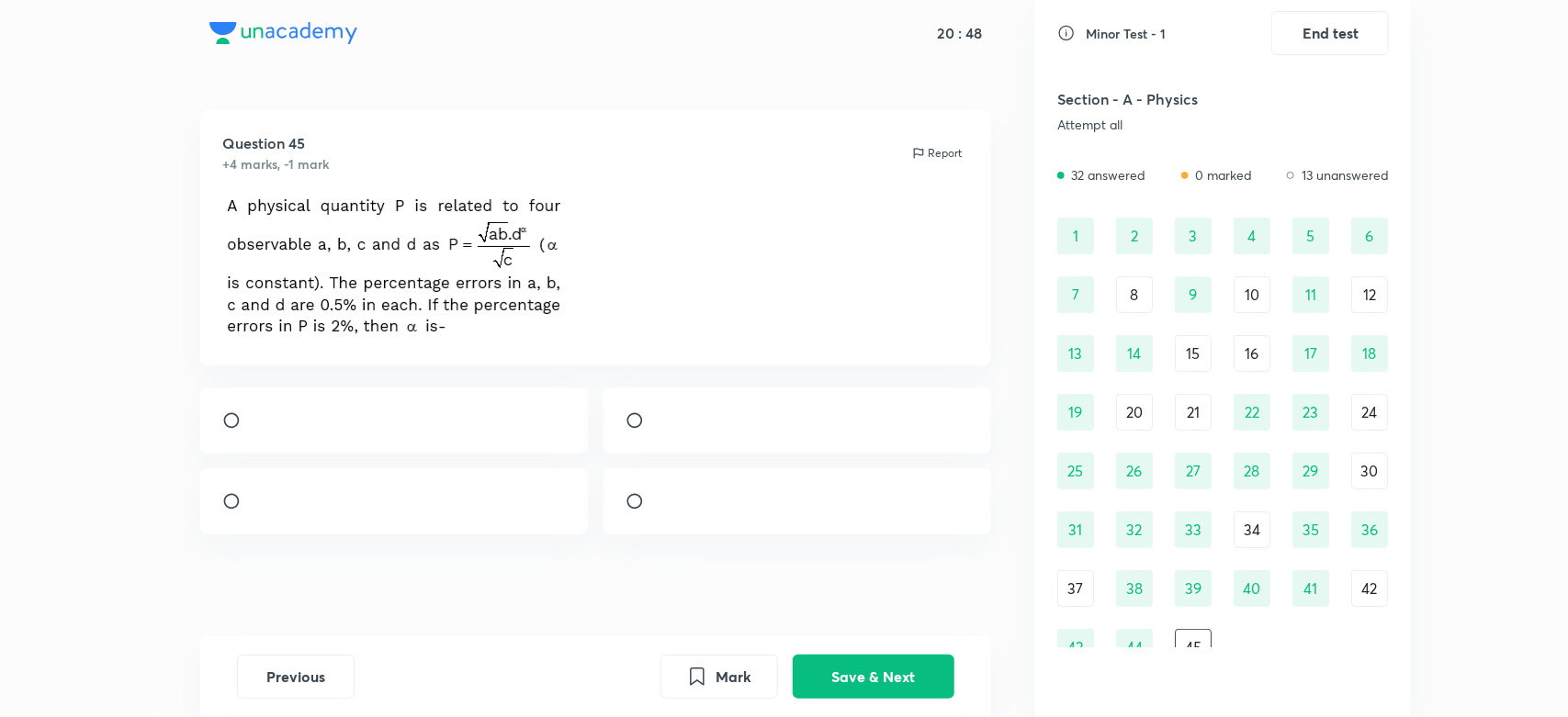 click on "Previous Mark Save & Next" at bounding box center [595, 677] 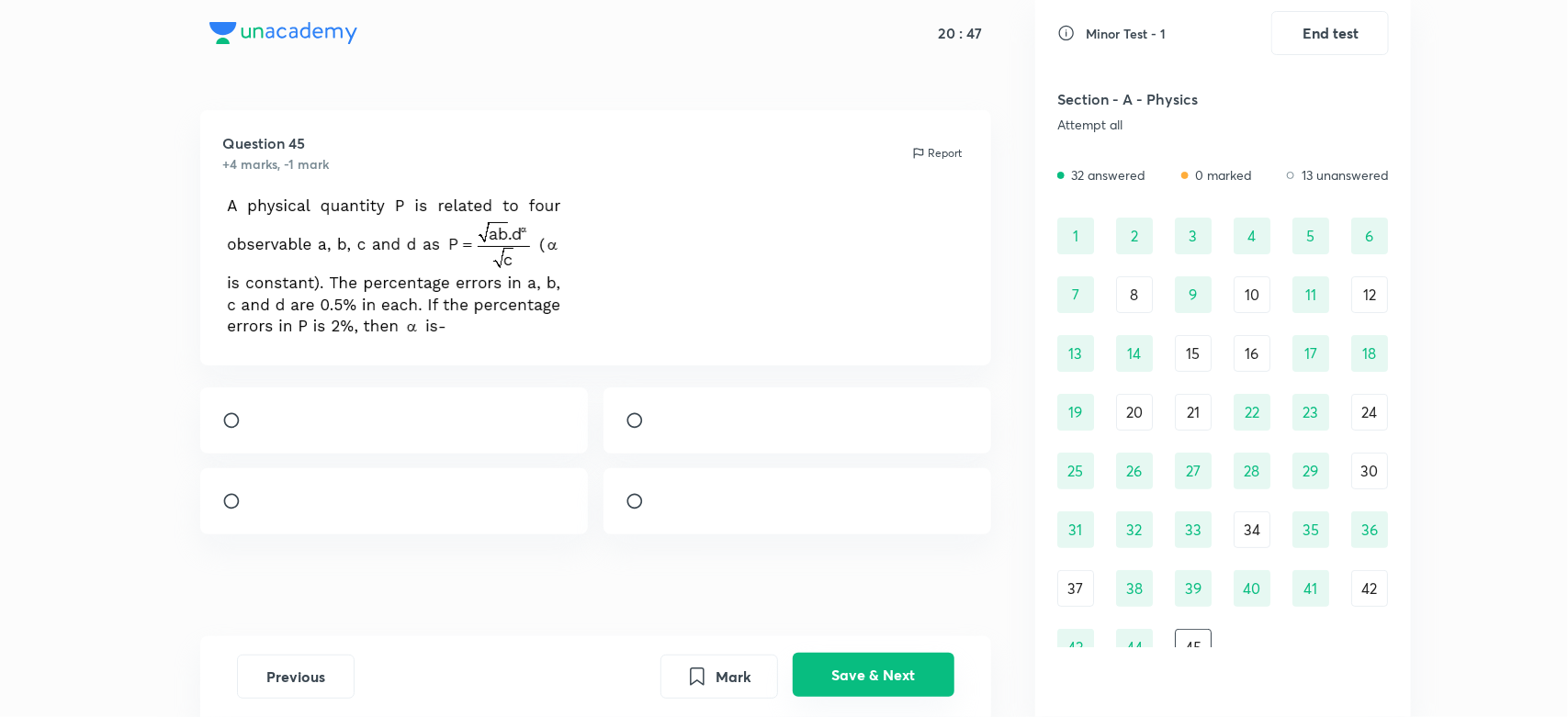 click on "Save & Next" at bounding box center (874, 675) 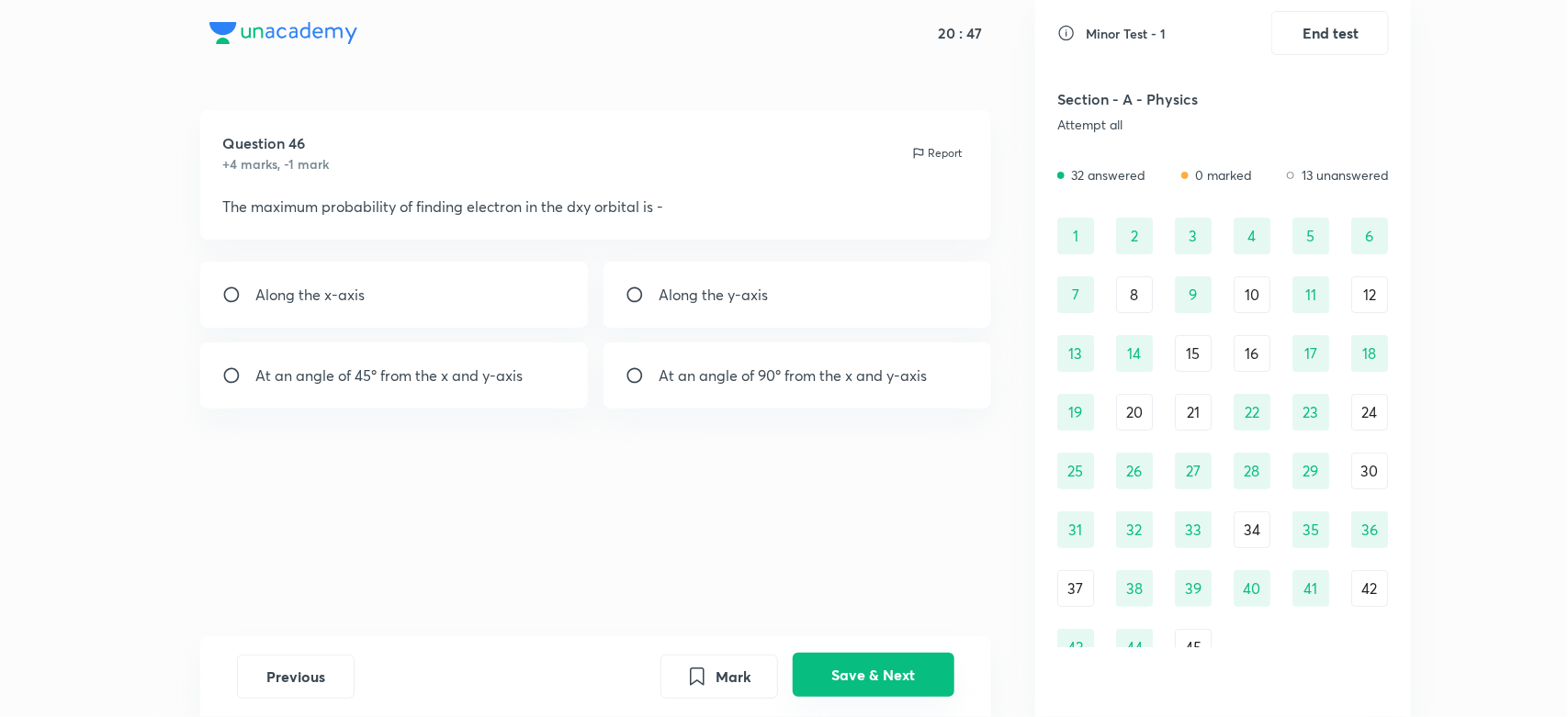 scroll, scrollTop: 217, scrollLeft: 0, axis: vertical 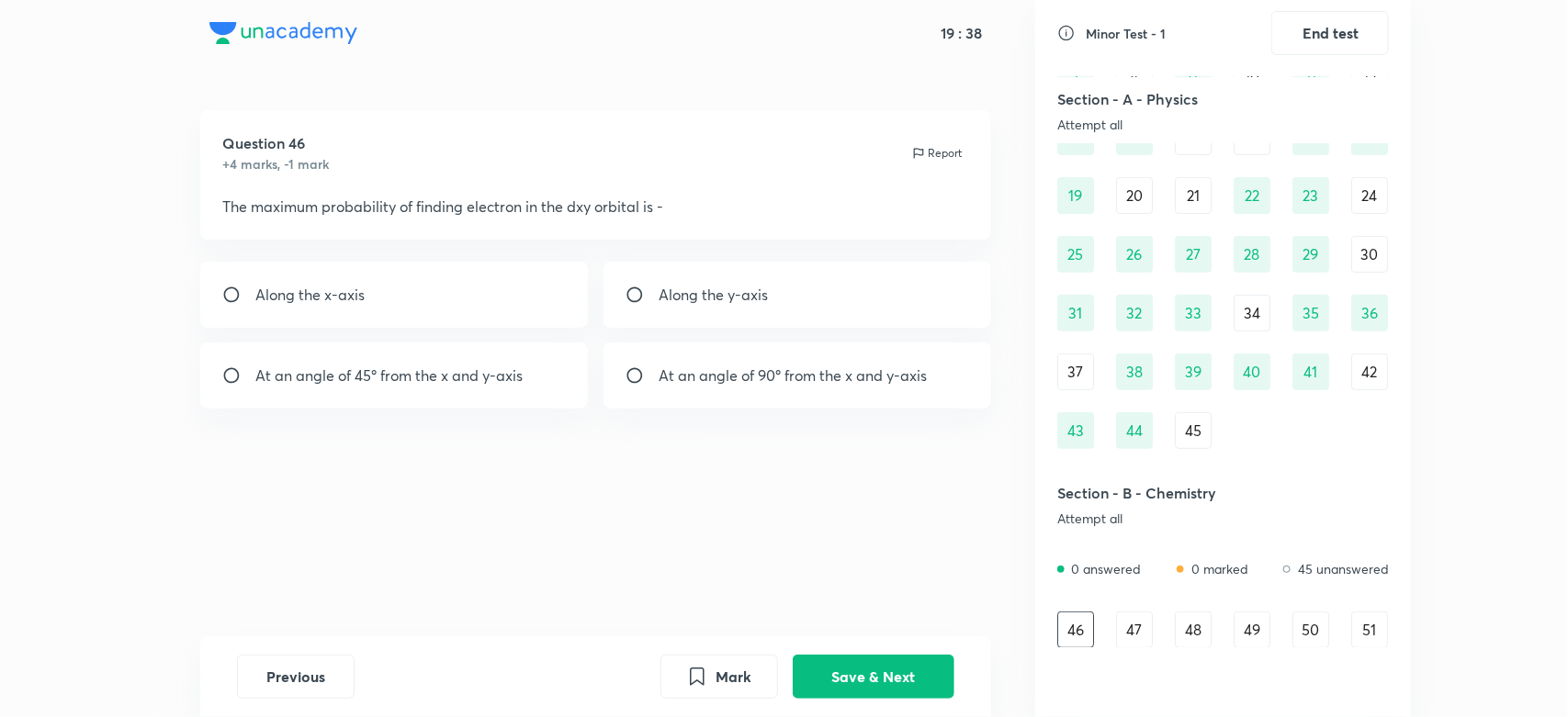 click on "At an angle of 45º from the x and y-axis" at bounding box center [389, 375] 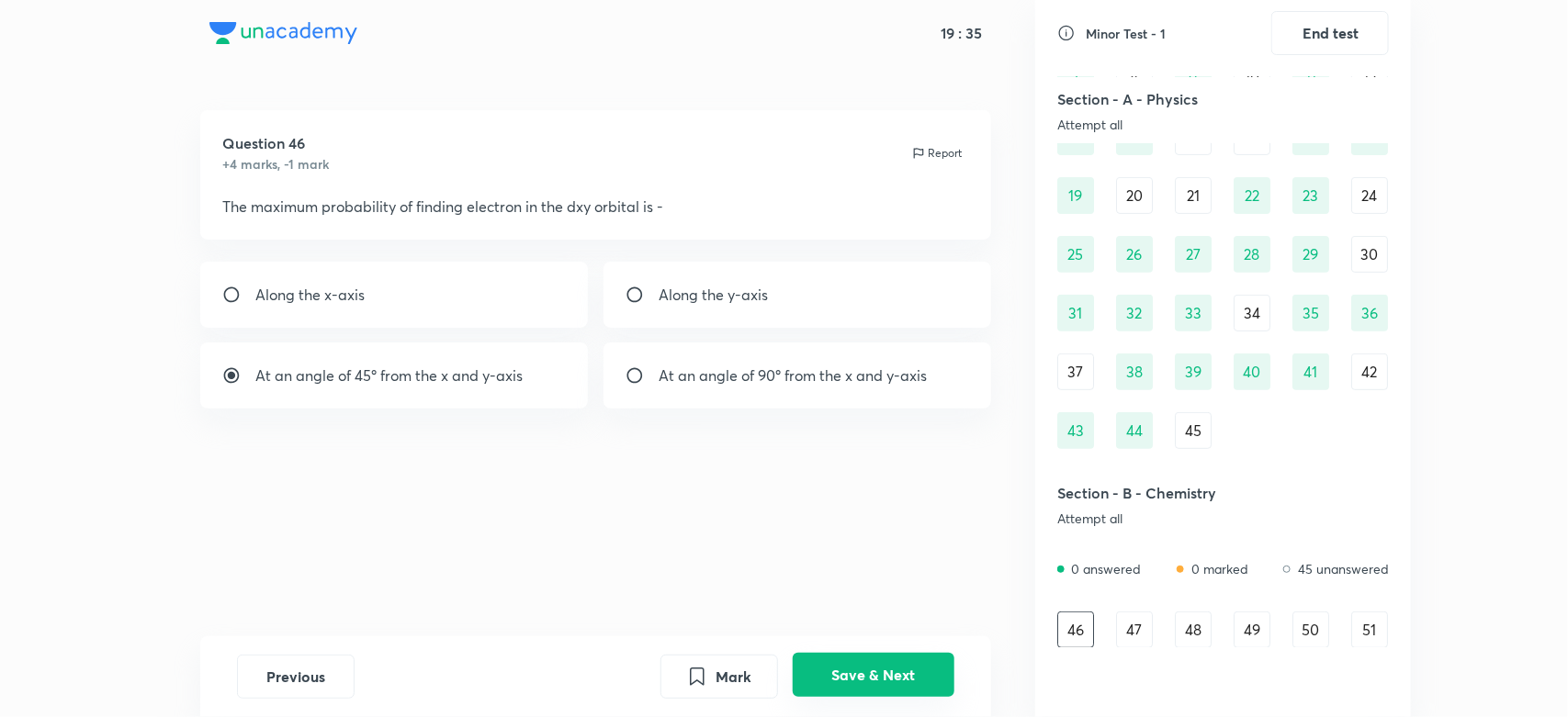 click on "Save & Next" at bounding box center [874, 675] 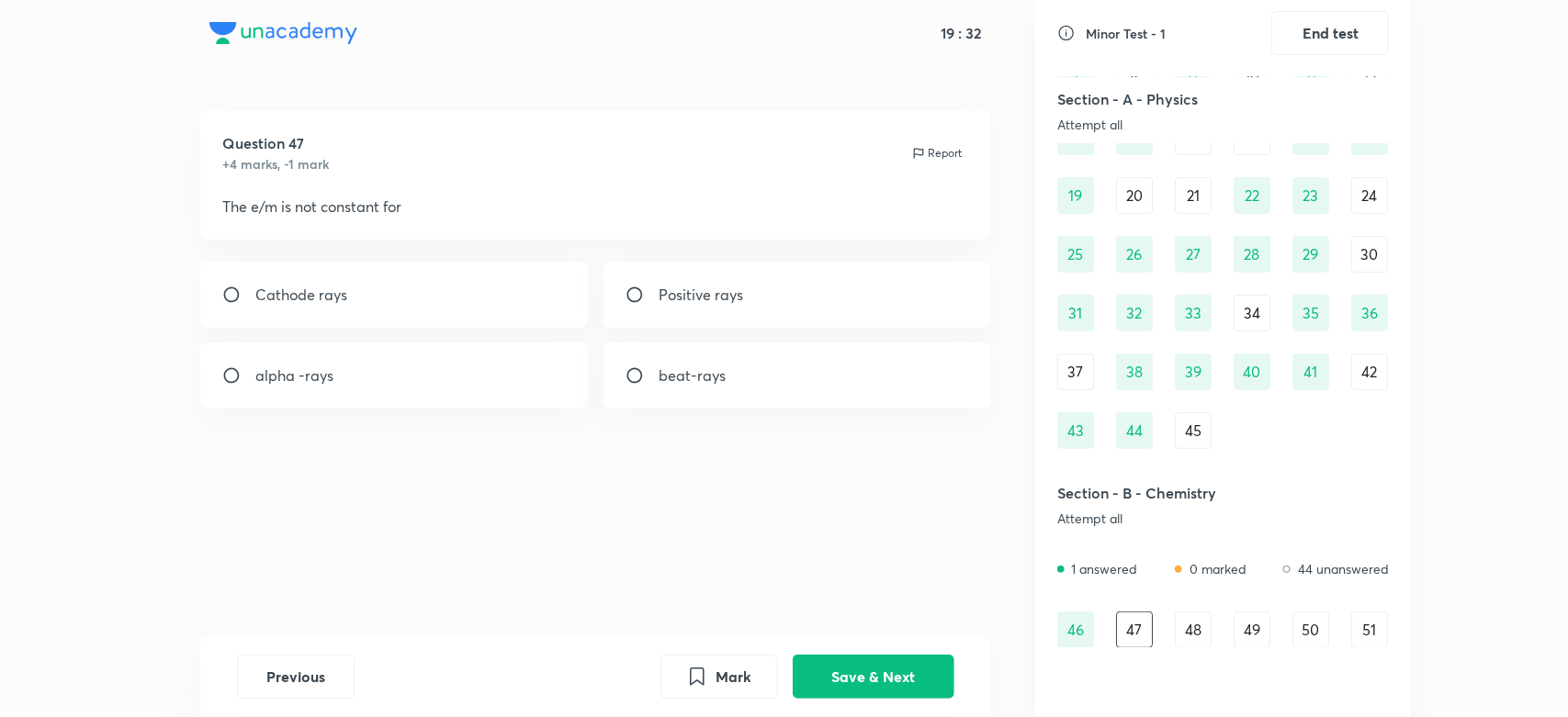 click on "Cathode rays" at bounding box center (394, 295) 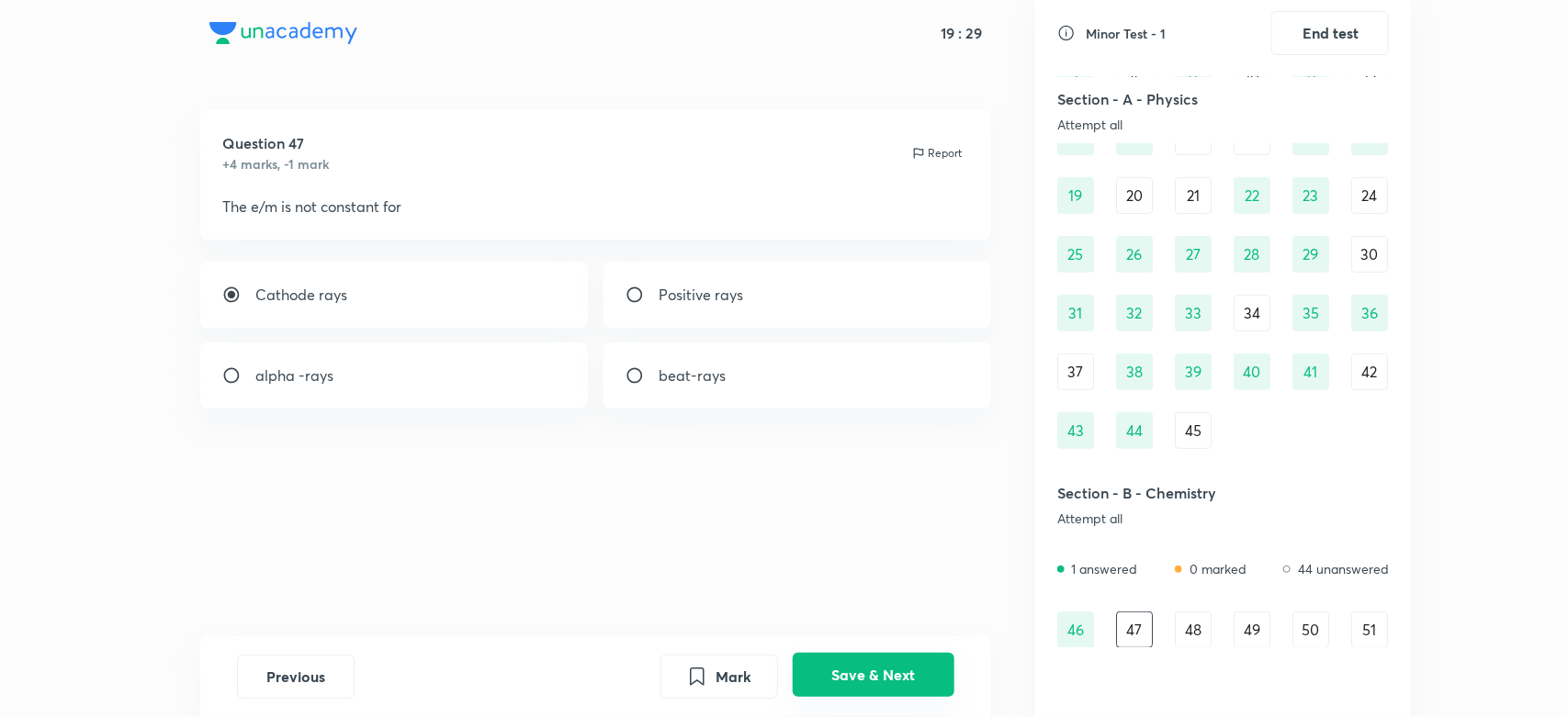 click on "Save & Next" at bounding box center [874, 675] 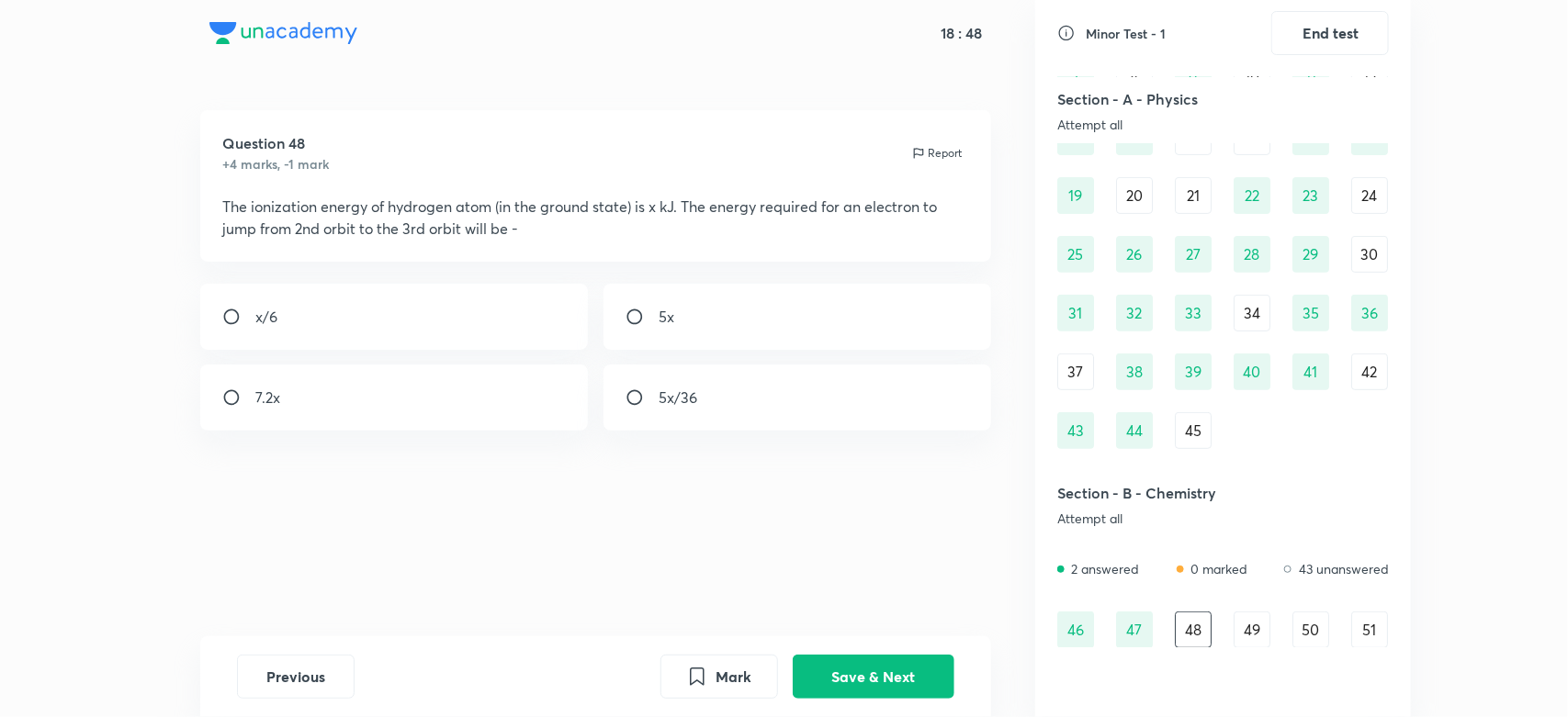 click on "5x" at bounding box center (797, 317) 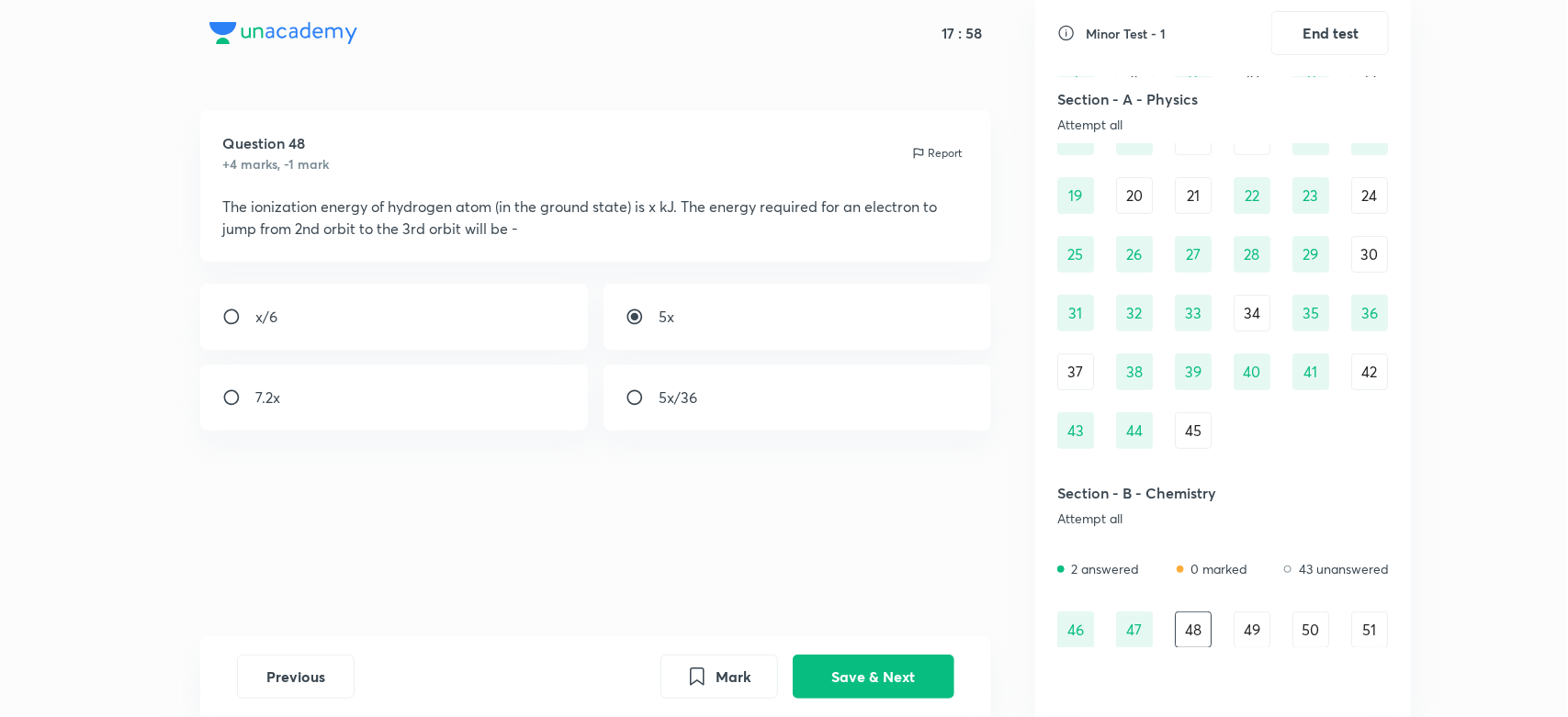 click on "5x/36" at bounding box center (797, 398) 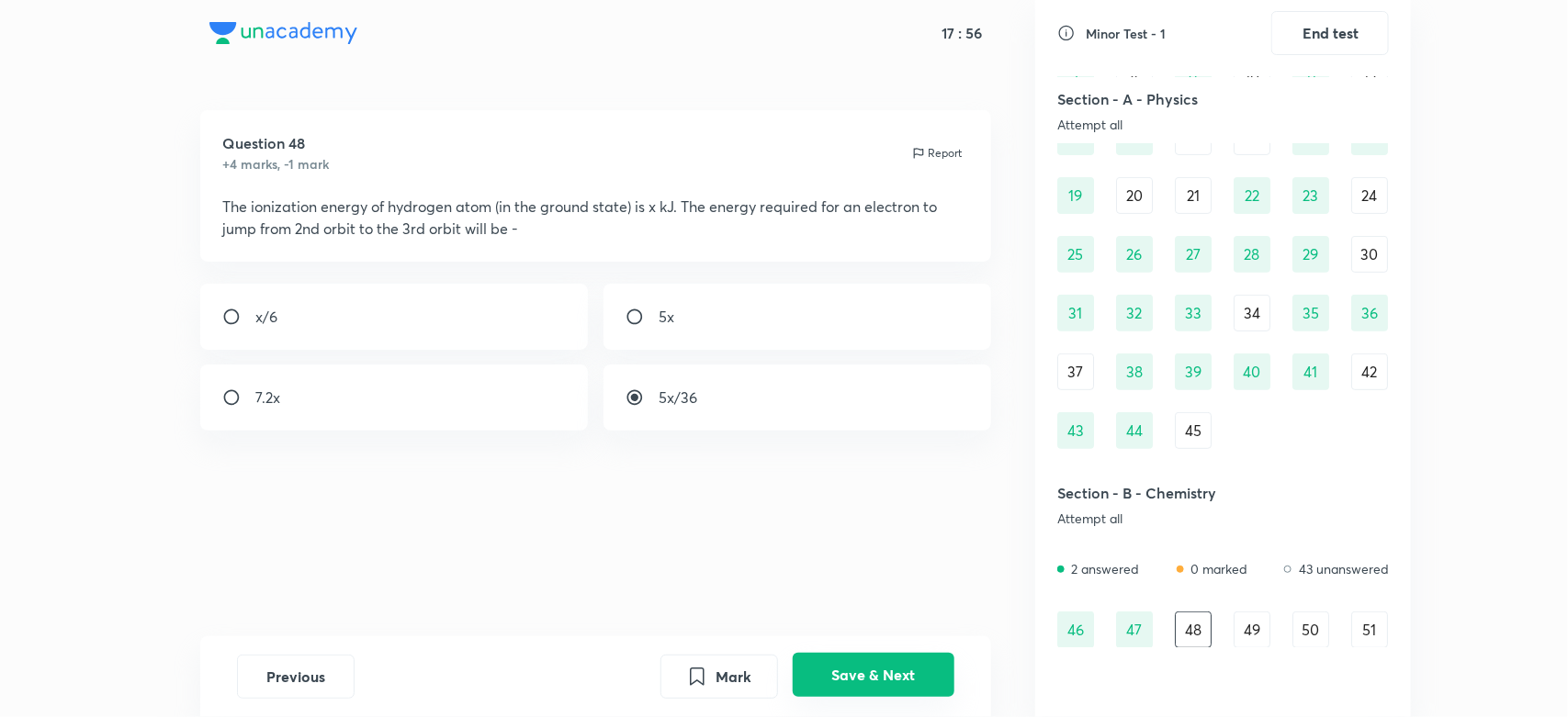 click on "Save & Next" at bounding box center (874, 675) 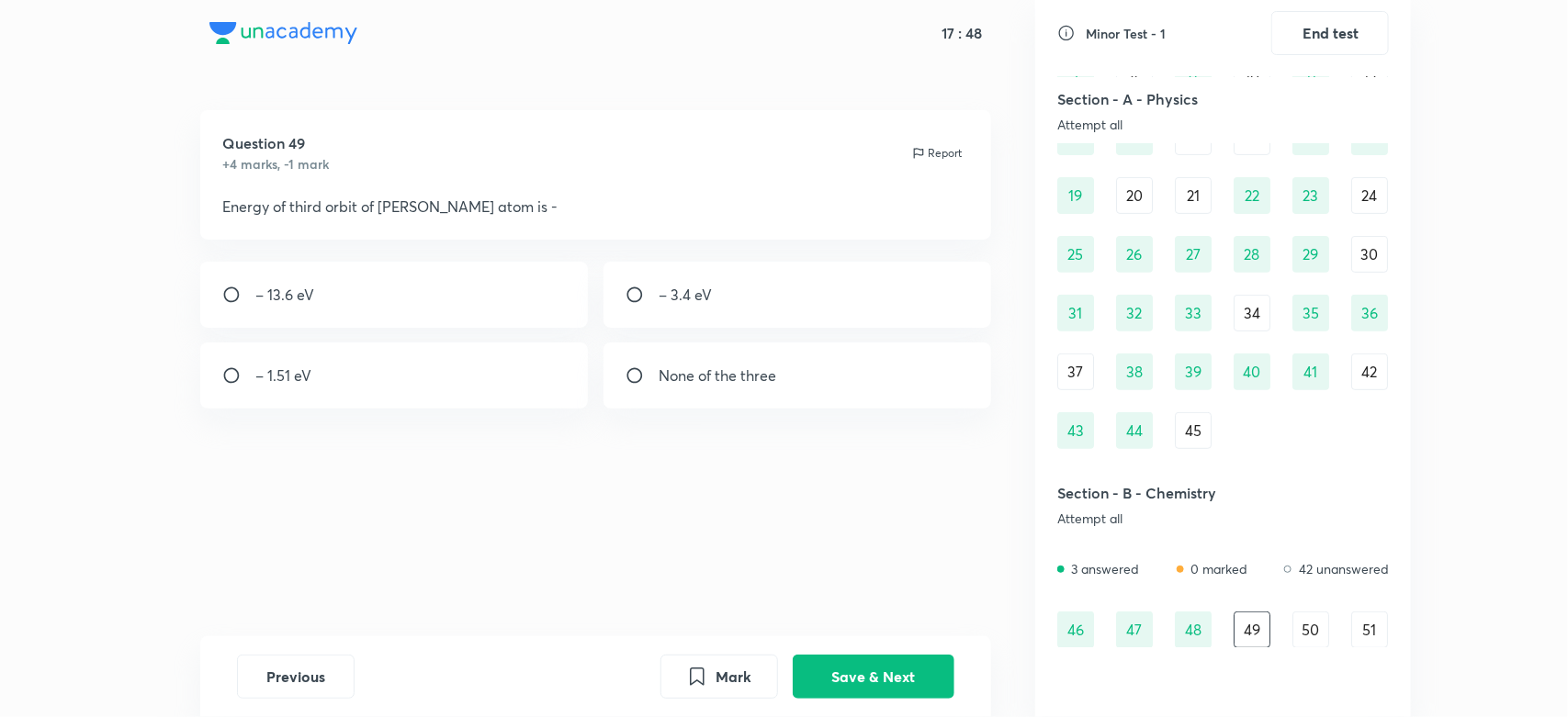 click on "– 1.51 eV" at bounding box center (394, 375) 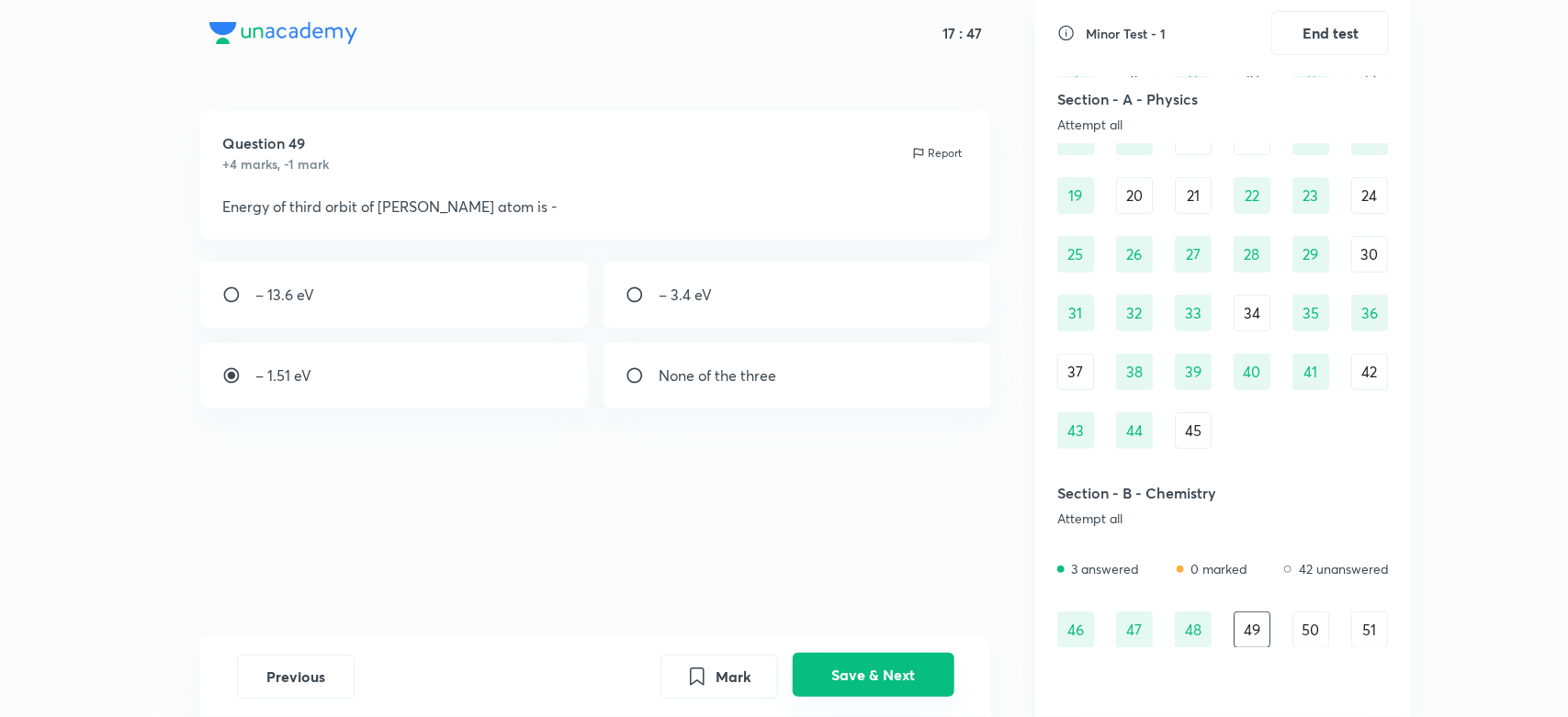 click on "Save & Next" at bounding box center (874, 675) 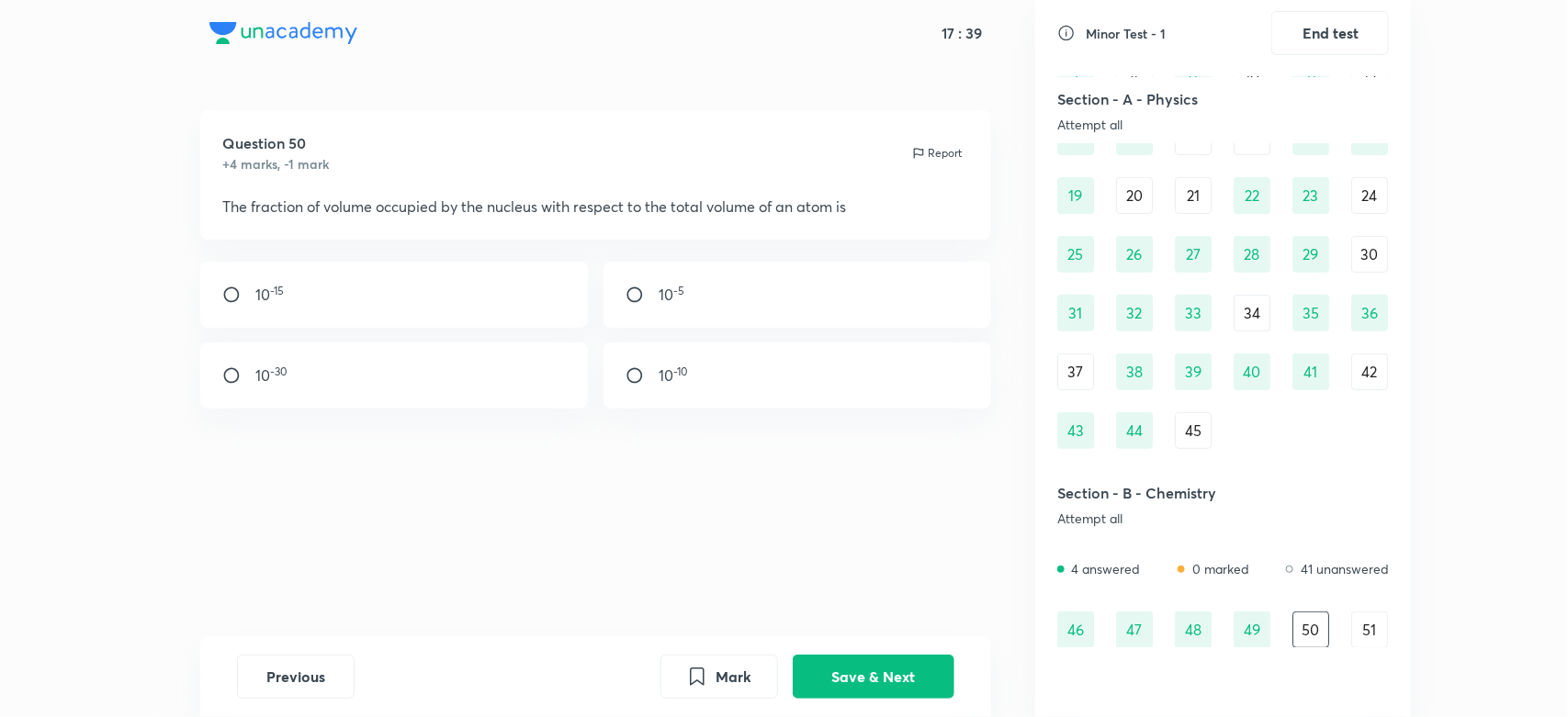 click on "10 -15" at bounding box center [394, 295] 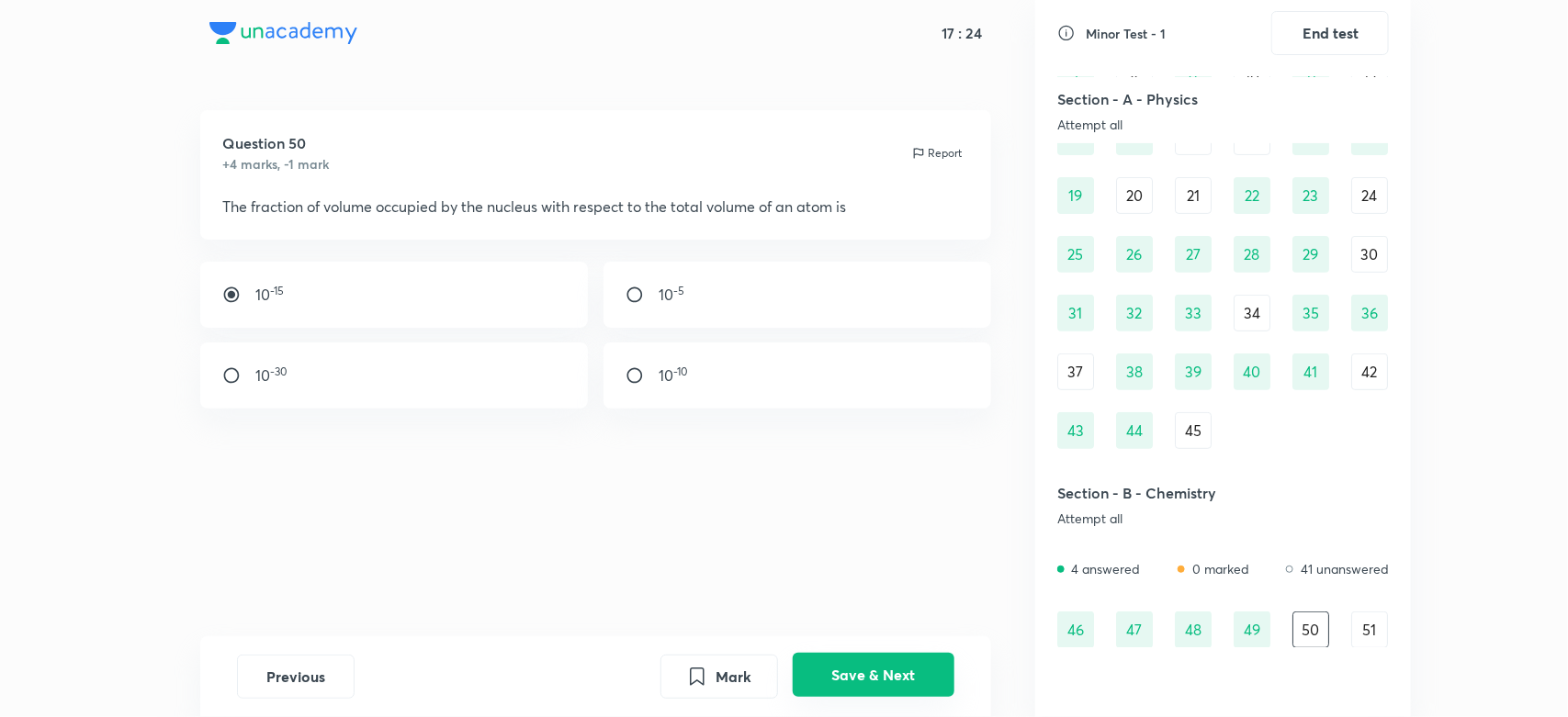 click on "Save & Next" at bounding box center [874, 675] 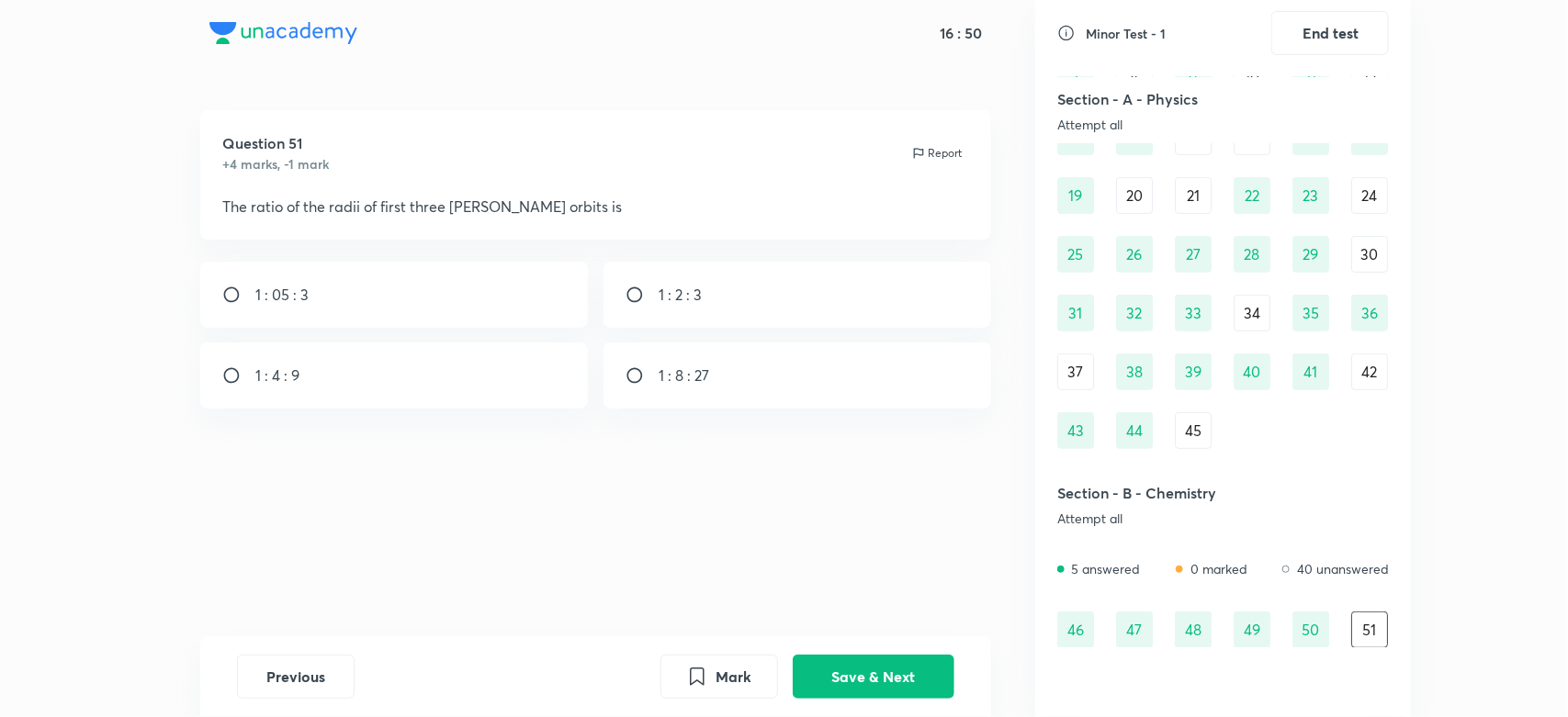 click on "1 : 4 : 9" at bounding box center [394, 375] 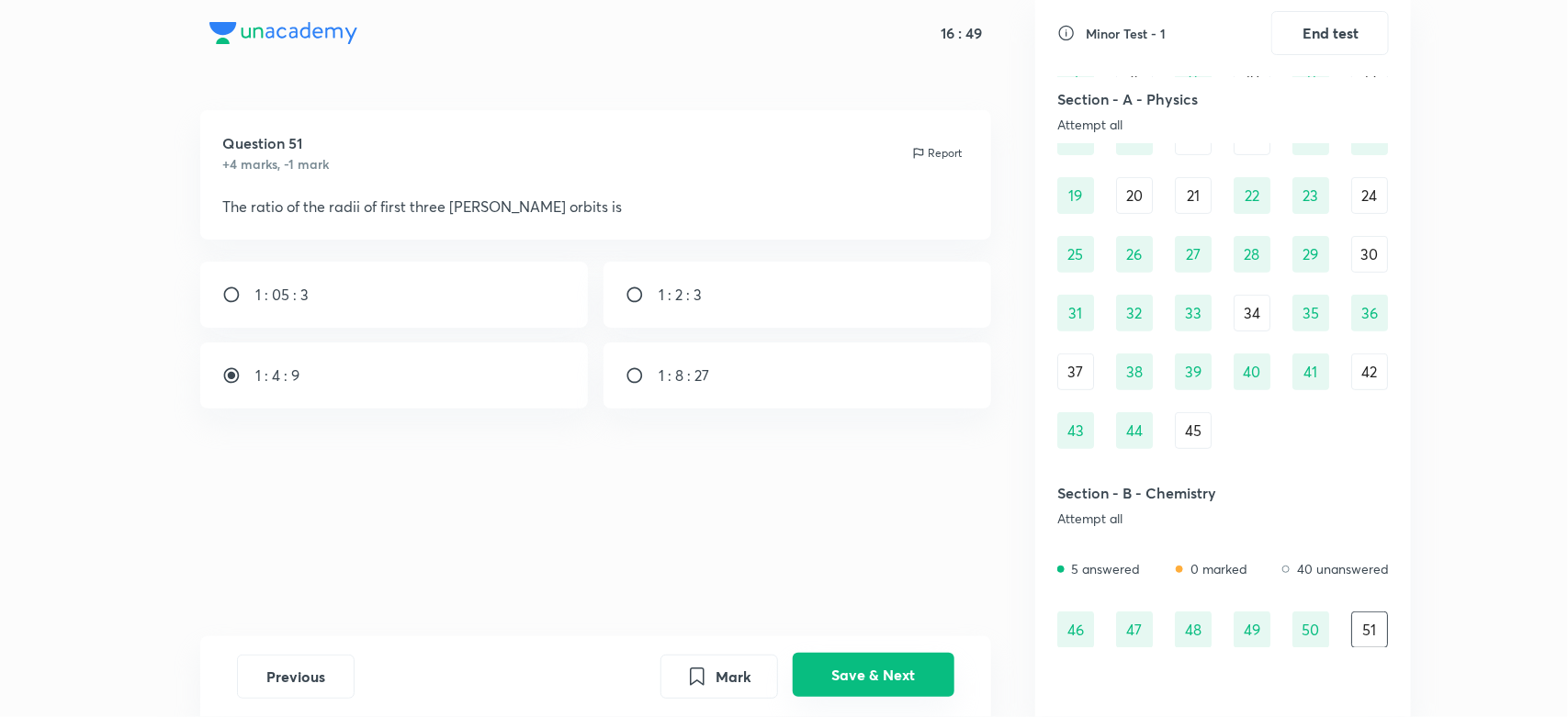 click on "Save & Next" at bounding box center [874, 675] 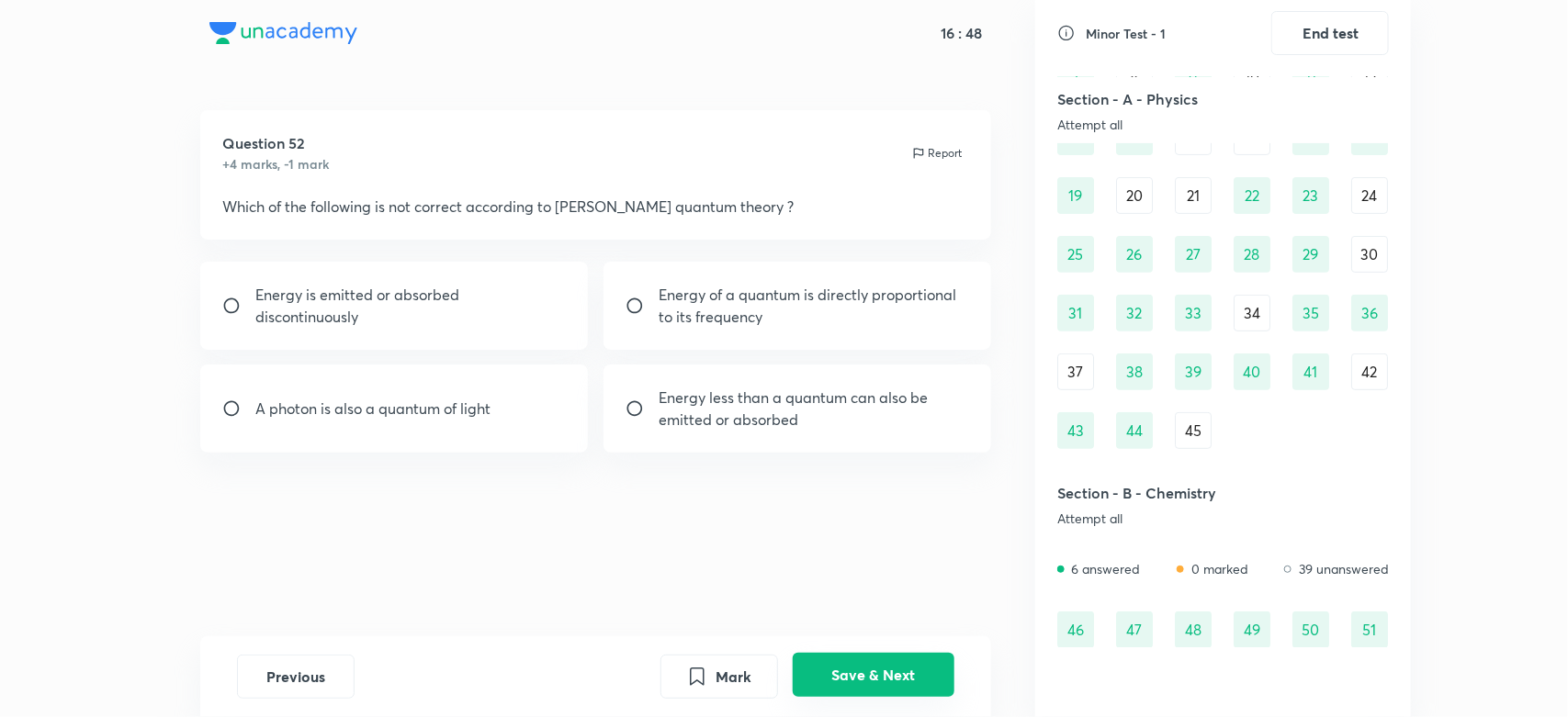 scroll, scrollTop: 276, scrollLeft: 0, axis: vertical 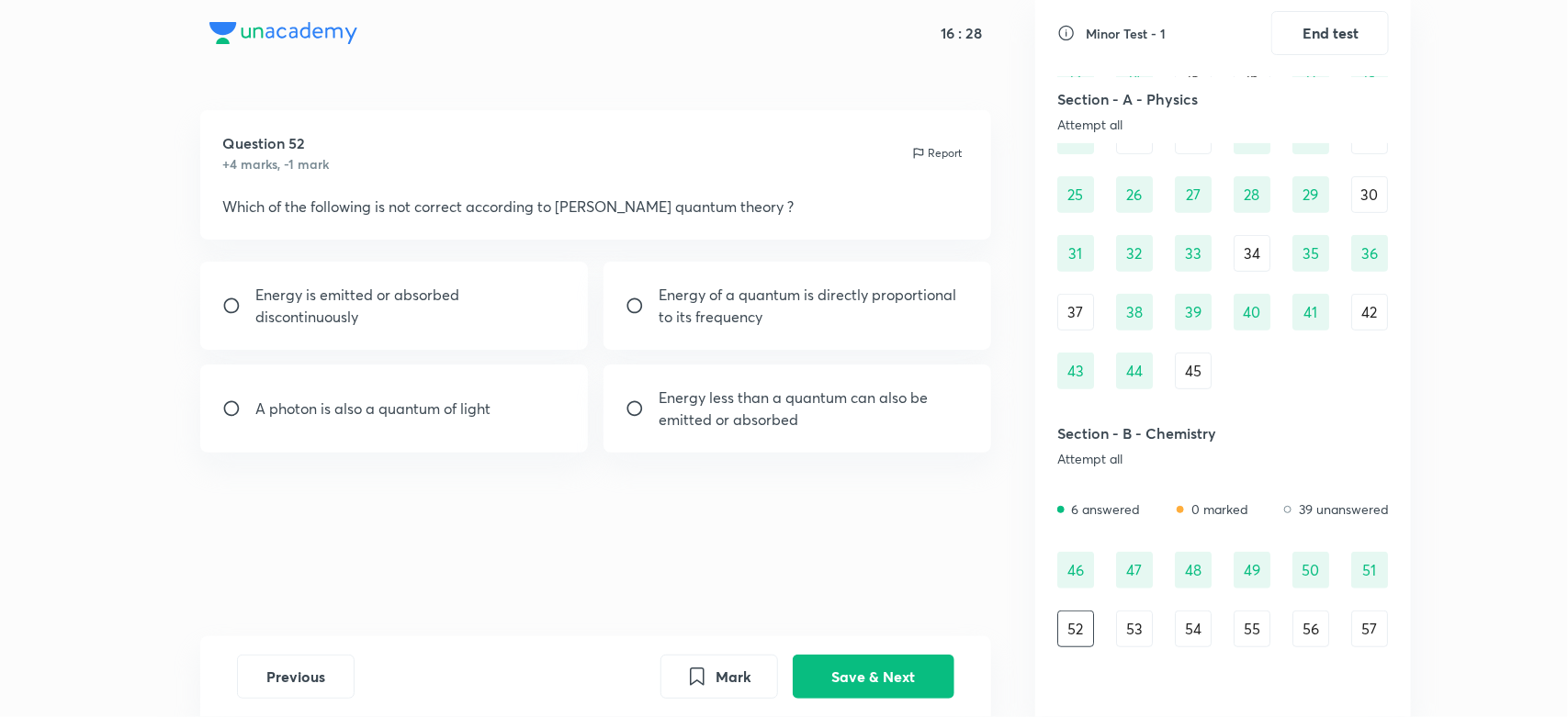 click on "Energy less than a quantum can also be emitted or absorbed" at bounding box center (814, 409) 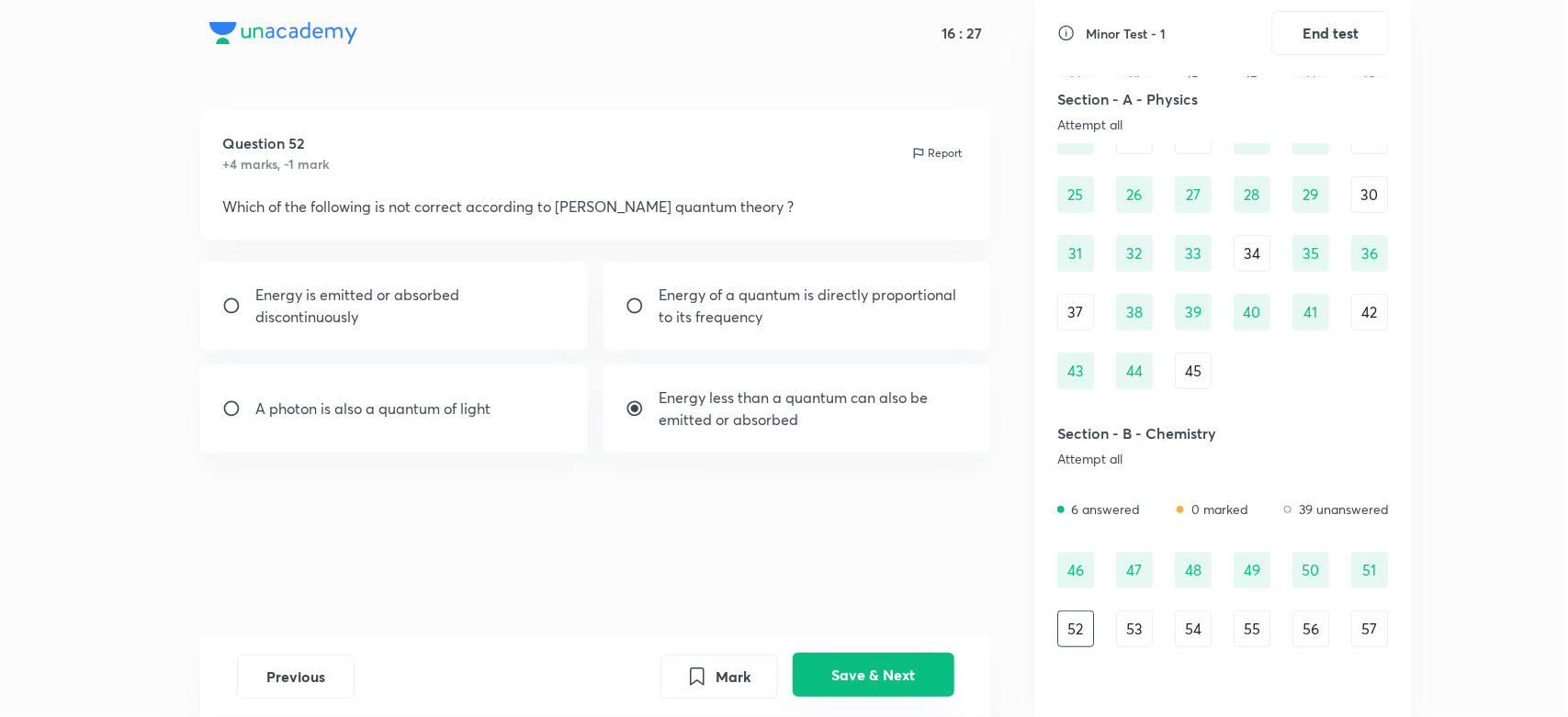click on "Save & Next" at bounding box center [874, 675] 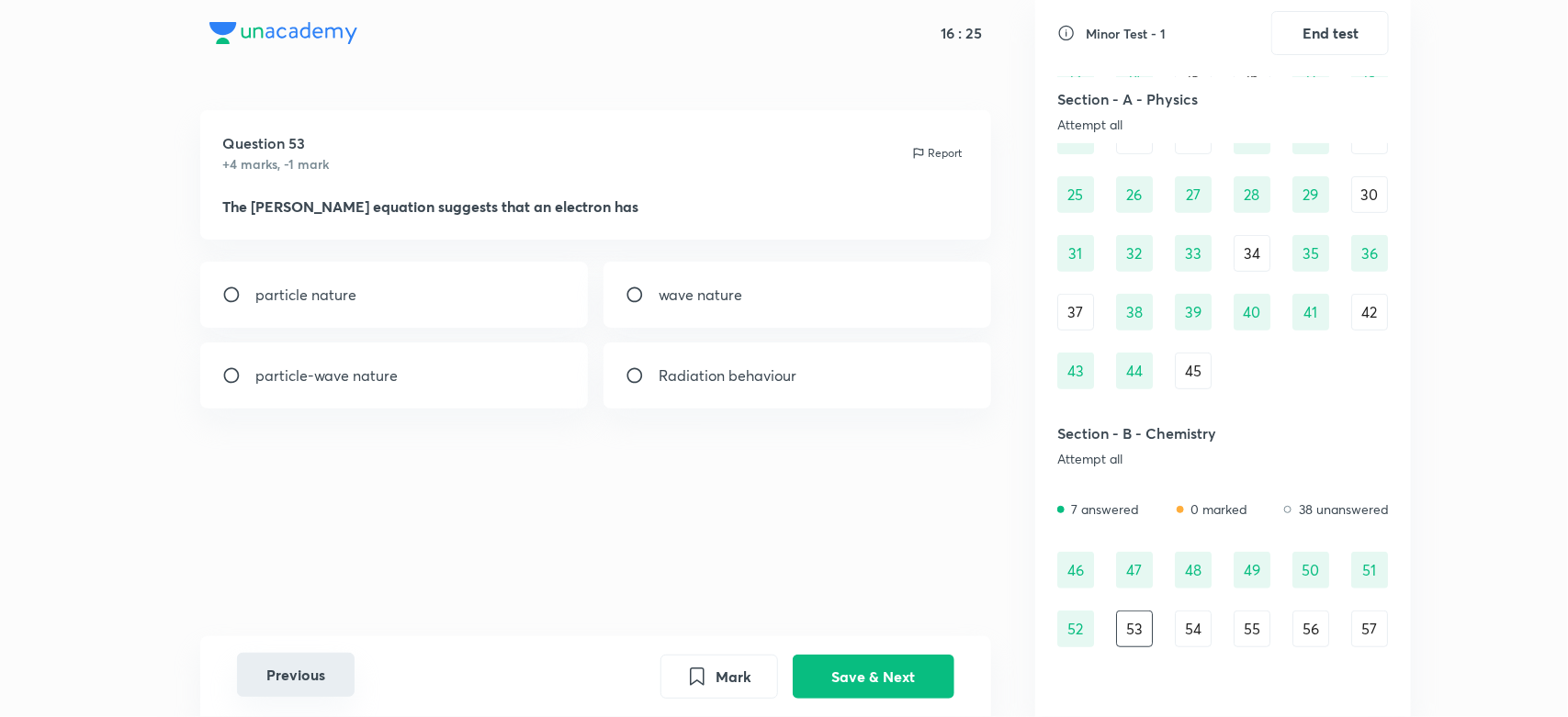 click on "Previous" at bounding box center [296, 675] 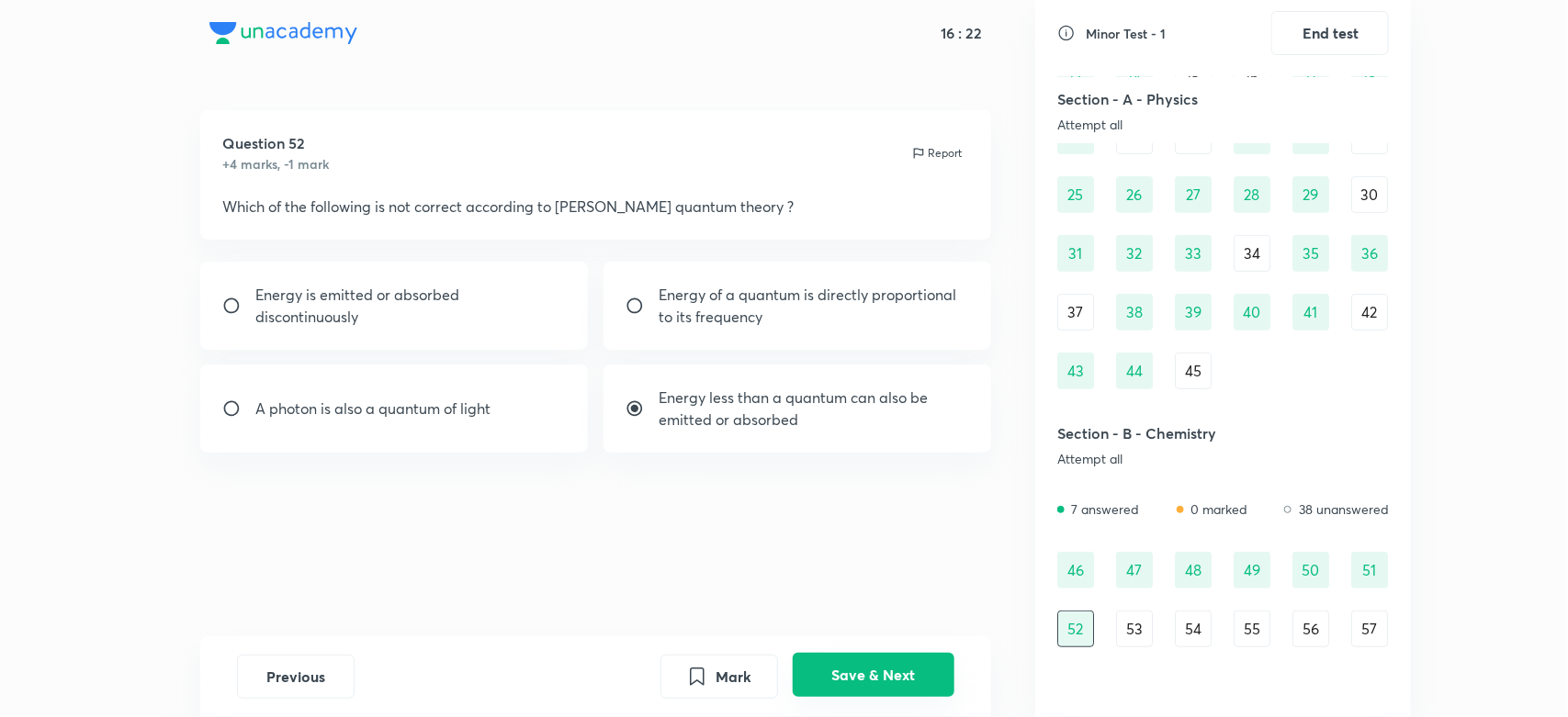 click on "Save & Next" at bounding box center (874, 675) 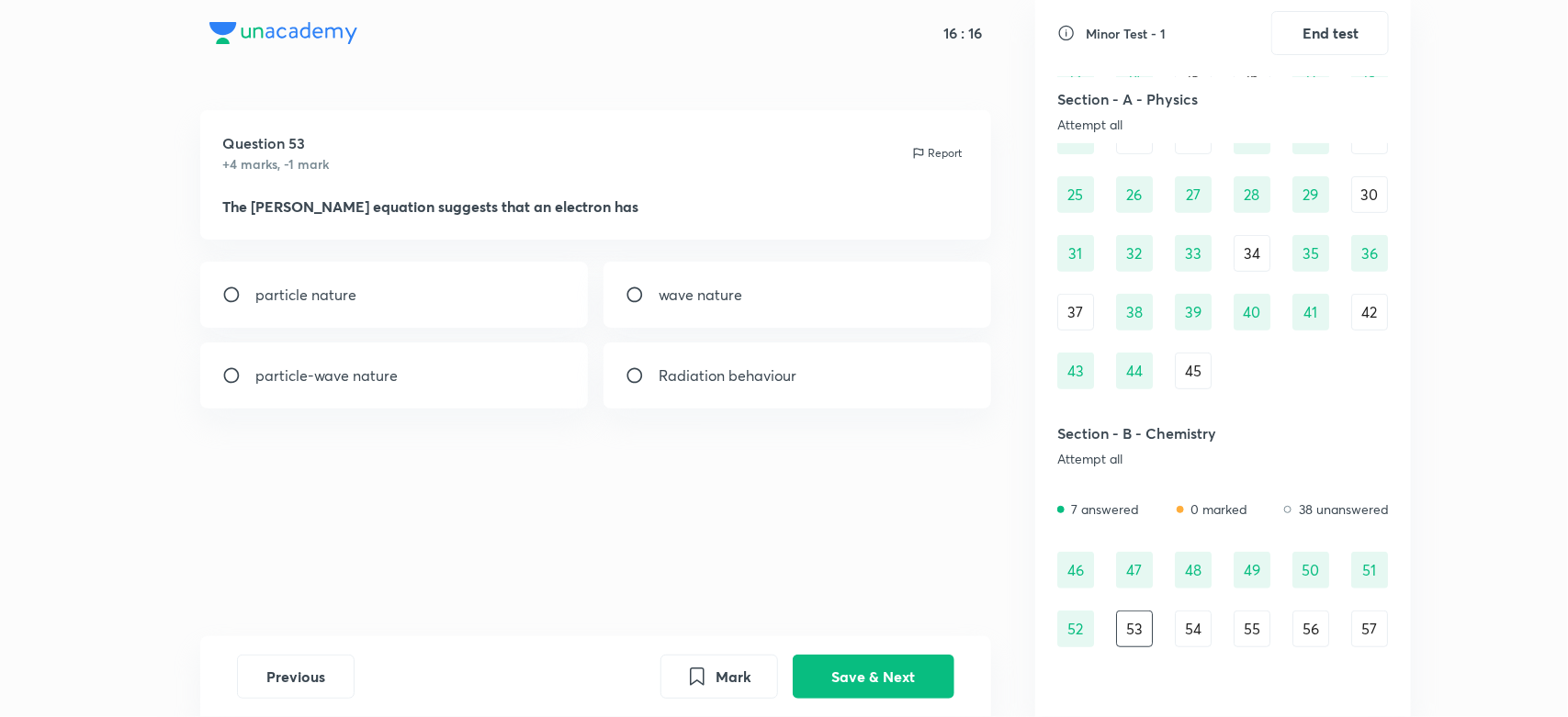 click on "particle-wave nature" at bounding box center (394, 375) 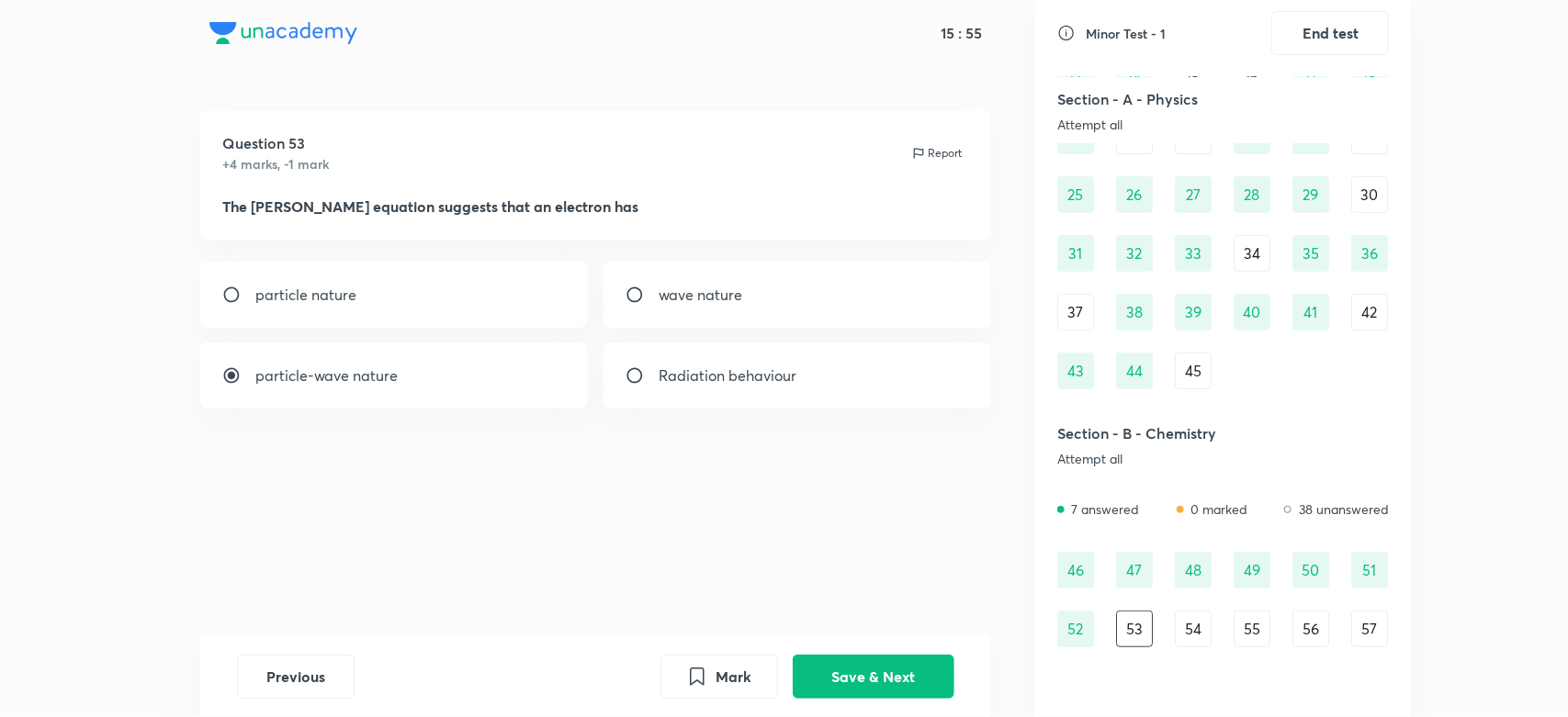 click on "wave nature" at bounding box center [797, 295] 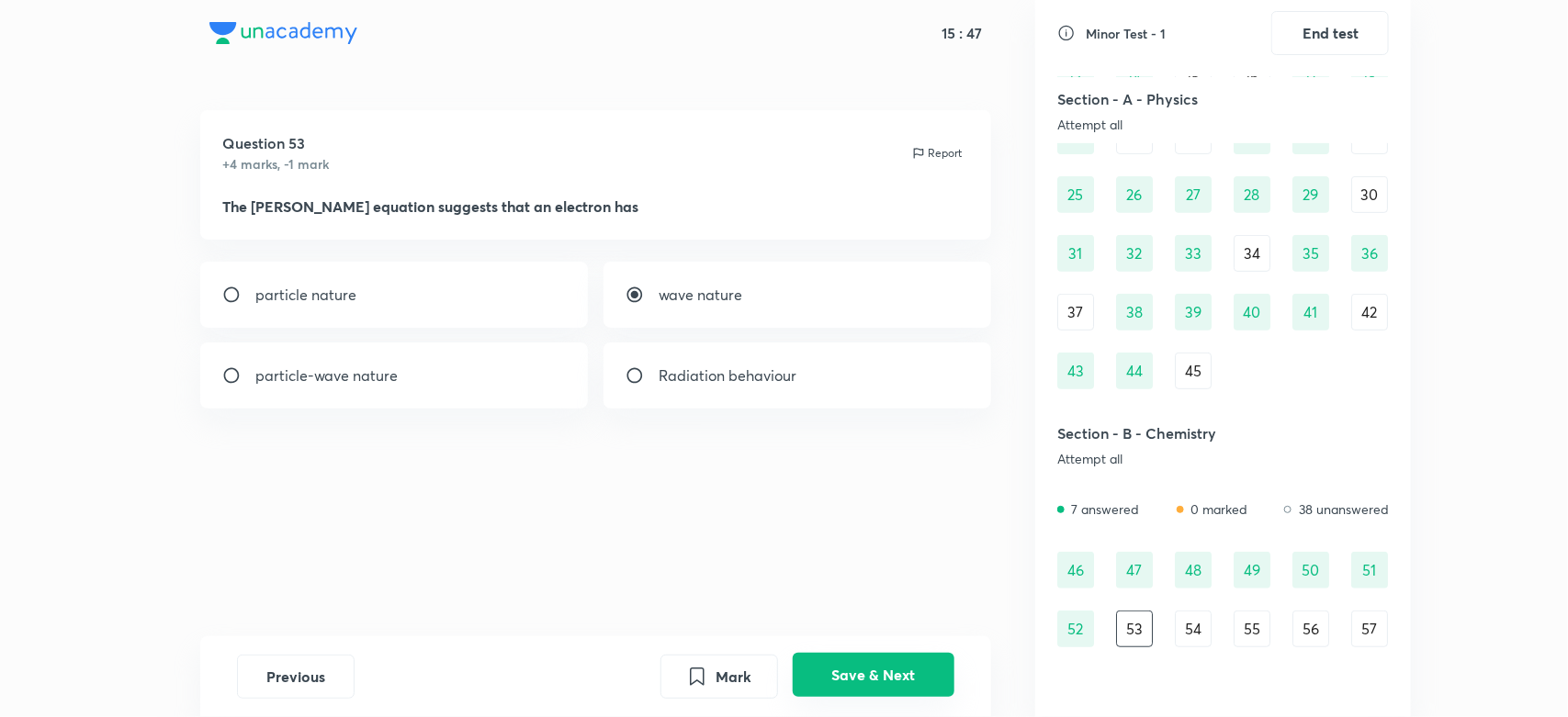 click on "Save & Next" at bounding box center [874, 675] 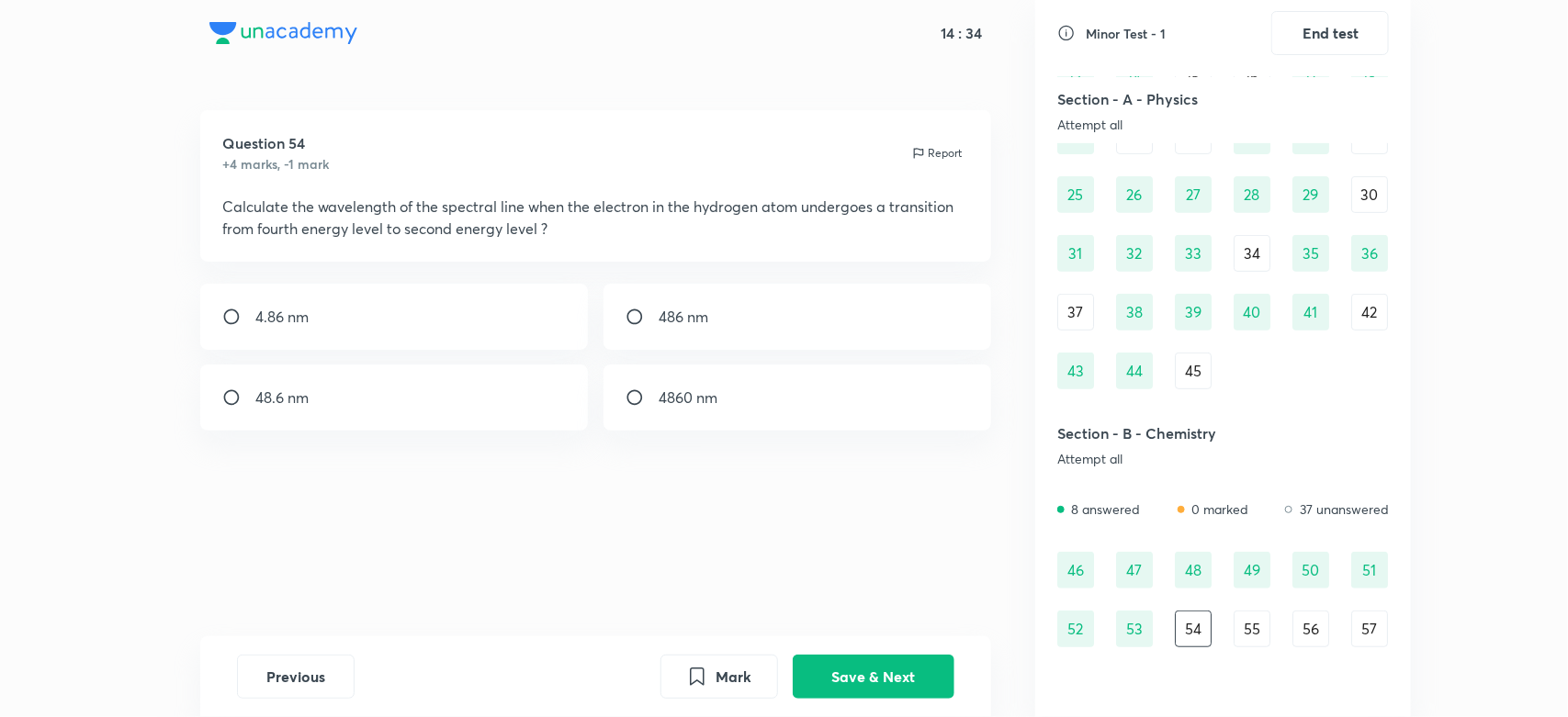 click on "Question 54 +4 marks, -1 mark Report Calculate the wavelength of the spectral line when the electron in the hydrogen atom undergoes a transition from fourth energy level to second energy level ? 4.86 nm  486 nm 48.6 nm  4860 nm" at bounding box center (596, 373) 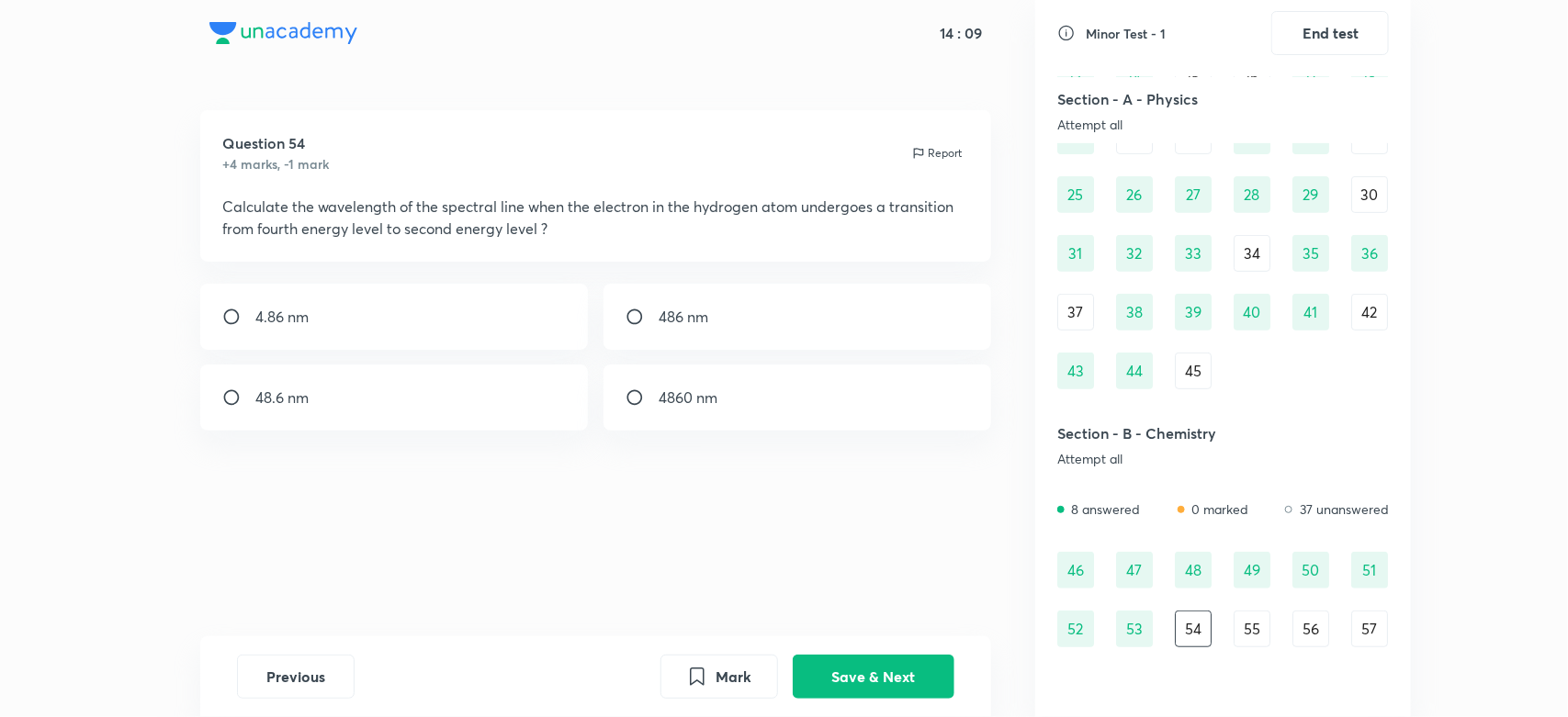 click on "27" at bounding box center (1193, 195) 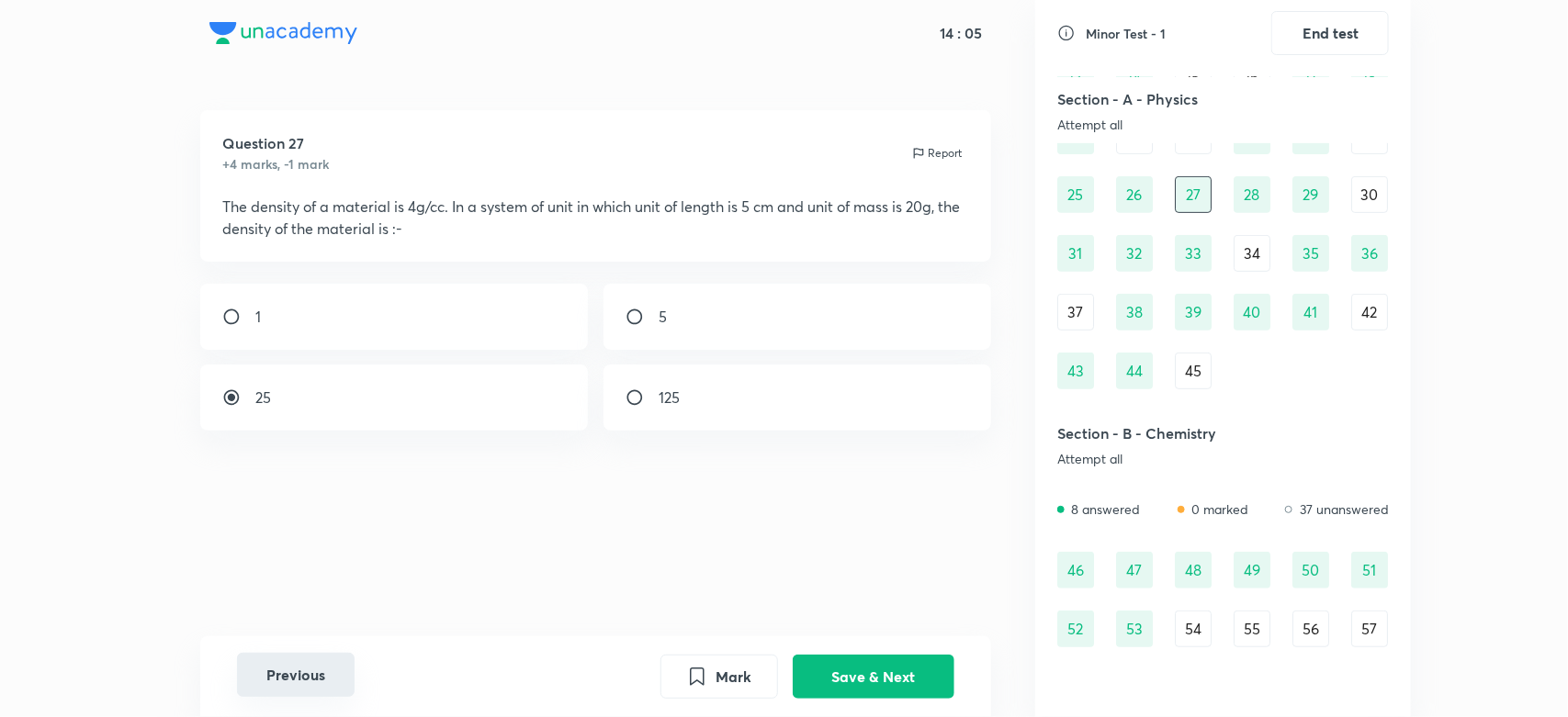 click on "Previous" at bounding box center [296, 675] 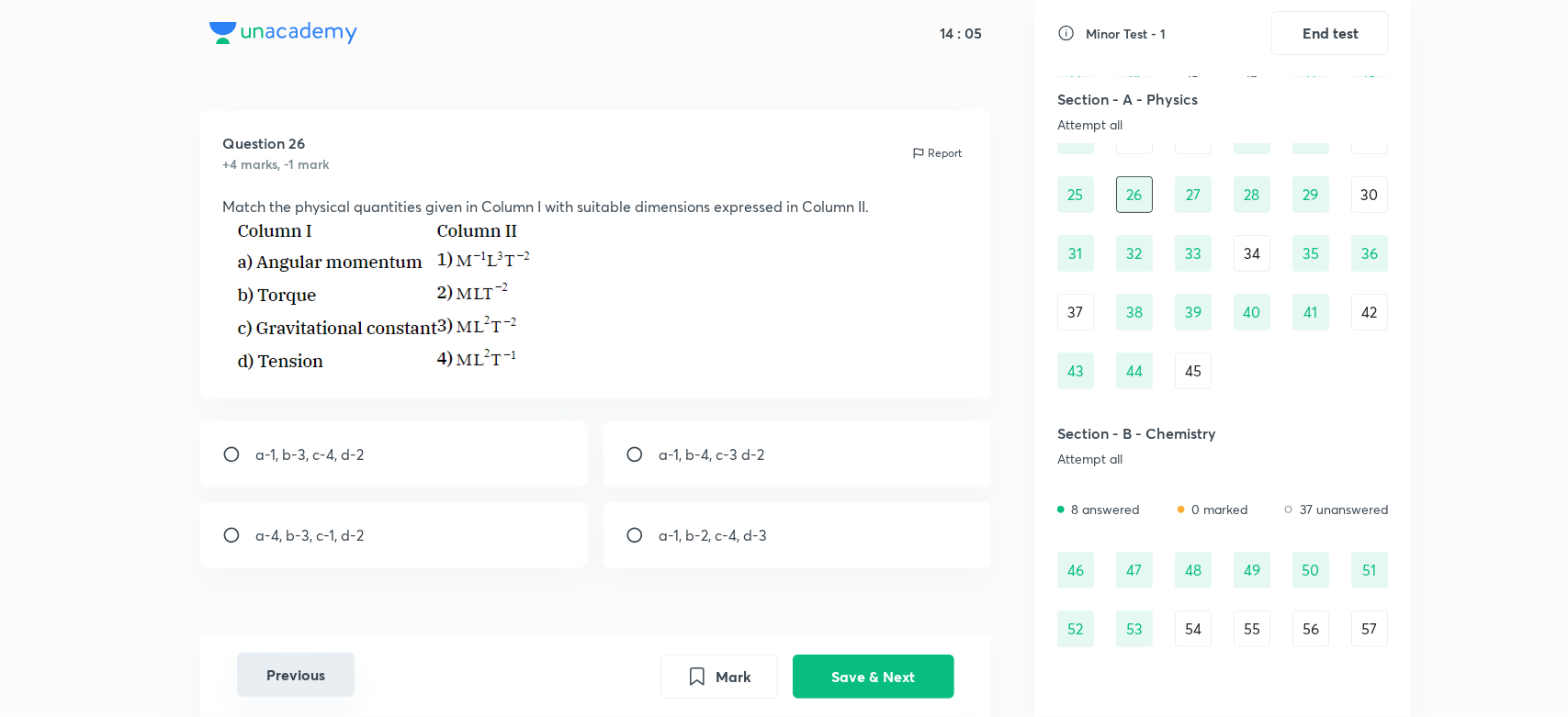 radio on "true" 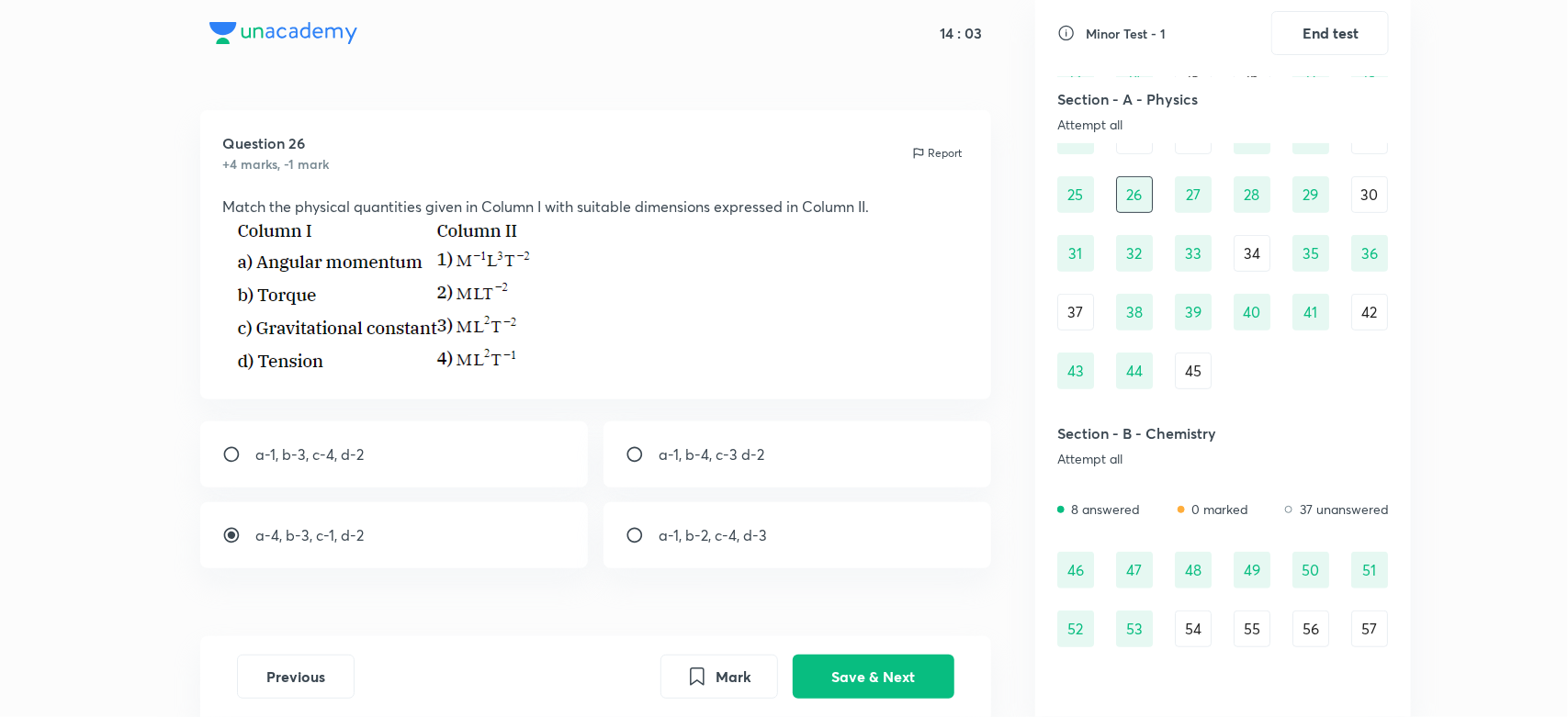 click on "54" at bounding box center (1193, 629) 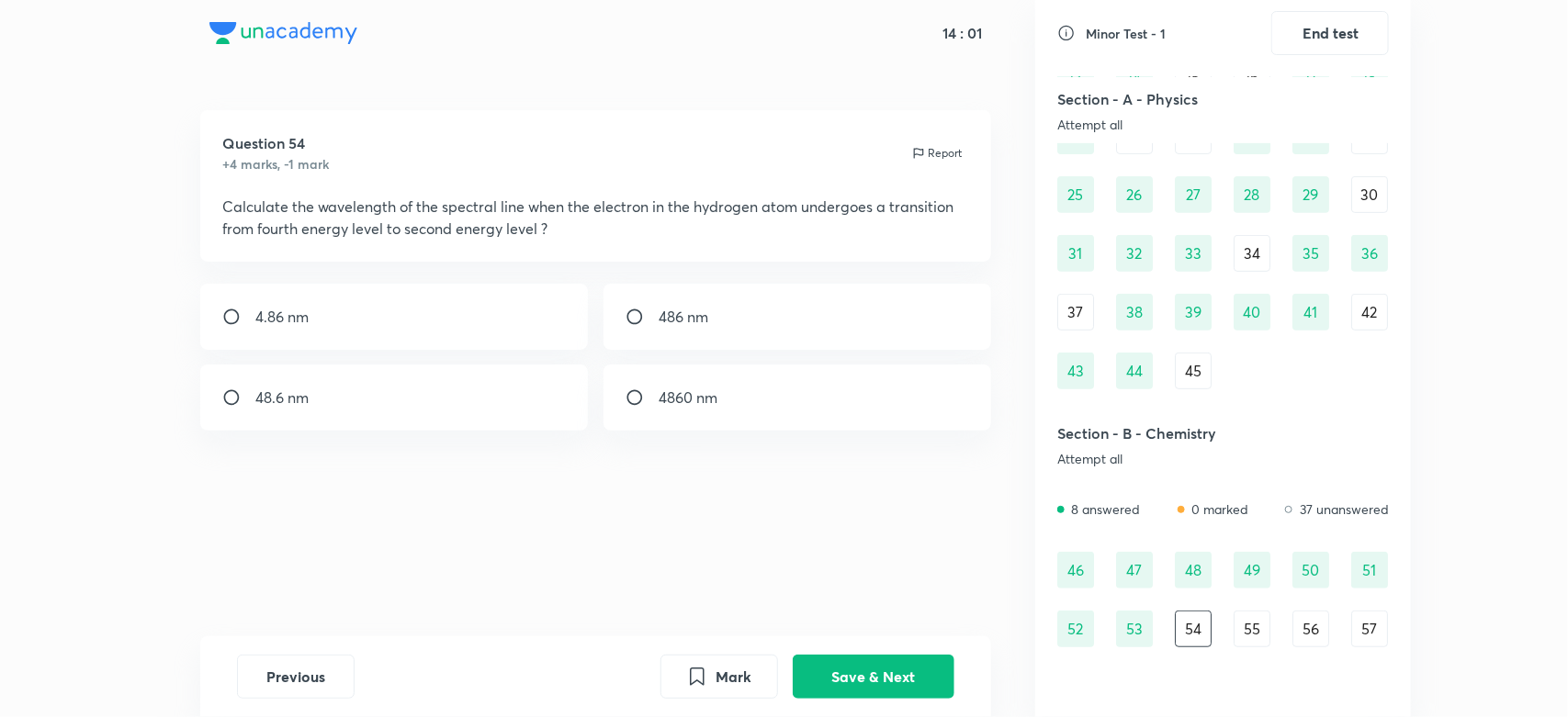 click on "55" at bounding box center [1252, 629] 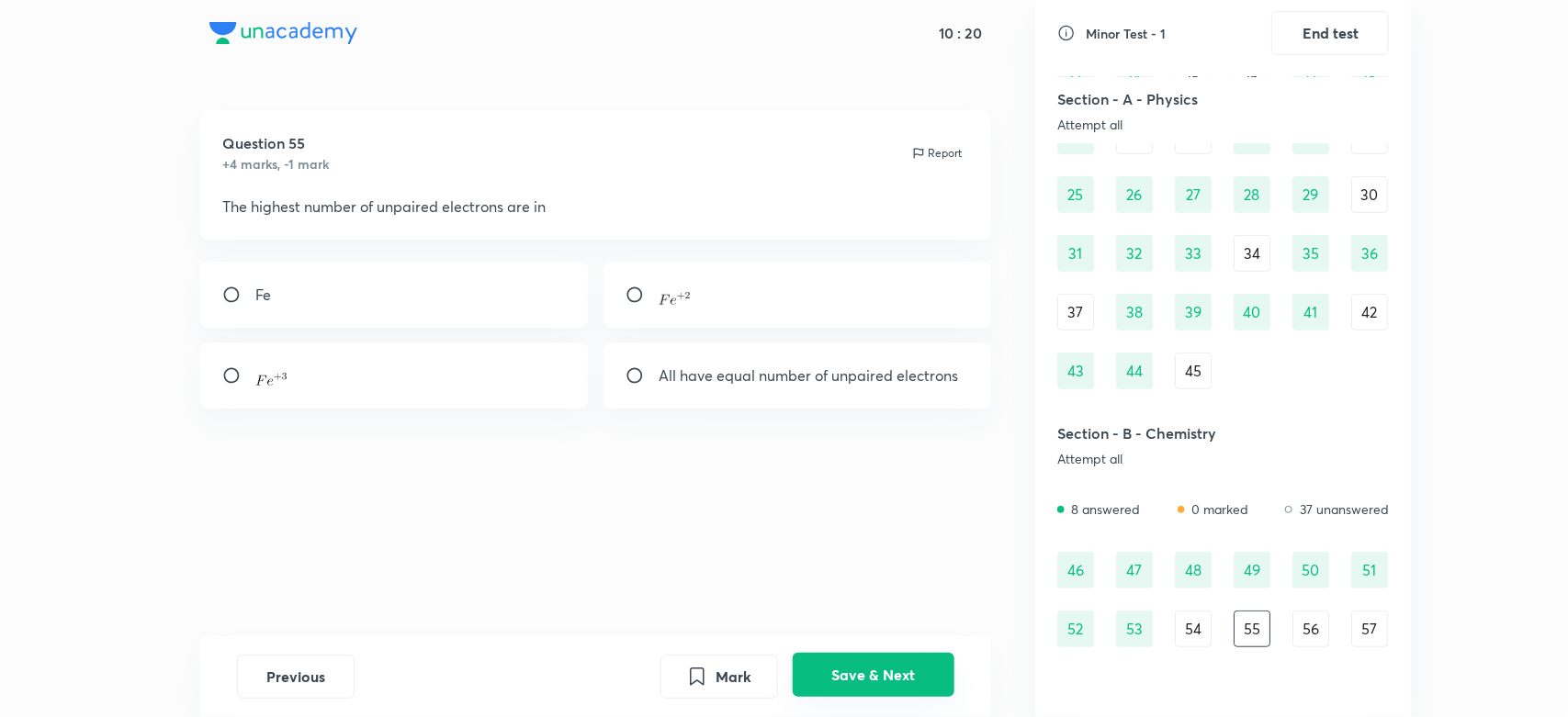 click on "Save & Next" at bounding box center [874, 675] 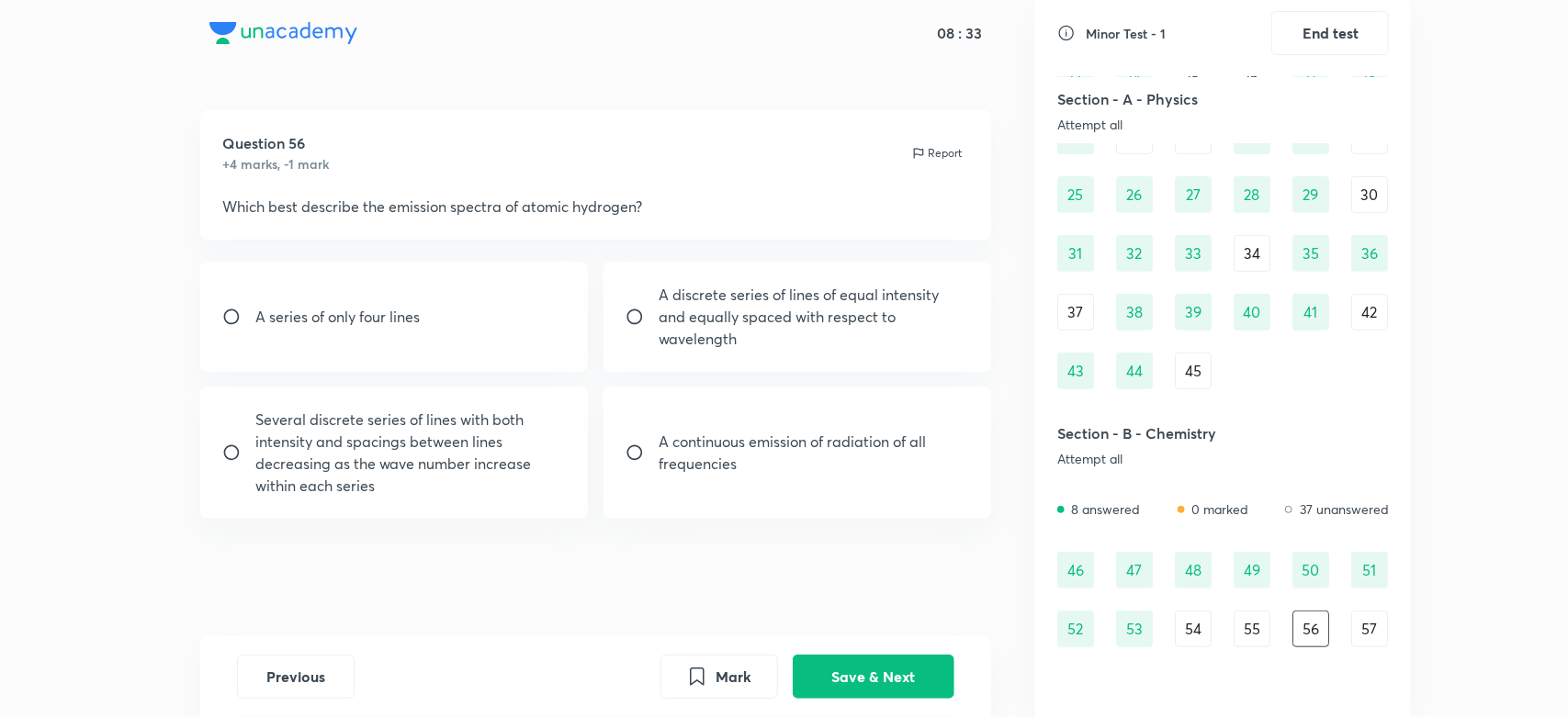 click on "Several discrete series of lines with both intensity and spacings between lines decreasing as the wave number increase within each series" at bounding box center [411, 453] 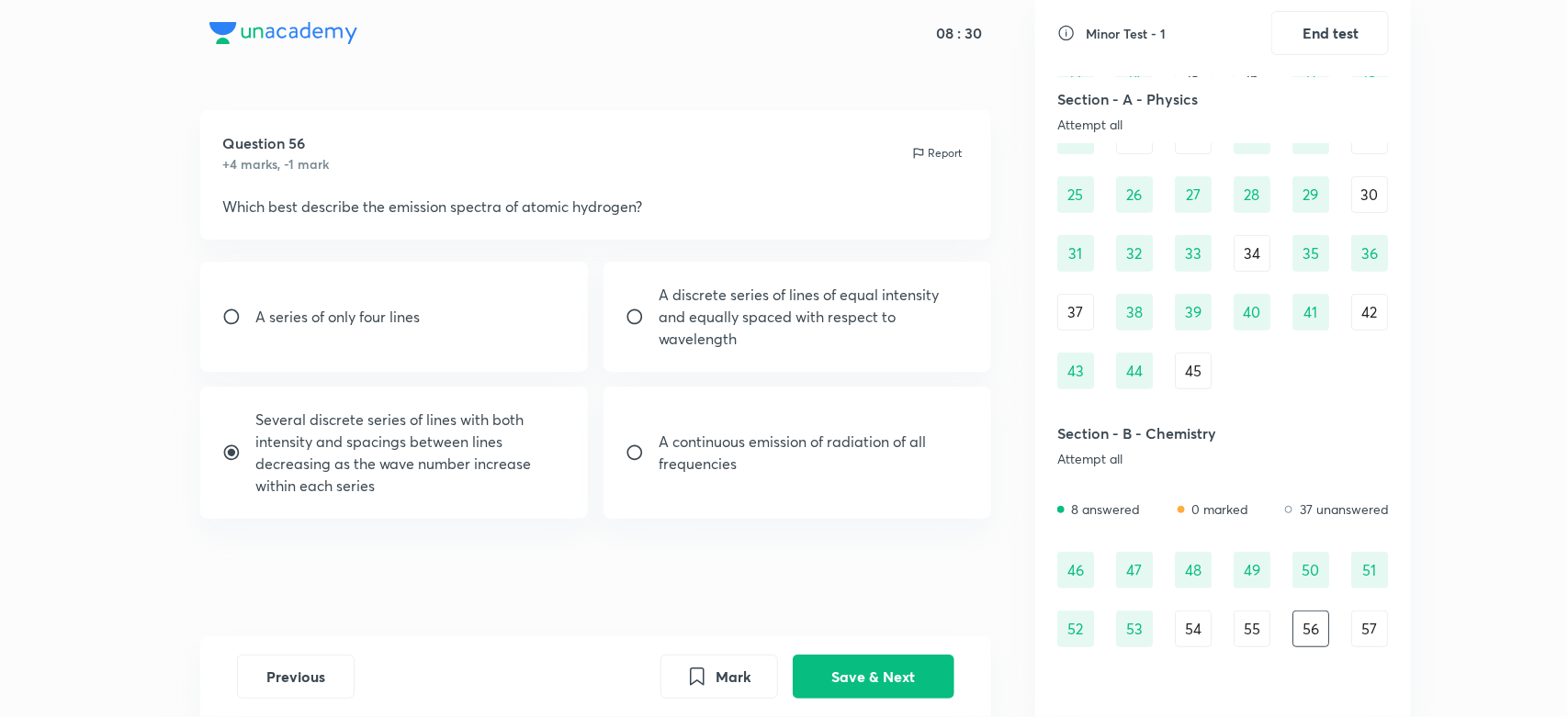 click on "A discrete series of lines of equal intensity and equally spaced with respect to wavelength" at bounding box center [814, 317] 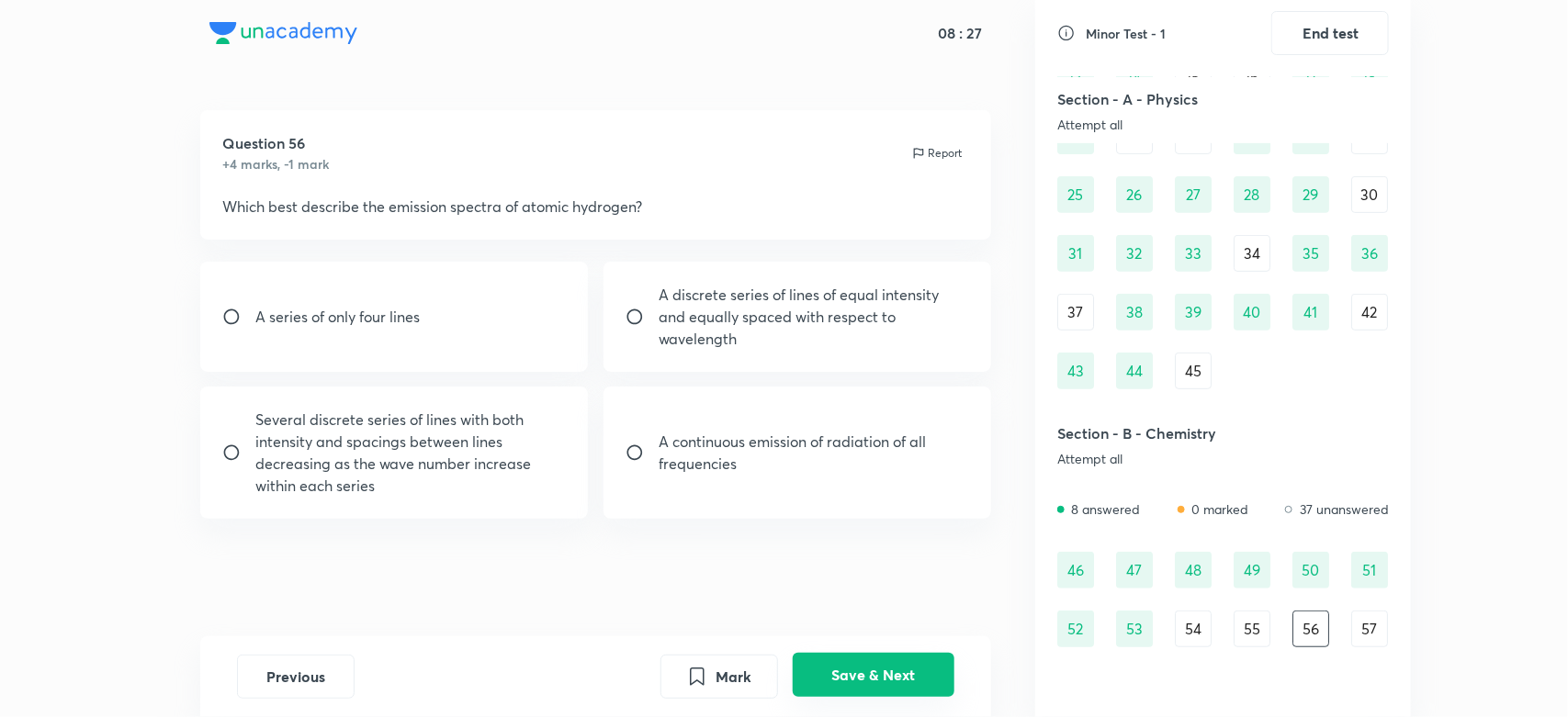 click on "Save & Next" at bounding box center (874, 675) 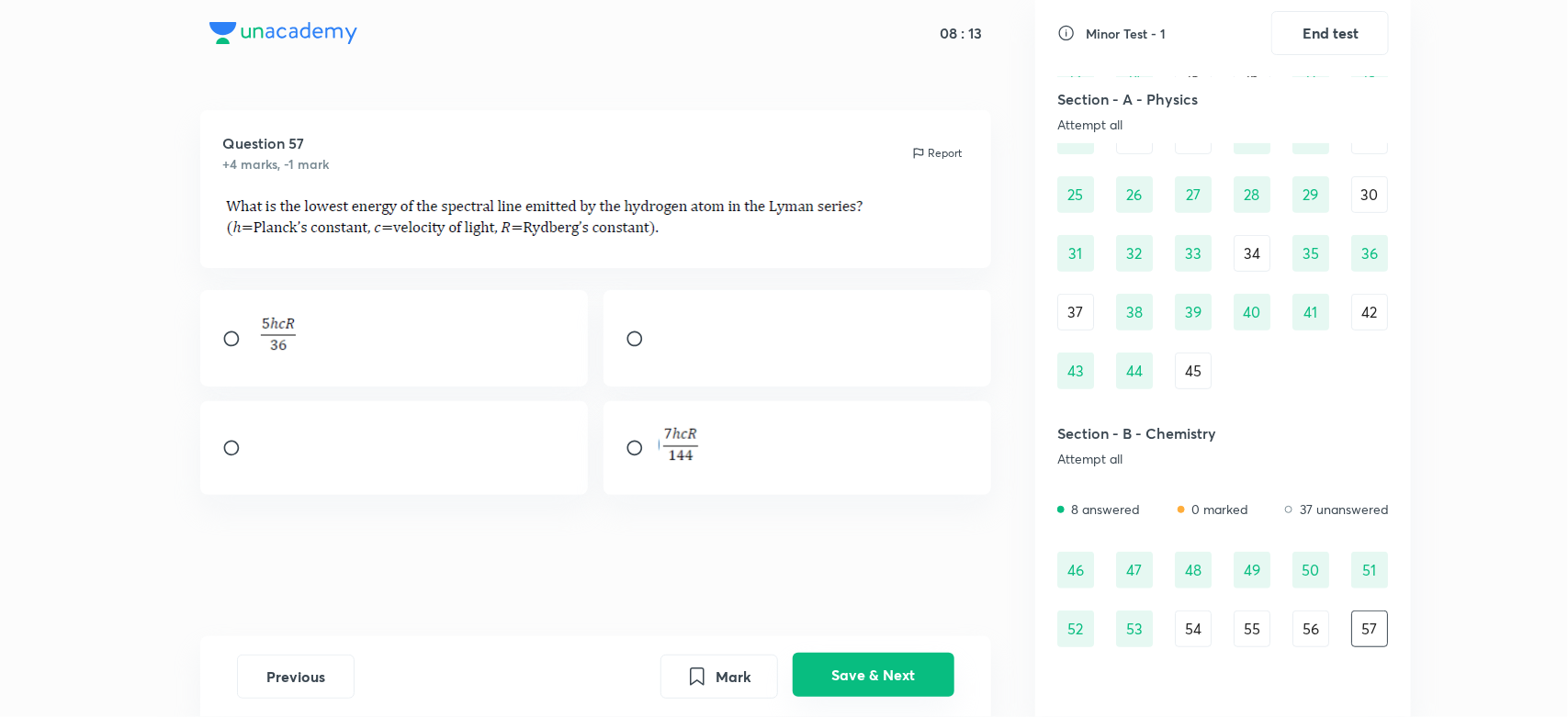 click on "Save & Next" at bounding box center [874, 675] 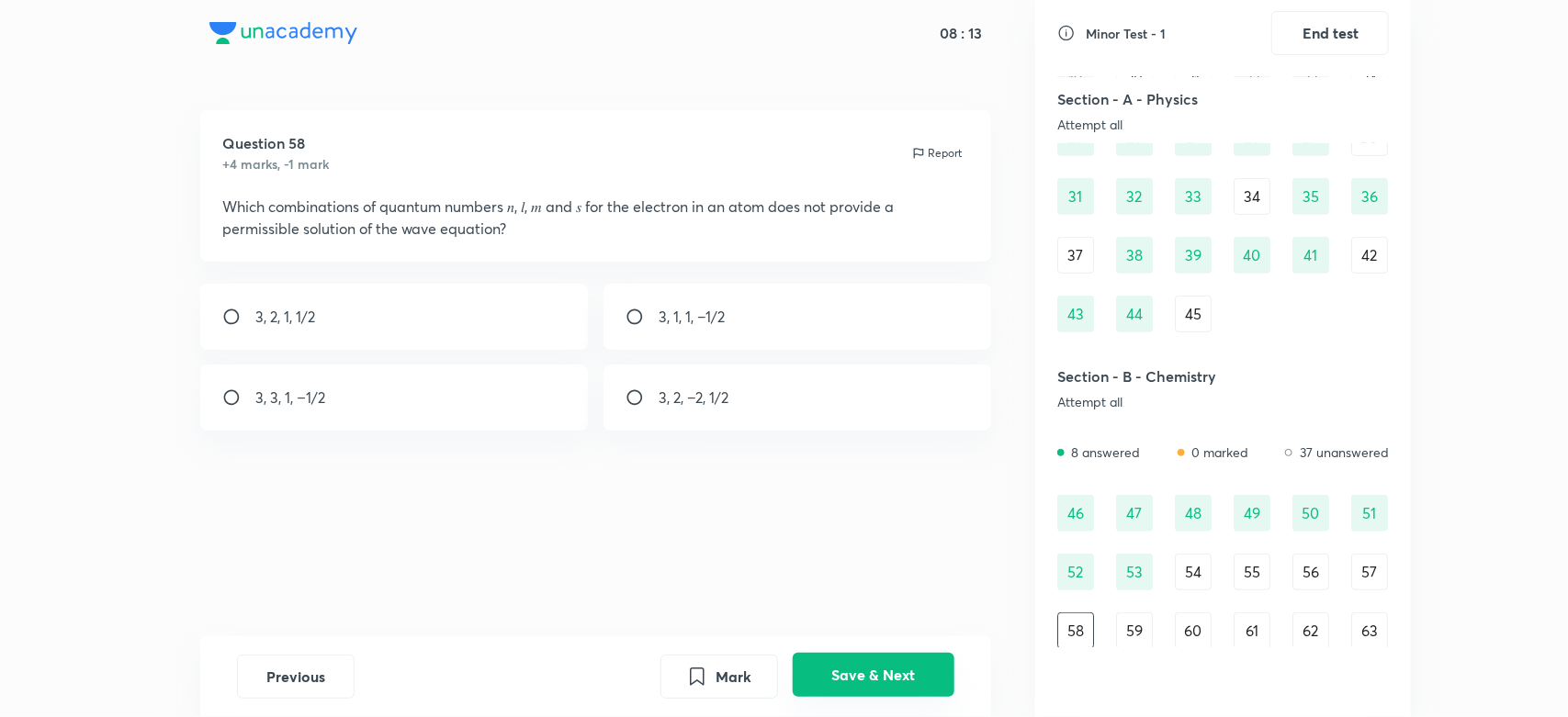 scroll, scrollTop: 335, scrollLeft: 0, axis: vertical 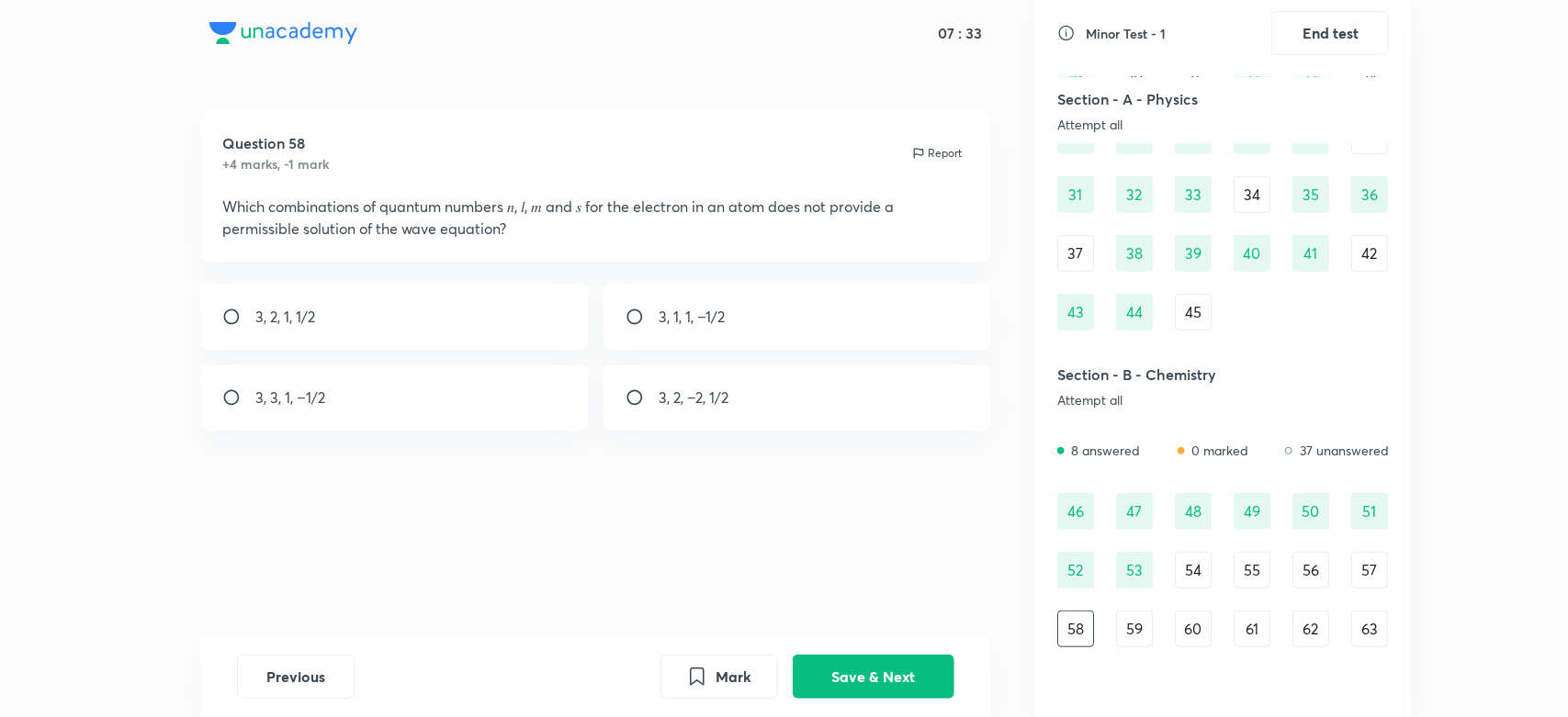 click on "3, 3, 1, −1/2" at bounding box center [394, 398] 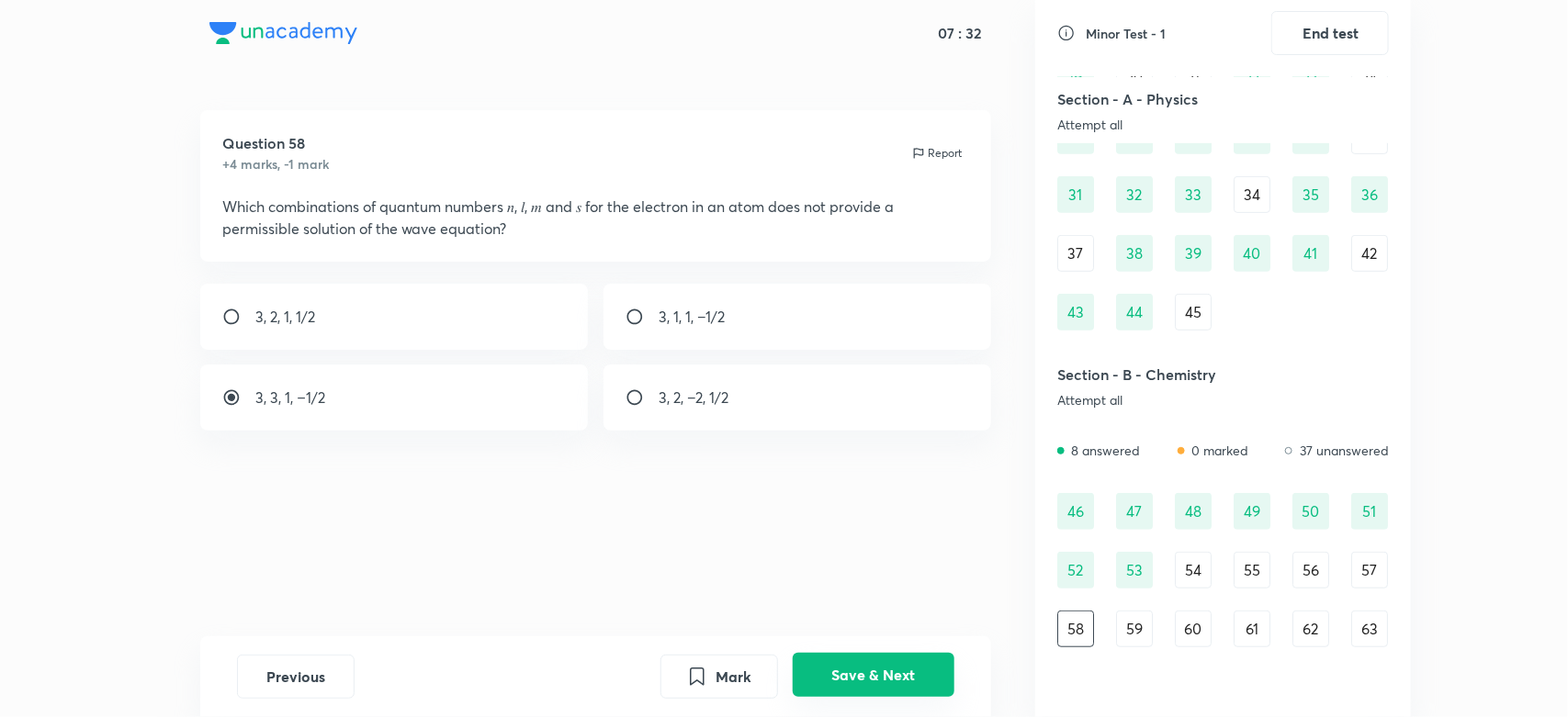click on "Save & Next" at bounding box center (874, 675) 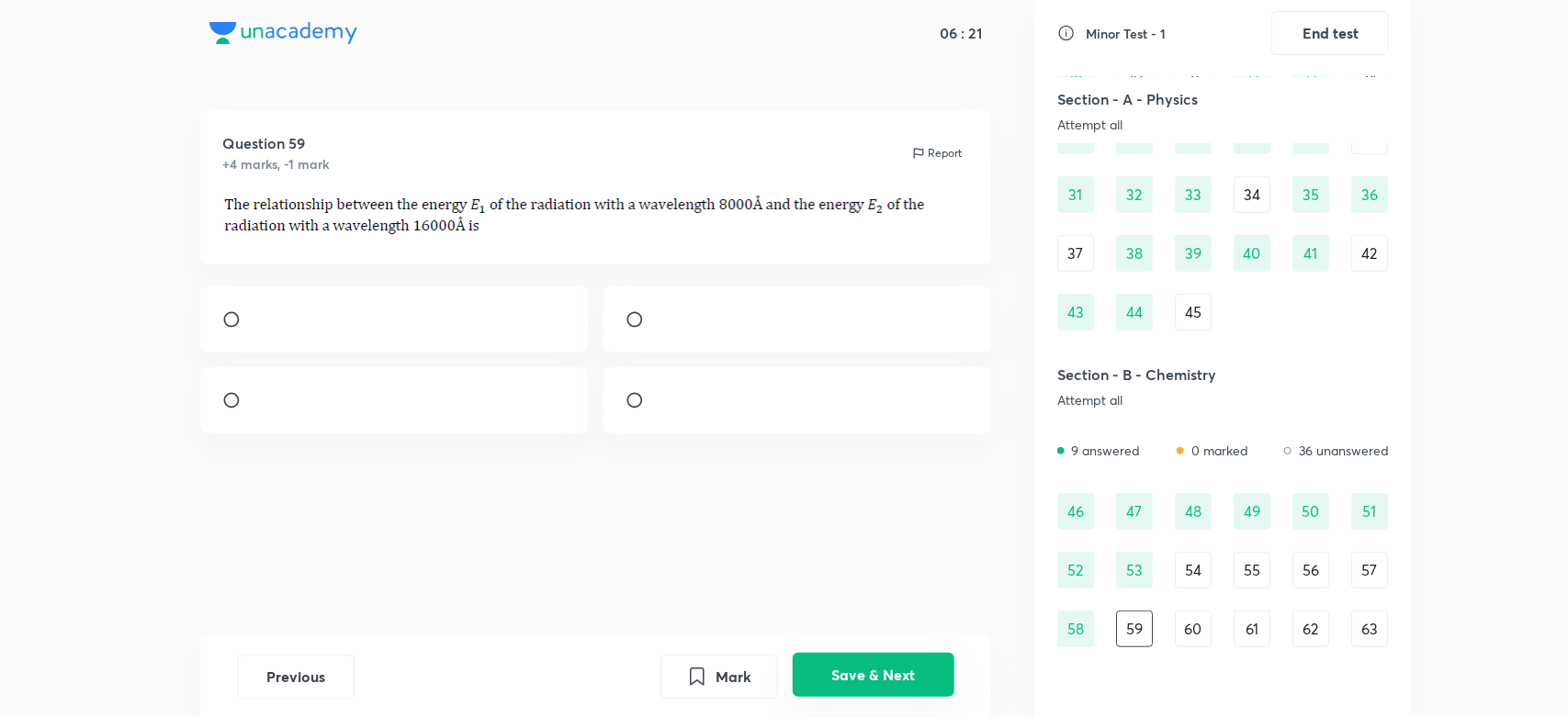 click on "Save & Next" at bounding box center (874, 675) 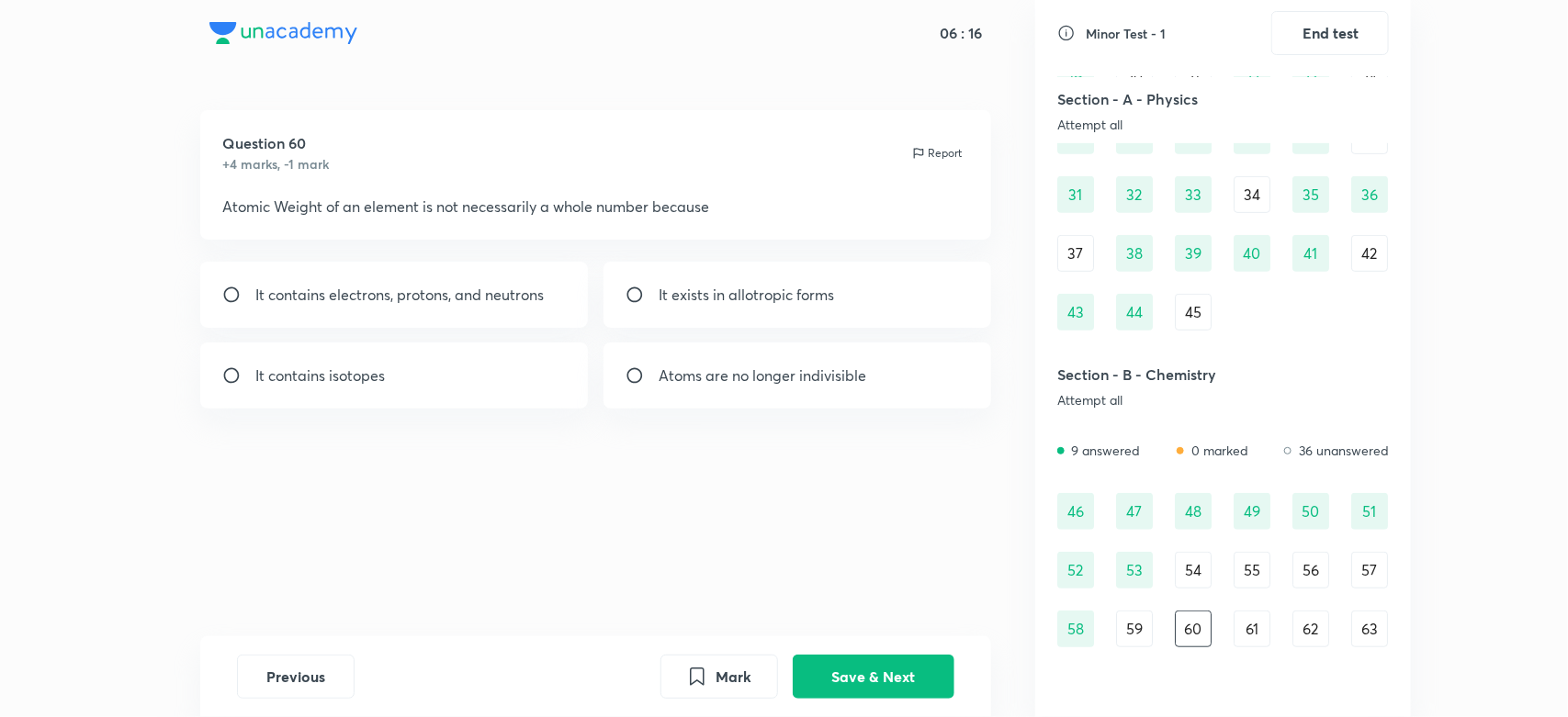 click on "It contains isotopes" at bounding box center (394, 375) 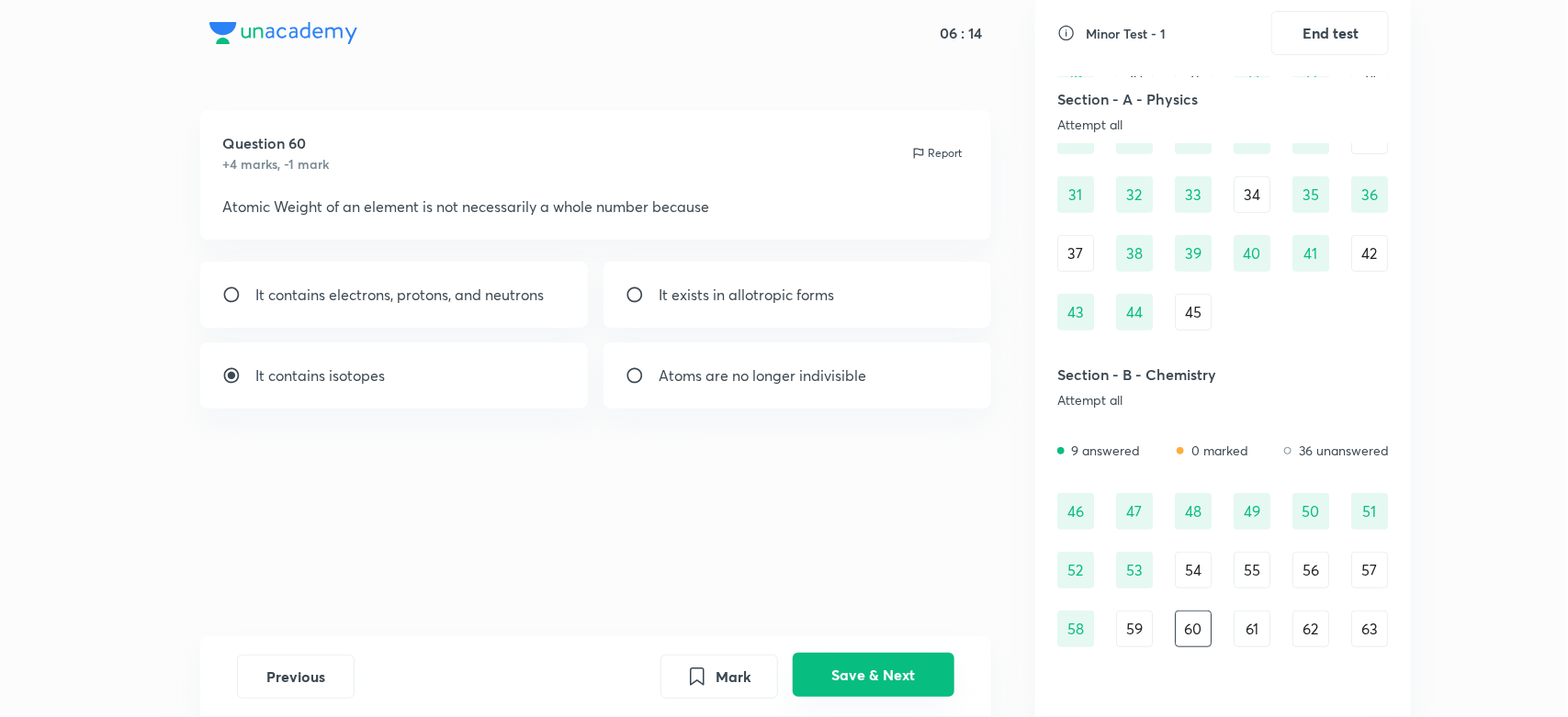 click on "Save & Next" at bounding box center (874, 675) 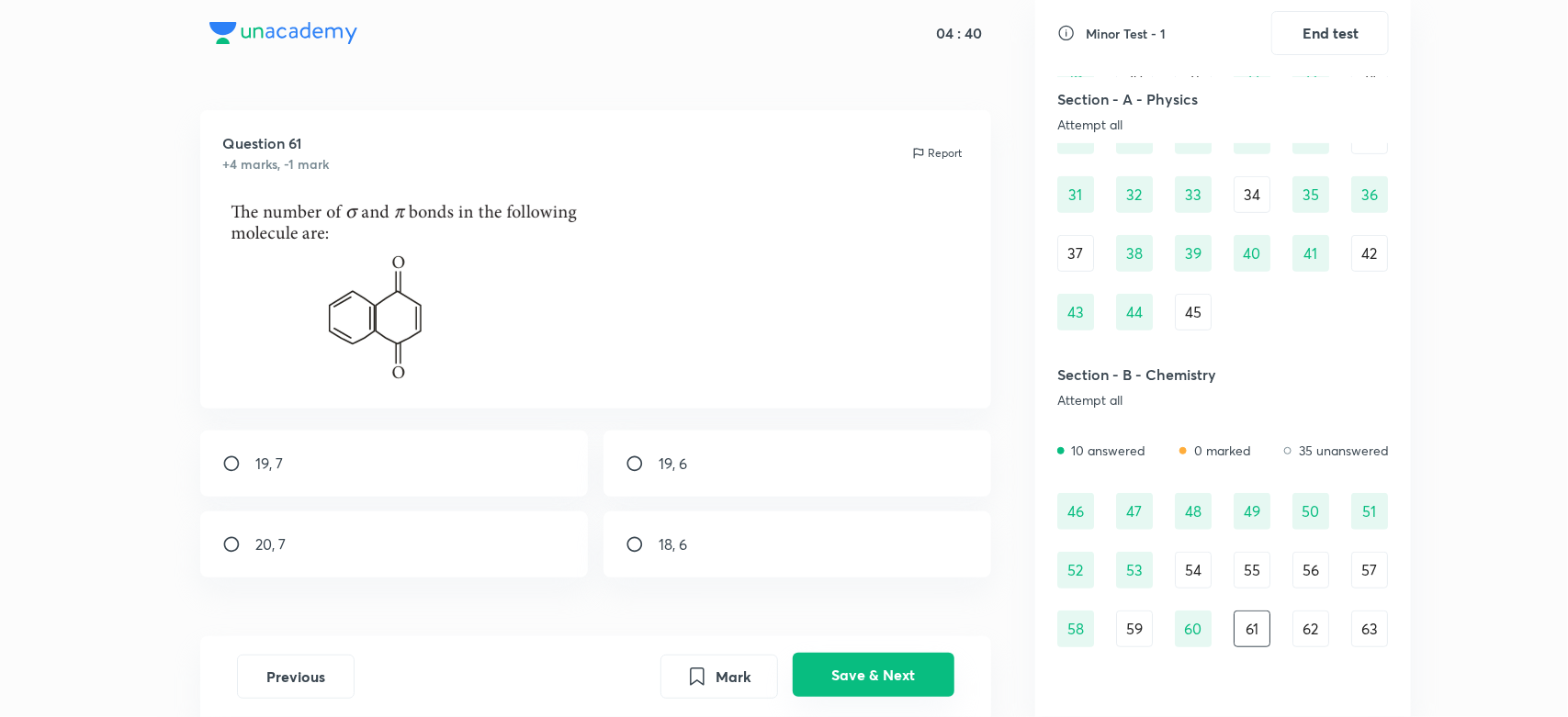 click on "Save & Next" at bounding box center (874, 675) 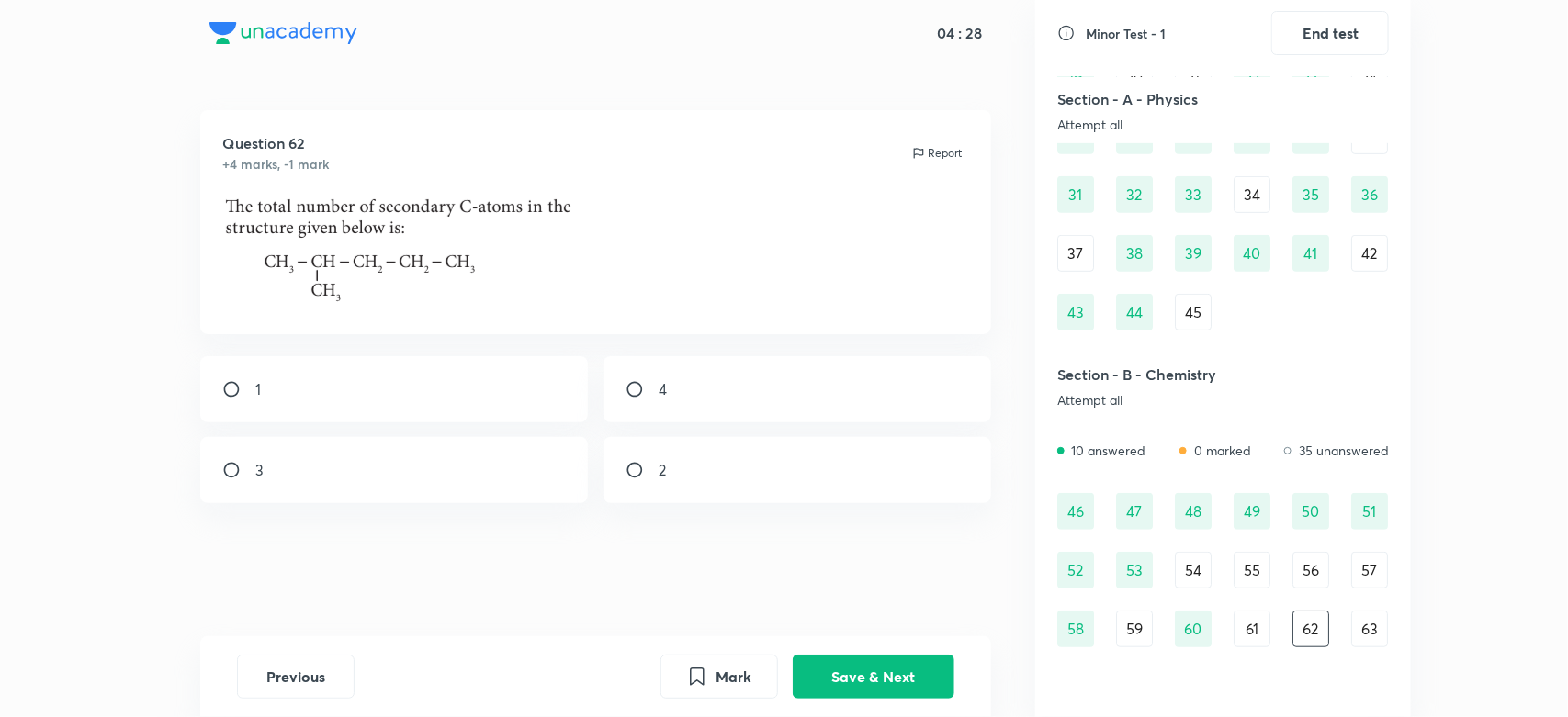 click on "2" at bounding box center (797, 470) 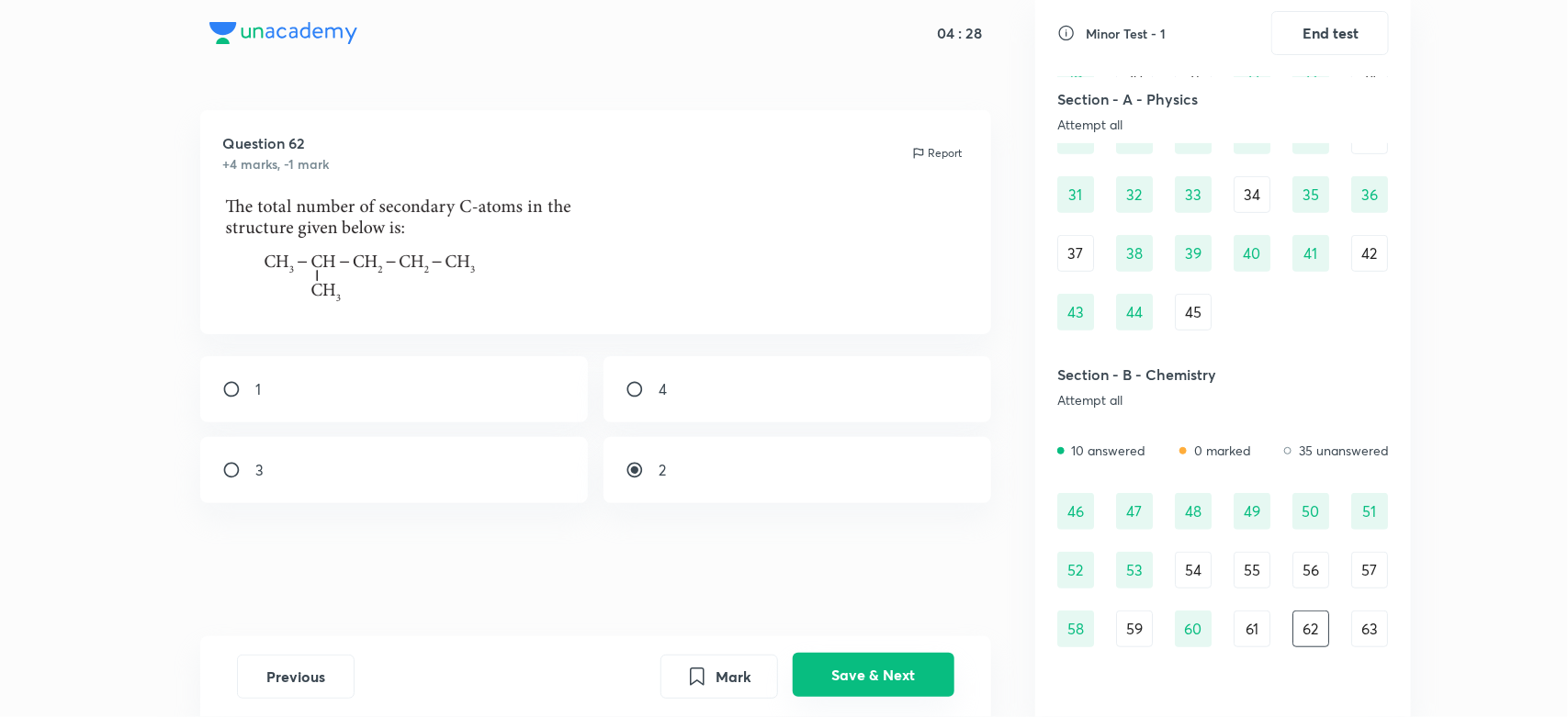 click on "Save & Next" at bounding box center (874, 675) 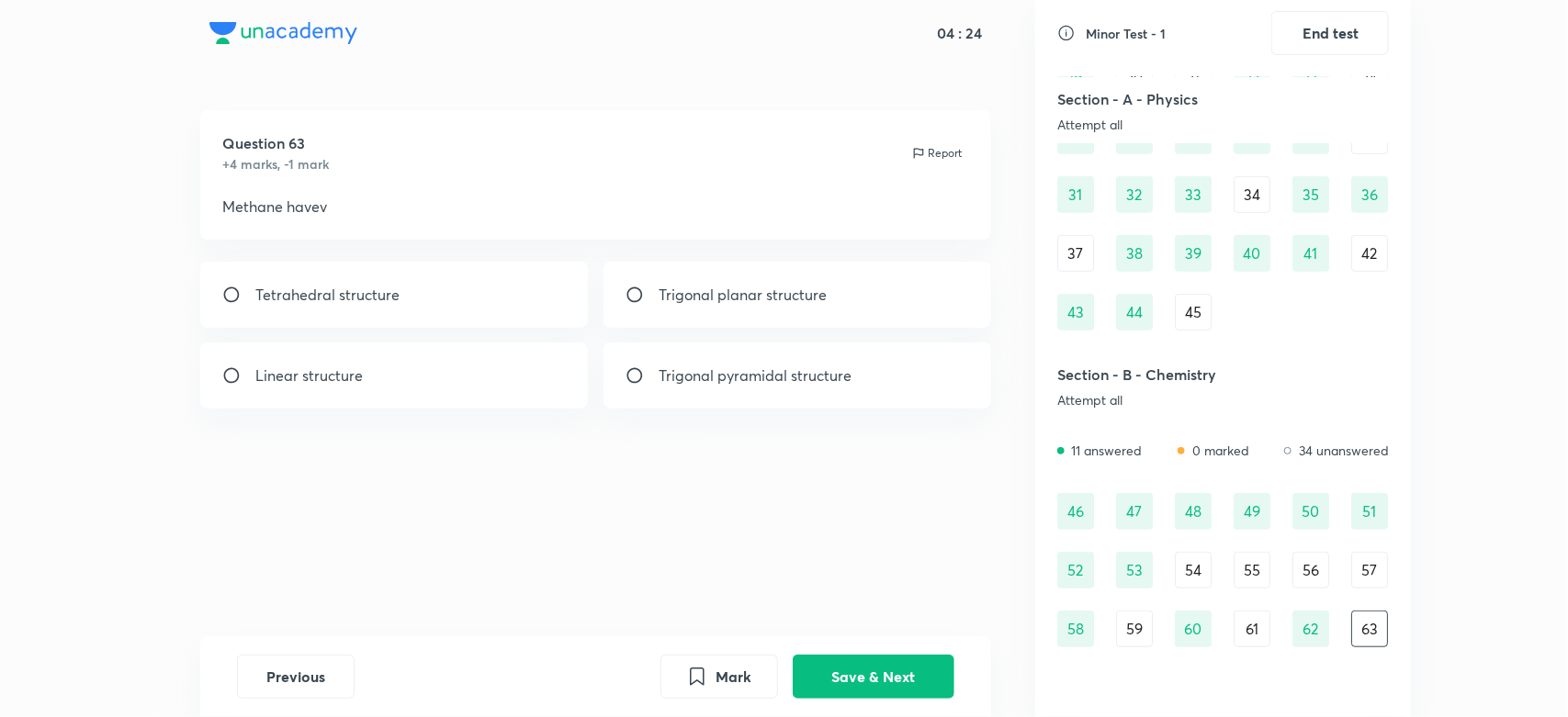 click on "Tetrahedral structure" at bounding box center [394, 295] 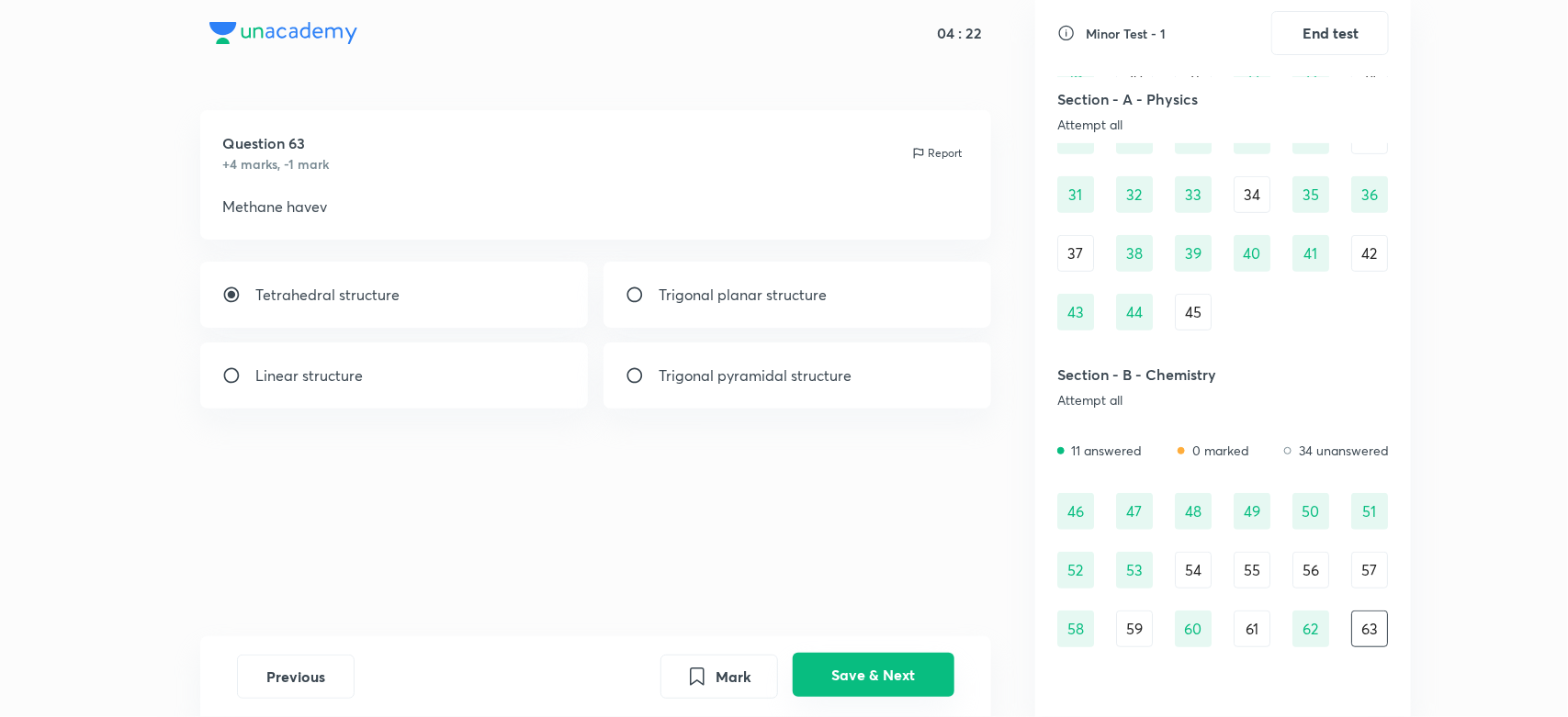 click on "Save & Next" at bounding box center [874, 675] 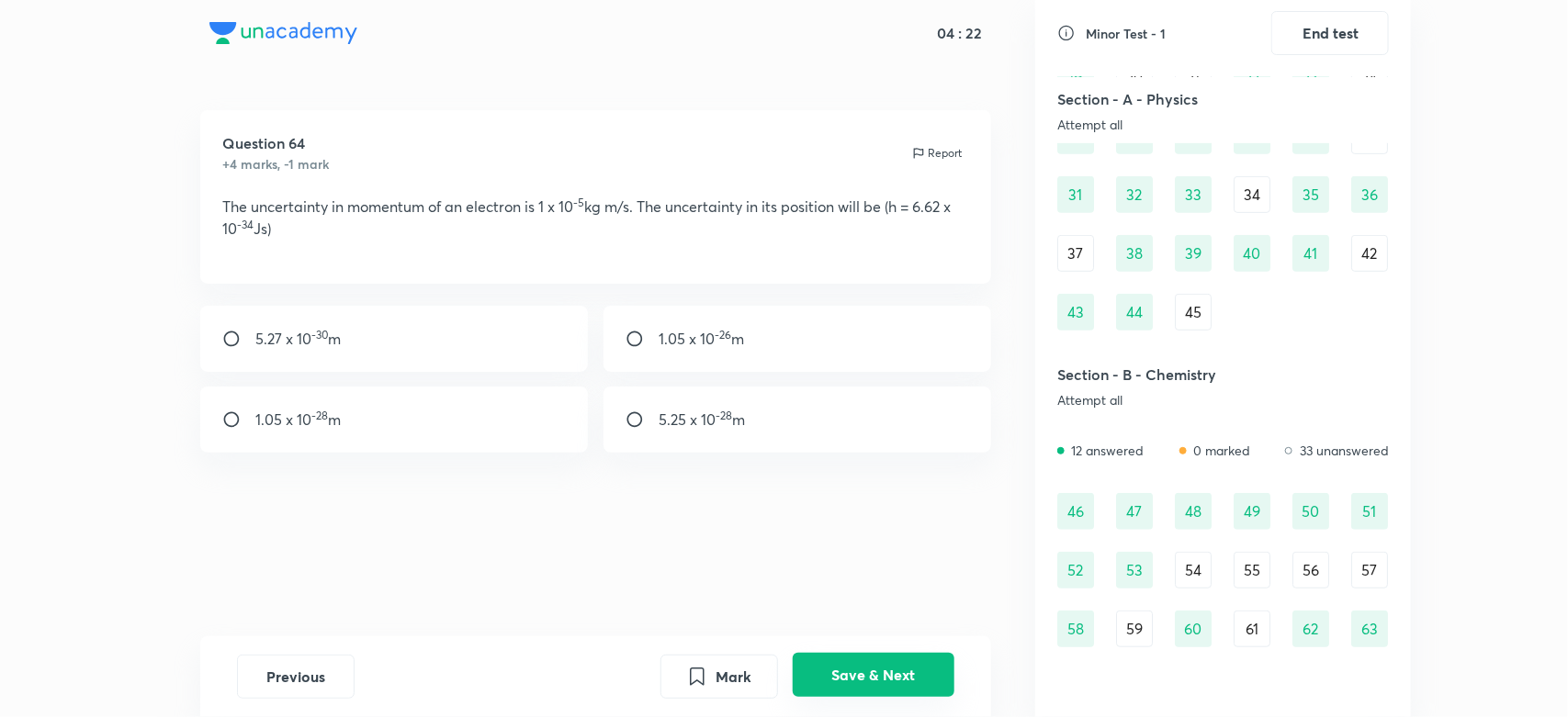 scroll, scrollTop: 393, scrollLeft: 0, axis: vertical 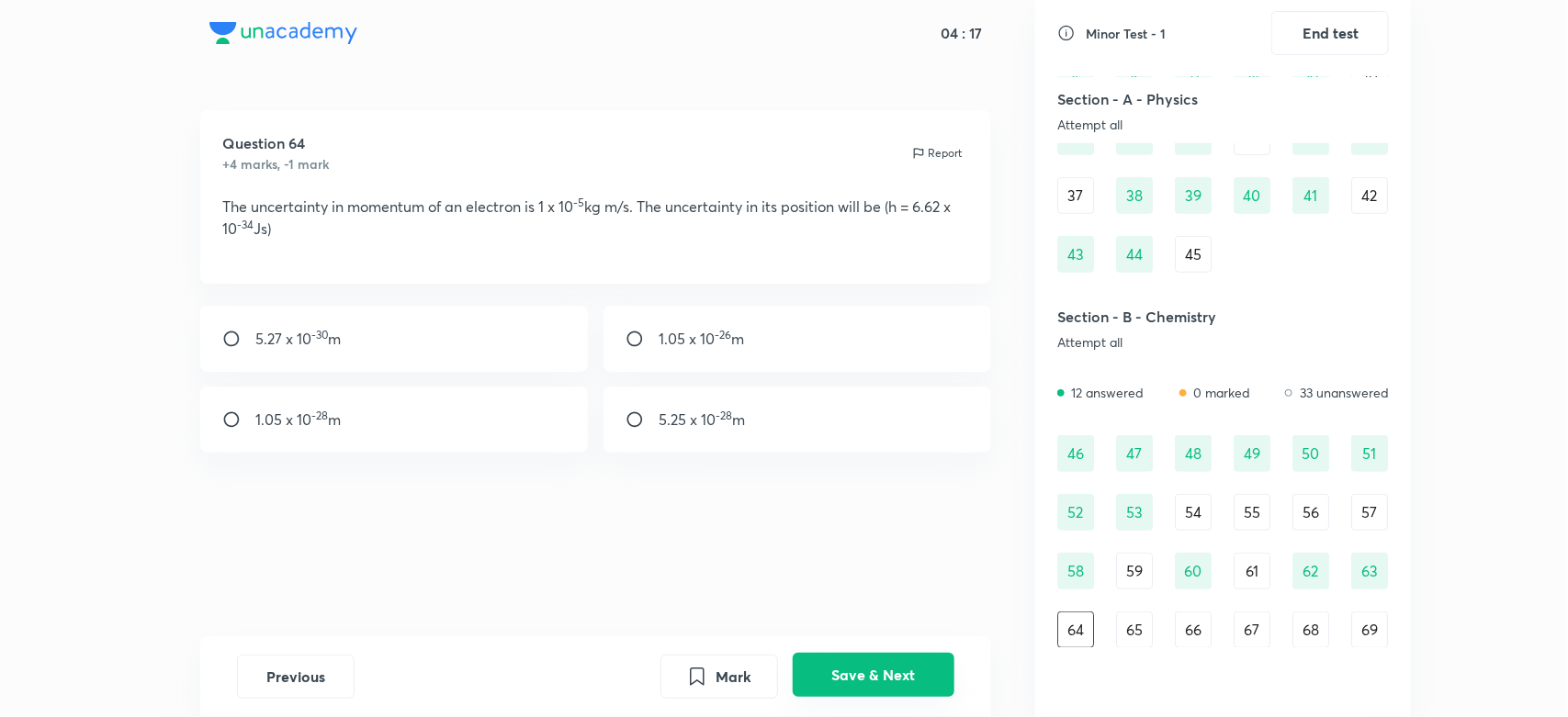 click on "Save & Next" at bounding box center (874, 675) 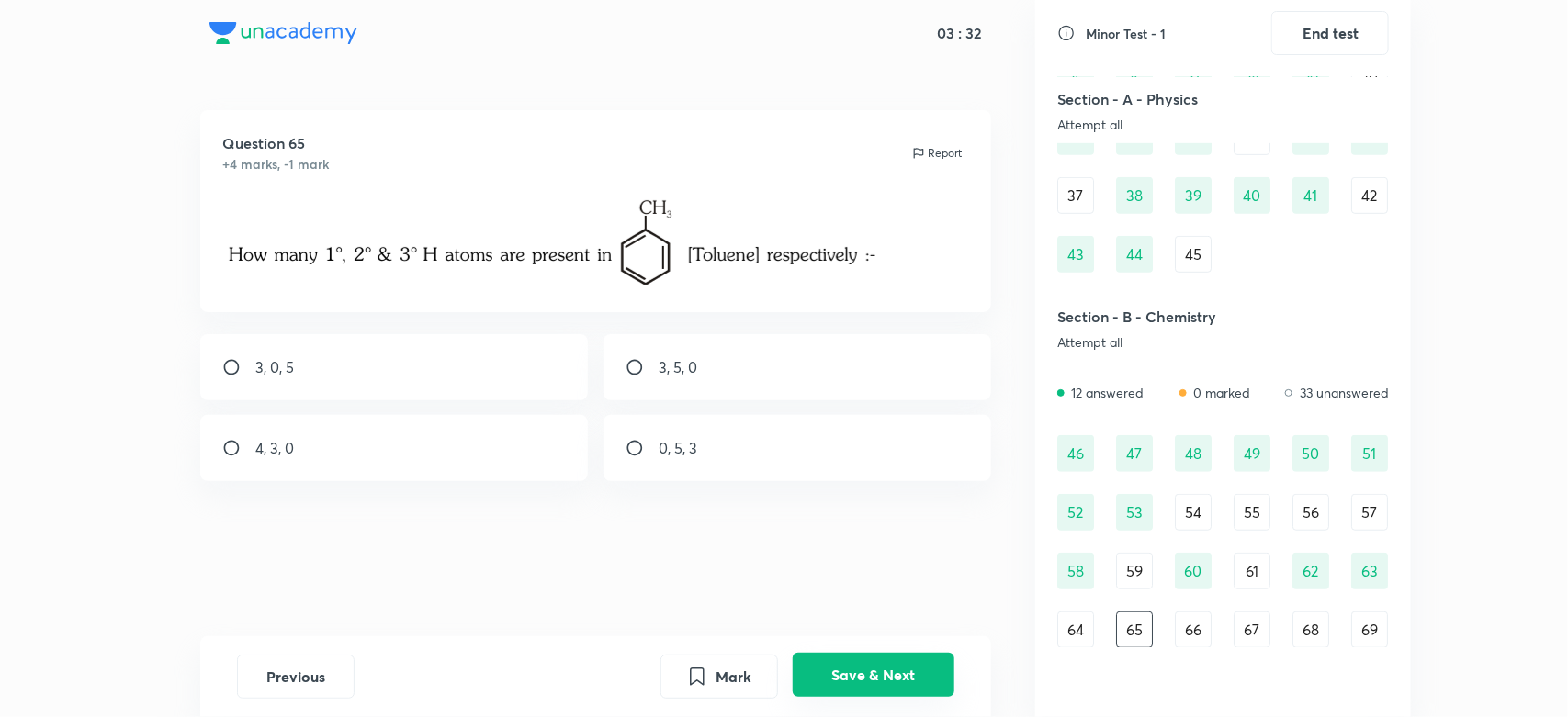 click on "Save & Next" at bounding box center (874, 675) 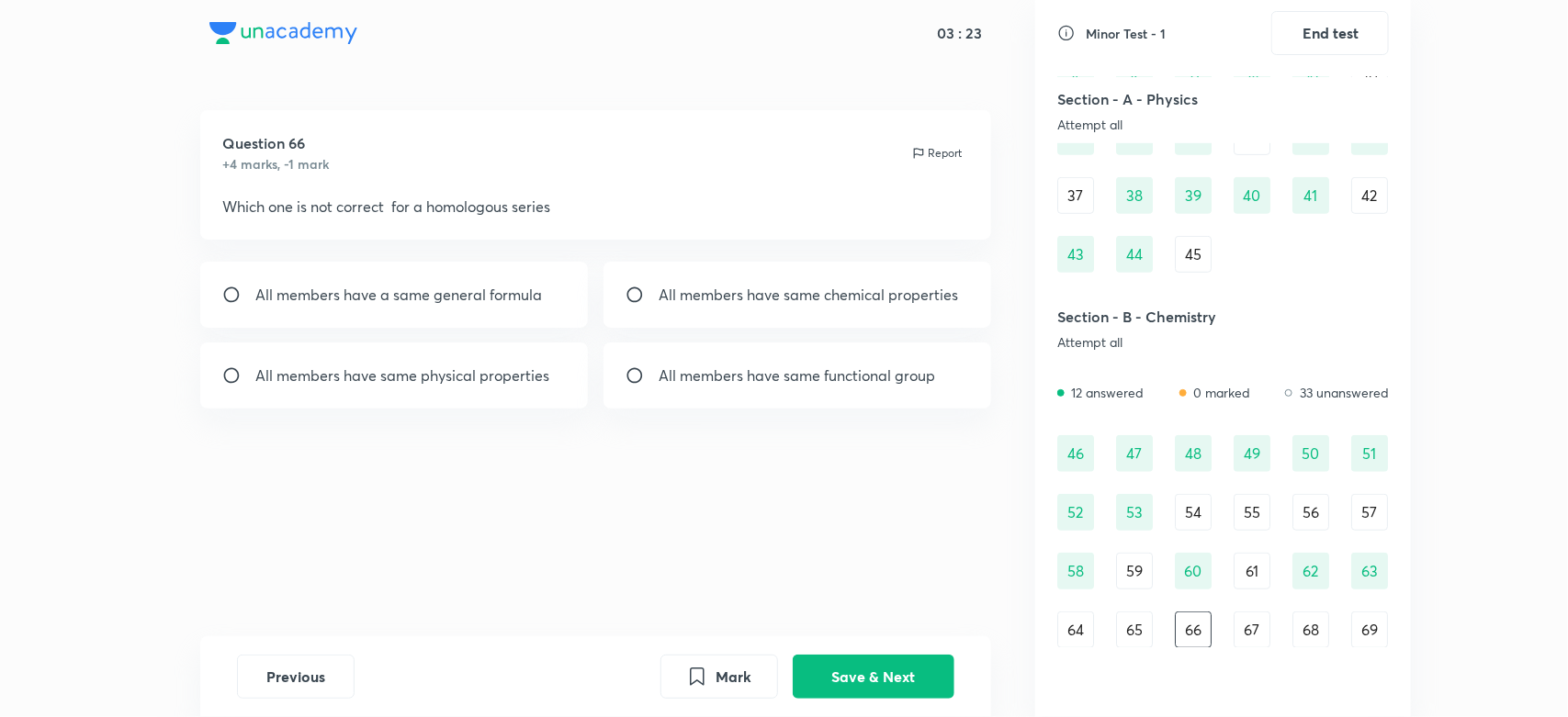 click on "All members have same physical properties" at bounding box center [402, 375] 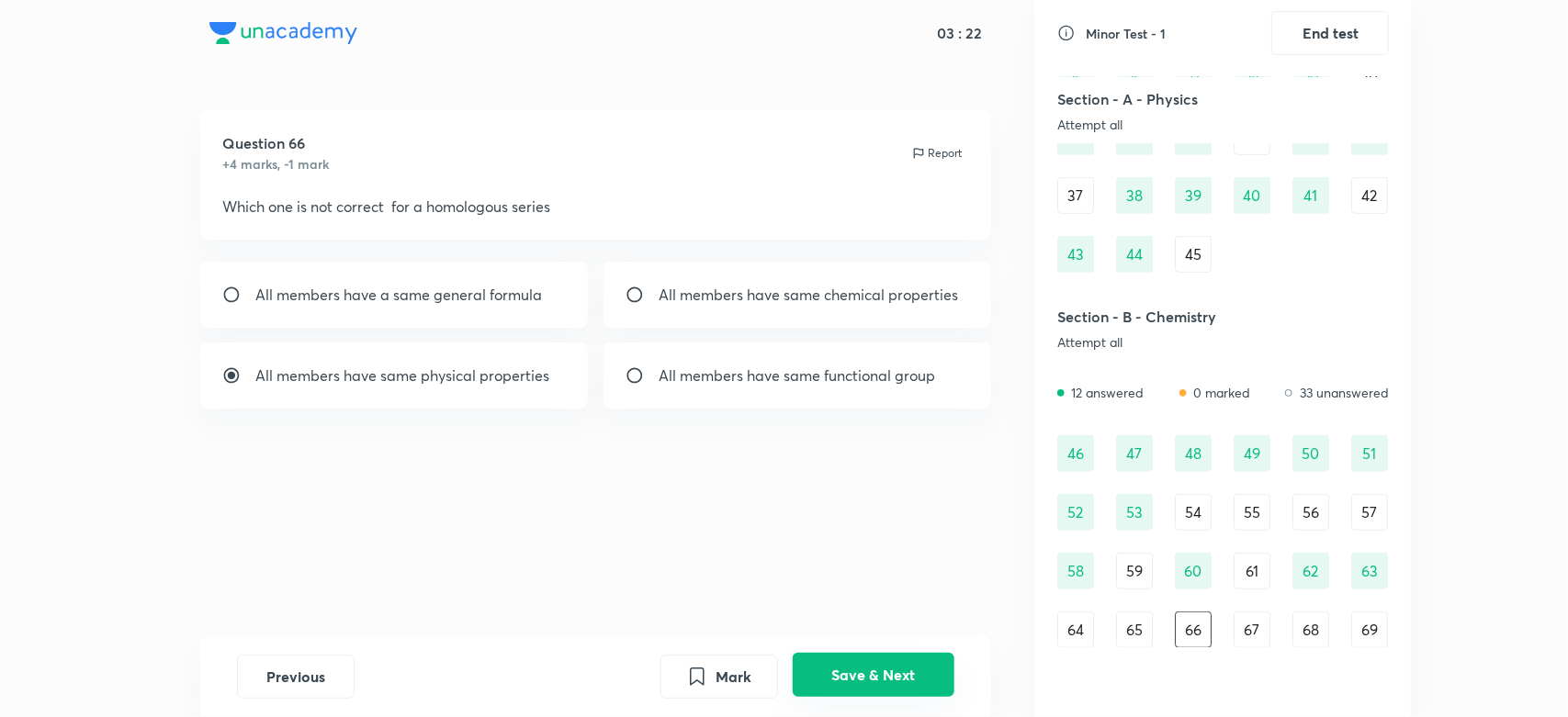 click on "Save & Next" at bounding box center [874, 675] 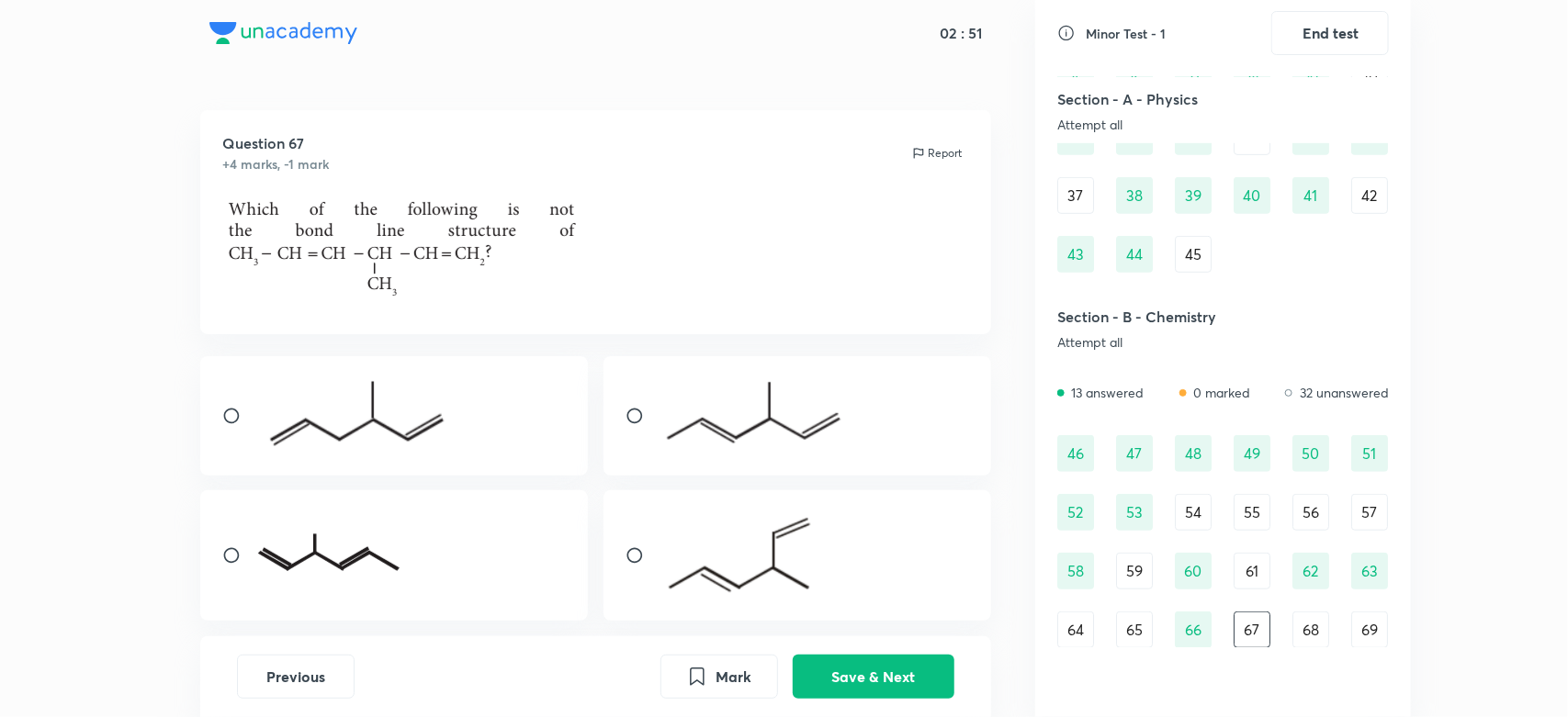 click at bounding box center [359, 413] 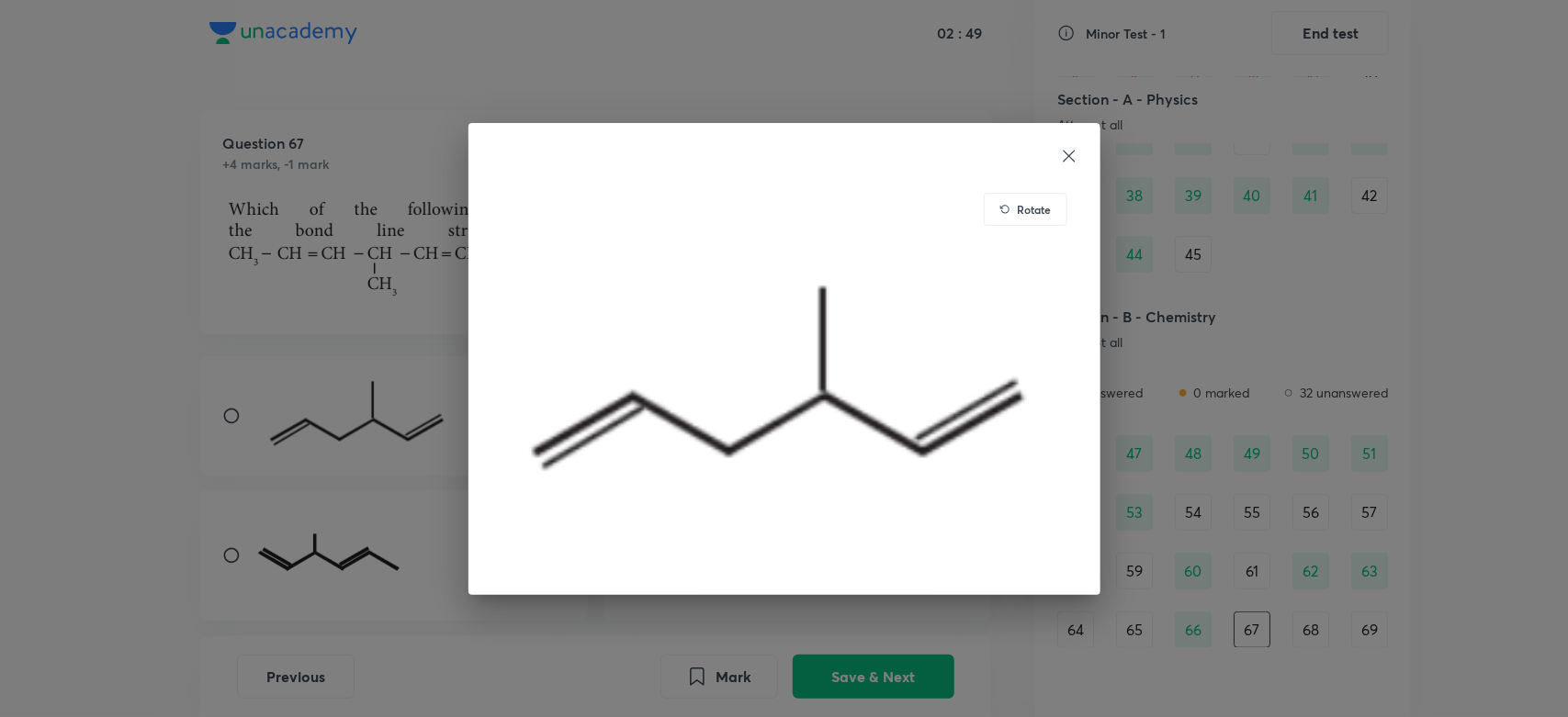 click 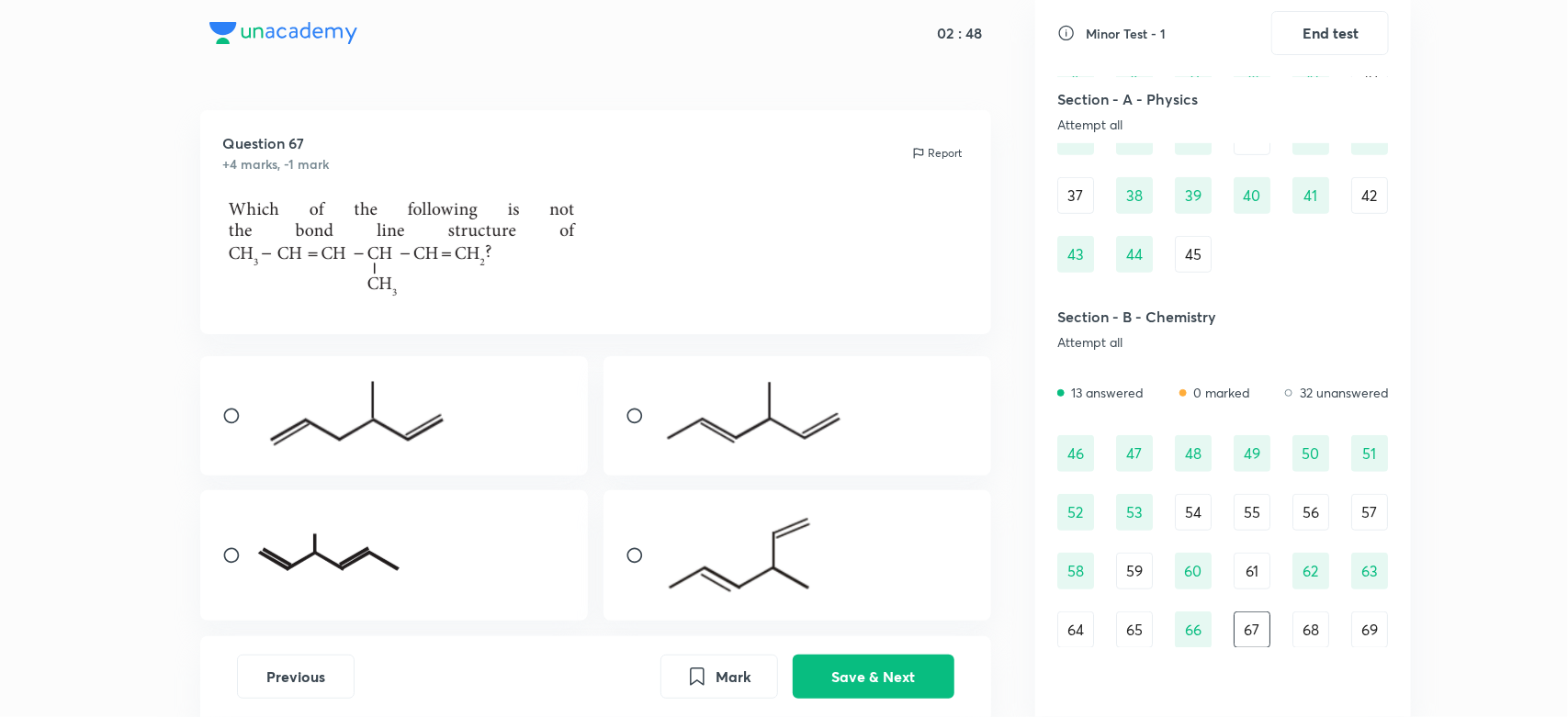 click at bounding box center (239, 555) 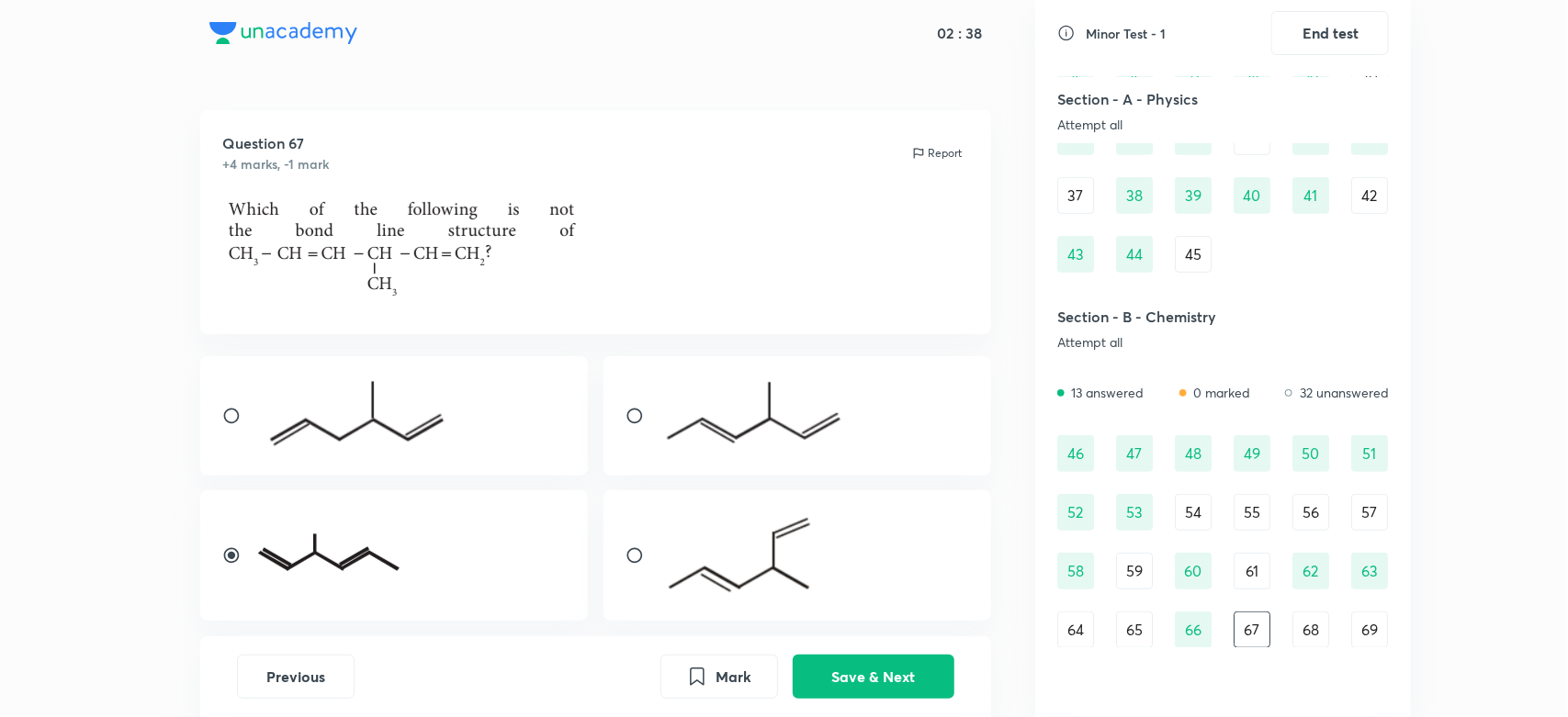 click at bounding box center (642, 555) 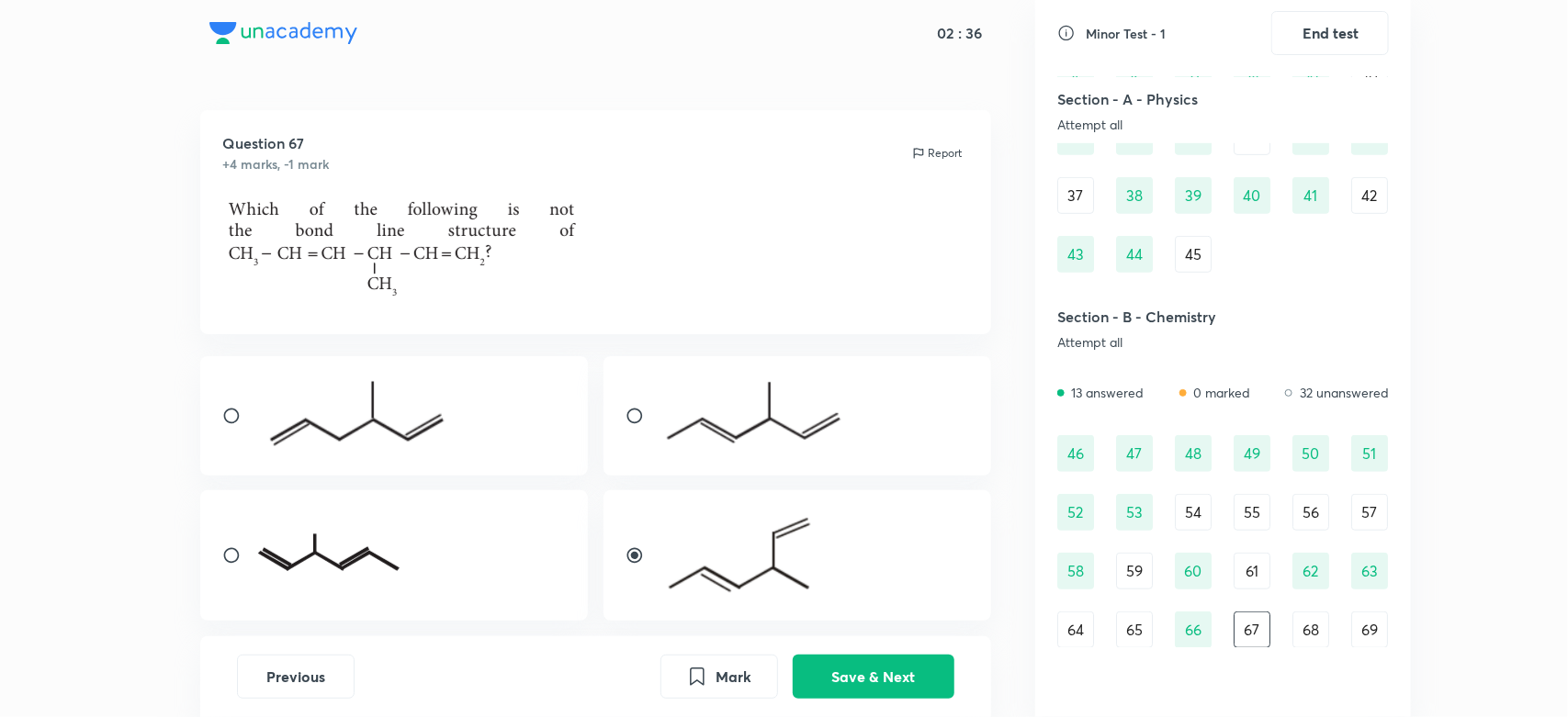 click at bounding box center (239, 555) 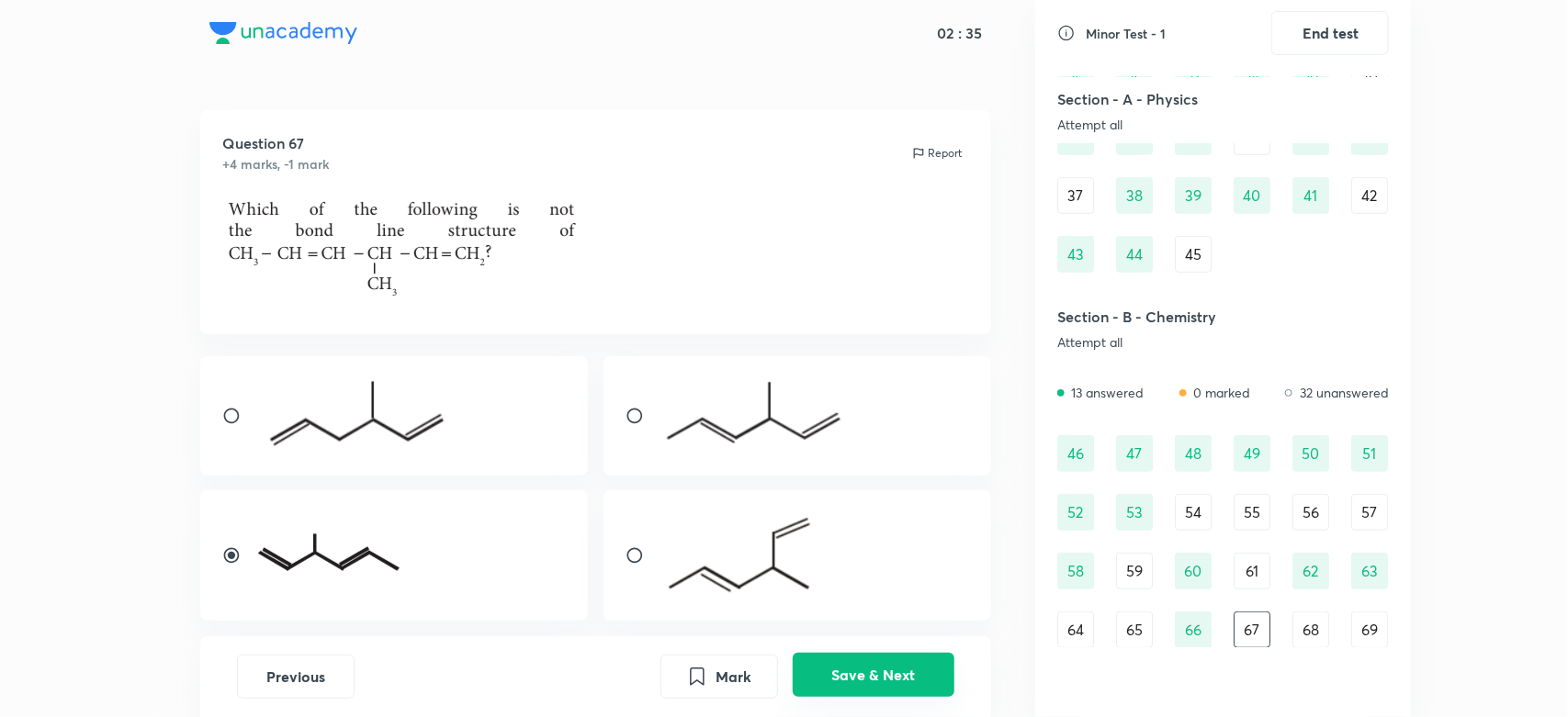 click on "Save & Next" at bounding box center [874, 675] 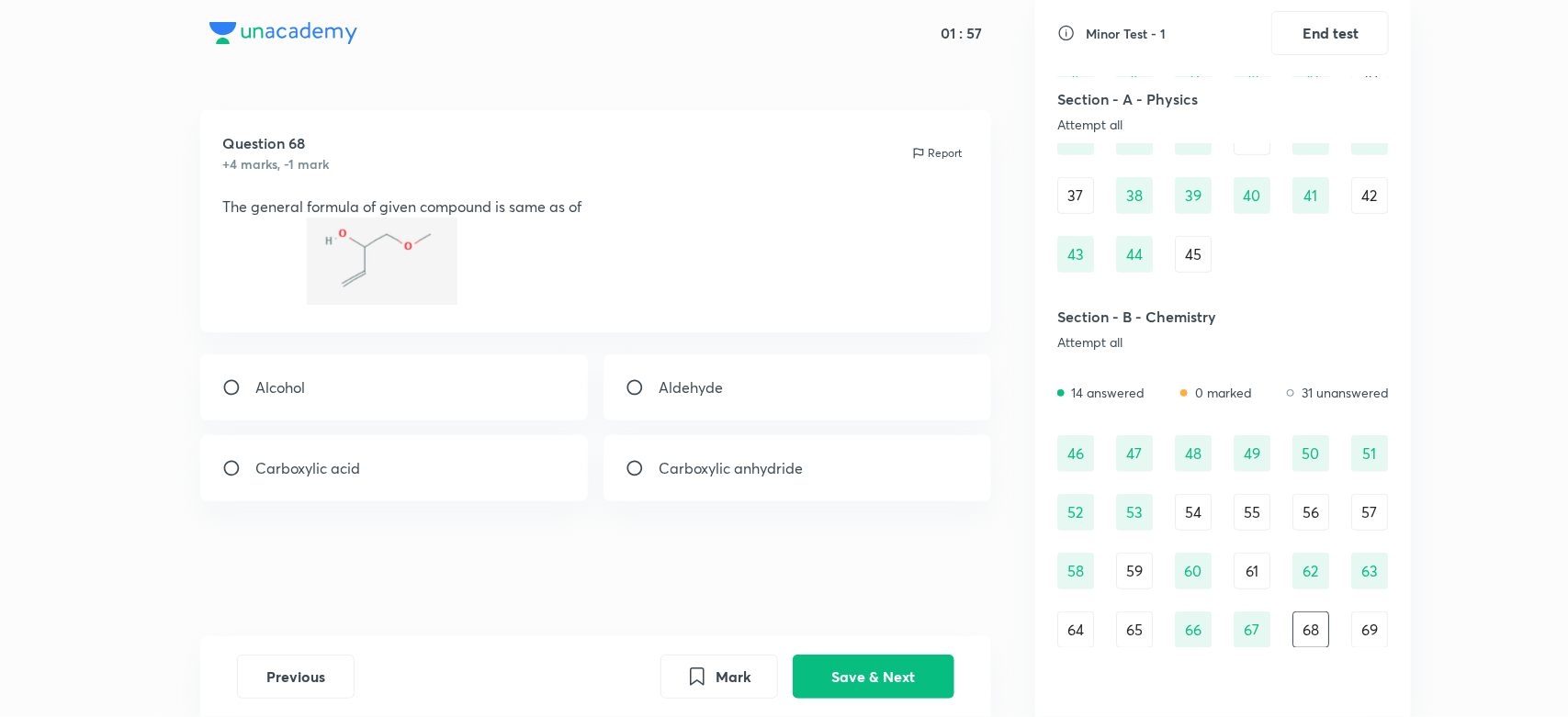click on "Aldehyde" at bounding box center [691, 387] 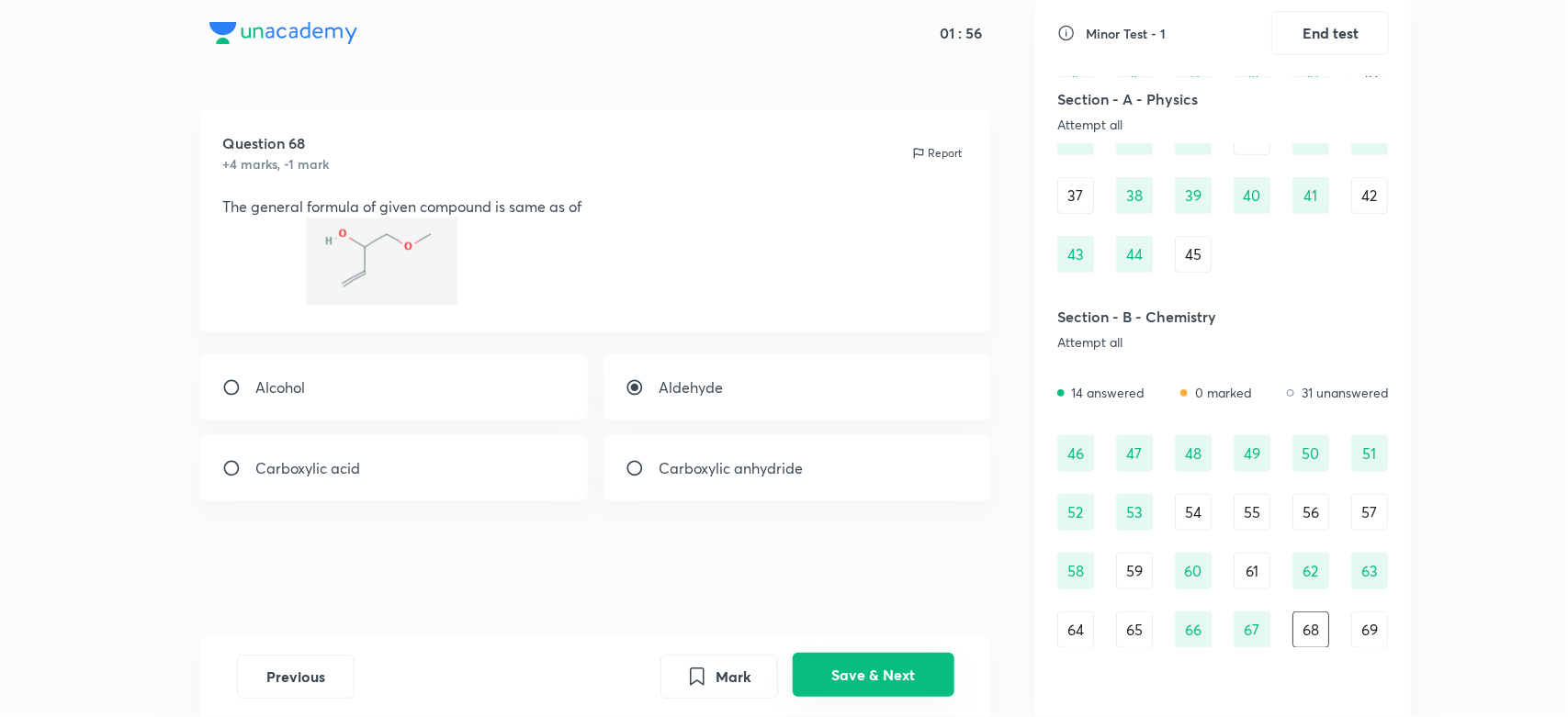 click on "Save & Next" at bounding box center [874, 675] 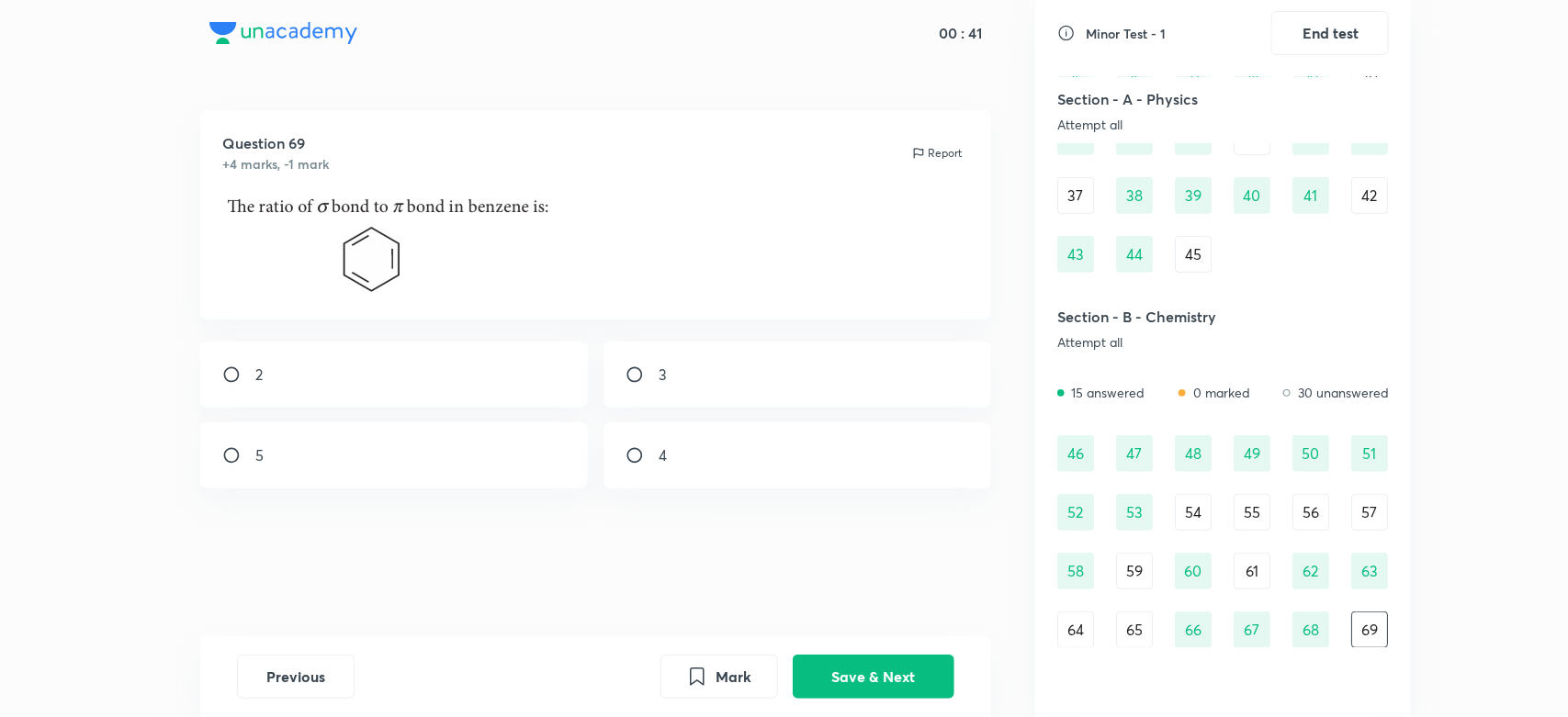 click on "2" at bounding box center [394, 375] 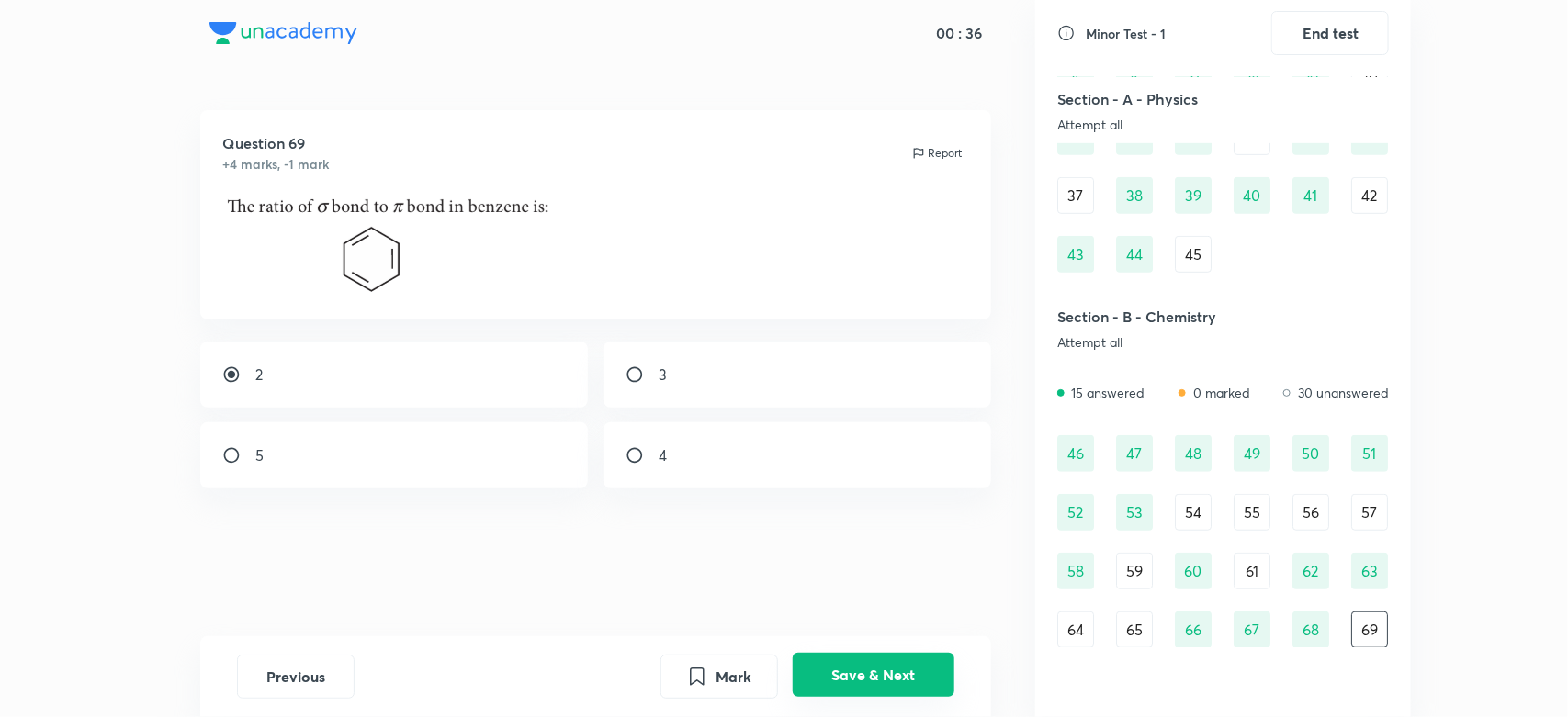 click on "Save & Next" at bounding box center [874, 675] 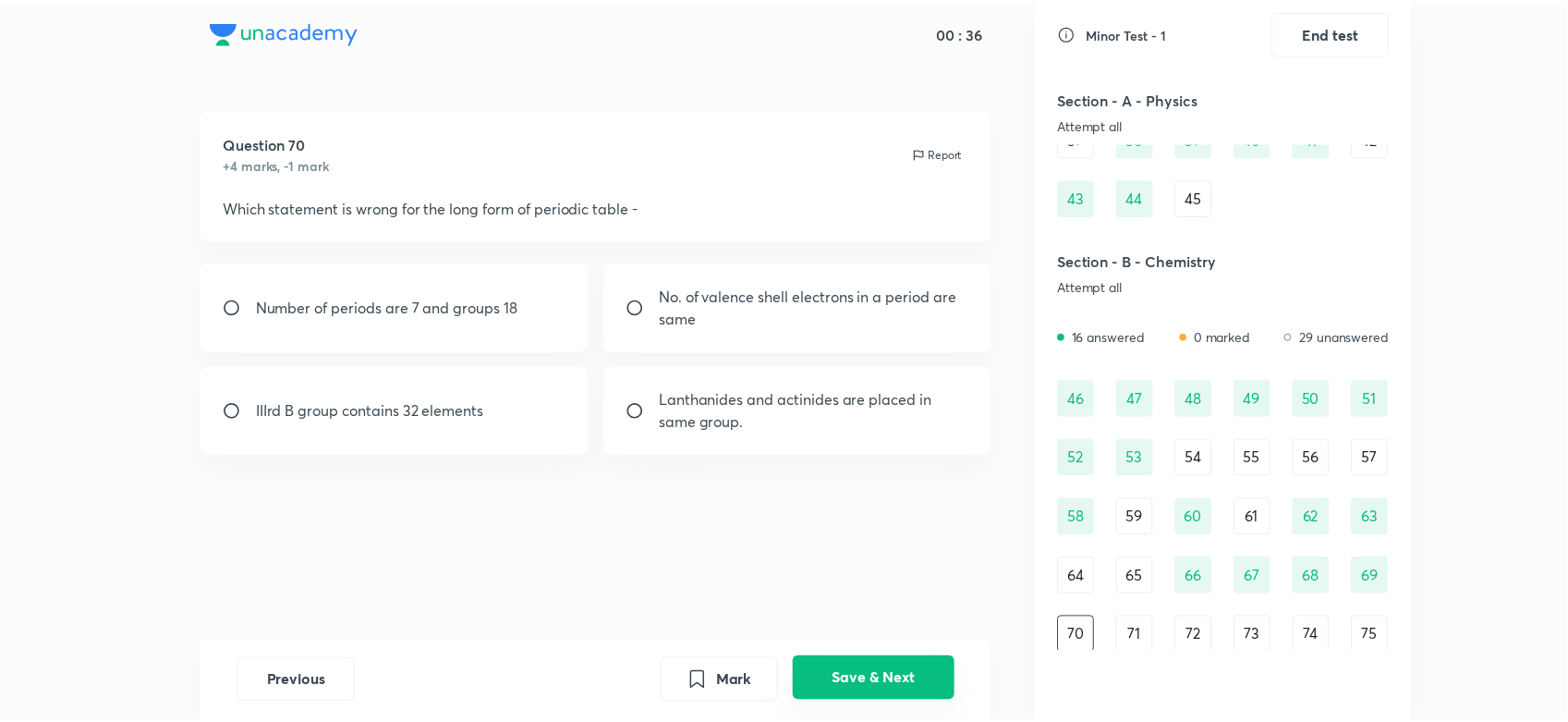 scroll, scrollTop: 455, scrollLeft: 0, axis: vertical 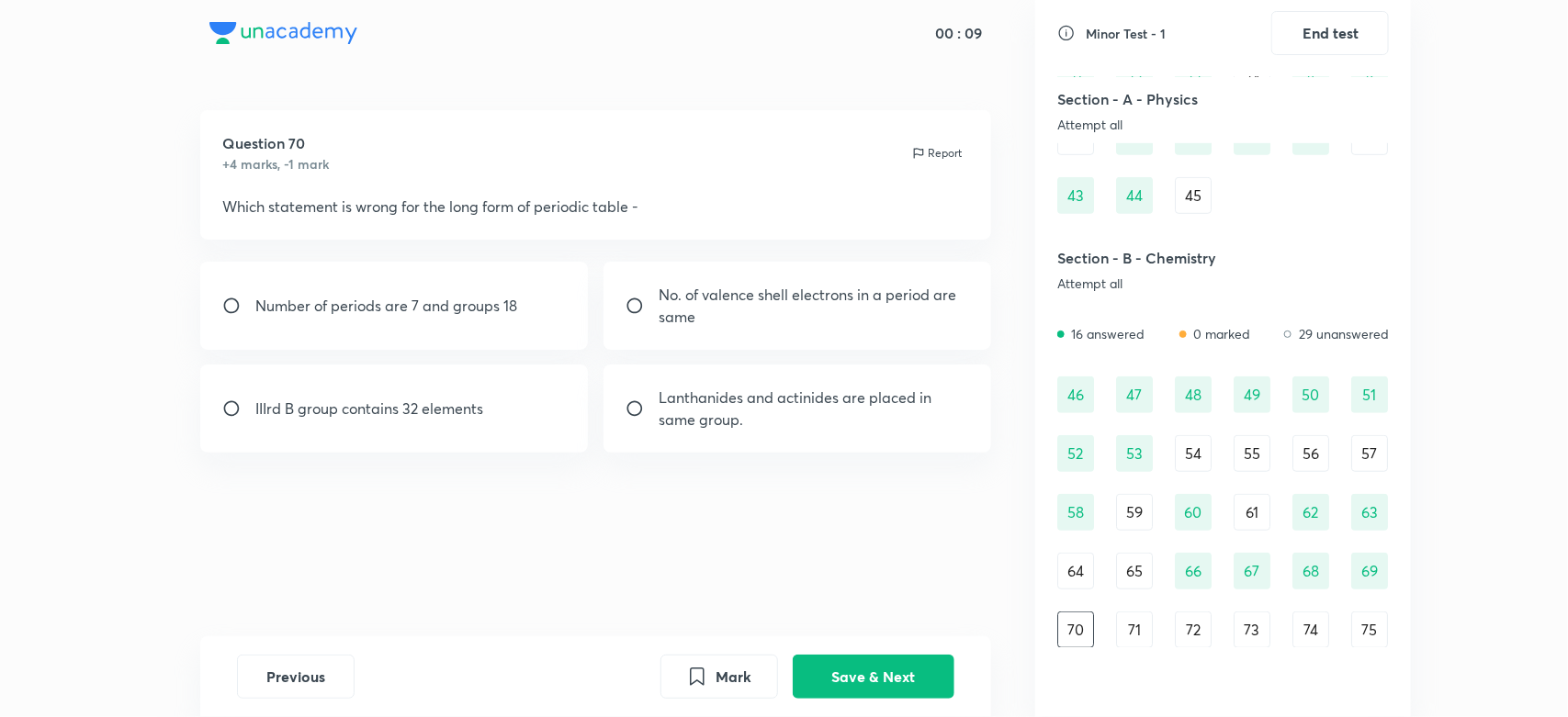 click on "Number of periods are 7 and groups 18" at bounding box center (386, 306) 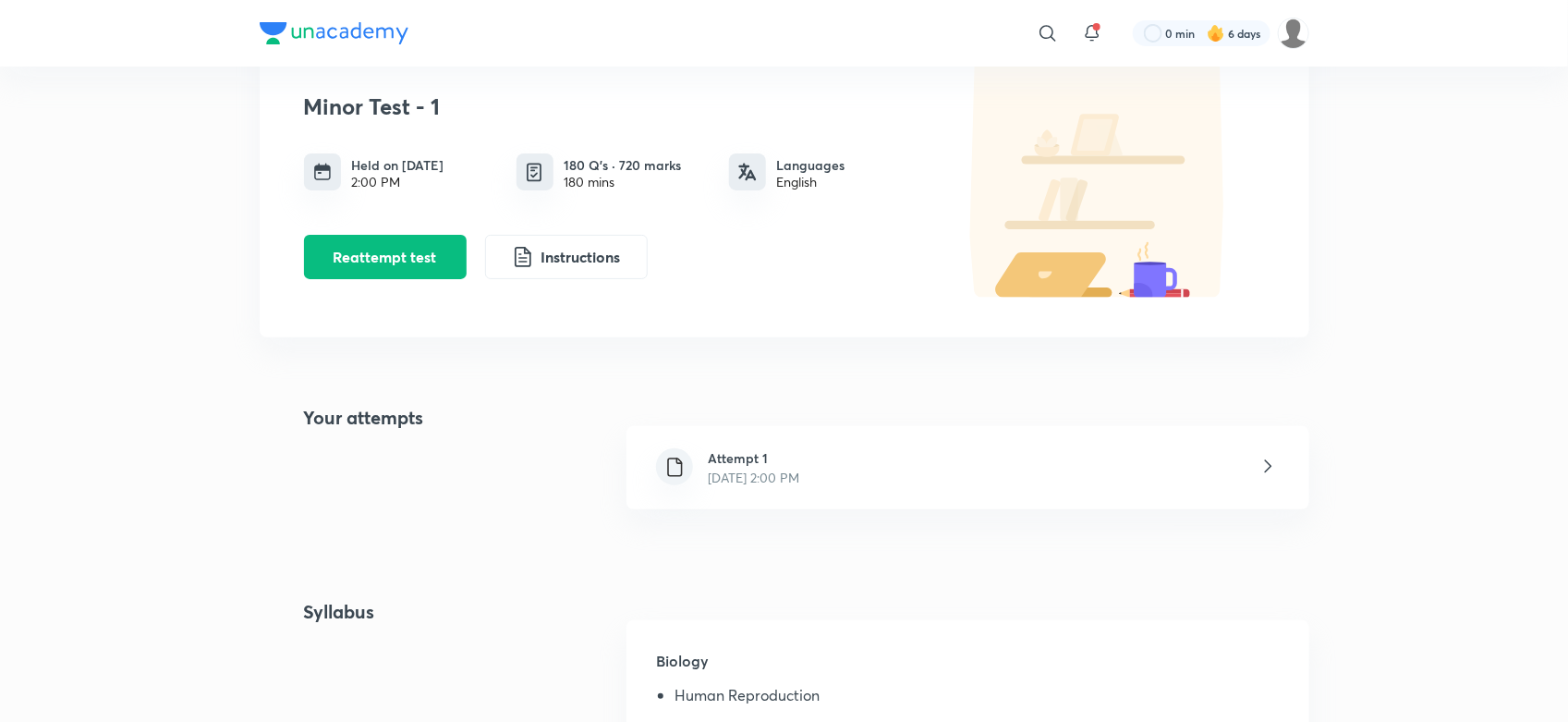 scroll, scrollTop: 109, scrollLeft: 0, axis: vertical 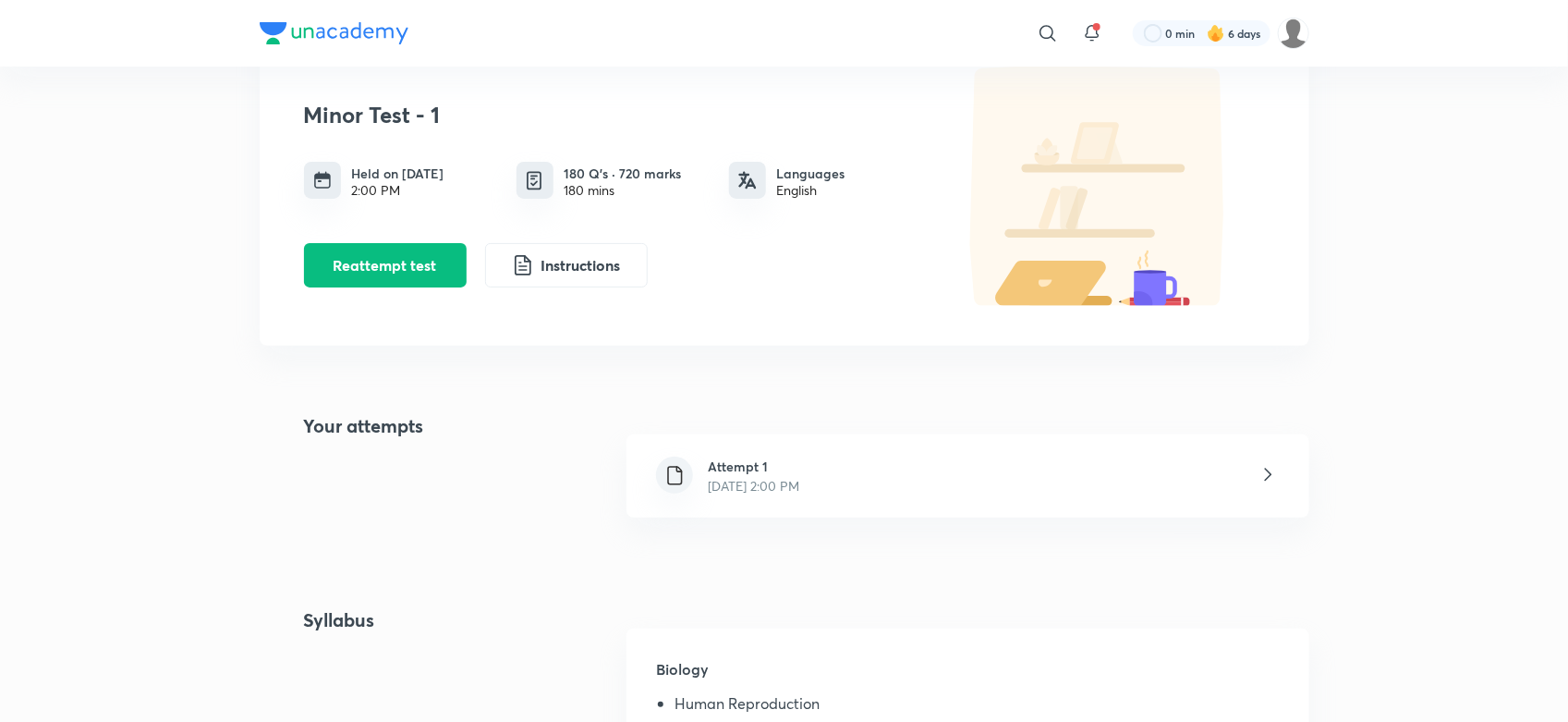 click 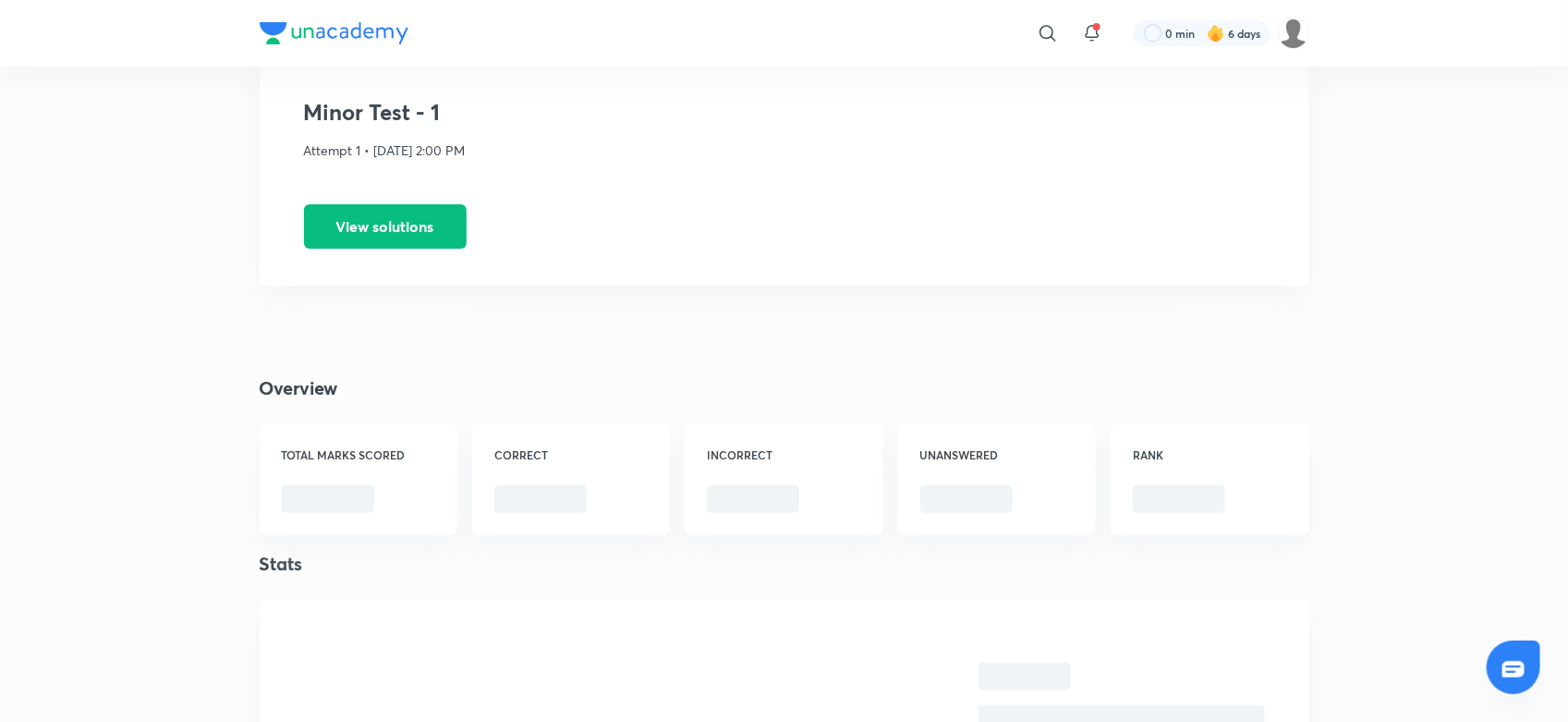 scroll, scrollTop: 0, scrollLeft: 0, axis: both 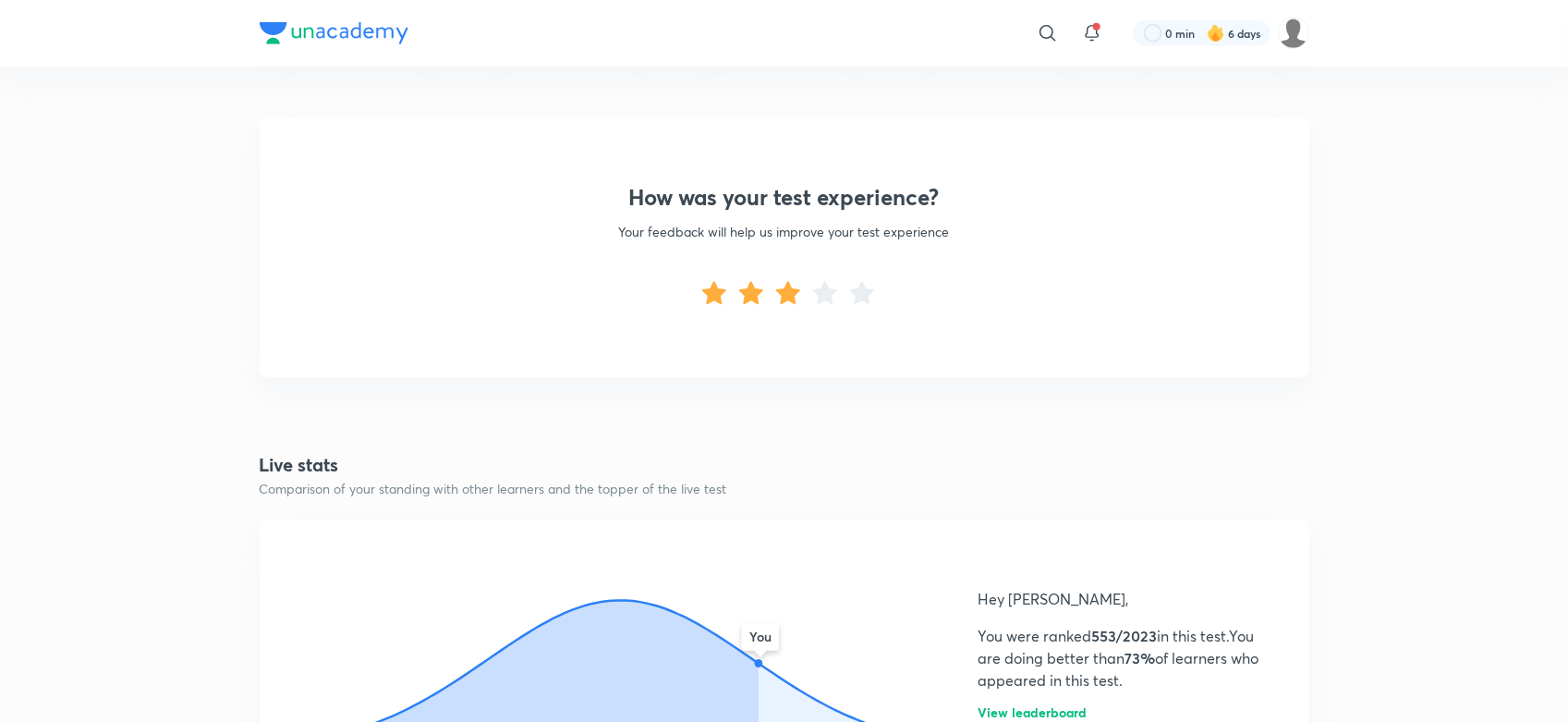 click 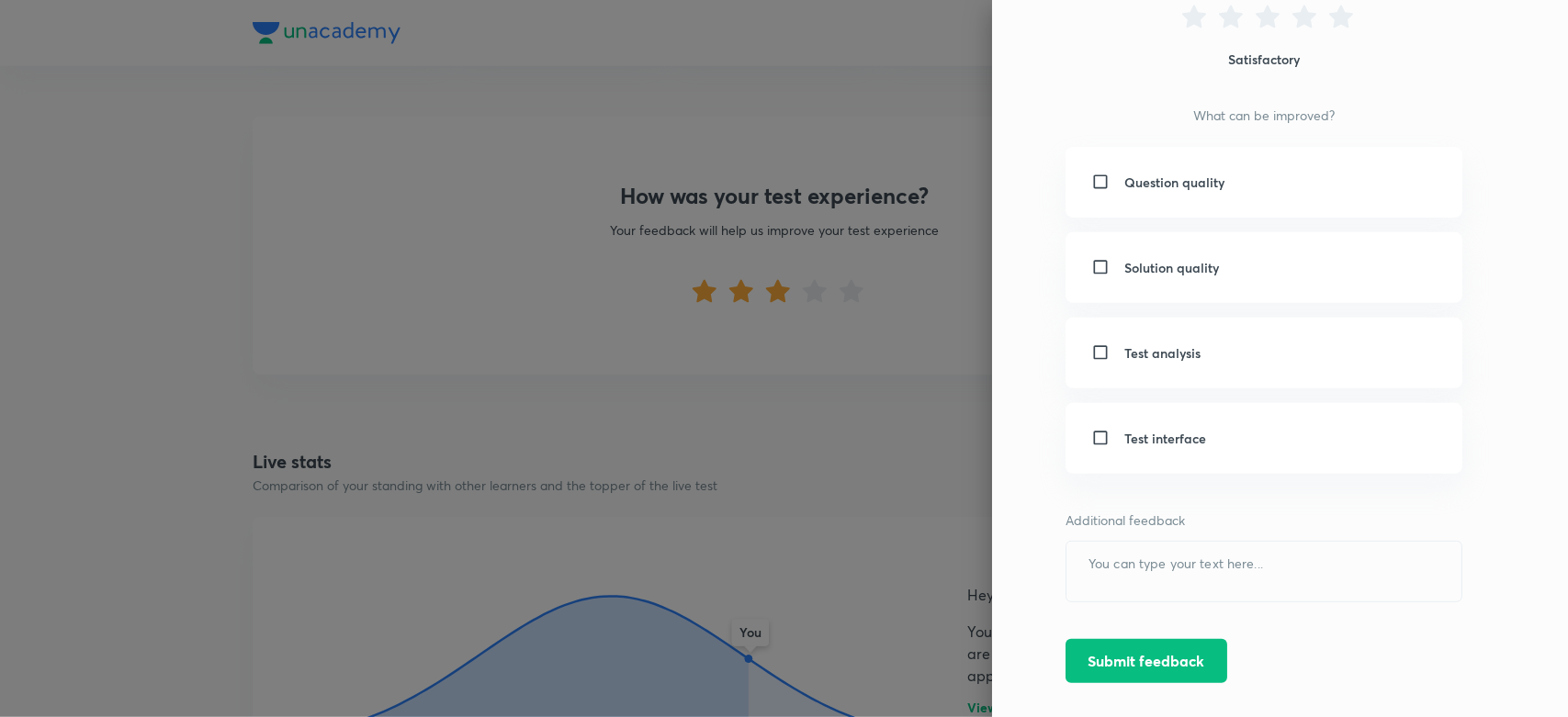 scroll, scrollTop: 177, scrollLeft: 0, axis: vertical 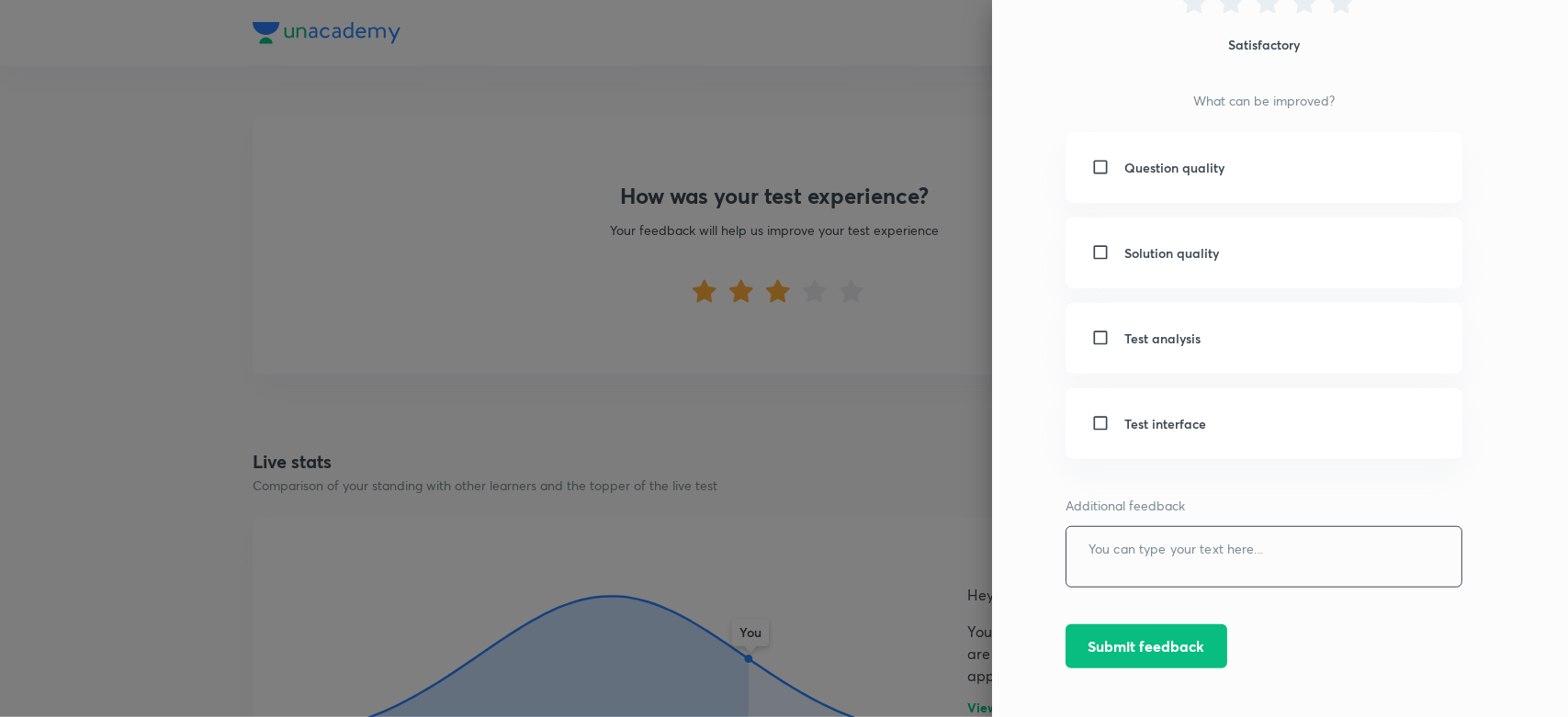 click at bounding box center (1264, 556) 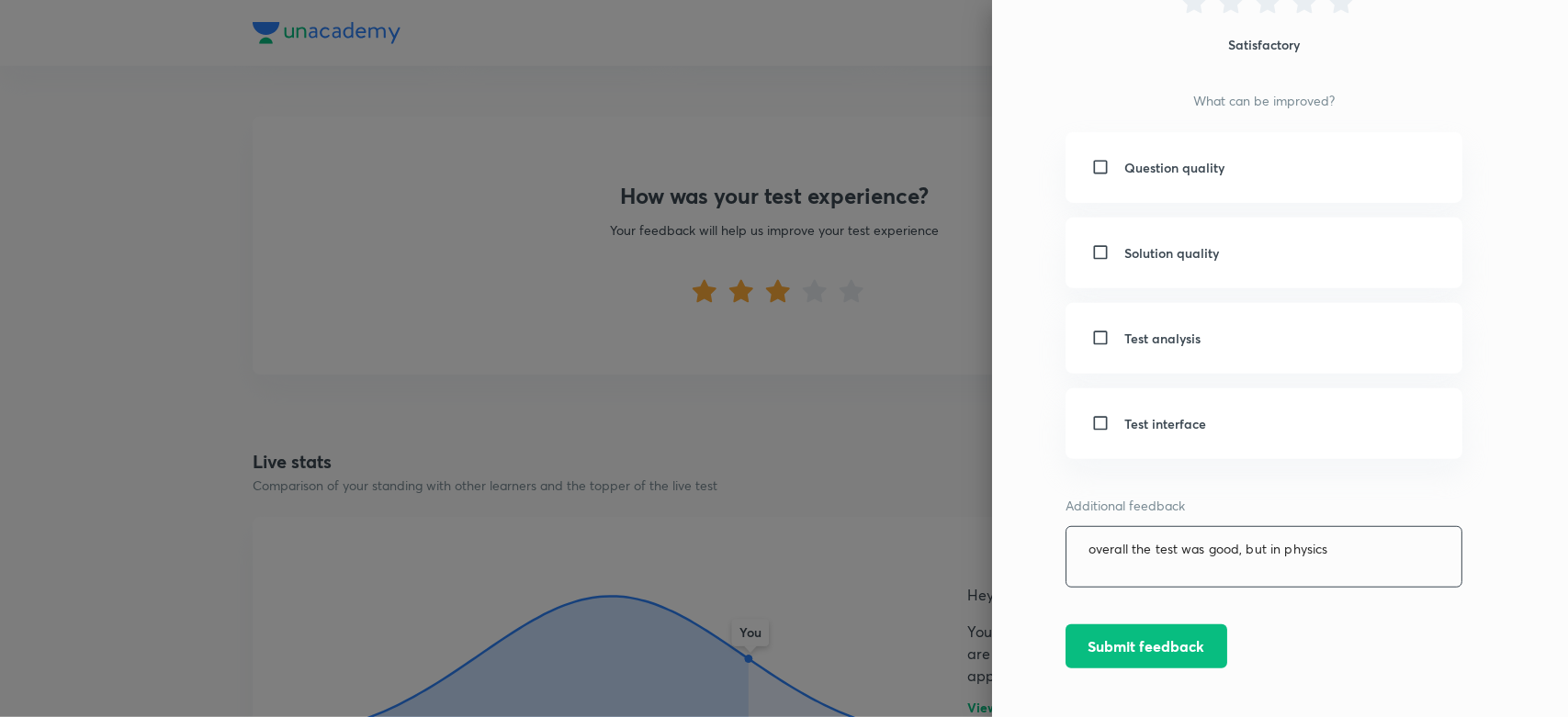 click on "overall the test was good, but in physics" at bounding box center (1264, 556) 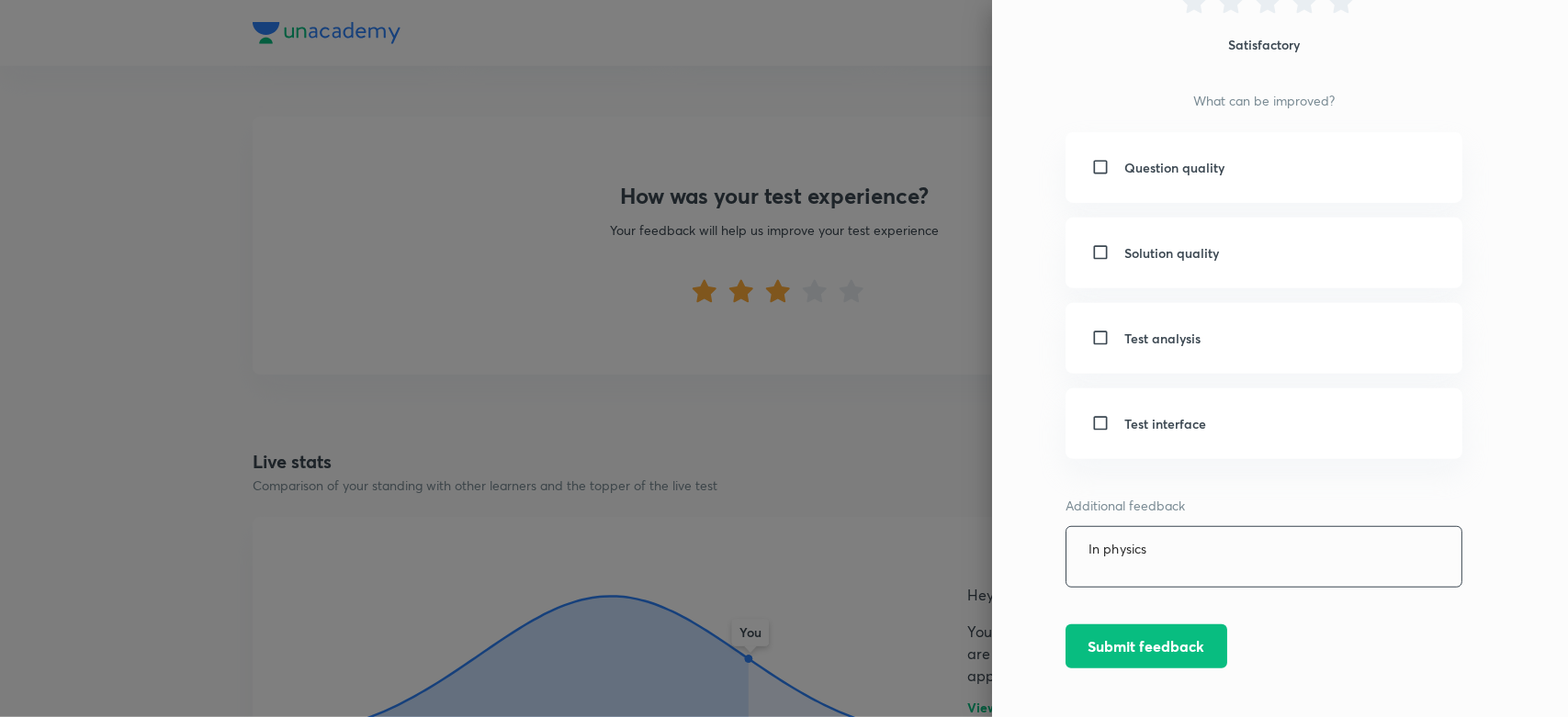click on "In physics" at bounding box center (1264, 556) 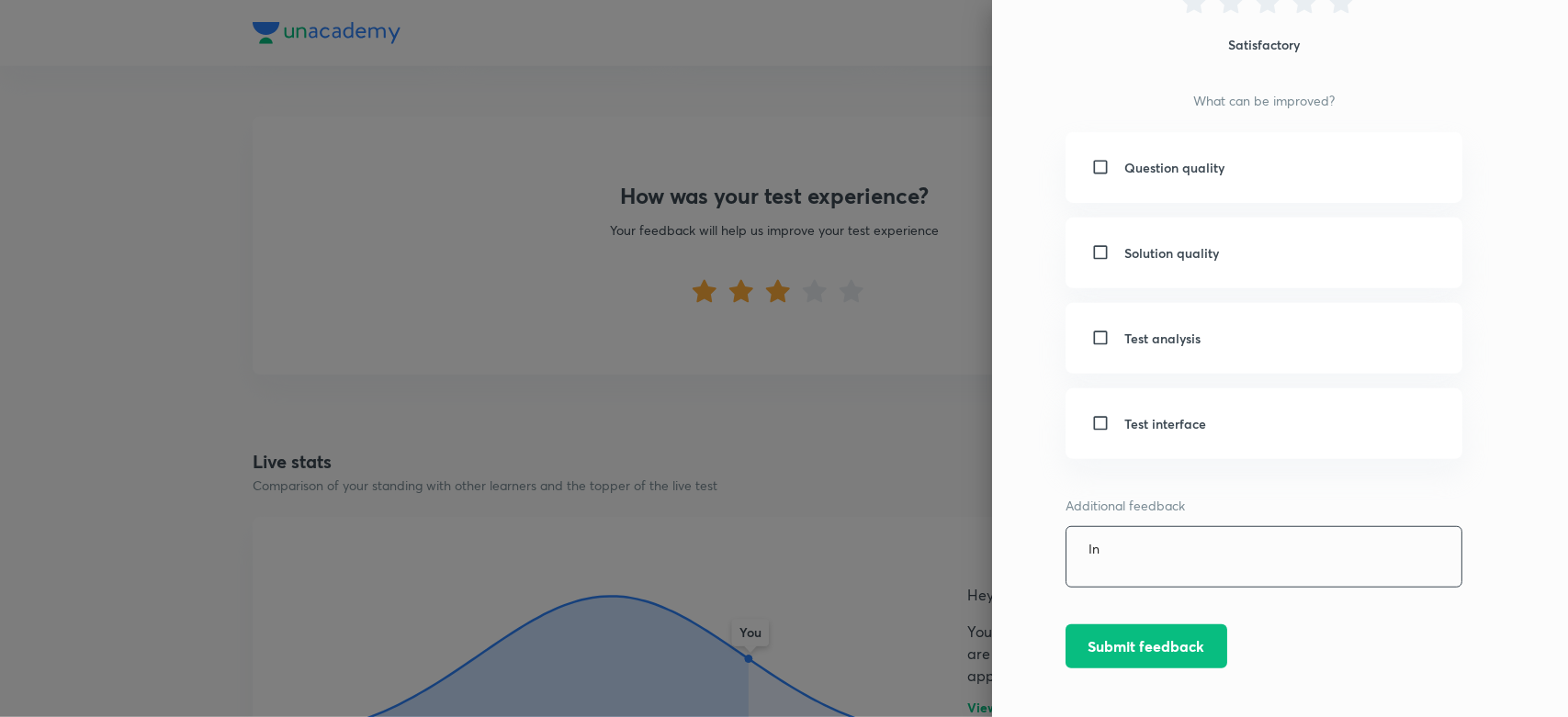 type on "I" 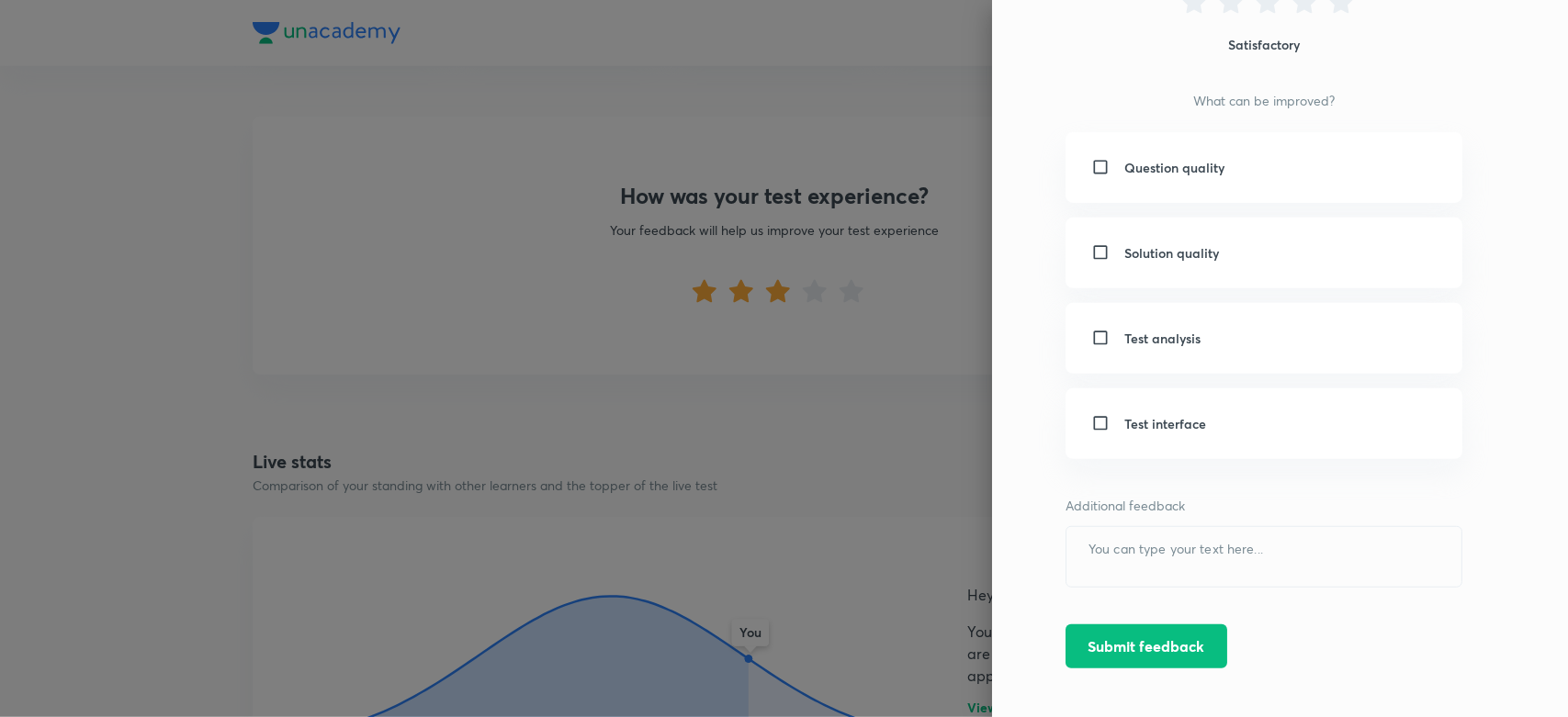 scroll, scrollTop: 131, scrollLeft: 0, axis: vertical 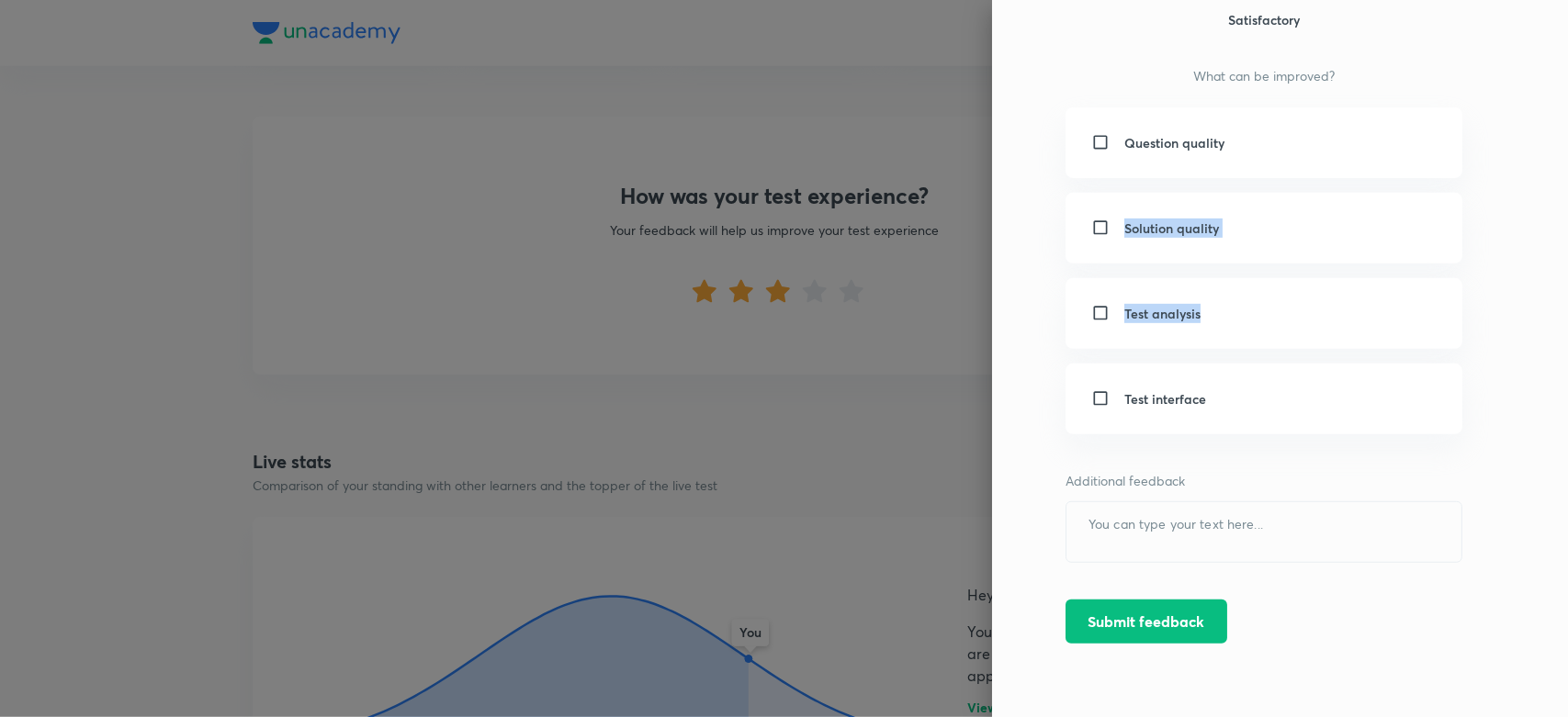 drag, startPoint x: 1567, startPoint y: 194, endPoint x: 1567, endPoint y: 303, distance: 109 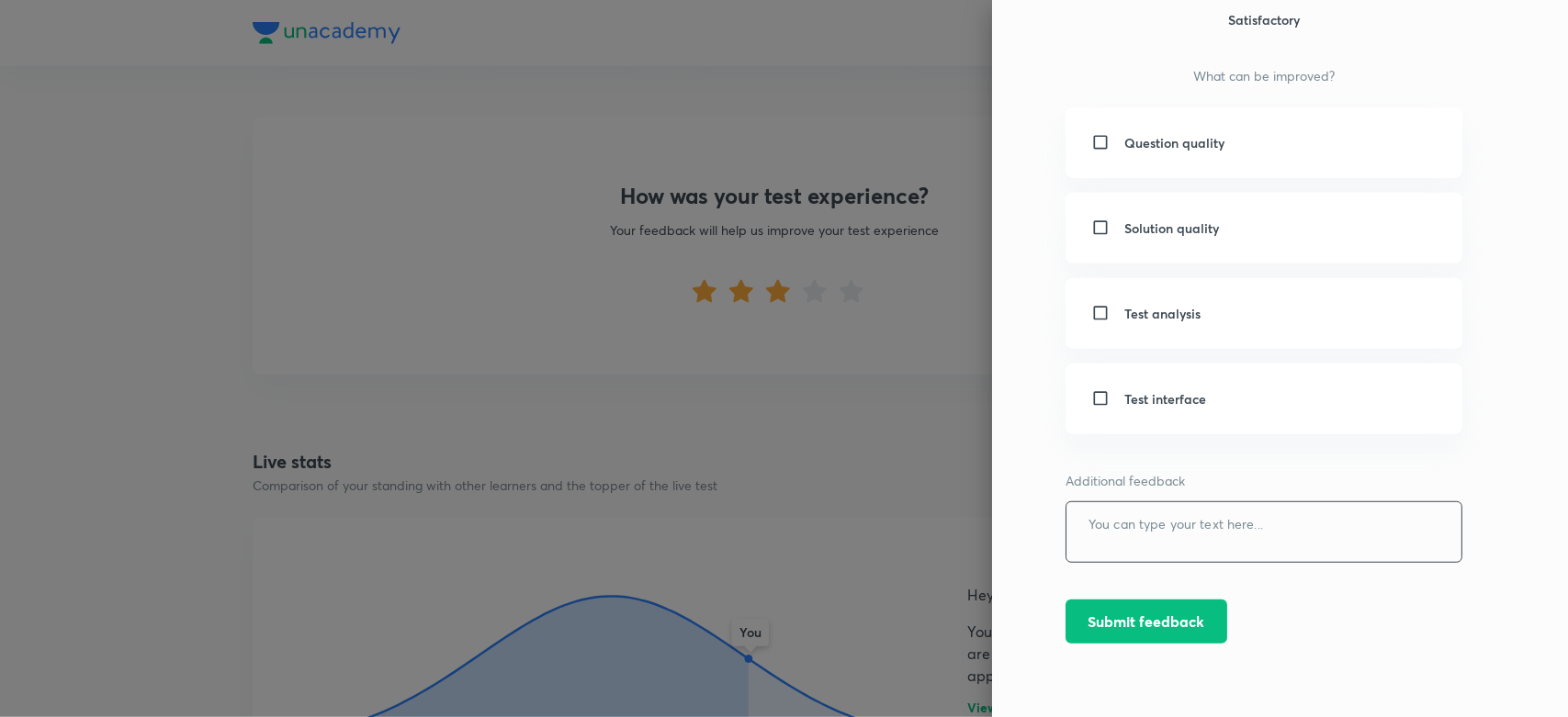 click at bounding box center (1264, 532) 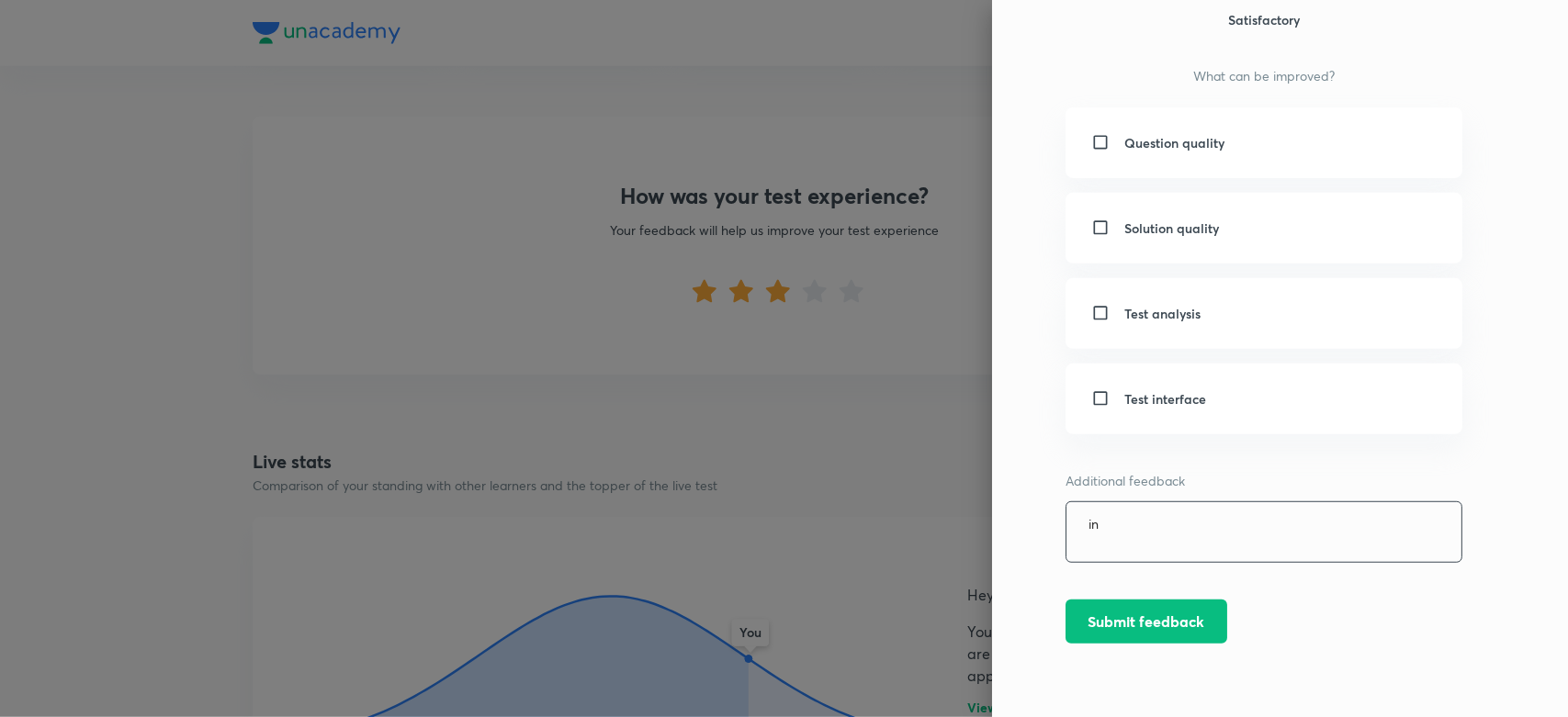 type on "i" 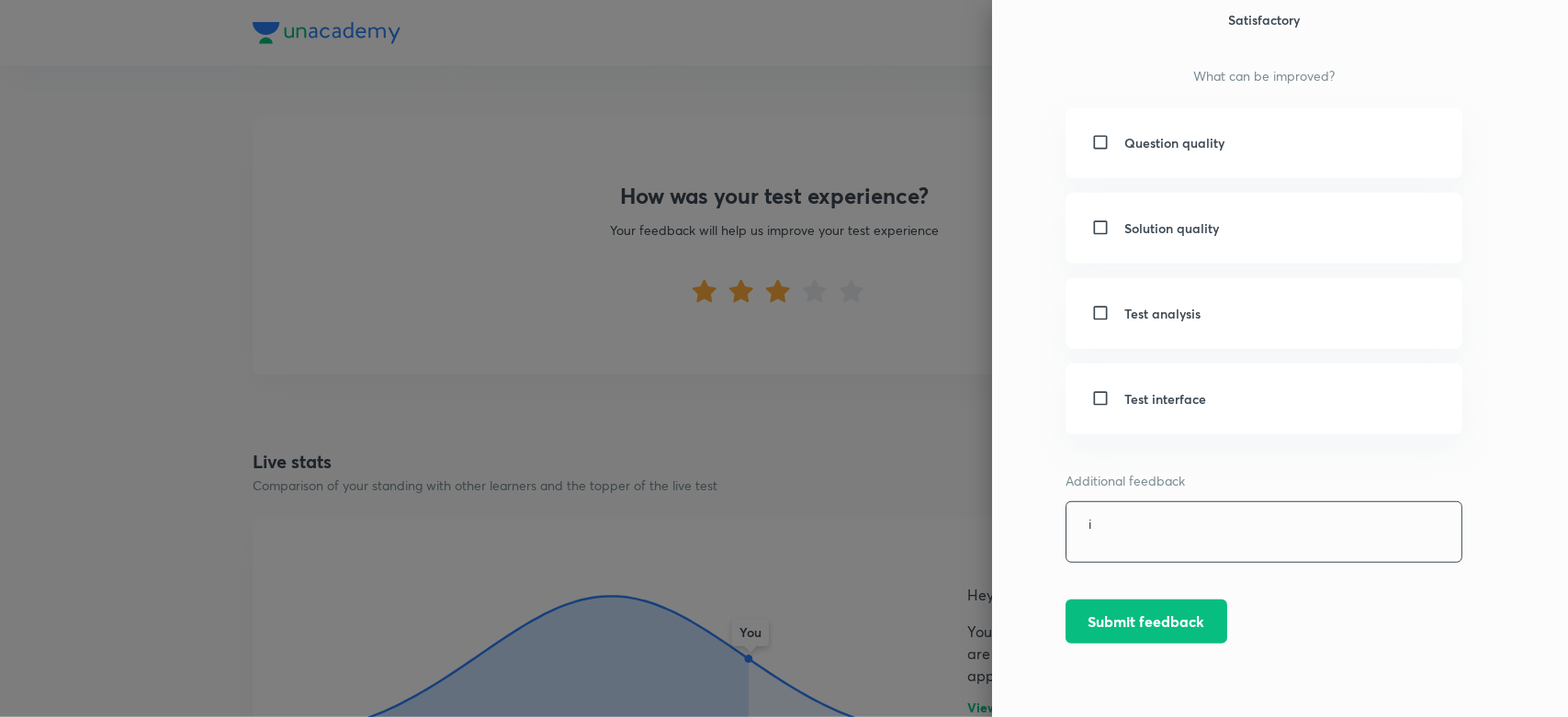 type 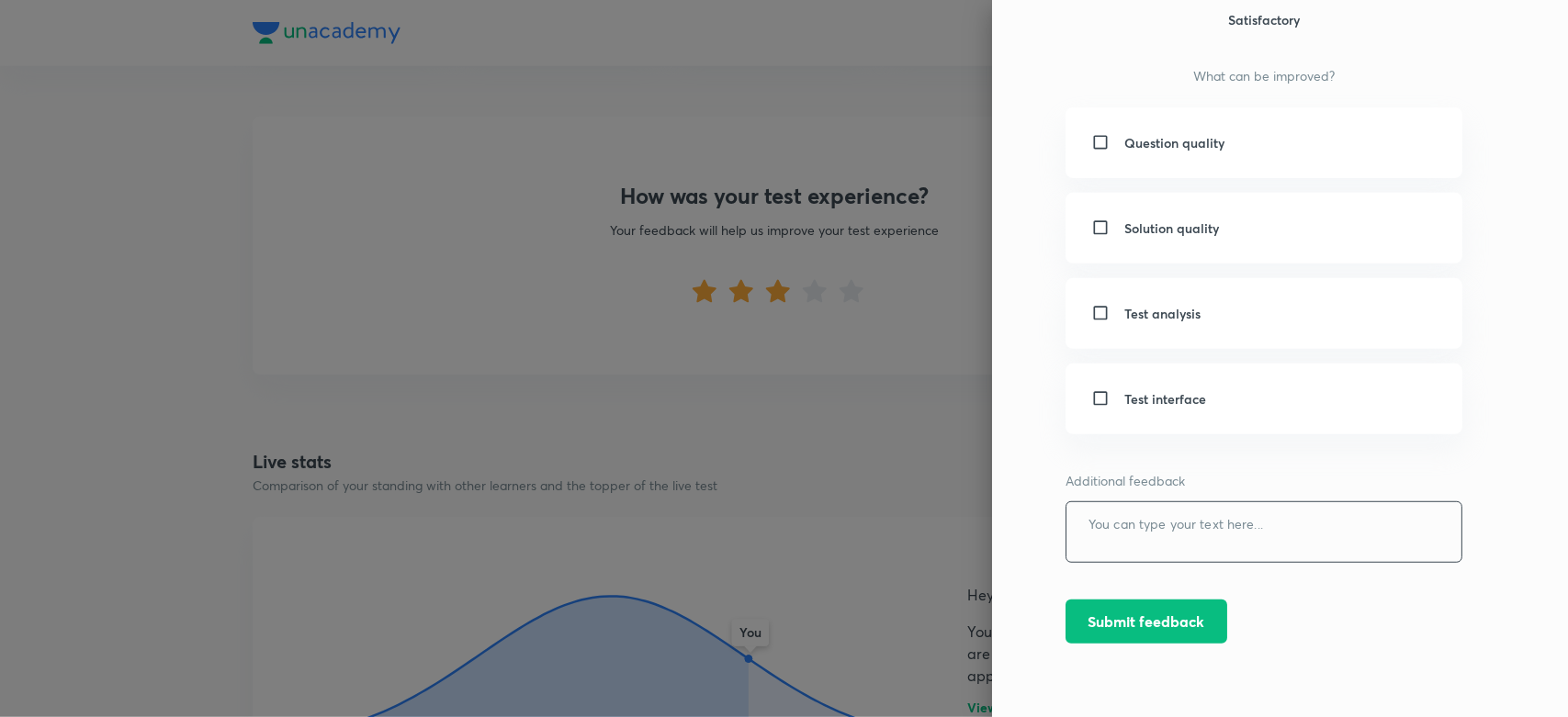 click at bounding box center [784, 358] 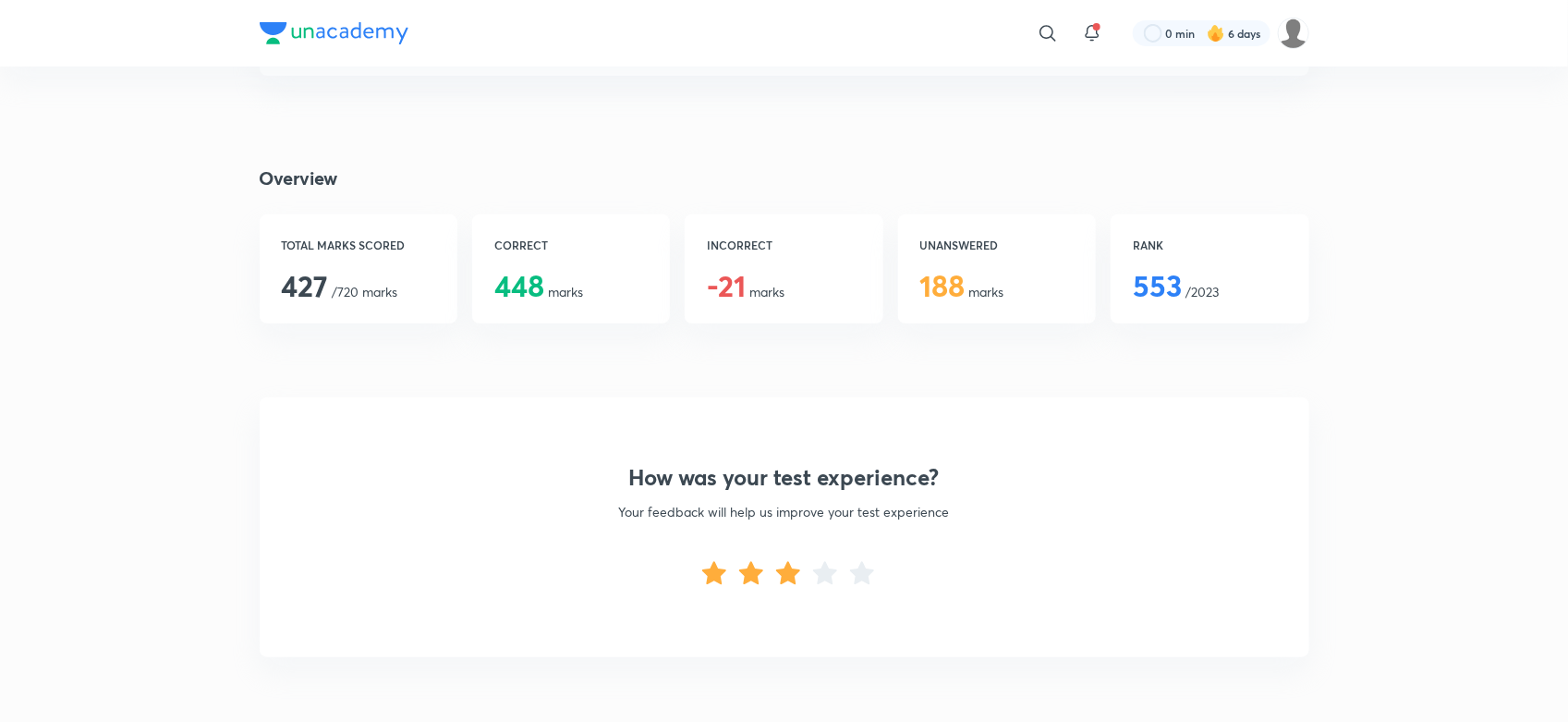 scroll, scrollTop: 143, scrollLeft: 0, axis: vertical 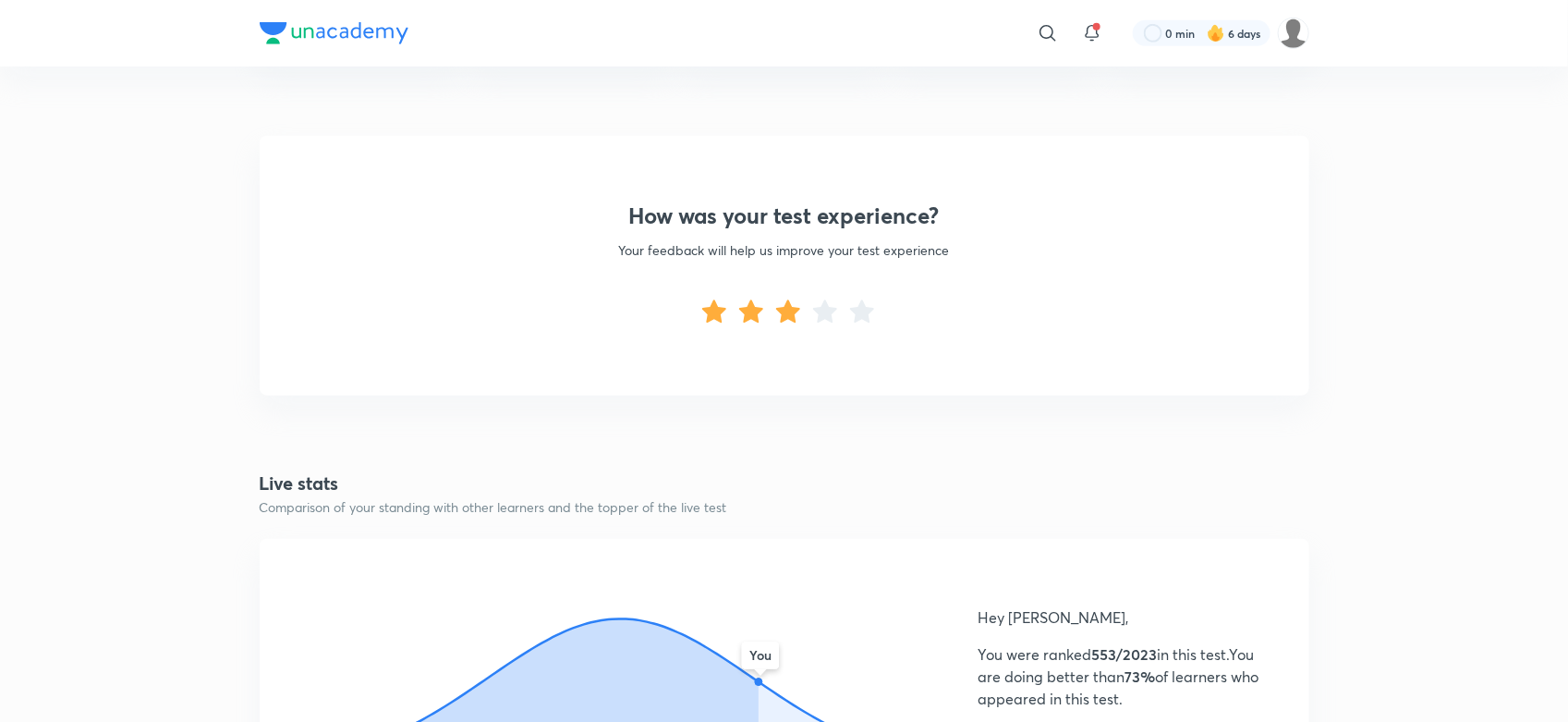 click 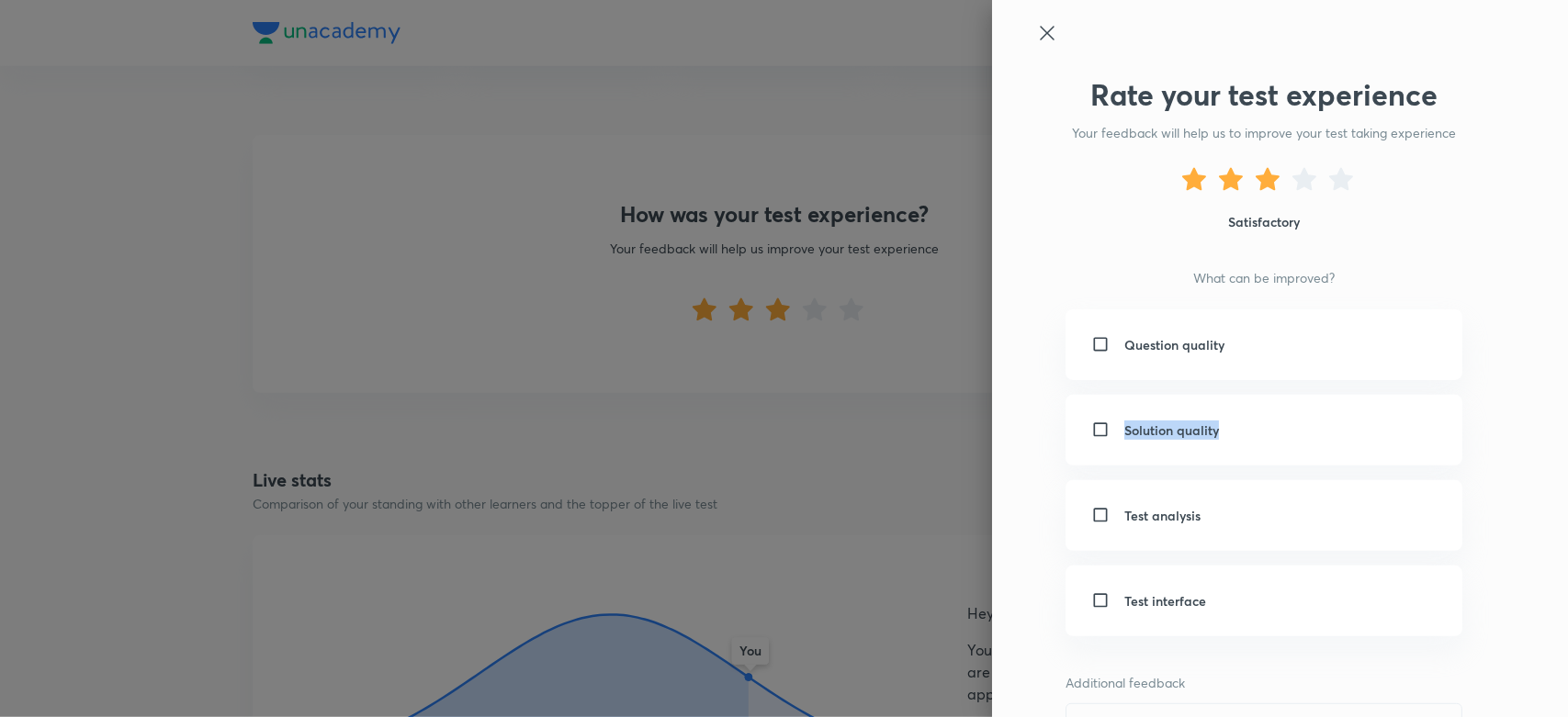 scroll, scrollTop: 203, scrollLeft: 0, axis: vertical 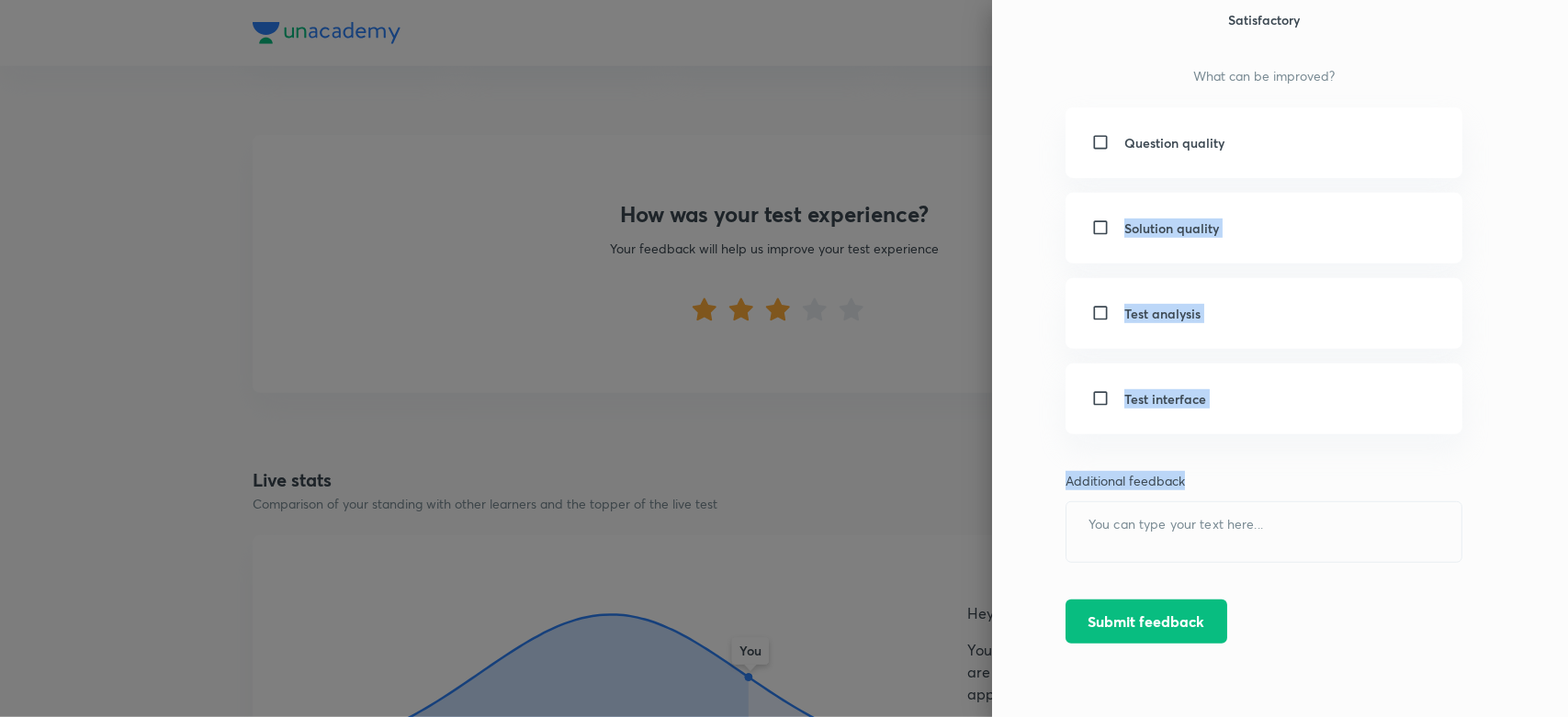 drag, startPoint x: 1567, startPoint y: 470, endPoint x: 1567, endPoint y: 506, distance: 36 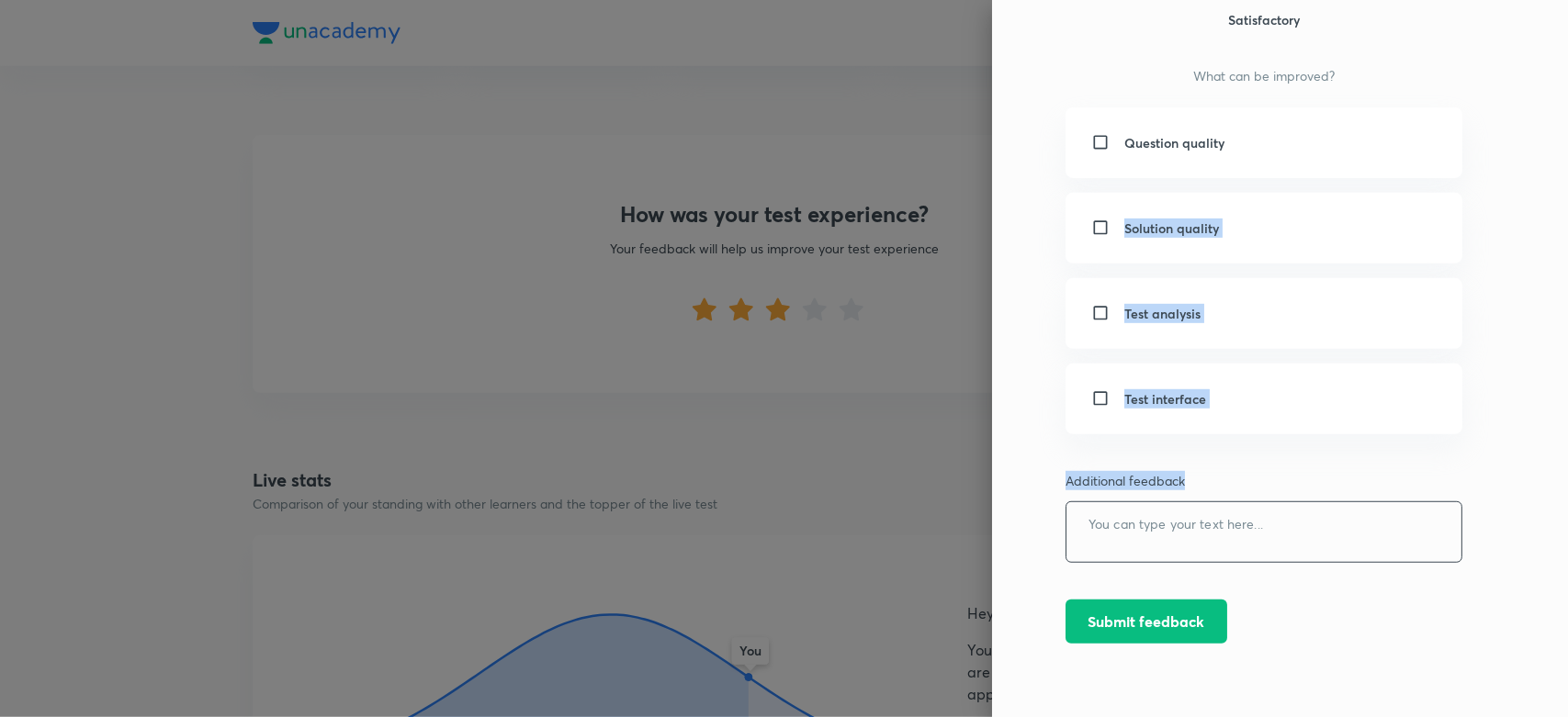click at bounding box center [1264, 532] 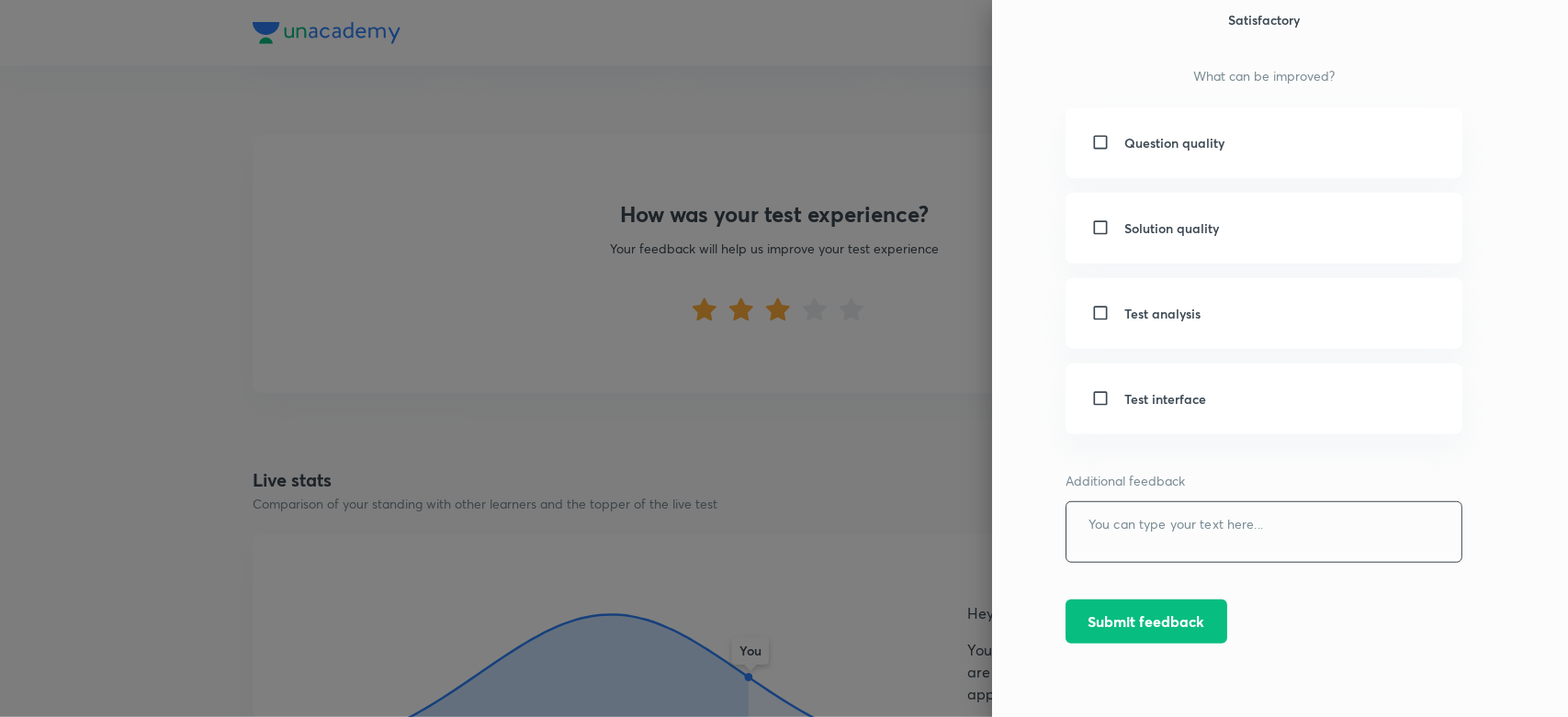 click at bounding box center (1264, 532) 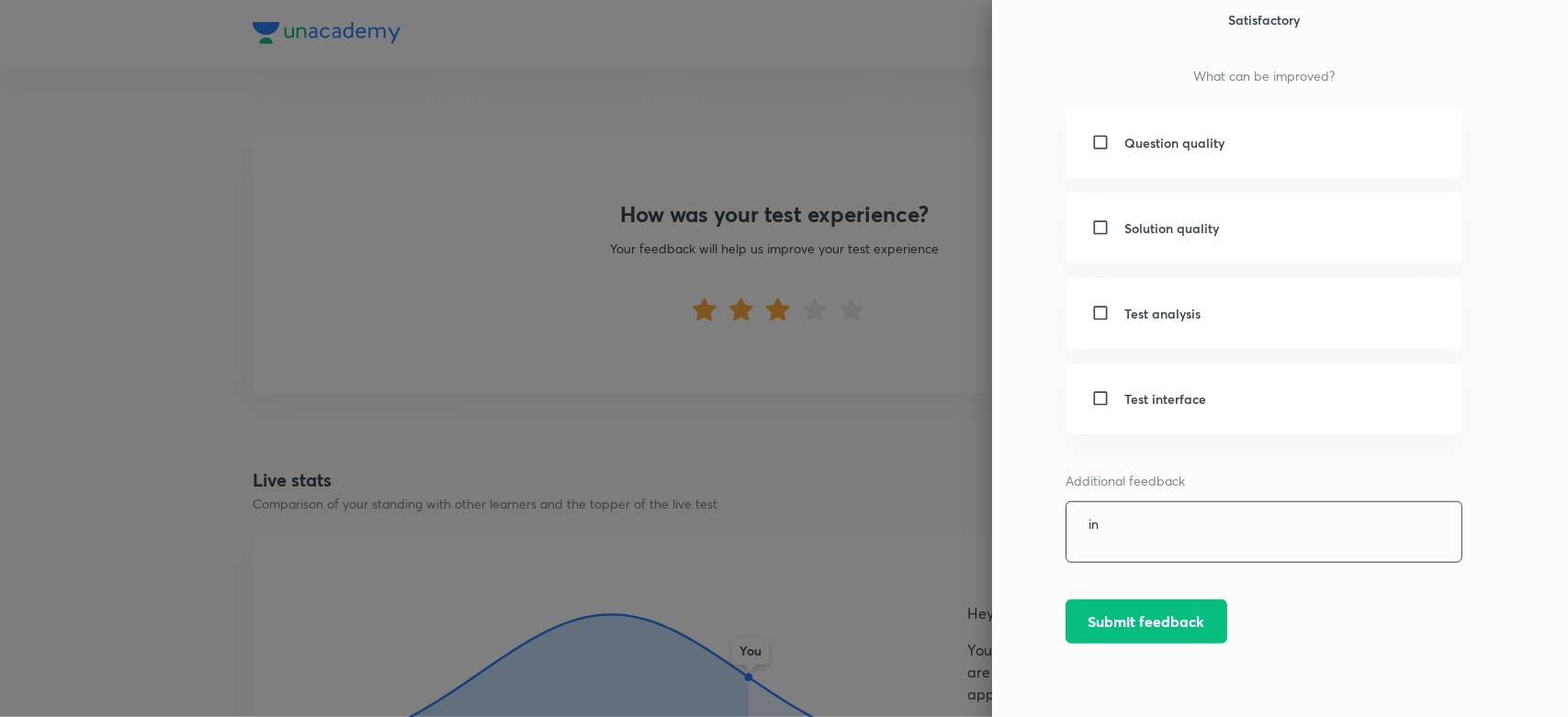 type on "i" 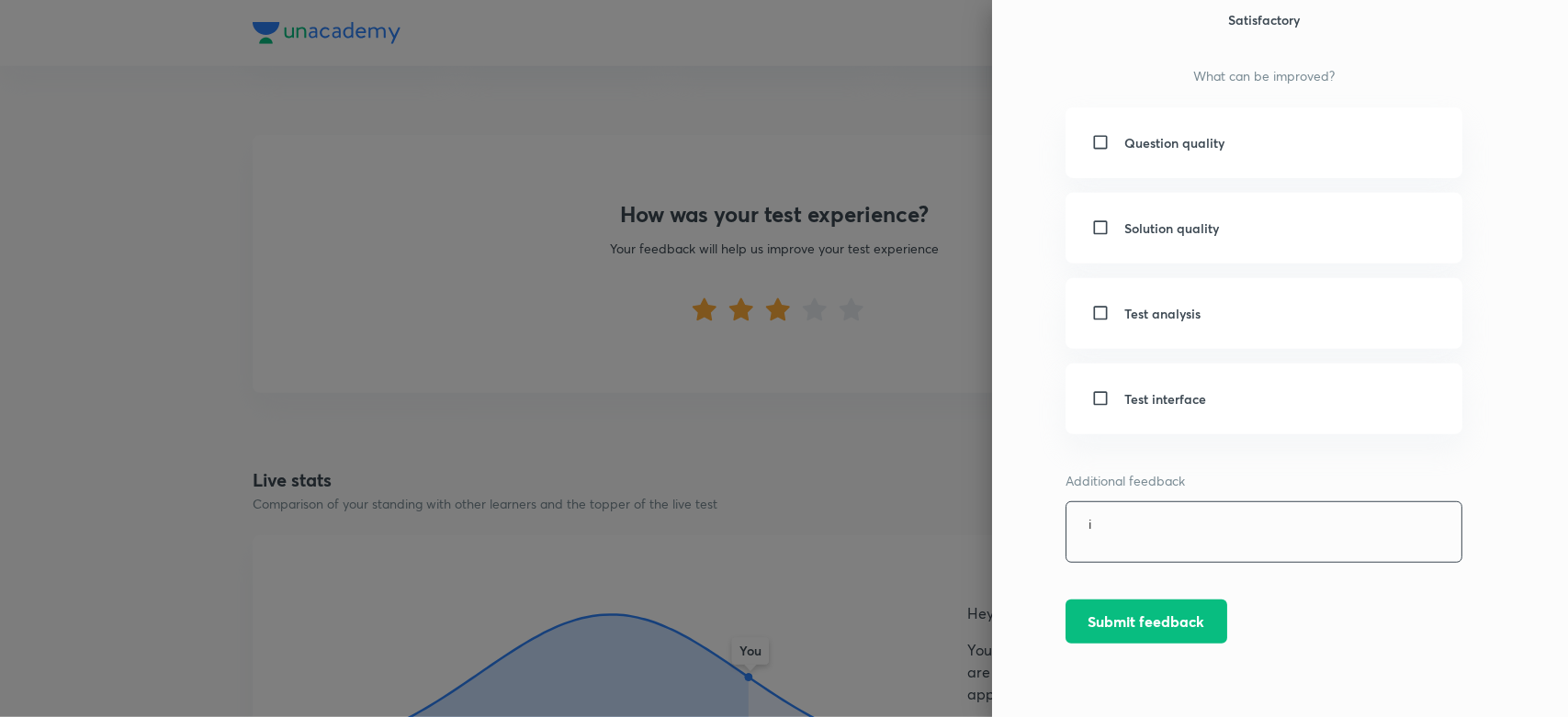 type 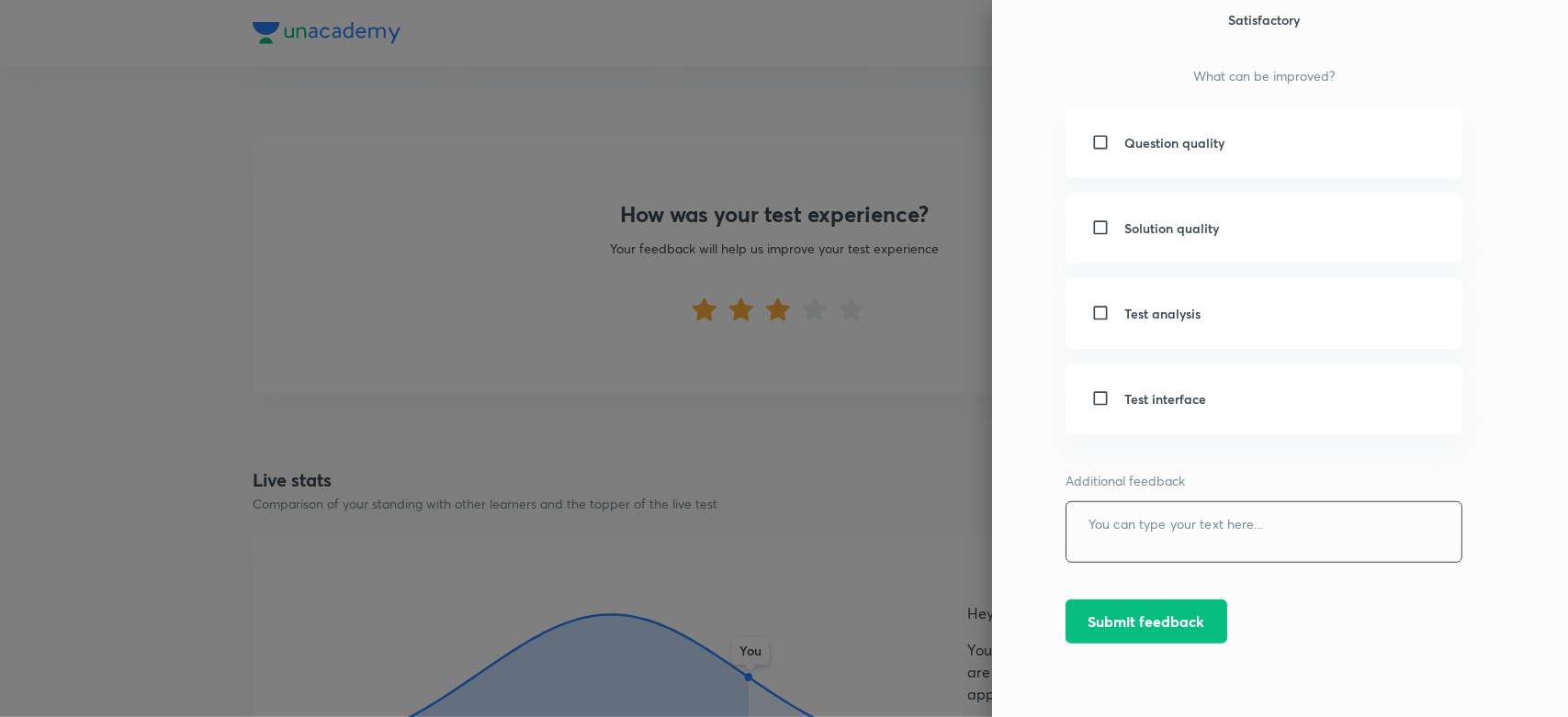 click at bounding box center (784, 358) 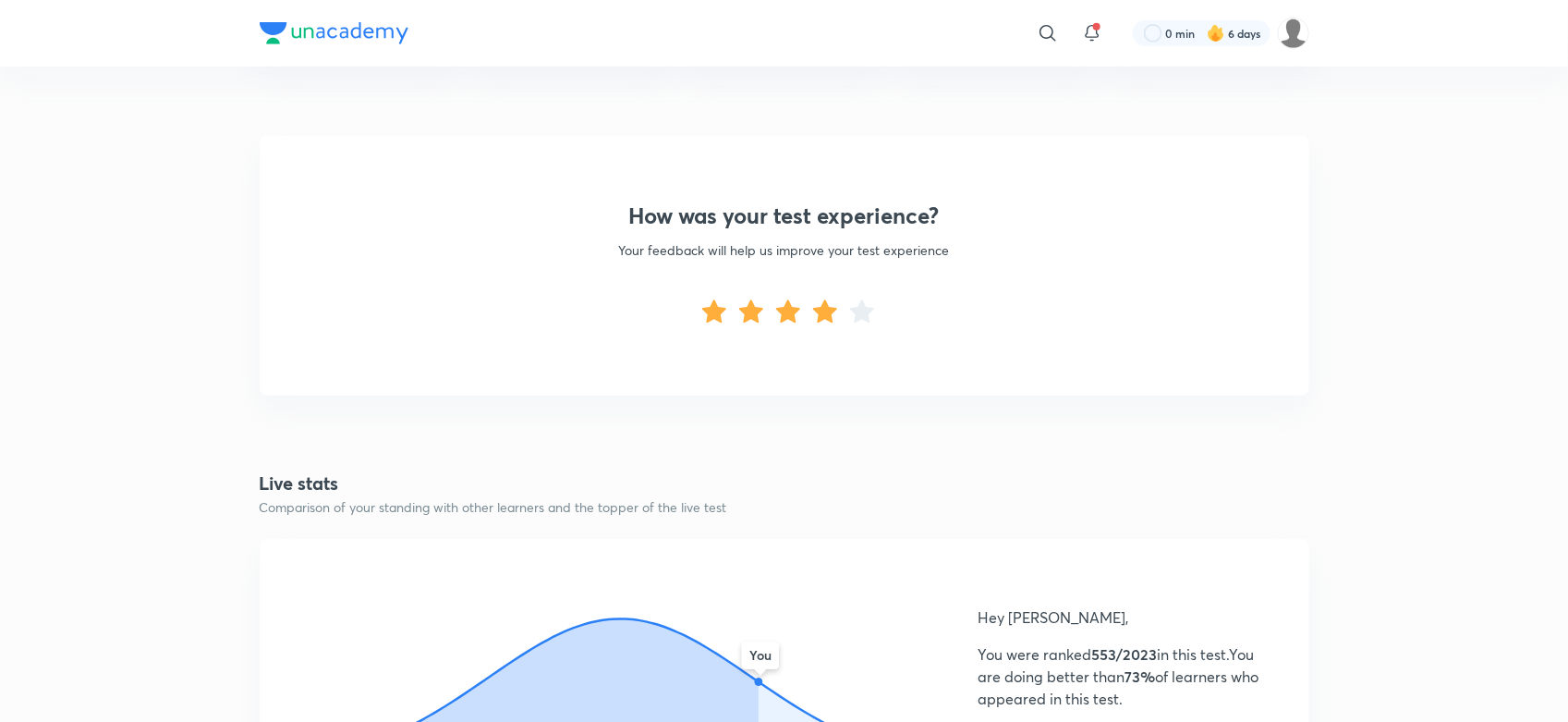 click 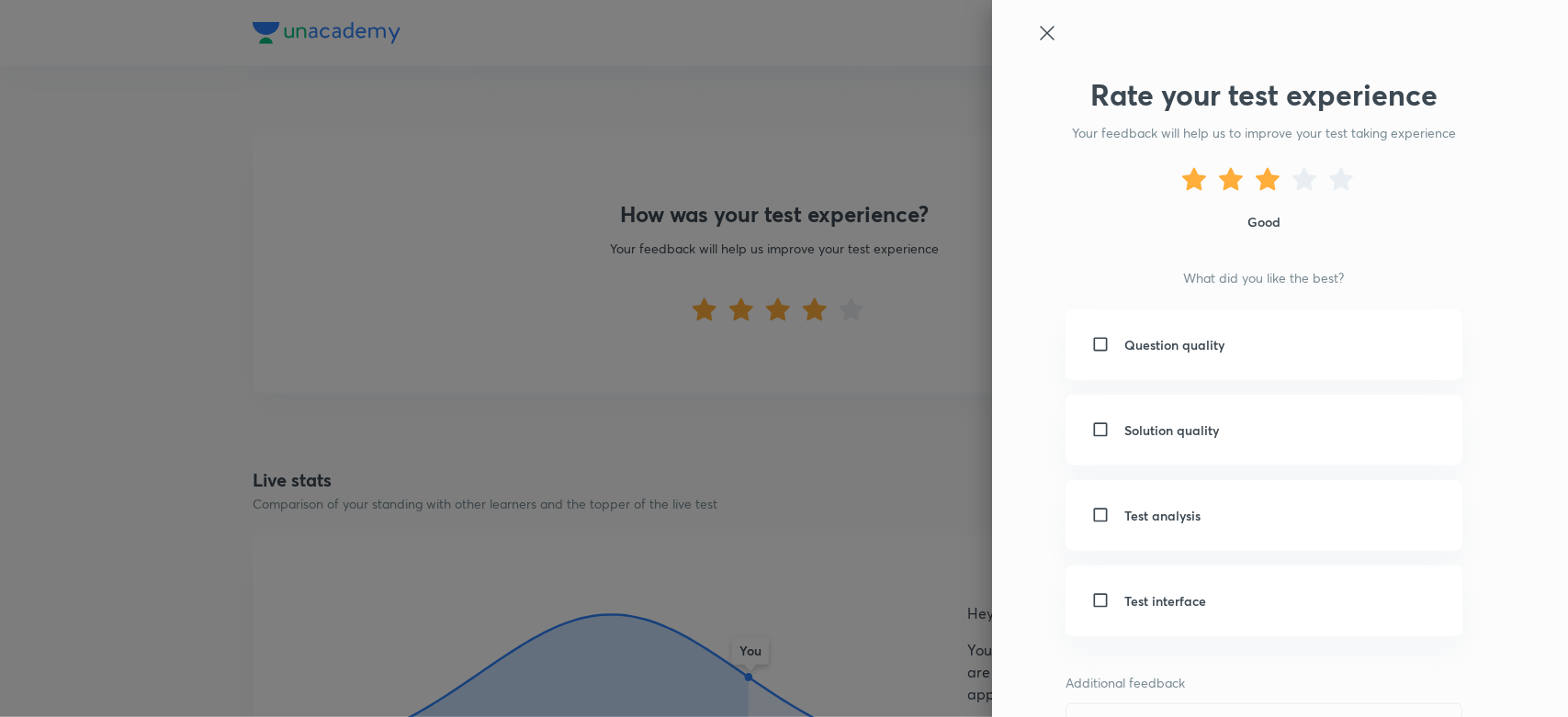 click on "Additional feedback" at bounding box center (1264, 682) 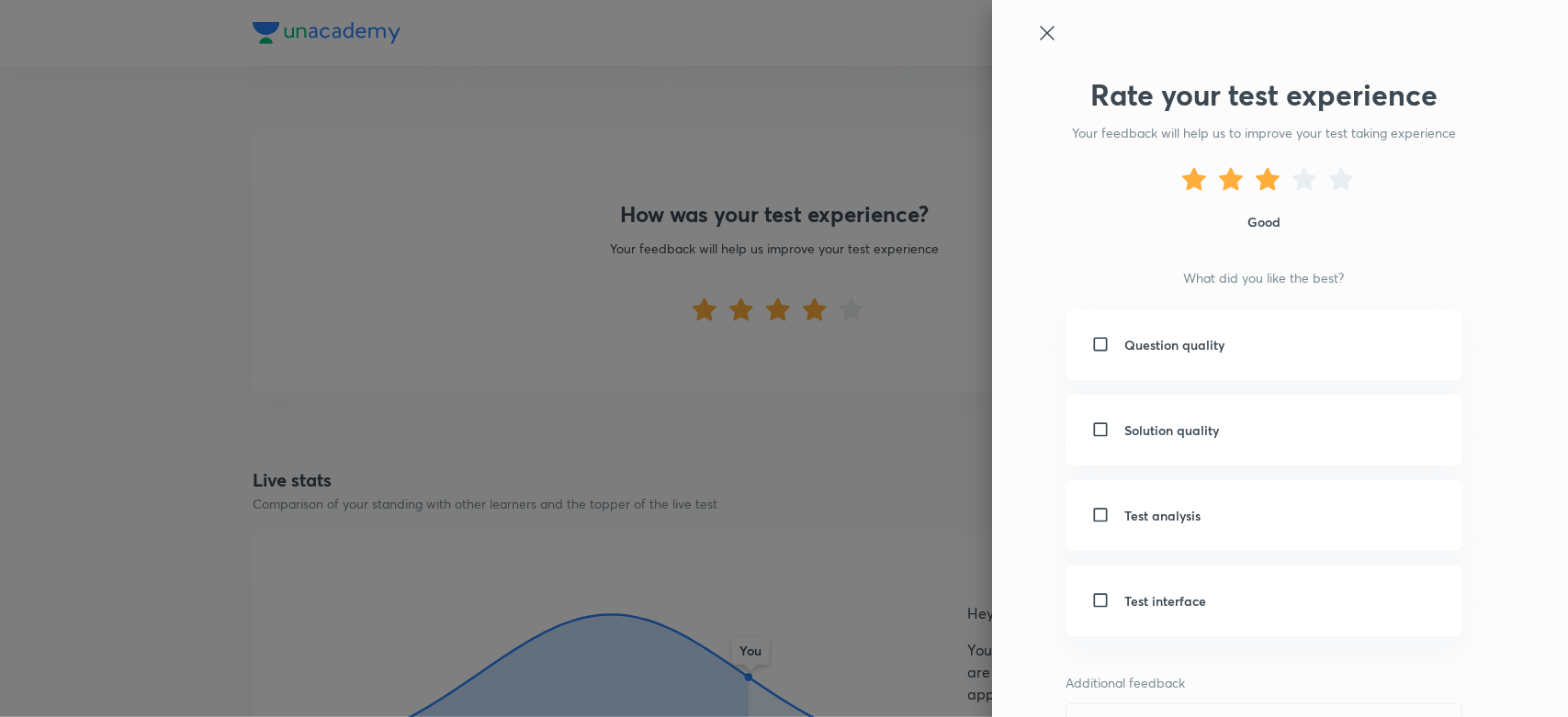 scroll, scrollTop: 203, scrollLeft: 0, axis: vertical 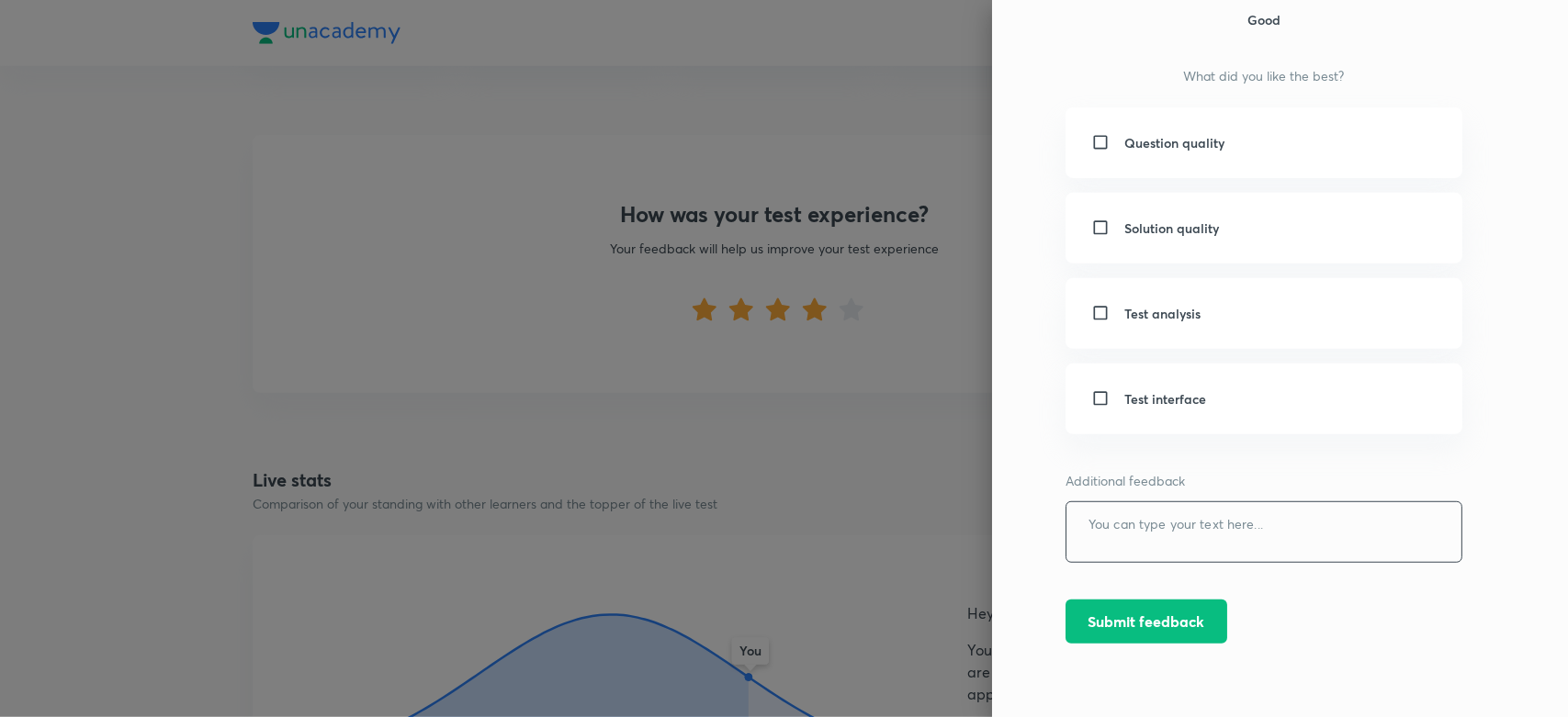 click at bounding box center [1264, 532] 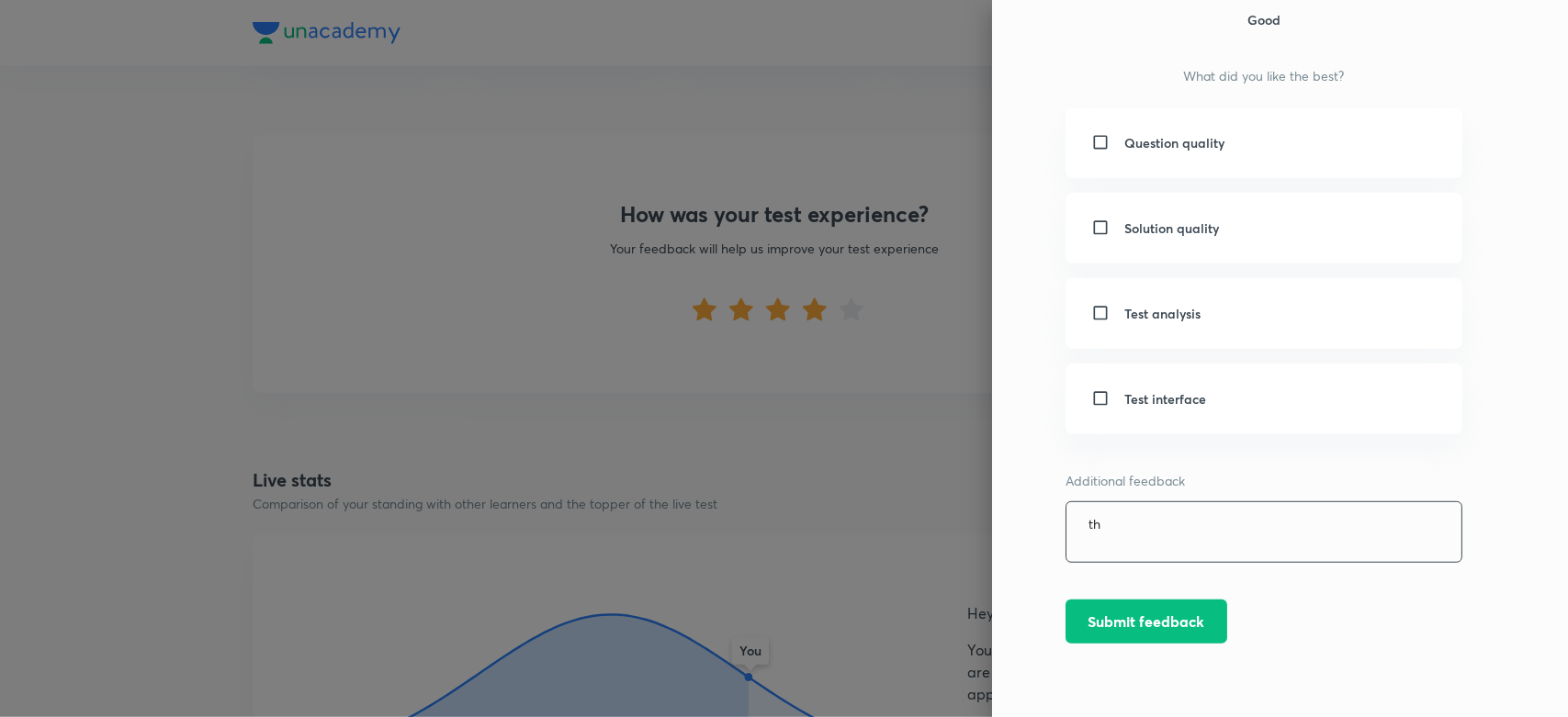 type on "t" 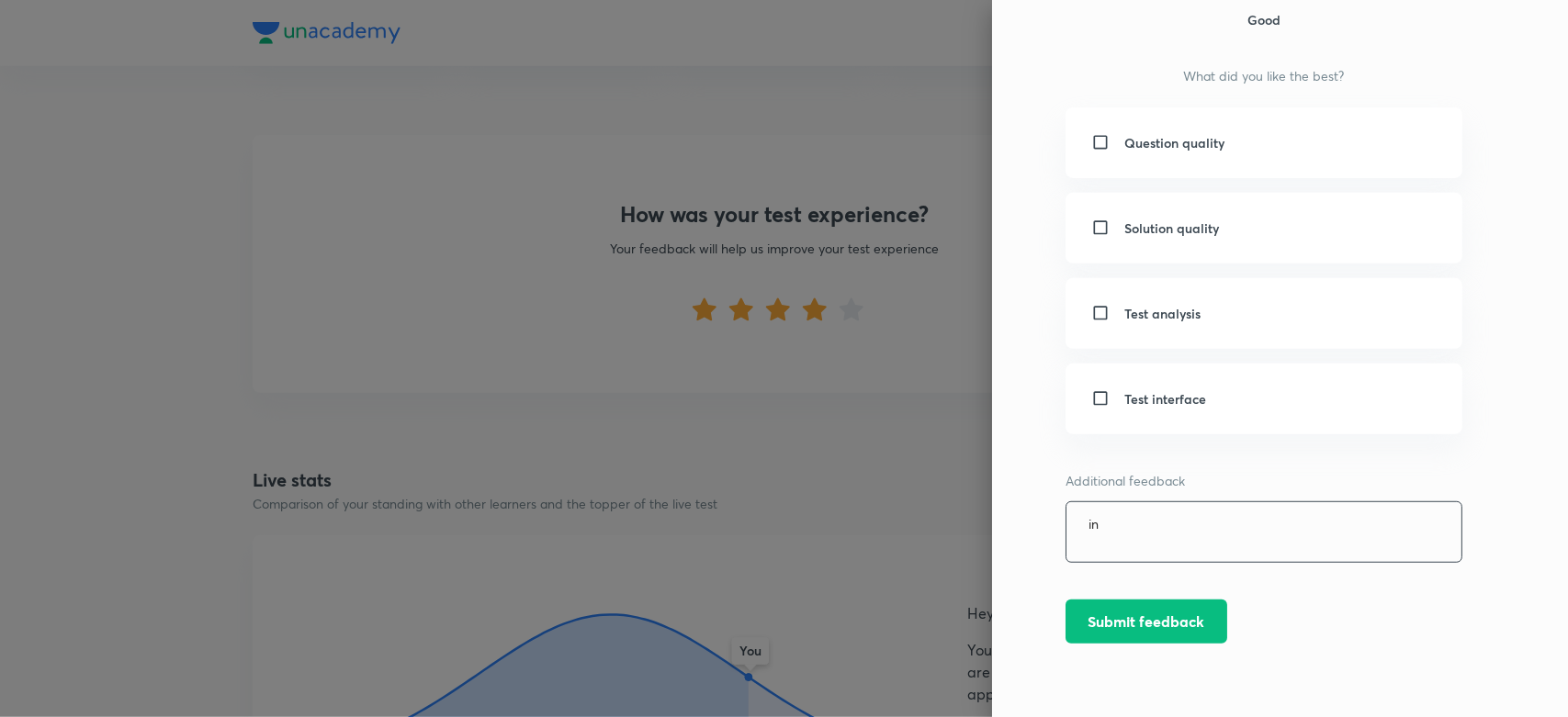 type on "i" 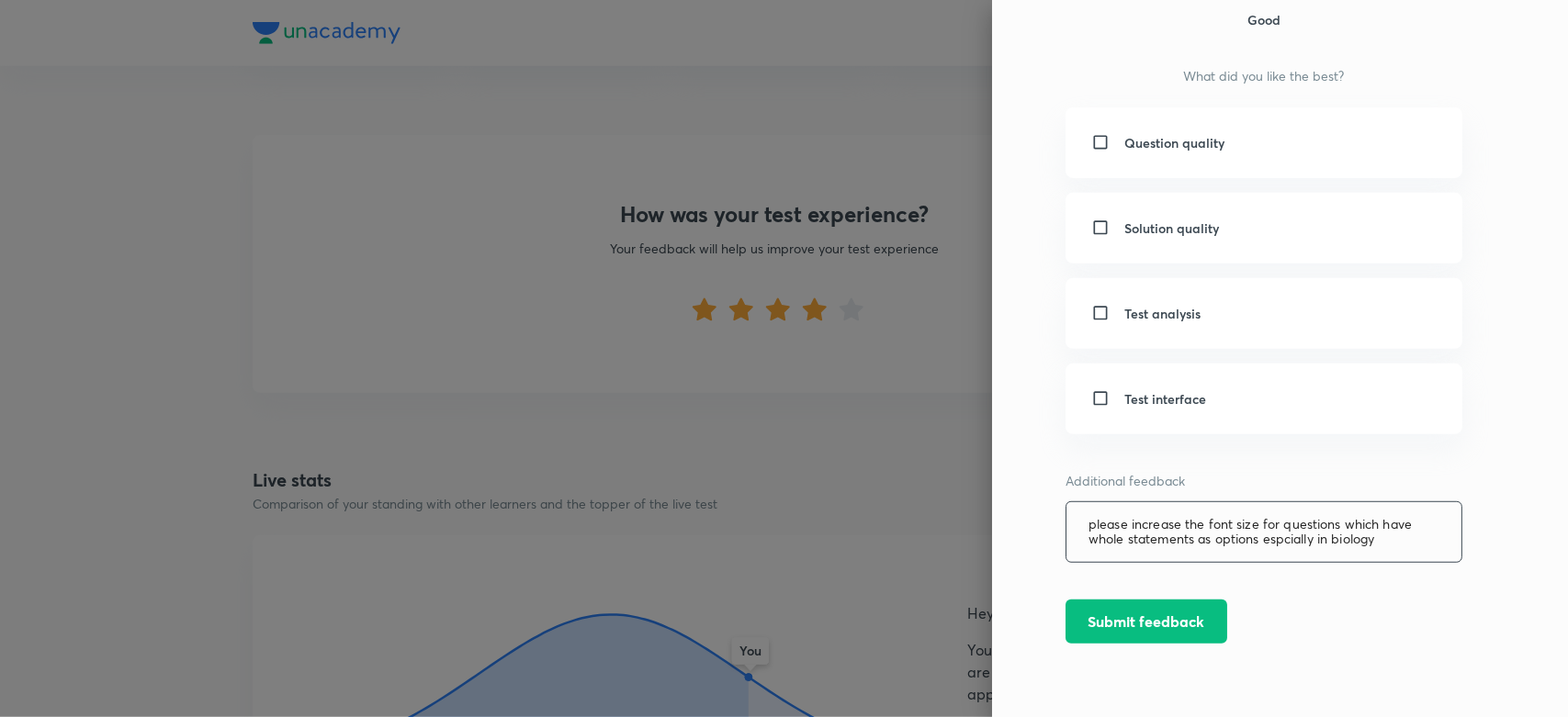 click on "please increase the font size for questions which have whole statements as options espcially in biology" at bounding box center [1264, 532] 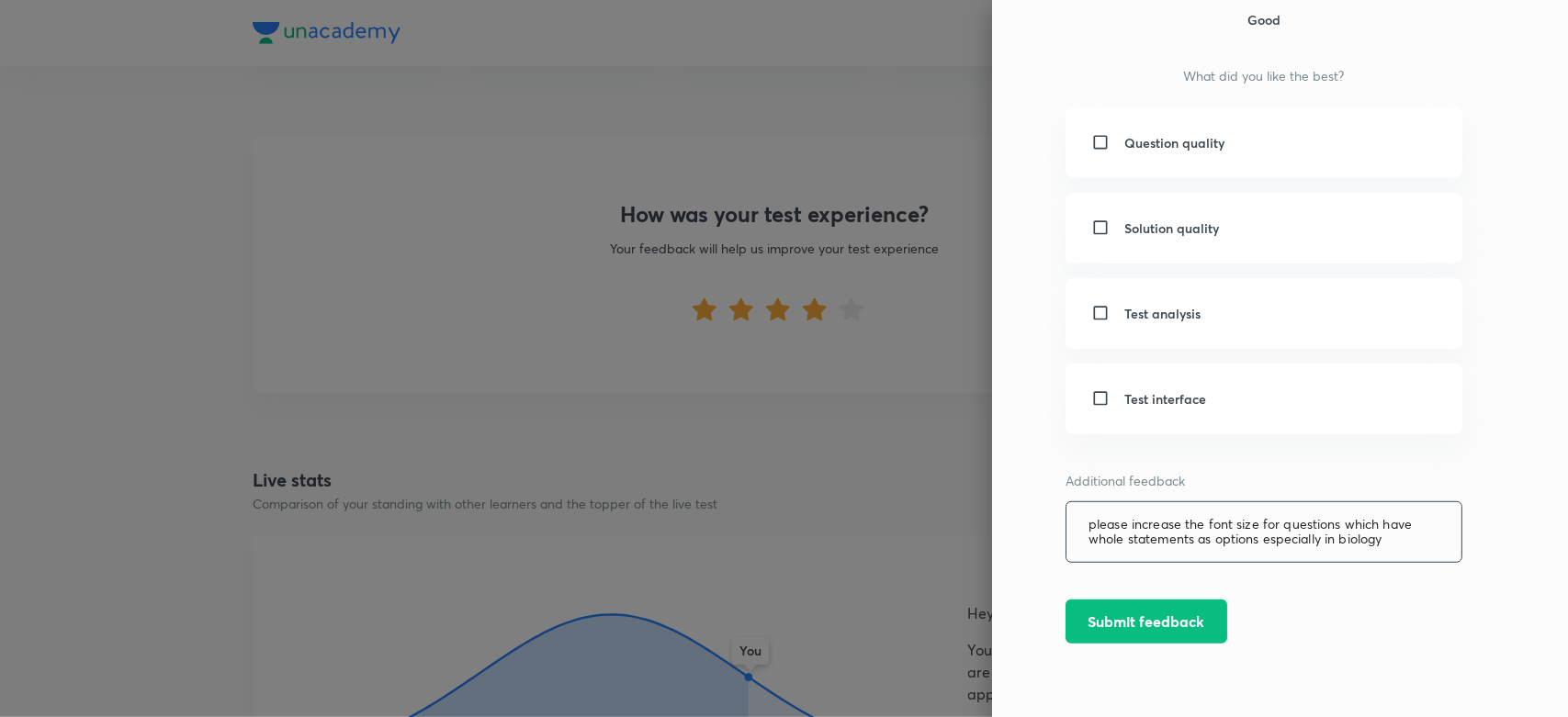 click on "please increase the font size for questions which have whole statements as options especially in biology" at bounding box center (1264, 532) 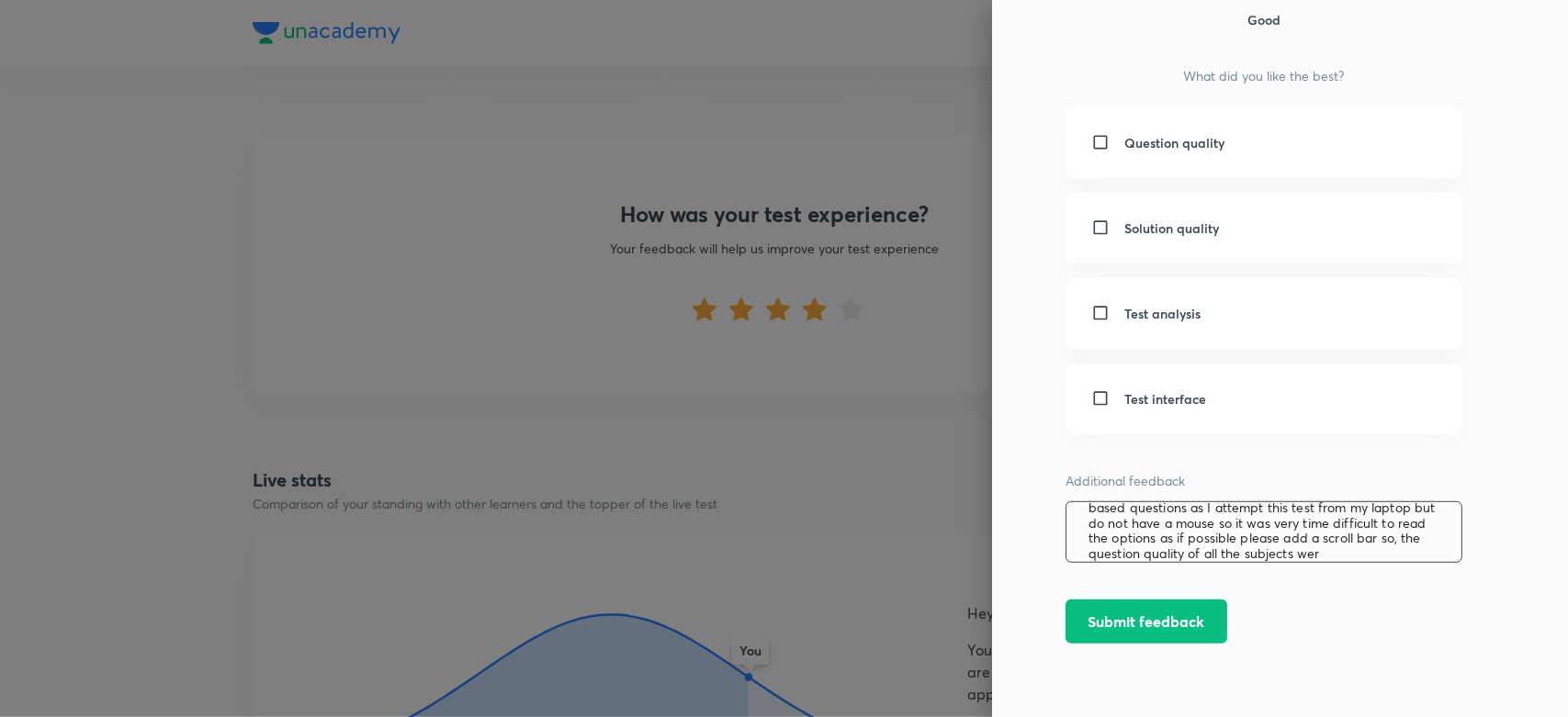 scroll, scrollTop: 62, scrollLeft: 0, axis: vertical 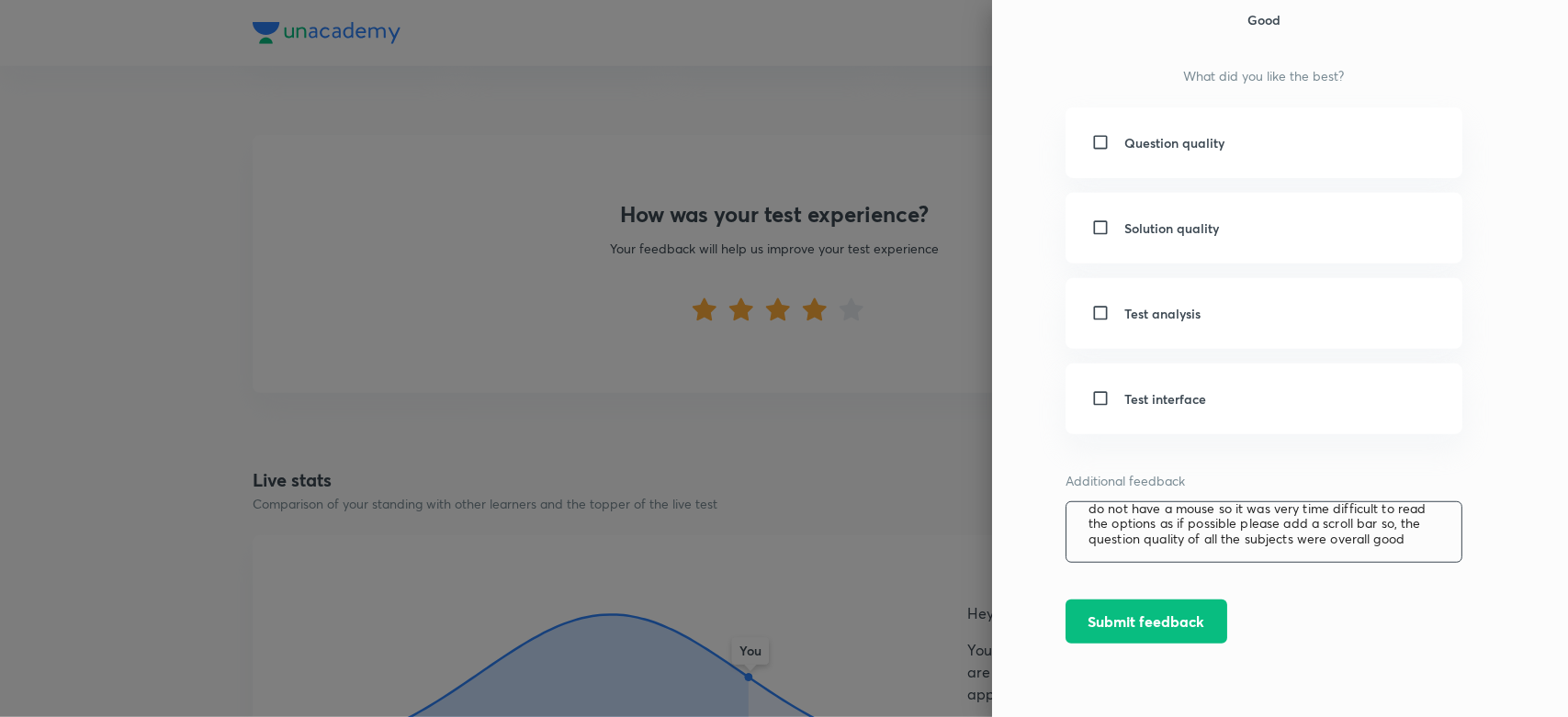 click on "please increase the font size for questions which have whole statements as options especially in biology picture based questions as I attempt this test from my laptop but do not have a mouse so it was very time difficult to read the options as if possible please add a scroll bar so, the question quality of all the subjects were overall good" at bounding box center (1264, 532) 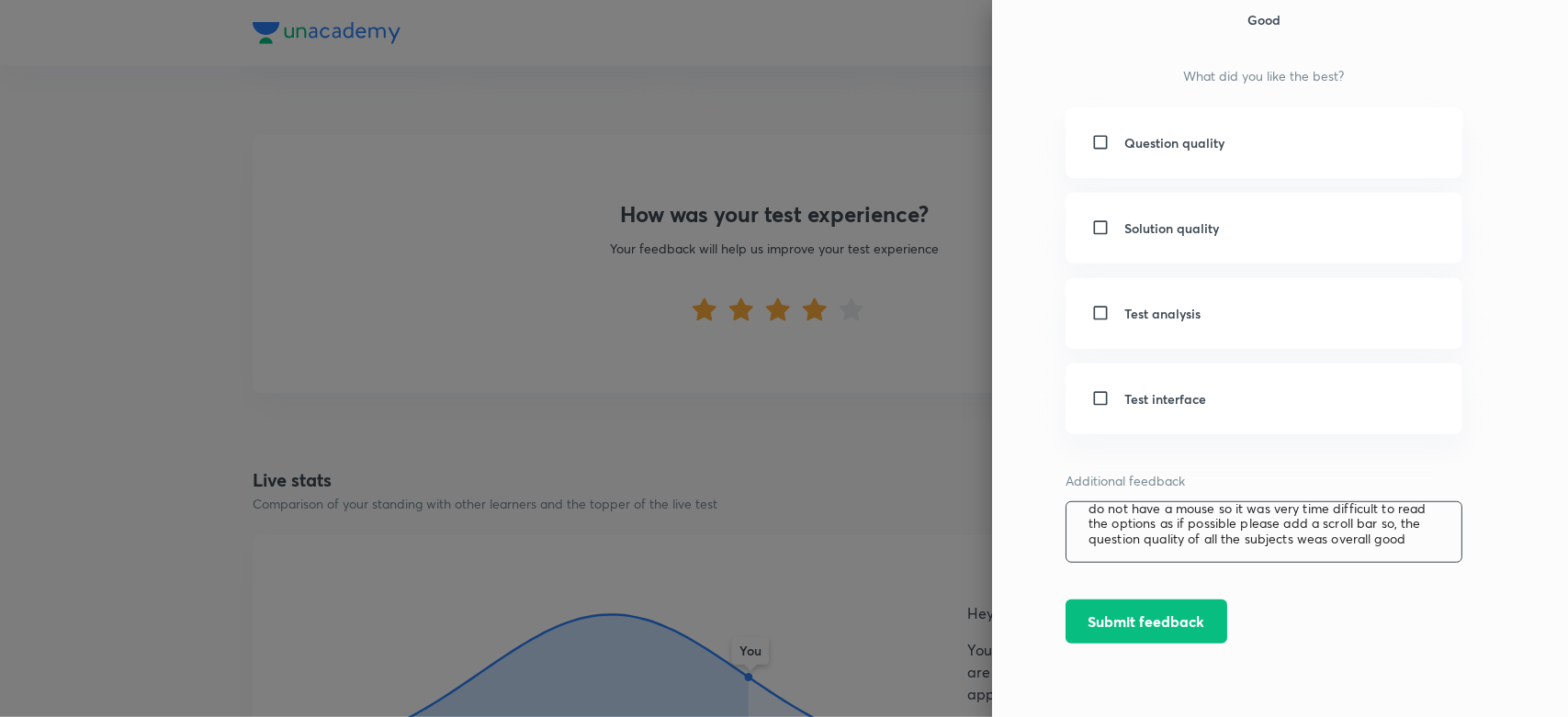 click on "please increase the font size for questions which have whole statements as options especially in biology picture based questions as I attempt this test from my laptop but do not have a mouse so it was very time difficult to read the options as if possible please add a scroll bar so, the question quality of all the subjects weas overall good" at bounding box center [1264, 532] 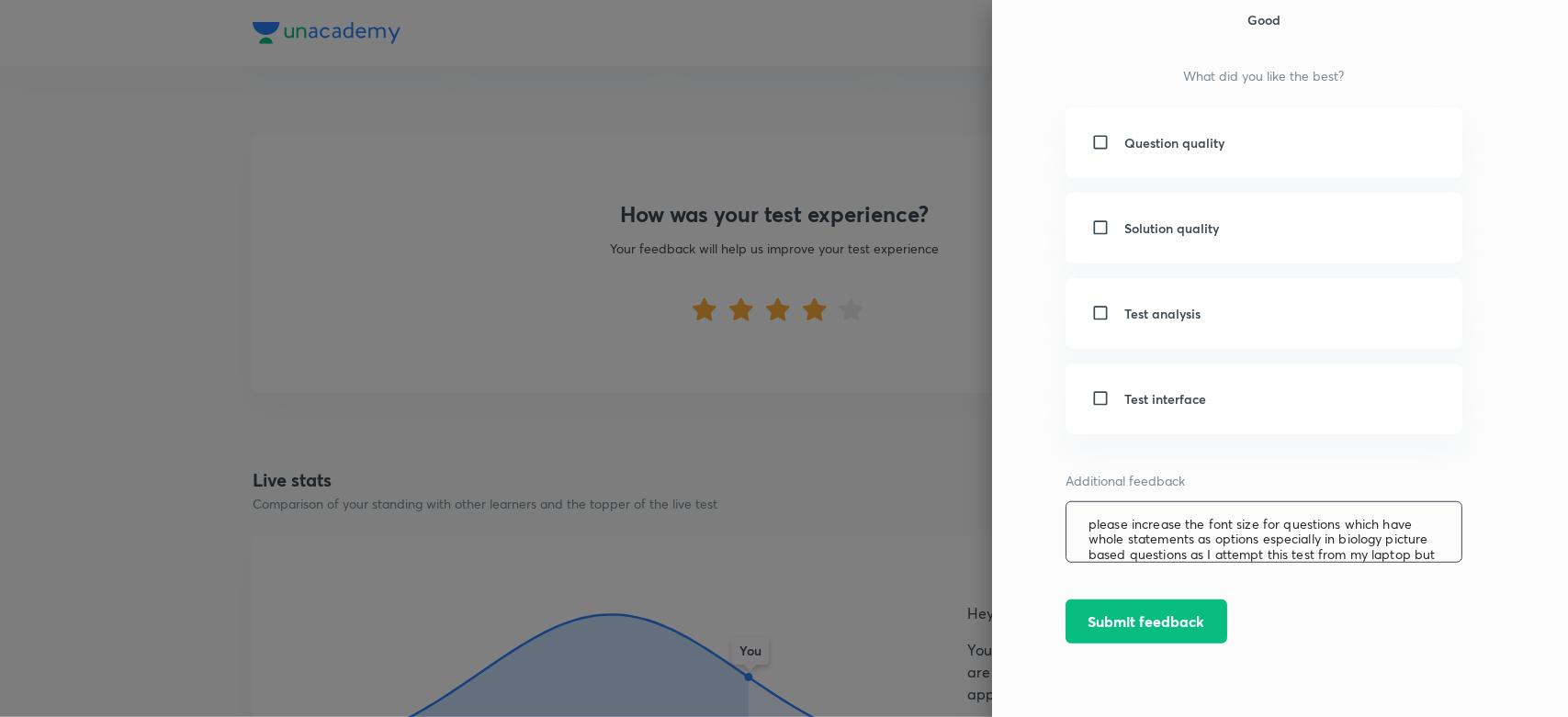scroll, scrollTop: 75, scrollLeft: 0, axis: vertical 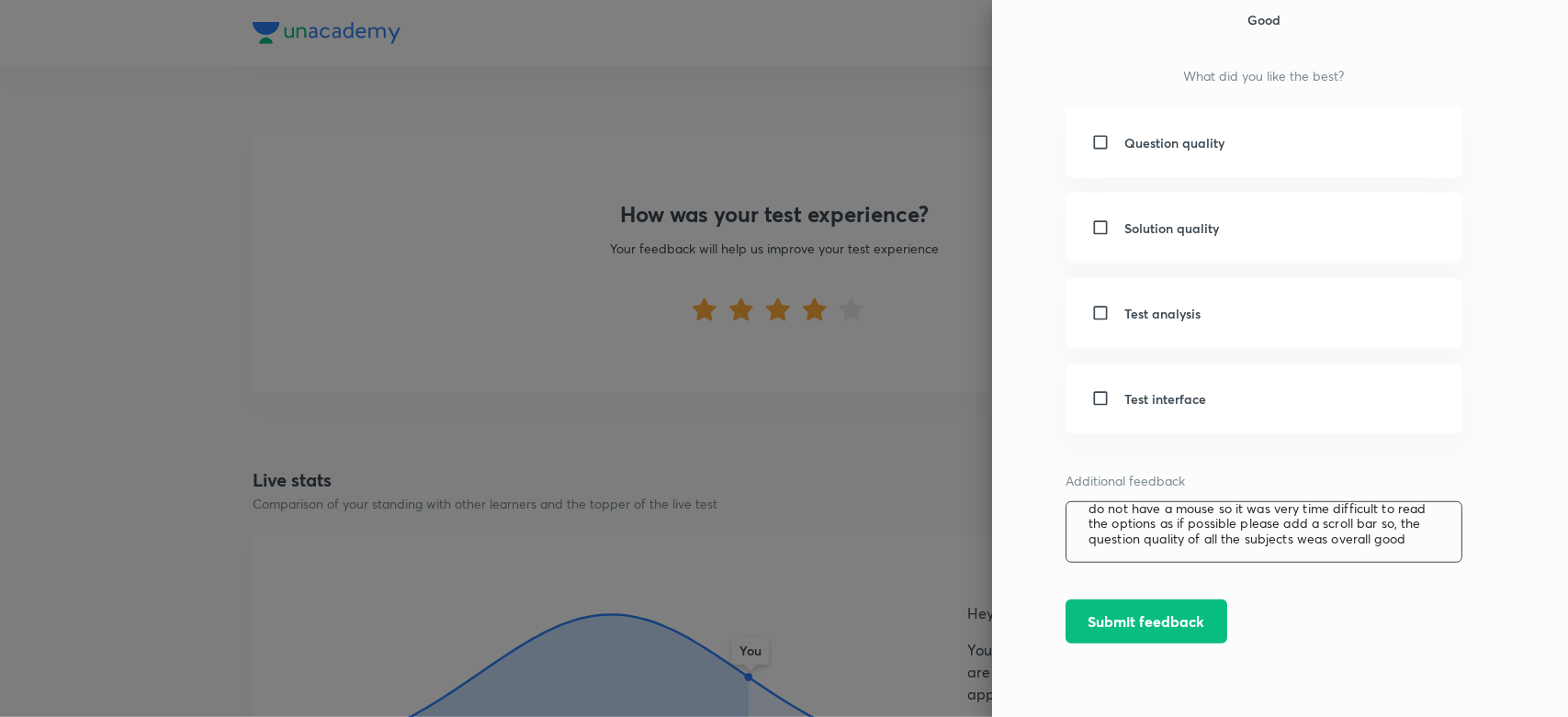 type on "please increase the font size for questions which have whole statements as options especially in biology picture based questions as I attempt this test from my laptop but do not have a mouse so it was very time difficult to read the options as if possible please add a scroll bar so, the question quality of all the subjects weas overall good" 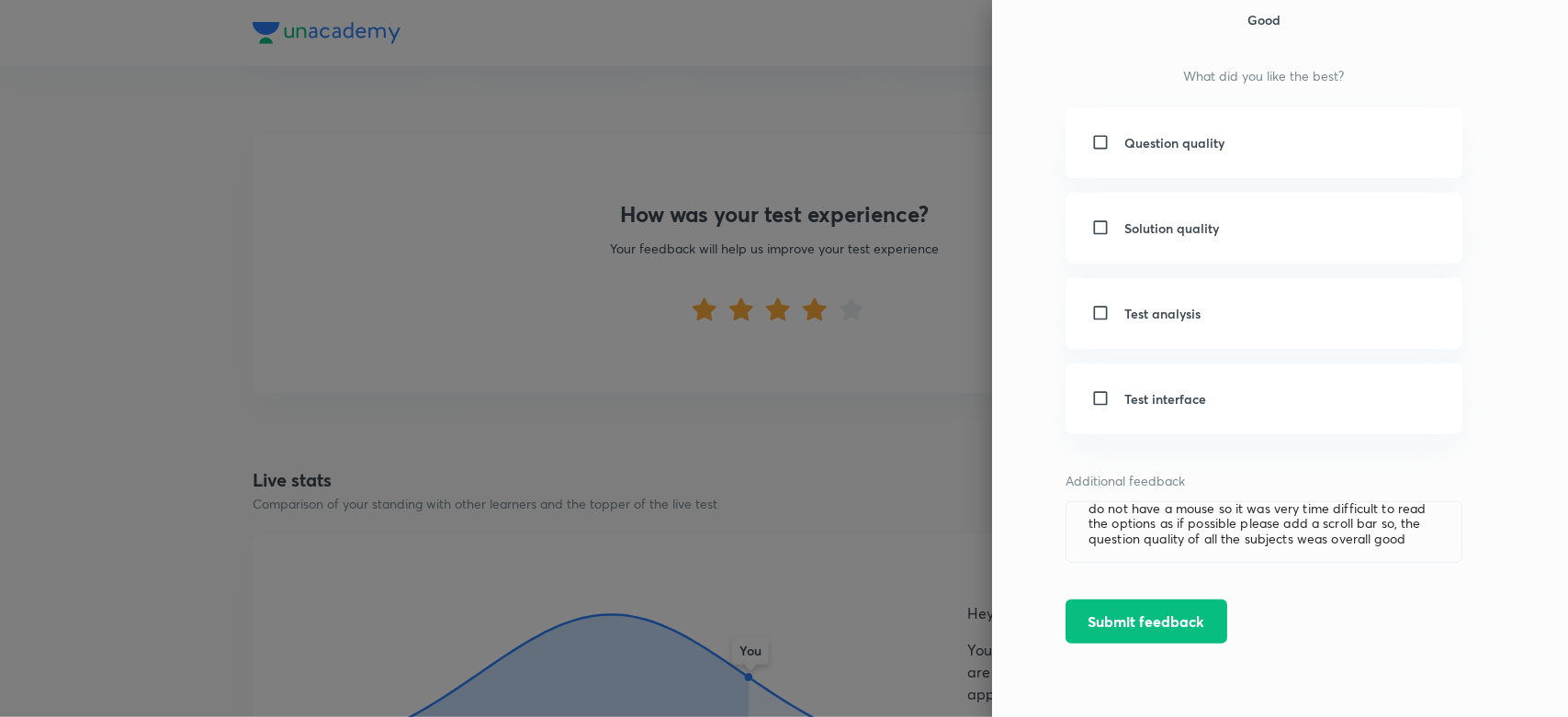 click at bounding box center (1104, 313) 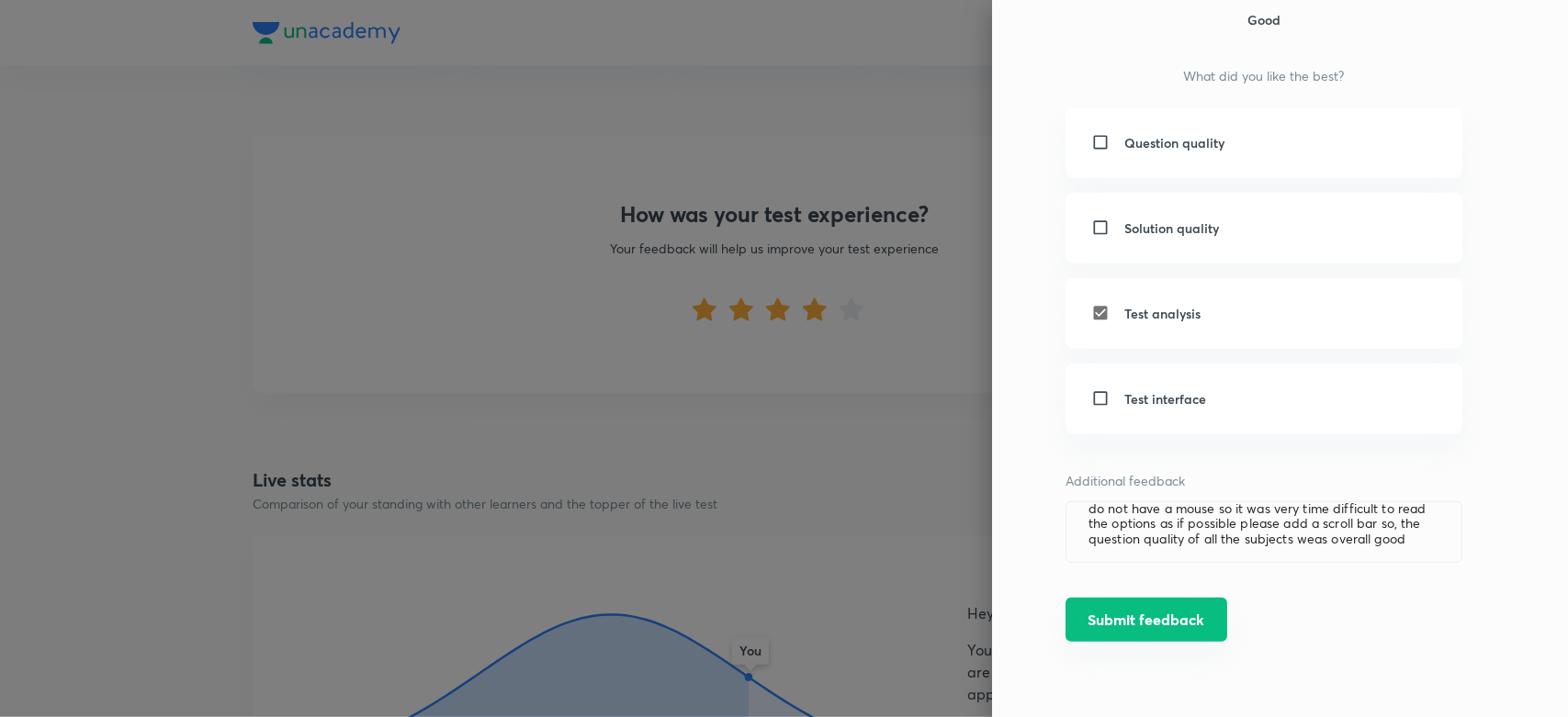 click on "Submit feedback" at bounding box center (1146, 620) 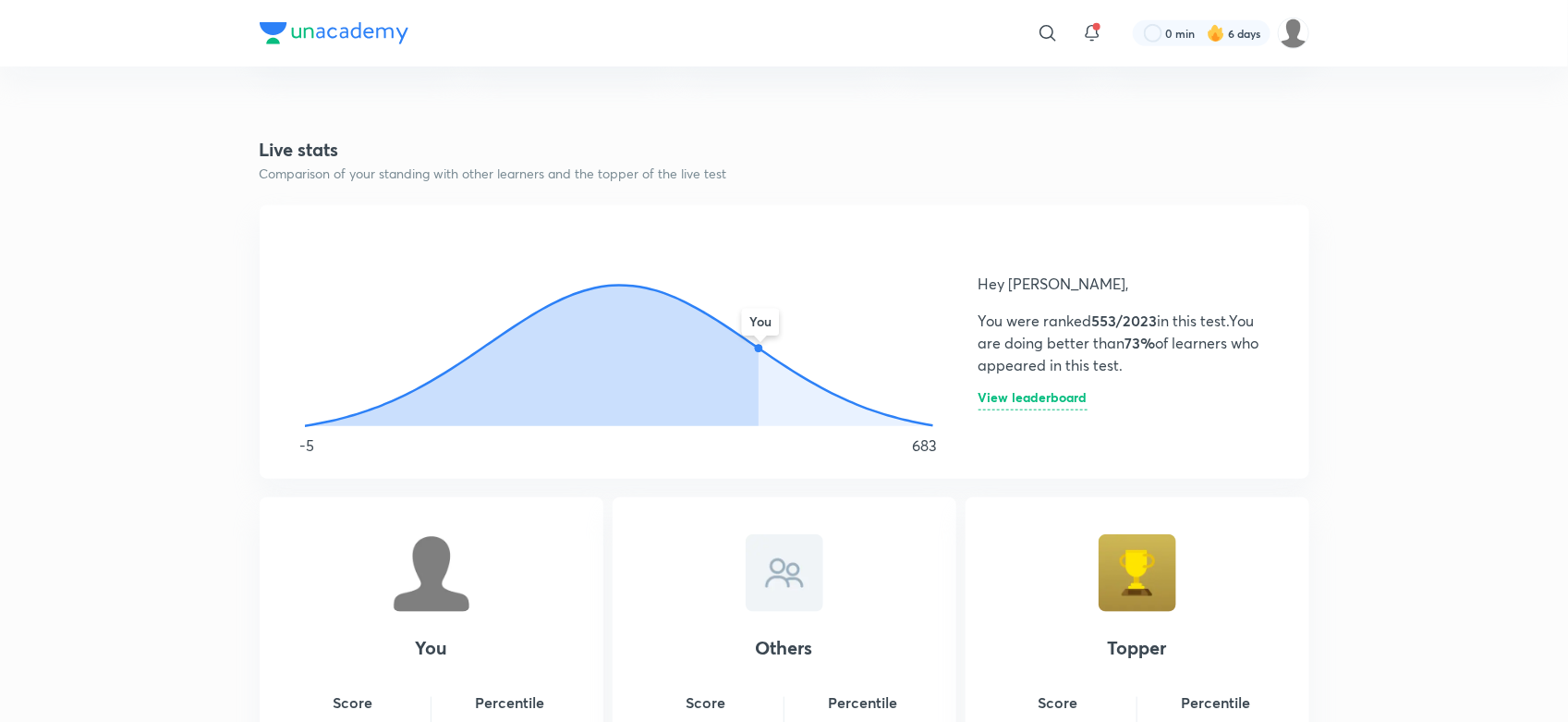 click on "View leaderboard" at bounding box center (1033, 400) 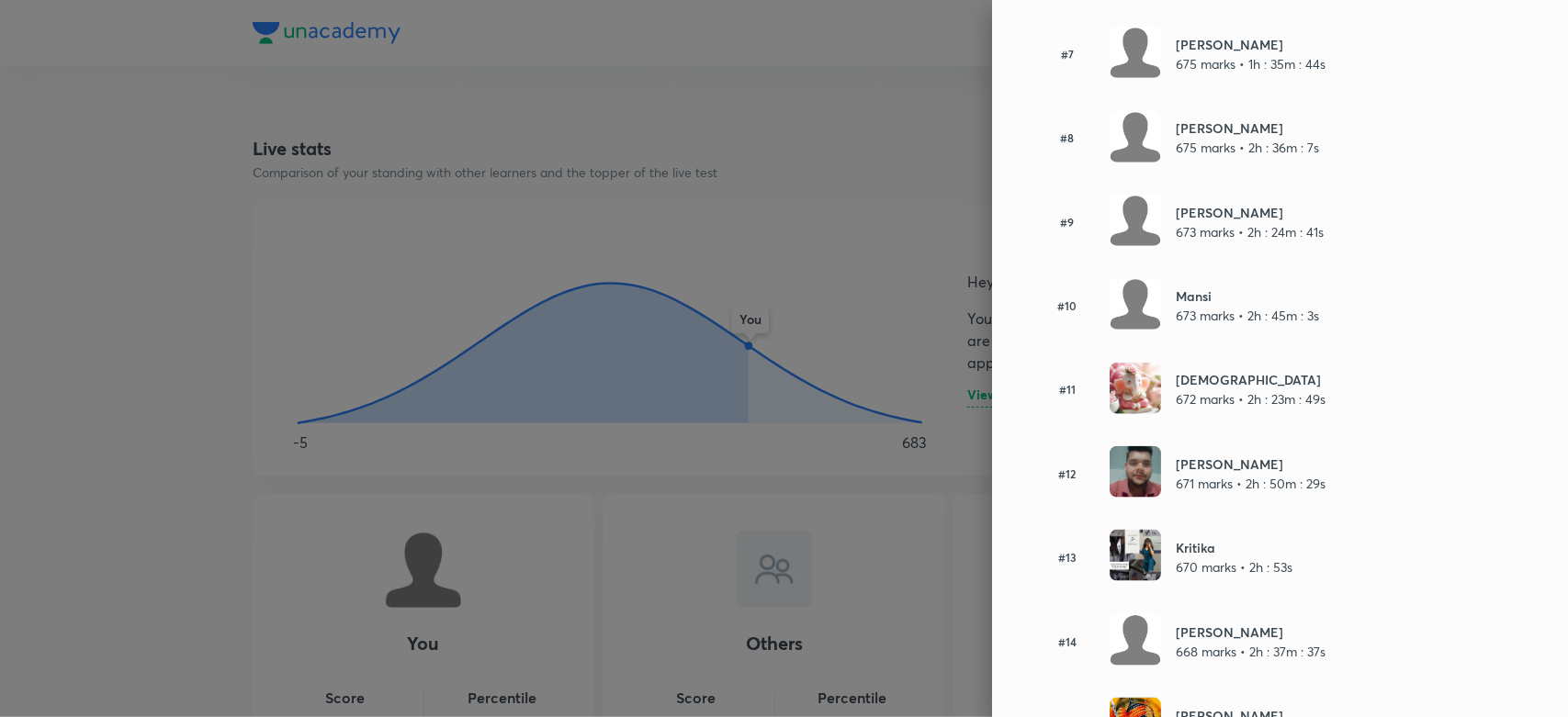 scroll, scrollTop: 757, scrollLeft: 0, axis: vertical 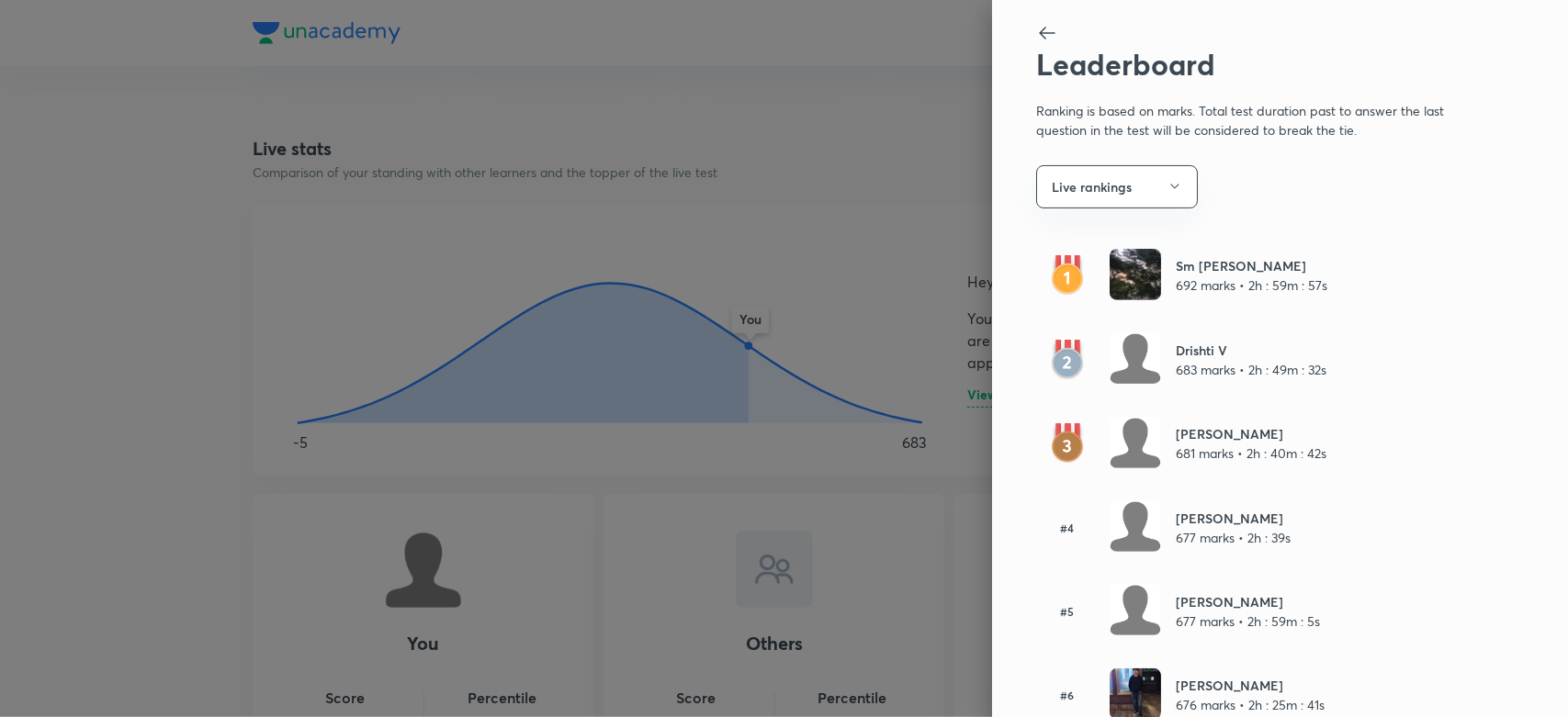 click 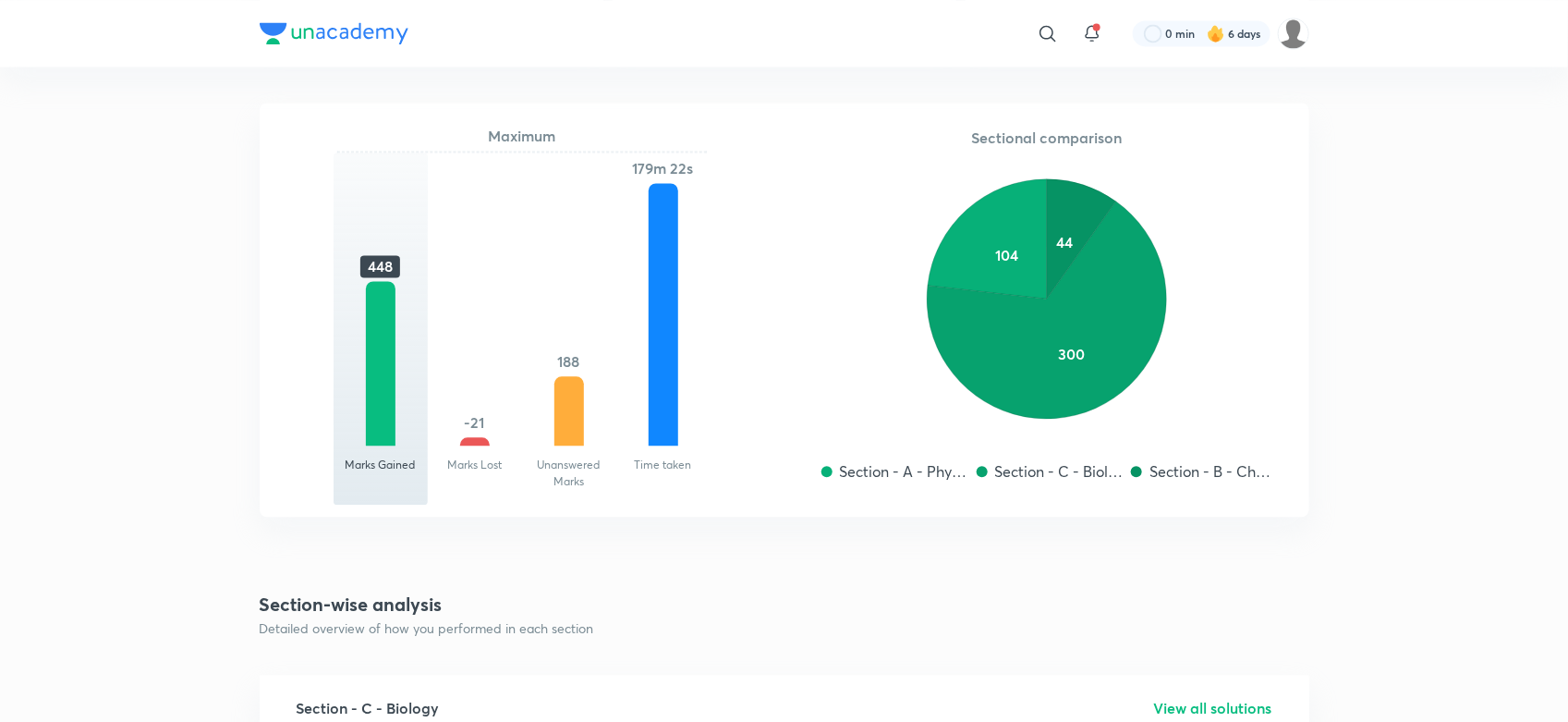 scroll, scrollTop: 1611, scrollLeft: 0, axis: vertical 